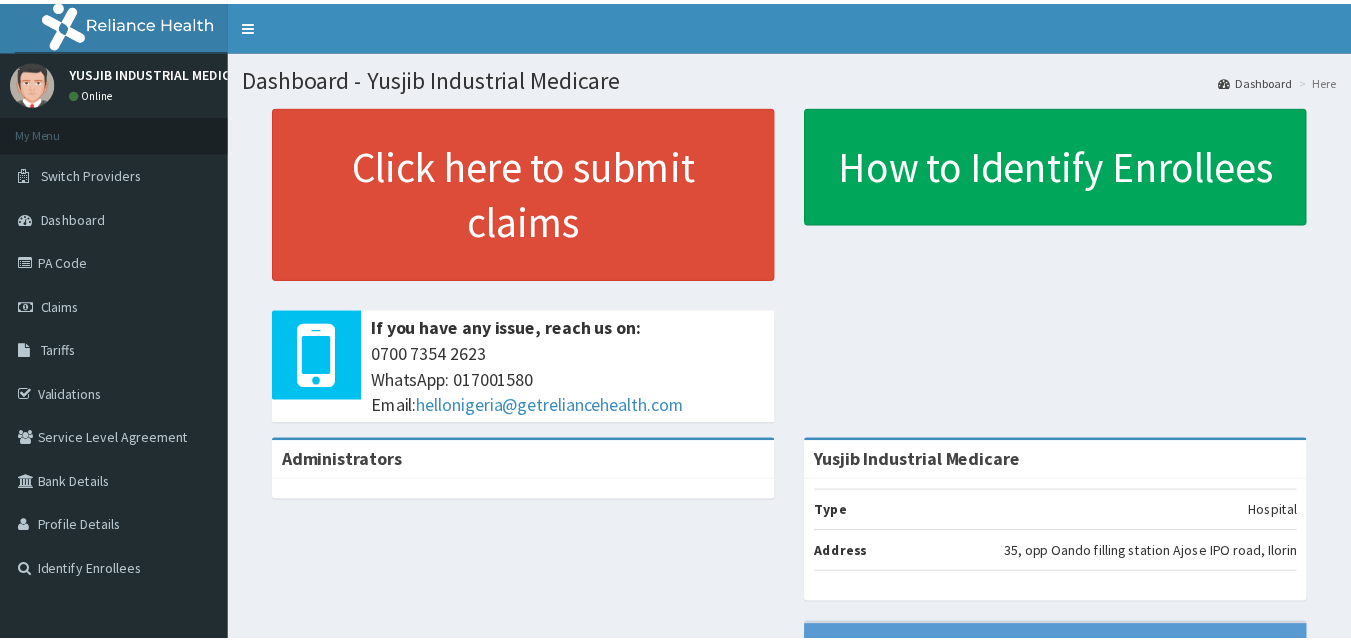 scroll, scrollTop: 0, scrollLeft: 0, axis: both 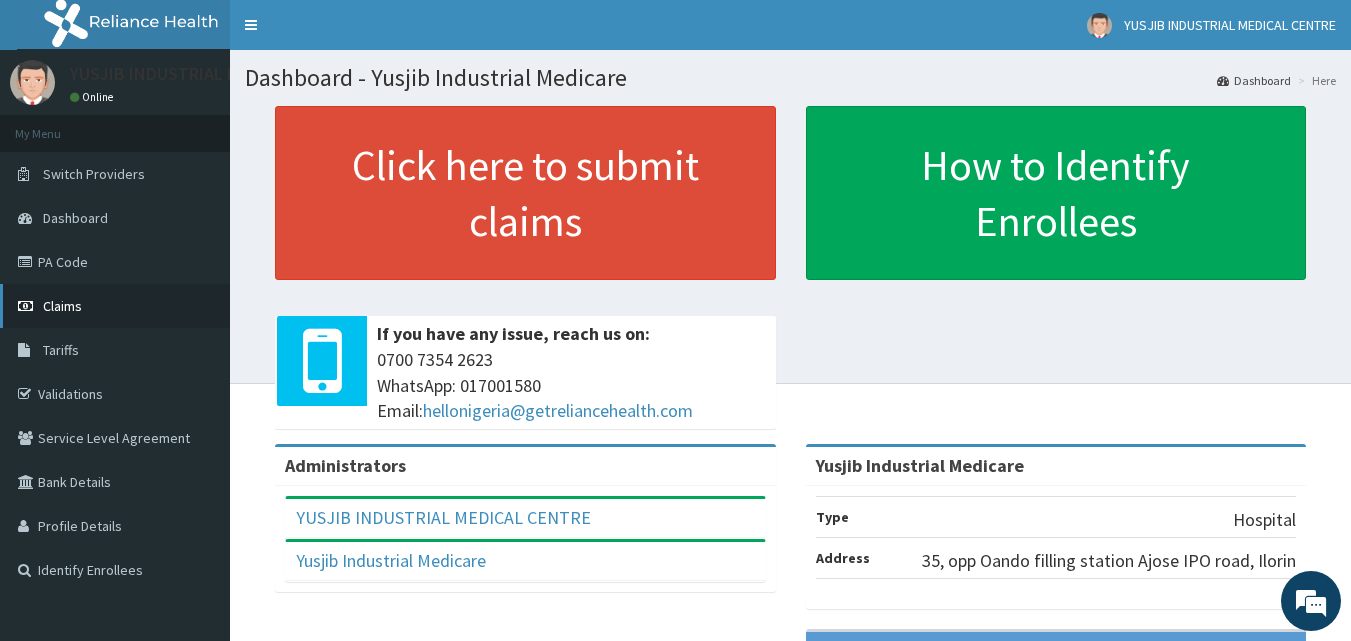 click on "Claims" at bounding box center [62, 306] 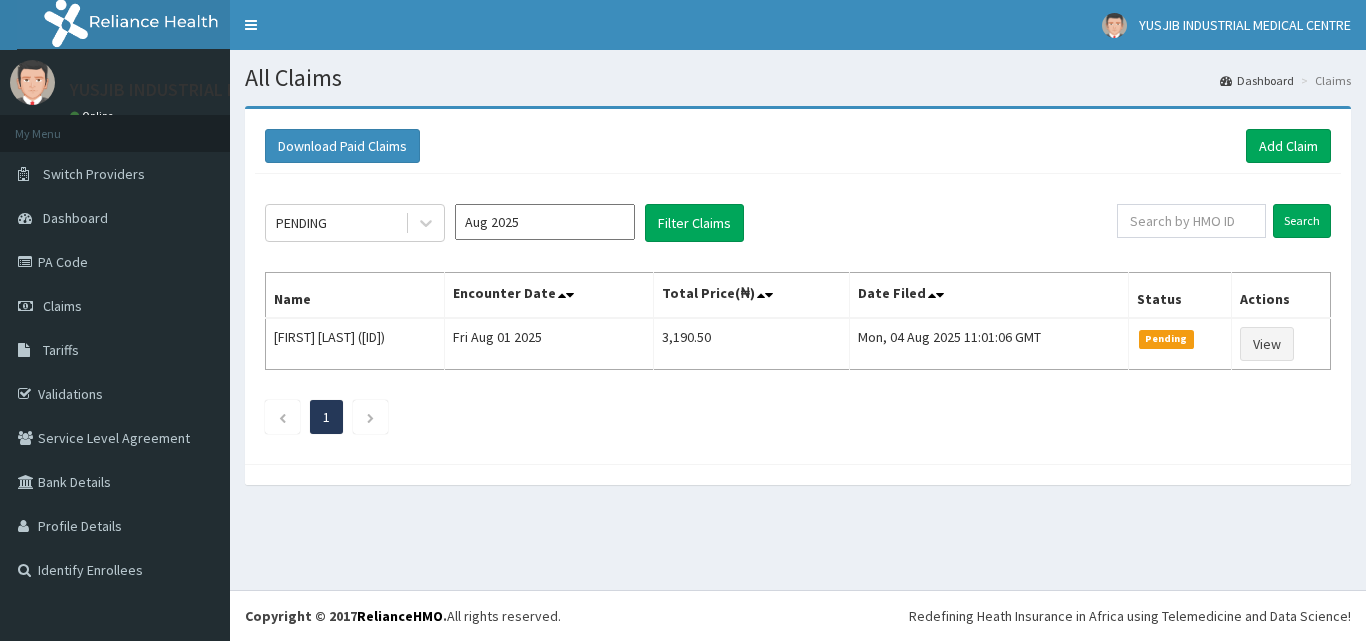 scroll, scrollTop: 0, scrollLeft: 0, axis: both 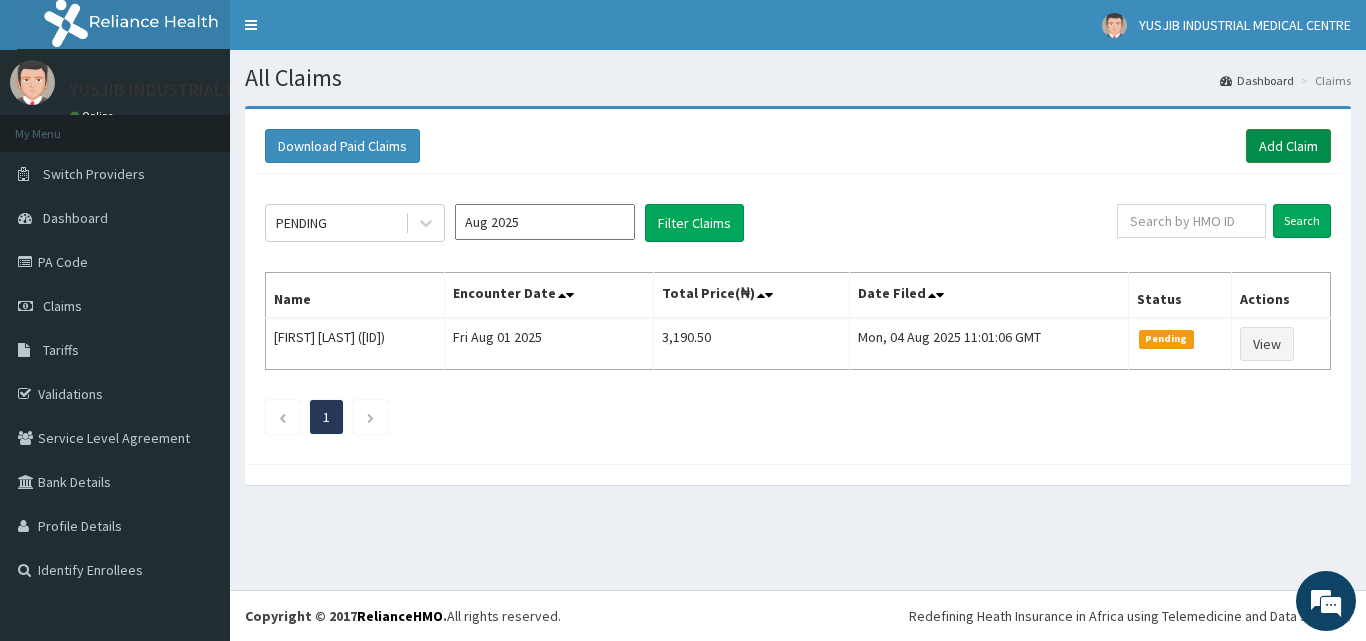 click on "Add Claim" at bounding box center [1288, 146] 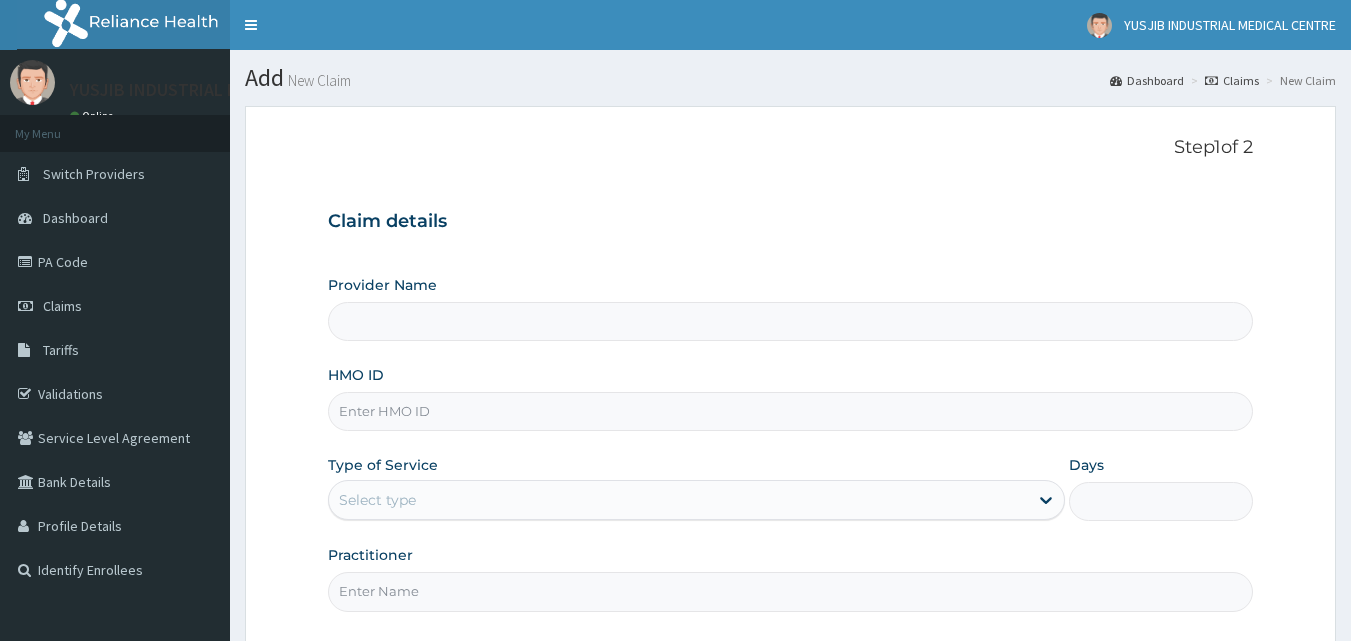scroll, scrollTop: 0, scrollLeft: 0, axis: both 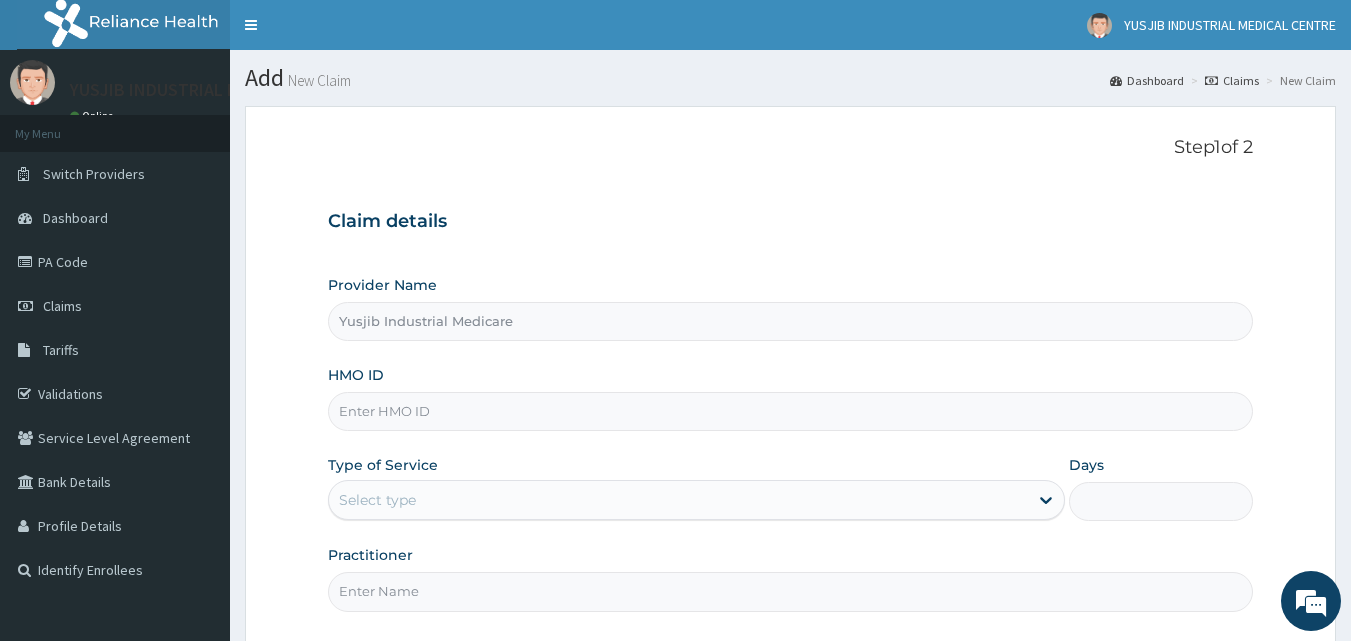 click on "HMO ID" at bounding box center [791, 411] 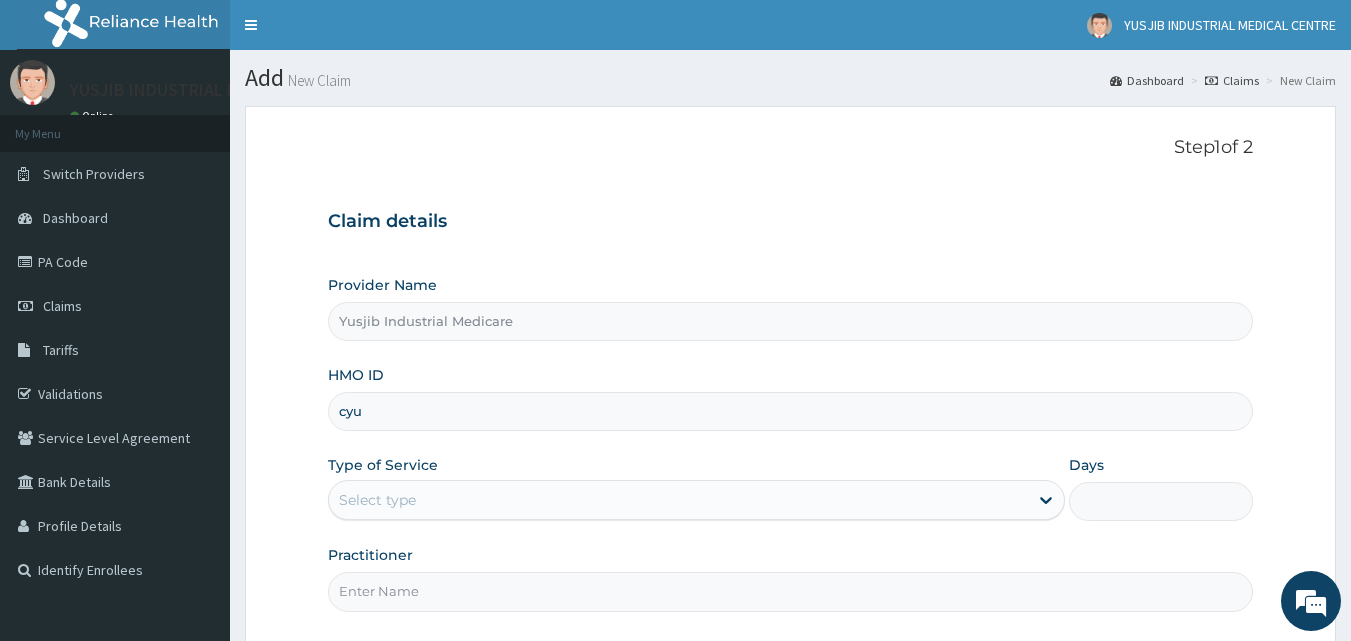 click on "cyu" at bounding box center (791, 411) 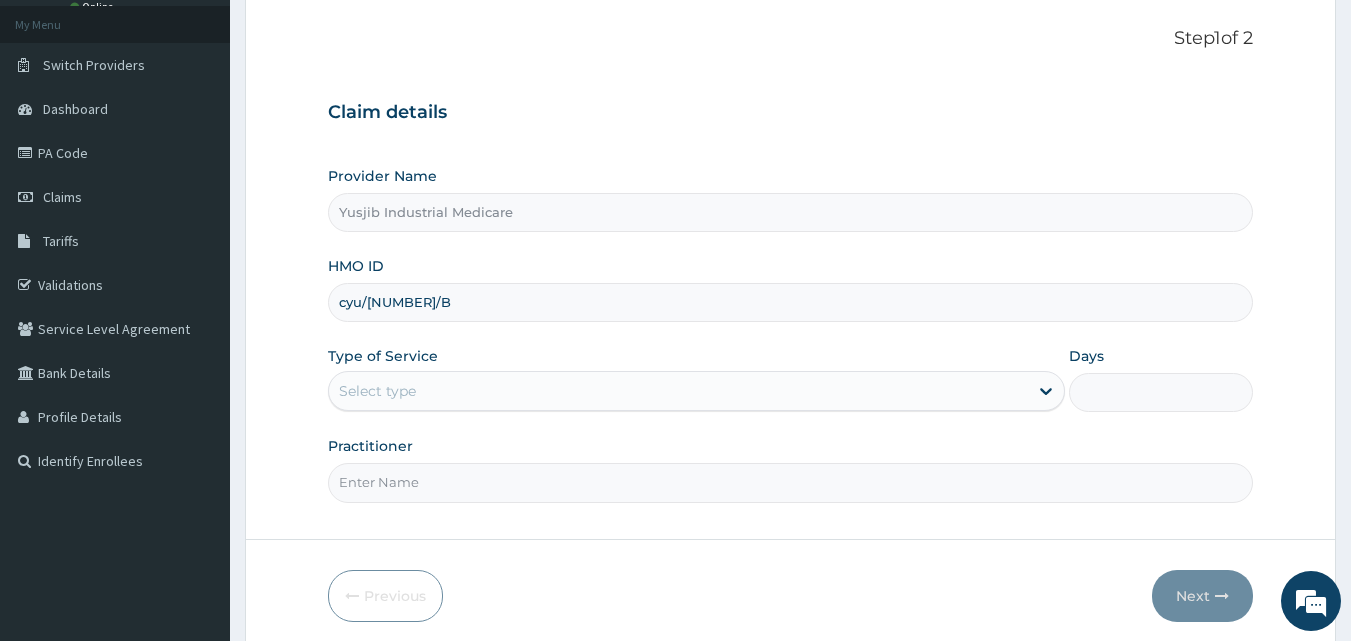 scroll, scrollTop: 187, scrollLeft: 0, axis: vertical 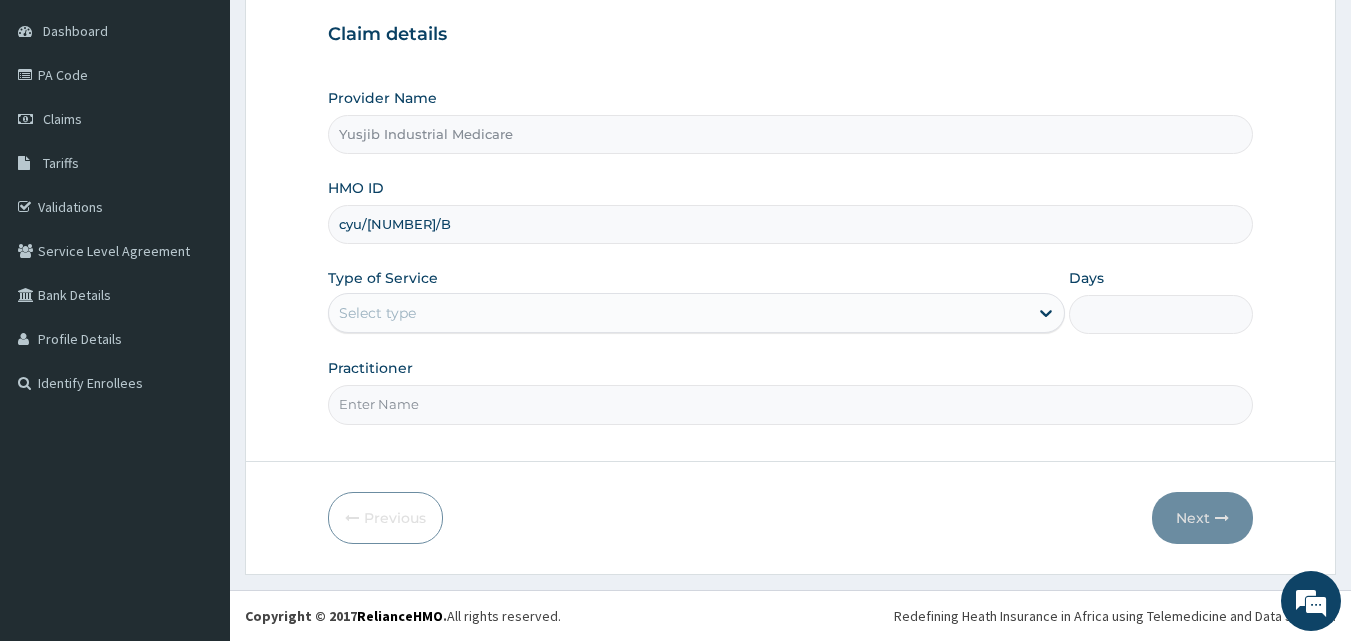 type on "cyu/10238/B" 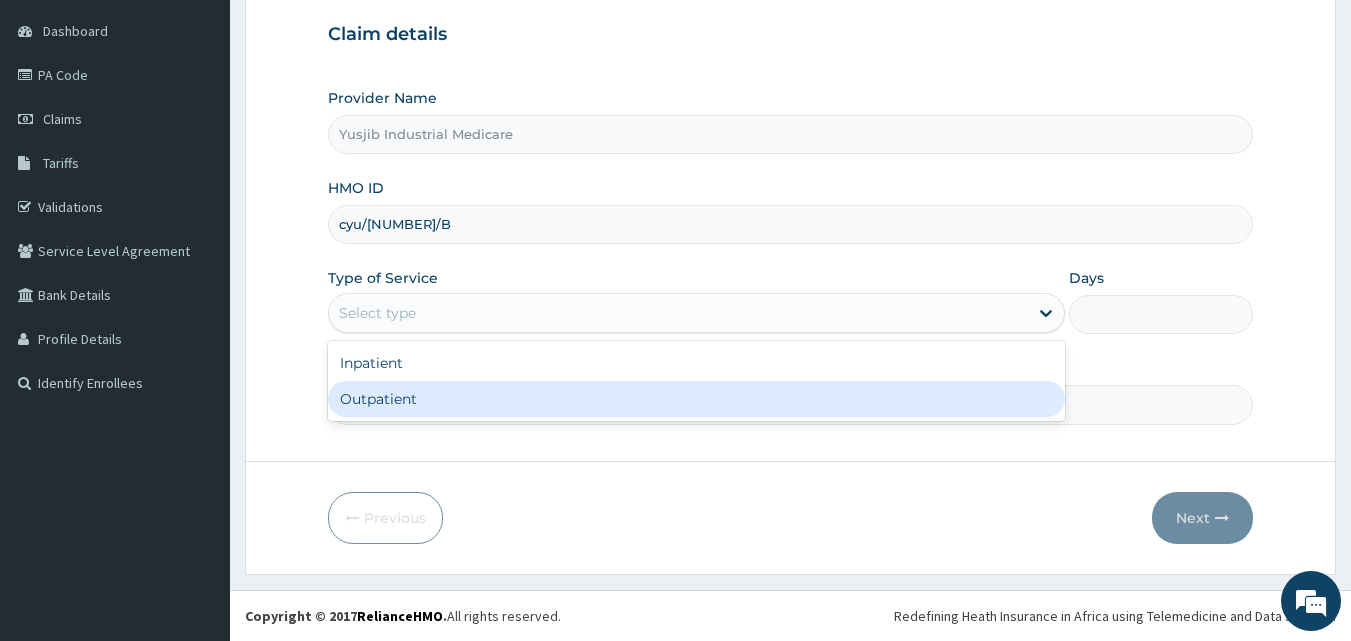 click on "Outpatient" at bounding box center (696, 399) 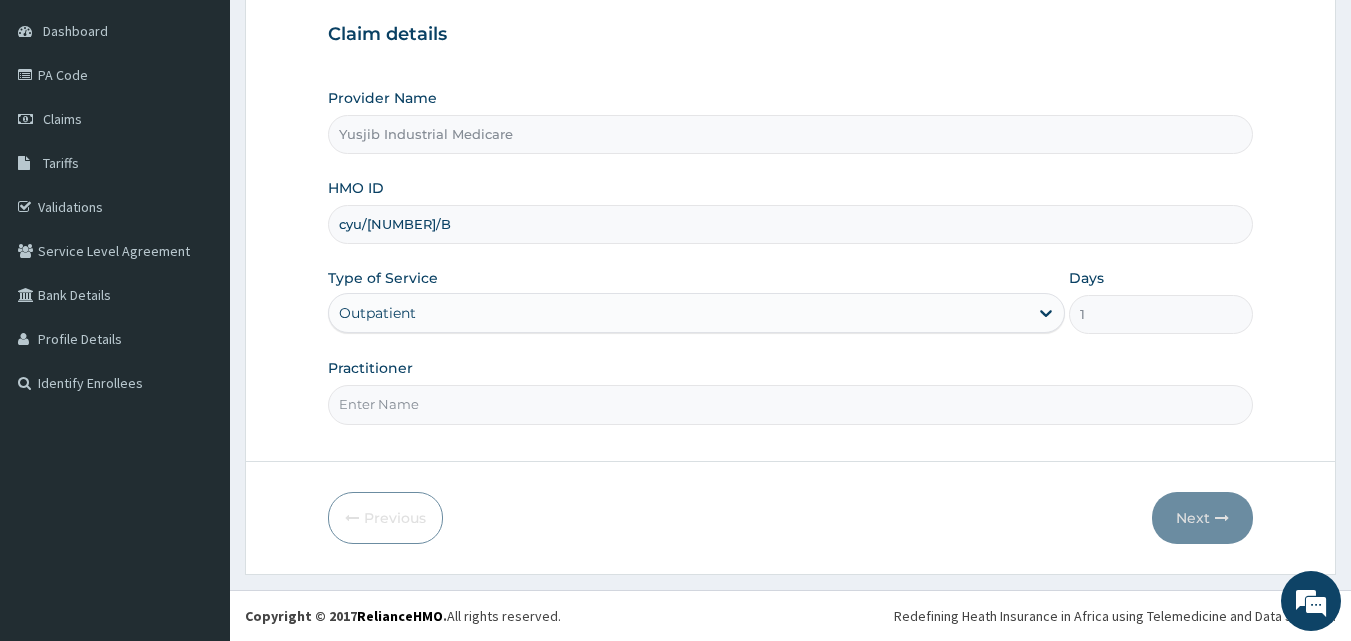 click on "Practitioner" at bounding box center (791, 404) 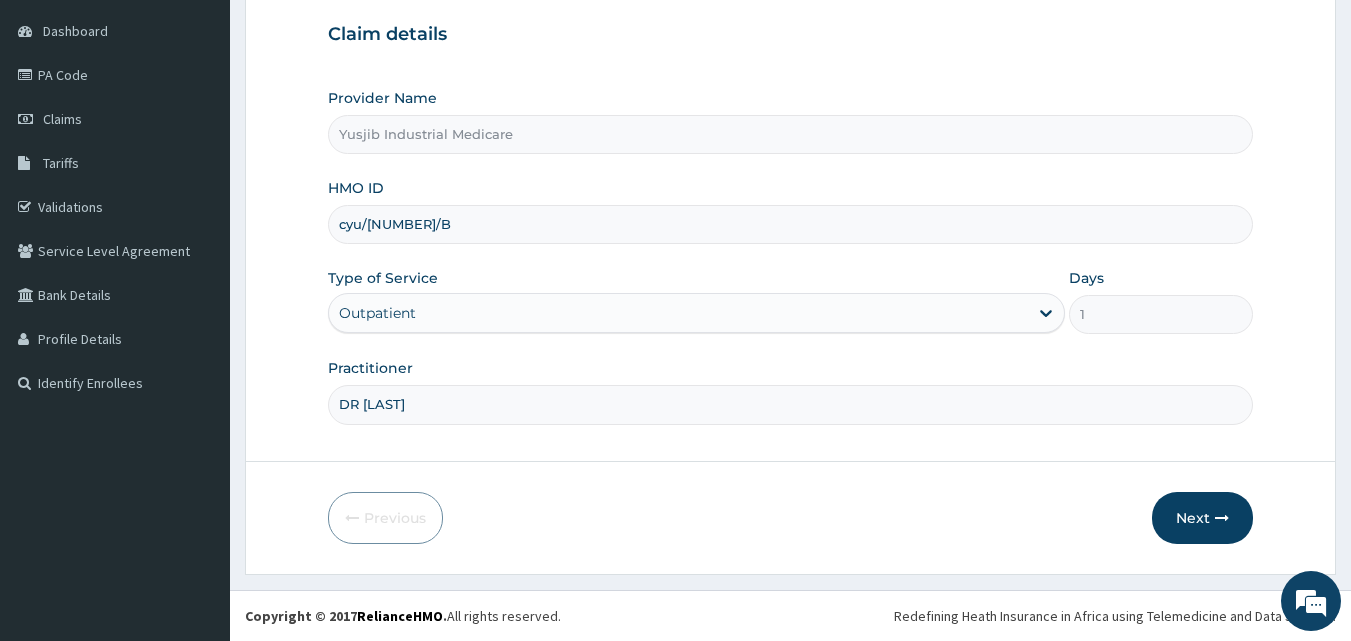 click on "DR JACOB" at bounding box center [791, 404] 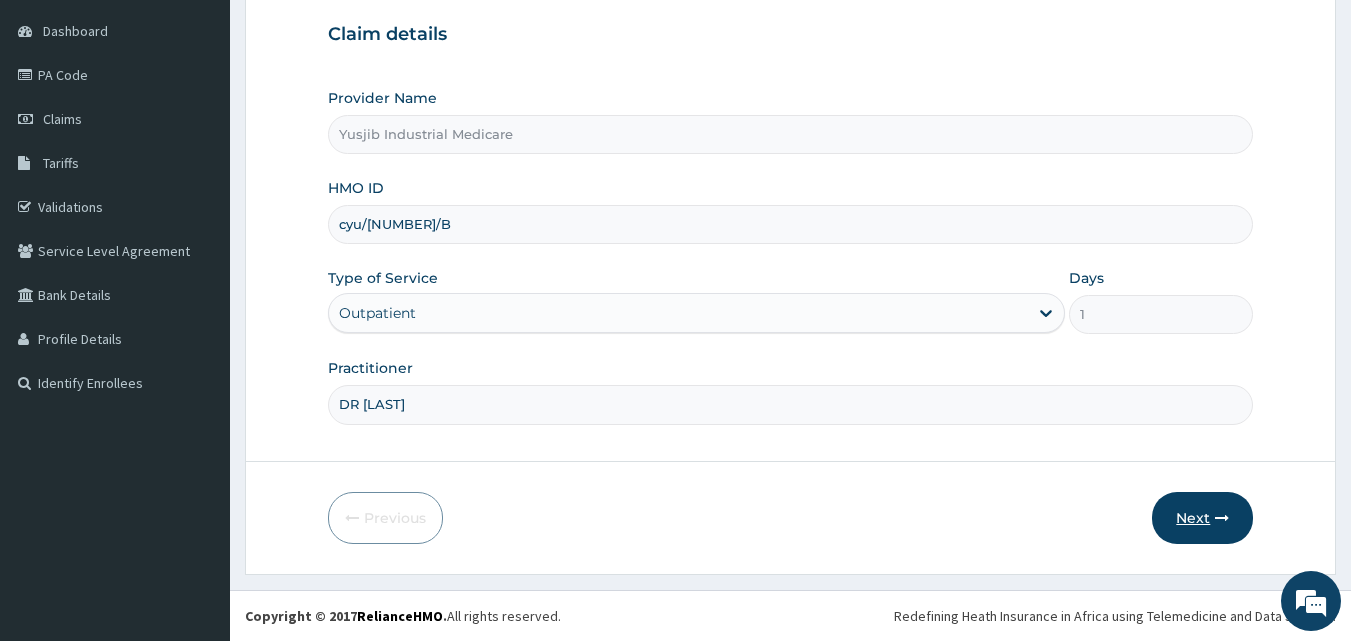 type on "DR JUNAID" 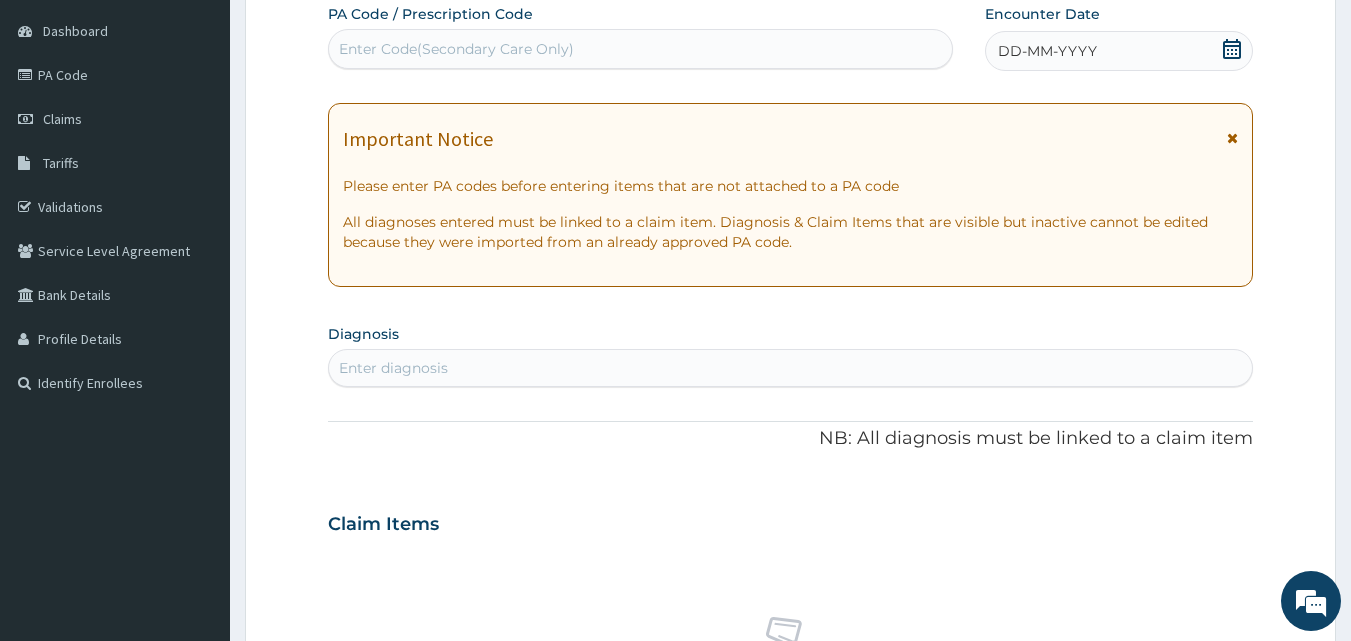 click at bounding box center [1232, 138] 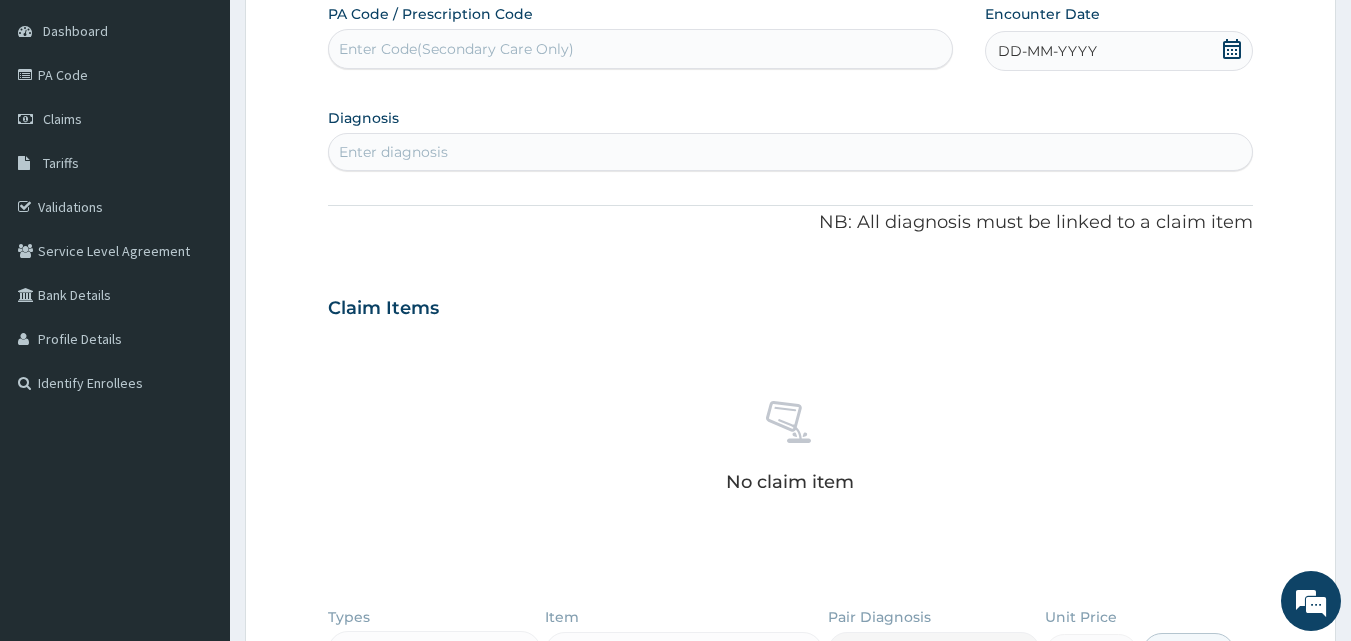 click on "DD-MM-YYYY" at bounding box center (1047, 51) 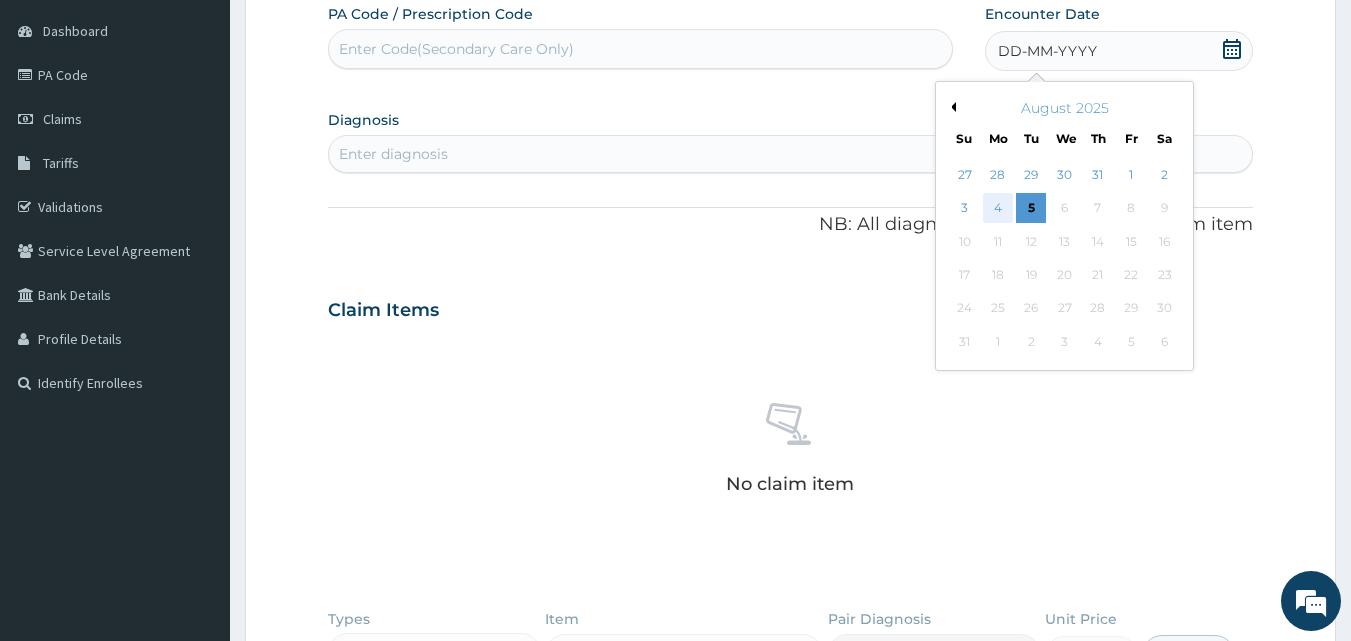 click on "4" at bounding box center (998, 209) 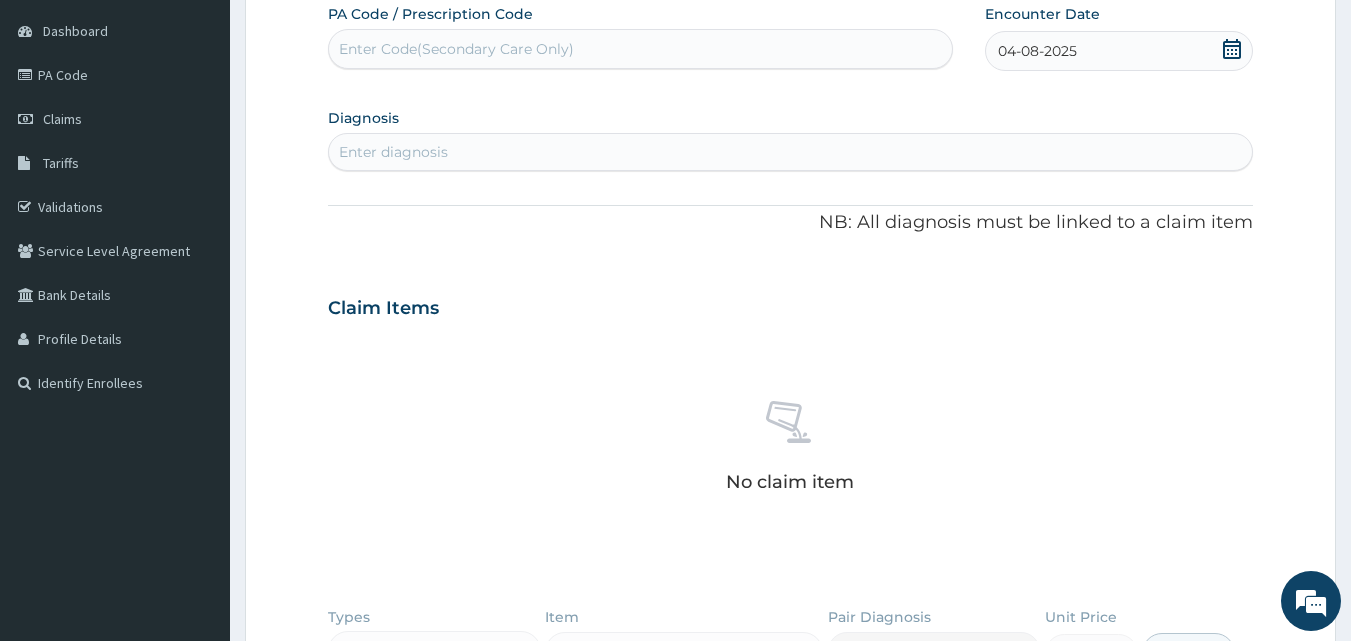 click on "Enter diagnosis" at bounding box center [393, 152] 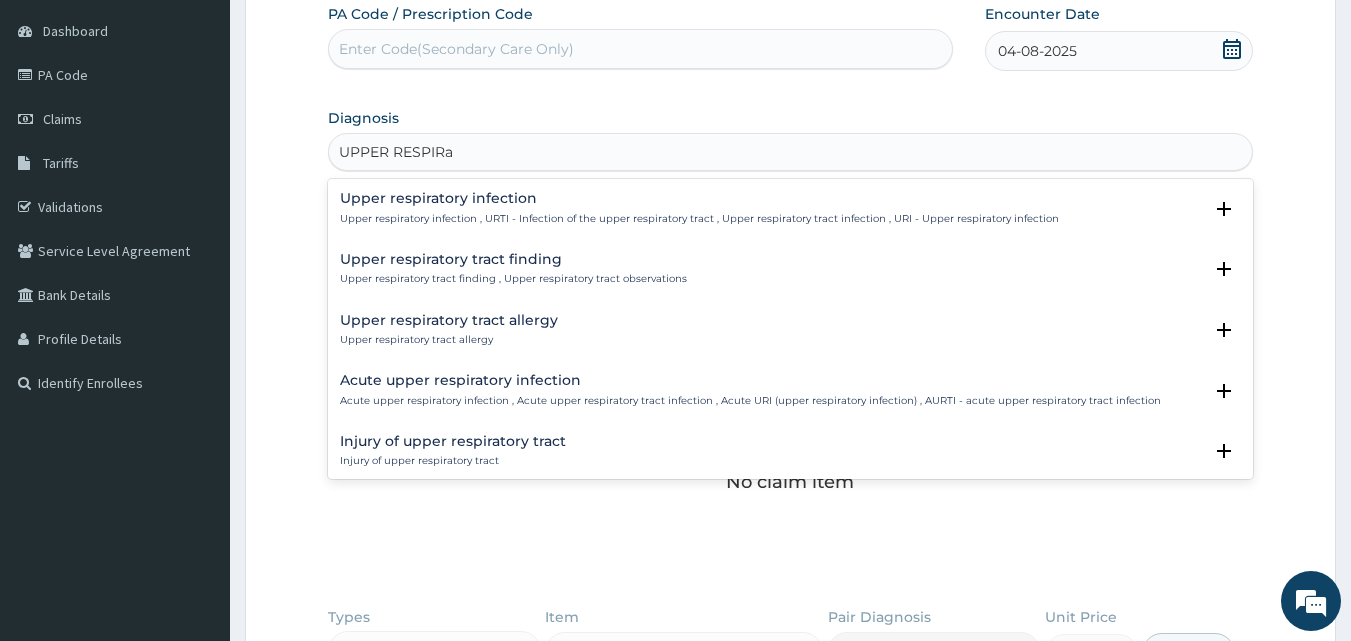 type on "UPPER RESPIR" 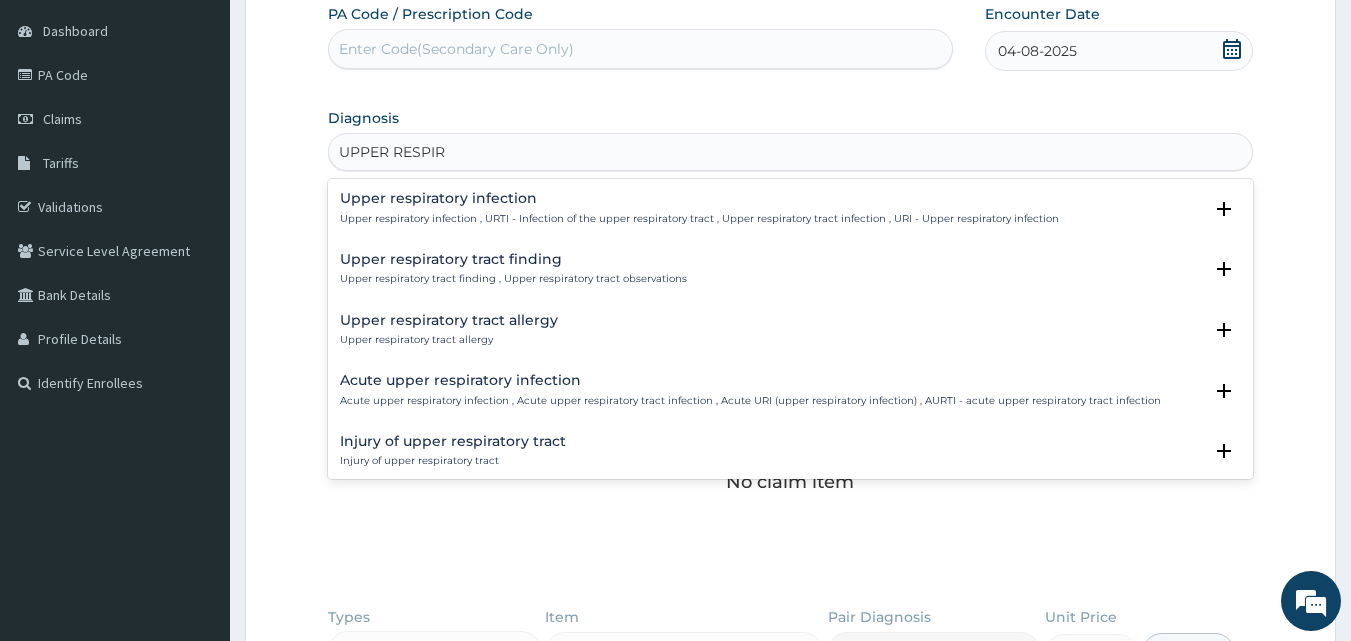 click on "Upper respiratory infection" at bounding box center [699, 198] 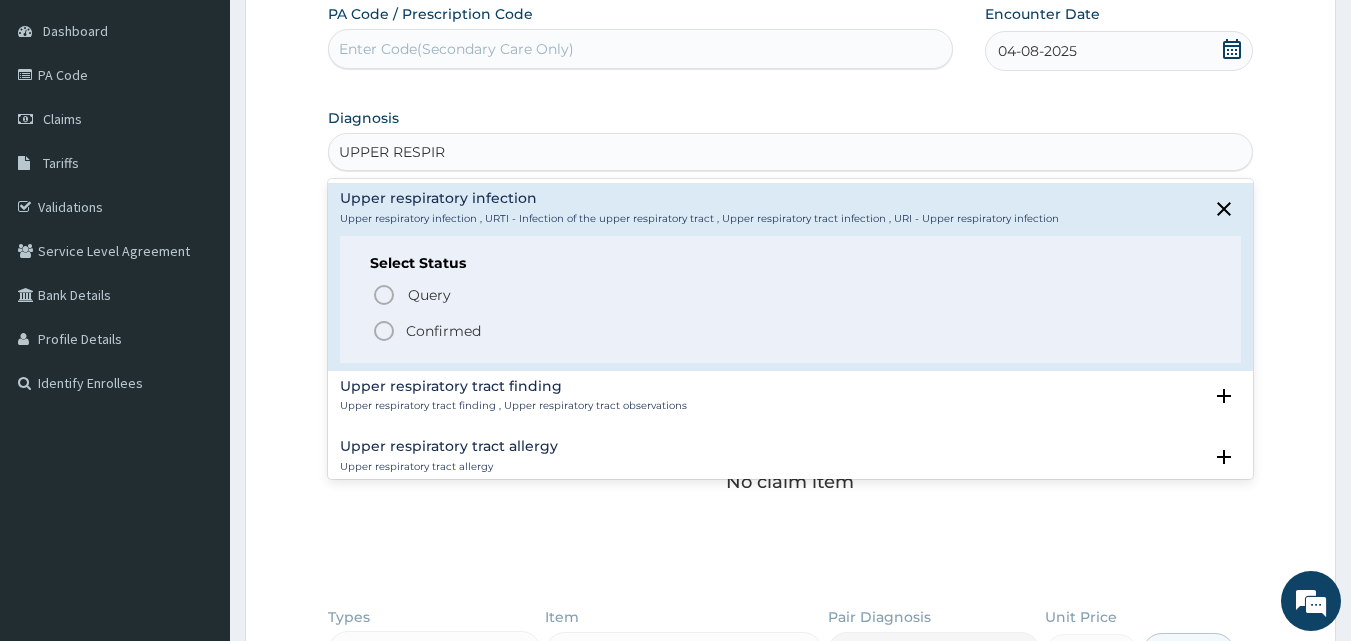 click 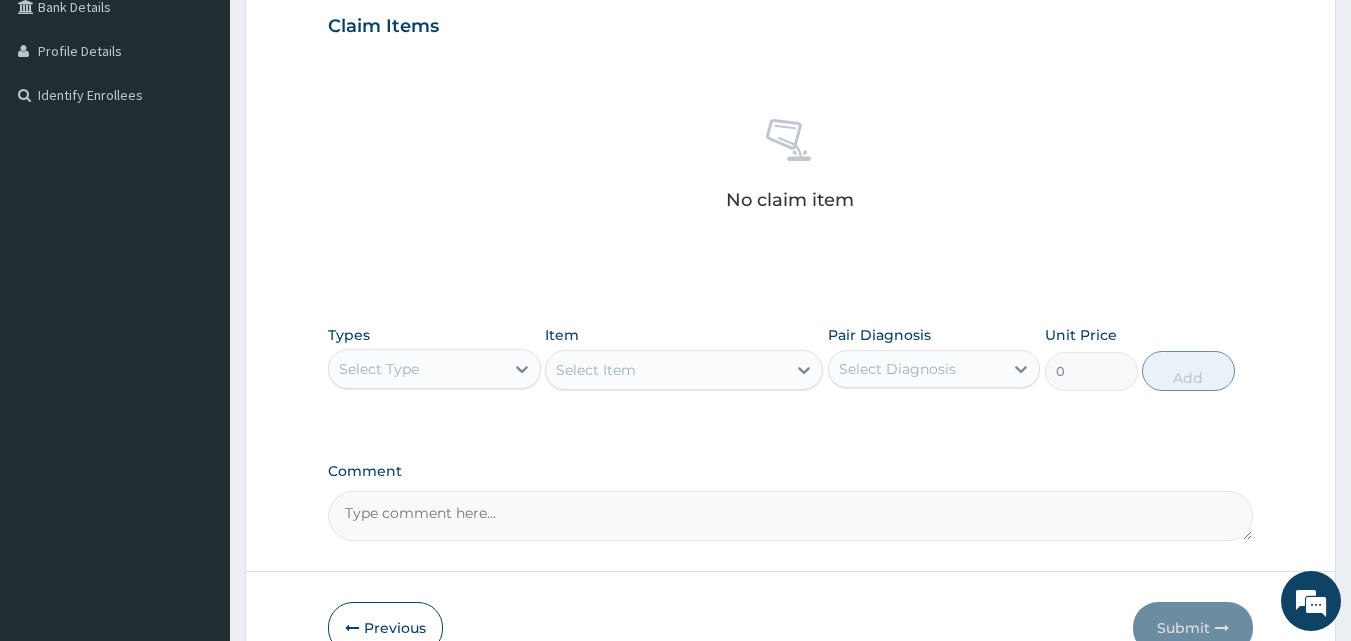 scroll, scrollTop: 585, scrollLeft: 0, axis: vertical 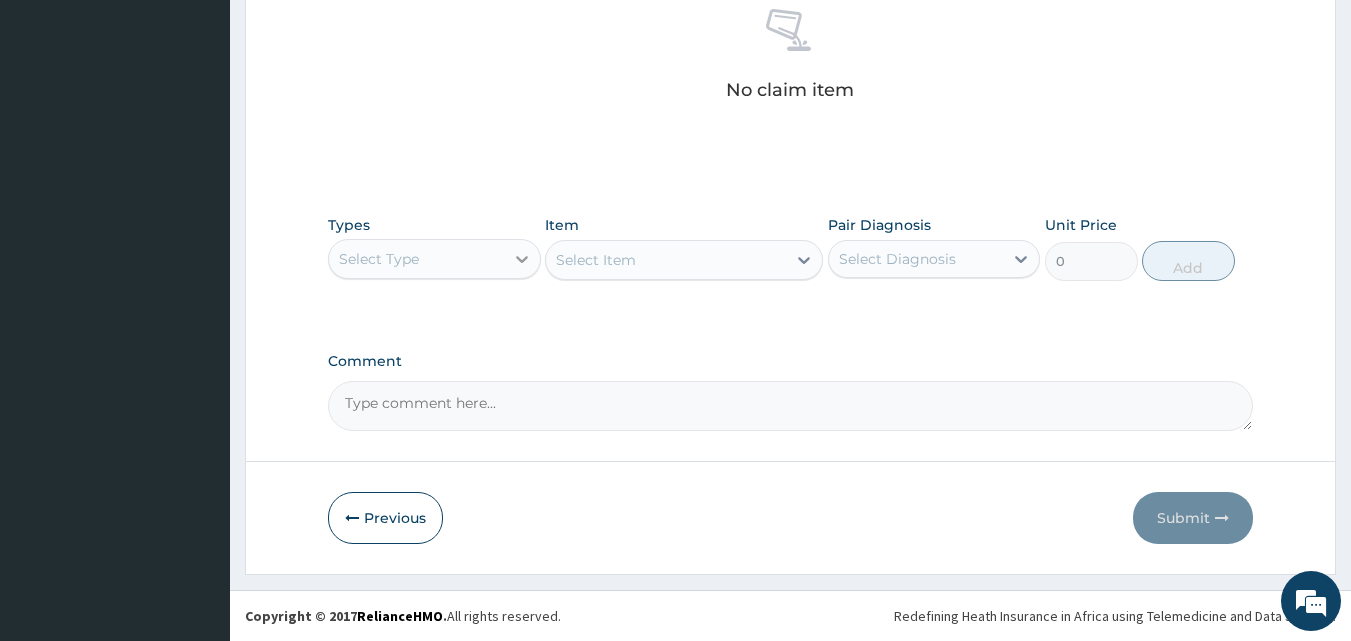 click at bounding box center [522, 259] 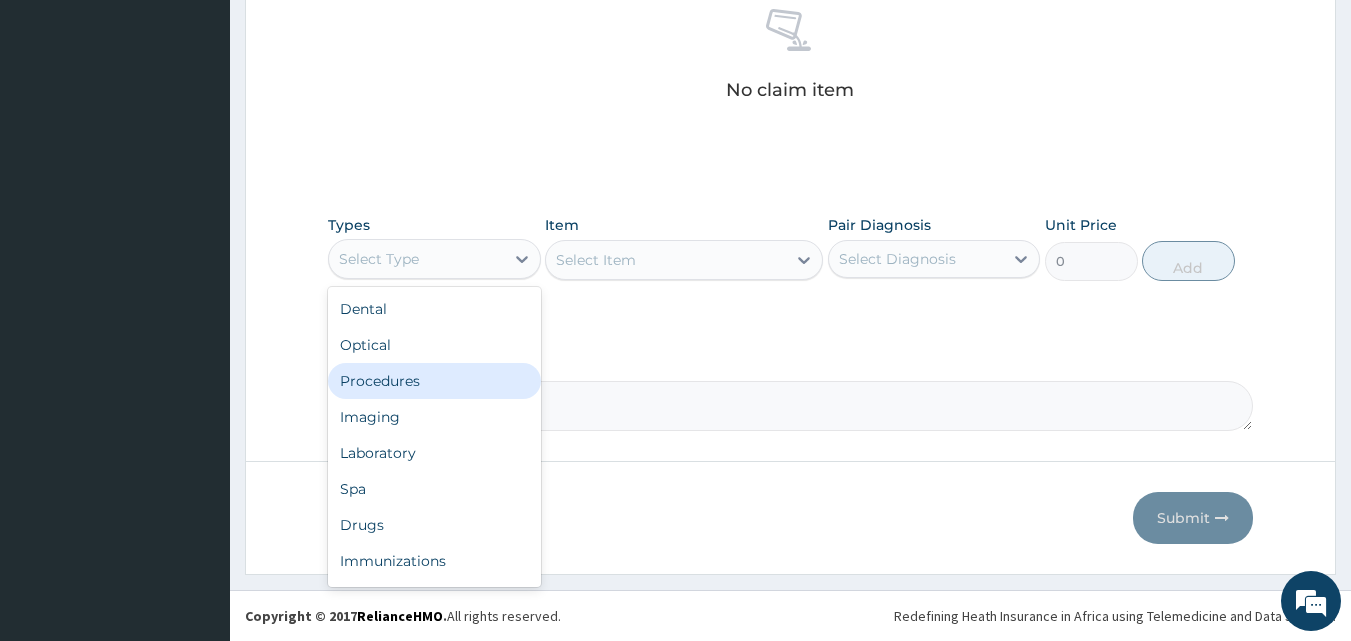 click on "Procedures" at bounding box center (434, 381) 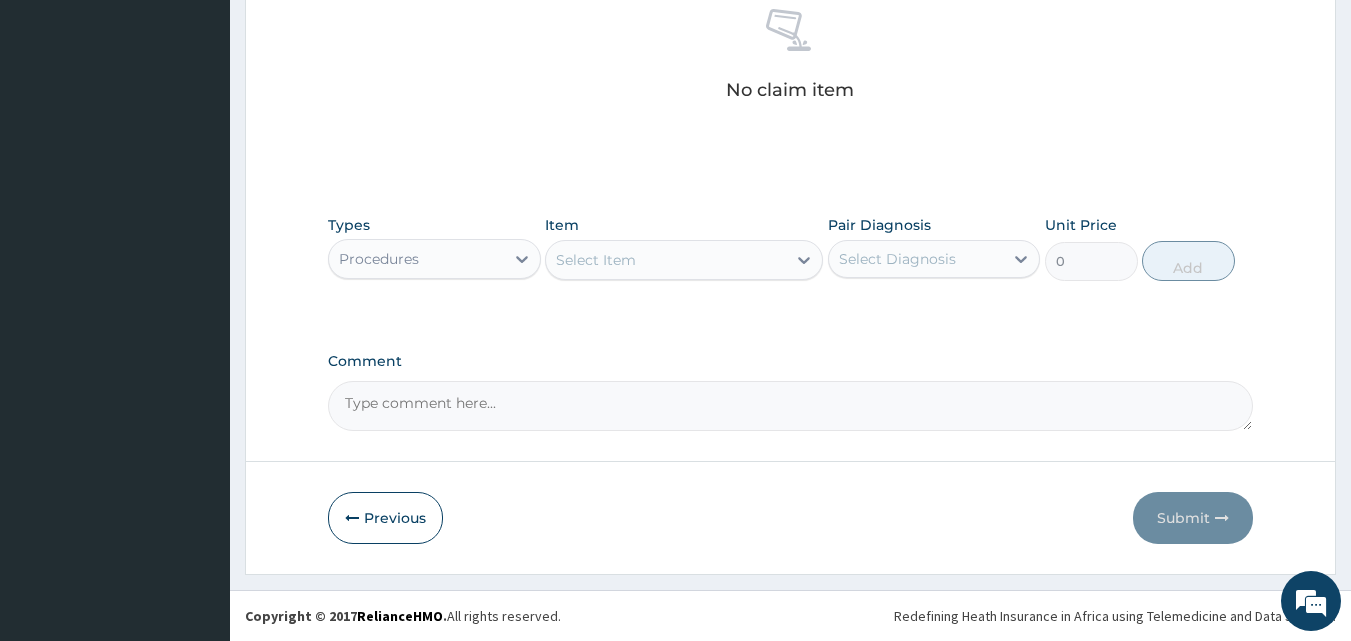 click on "Select Item" at bounding box center [666, 260] 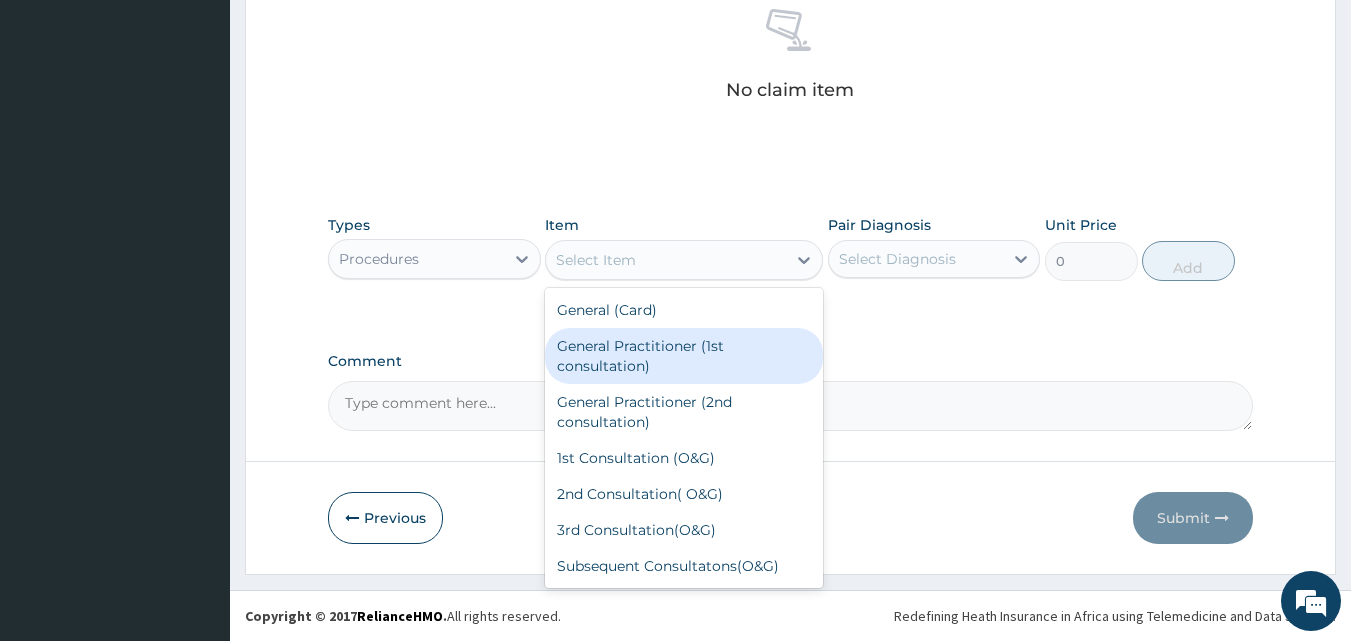 click on "General Practitioner (1st consultation)" at bounding box center [684, 356] 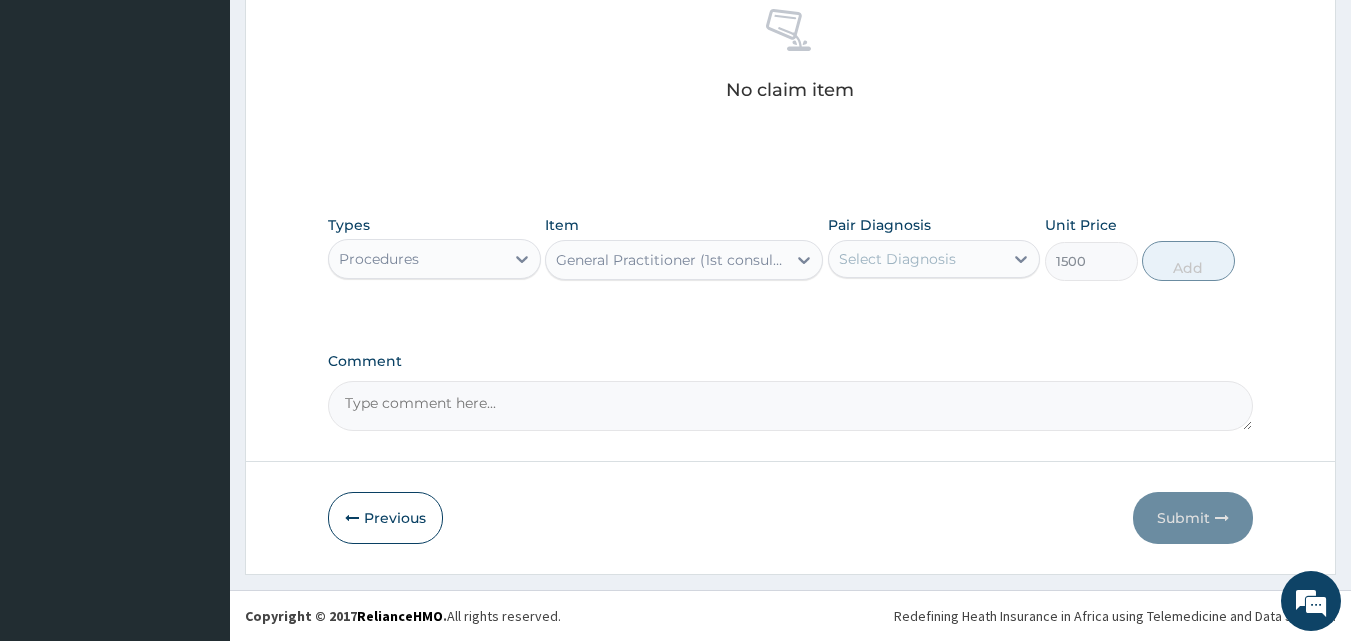 click on "Select Diagnosis" at bounding box center [916, 259] 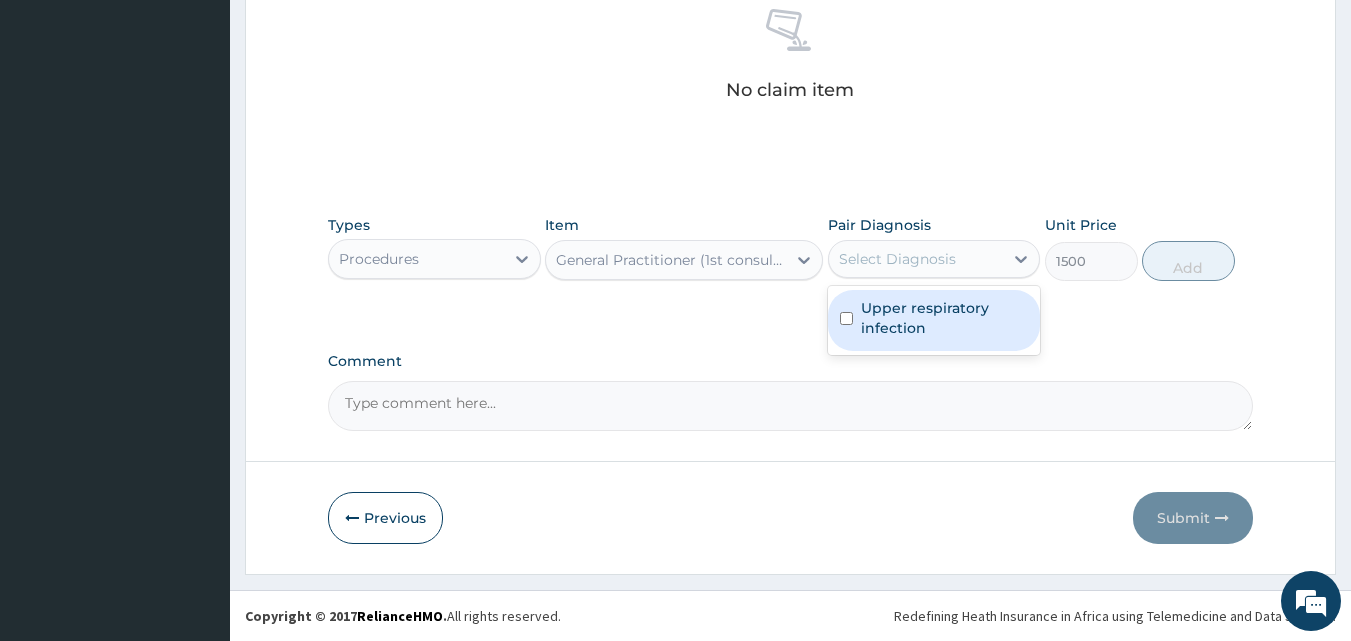 click on "Upper respiratory infection" at bounding box center (945, 318) 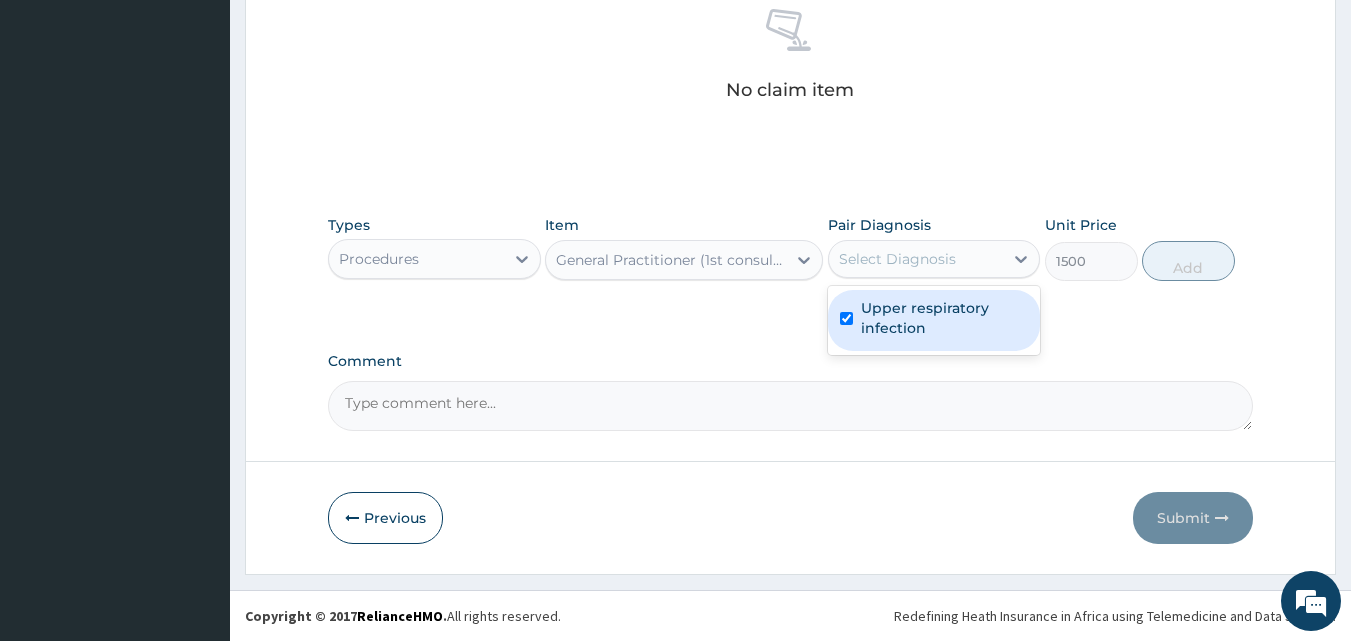 checkbox on "true" 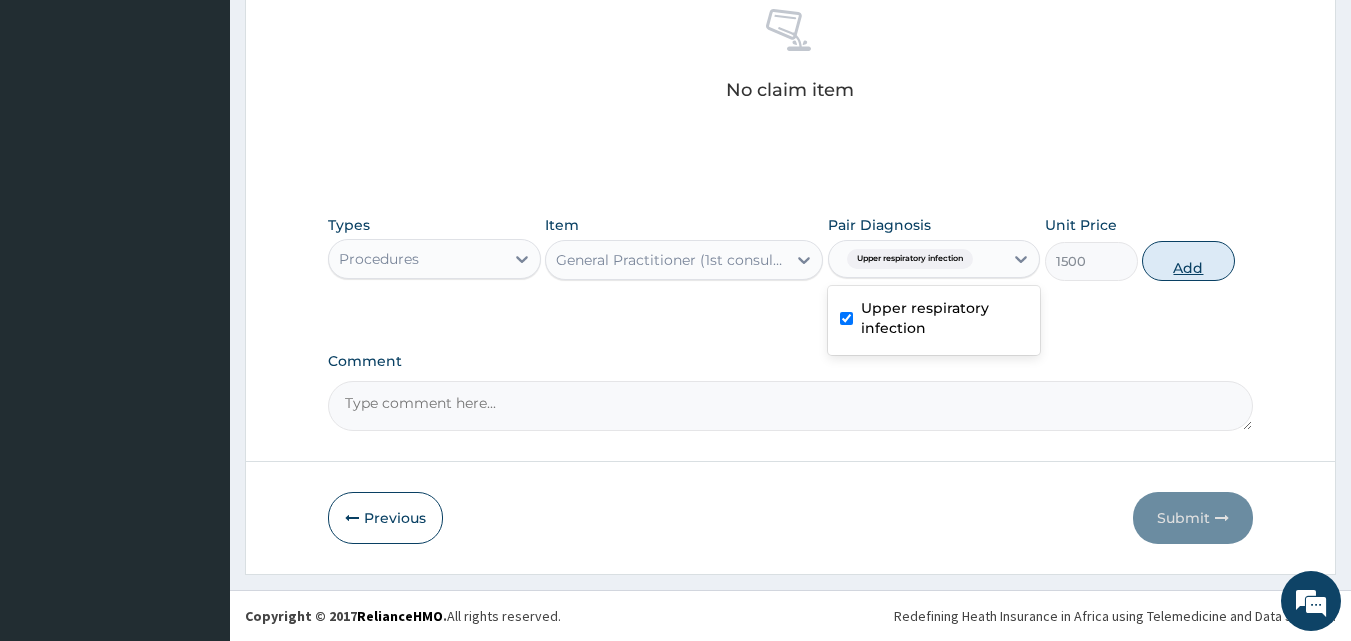 click on "Add" at bounding box center (1188, 261) 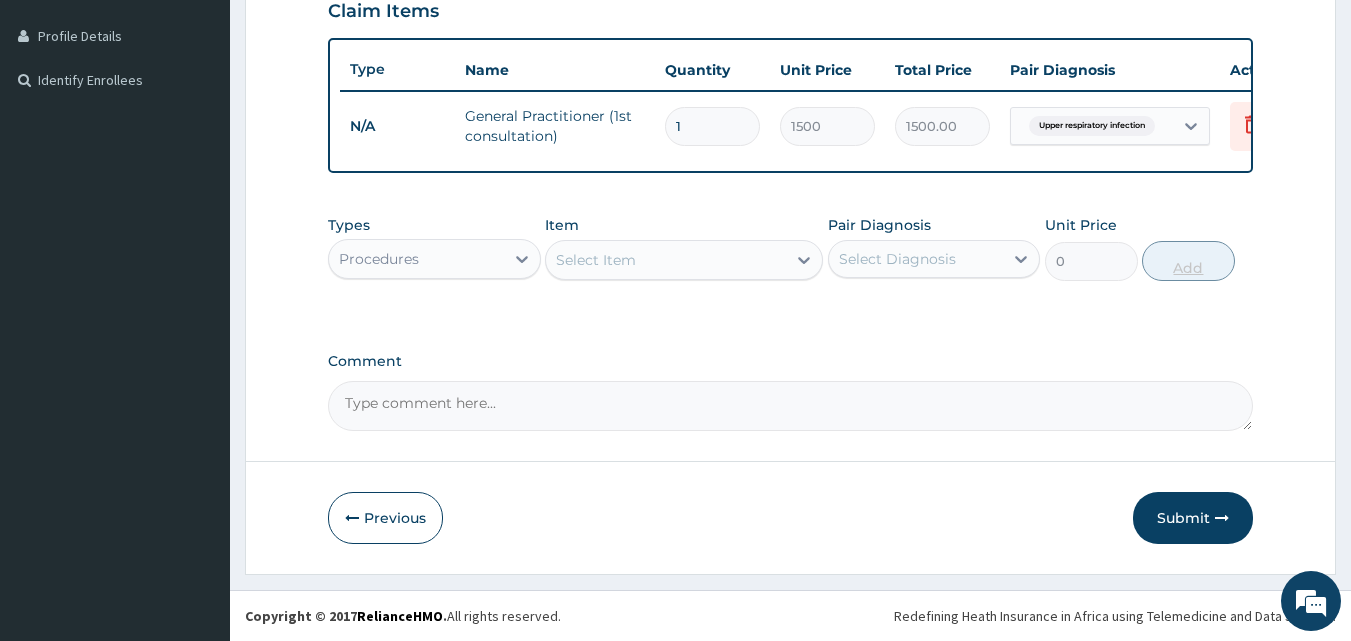 scroll, scrollTop: 505, scrollLeft: 0, axis: vertical 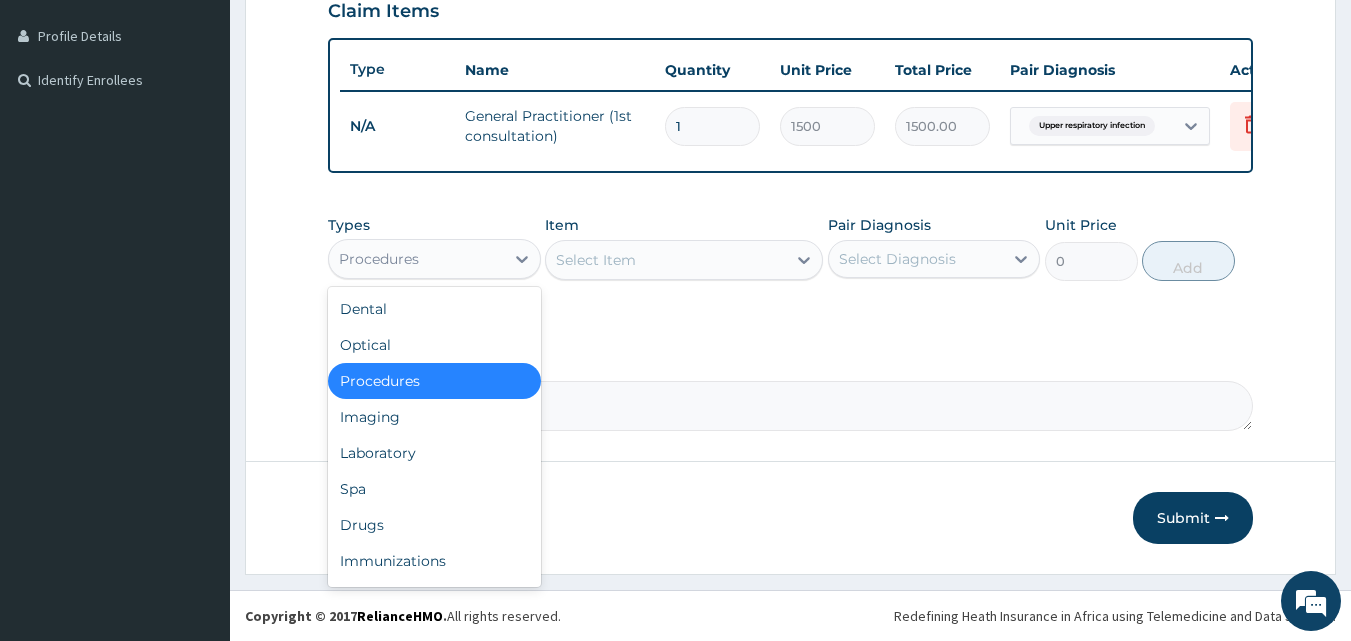 click on "Procedures" at bounding box center [416, 259] 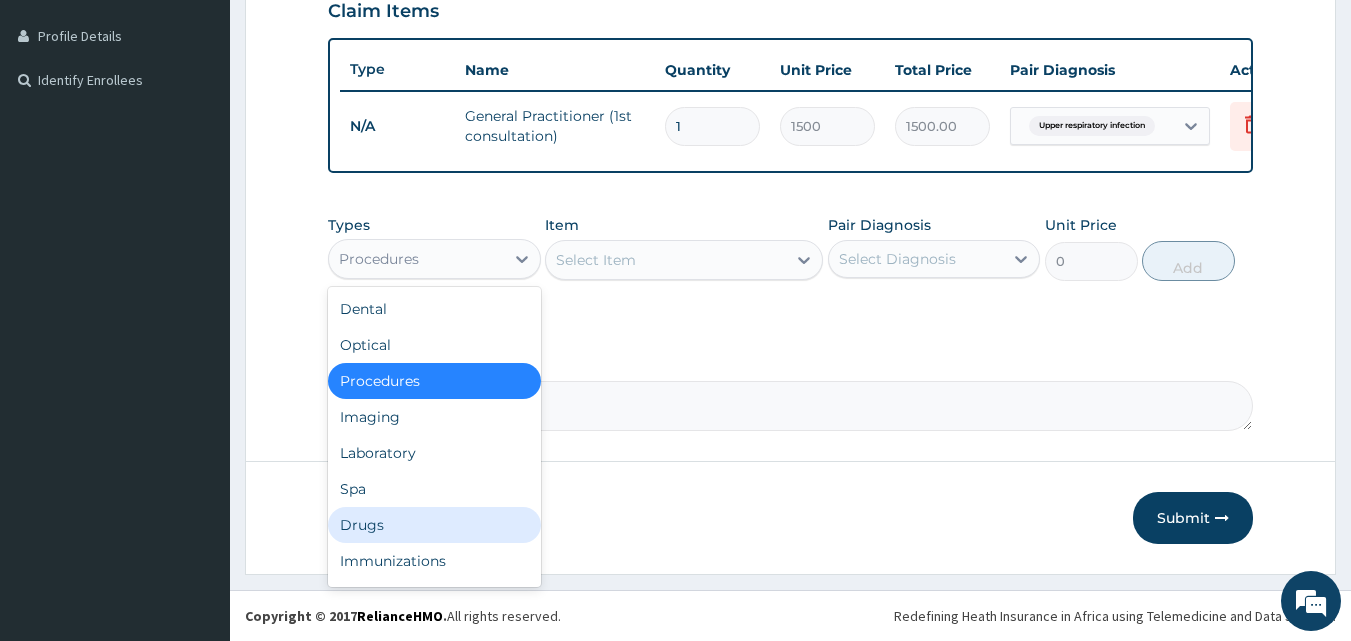 click on "Drugs" at bounding box center [434, 525] 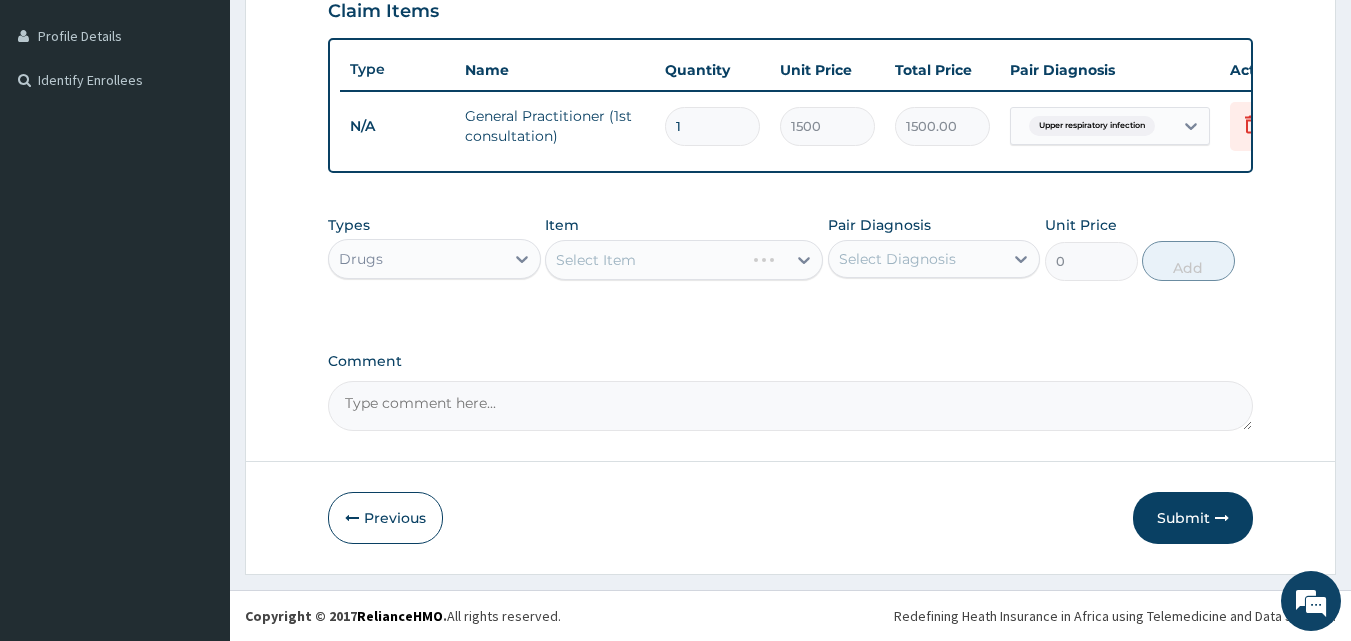 click on "Select Item" at bounding box center [684, 260] 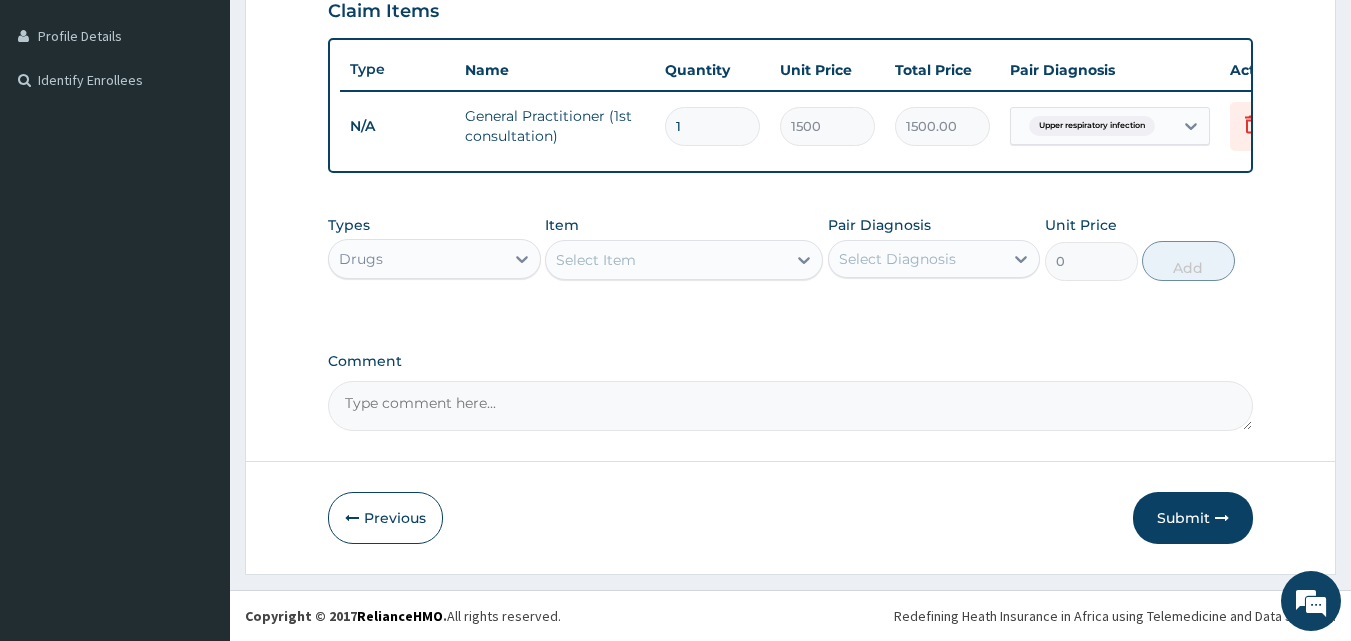 click on "Select Item" at bounding box center (666, 260) 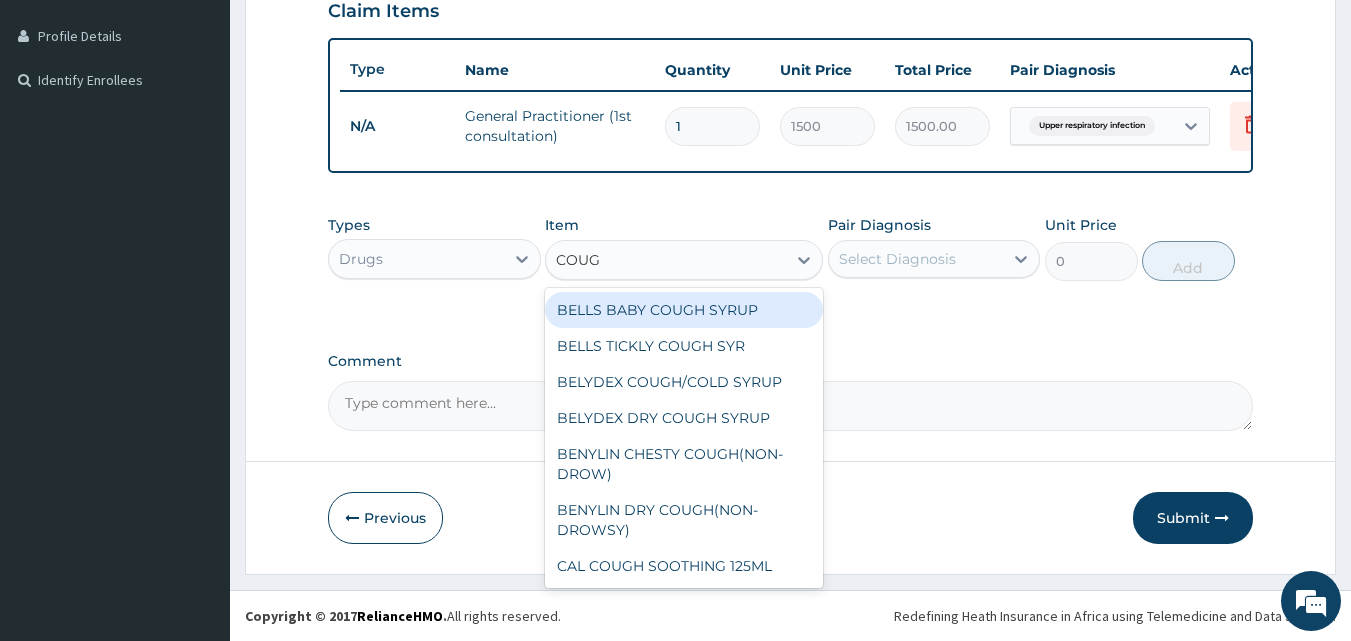 type on "COUGH" 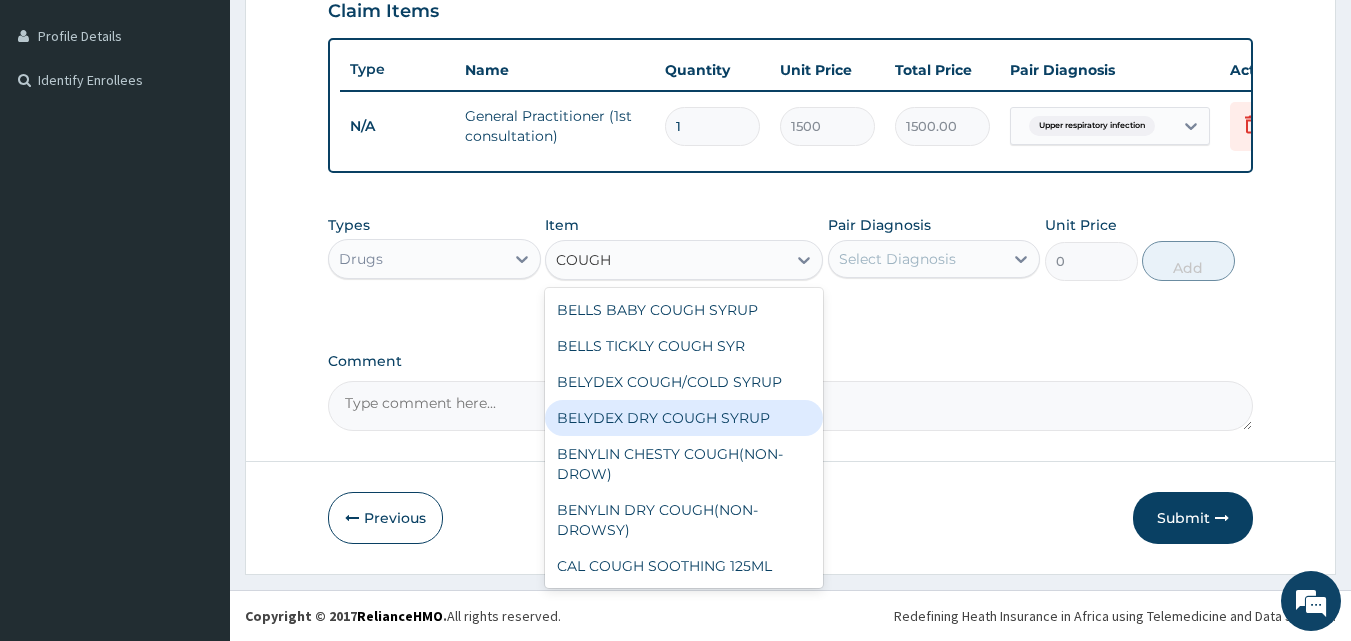 click on "BELYDEX DRY COUGH SYRUP" at bounding box center [684, 418] 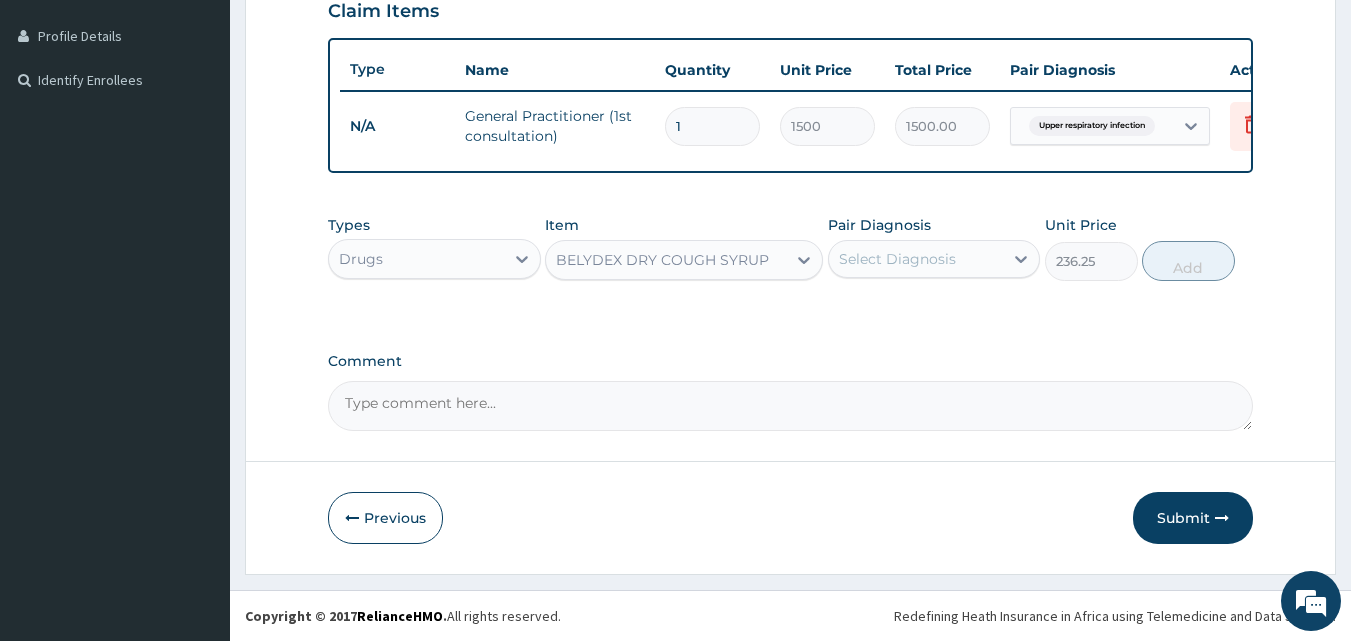 click on "BELYDEX DRY COUGH SYRUP" at bounding box center (662, 260) 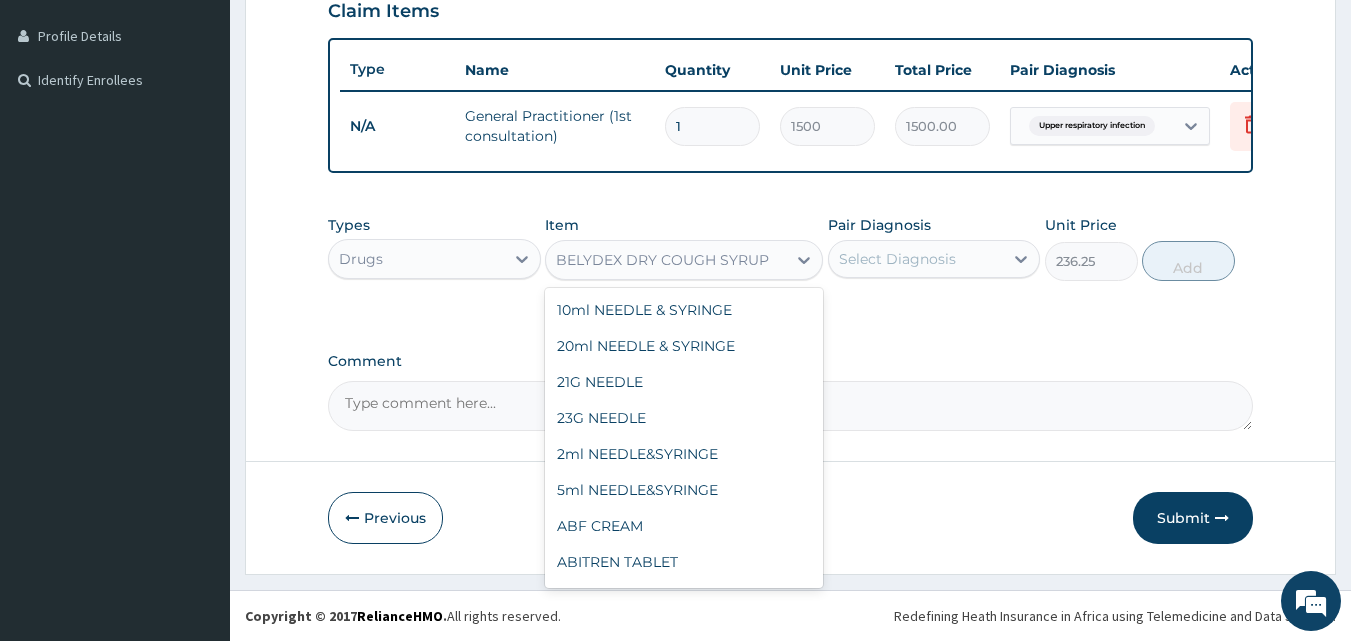 scroll, scrollTop: 0, scrollLeft: 0, axis: both 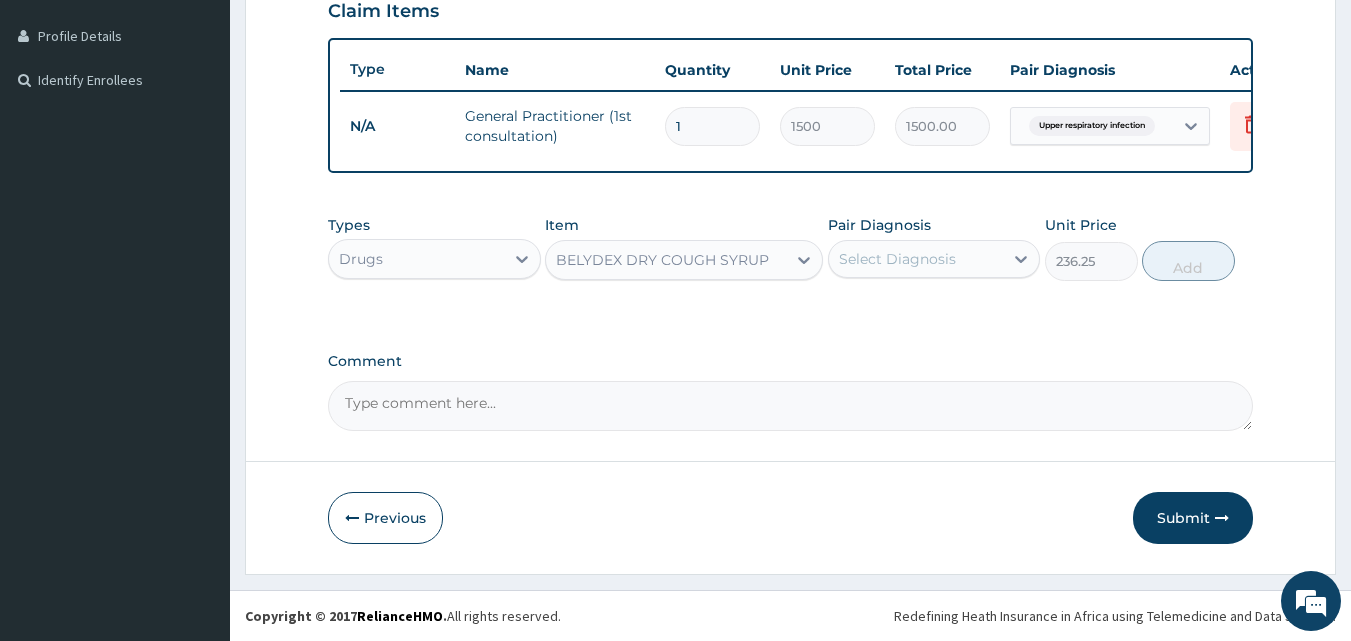 click on "BELYDEX DRY COUGH SYRUP" at bounding box center (662, 260) 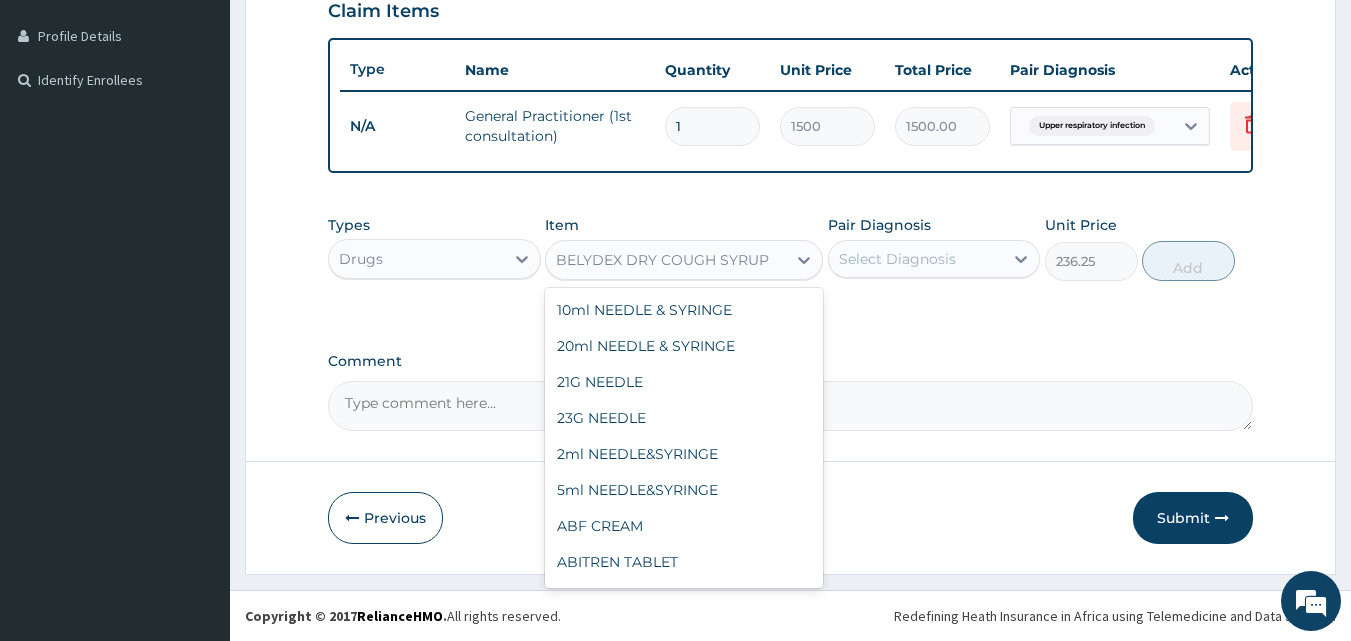 scroll, scrollTop: 8464, scrollLeft: 0, axis: vertical 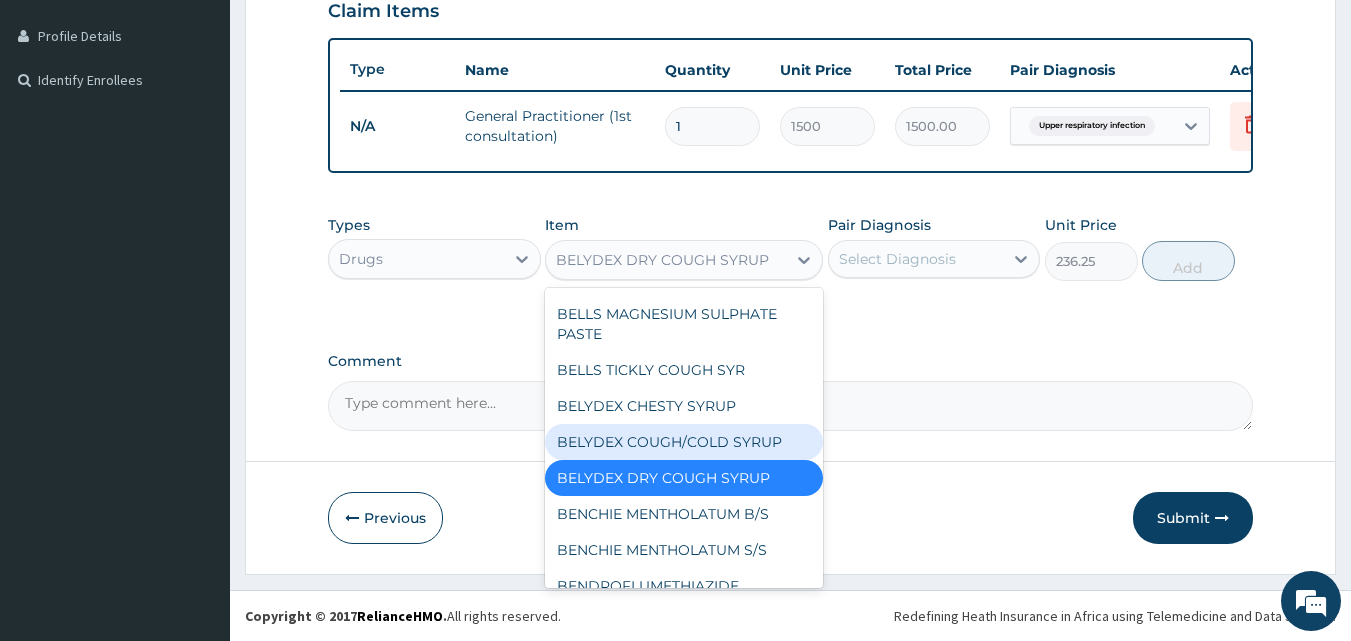 click on "BELYDEX COUGH/COLD SYRUP" at bounding box center [684, 442] 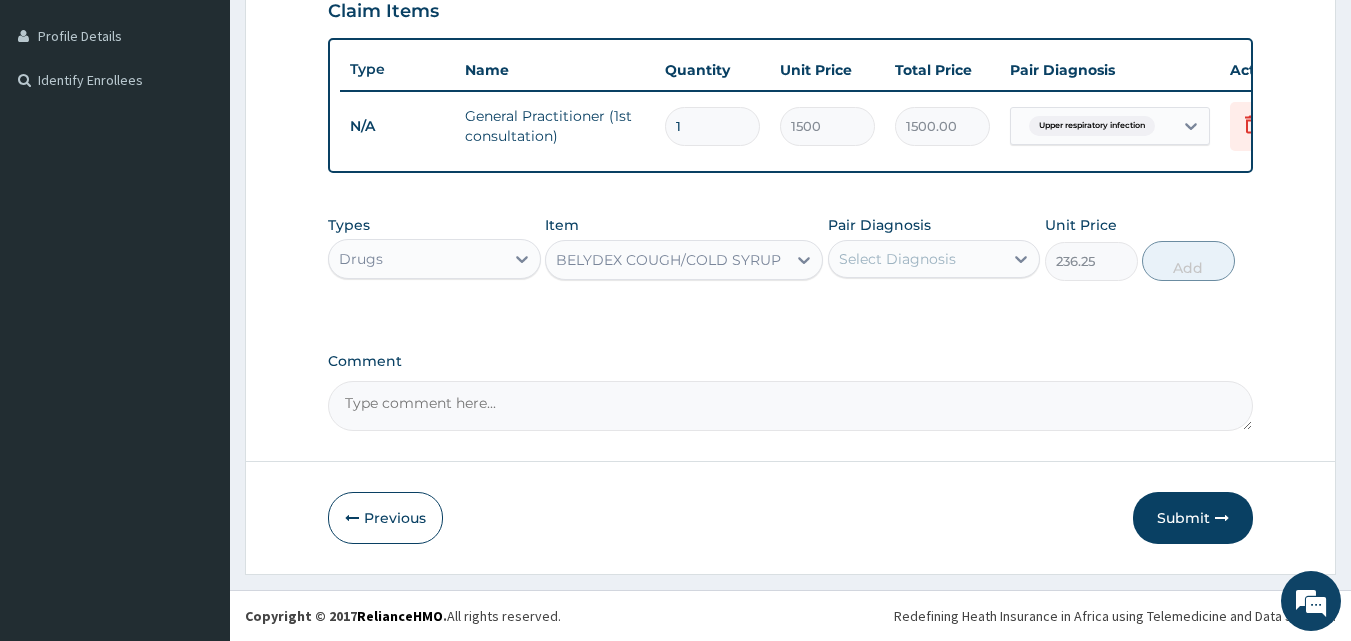 click on "BELYDEX COUGH/COLD SYRUP" at bounding box center [668, 260] 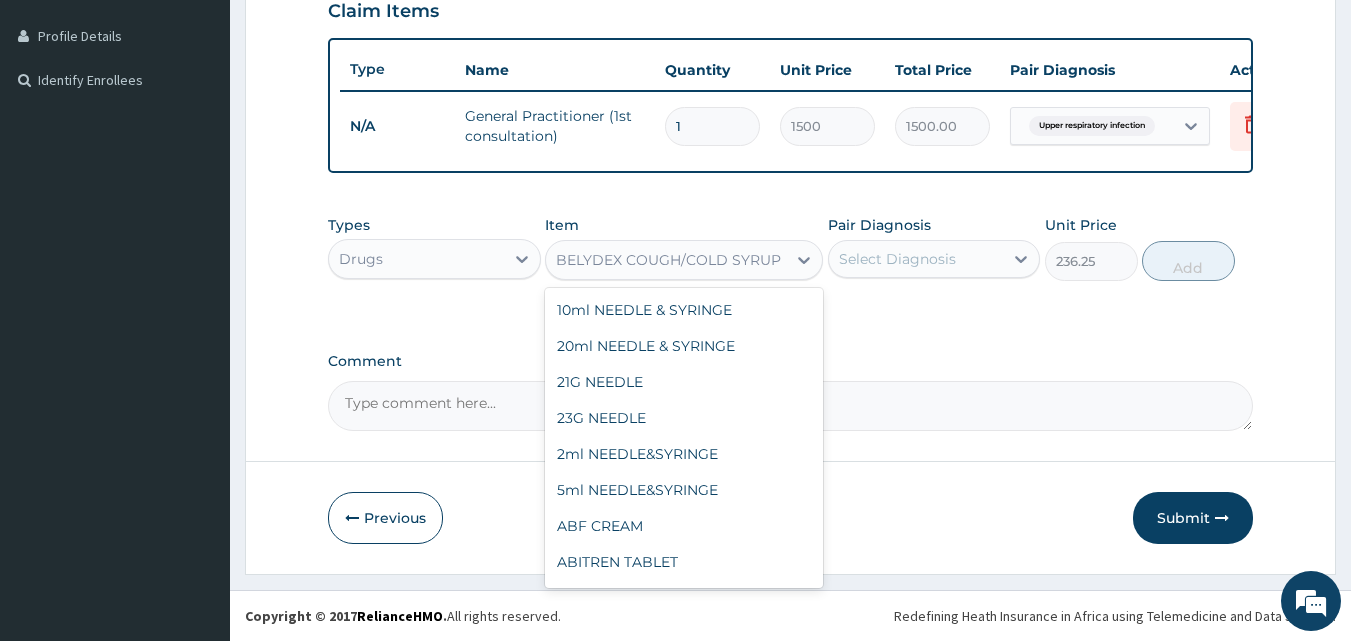 scroll, scrollTop: 8428, scrollLeft: 0, axis: vertical 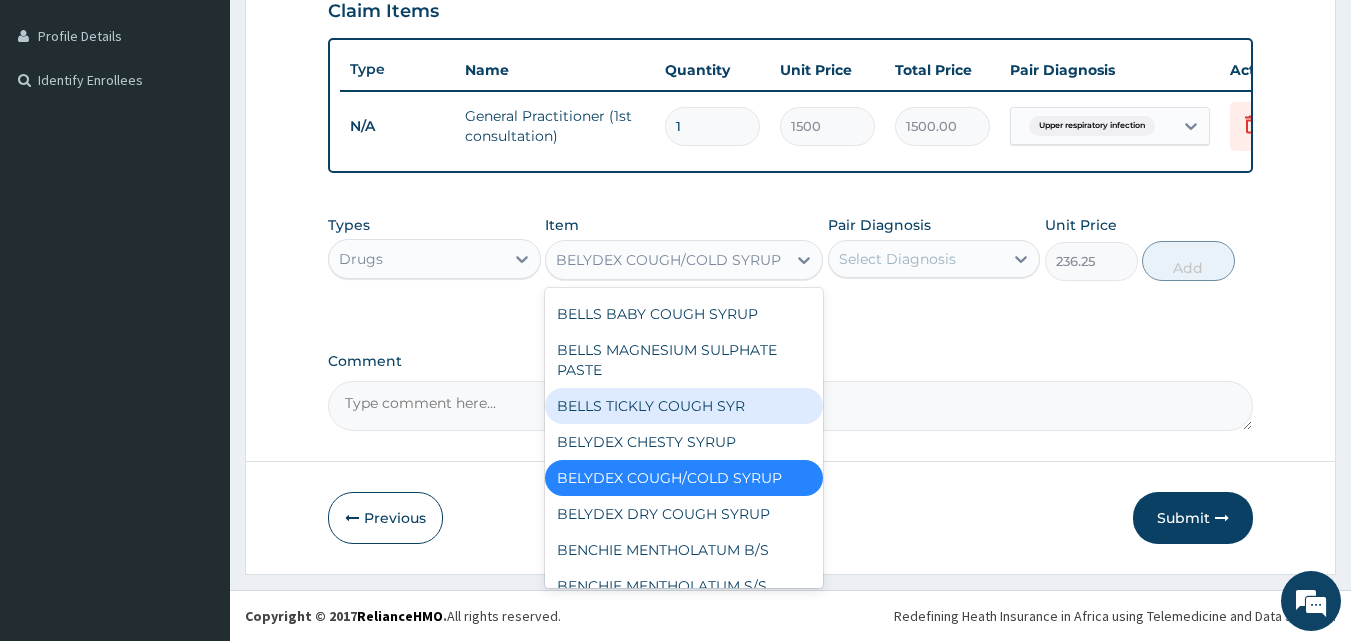 click on "BELLS TICKLY COUGH SYR" at bounding box center (684, 406) 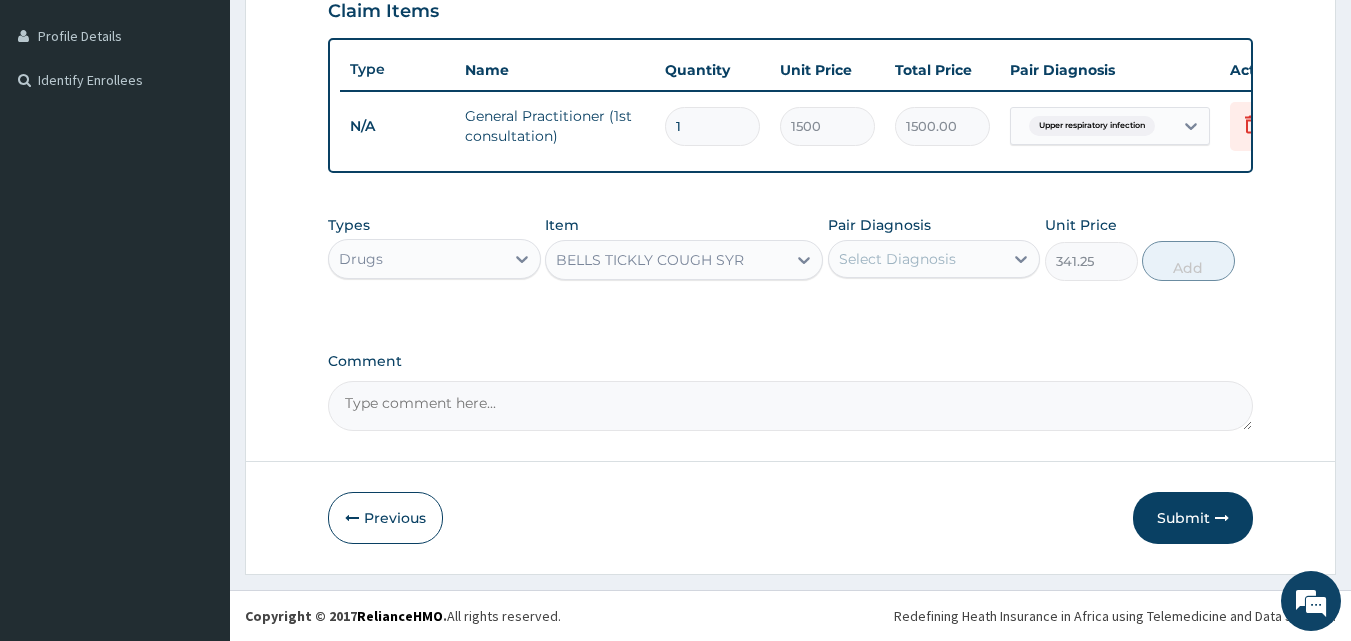 click on "BELLS TICKLY COUGH SYR" at bounding box center (650, 260) 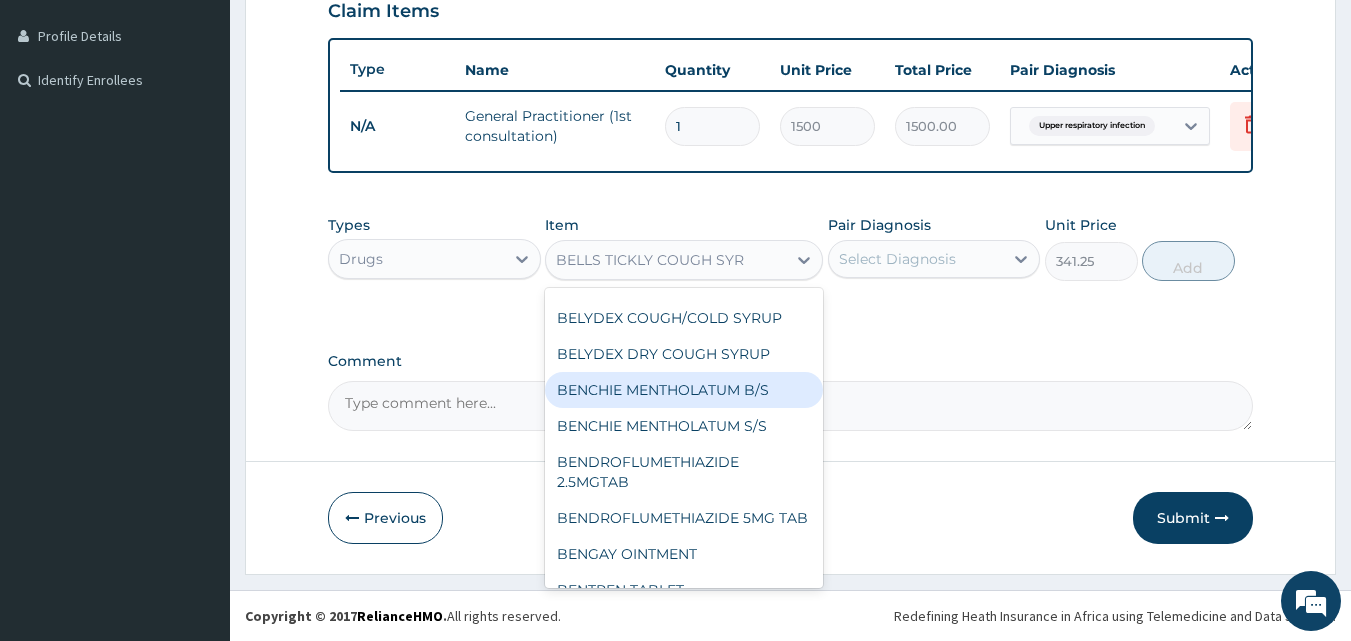 scroll, scrollTop: 8556, scrollLeft: 0, axis: vertical 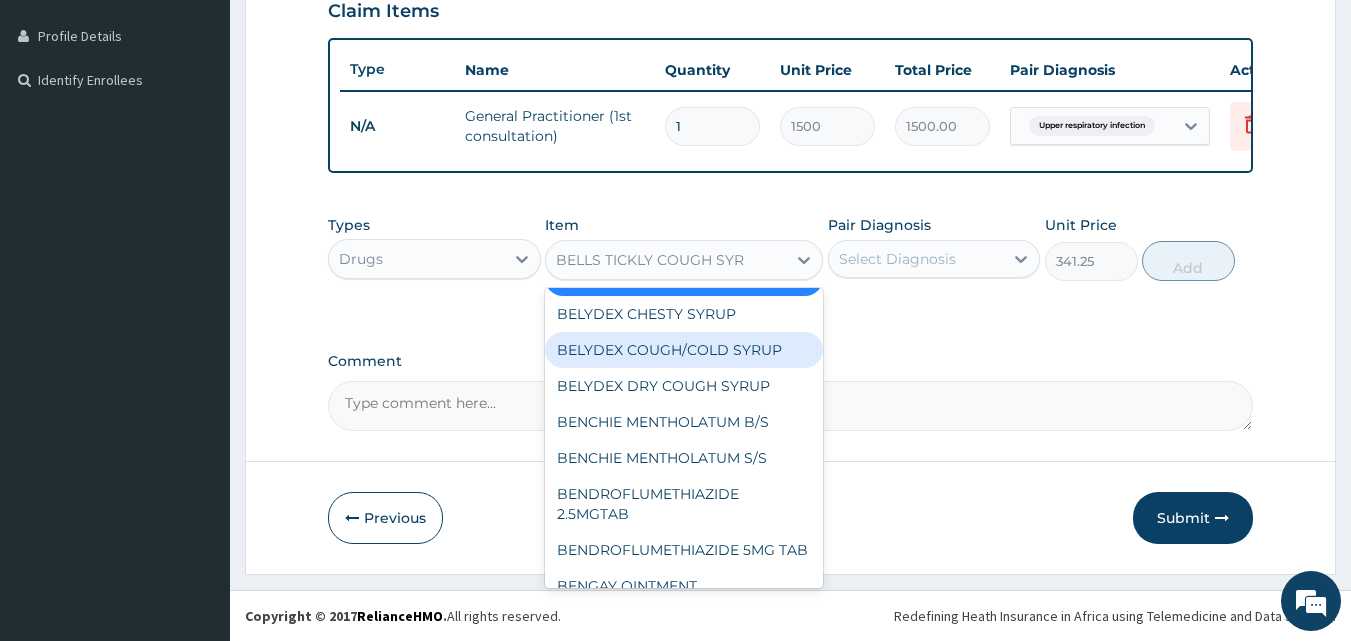 click on "BELYDEX COUGH/COLD SYRUP" at bounding box center (684, 350) 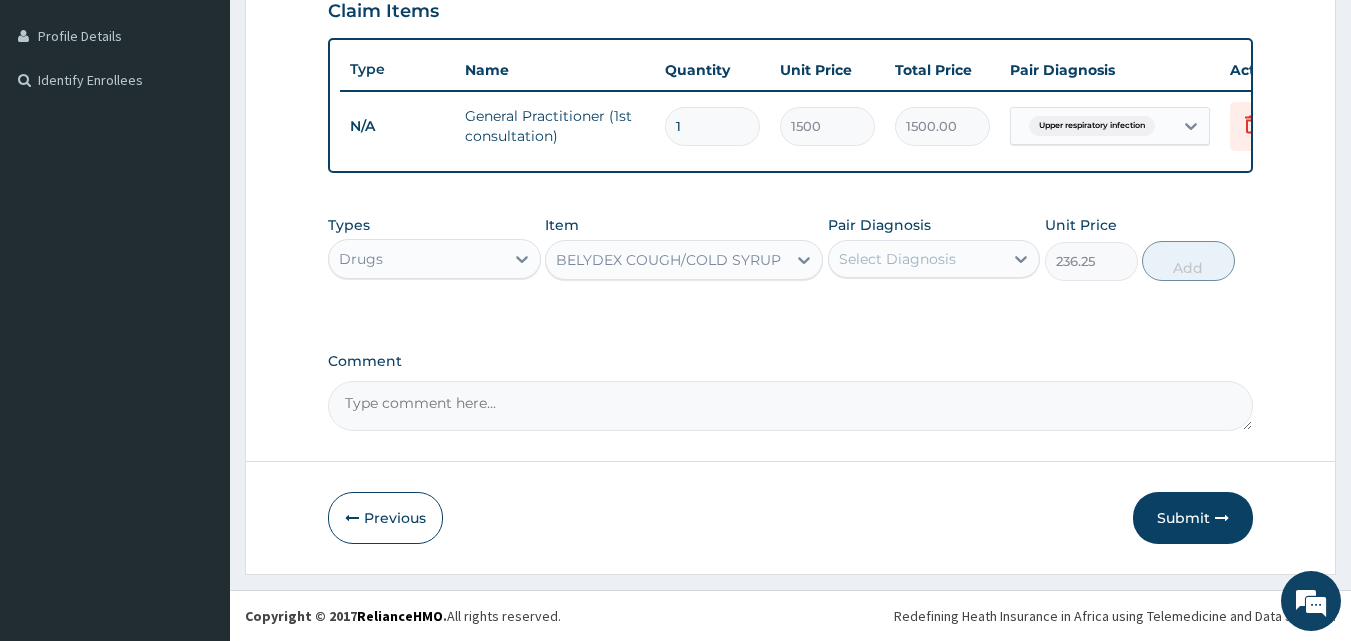 click on "BELYDEX COUGH/COLD SYRUP" at bounding box center [668, 260] 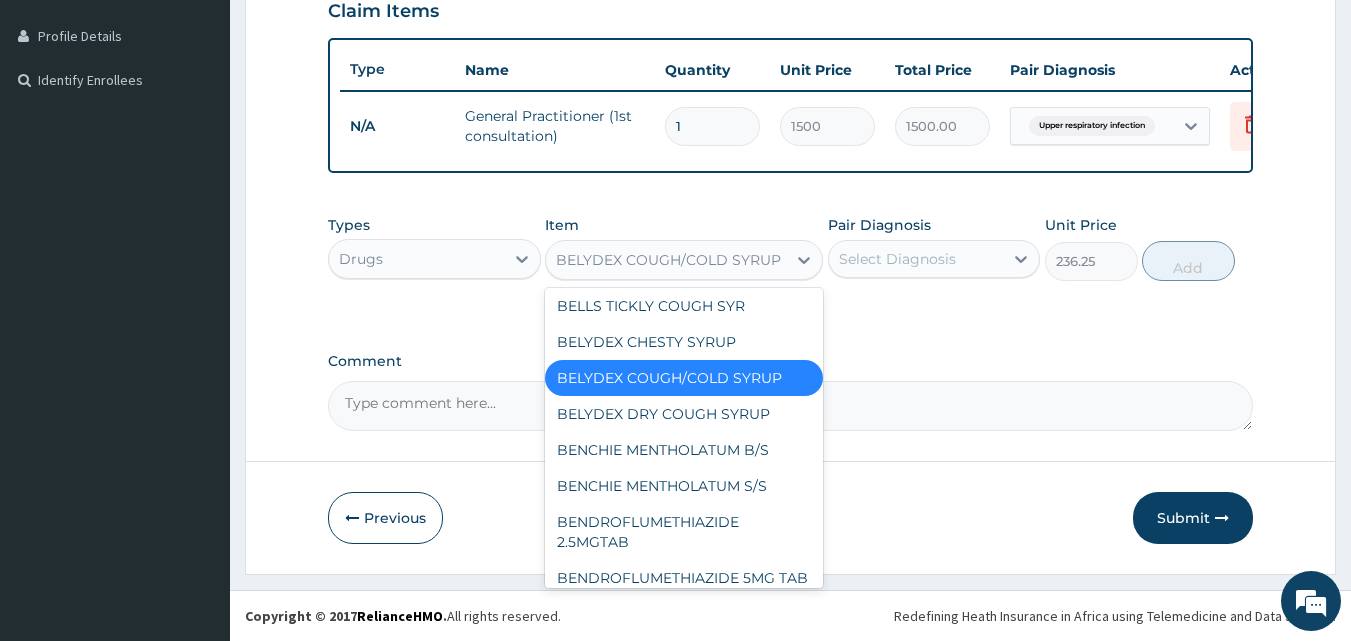 scroll, scrollTop: 8628, scrollLeft: 0, axis: vertical 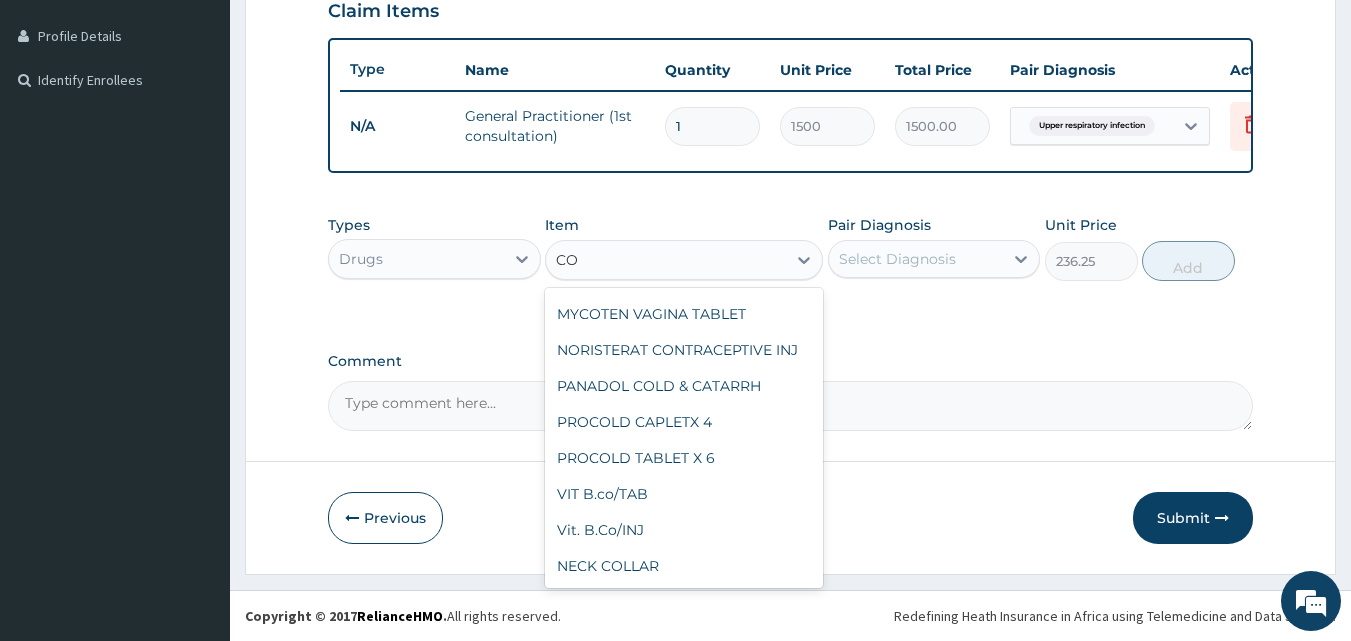 type on "COUGH" 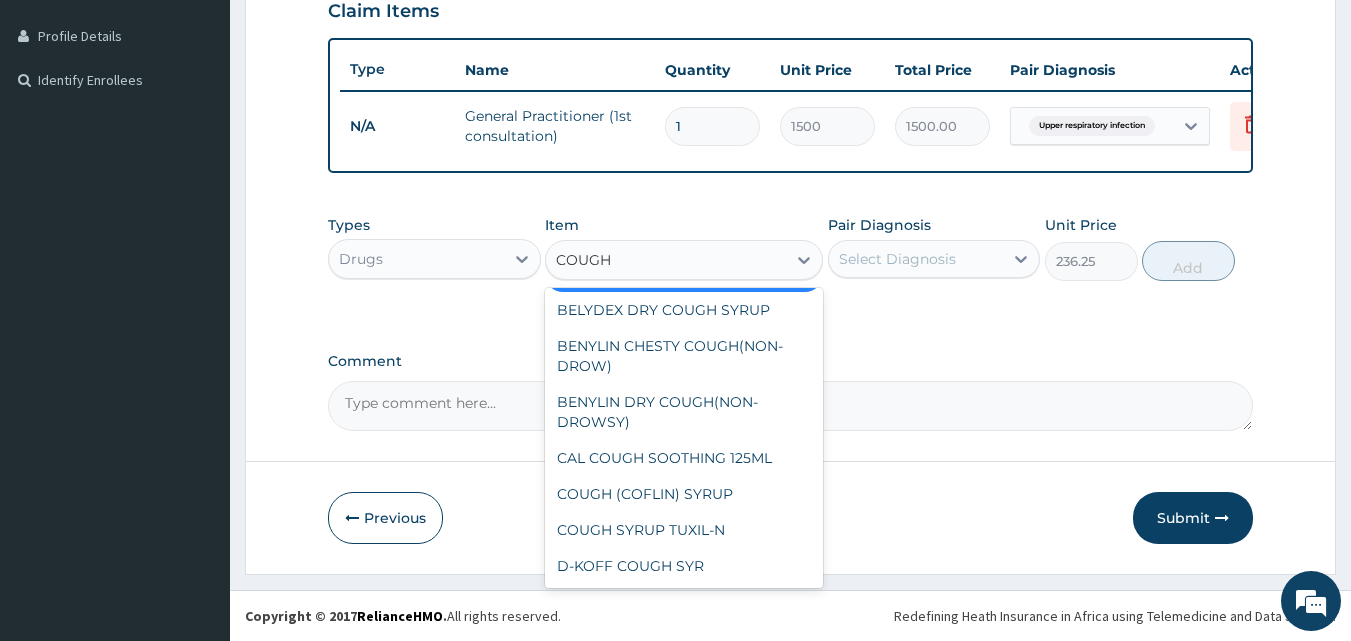 scroll, scrollTop: 60, scrollLeft: 0, axis: vertical 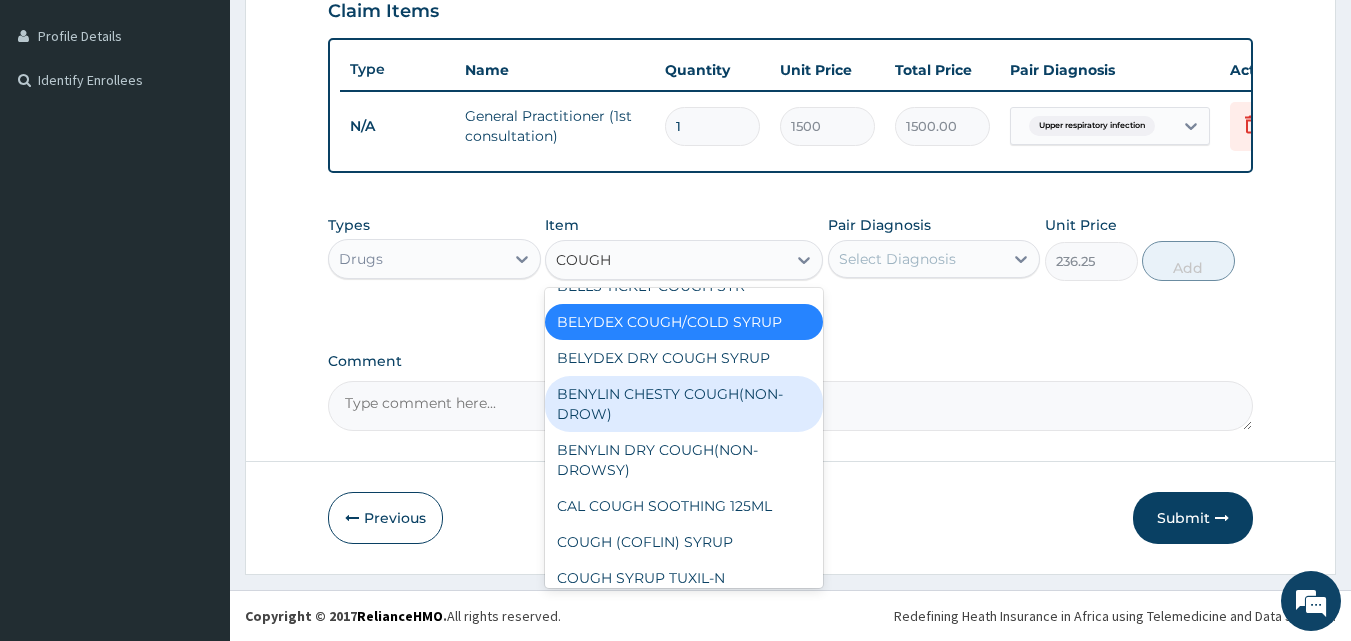 click on "BENYLIN CHESTY COUGH(NON-DROW)" at bounding box center (684, 404) 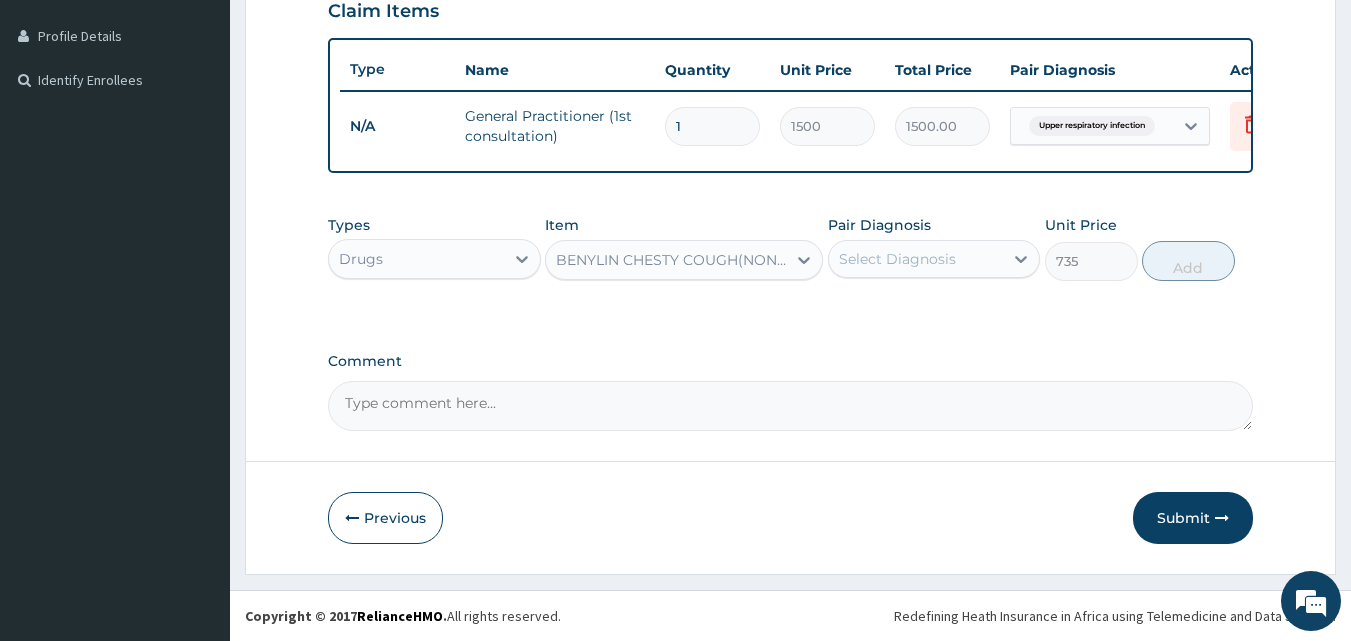click on "Select Diagnosis" at bounding box center (916, 259) 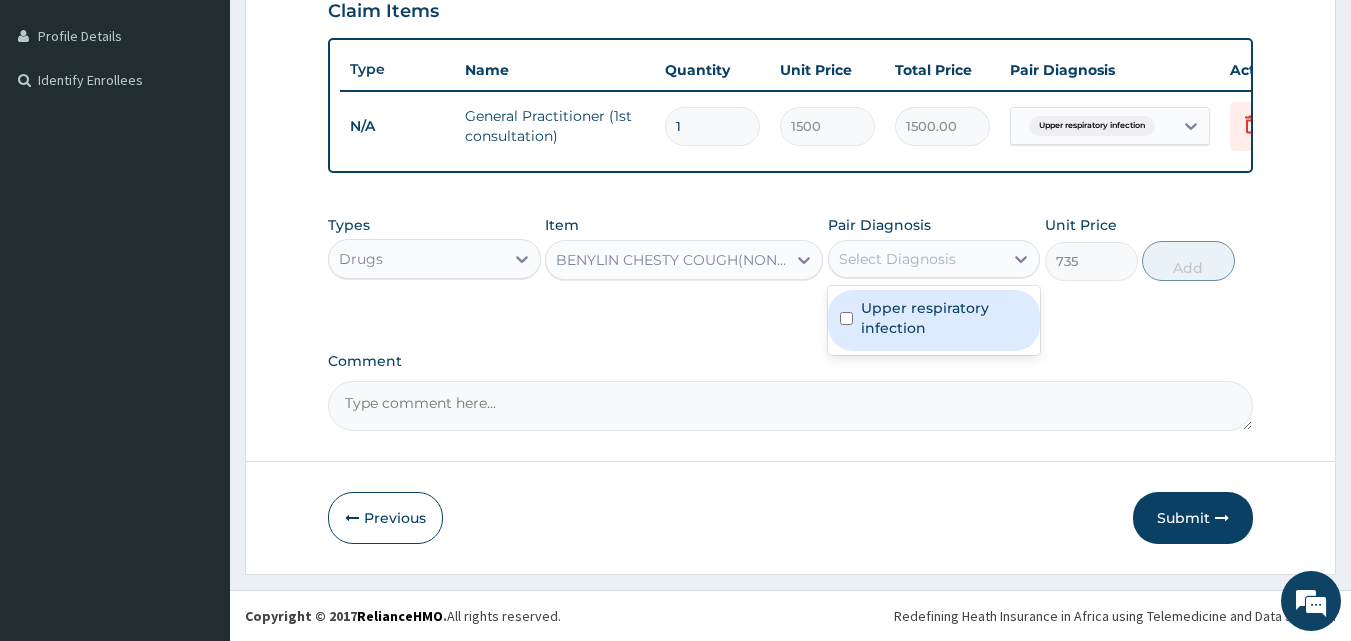 click on "Upper respiratory infection" at bounding box center (945, 318) 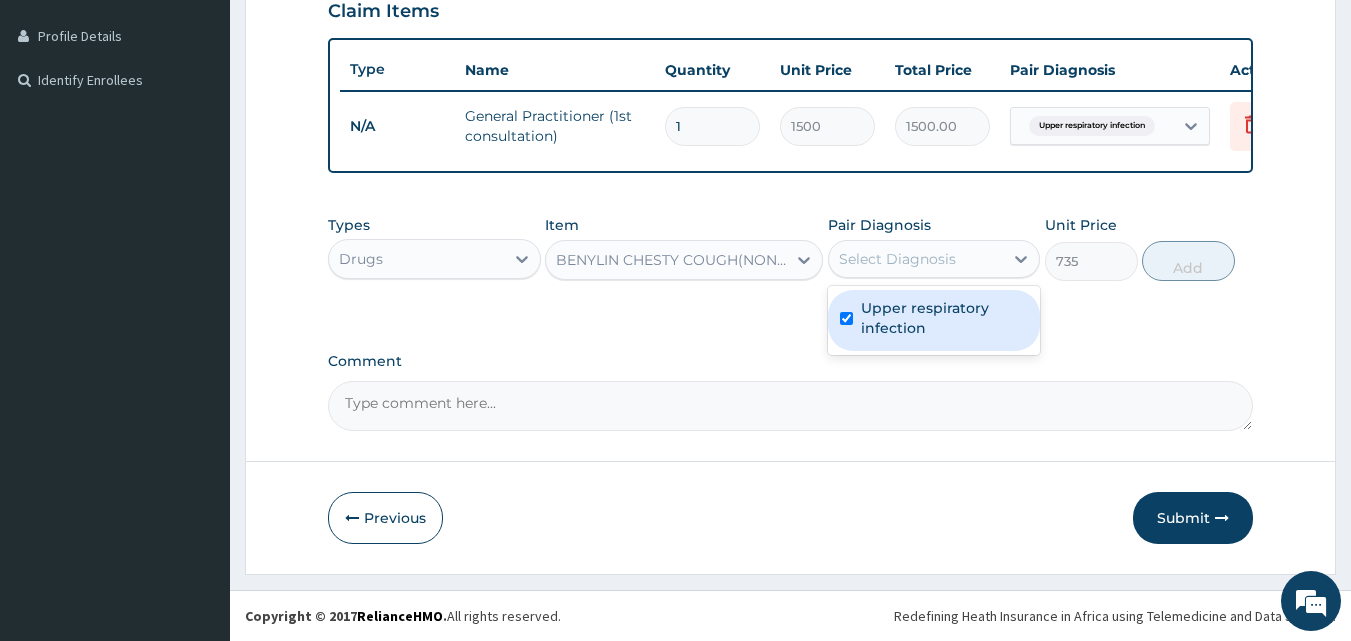checkbox on "true" 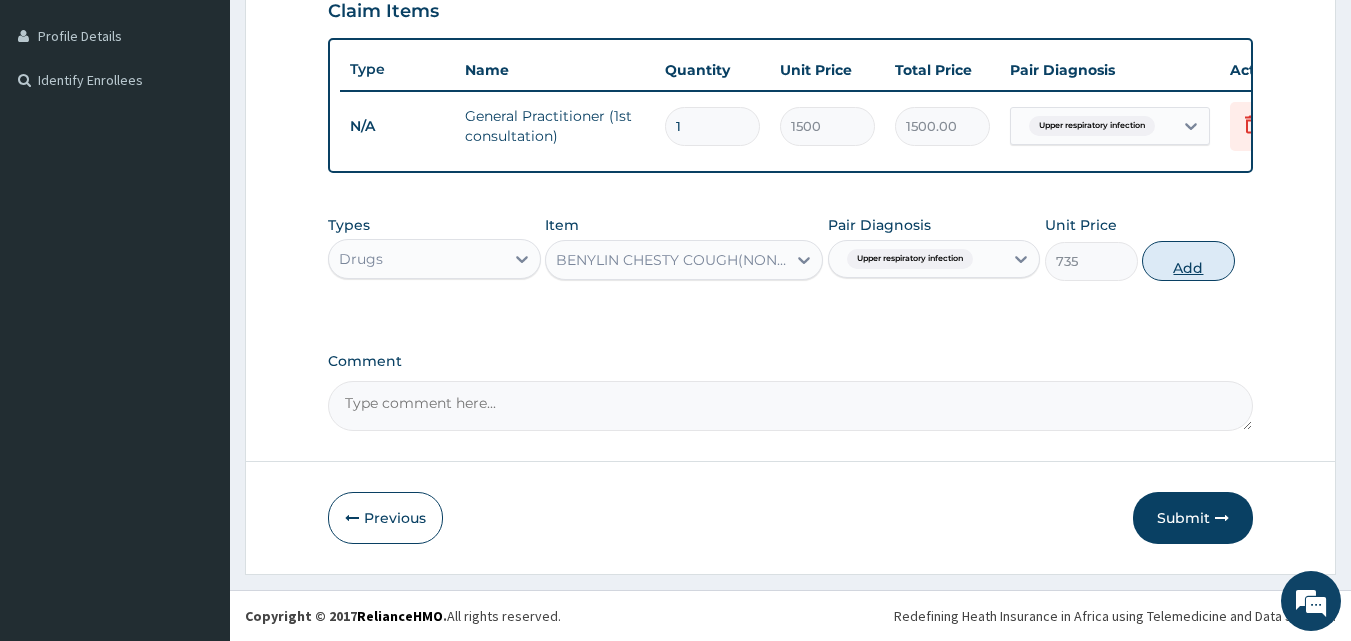 click on "Add" at bounding box center (1188, 261) 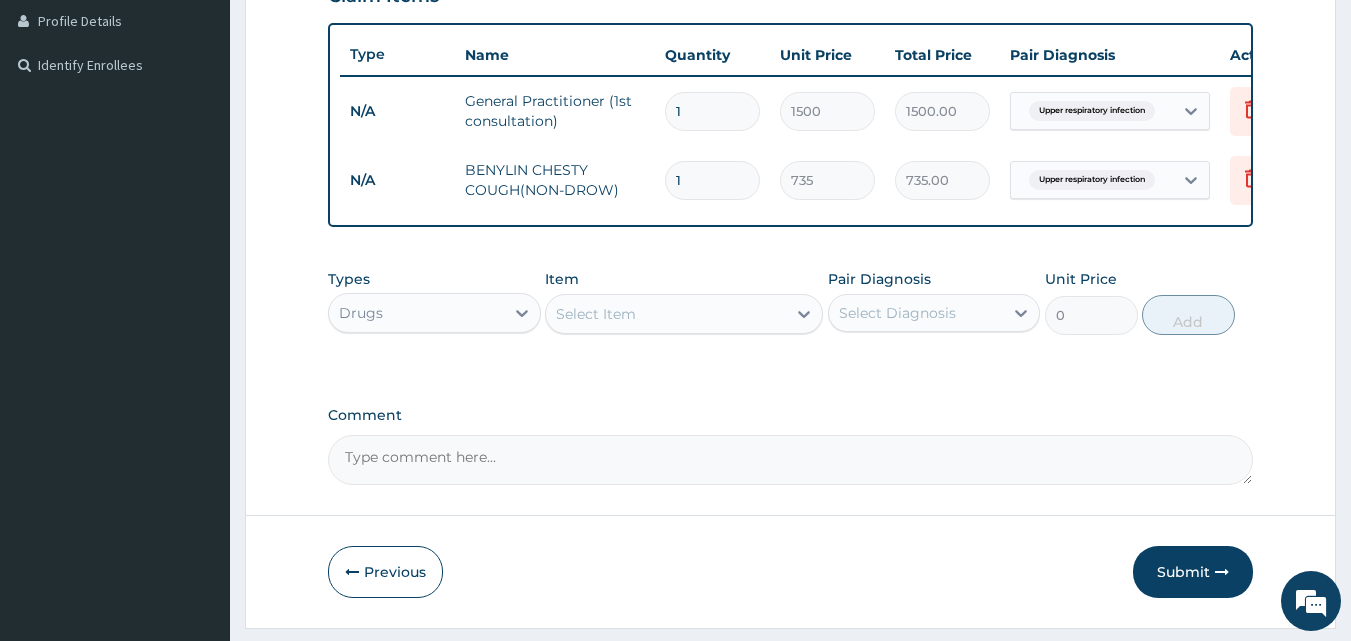 click on "Select Item" at bounding box center [666, 314] 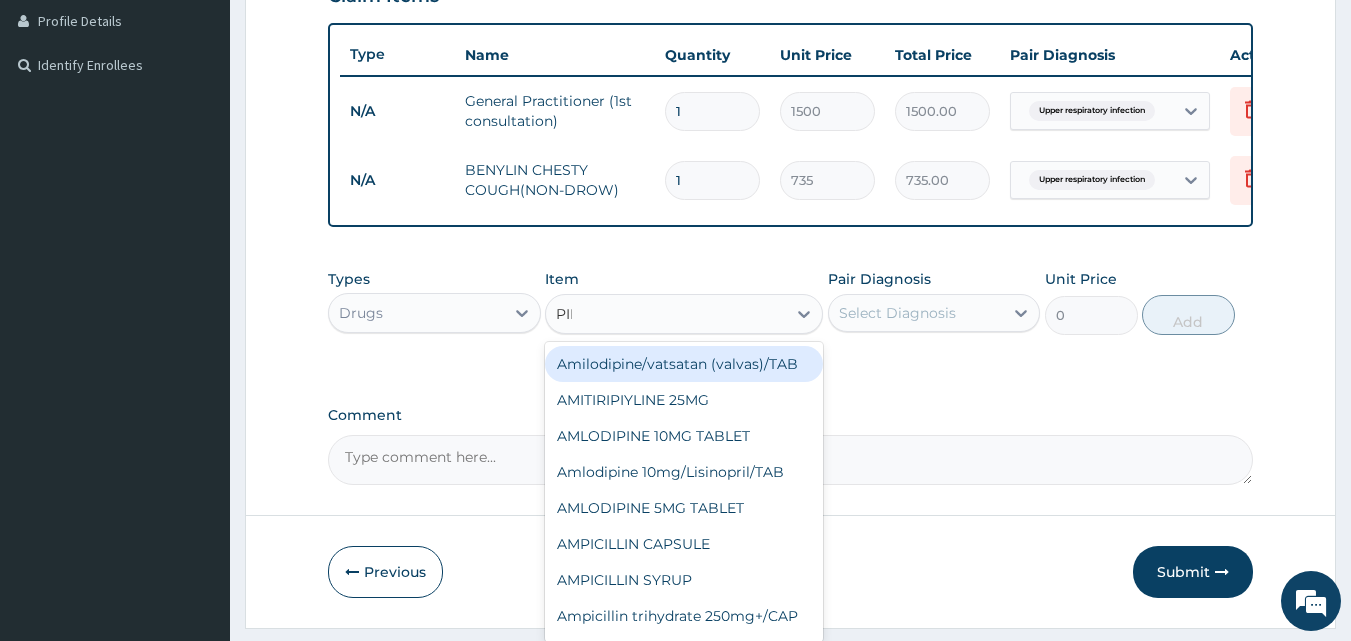 type on "PIRIT" 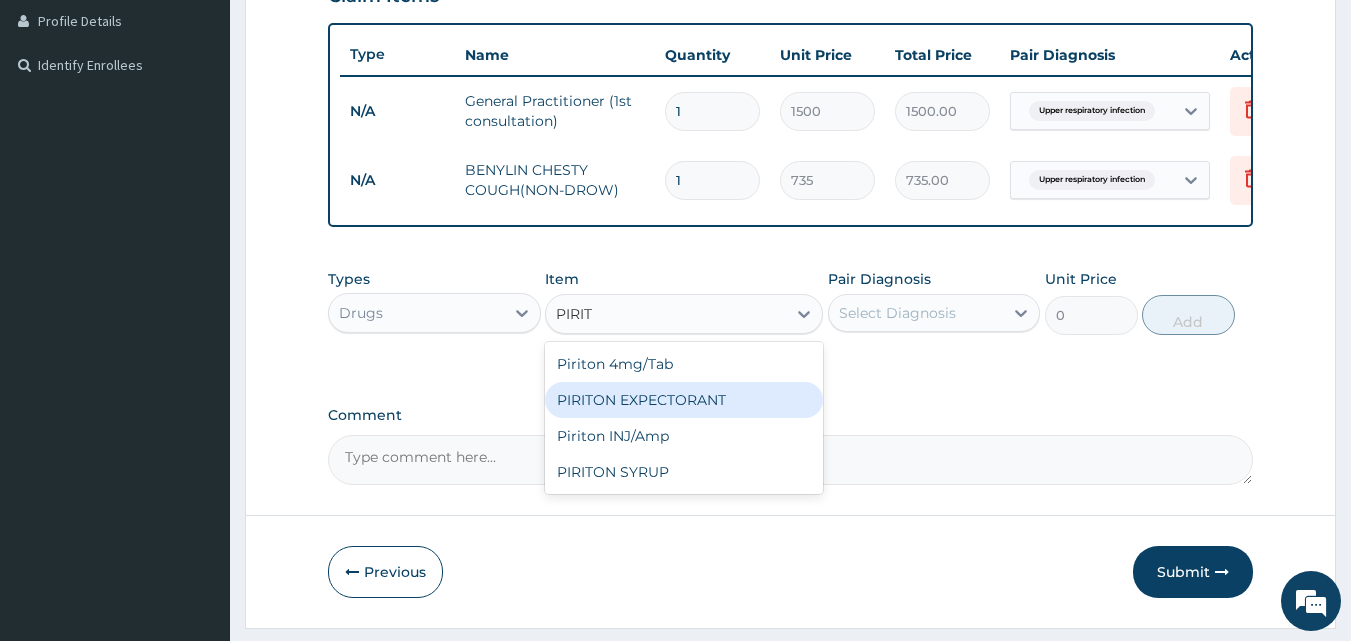 click on "PIRITON EXPECTORANT" at bounding box center (684, 400) 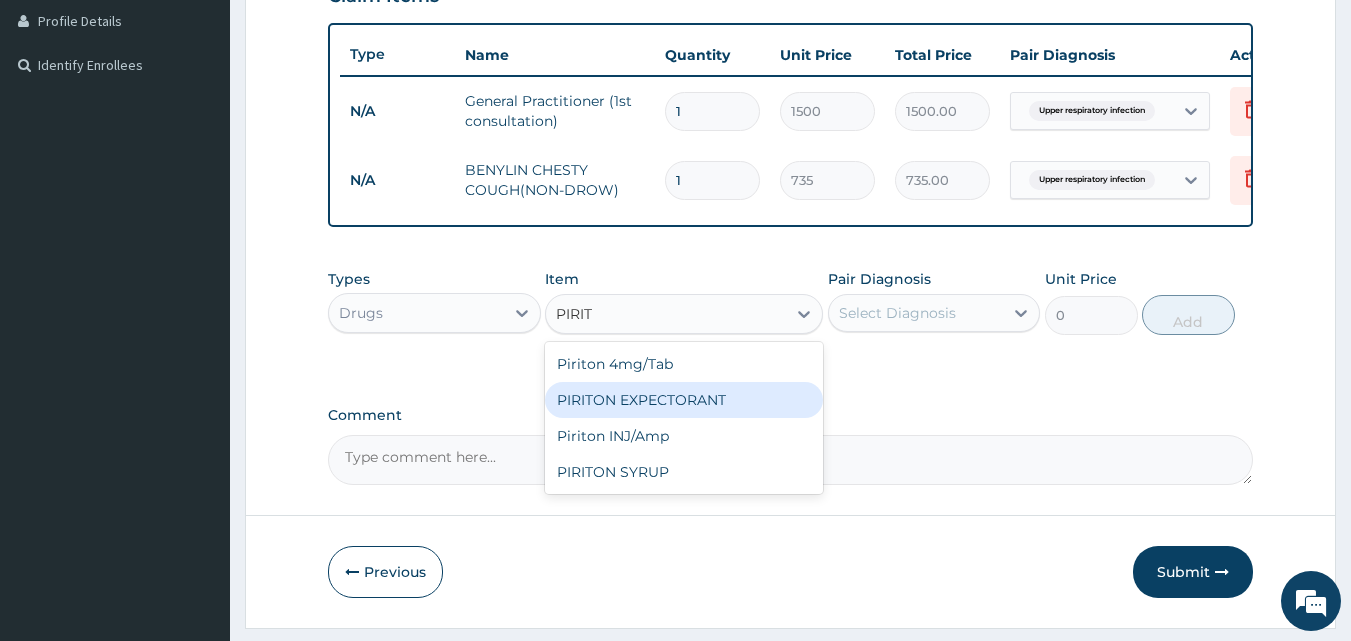 type 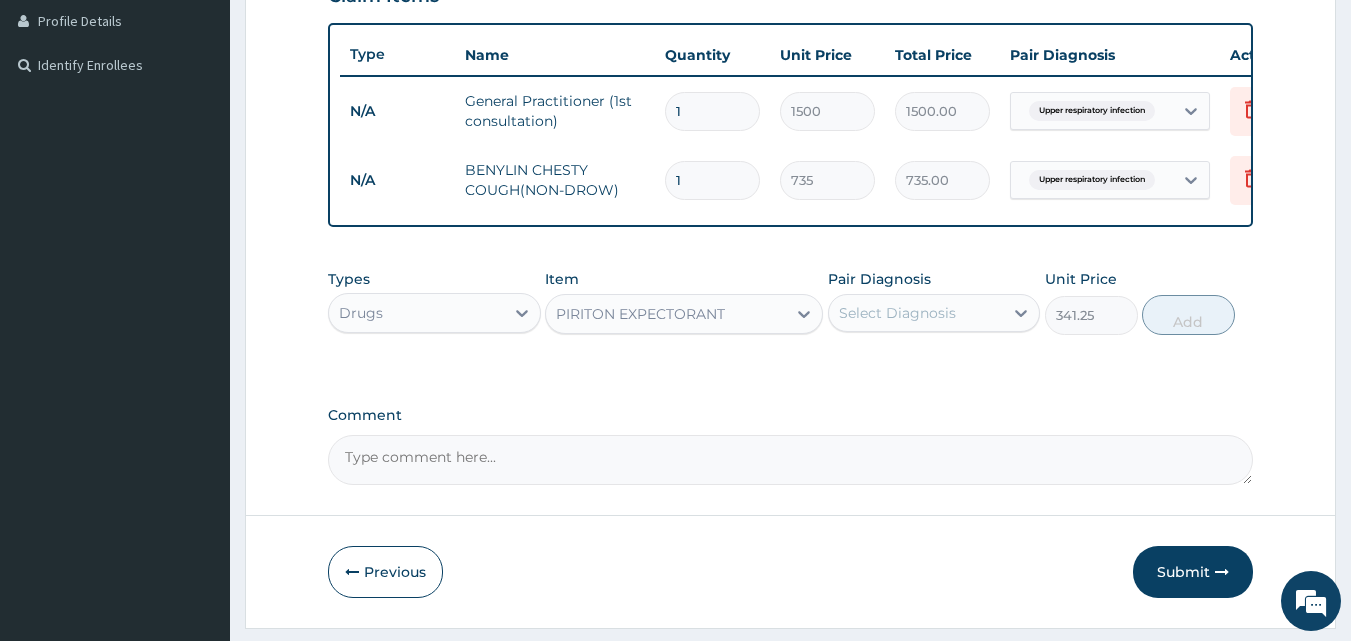 click on "Select Diagnosis" at bounding box center [897, 313] 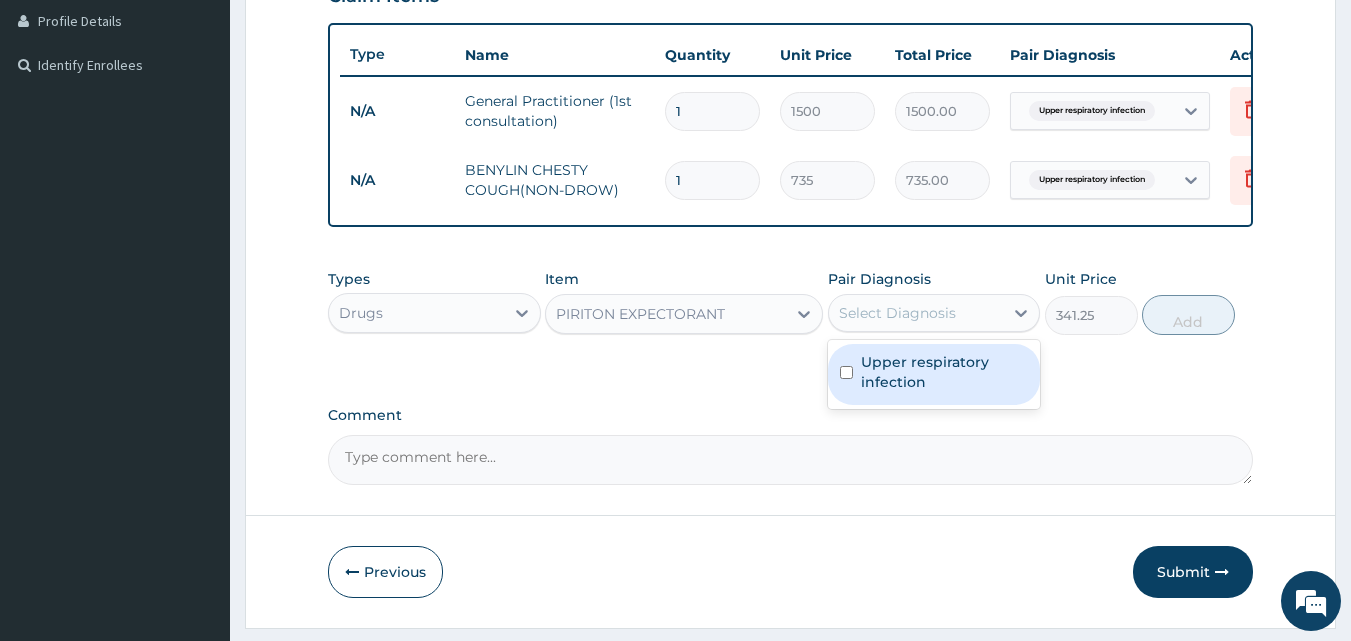 drag, startPoint x: 904, startPoint y: 386, endPoint x: 1002, endPoint y: 373, distance: 98.85848 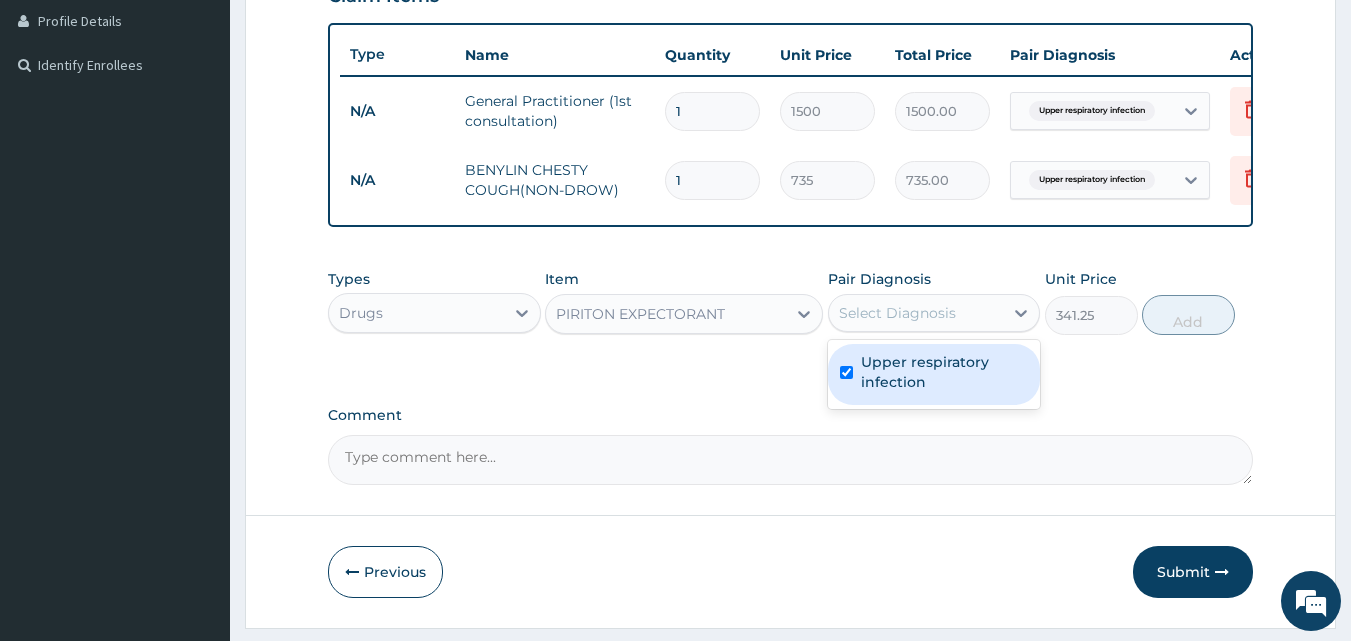 checkbox on "true" 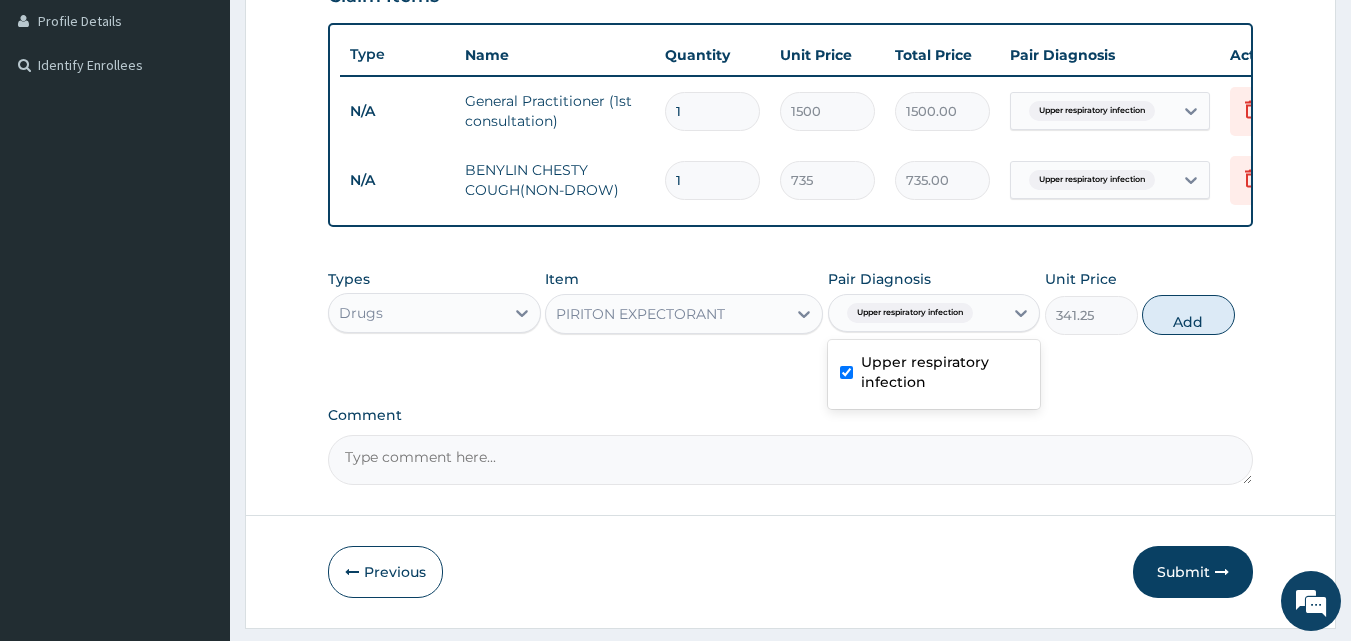click on "Add" at bounding box center [1188, 315] 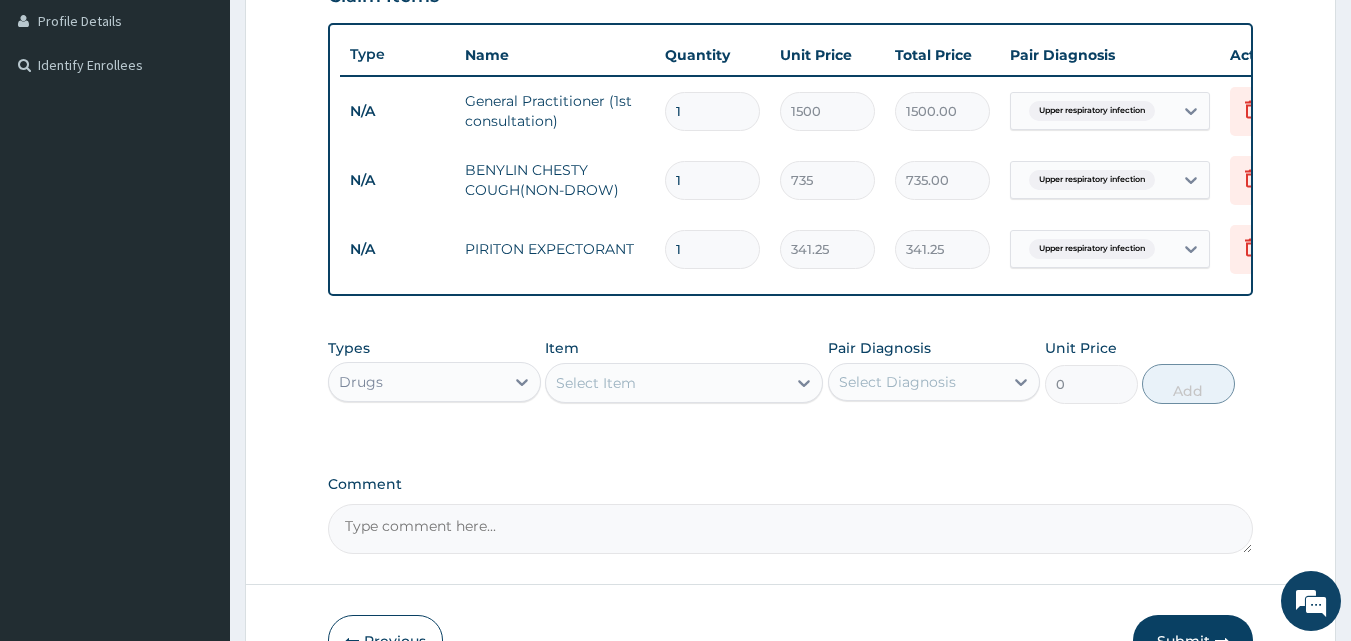 click on "Select Item" at bounding box center (666, 383) 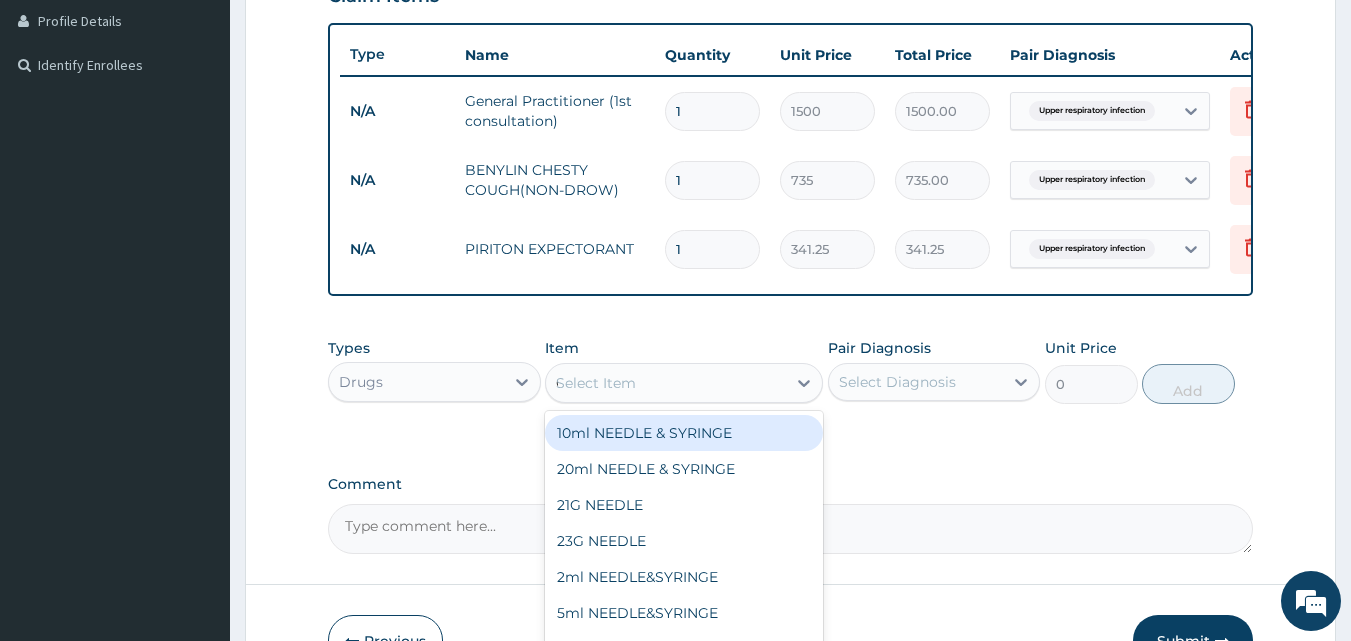 type on "CALA" 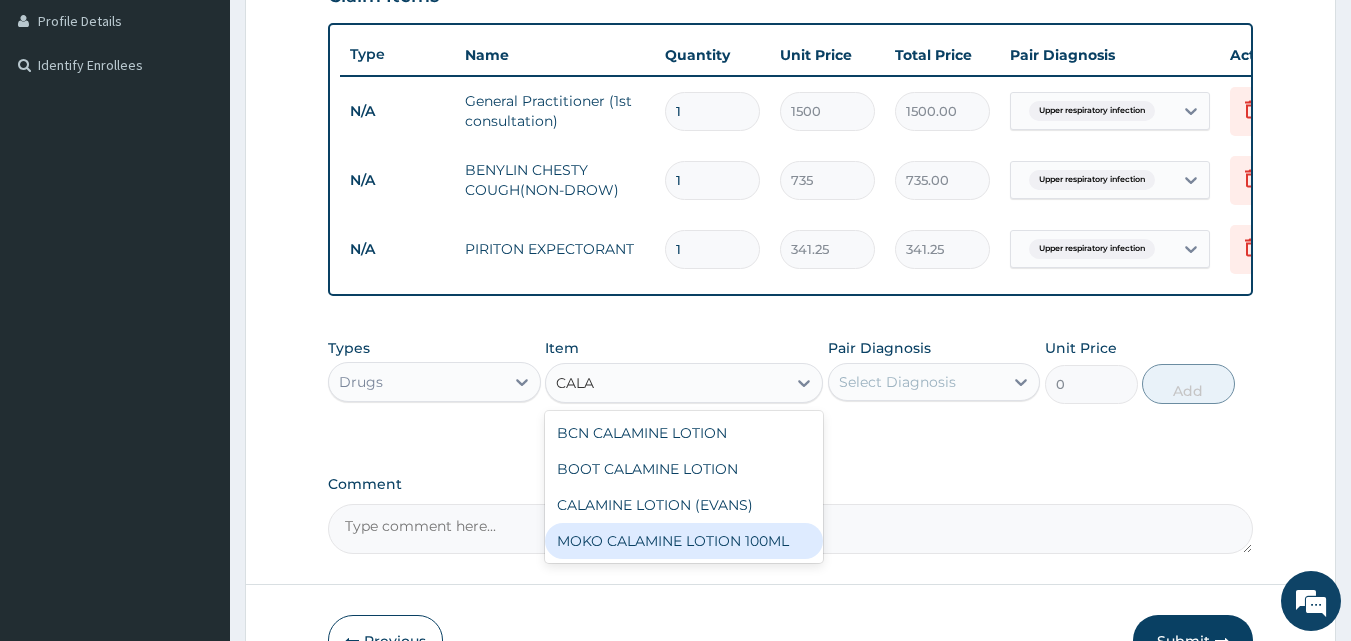 click on "MOKO CALAMINE LOTION 100ML" at bounding box center (684, 541) 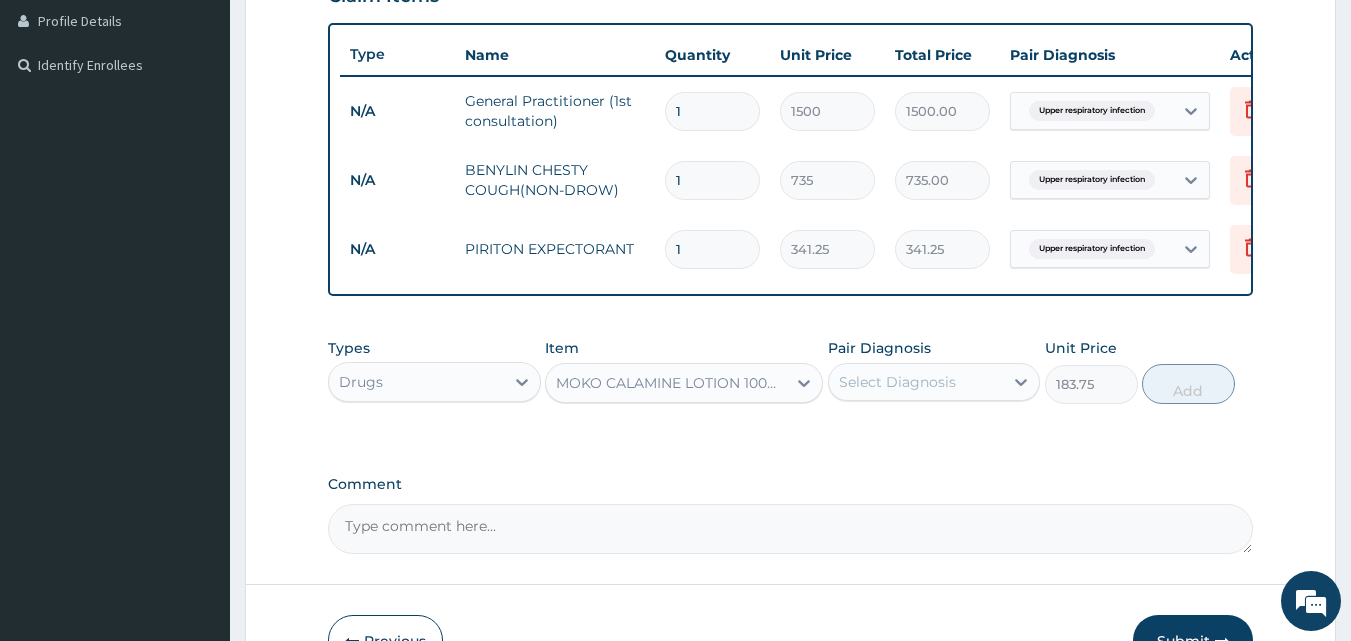 click on "MOKO CALAMINE LOTION 100ML" at bounding box center [672, 383] 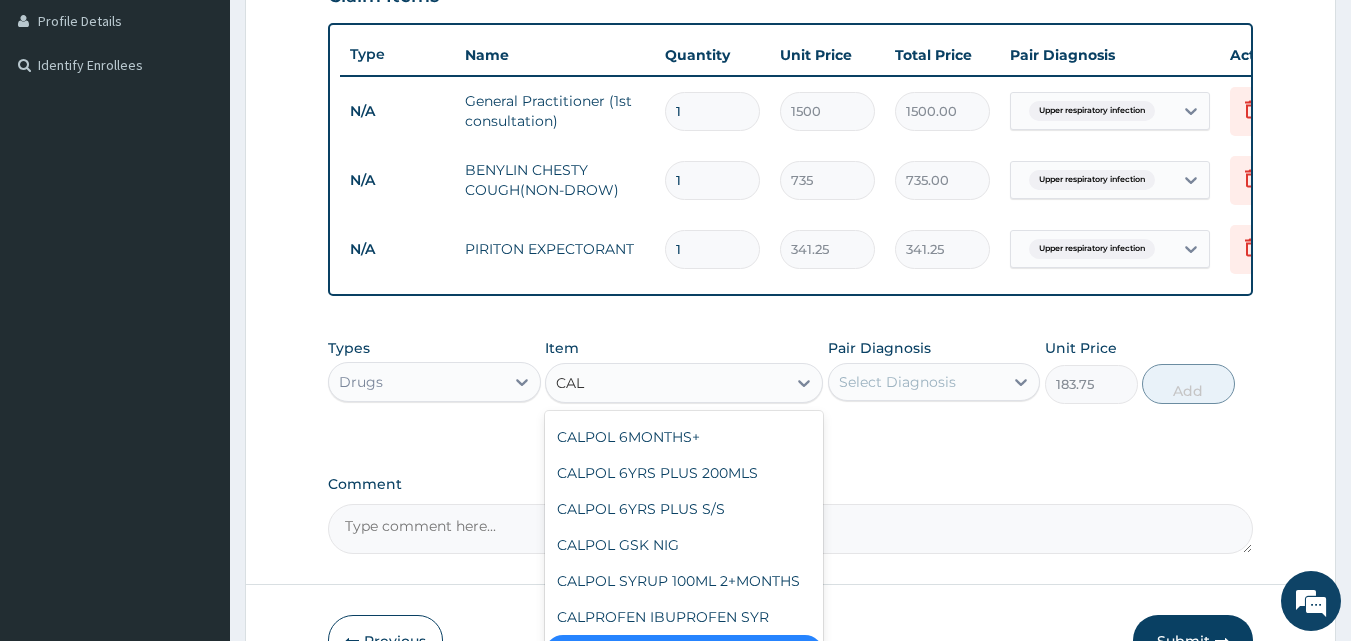 scroll, scrollTop: 864, scrollLeft: 0, axis: vertical 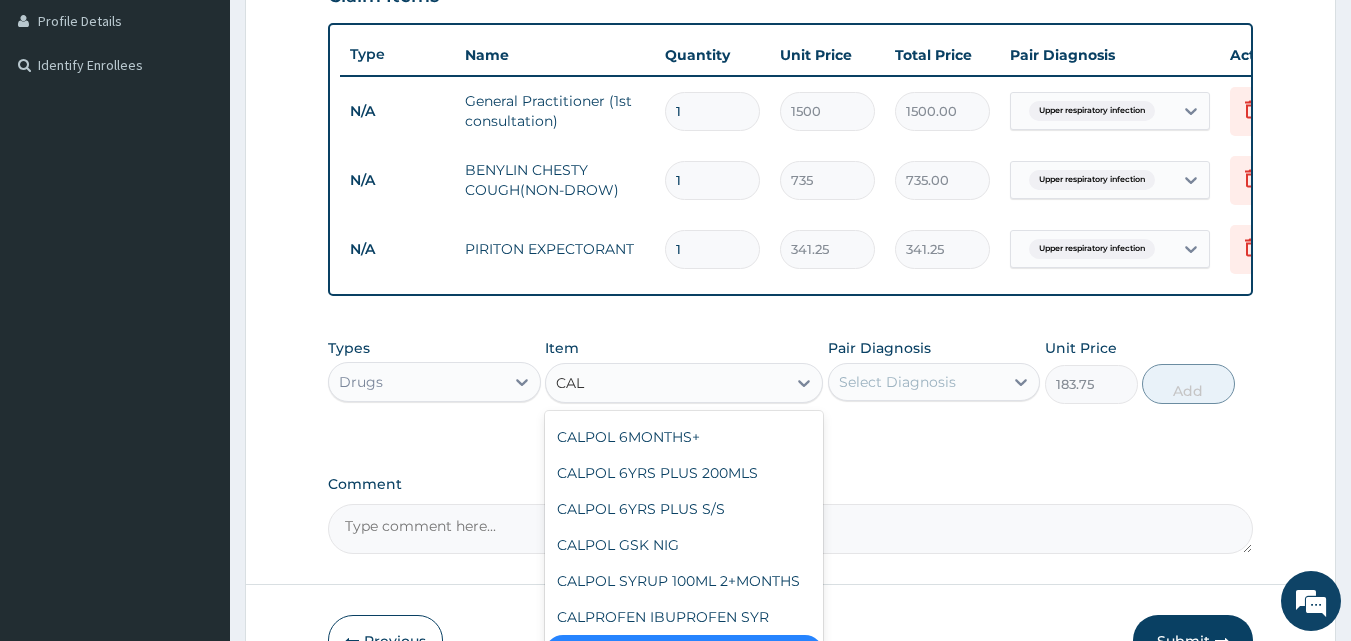 type on "CALA" 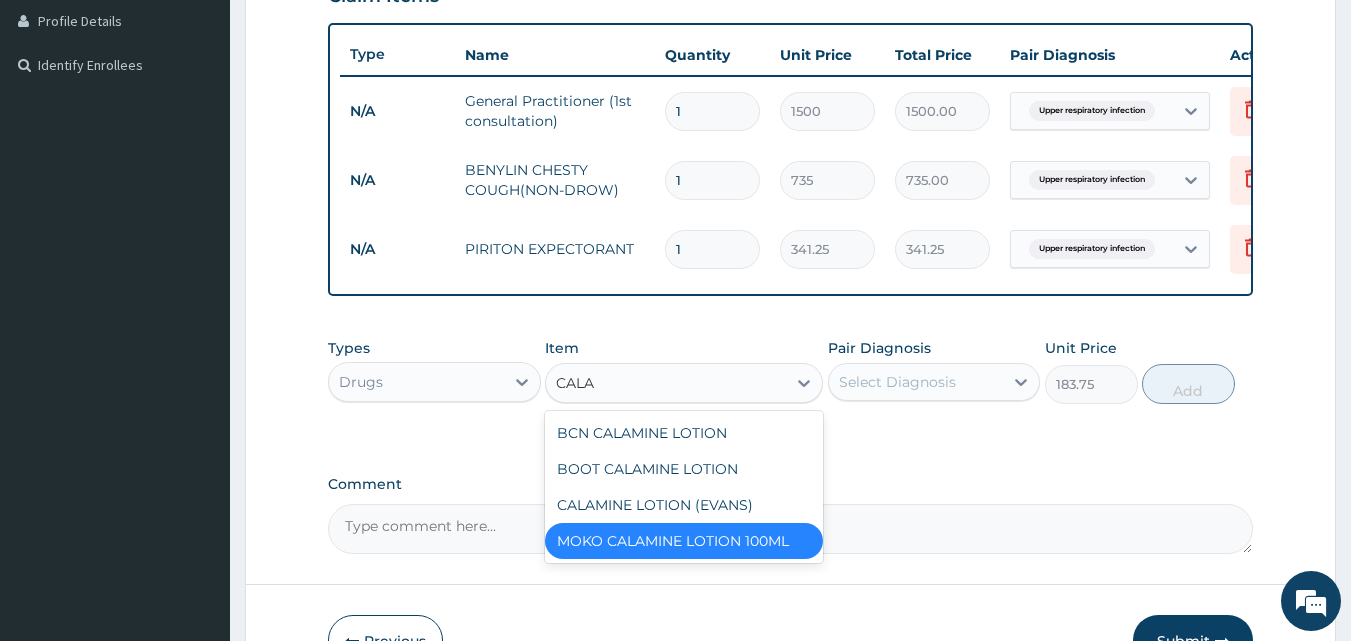 scroll, scrollTop: 0, scrollLeft: 0, axis: both 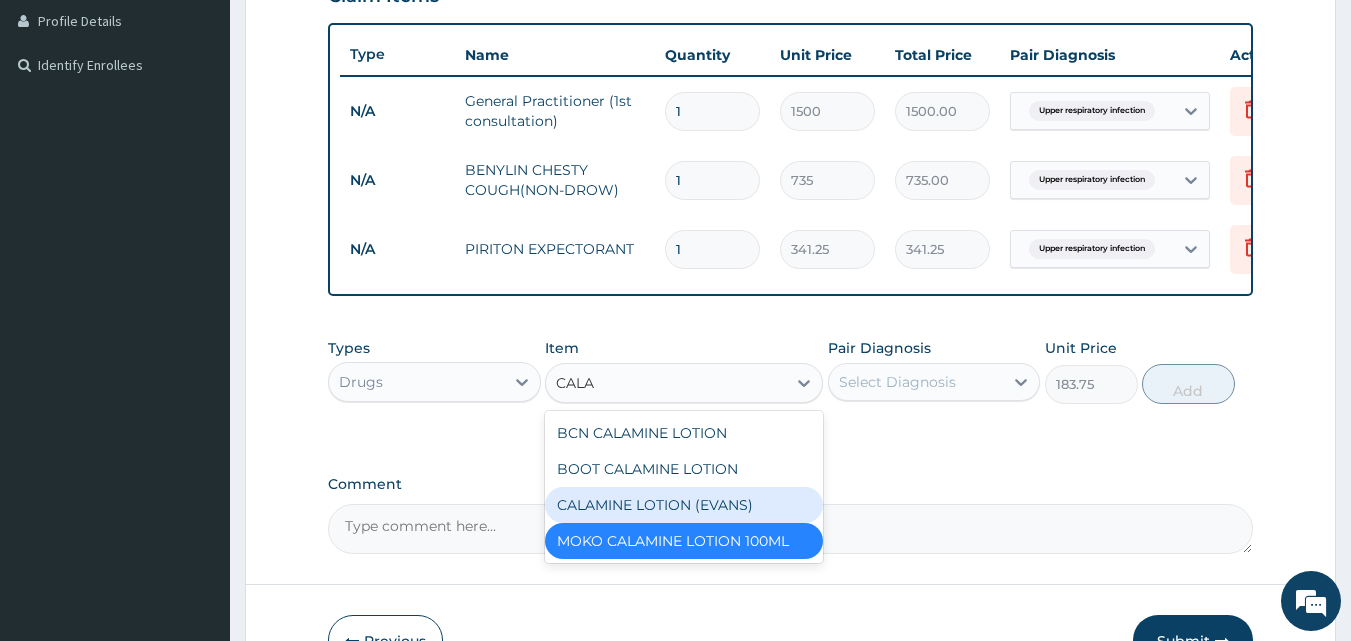 click on "CALAMINE LOTION (EVANS)" at bounding box center [684, 505] 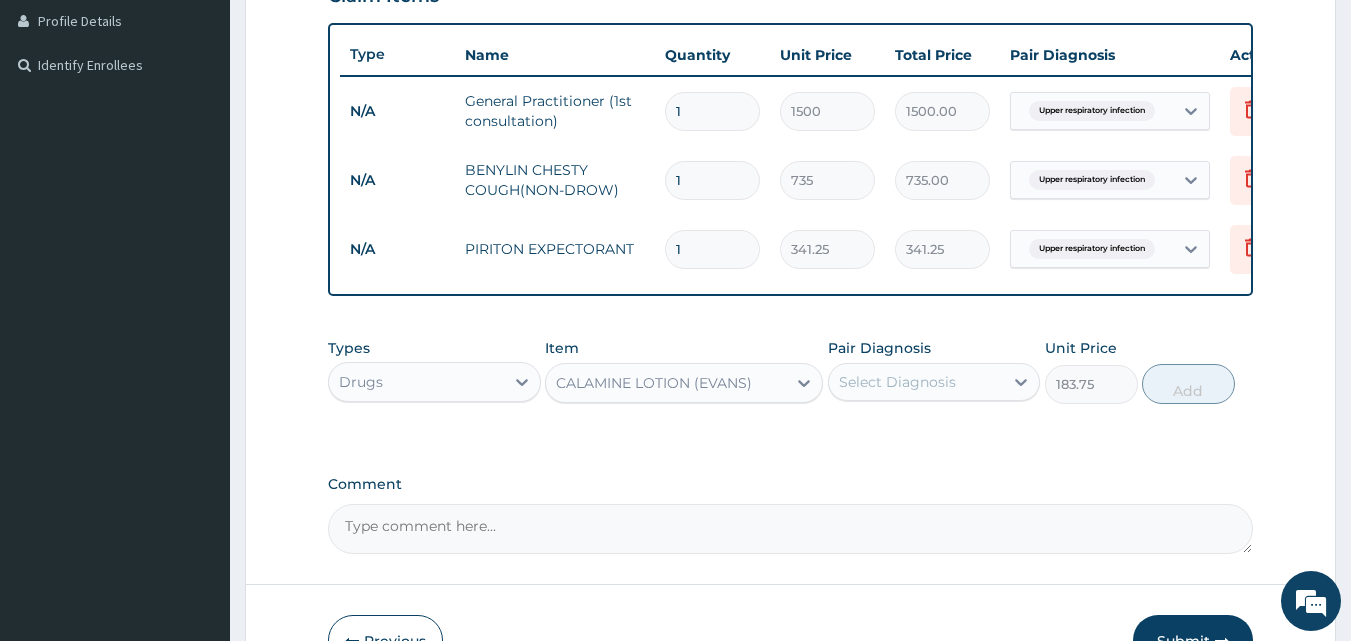 click on "CALAMINE LOTION (EVANS)" at bounding box center [654, 383] 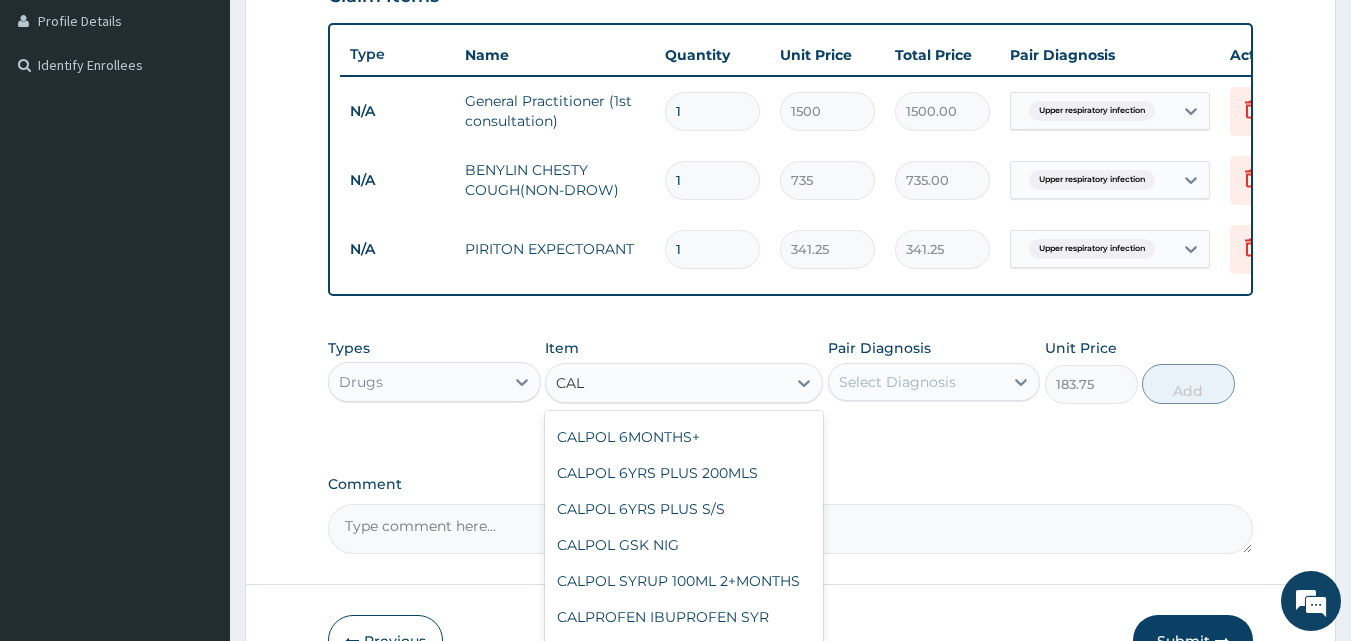 scroll, scrollTop: 40, scrollLeft: 0, axis: vertical 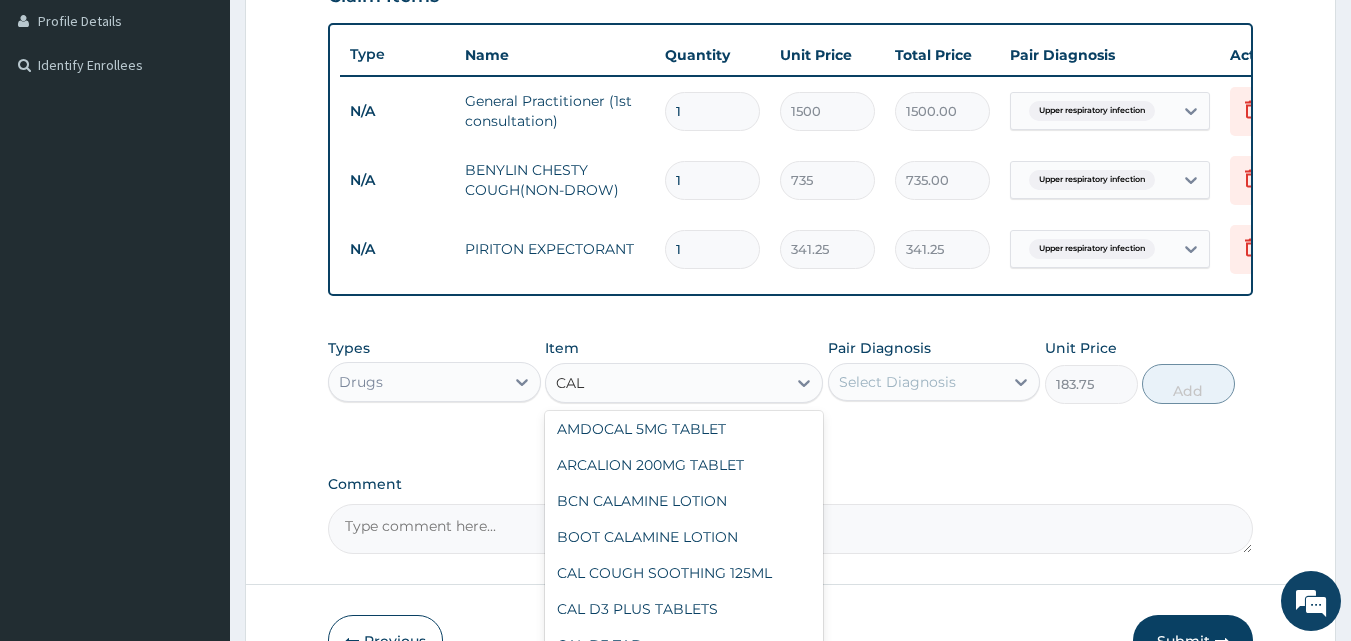 type on "CALA" 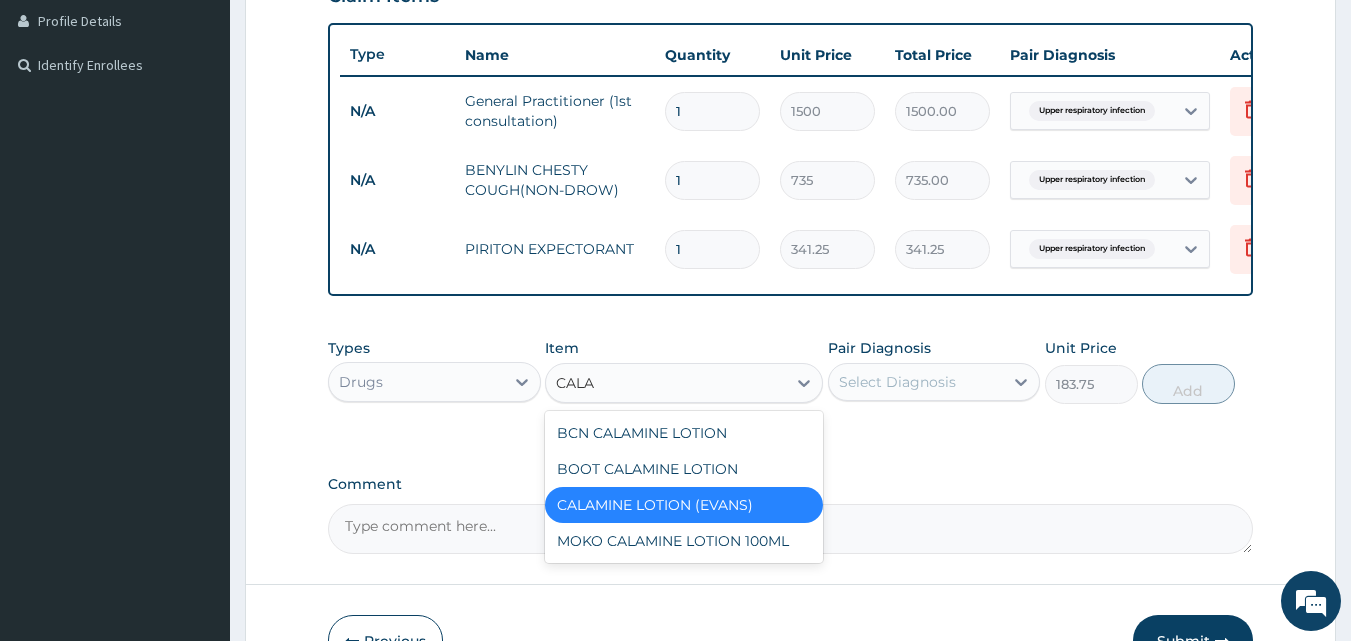 scroll, scrollTop: 0, scrollLeft: 0, axis: both 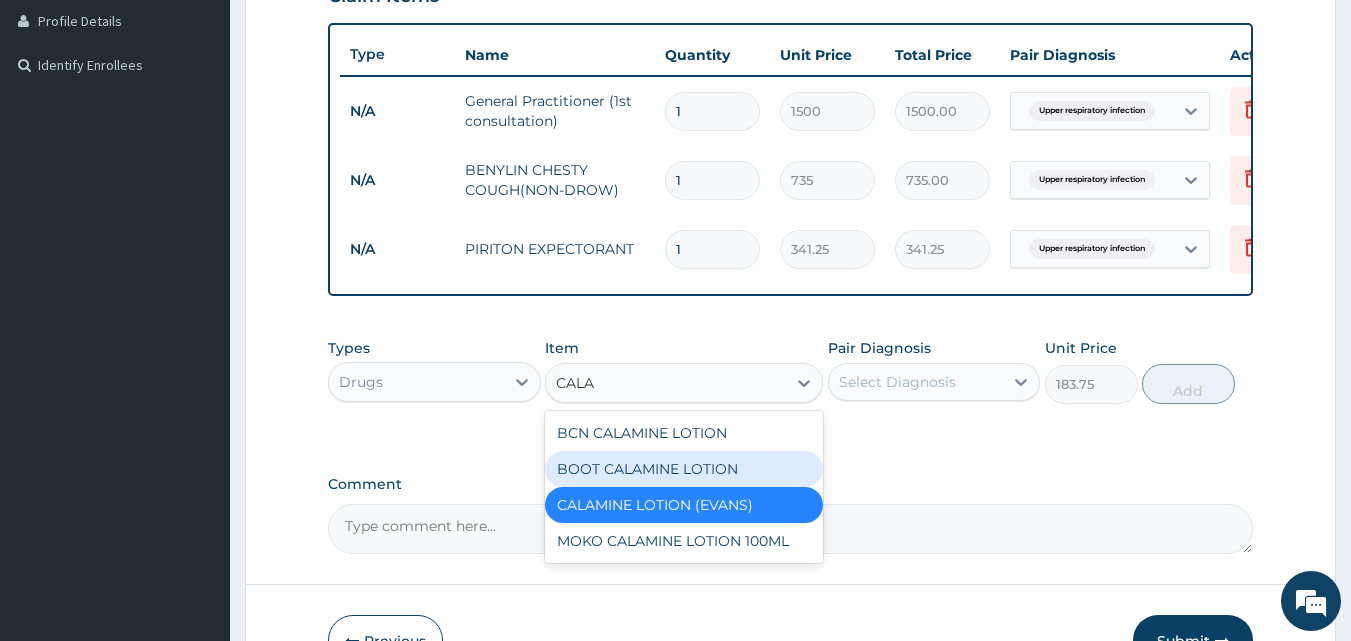 click on "BOOT CALAMINE LOTION" at bounding box center (684, 469) 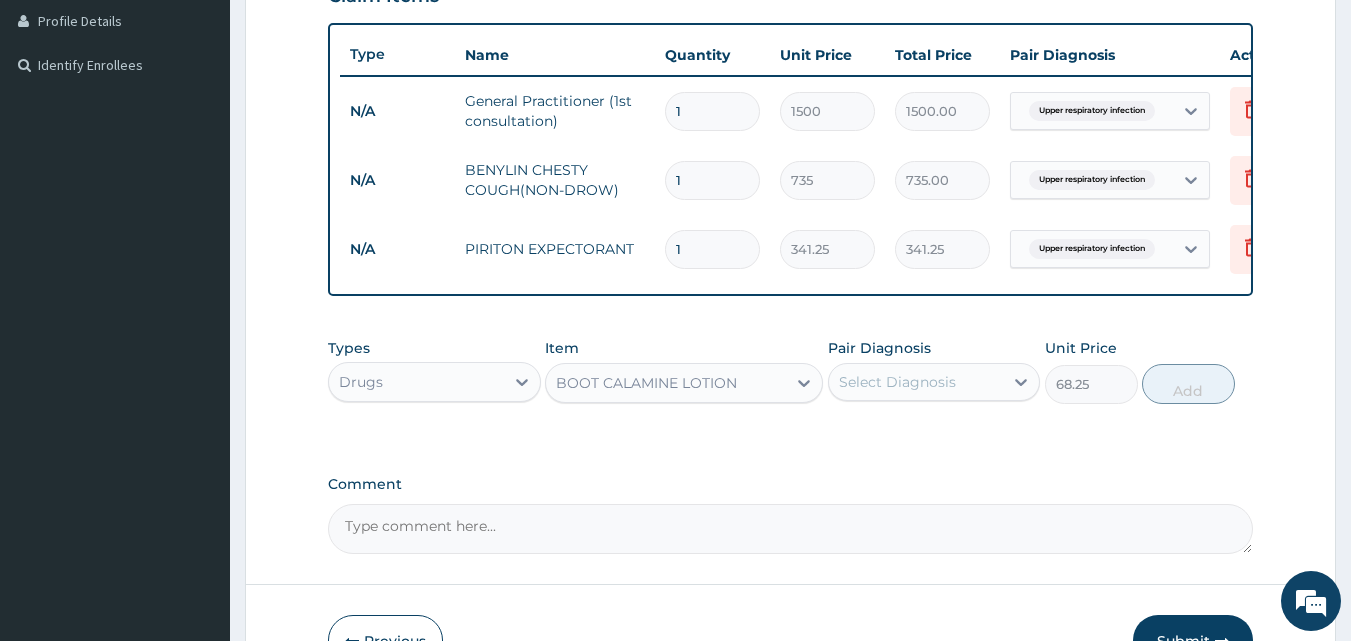 click on "BOOT CALAMINE LOTION" at bounding box center [646, 383] 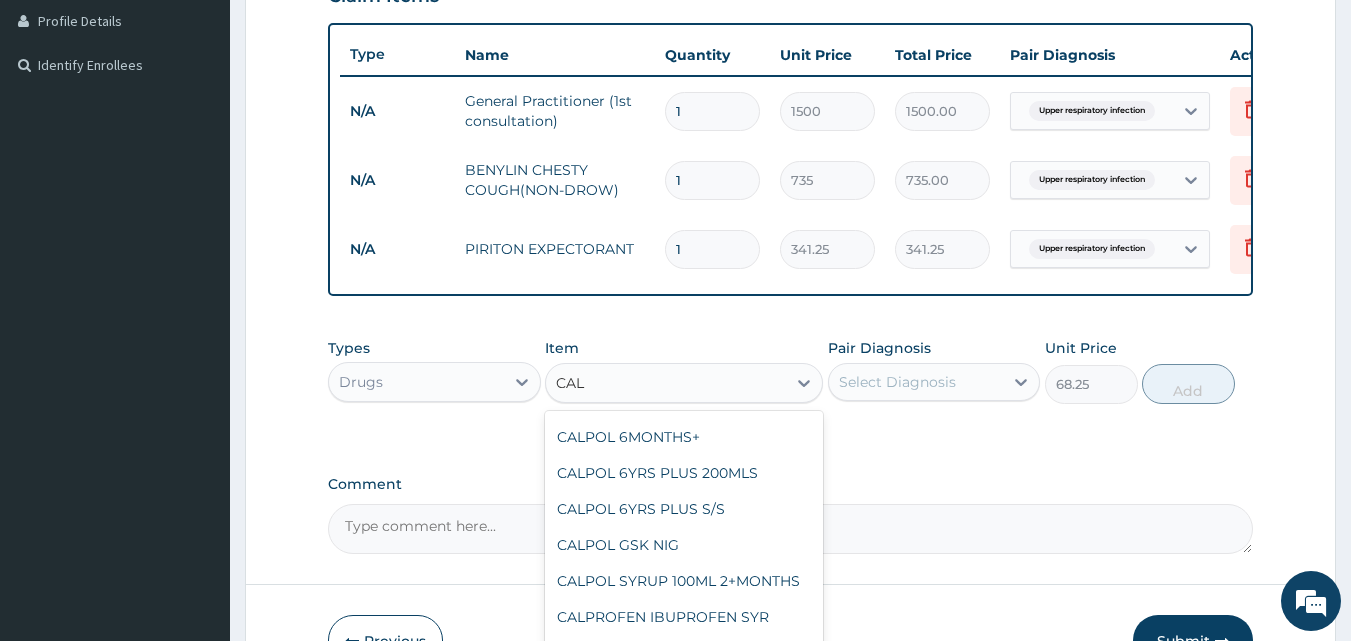 scroll, scrollTop: 132, scrollLeft: 0, axis: vertical 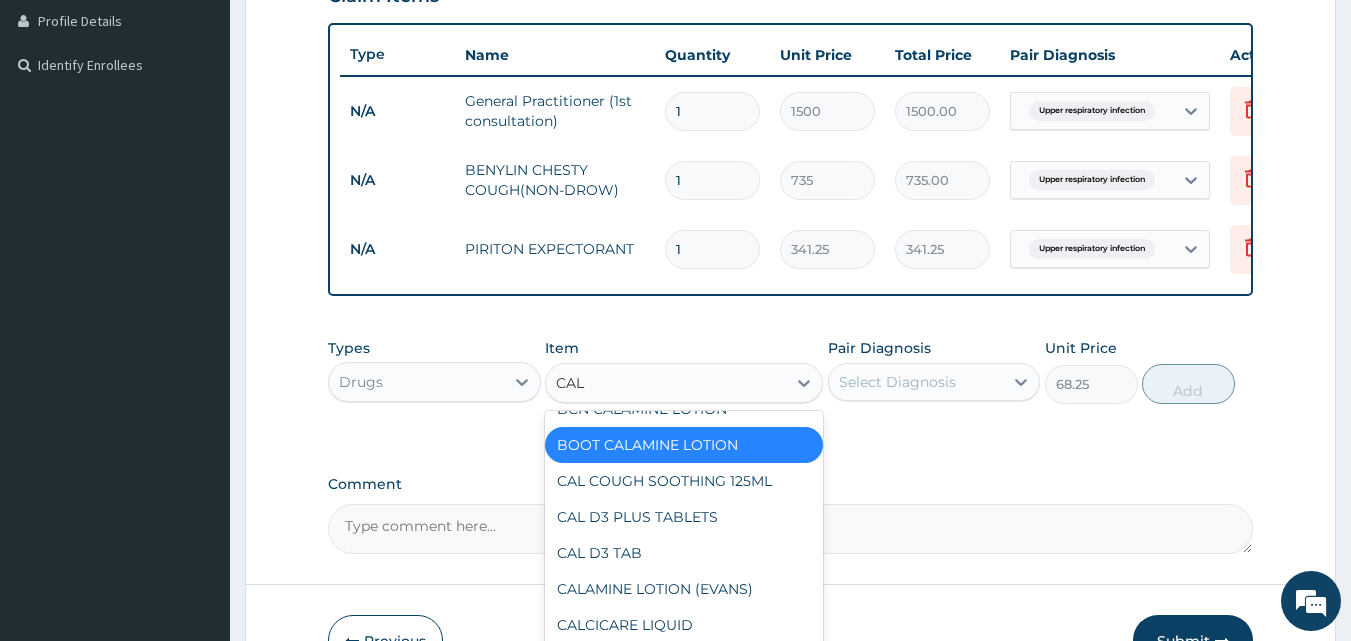 type on "CALA" 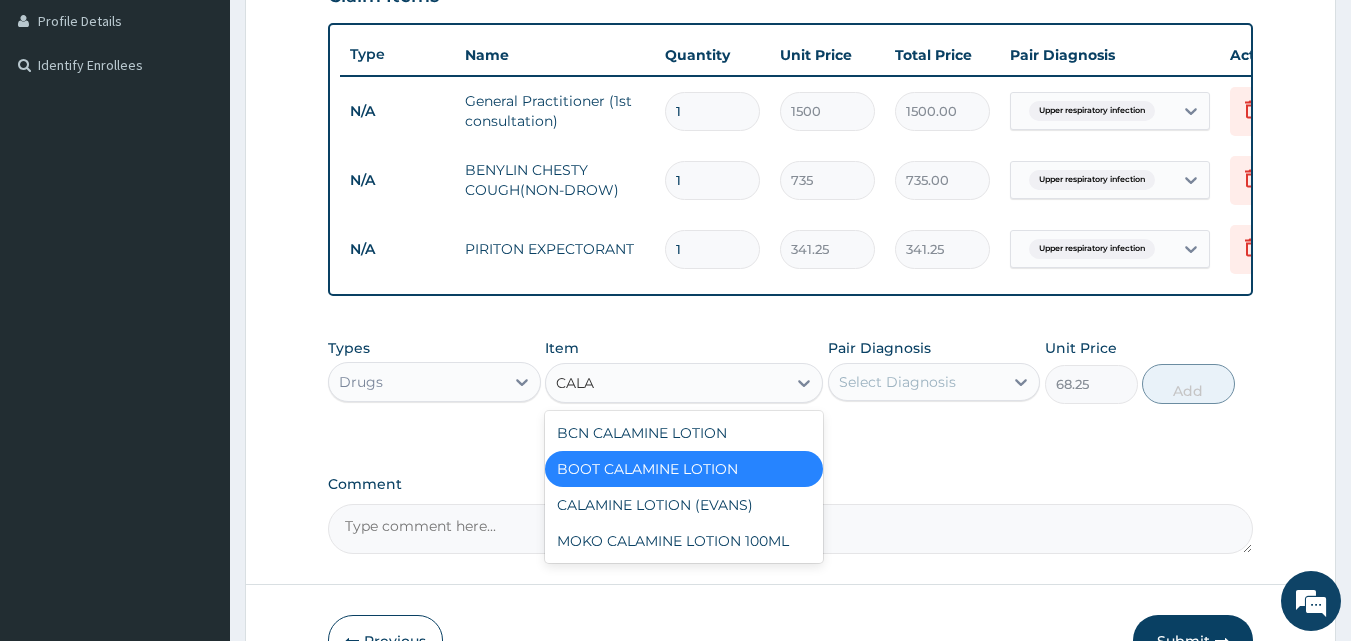 scroll, scrollTop: 0, scrollLeft: 0, axis: both 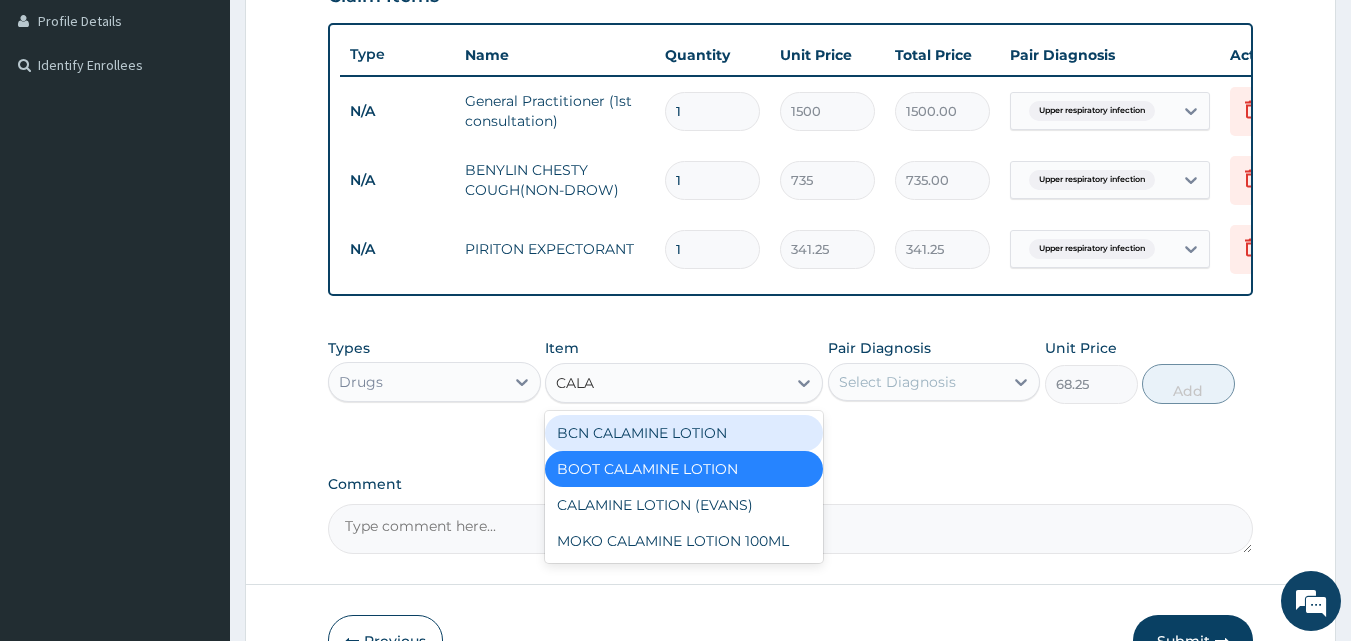 click on "BCN CALAMINE LOTION" at bounding box center (684, 433) 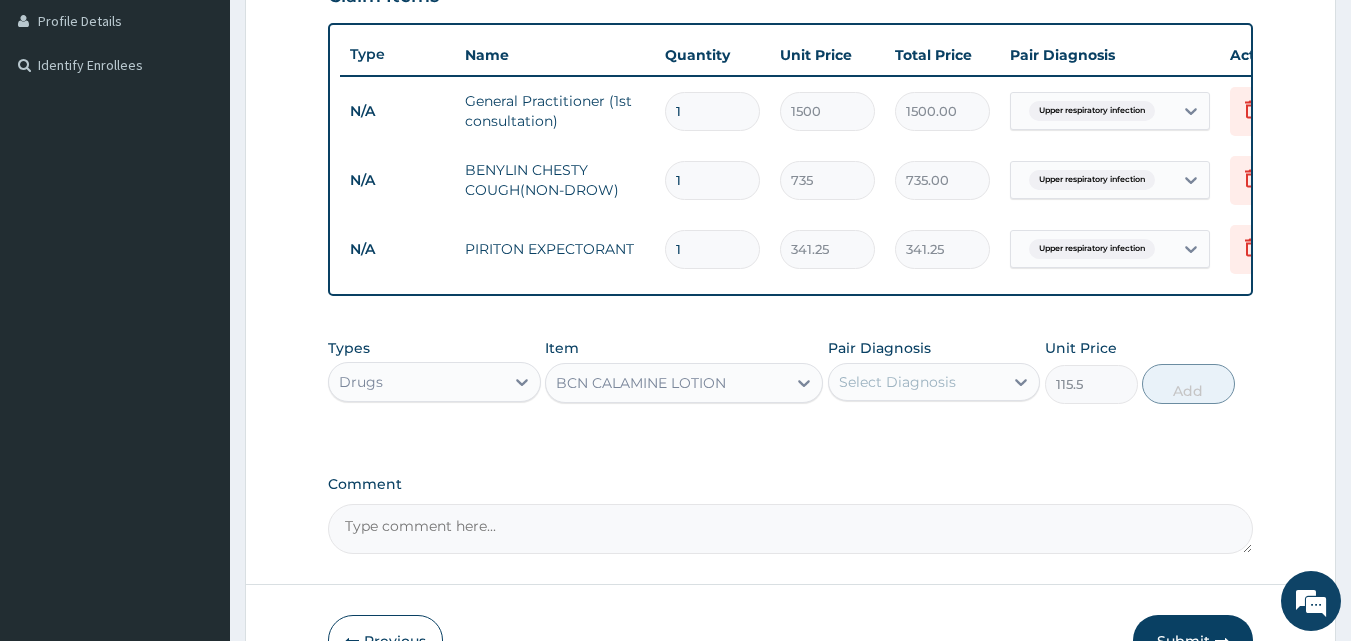 click on "BCN CALAMINE LOTION" at bounding box center (641, 383) 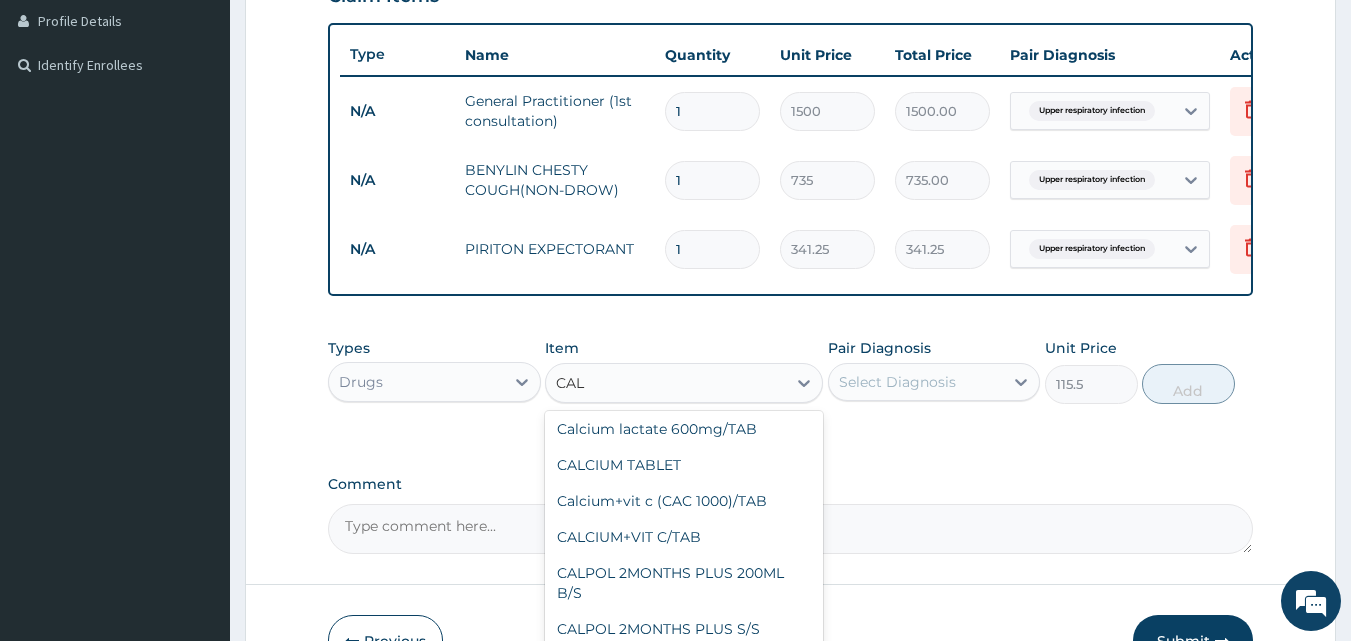 scroll, scrollTop: 0, scrollLeft: 0, axis: both 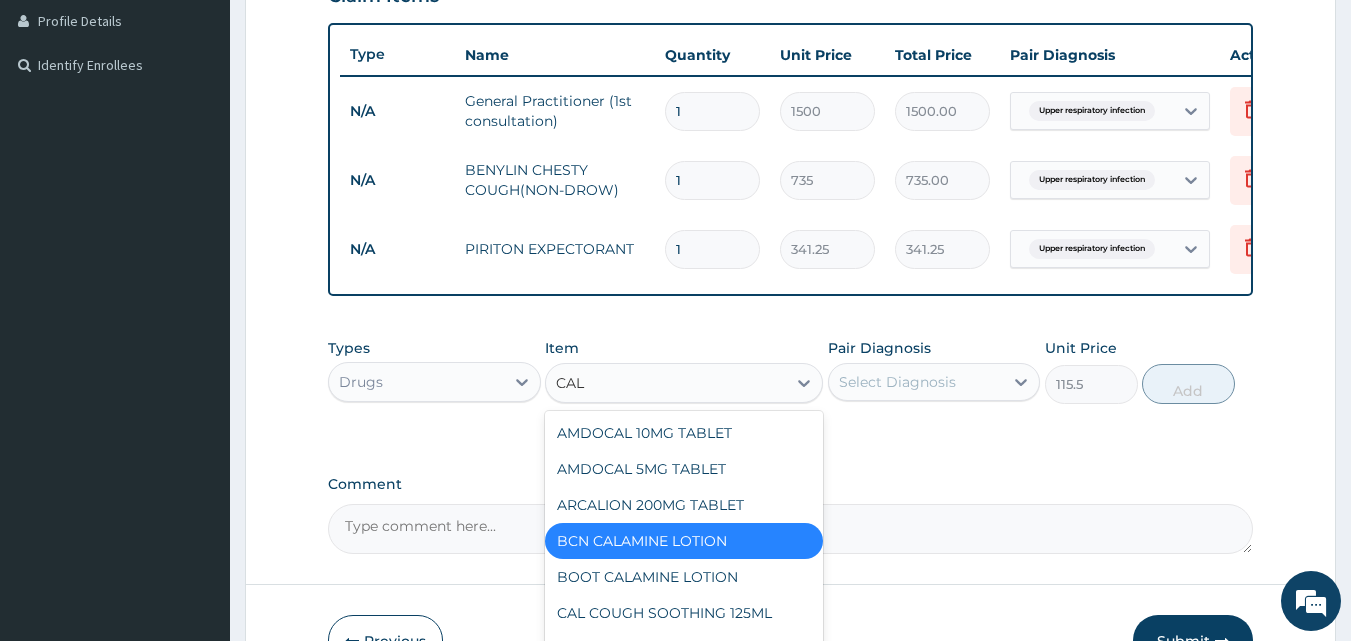 type on "CALA" 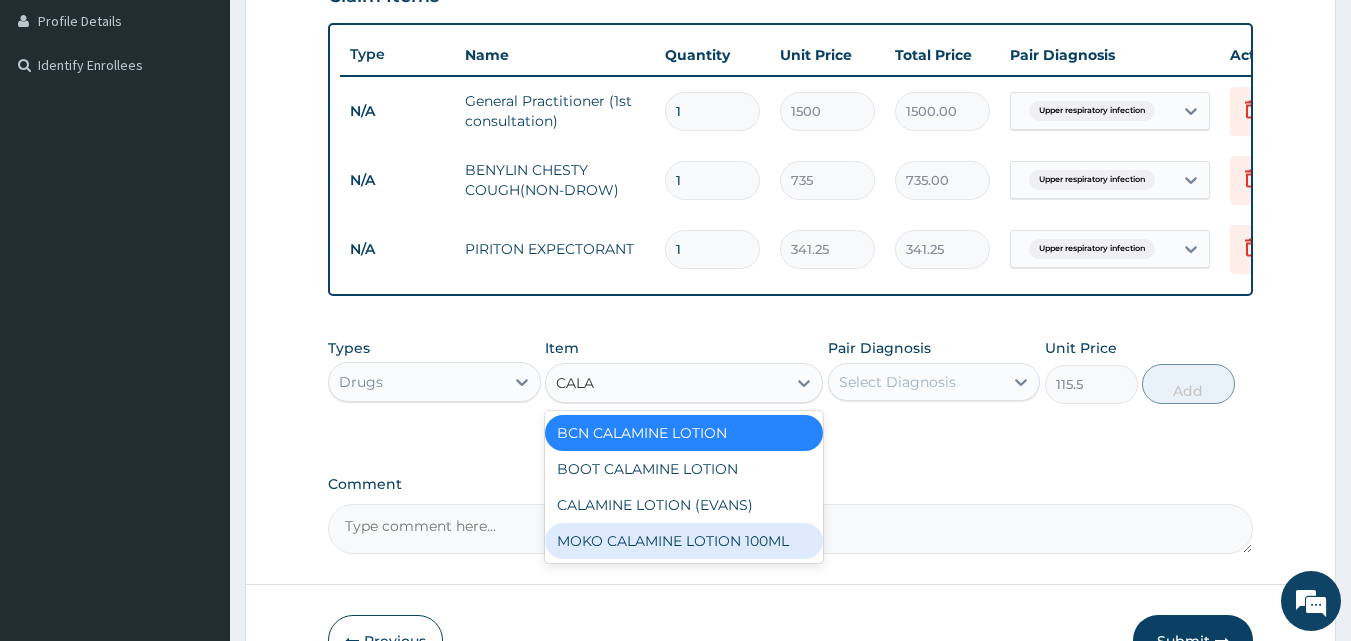 click on "MOKO CALAMINE LOTION 100ML" at bounding box center (684, 541) 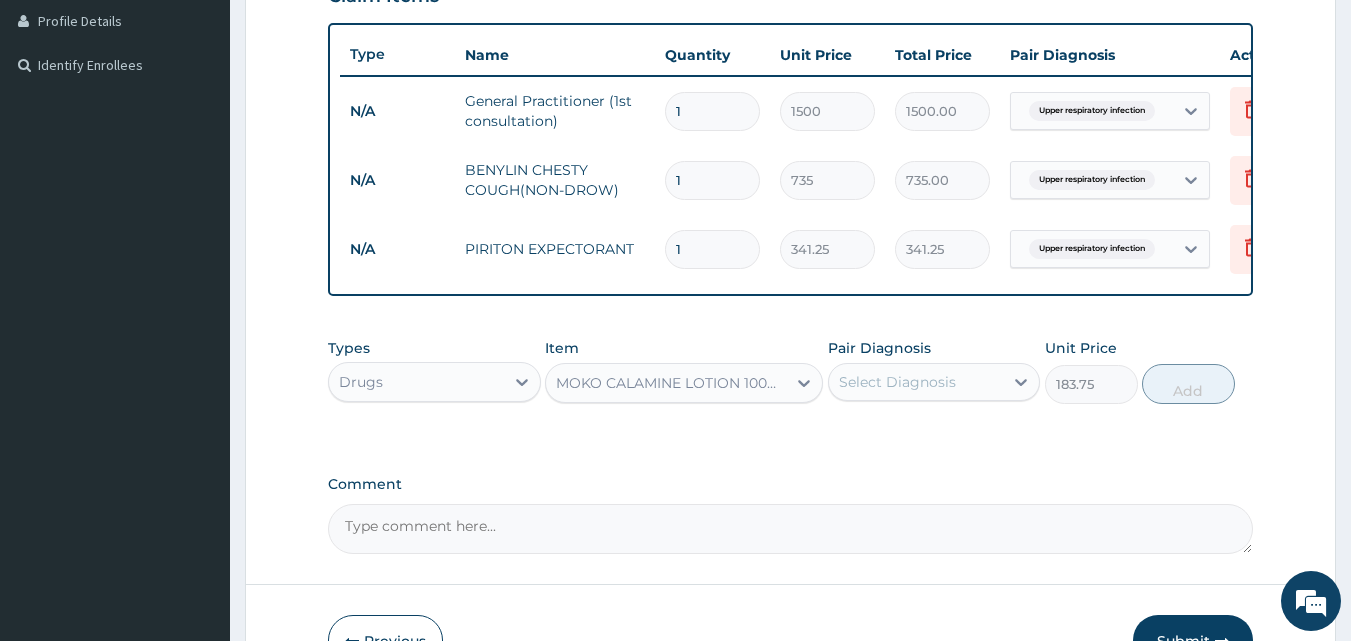click on "MOKO CALAMINE LOTION 100ML" at bounding box center [672, 383] 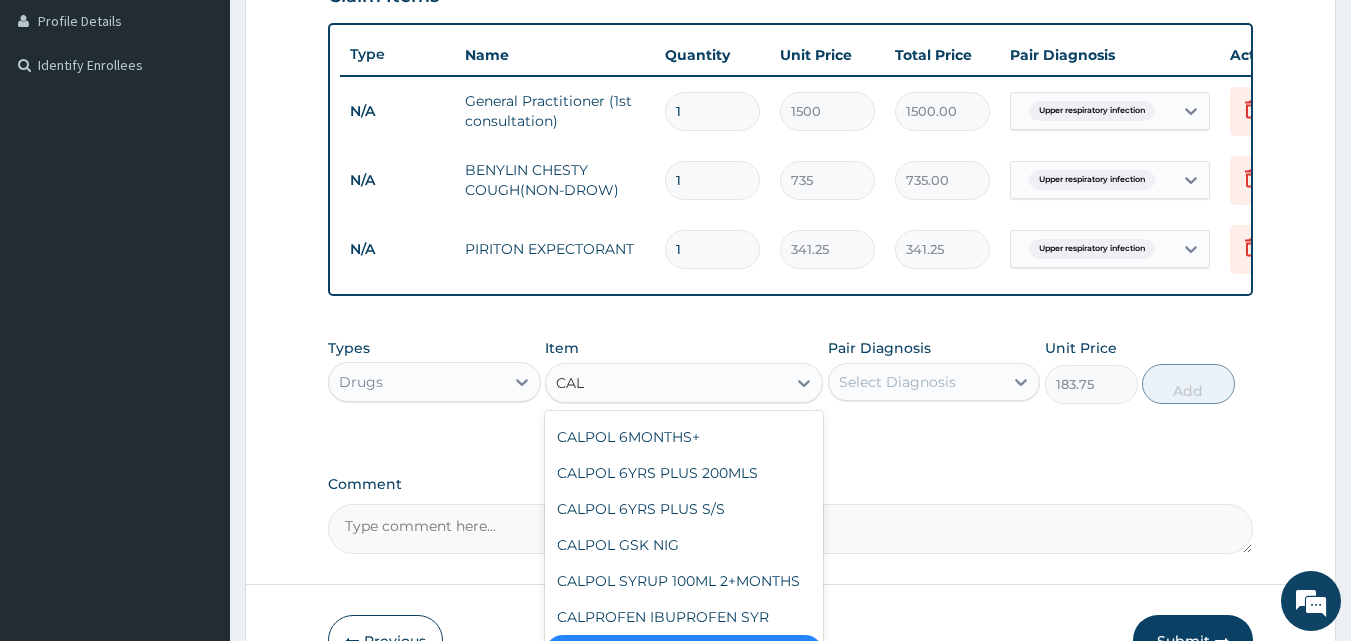 scroll, scrollTop: 864, scrollLeft: 0, axis: vertical 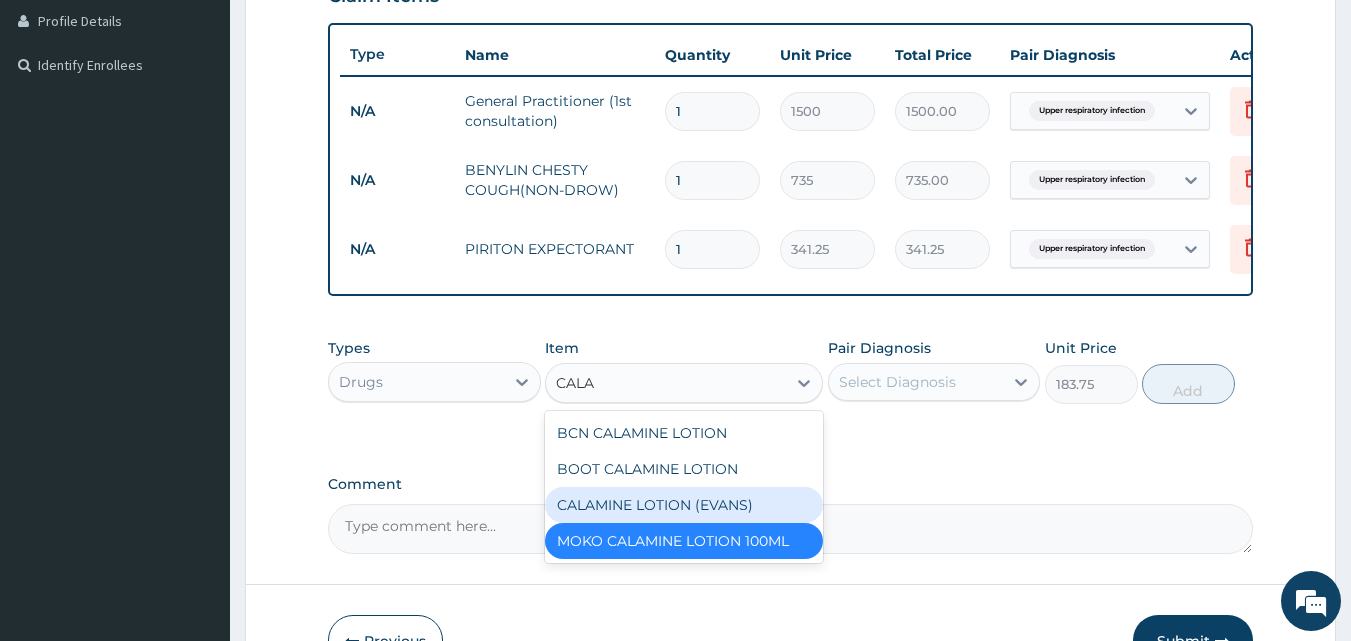 click on "CALAMINE LOTION (EVANS)" at bounding box center (684, 505) 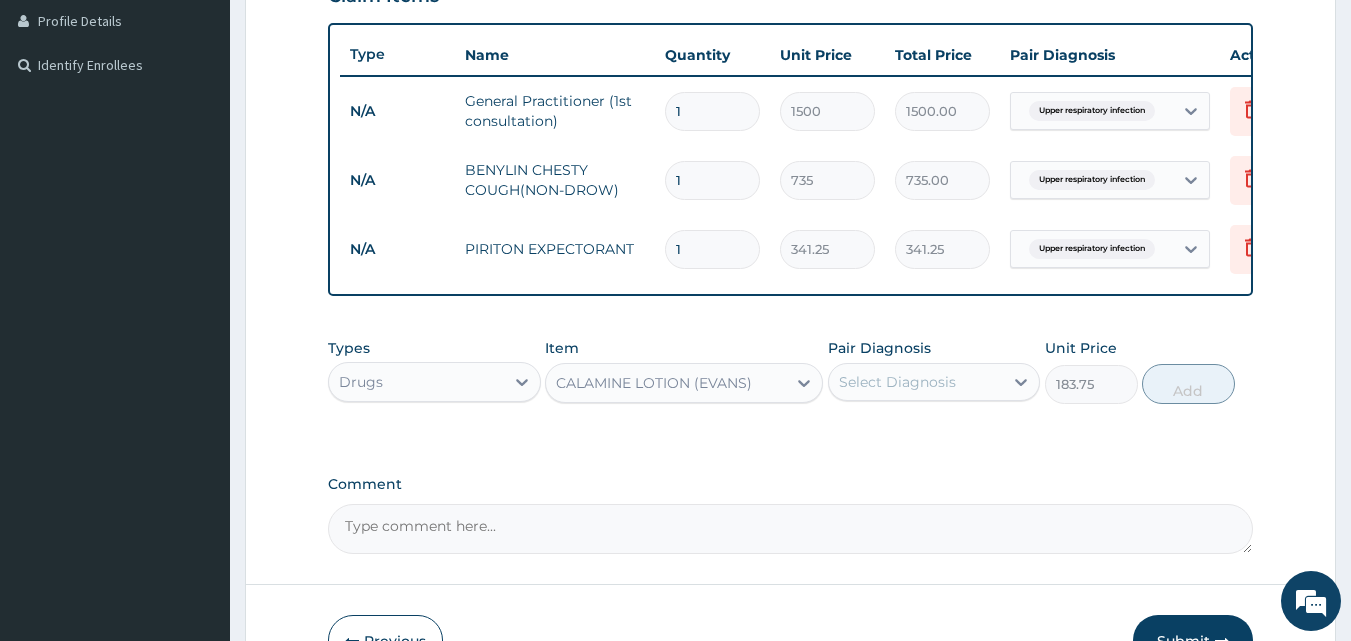 click on "Select Diagnosis" at bounding box center (897, 382) 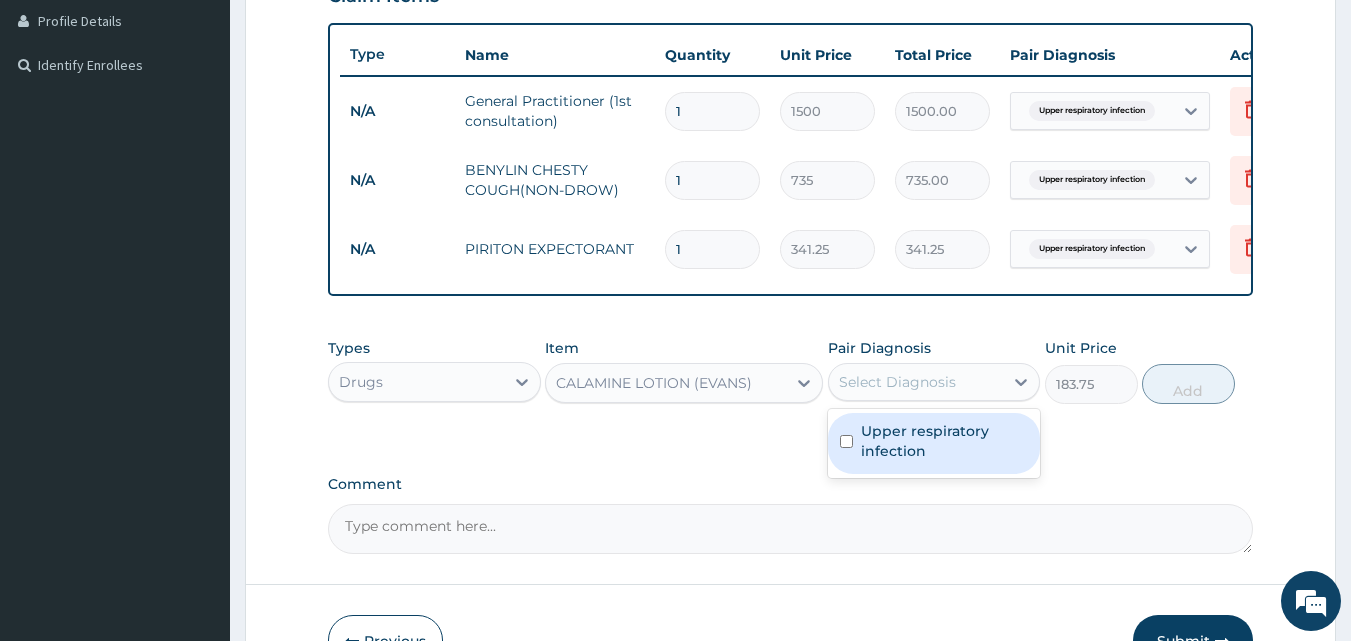 click on "Upper respiratory infection" at bounding box center [945, 441] 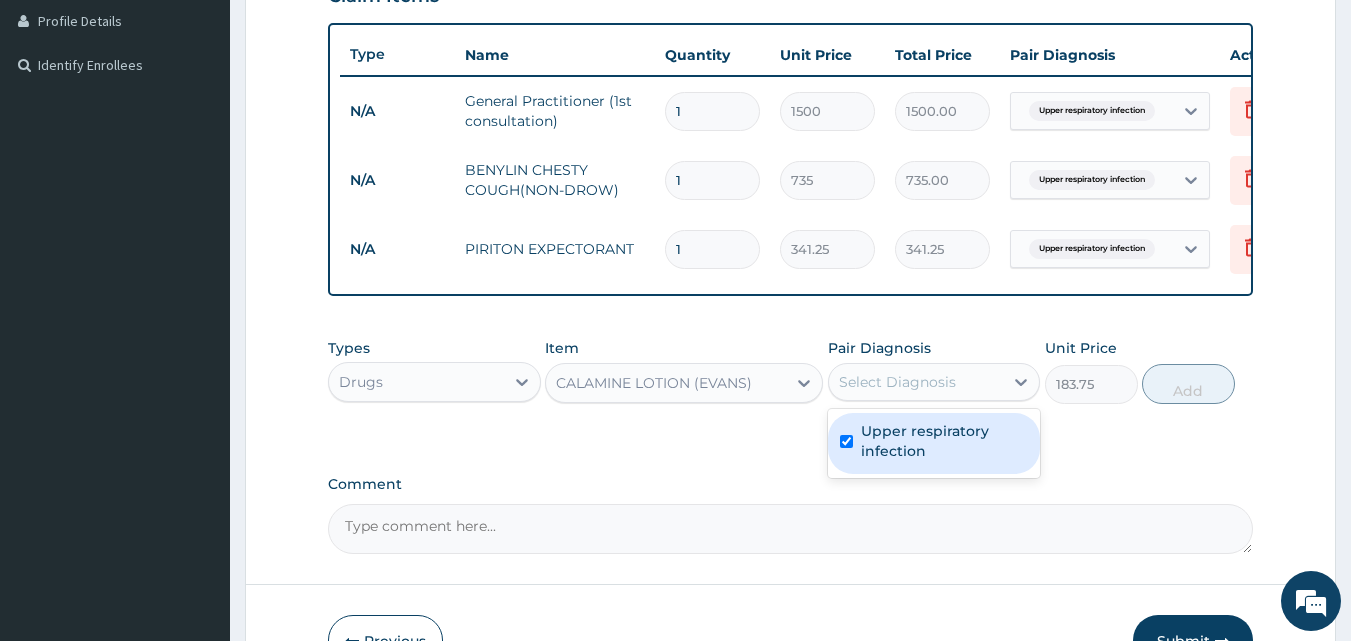 checkbox on "true" 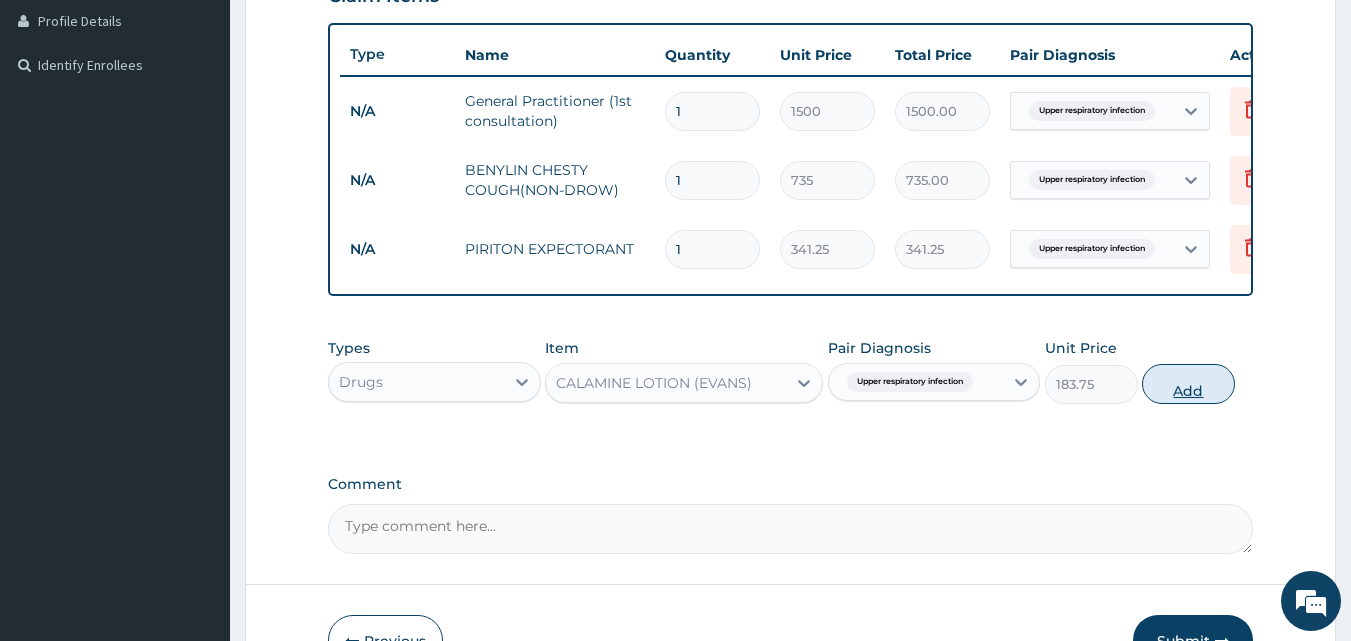 click on "Add" at bounding box center [1188, 384] 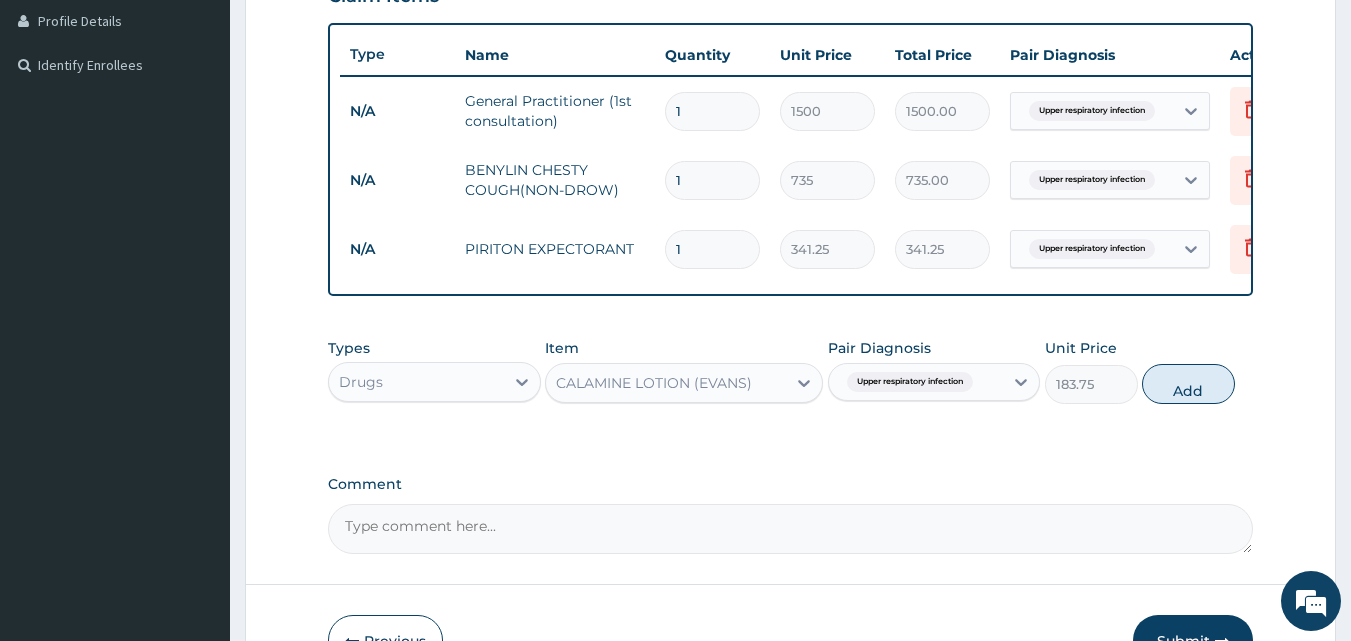 type on "0" 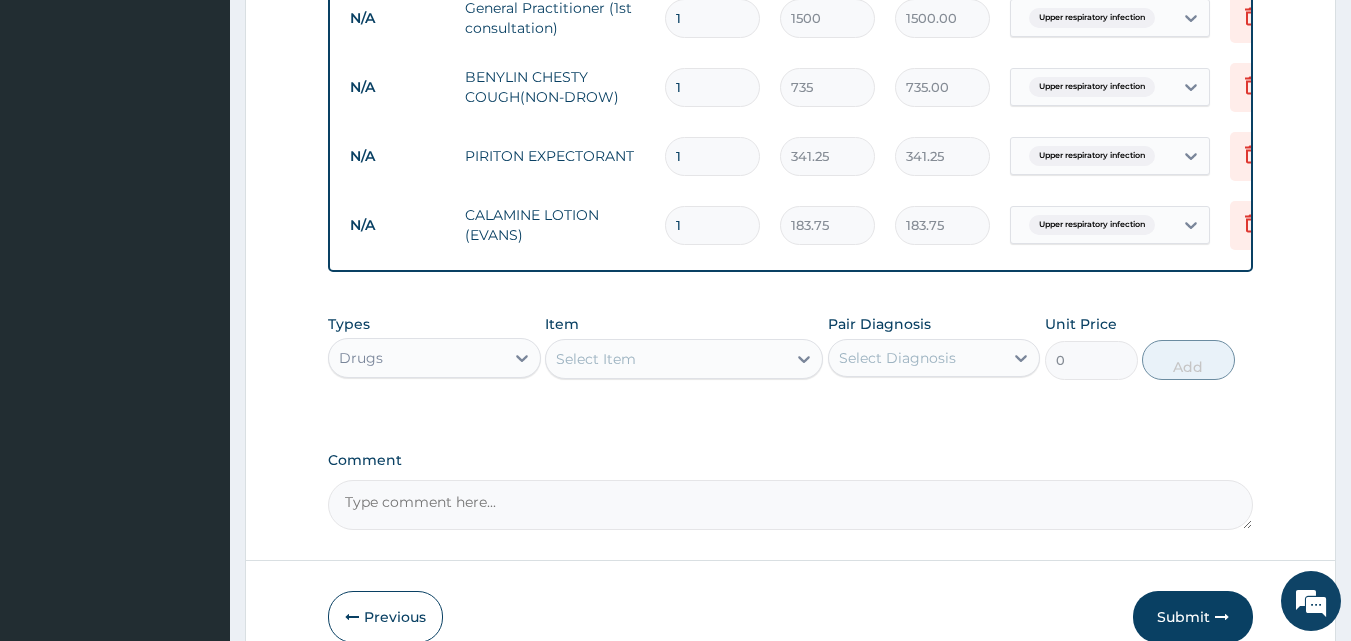 scroll, scrollTop: 712, scrollLeft: 0, axis: vertical 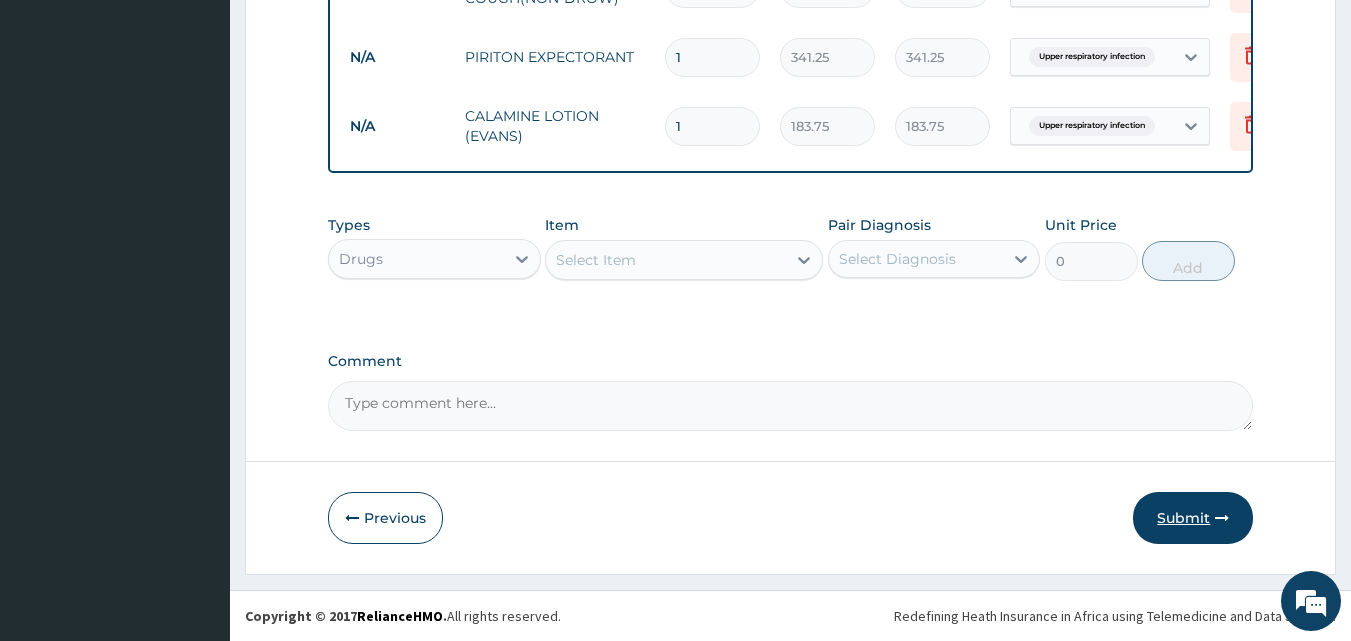 click on "Submit" at bounding box center [1193, 518] 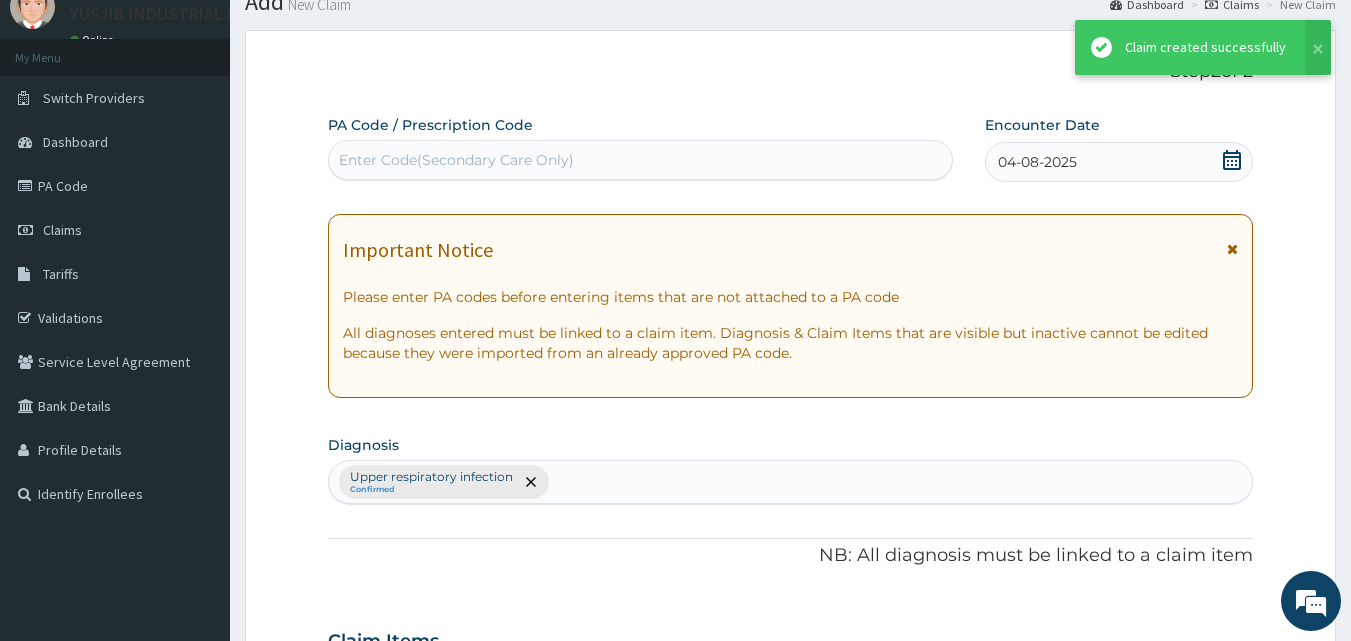 scroll, scrollTop: 712, scrollLeft: 0, axis: vertical 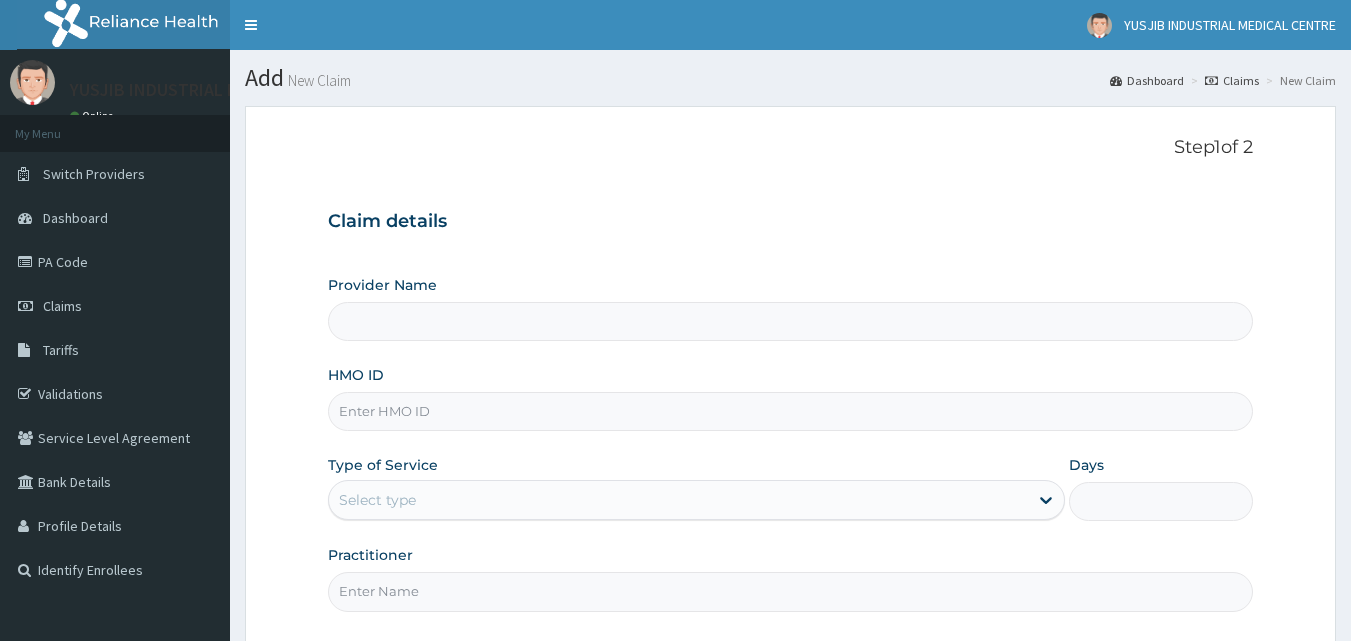 type on "Yusjib Industrial Medicare" 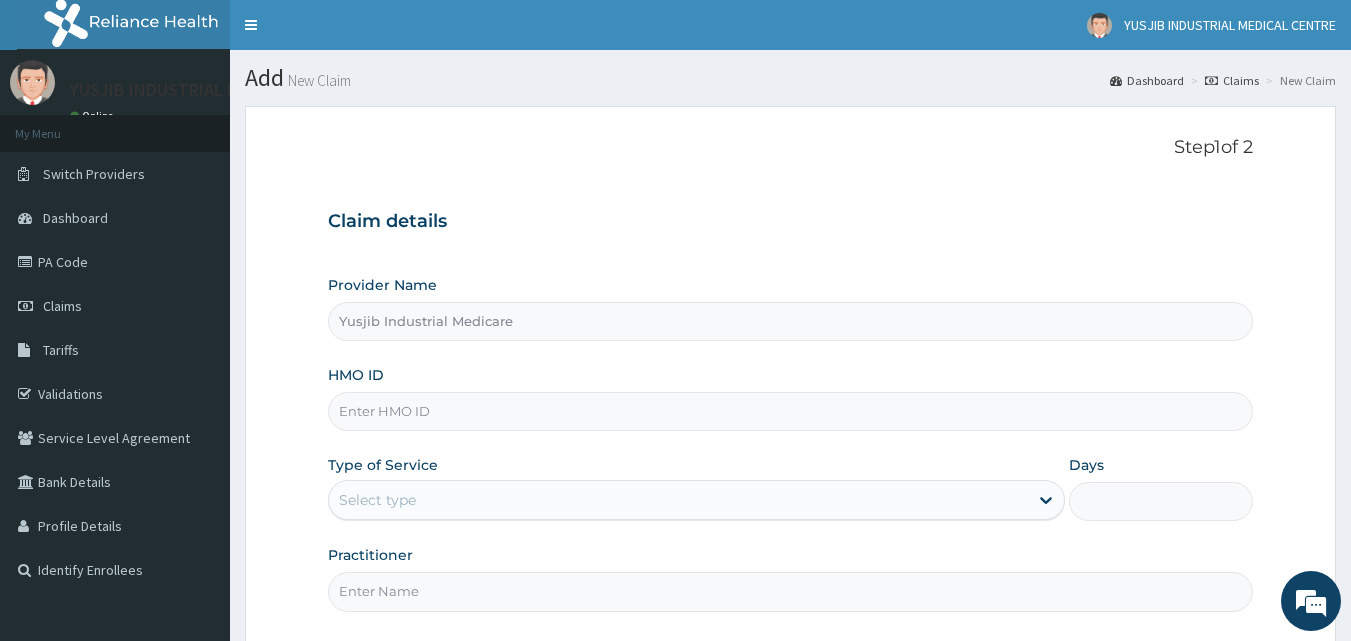 scroll, scrollTop: 0, scrollLeft: 0, axis: both 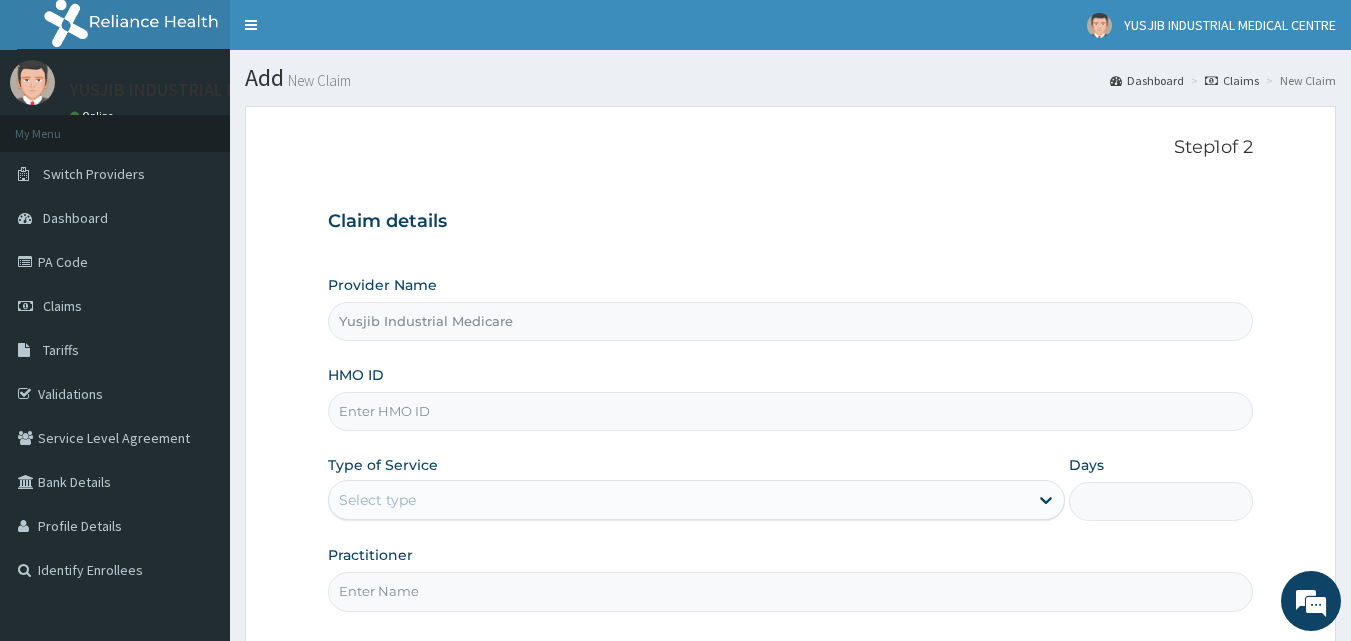 click on "HMO ID" at bounding box center [791, 411] 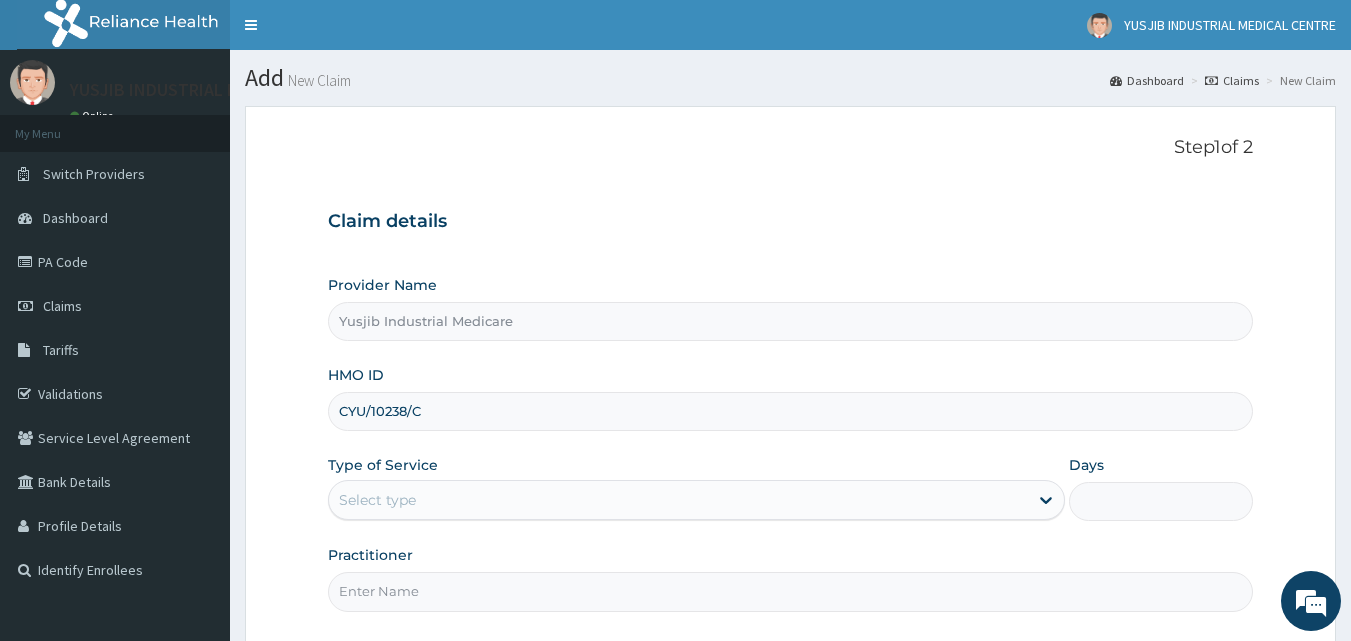 type on "CYU/10238/C" 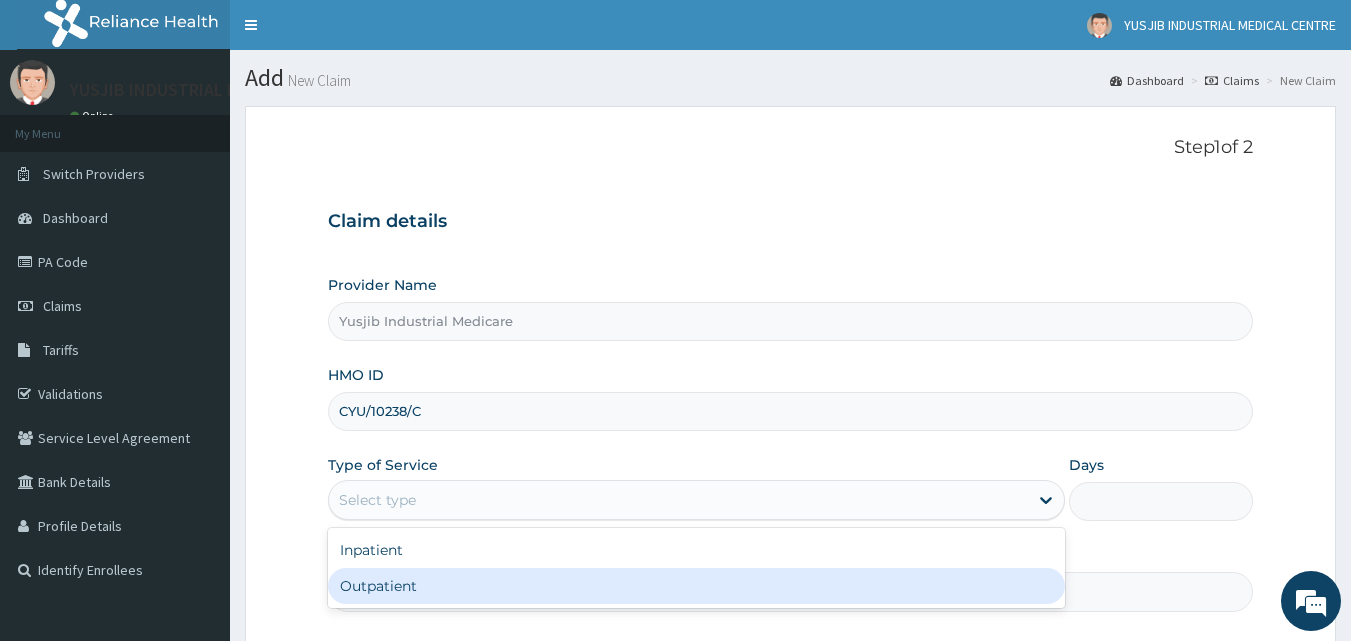 click on "Outpatient" at bounding box center [696, 586] 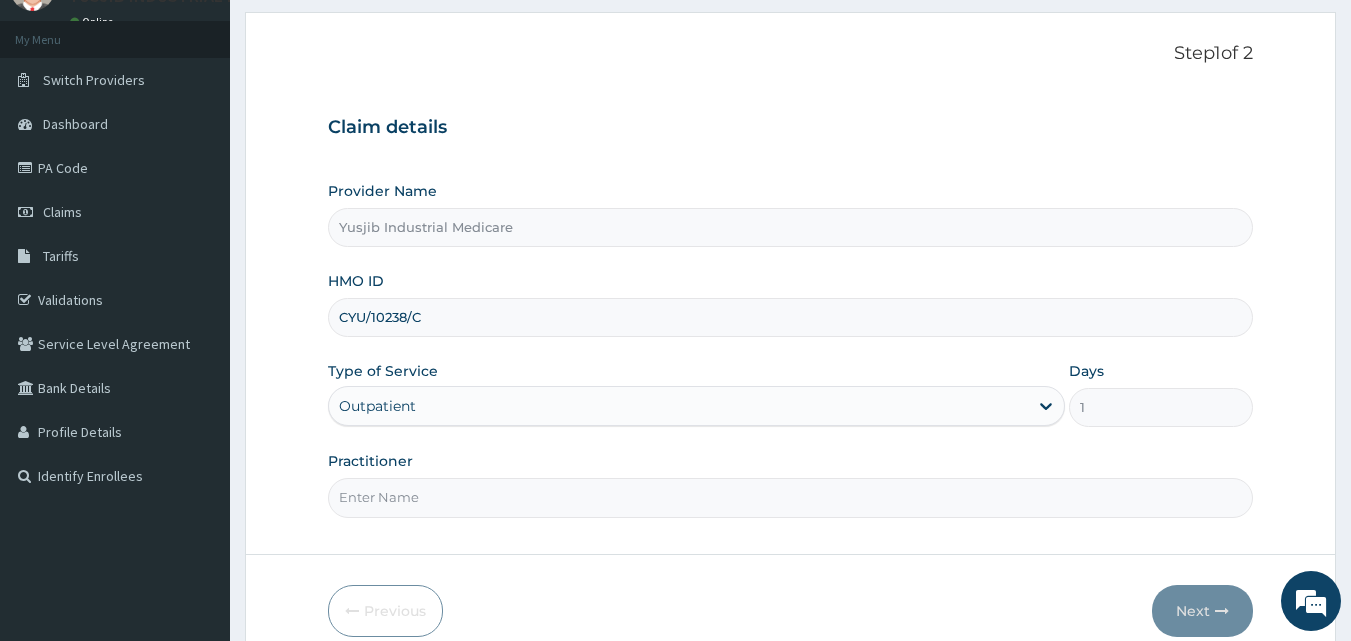 scroll, scrollTop: 187, scrollLeft: 0, axis: vertical 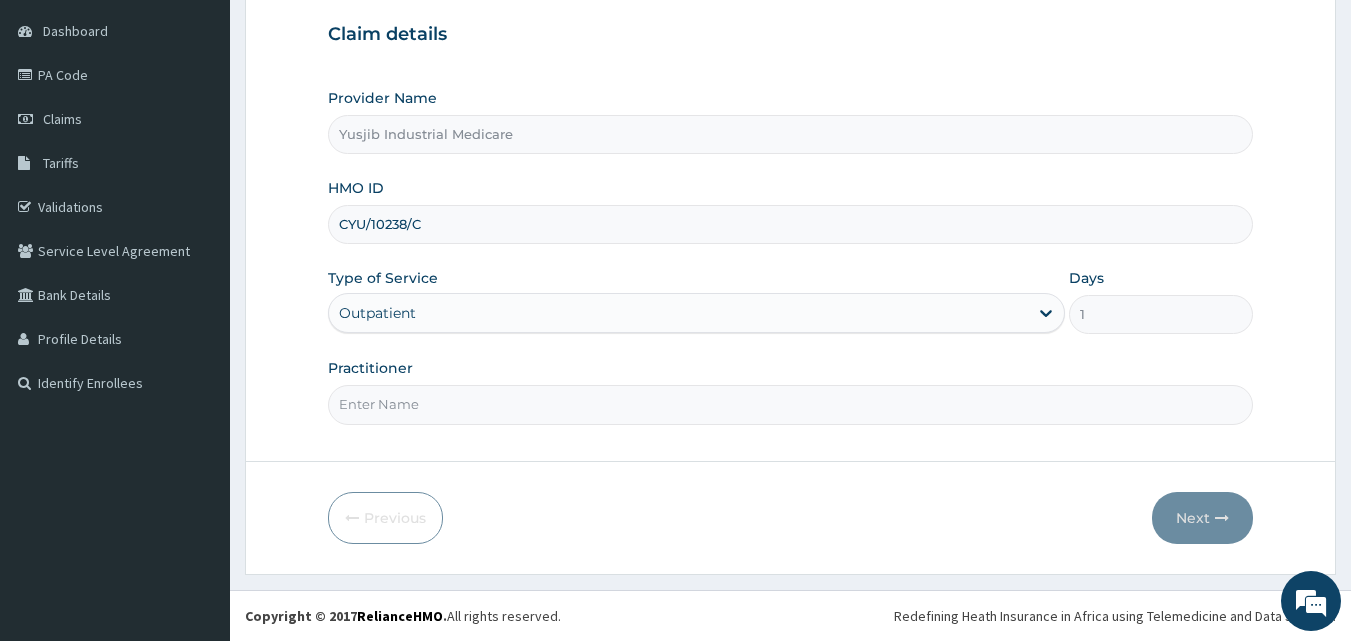 click on "Practitioner" at bounding box center [791, 404] 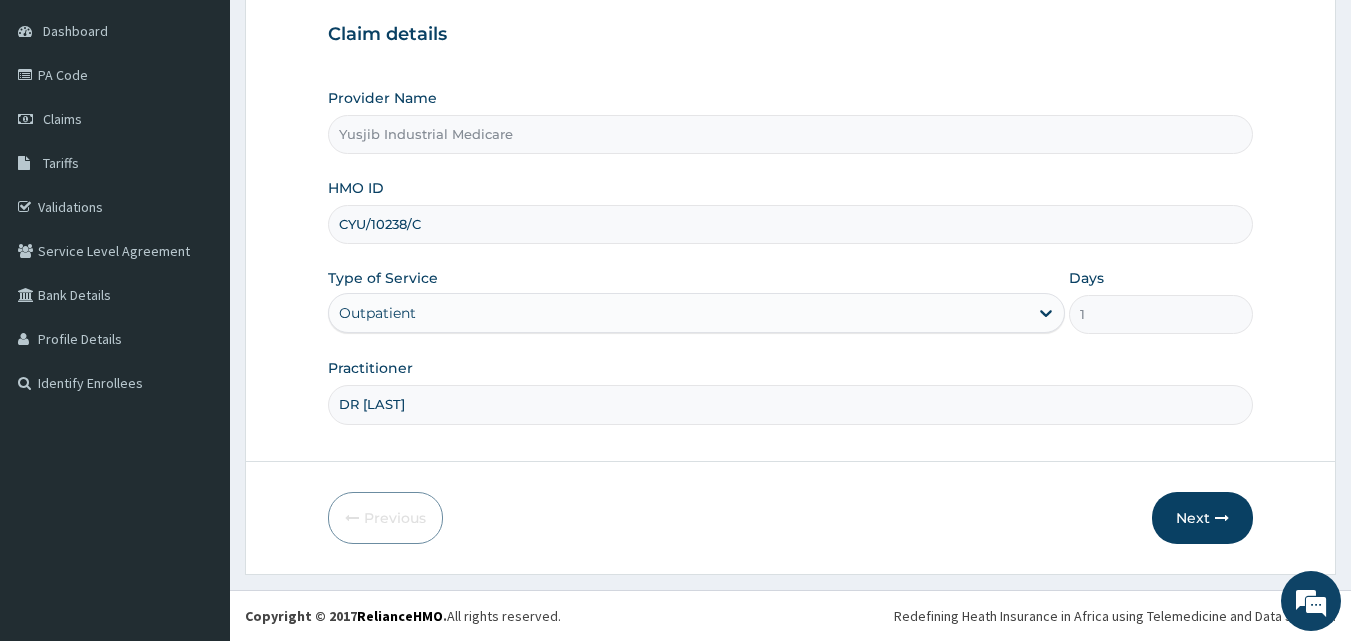 click on "DR JACOB" at bounding box center [791, 404] 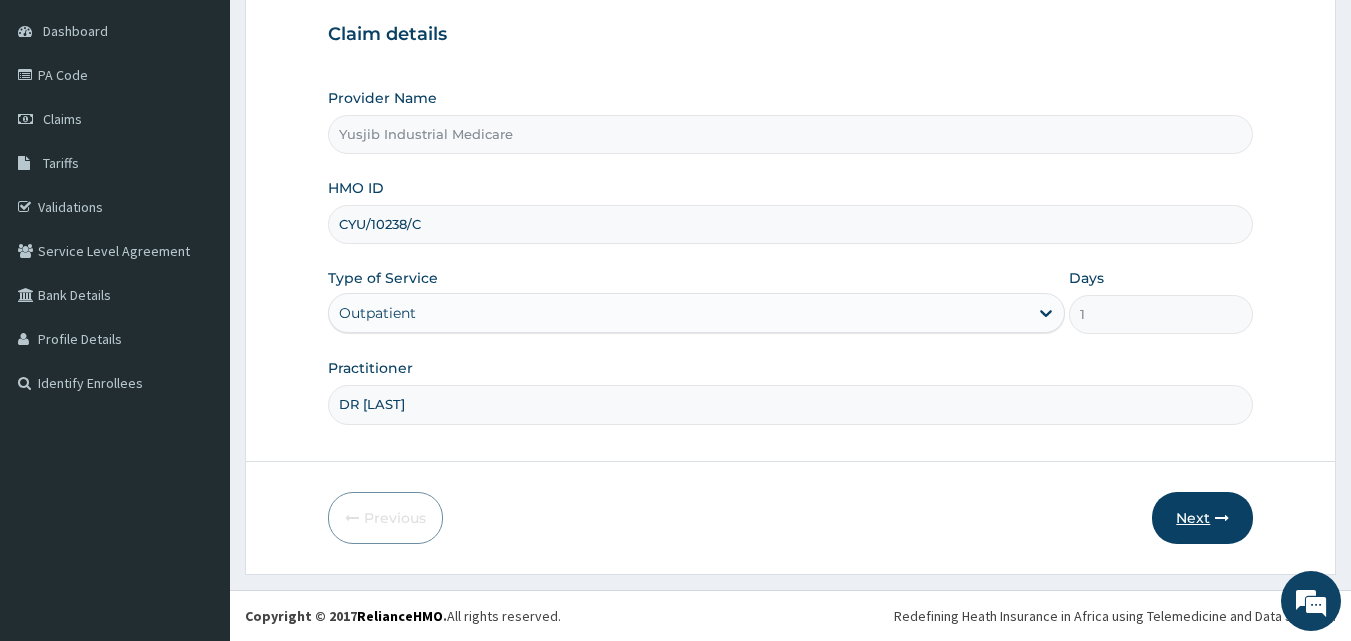 type on "DR JUNAID" 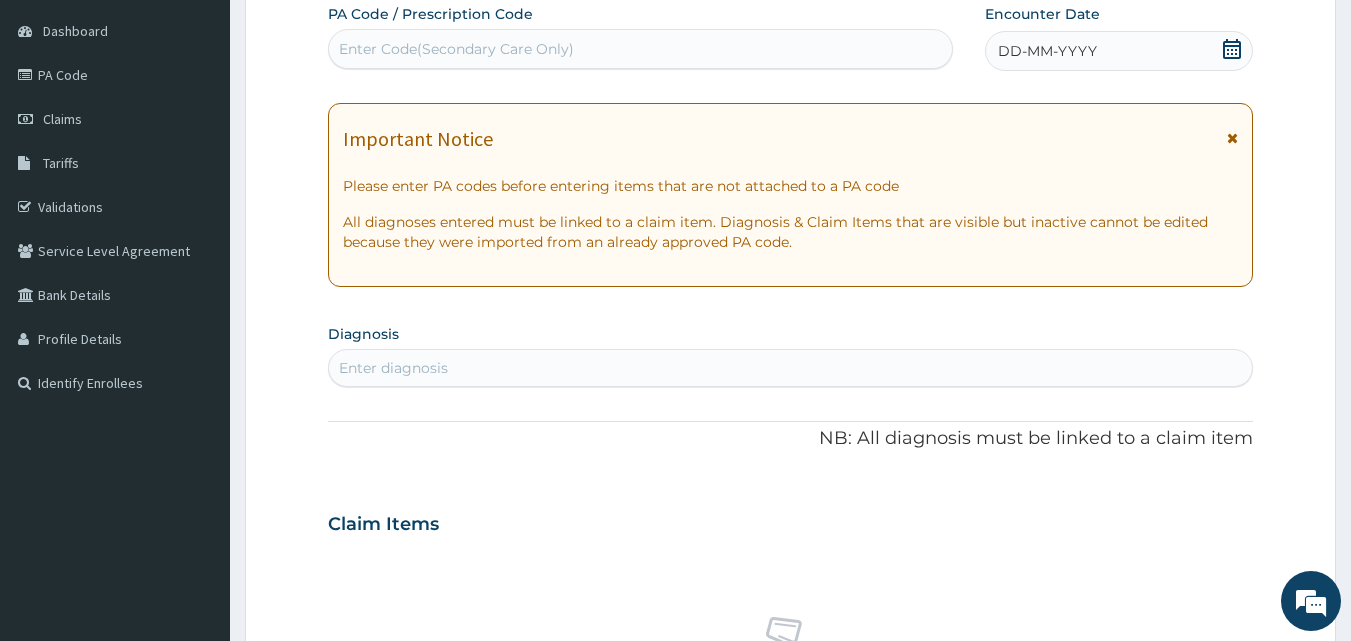 click at bounding box center [1232, 138] 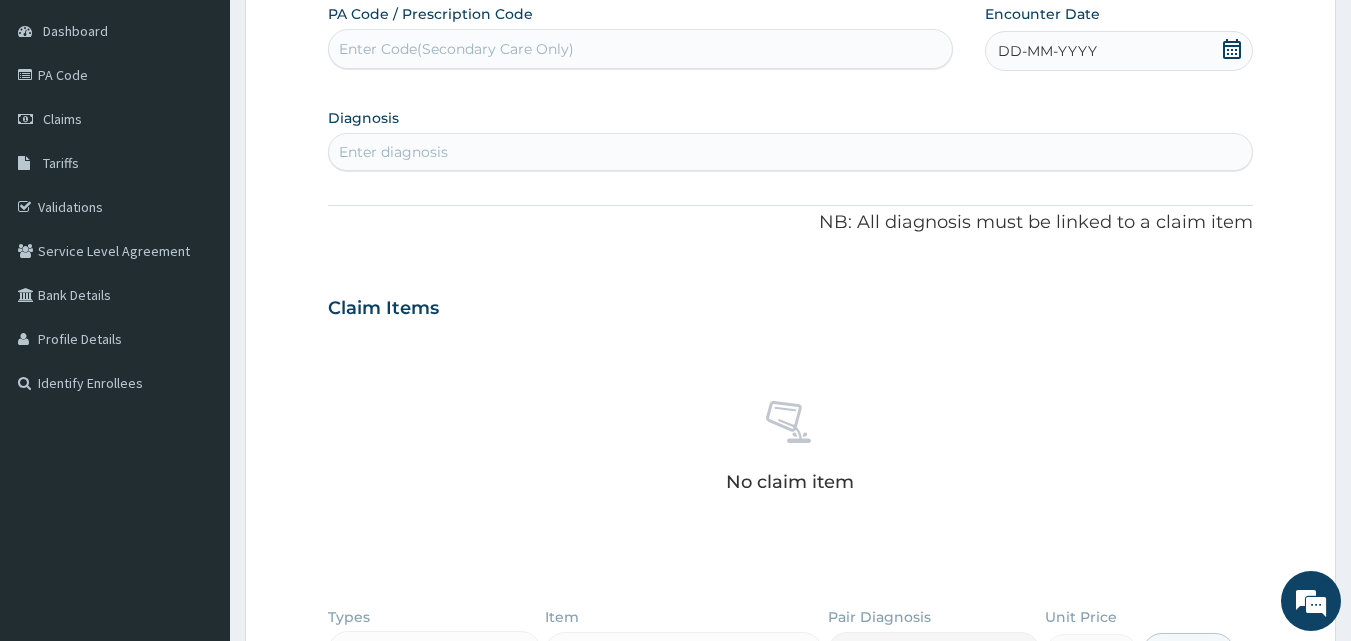 click on "DD-MM-YYYY" at bounding box center [1047, 51] 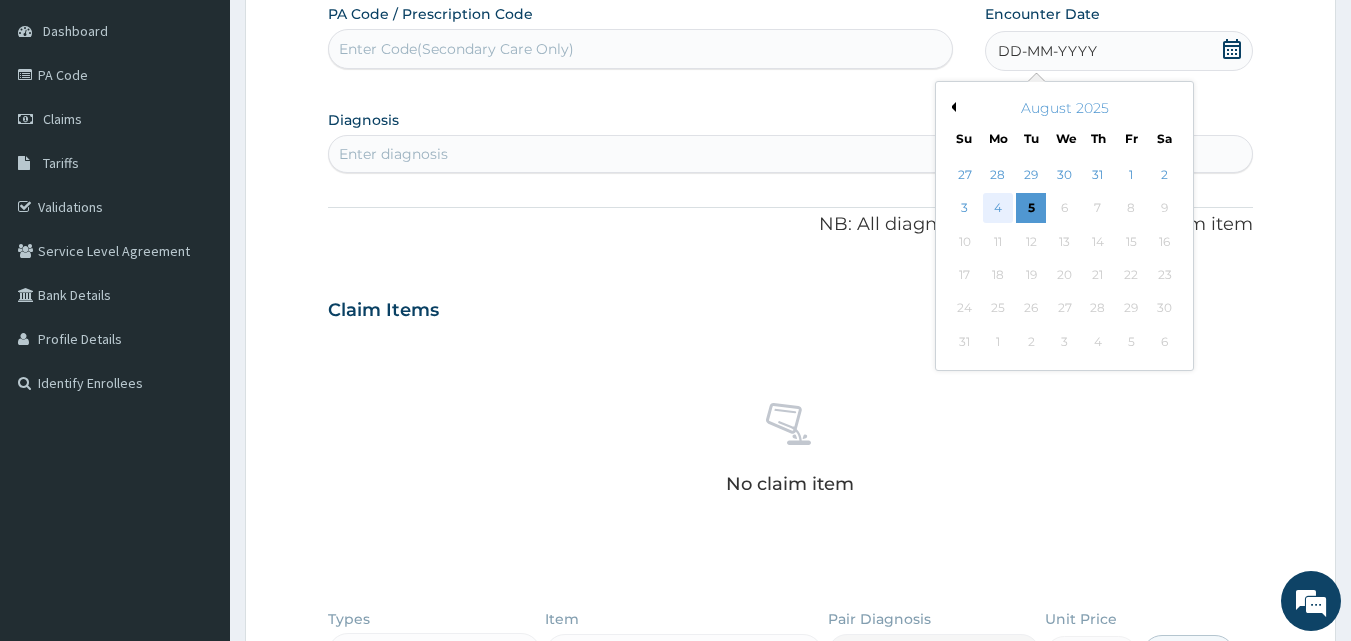 click on "4" at bounding box center (998, 209) 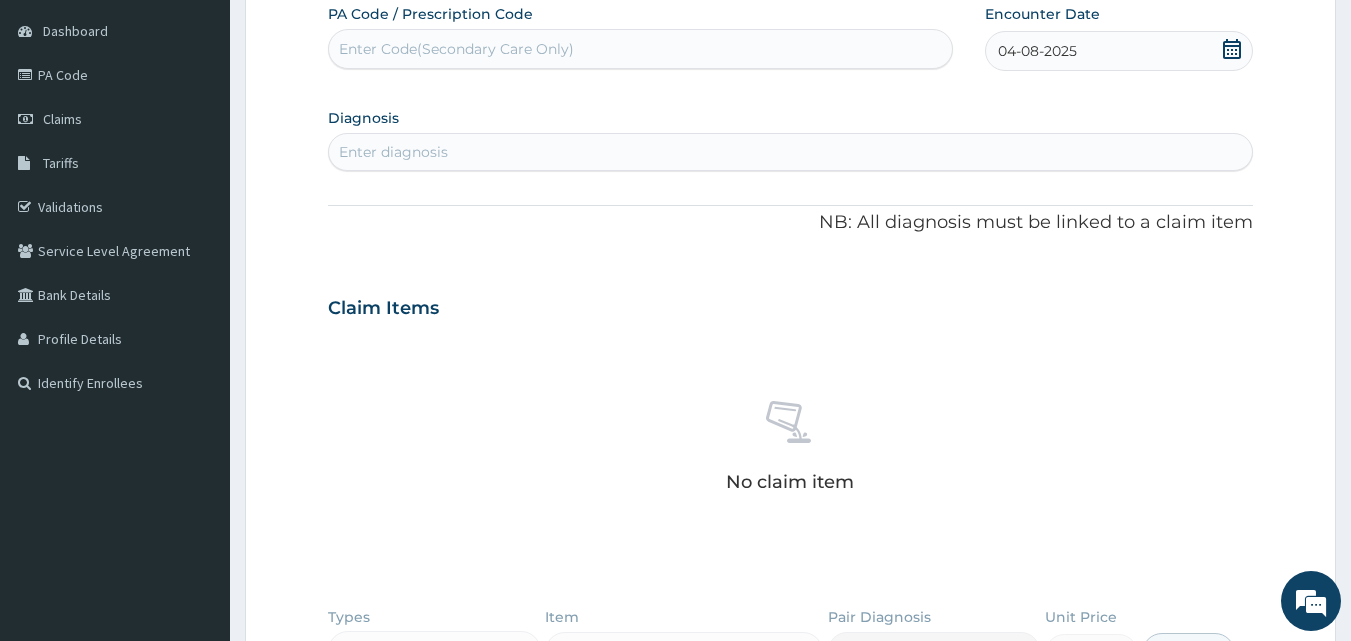 click on "Enter diagnosis" at bounding box center [791, 152] 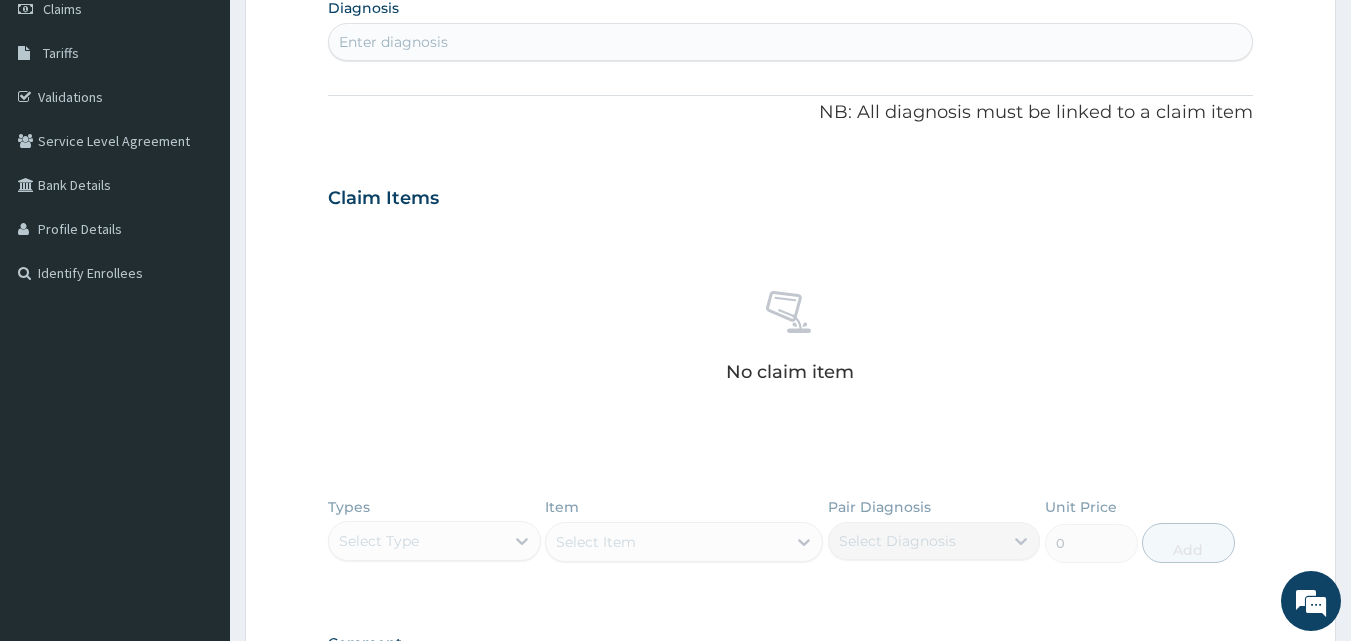 scroll, scrollTop: 300, scrollLeft: 0, axis: vertical 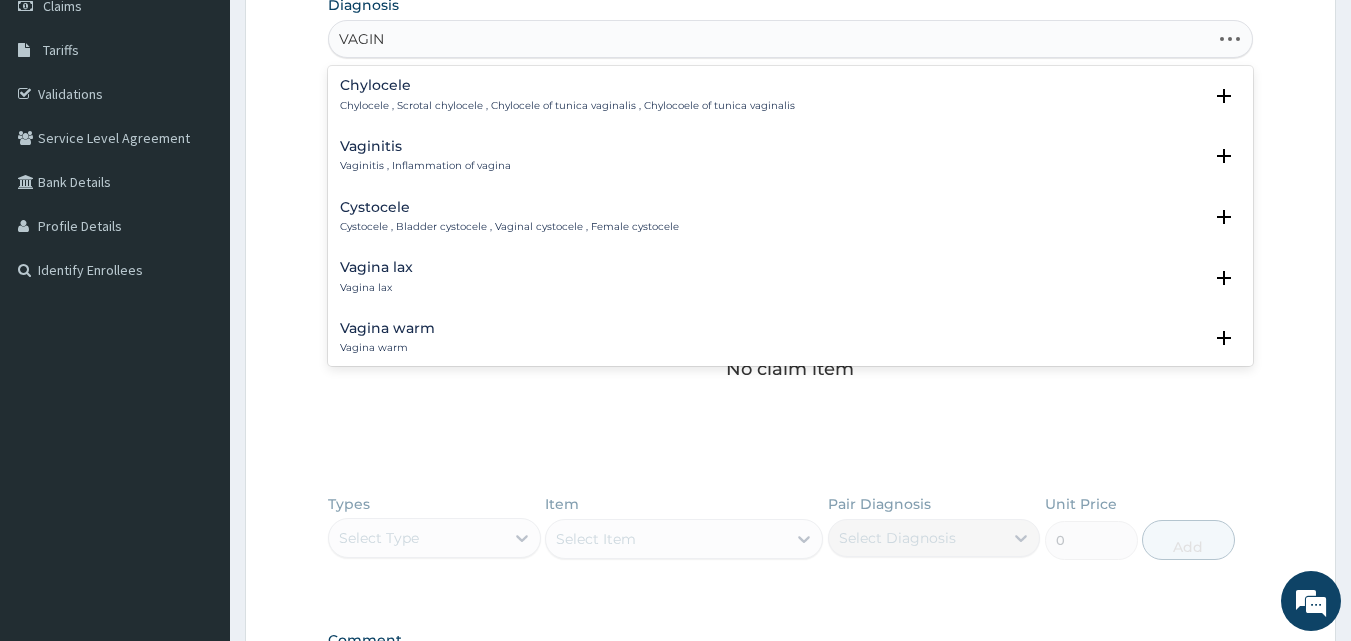 type on "VAGINO" 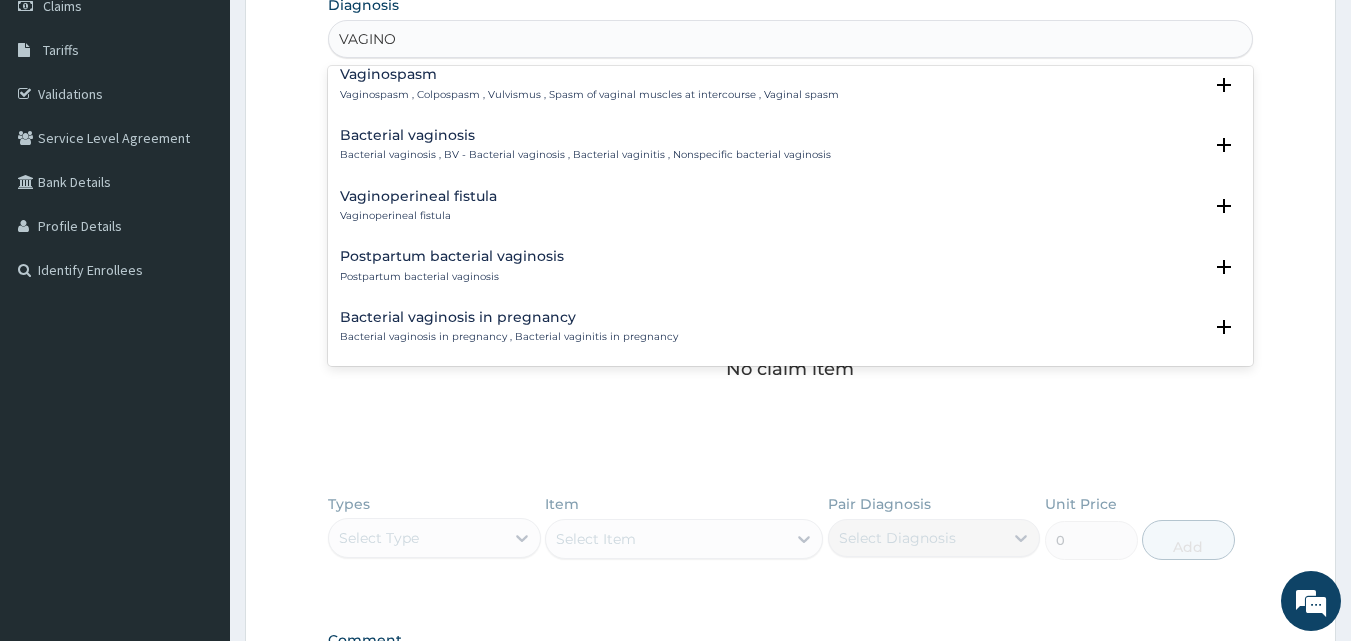 scroll, scrollTop: 0, scrollLeft: 0, axis: both 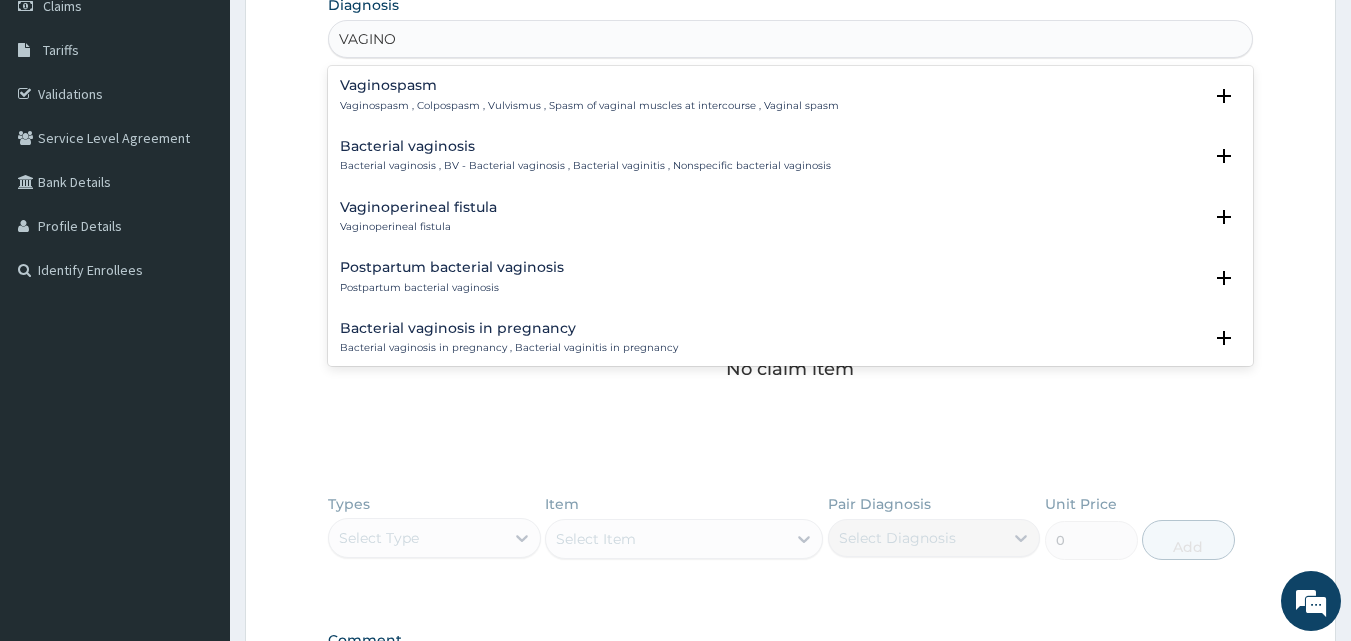 click on "Bacterial vaginosis" at bounding box center (585, 146) 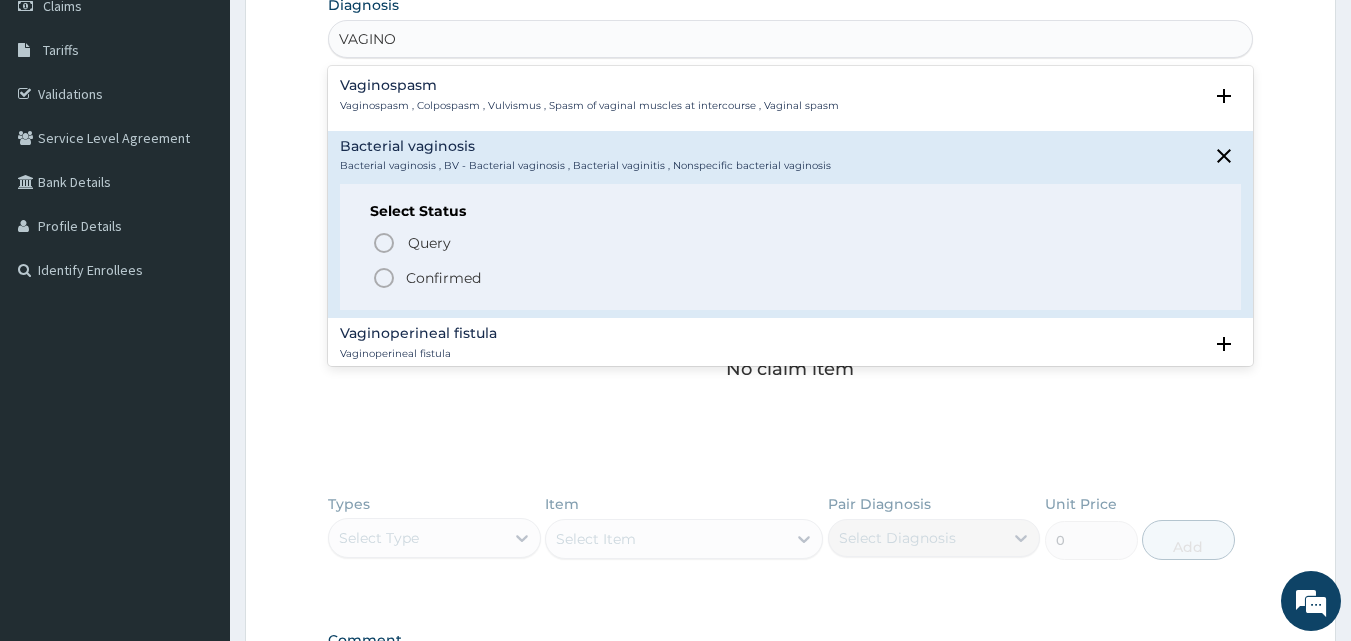 click 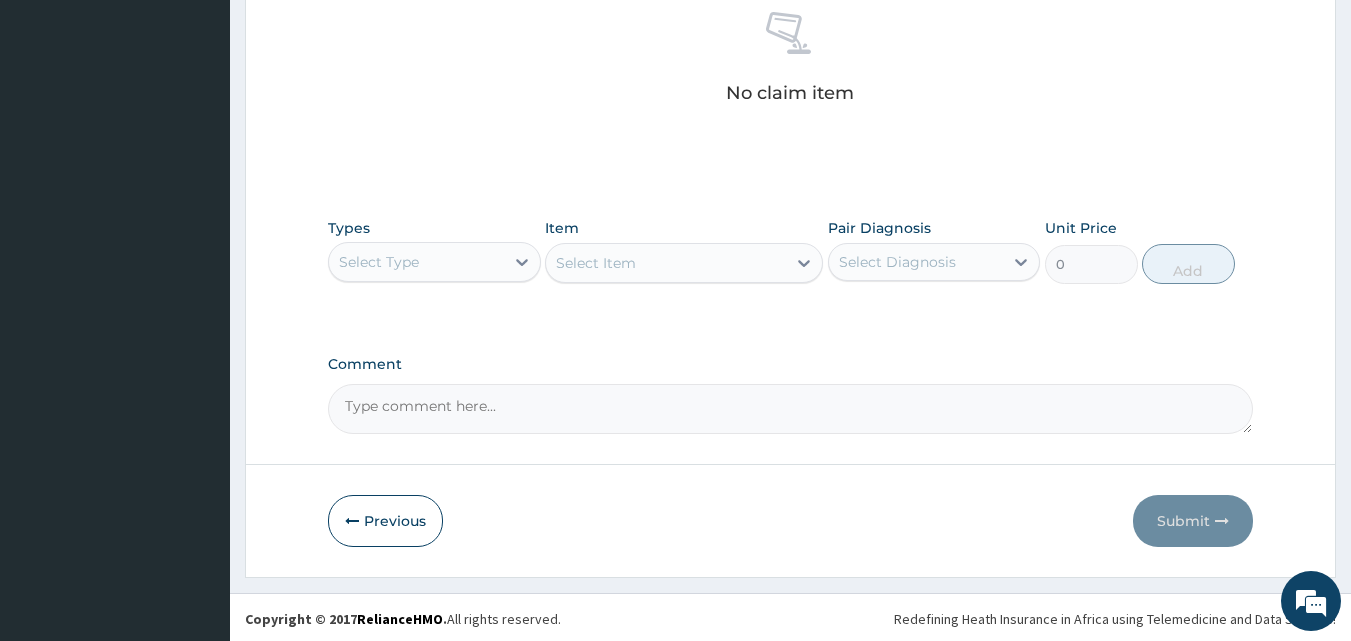 scroll, scrollTop: 585, scrollLeft: 0, axis: vertical 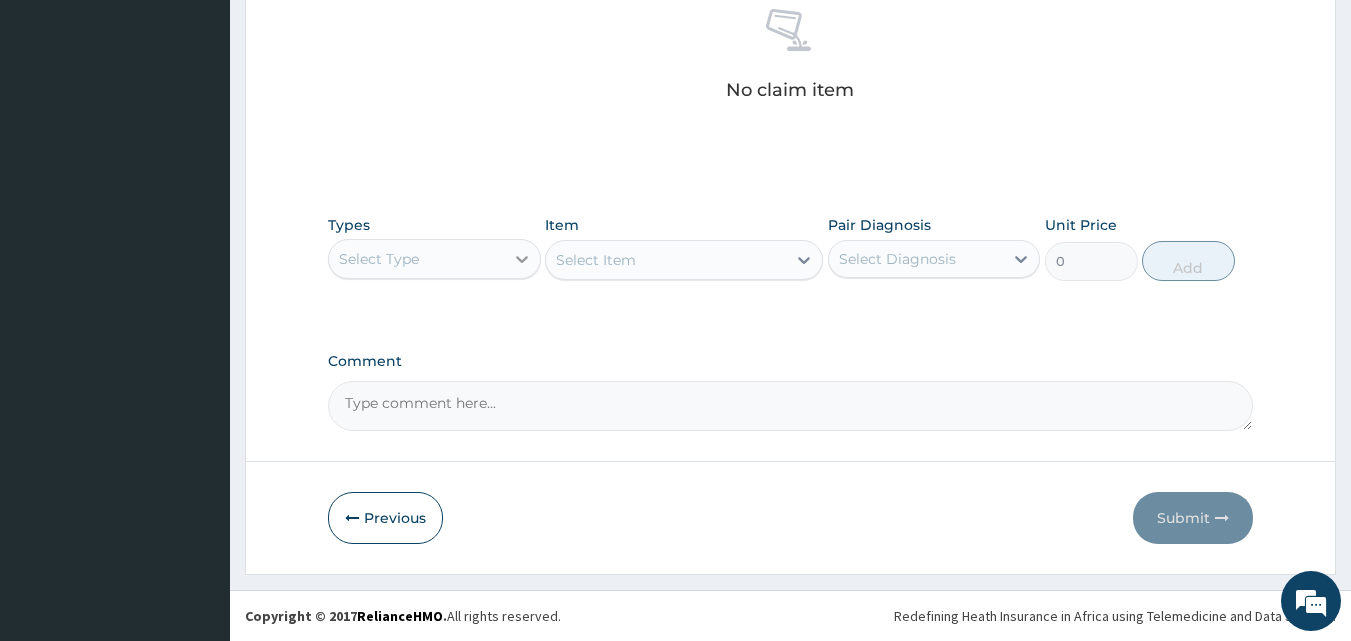 click at bounding box center [522, 259] 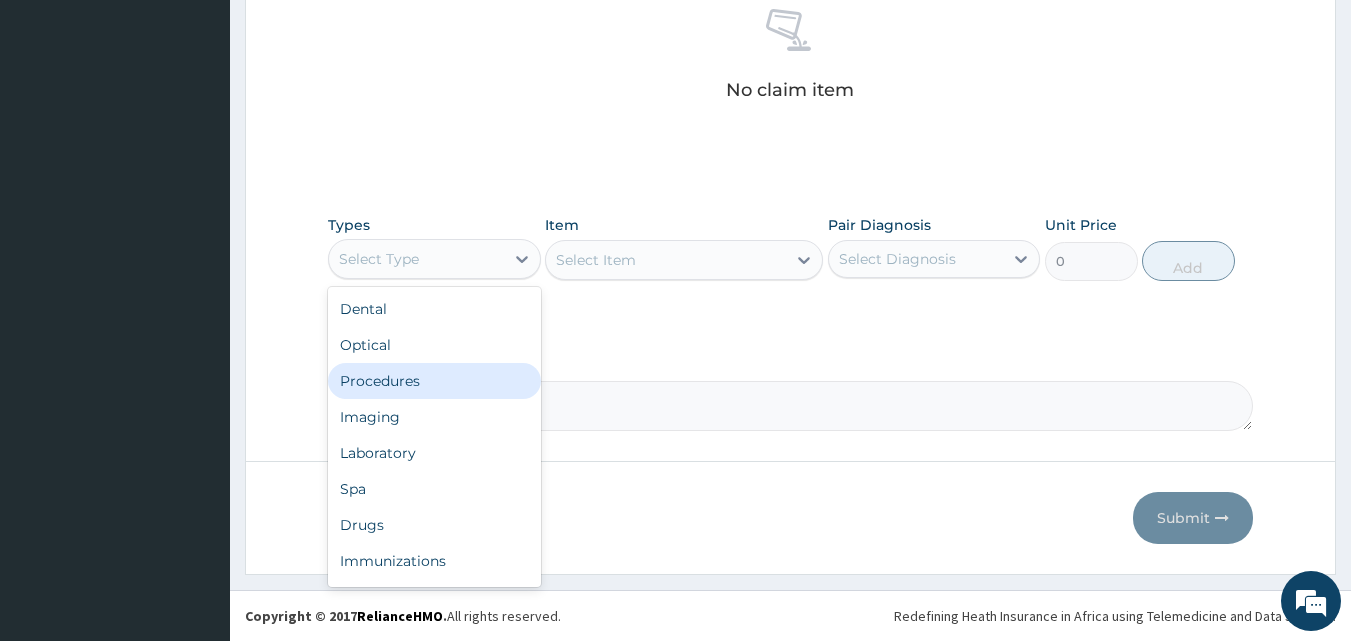 click on "Procedures" at bounding box center [434, 381] 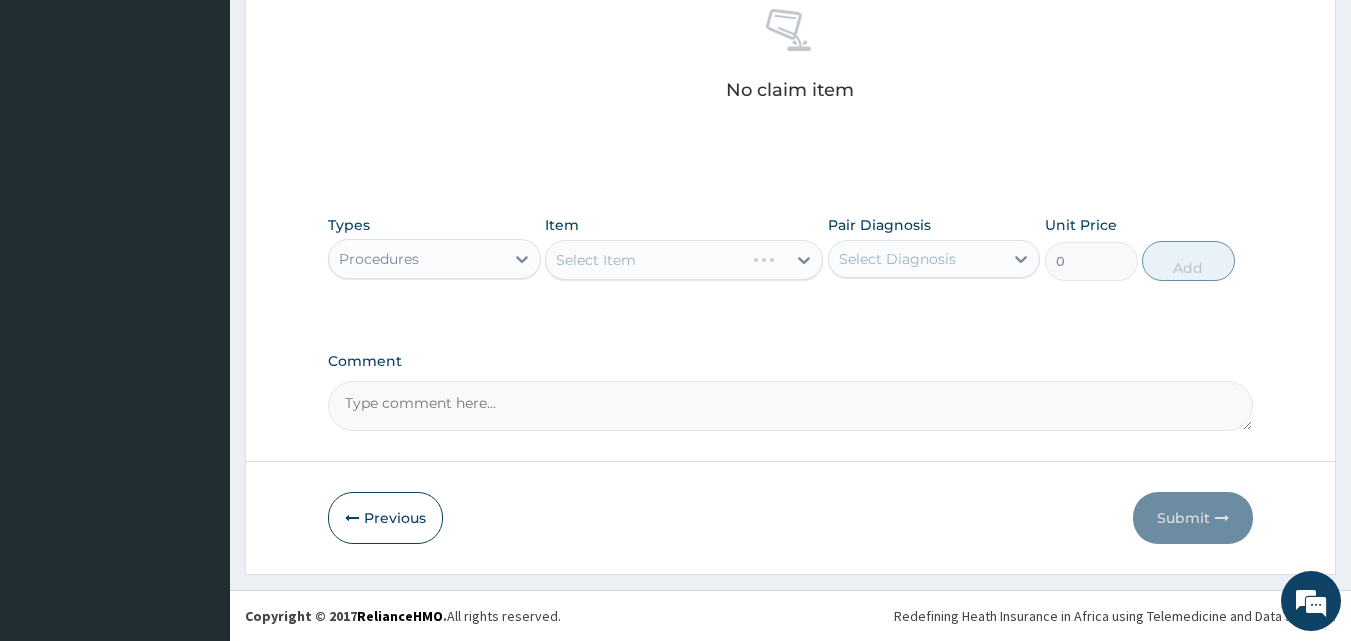 click on "Select Item" at bounding box center [684, 260] 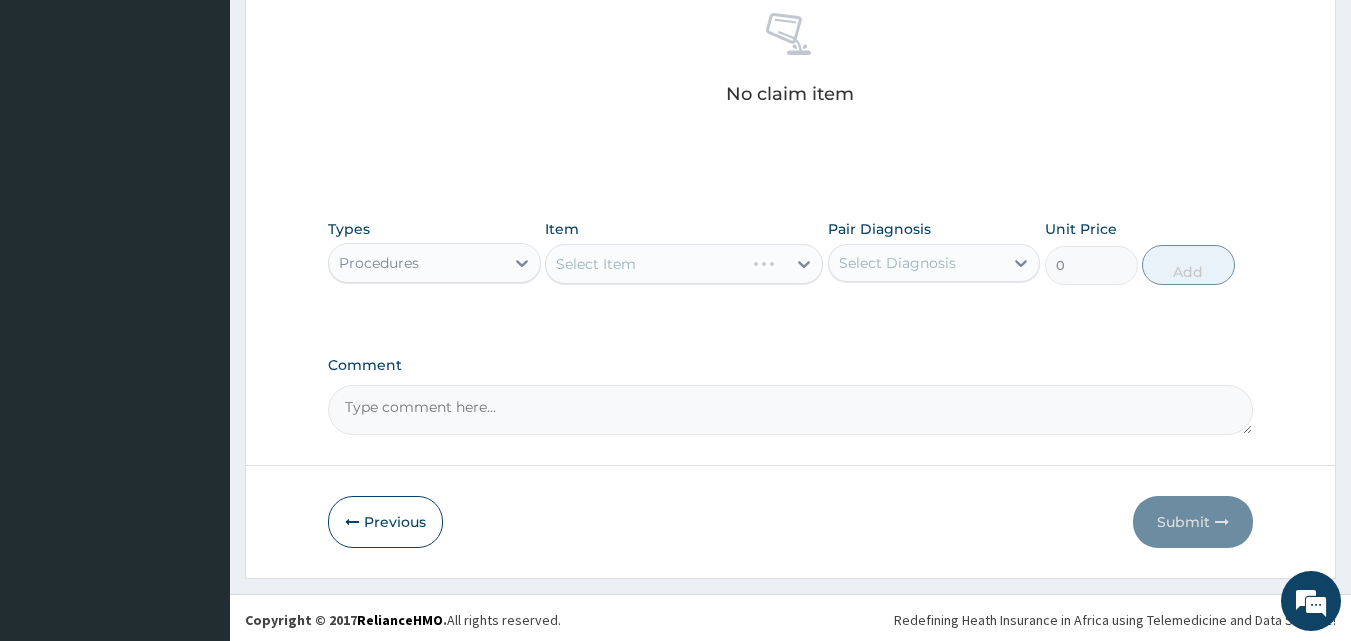 scroll, scrollTop: 585, scrollLeft: 0, axis: vertical 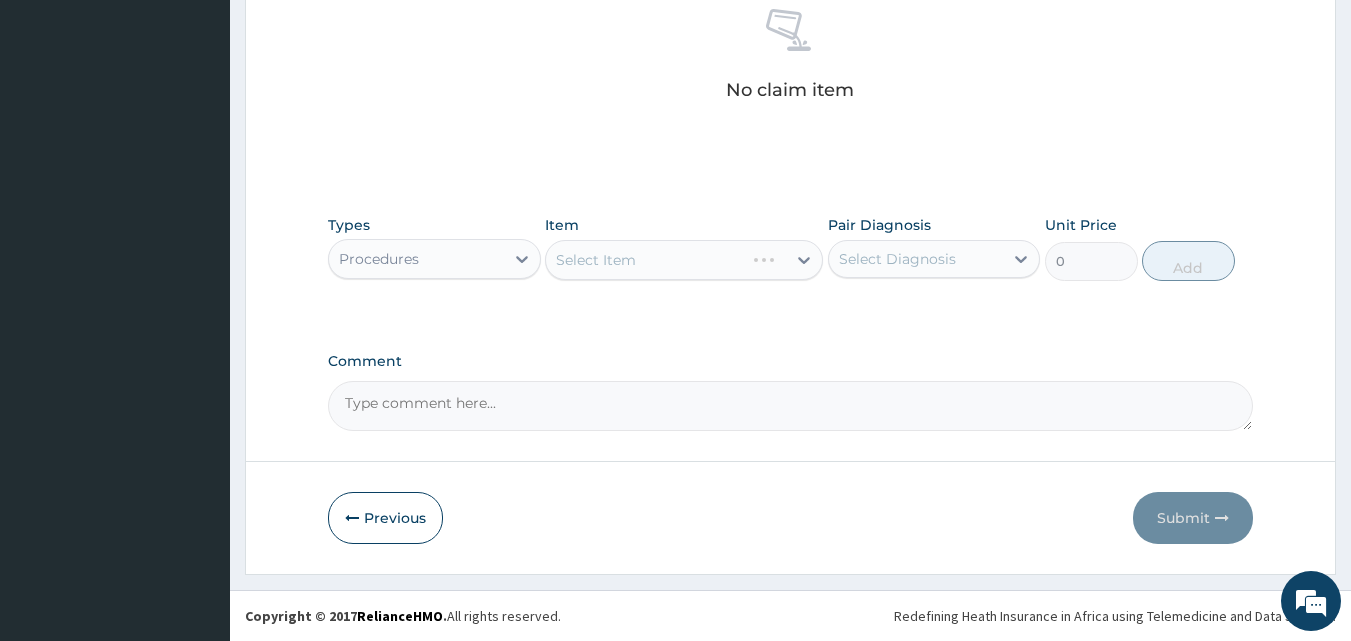 click on "Select Item" at bounding box center (684, 260) 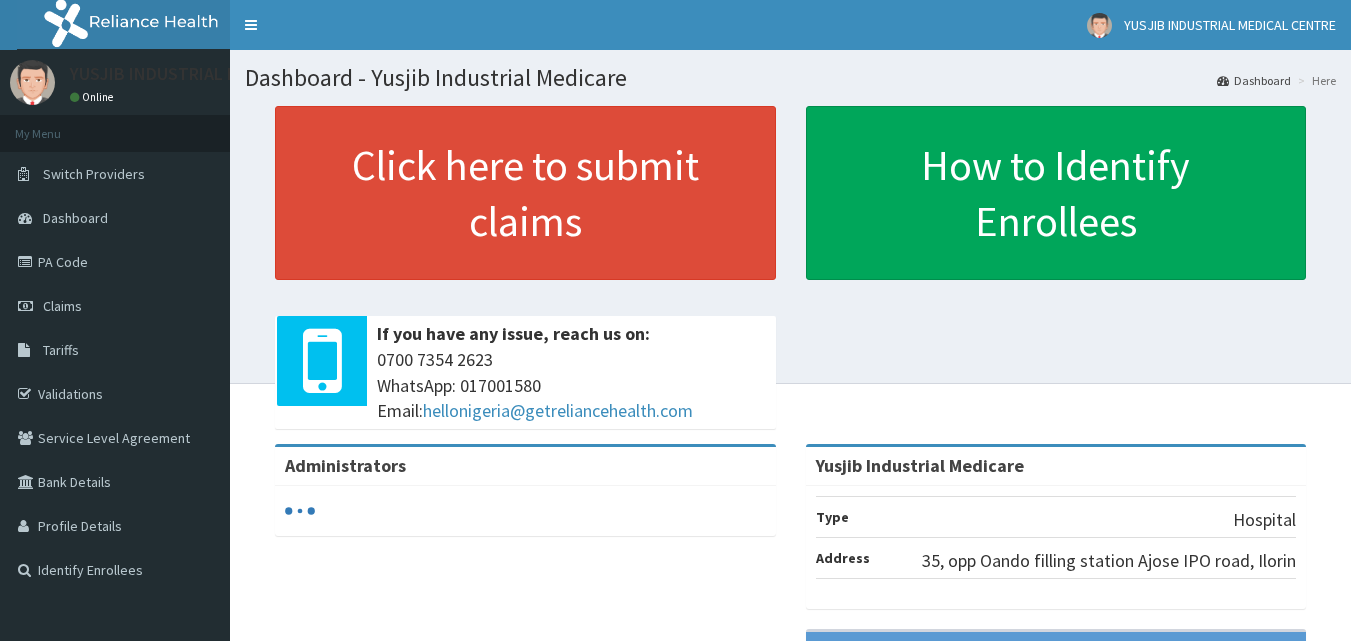 scroll, scrollTop: 0, scrollLeft: 0, axis: both 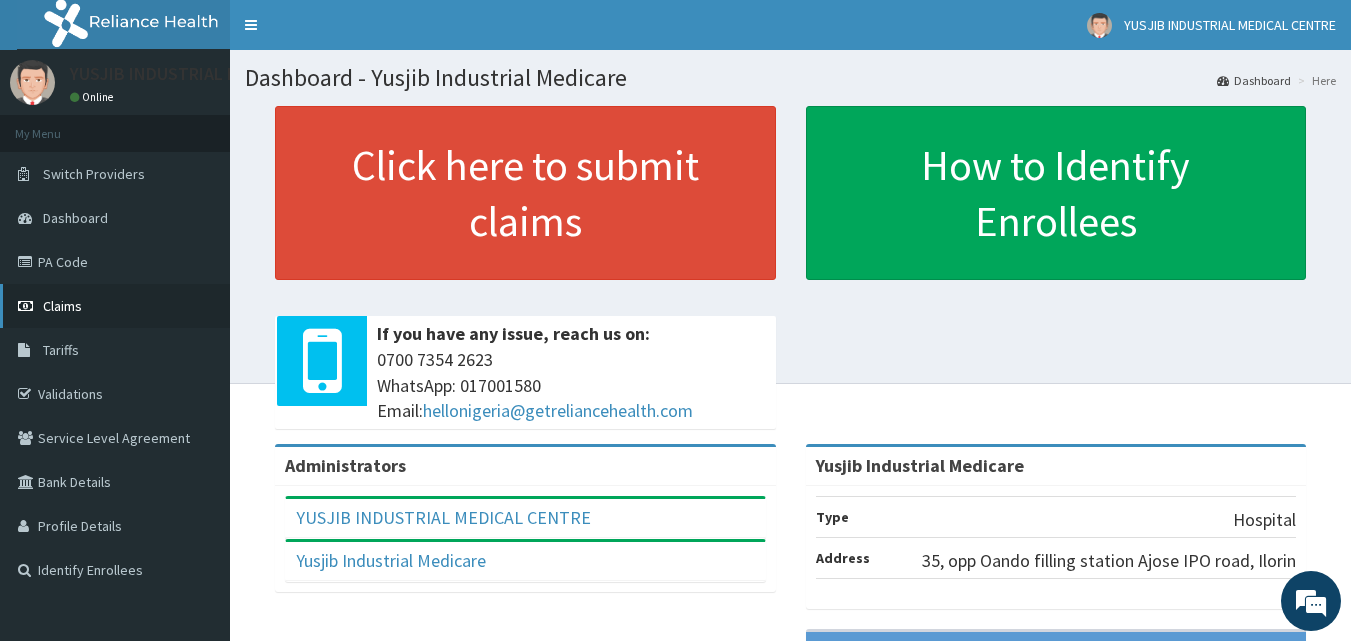 click on "Claims" at bounding box center [62, 306] 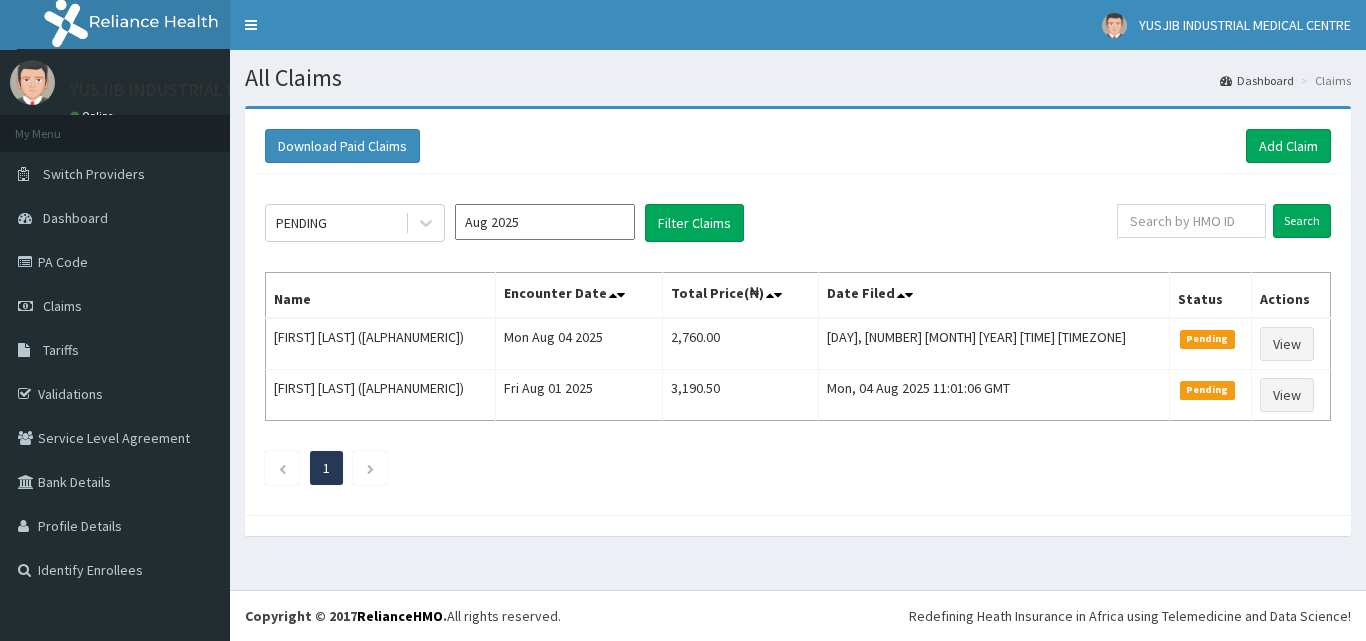 scroll, scrollTop: 0, scrollLeft: 0, axis: both 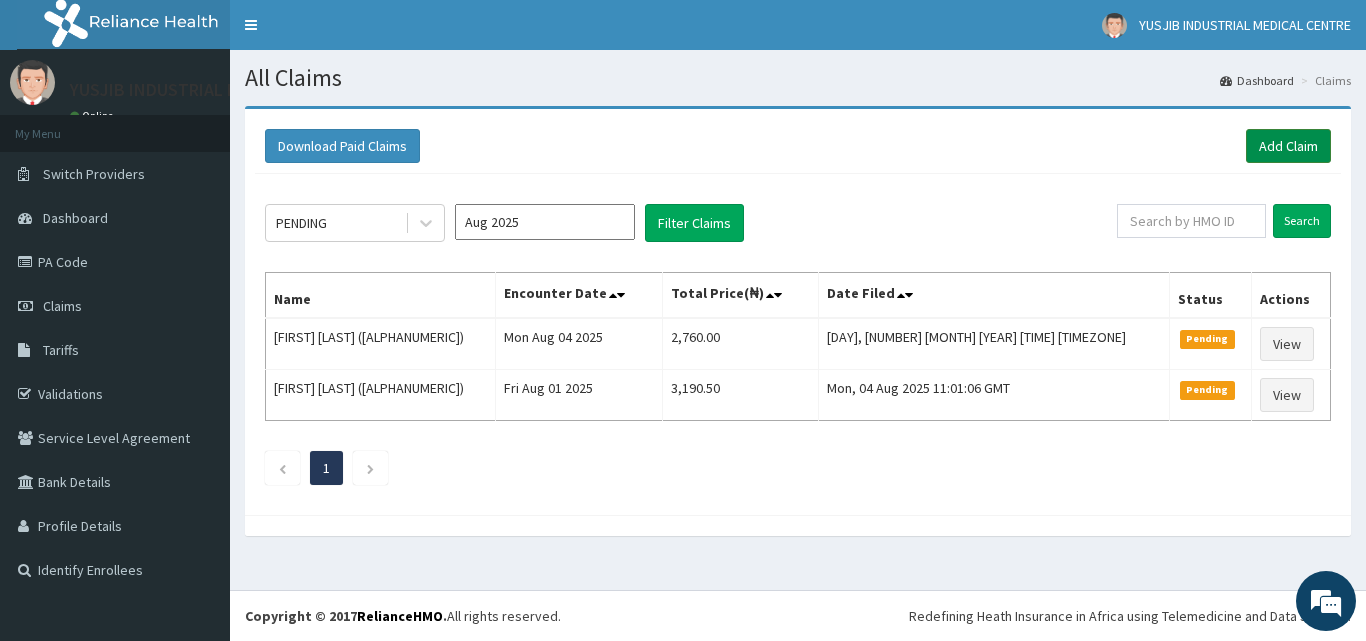 click on "Add Claim" at bounding box center (1288, 146) 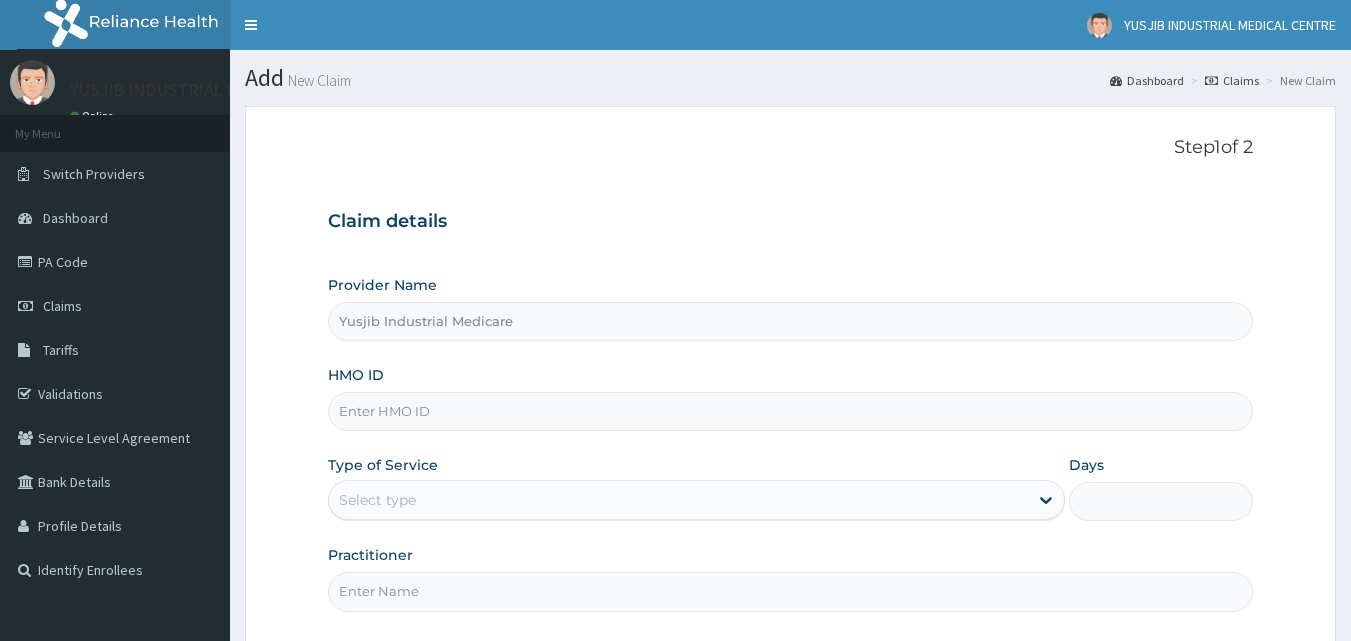 scroll, scrollTop: 0, scrollLeft: 0, axis: both 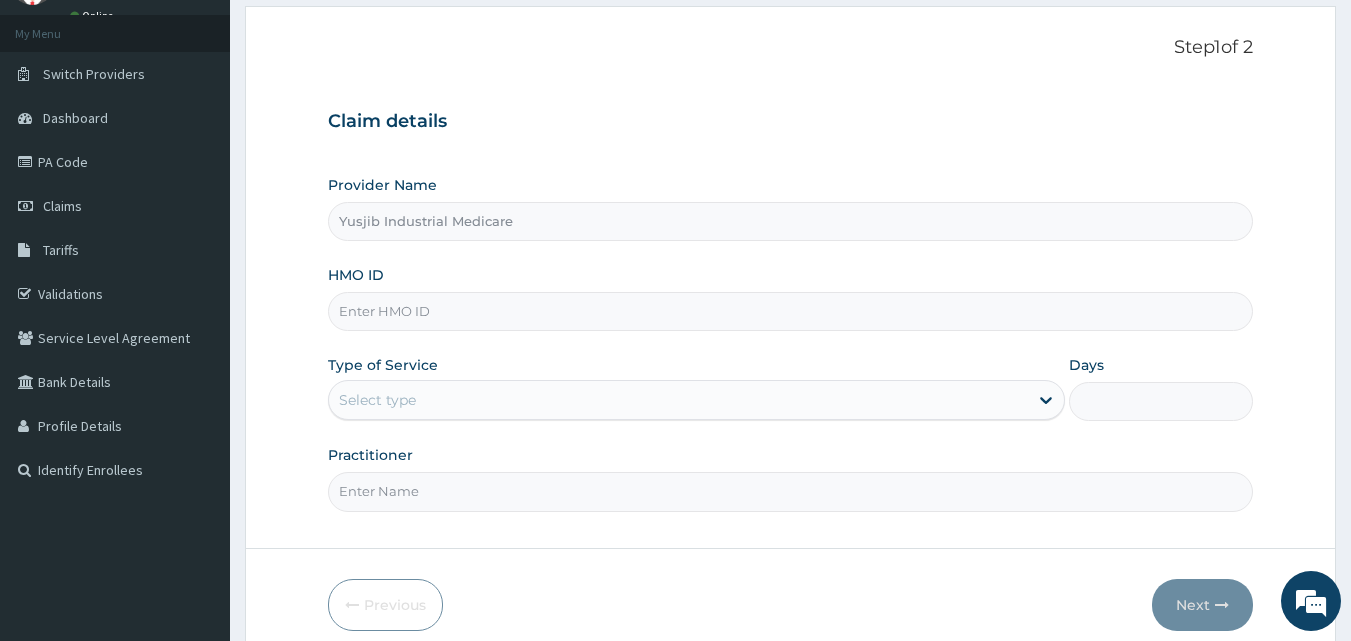 click on "HMO ID" at bounding box center [791, 311] 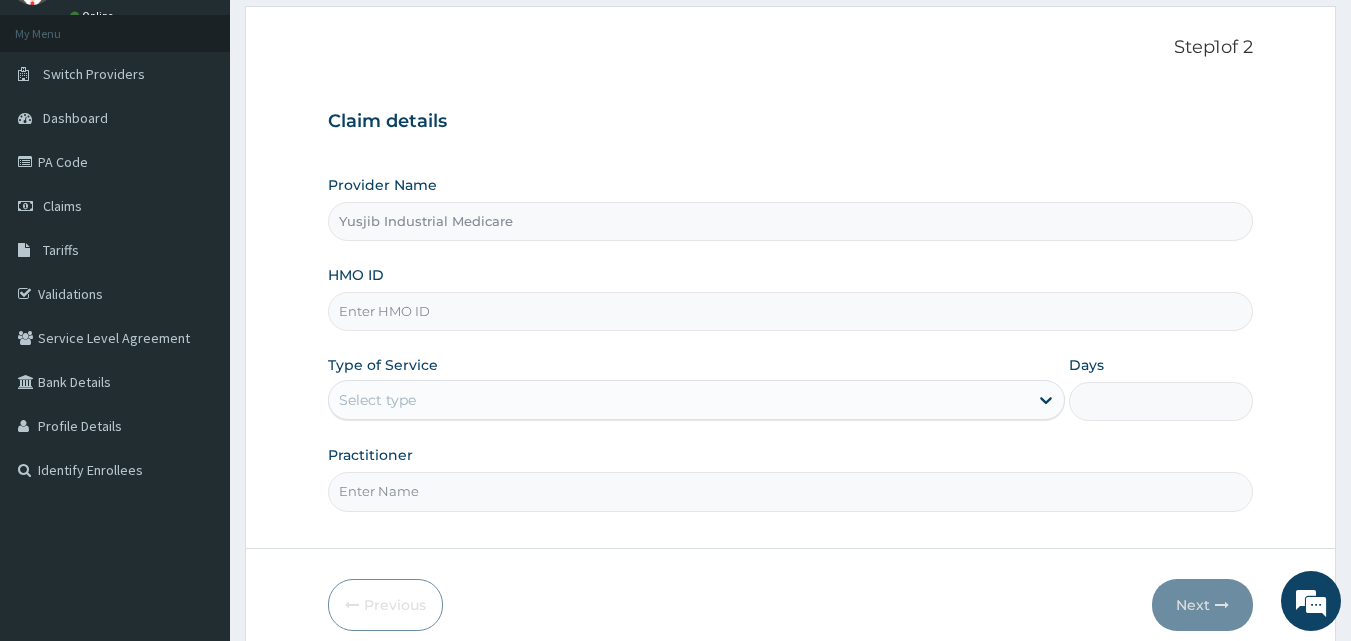 scroll, scrollTop: 0, scrollLeft: 0, axis: both 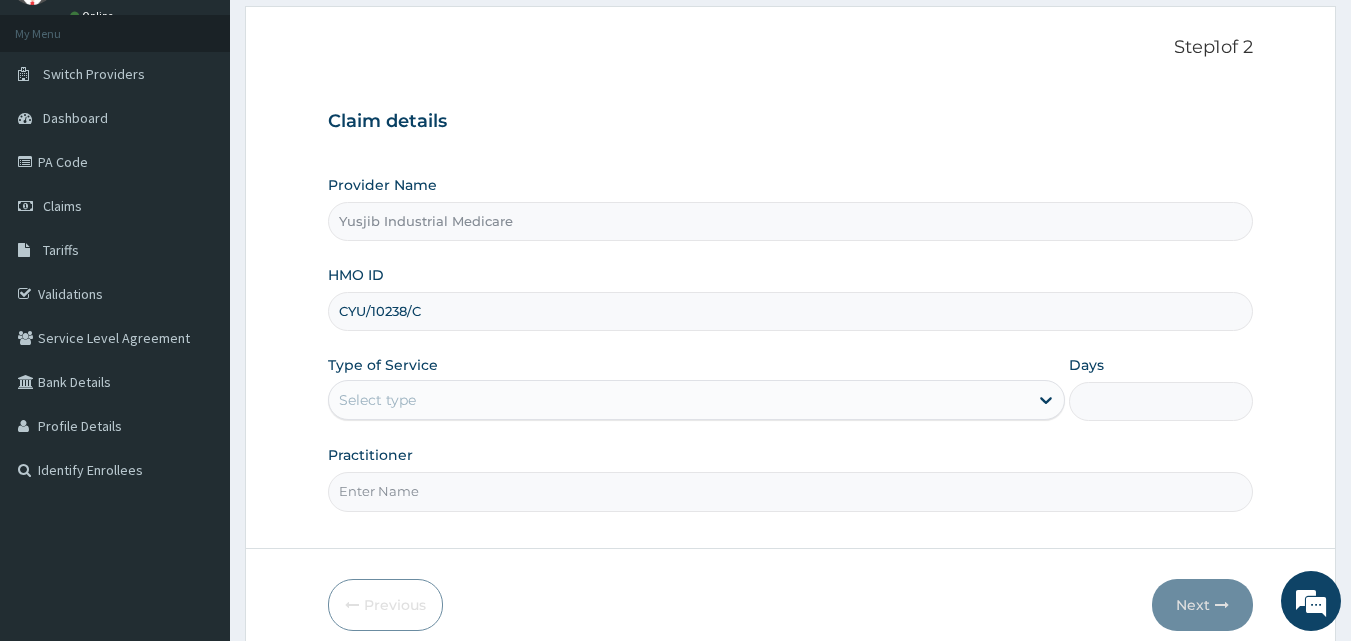 type on "CYU/10238/C" 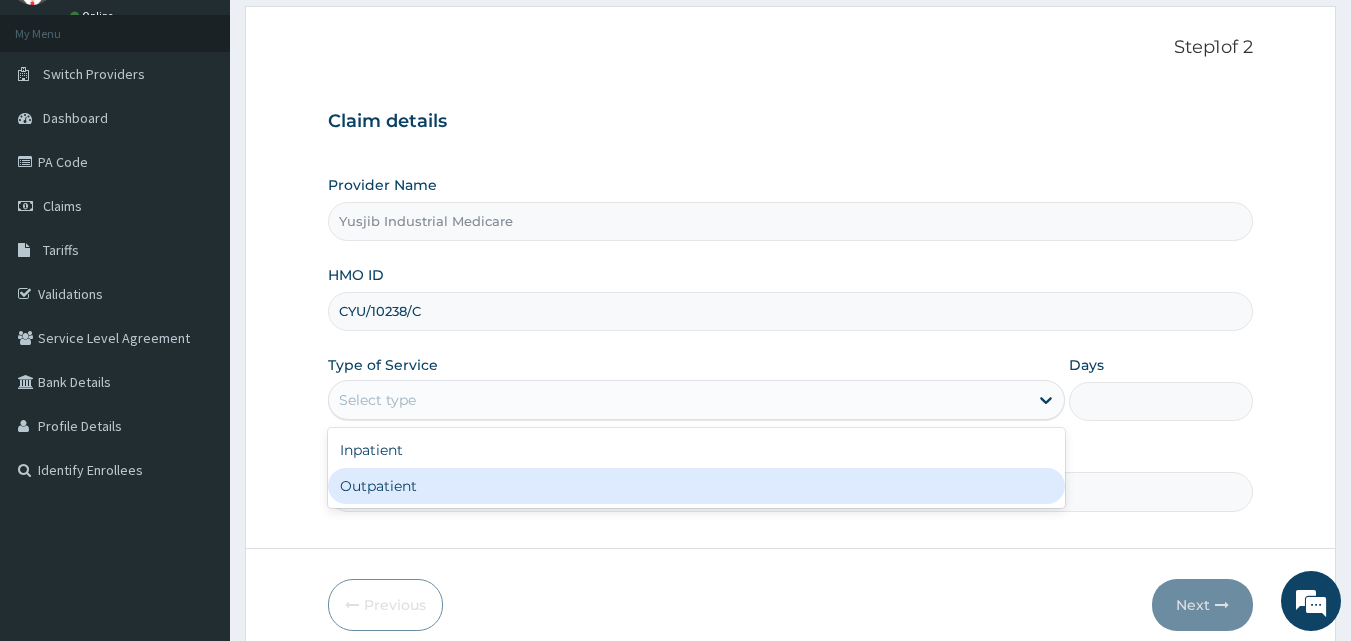 click on "Outpatient" at bounding box center [696, 486] 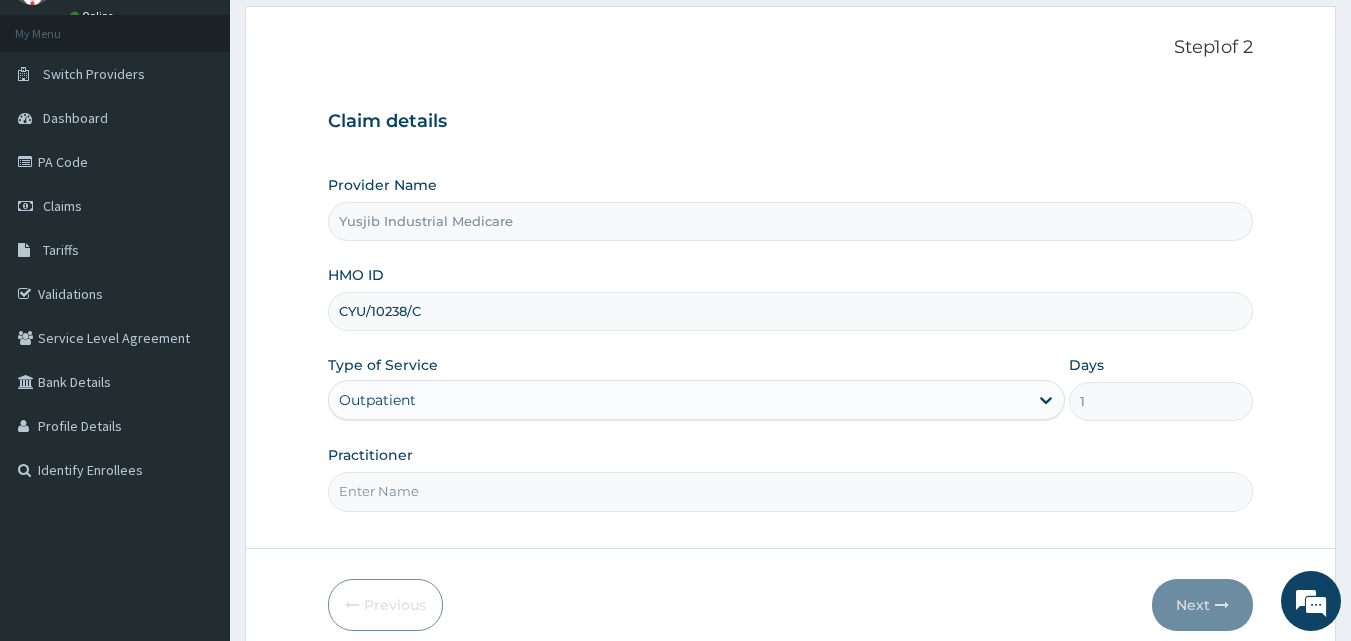 click on "Practitioner" at bounding box center [791, 491] 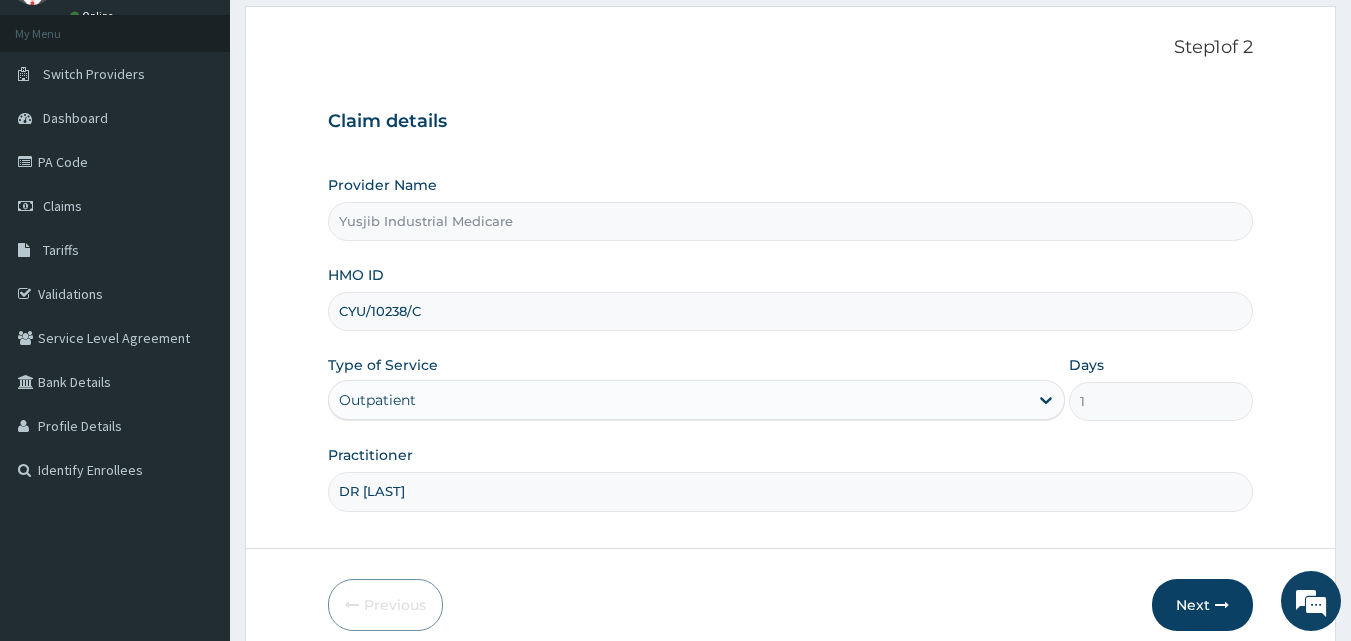 click on "DR JACOB" at bounding box center (791, 491) 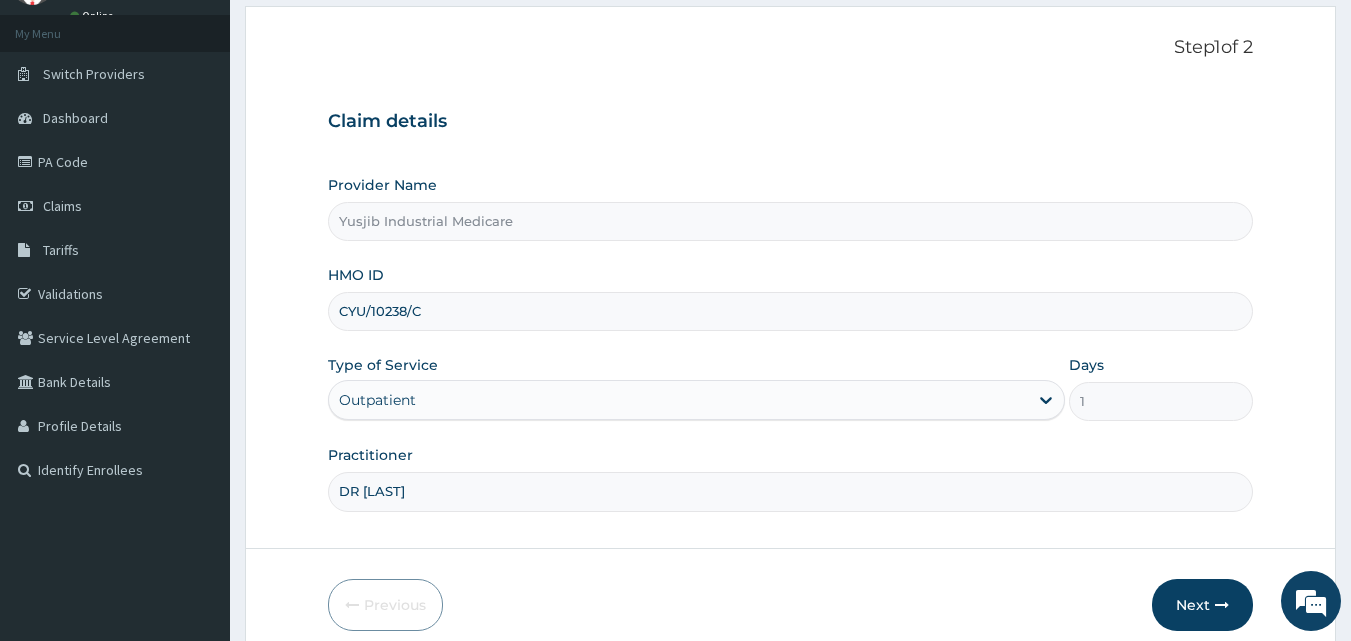 type on "DR JUNAID" 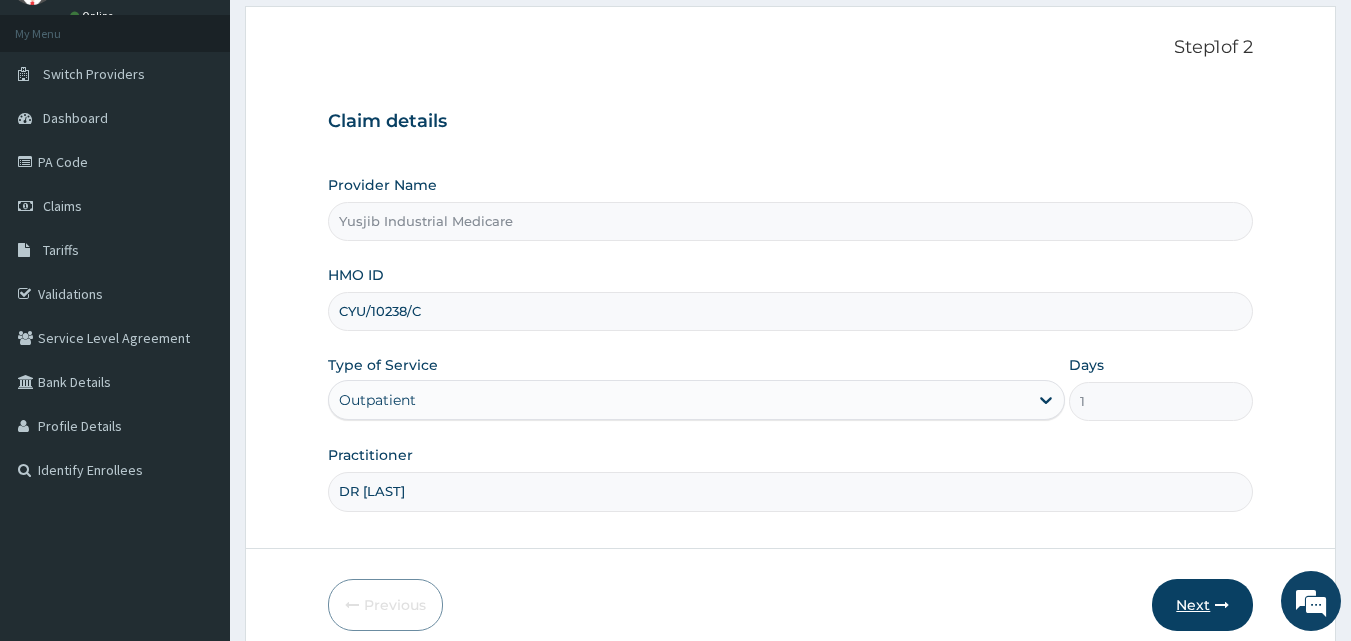 click on "Next" at bounding box center (1202, 605) 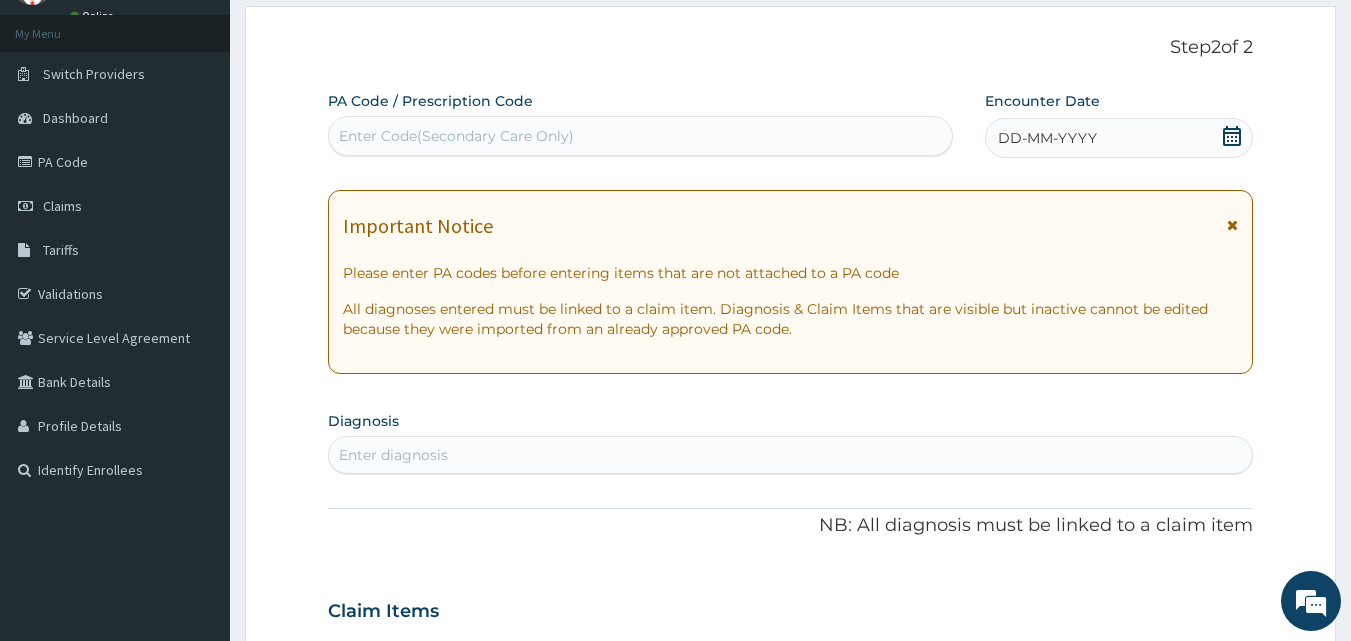 click at bounding box center [1232, 225] 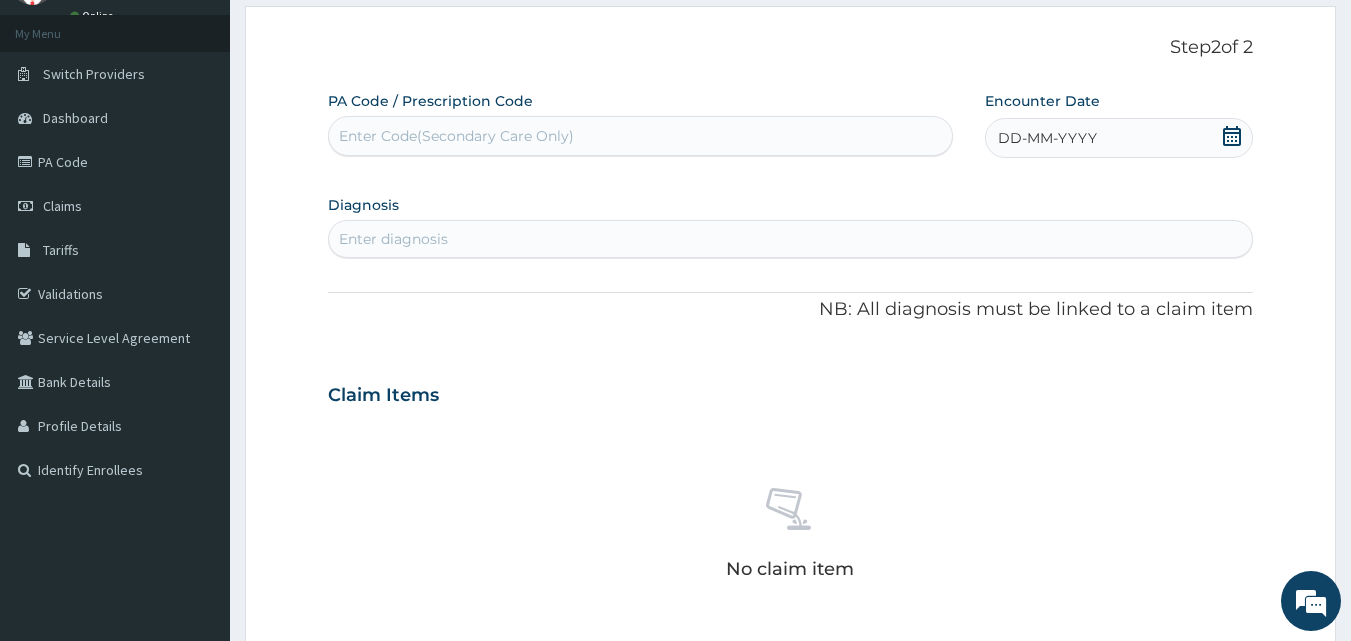 click on "DD-MM-YYYY" at bounding box center (1047, 138) 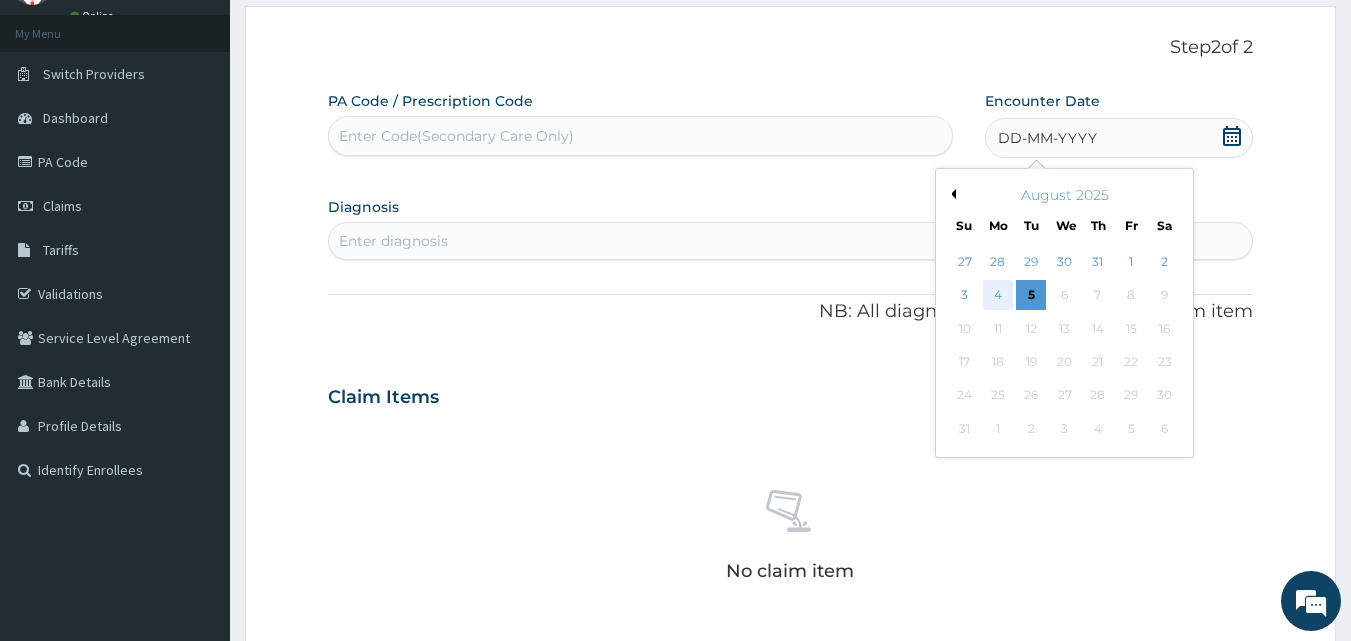 click on "4" at bounding box center (998, 296) 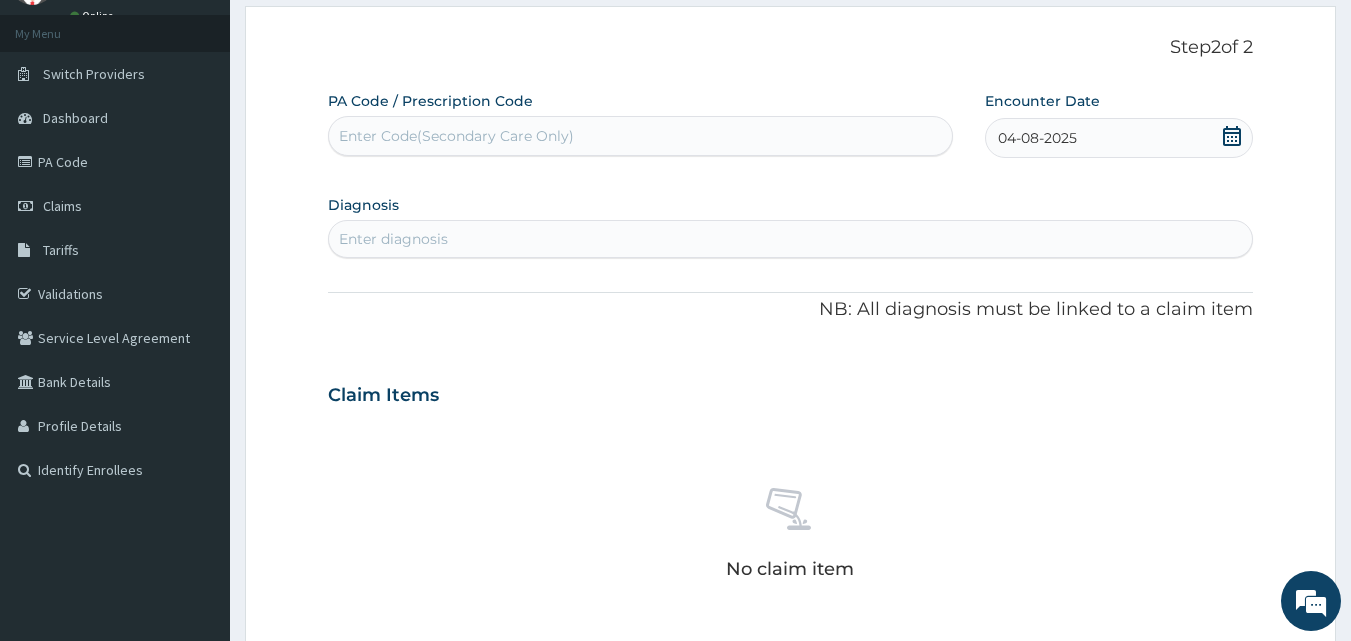 click on "Enter diagnosis" at bounding box center [791, 239] 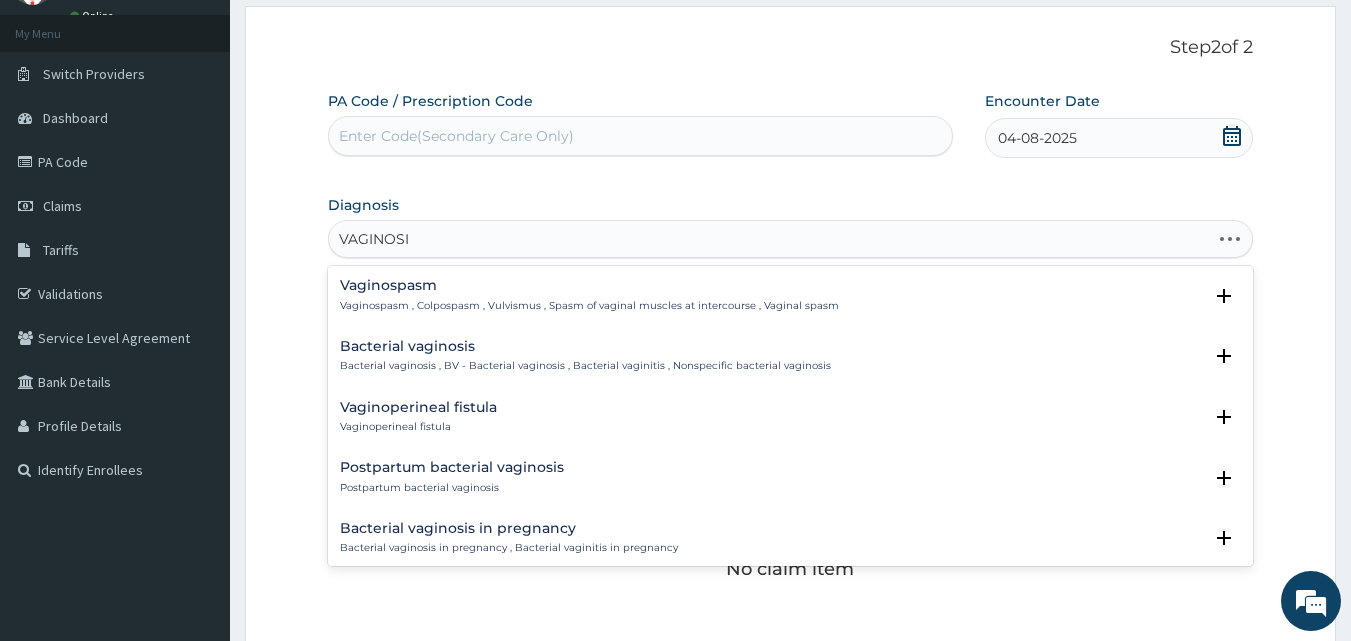 type on "VAGINOSIS" 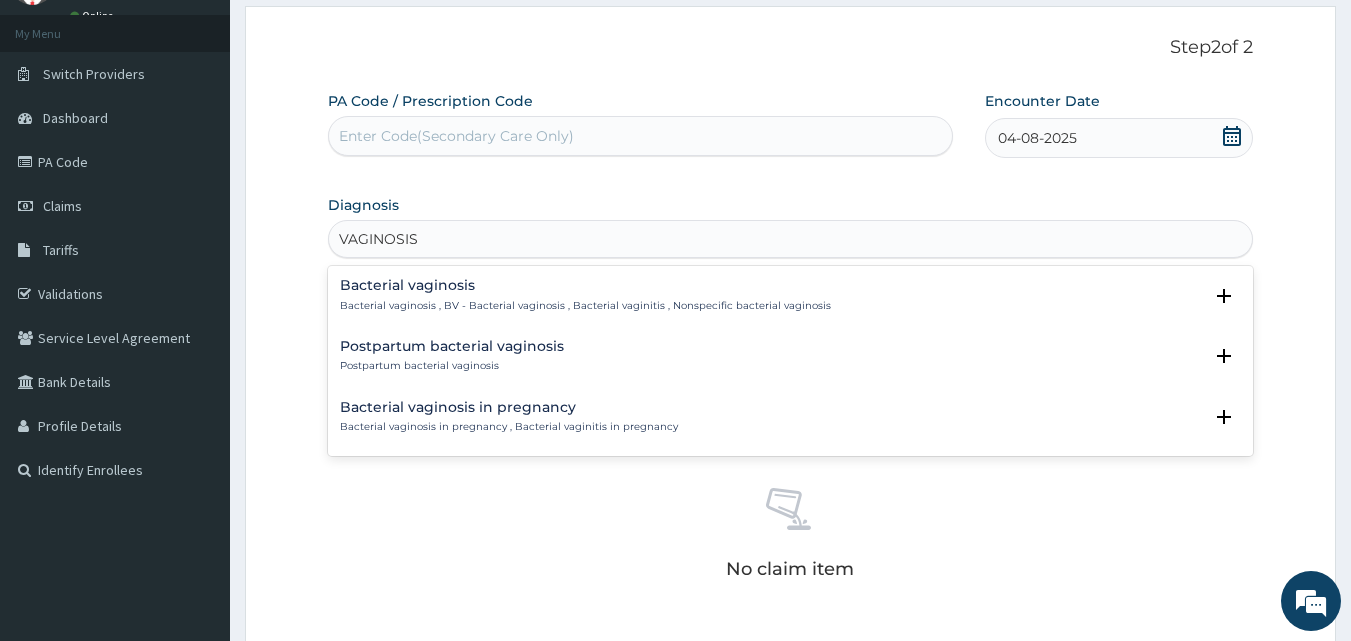 click on "Bacterial vaginosis" at bounding box center [585, 285] 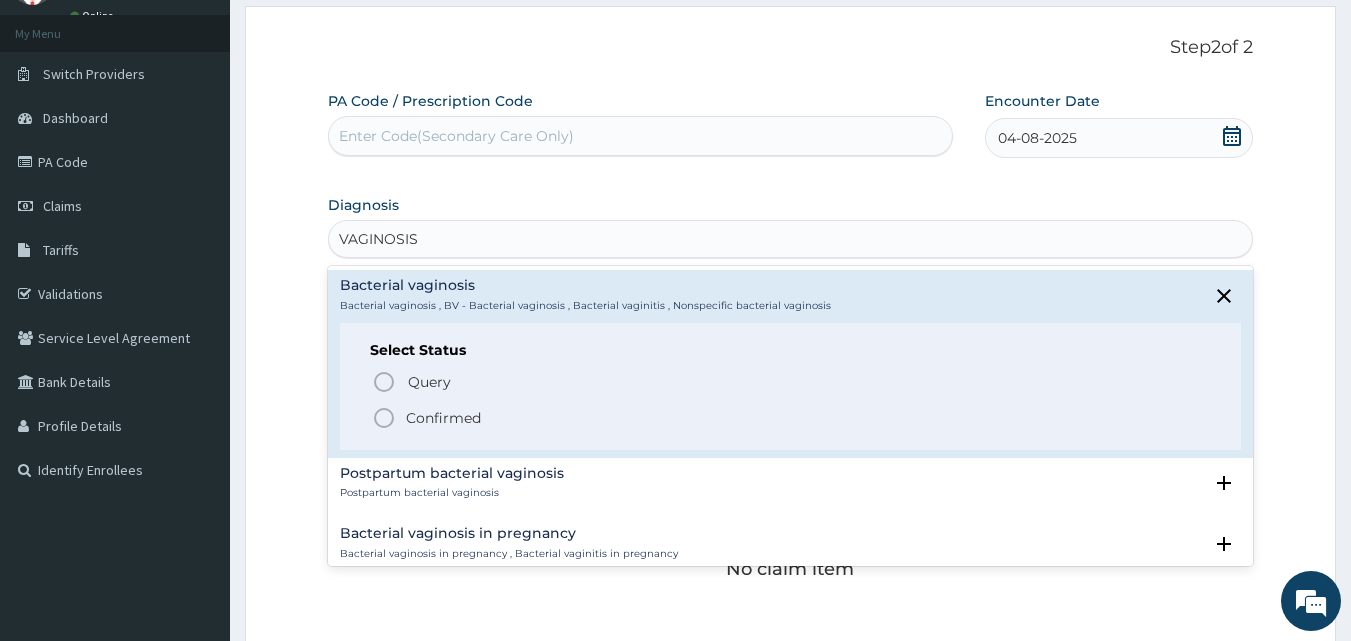 click 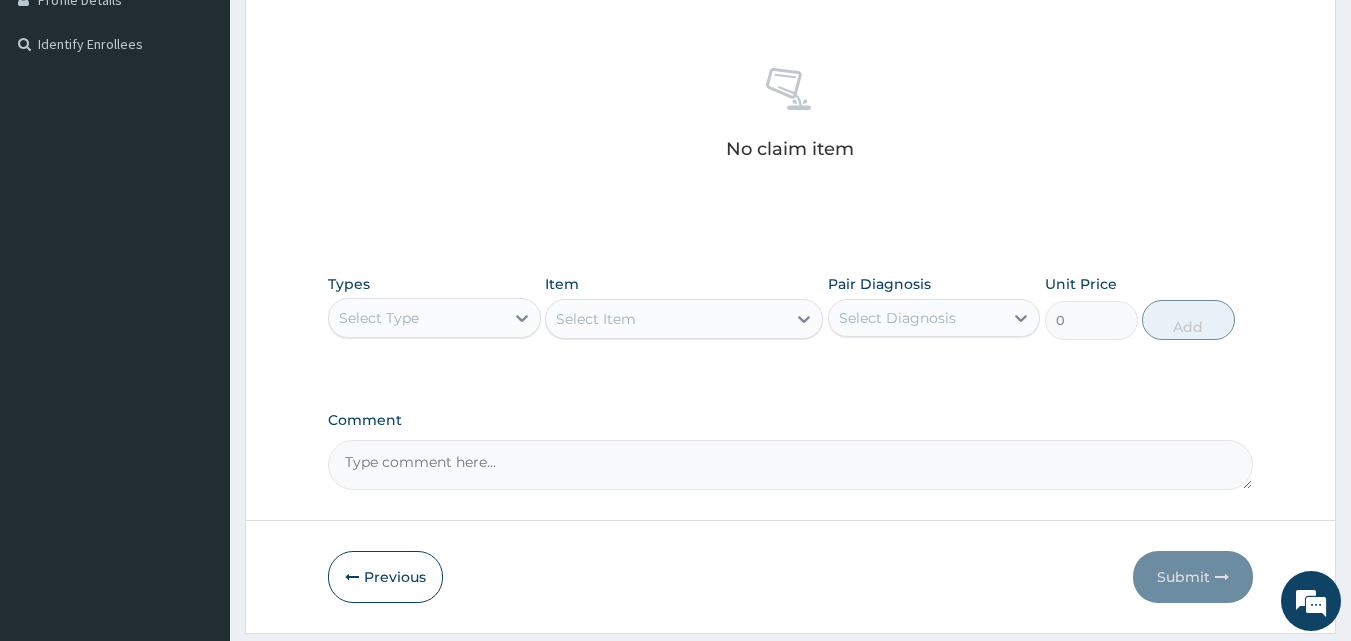 scroll, scrollTop: 585, scrollLeft: 0, axis: vertical 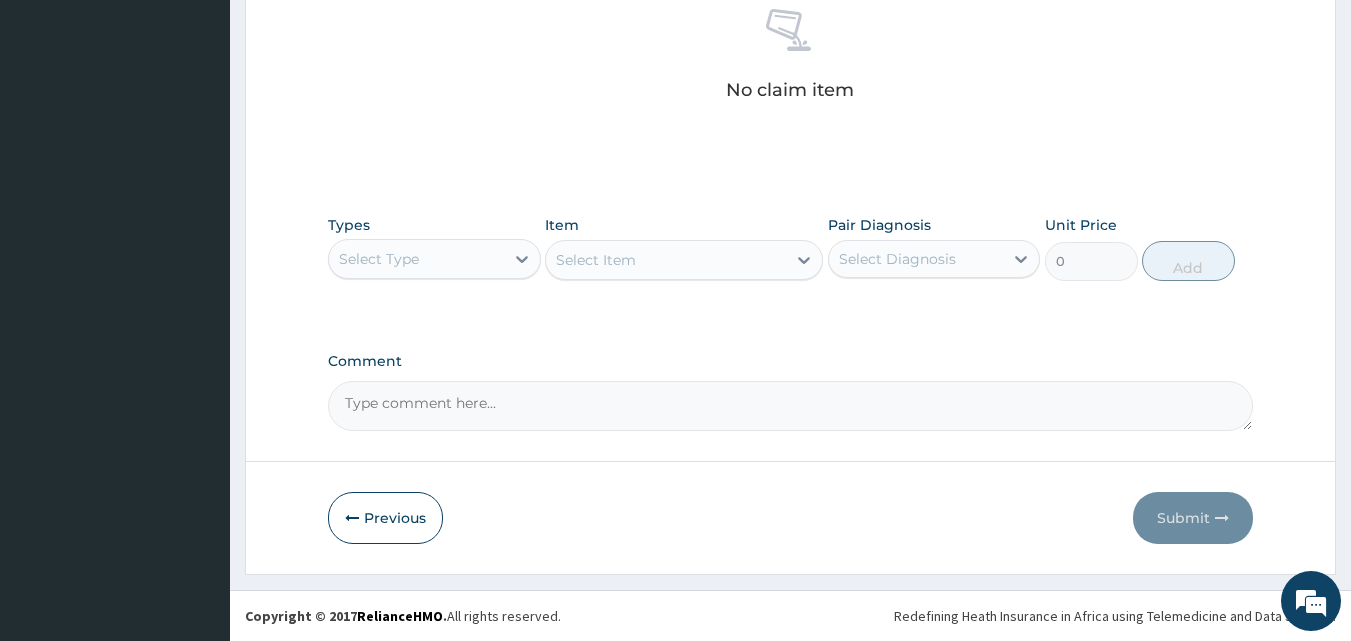 click on "Select Type" at bounding box center (416, 259) 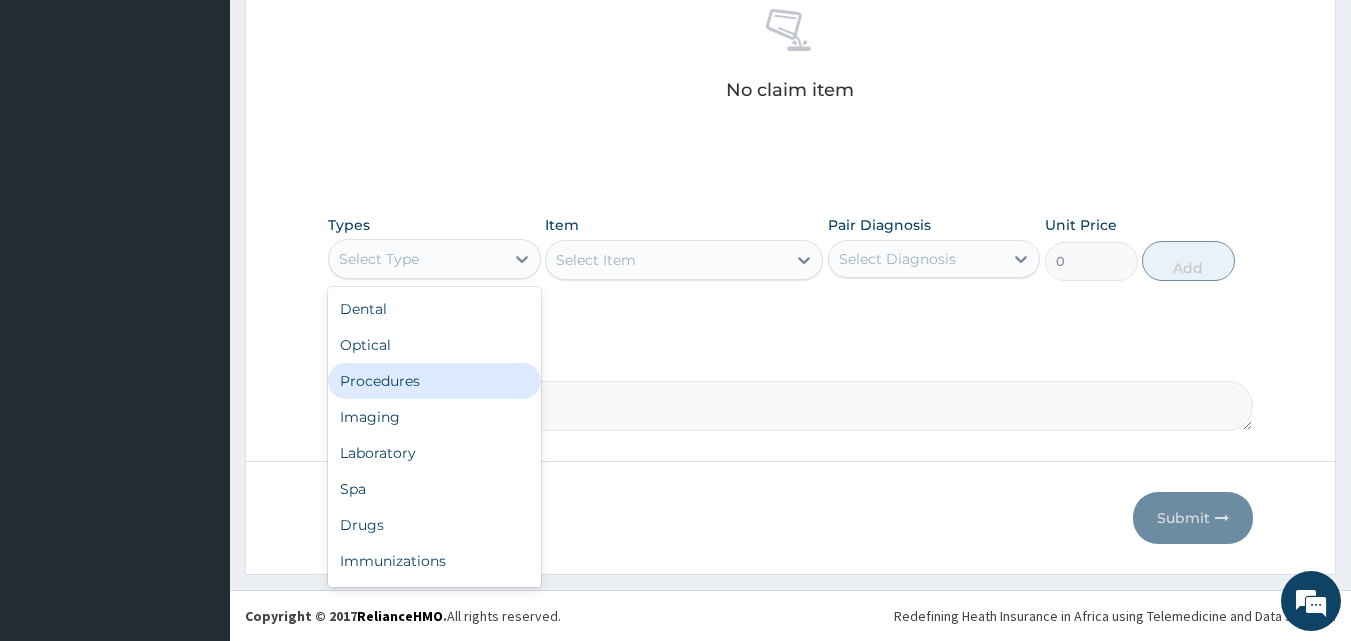 click on "Procedures" at bounding box center (434, 381) 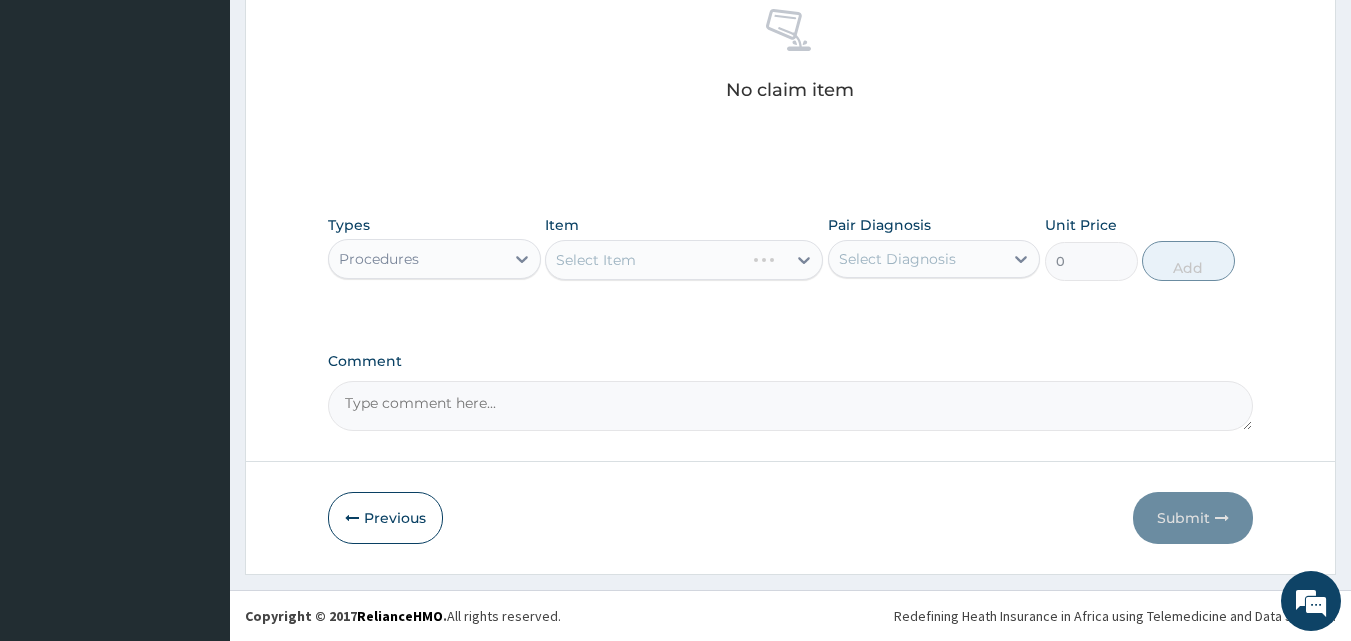 click on "Select Item" at bounding box center (684, 260) 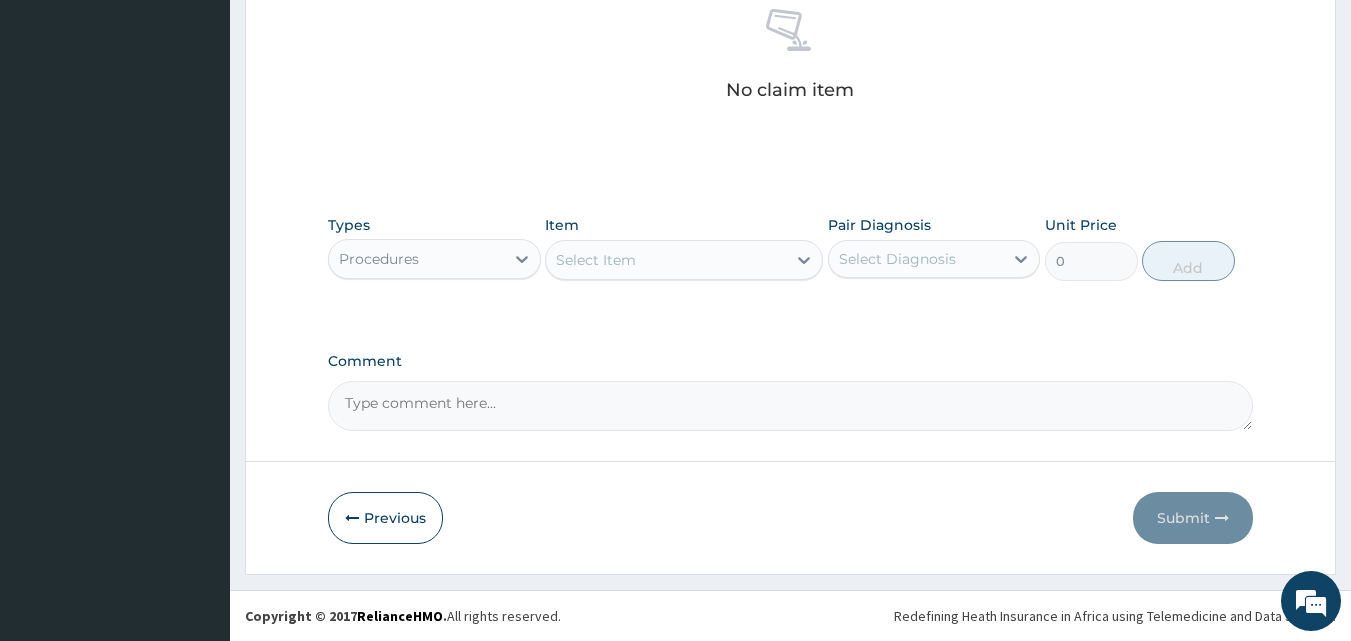 click on "Select Item" at bounding box center [666, 260] 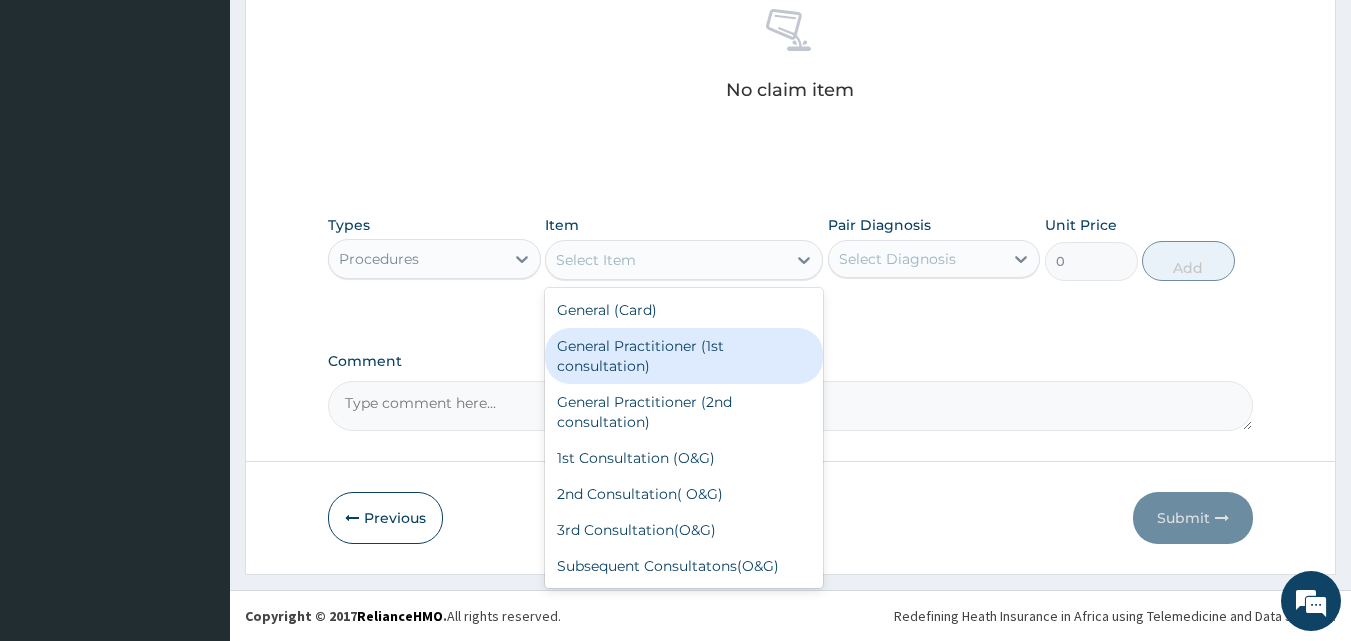 click on "General Practitioner (1st consultation)" at bounding box center [684, 356] 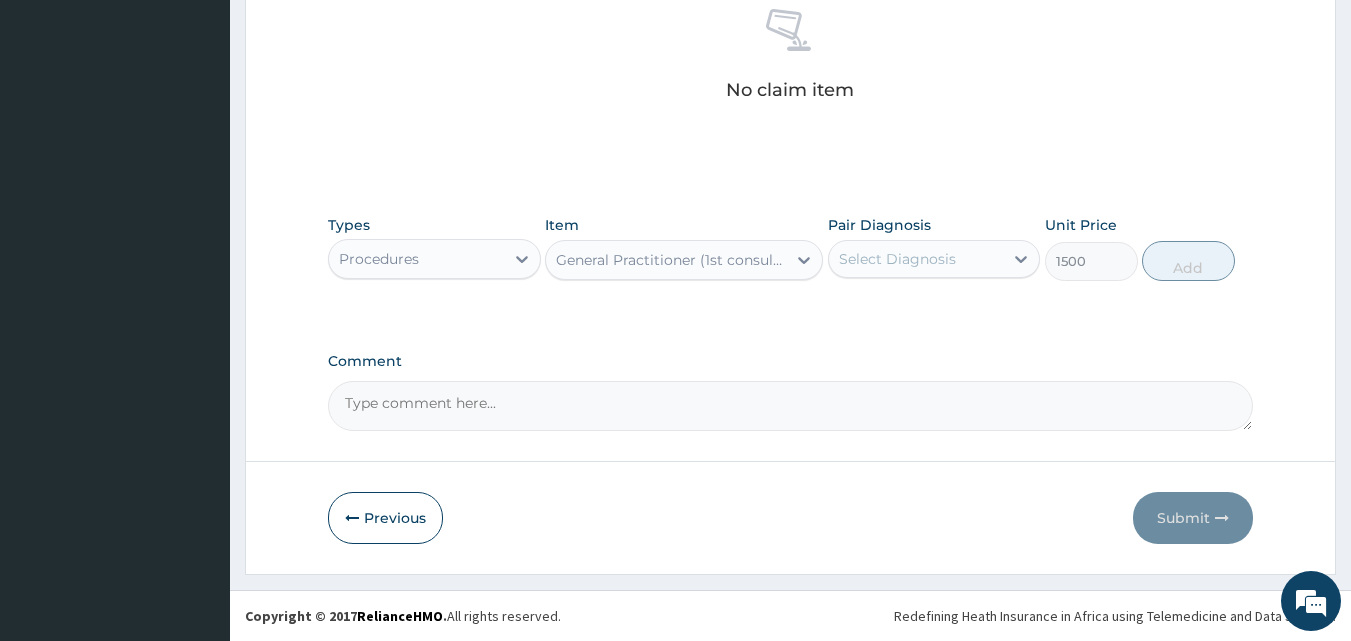 click on "Select Diagnosis" at bounding box center [897, 259] 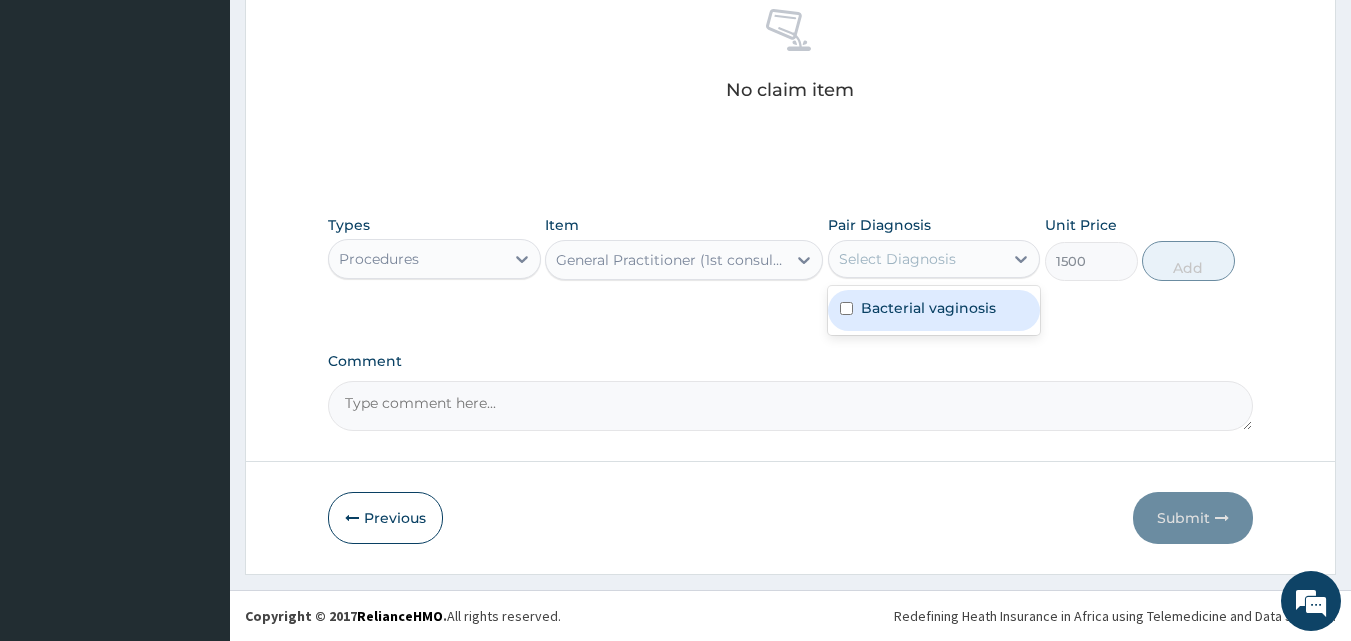 click on "Bacterial vaginosis" at bounding box center (928, 308) 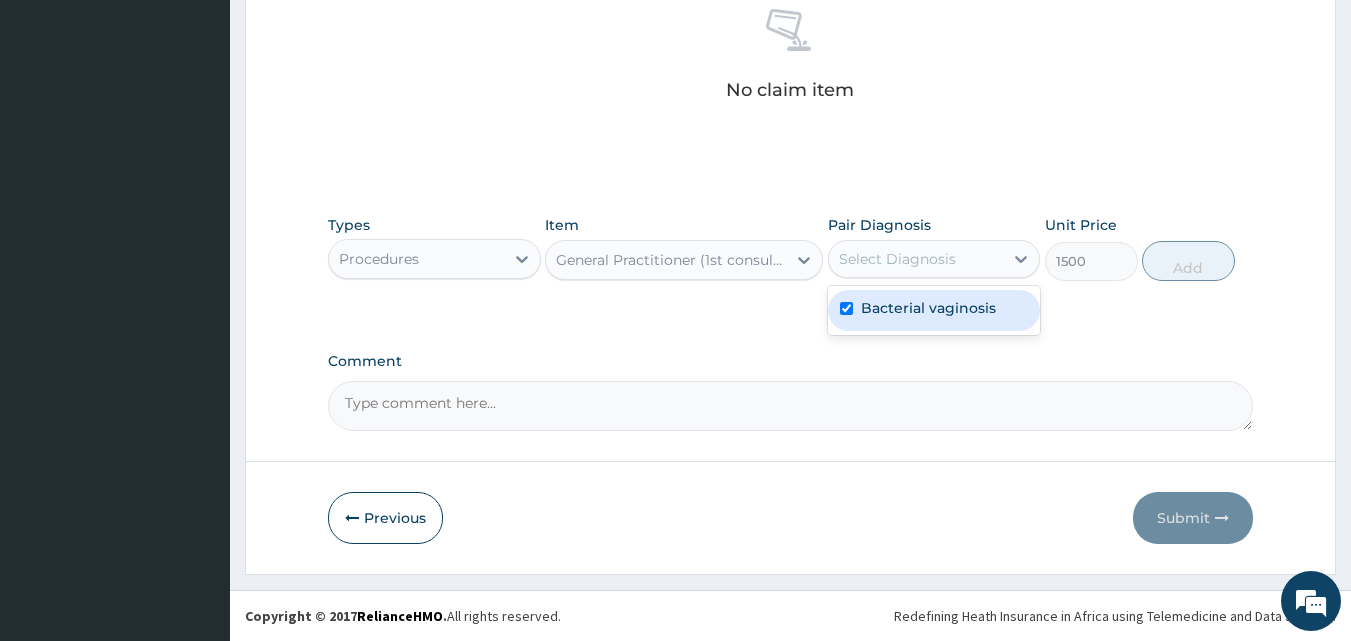 checkbox on "true" 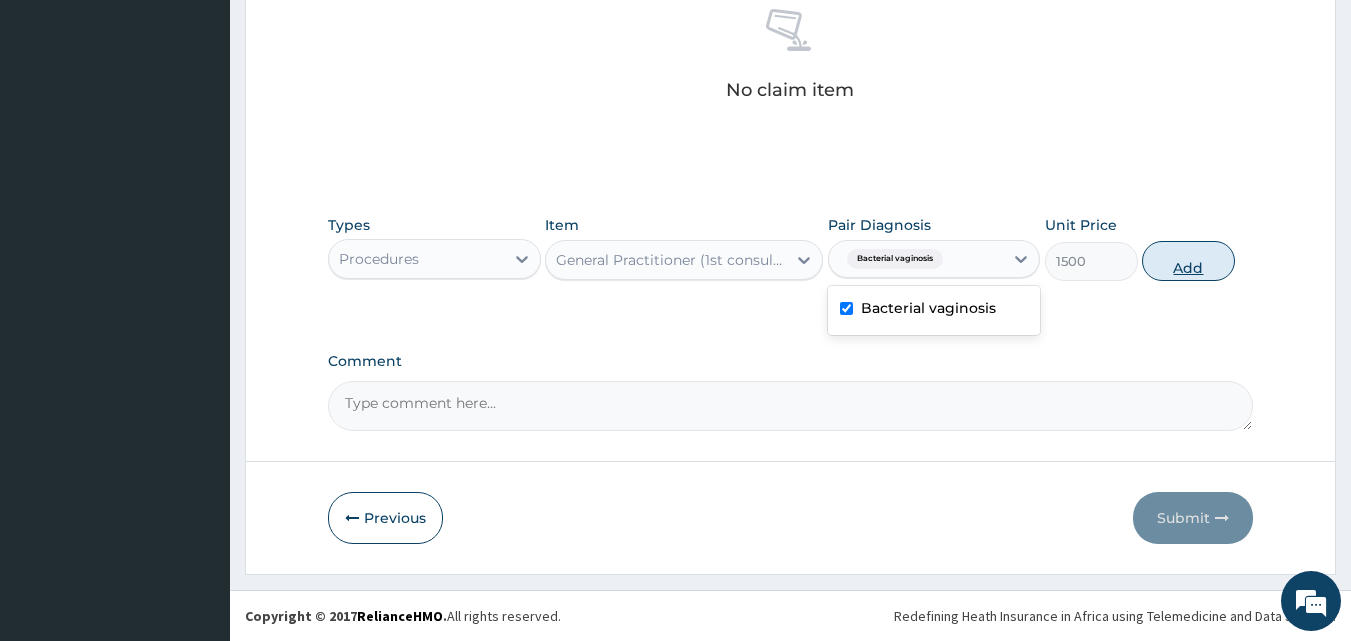 click on "Add" at bounding box center (1188, 261) 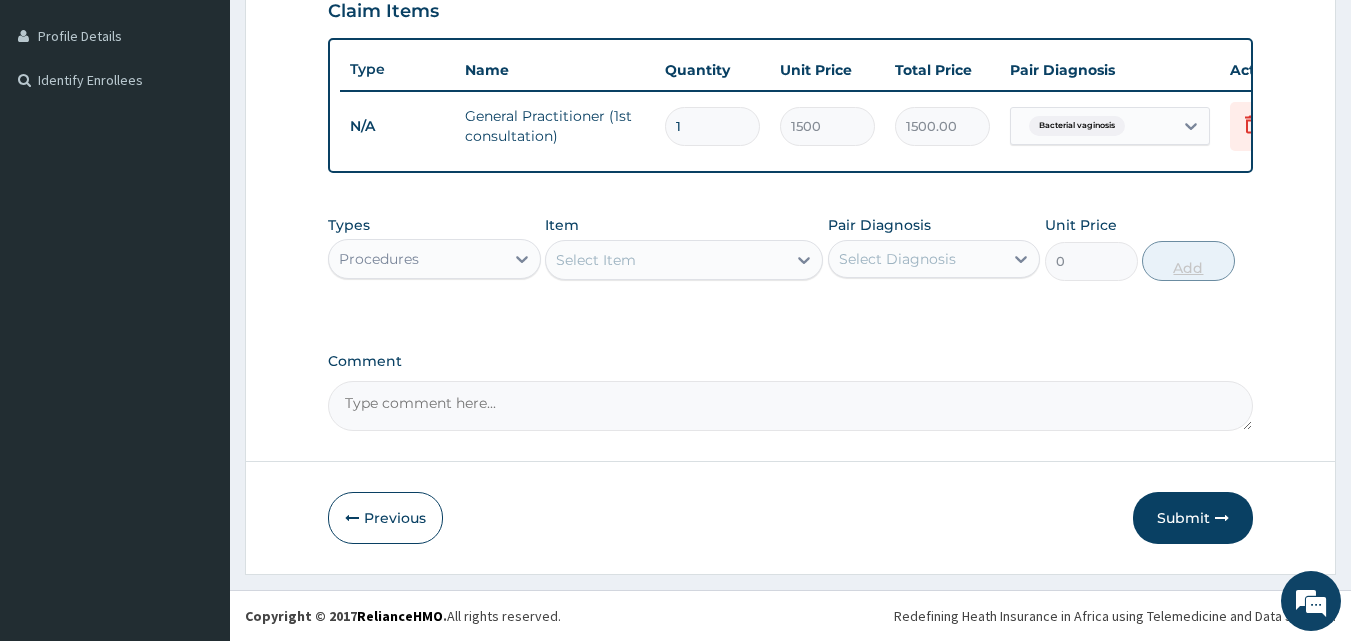 scroll, scrollTop: 505, scrollLeft: 0, axis: vertical 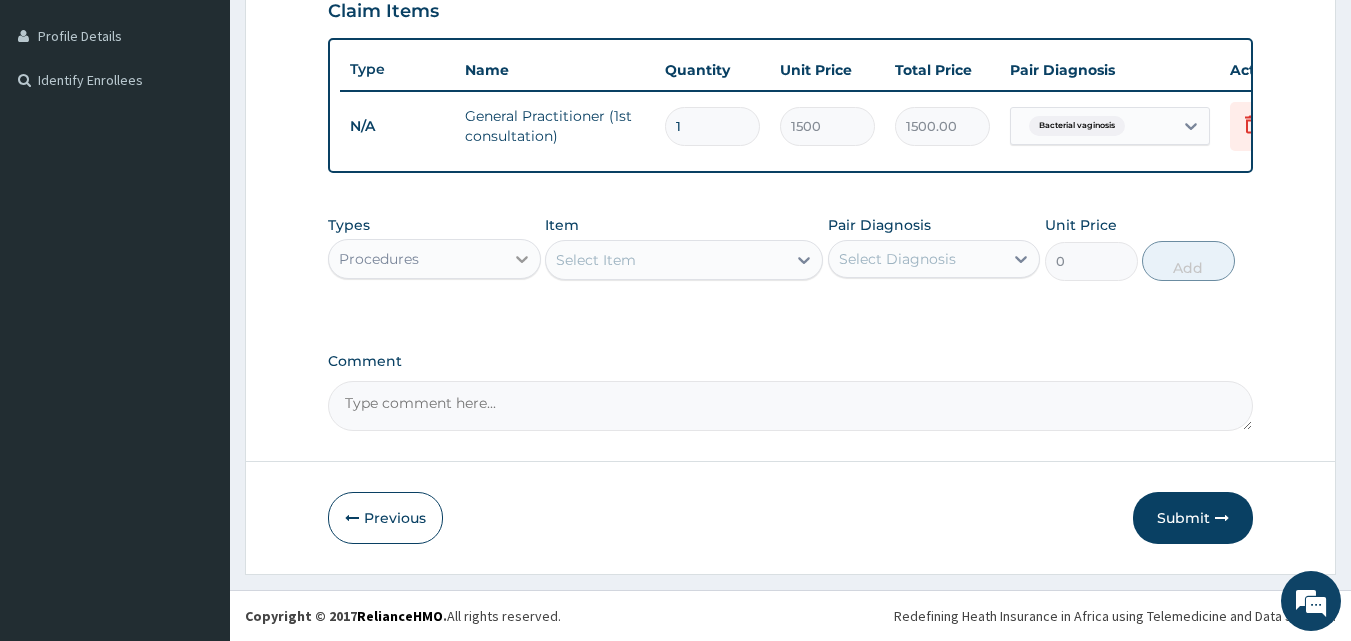 click at bounding box center [522, 259] 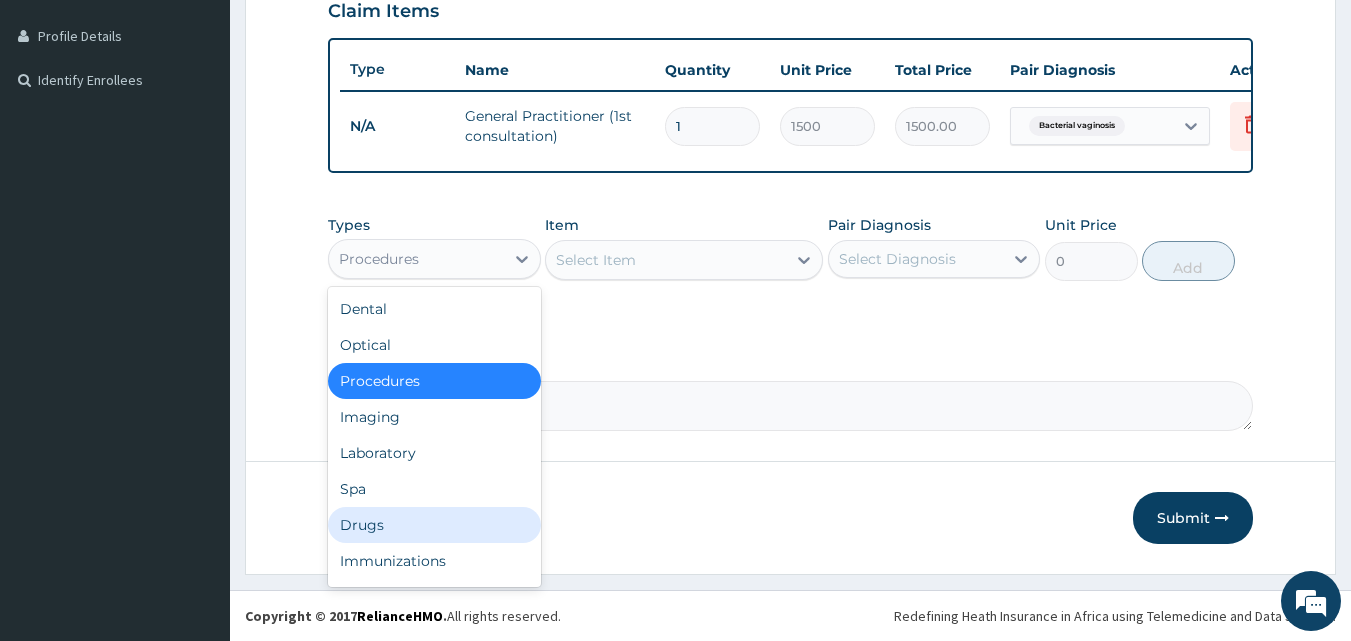 click on "Drugs" at bounding box center [434, 525] 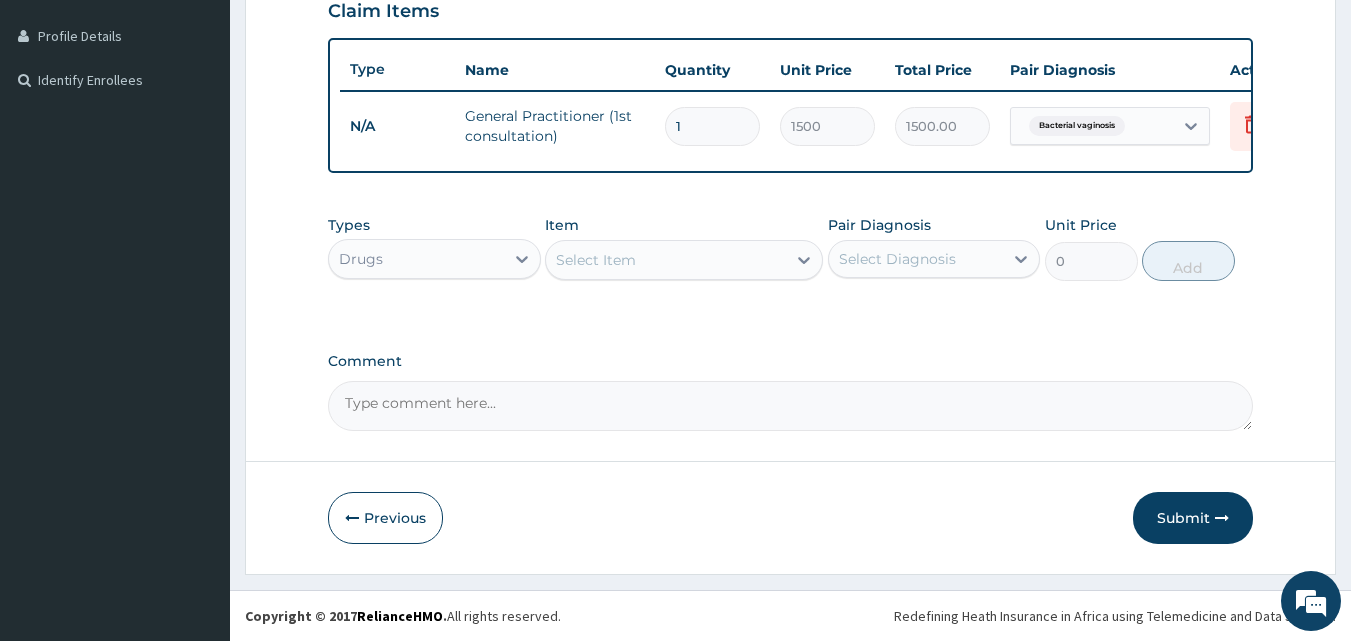 click on "Select Item" at bounding box center [666, 260] 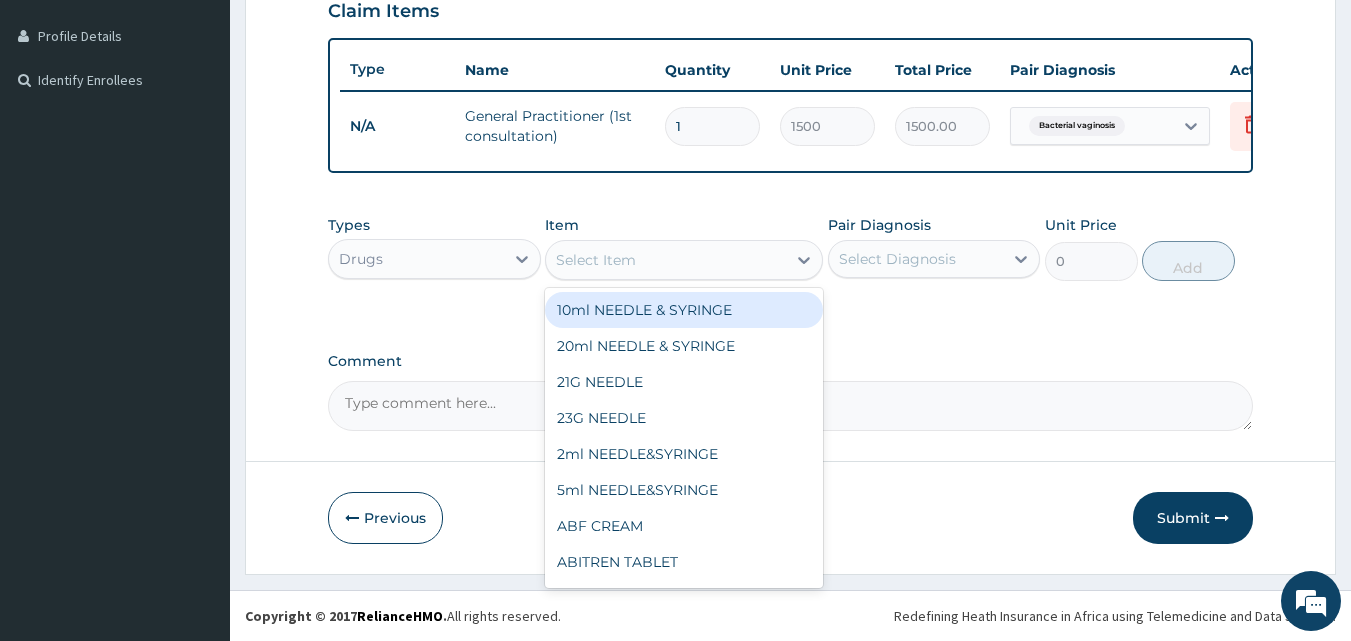 type on "A" 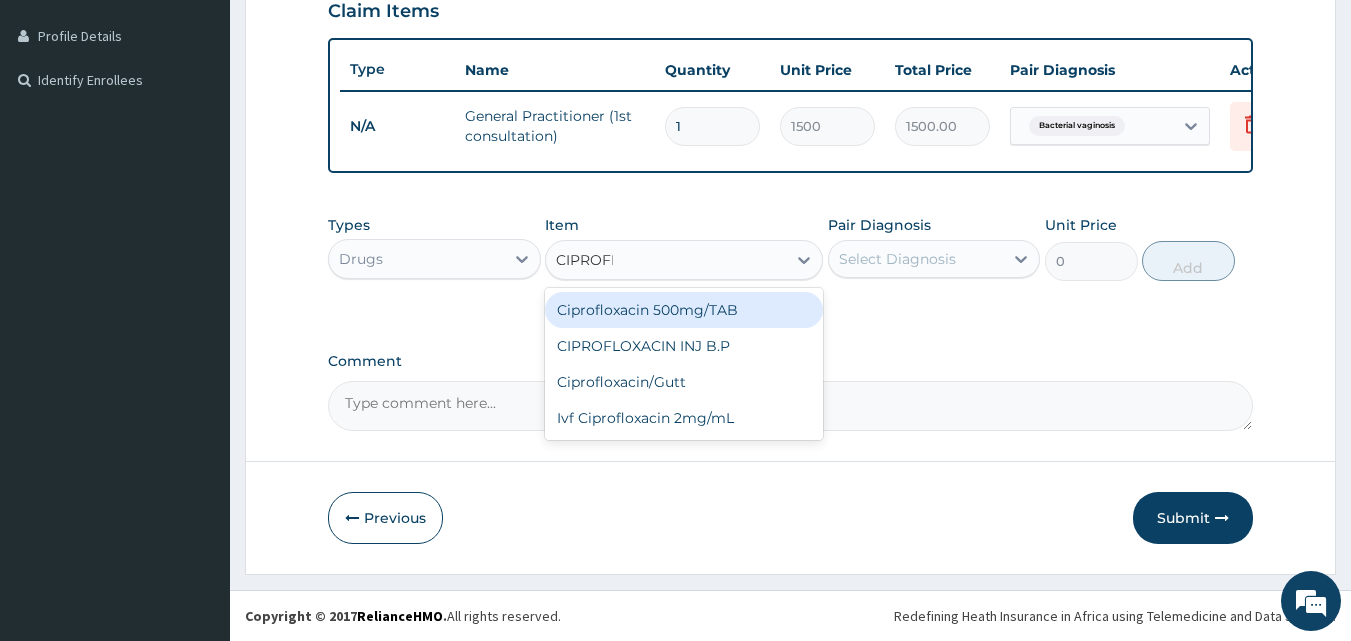 type on "CIPROFLO" 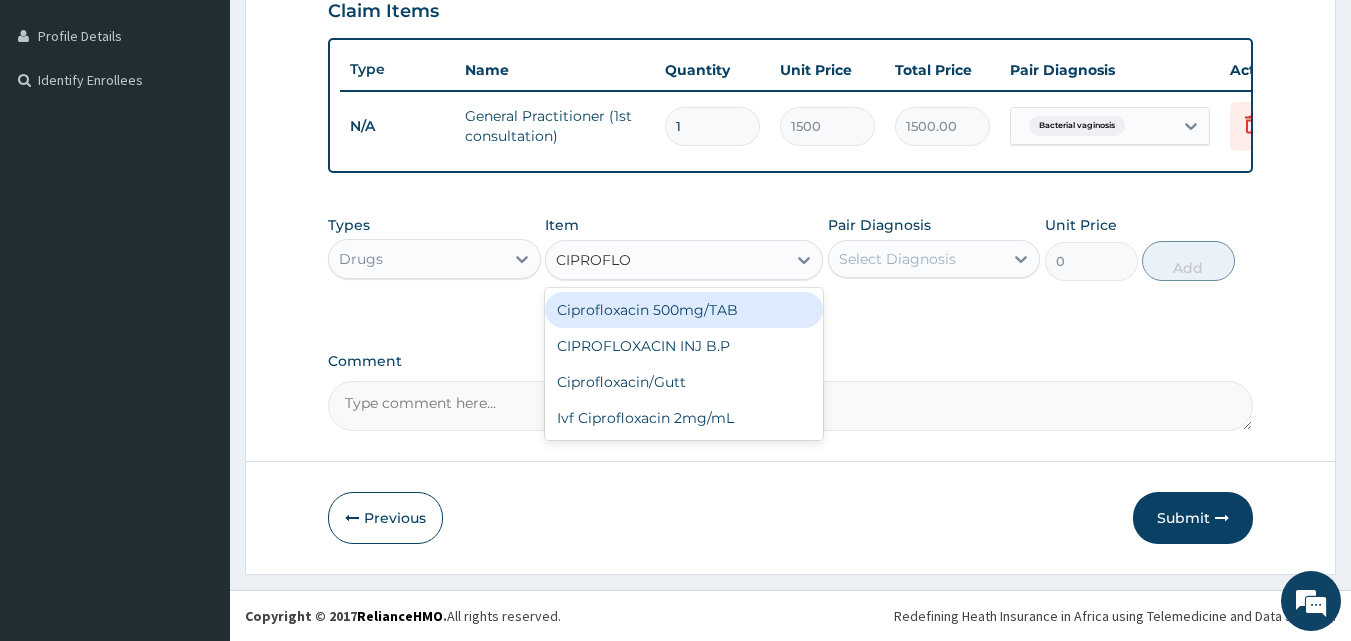 click on "Ciprofloxacin 500mg/TAB" at bounding box center (684, 310) 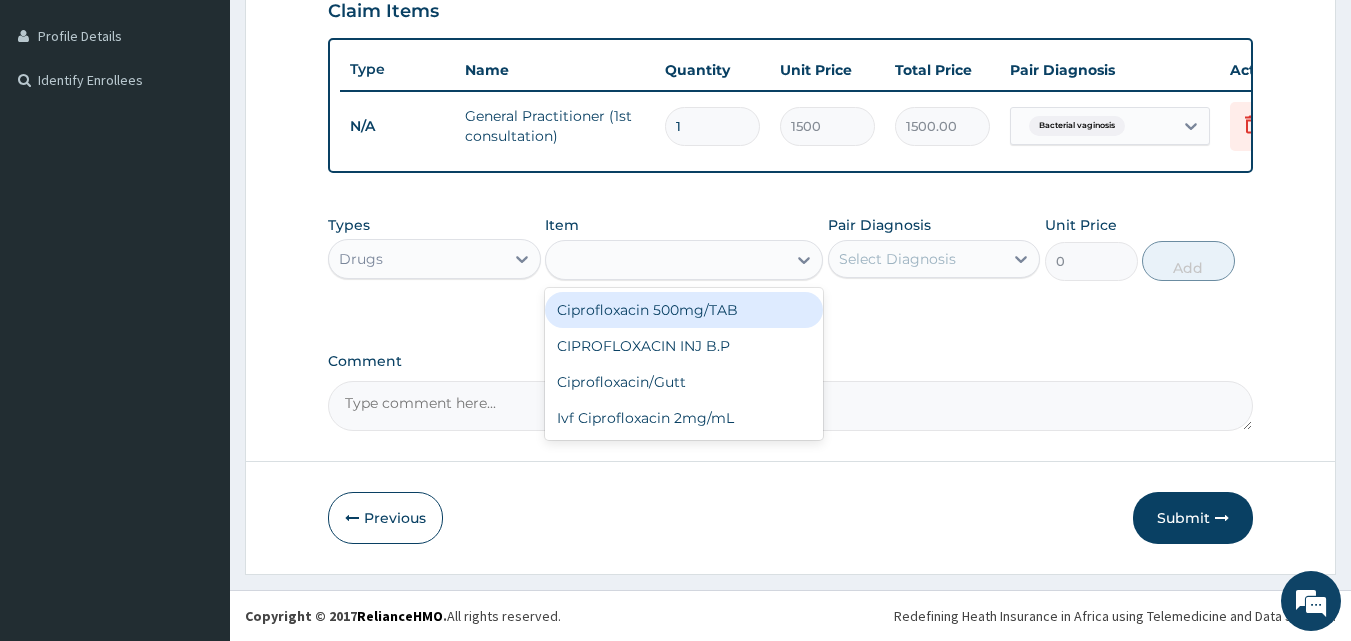 type on "26.77" 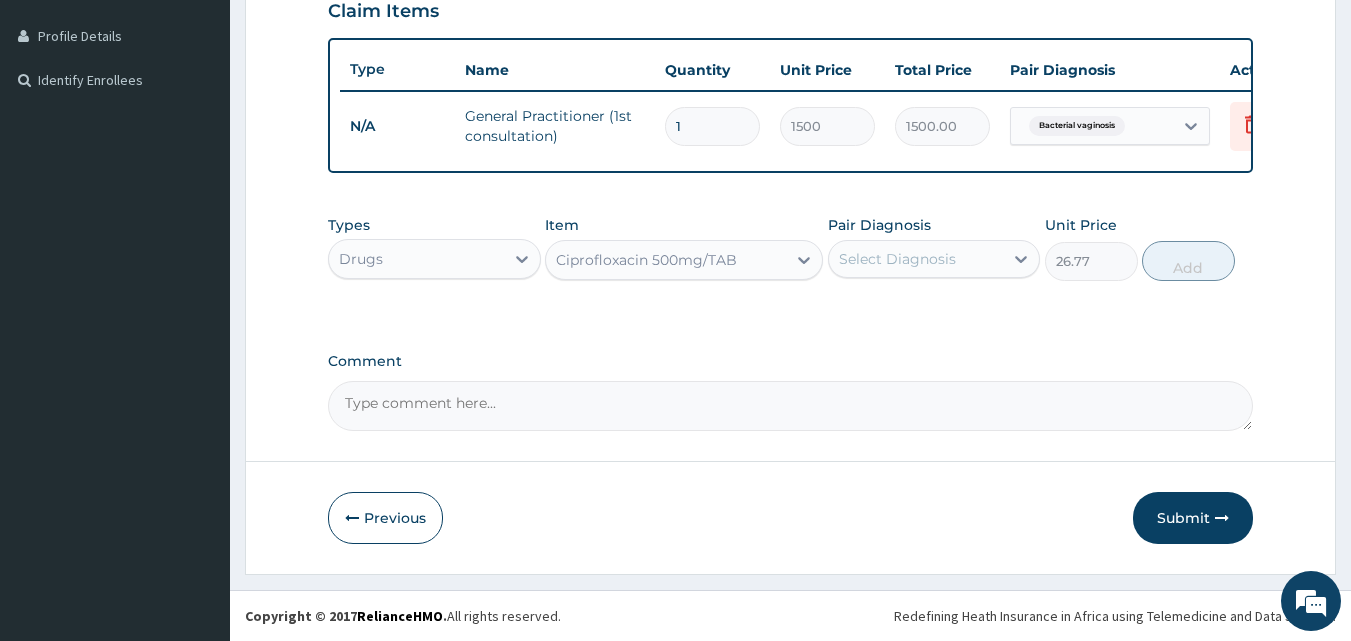 click on "Select Diagnosis" at bounding box center (897, 259) 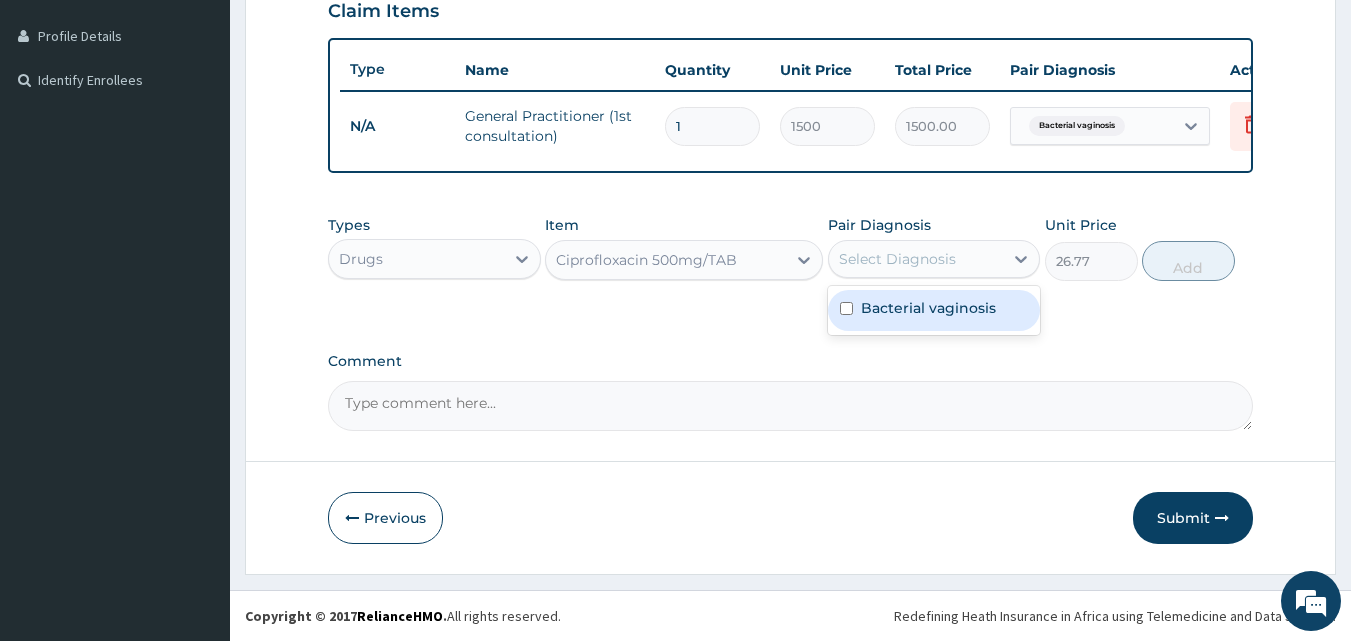 click on "Bacterial vaginosis" at bounding box center (928, 308) 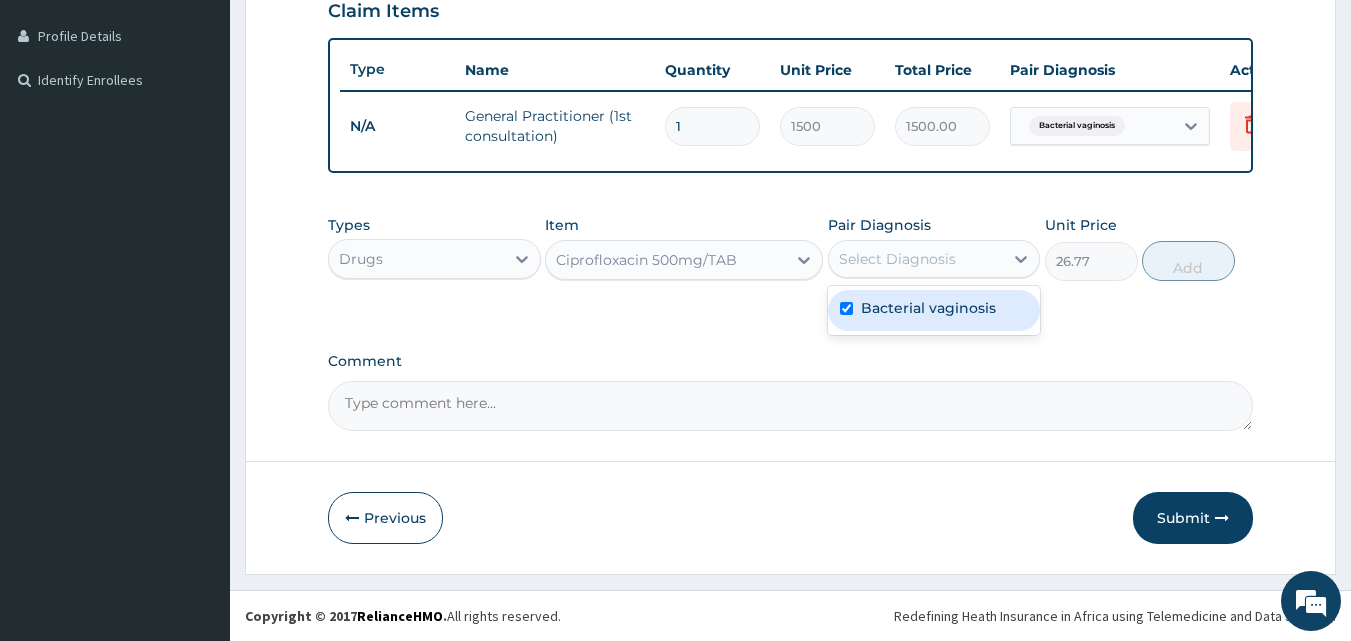 checkbox on "true" 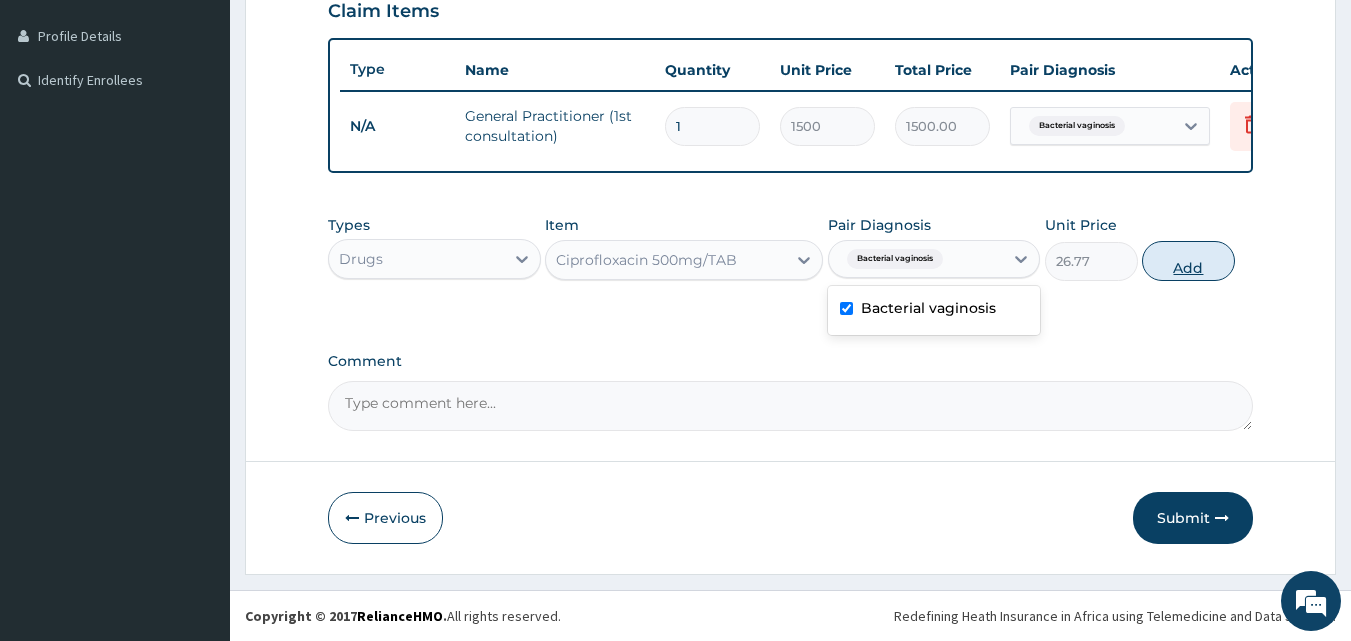click on "Add" at bounding box center (1188, 261) 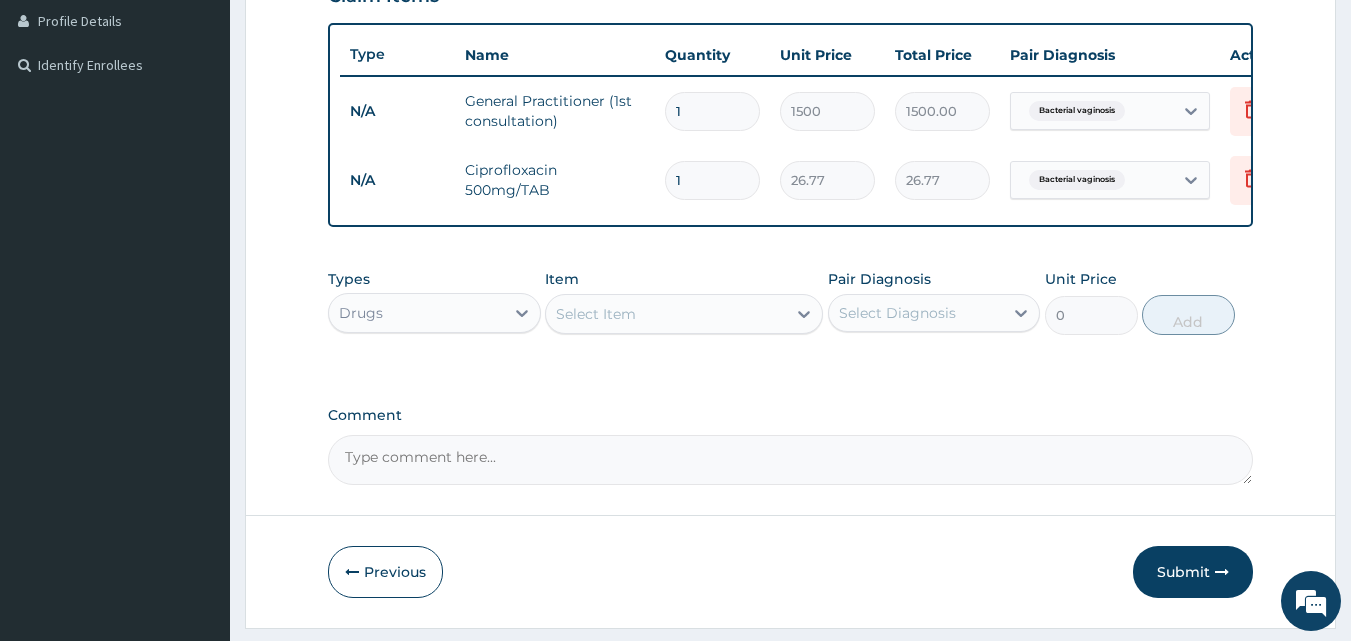 type on "10" 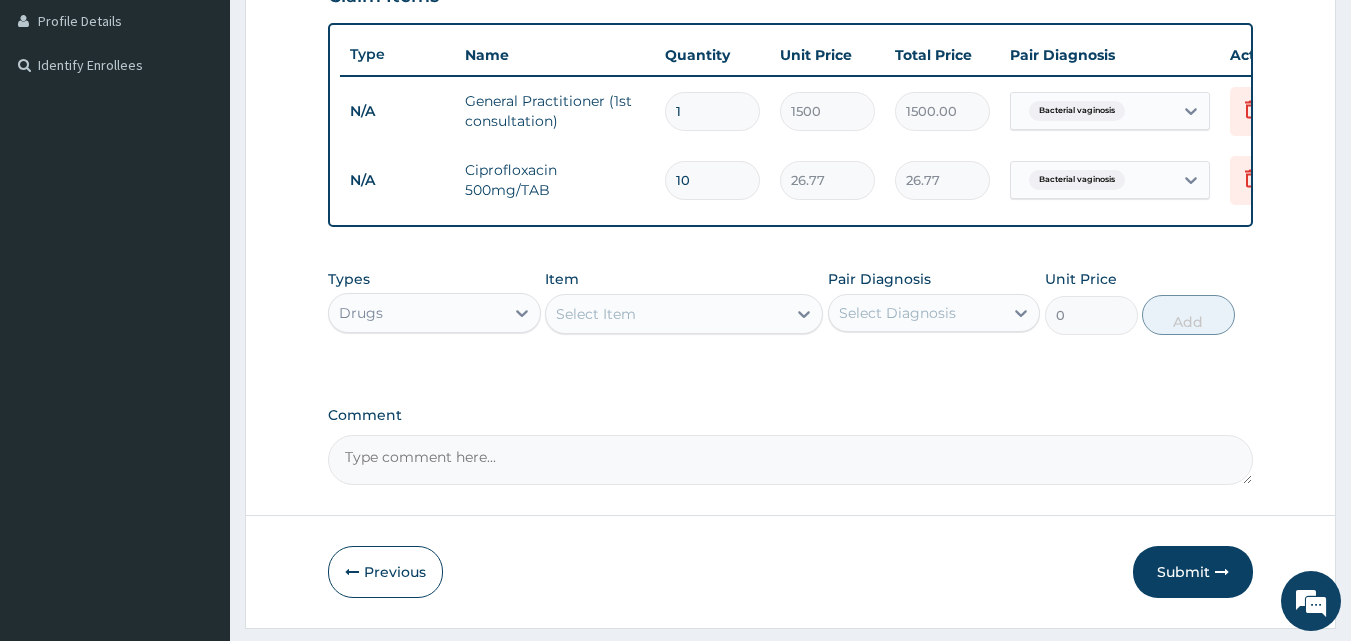 type on "267.70" 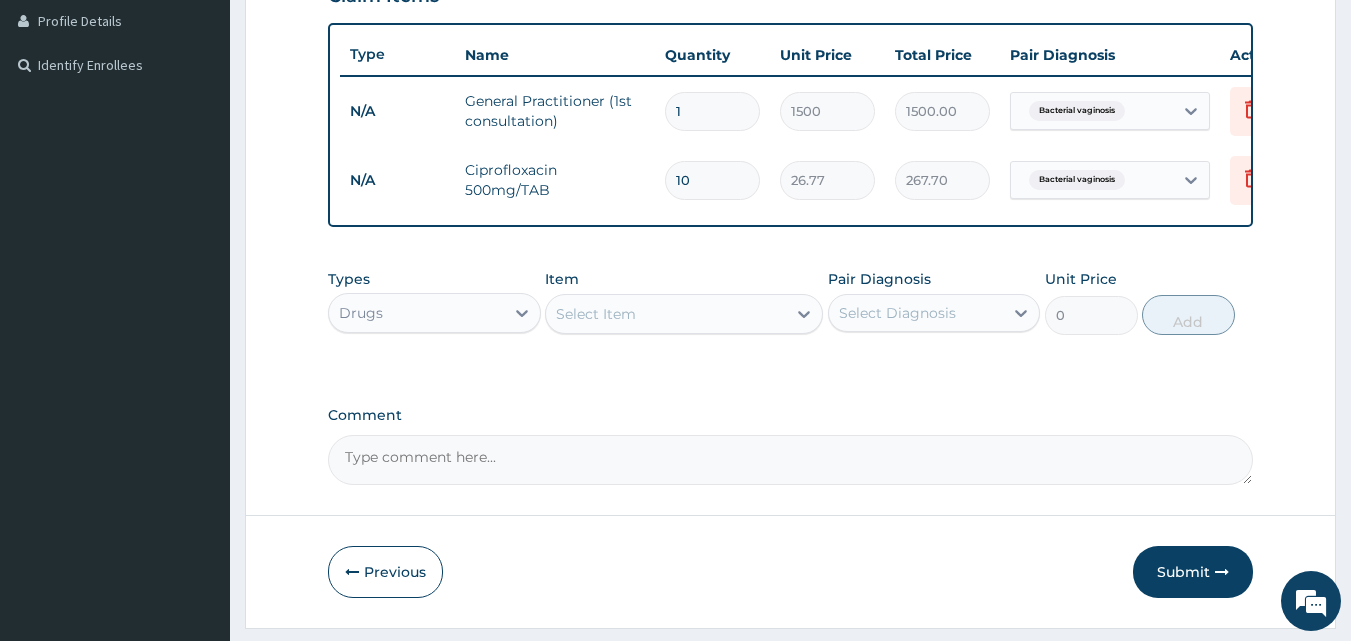 type on "10" 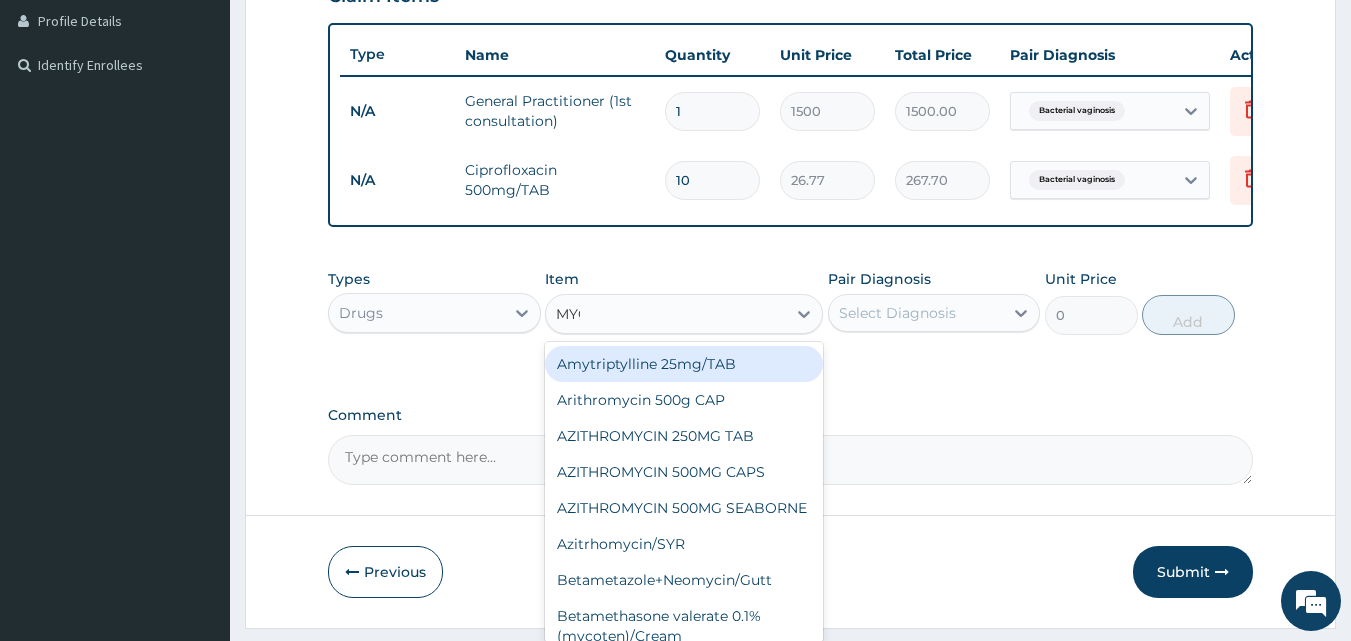 type on "MYCO" 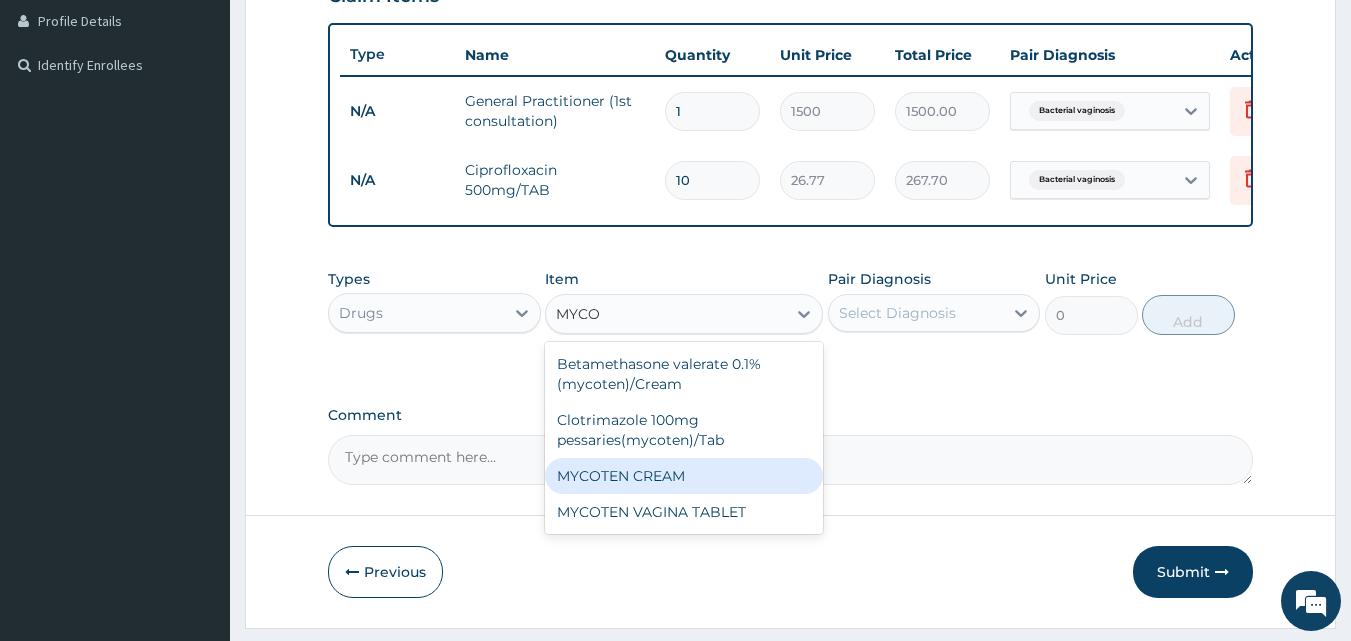 click on "MYCOTEN CREAM" at bounding box center (684, 476) 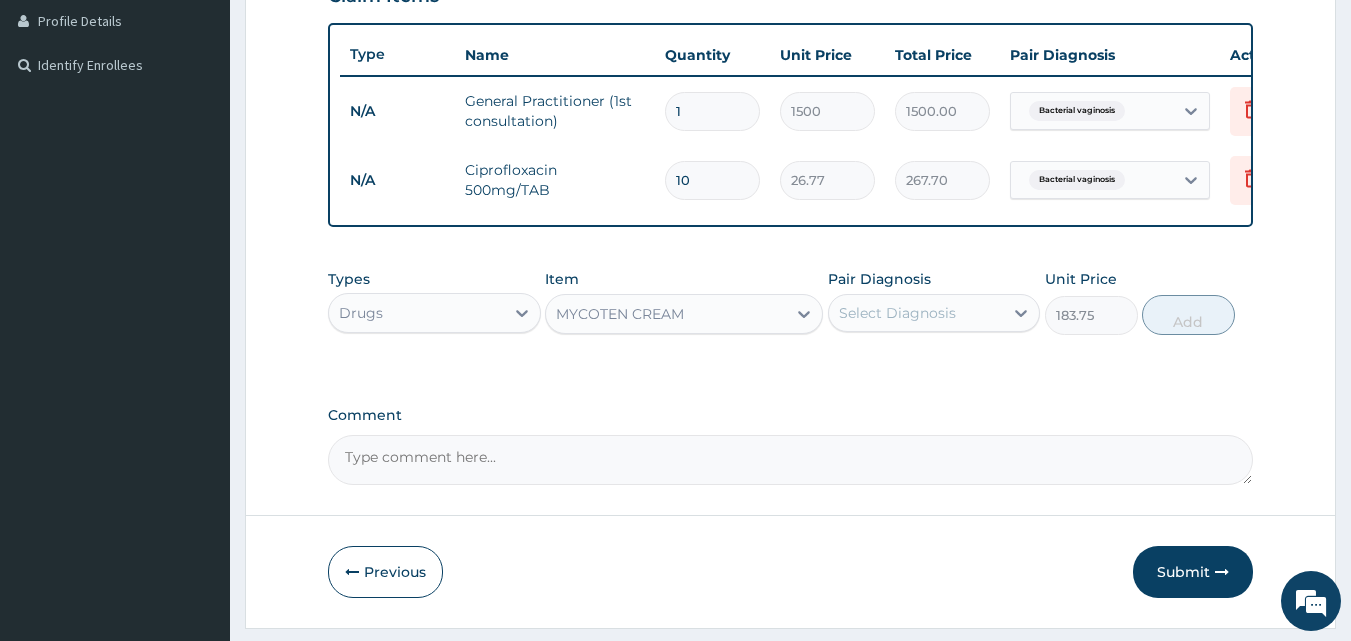 click on "Select Diagnosis" at bounding box center (897, 313) 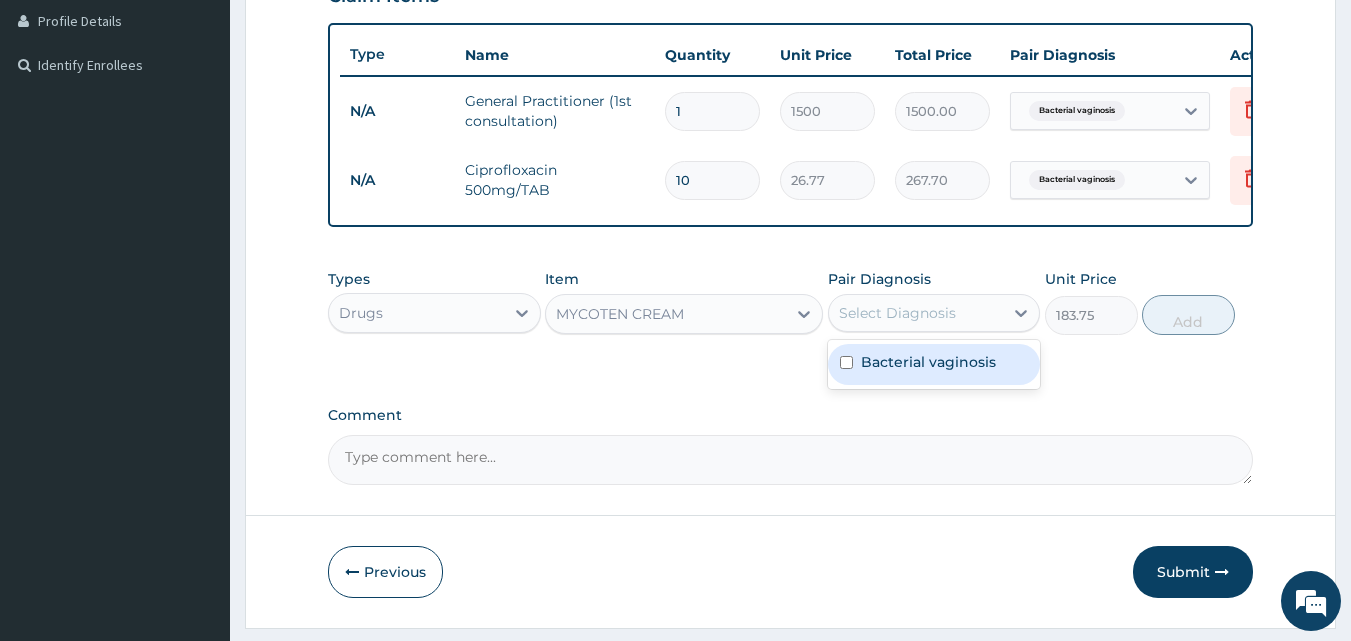click on "Bacterial vaginosis" at bounding box center (928, 362) 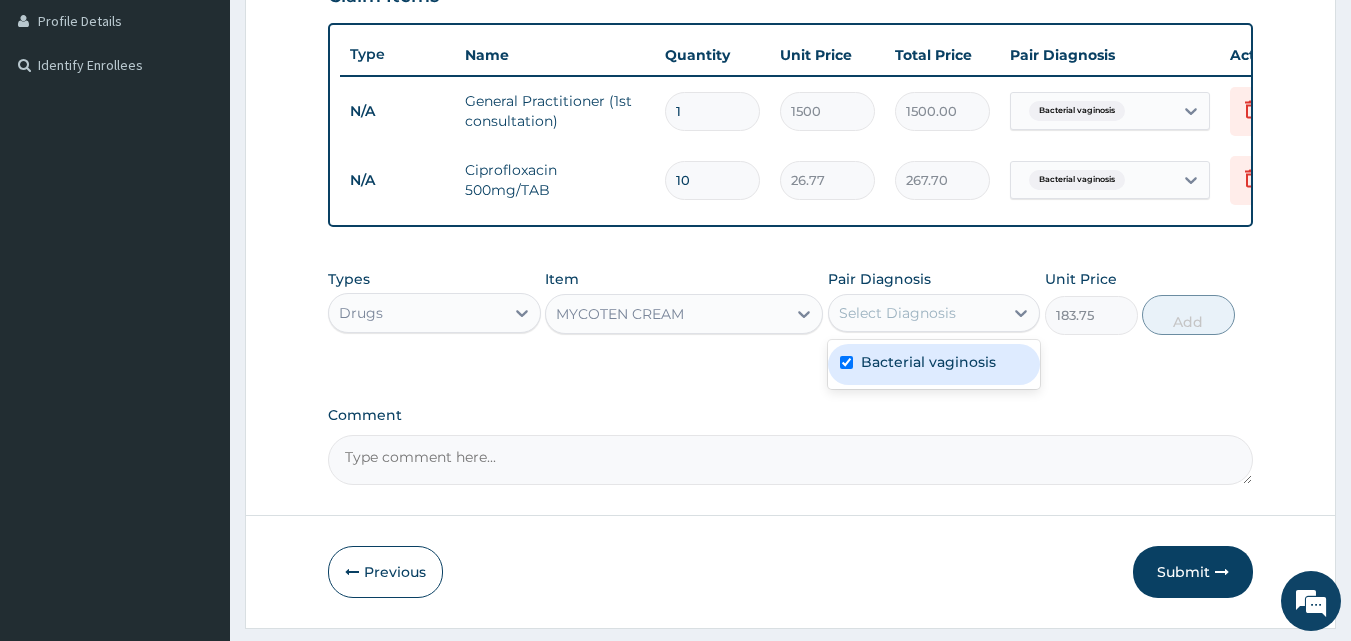 checkbox on "true" 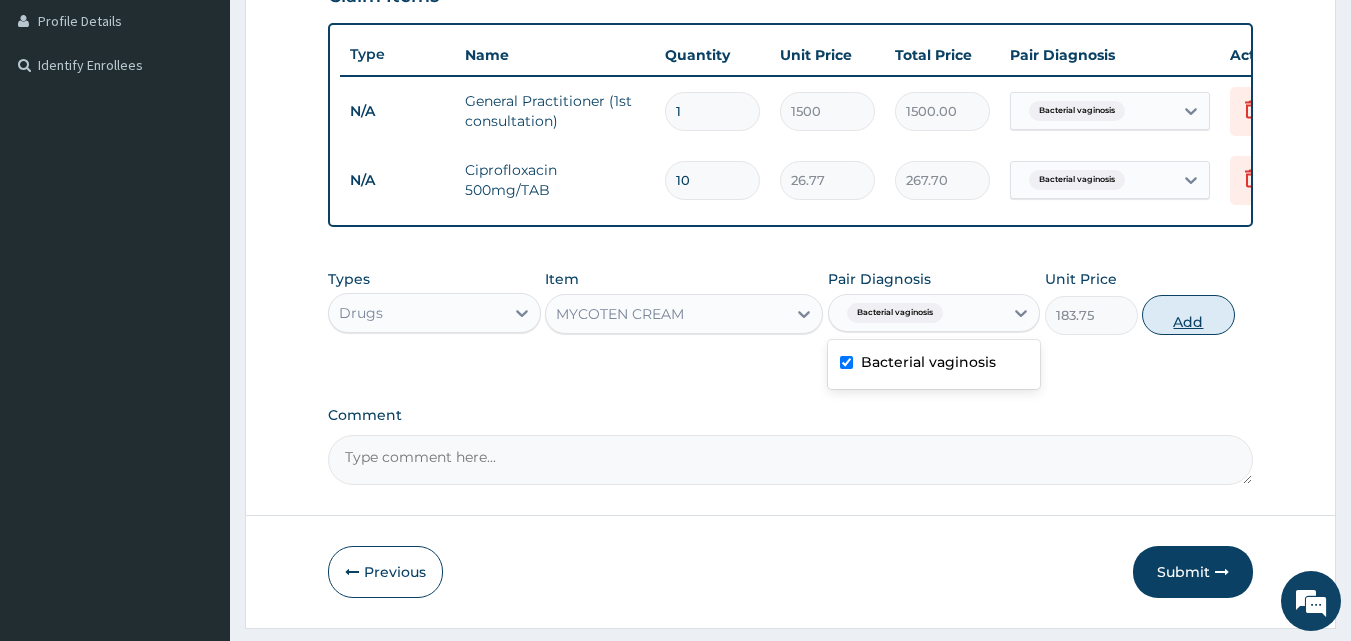 click on "Add" at bounding box center (1188, 315) 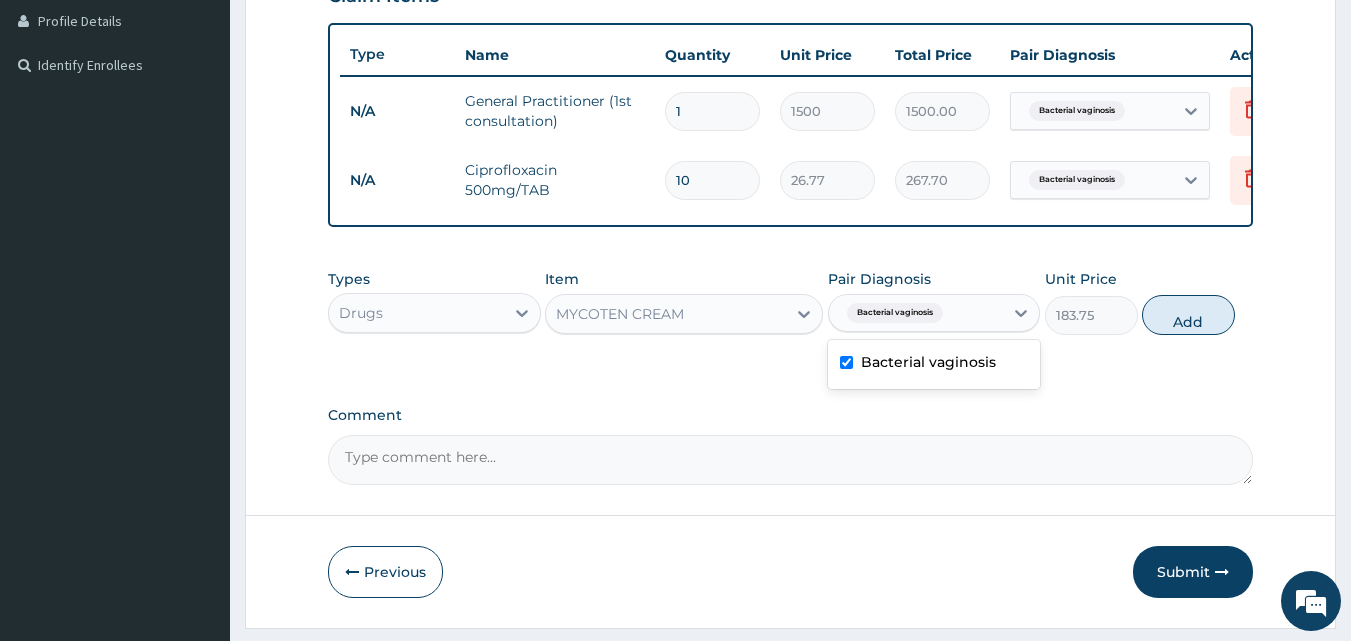 type on "0" 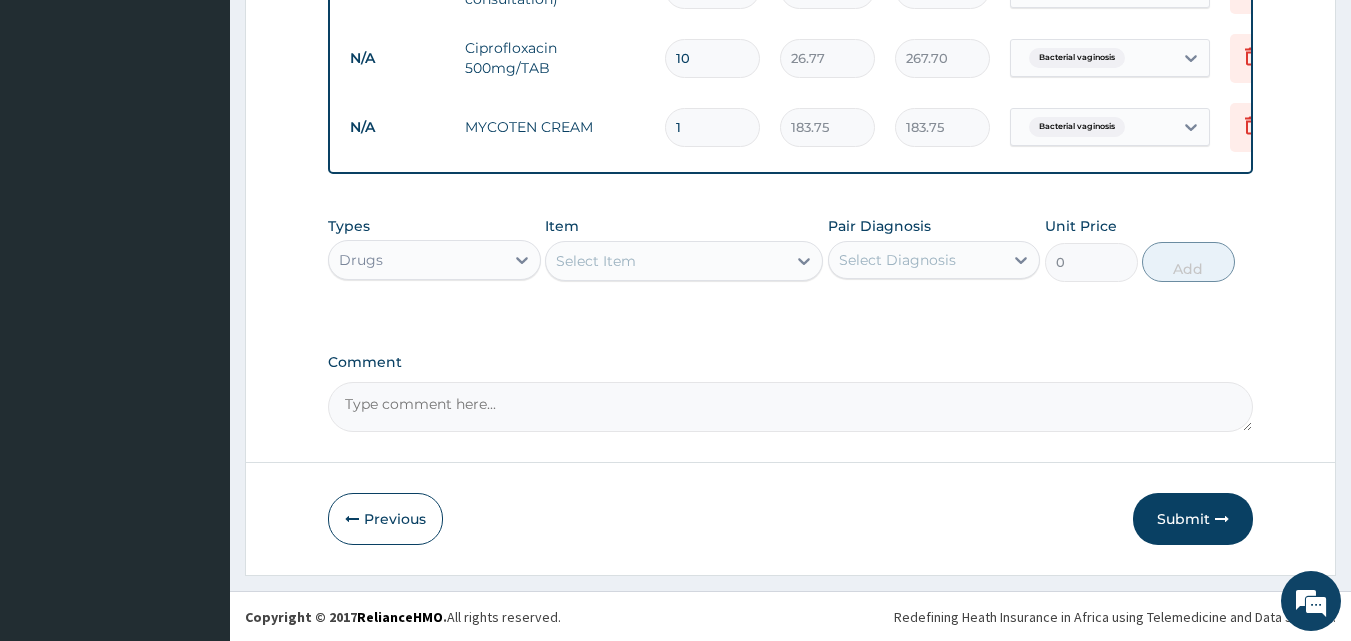scroll, scrollTop: 643, scrollLeft: 0, axis: vertical 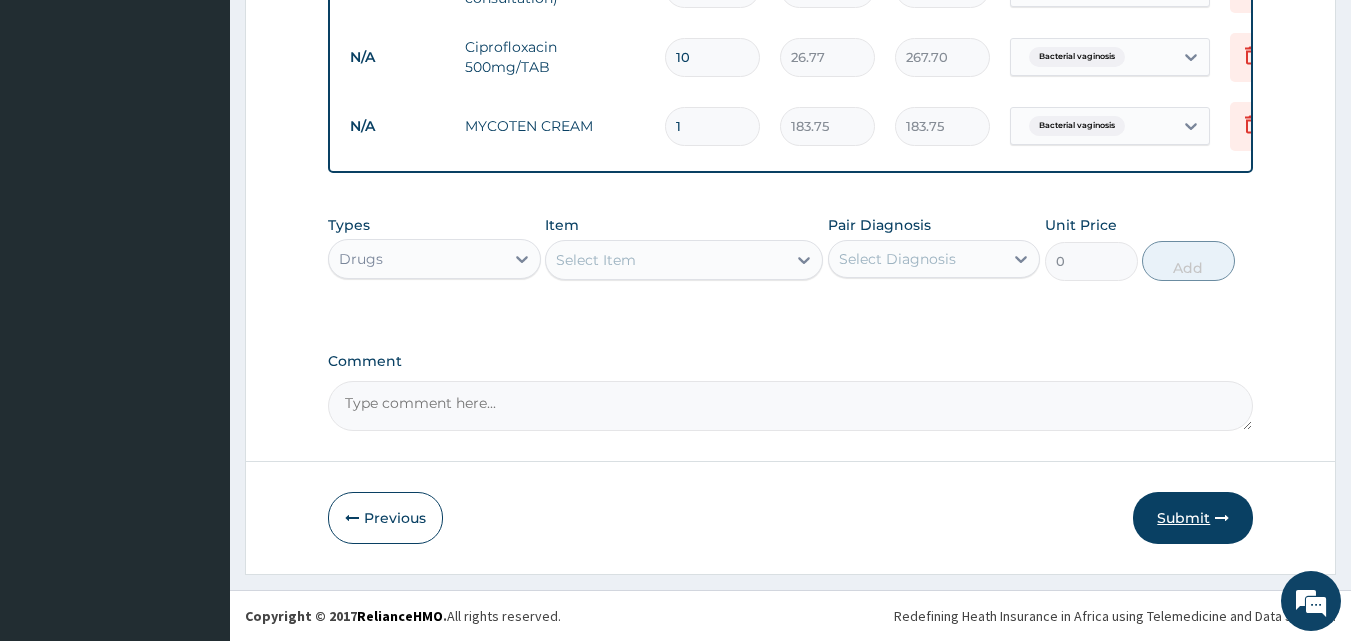 click on "Submit" at bounding box center [1193, 518] 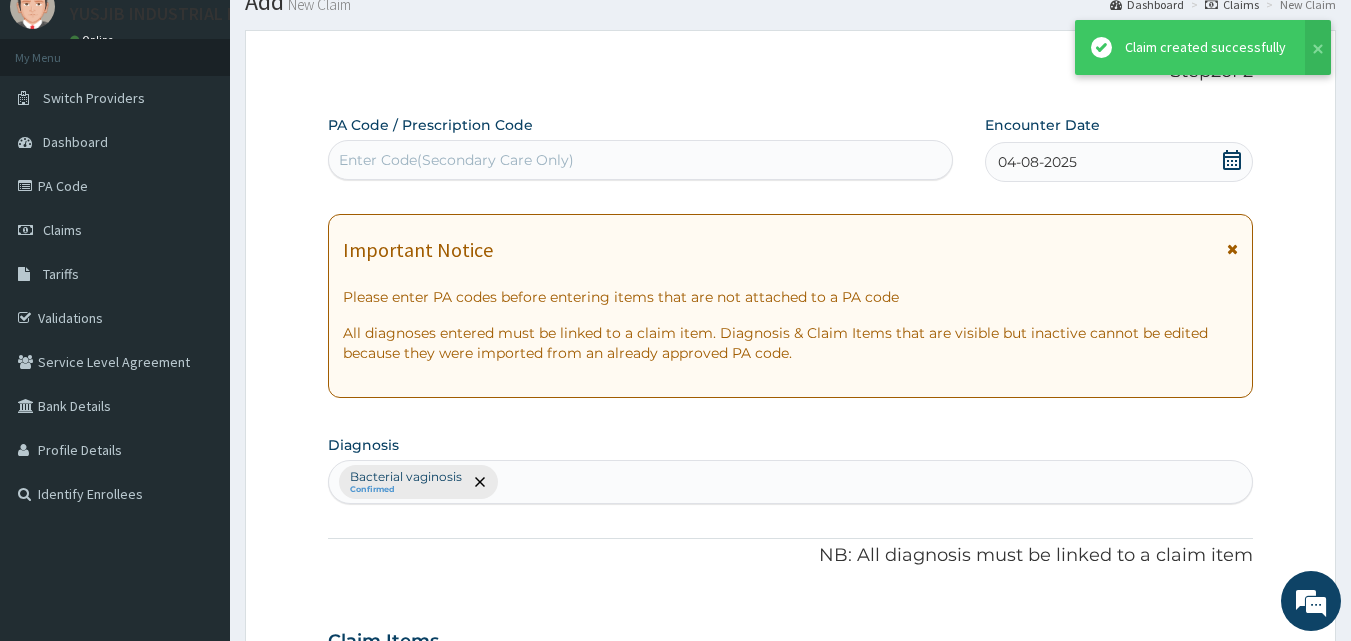 scroll, scrollTop: 643, scrollLeft: 0, axis: vertical 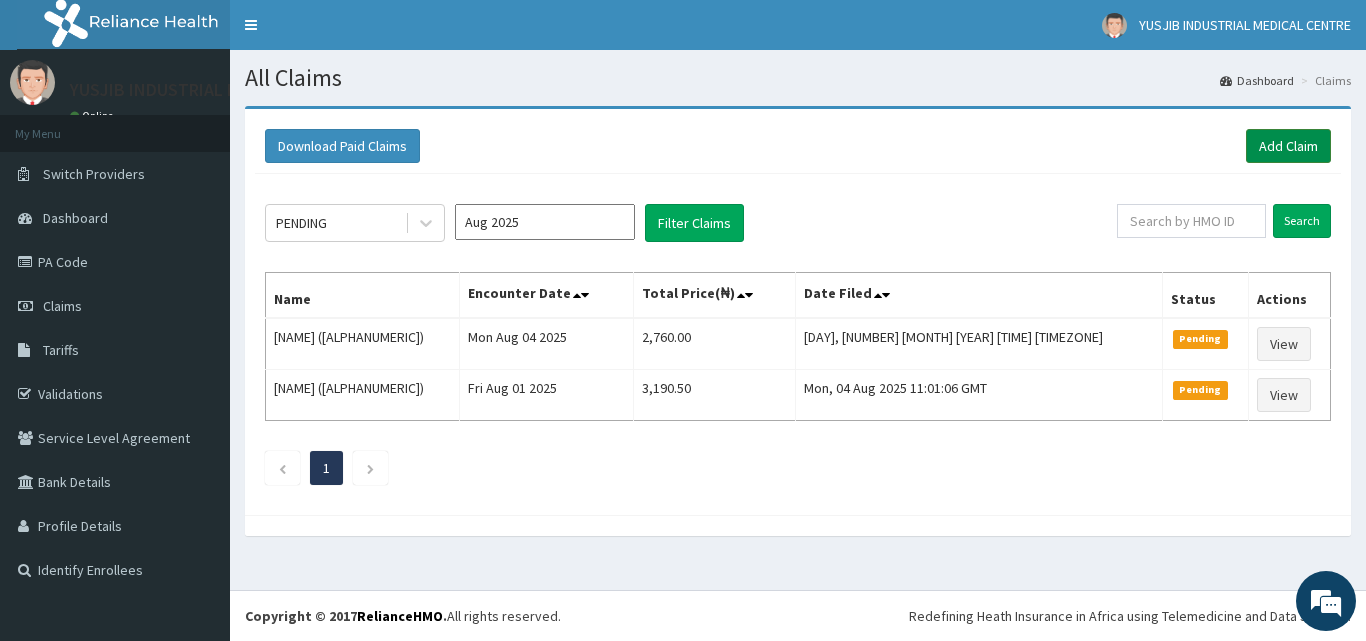 click on "Add Claim" at bounding box center [1288, 146] 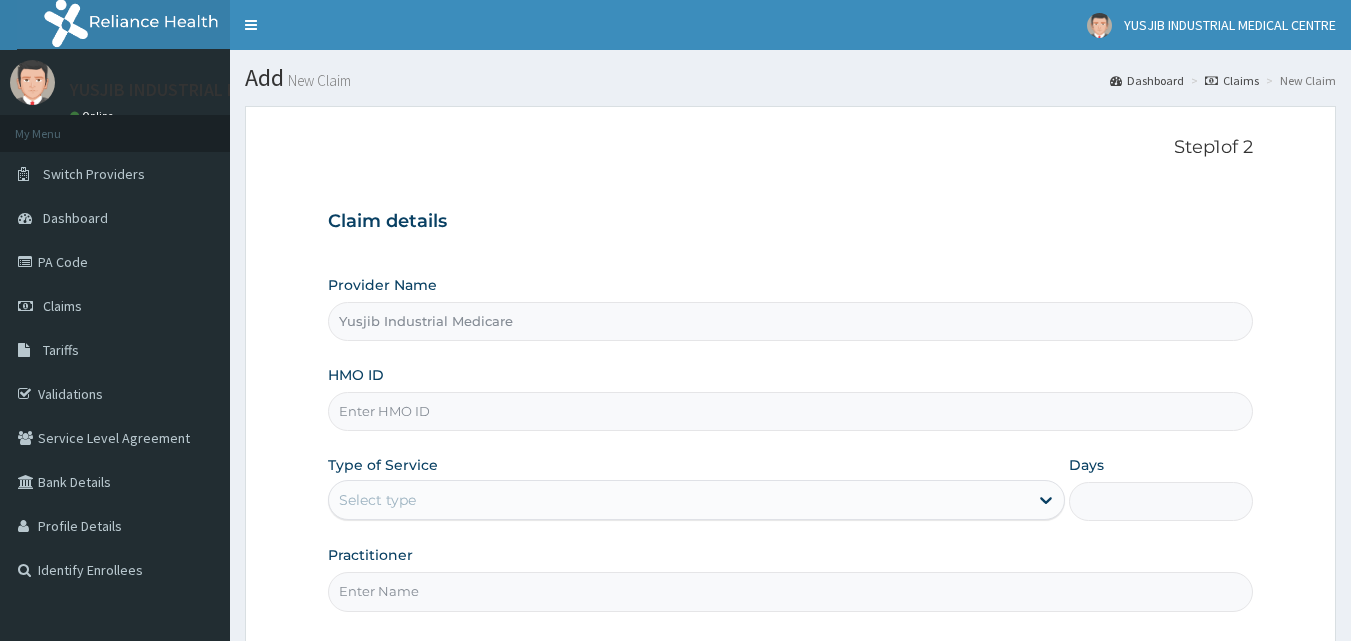 scroll, scrollTop: 0, scrollLeft: 0, axis: both 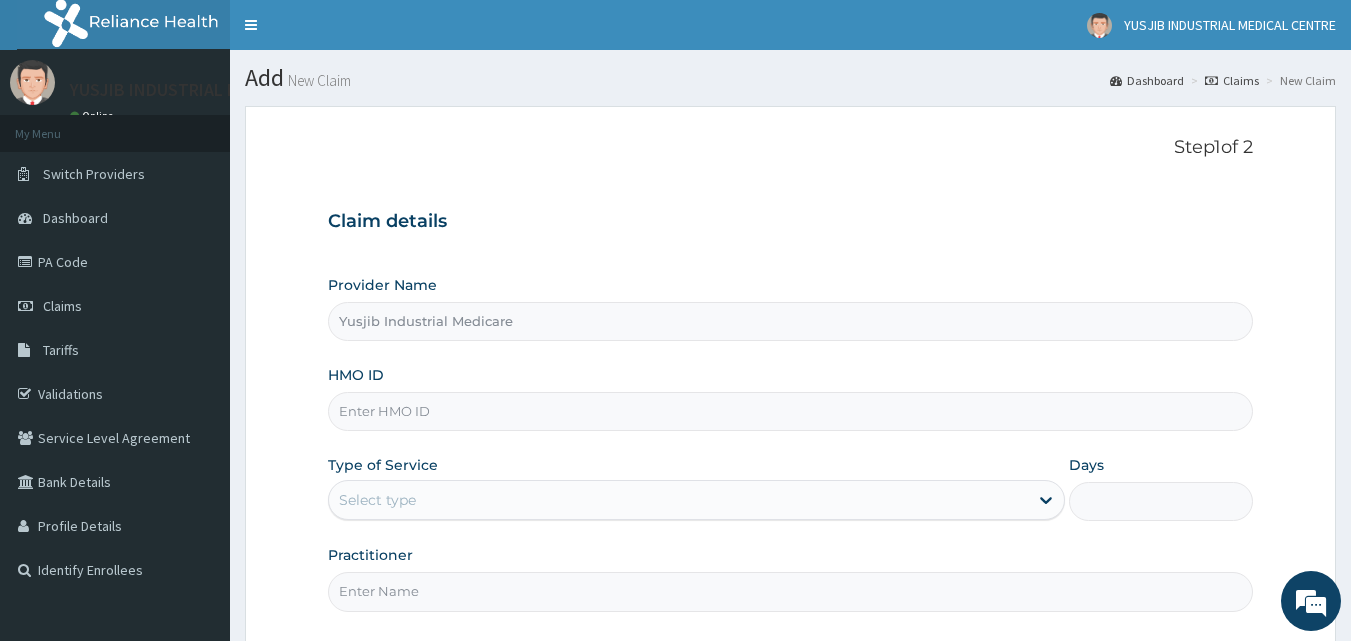 click on "HMO ID" at bounding box center [791, 411] 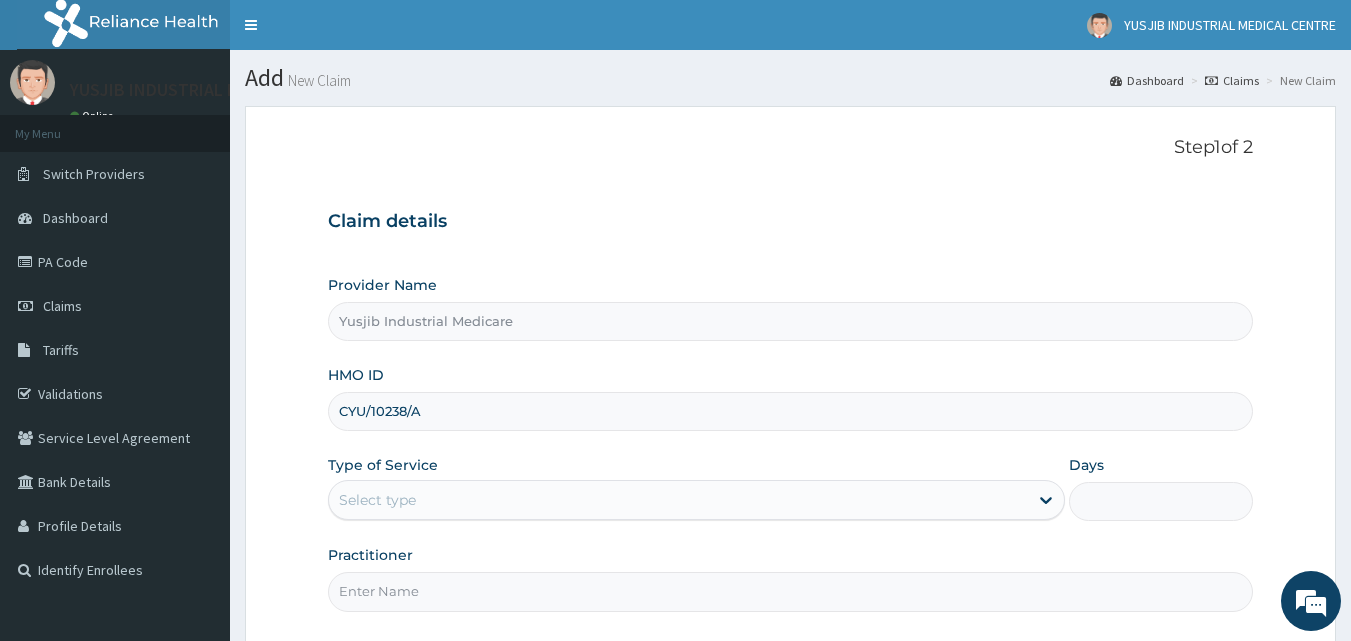 type on "CYU/10238/A" 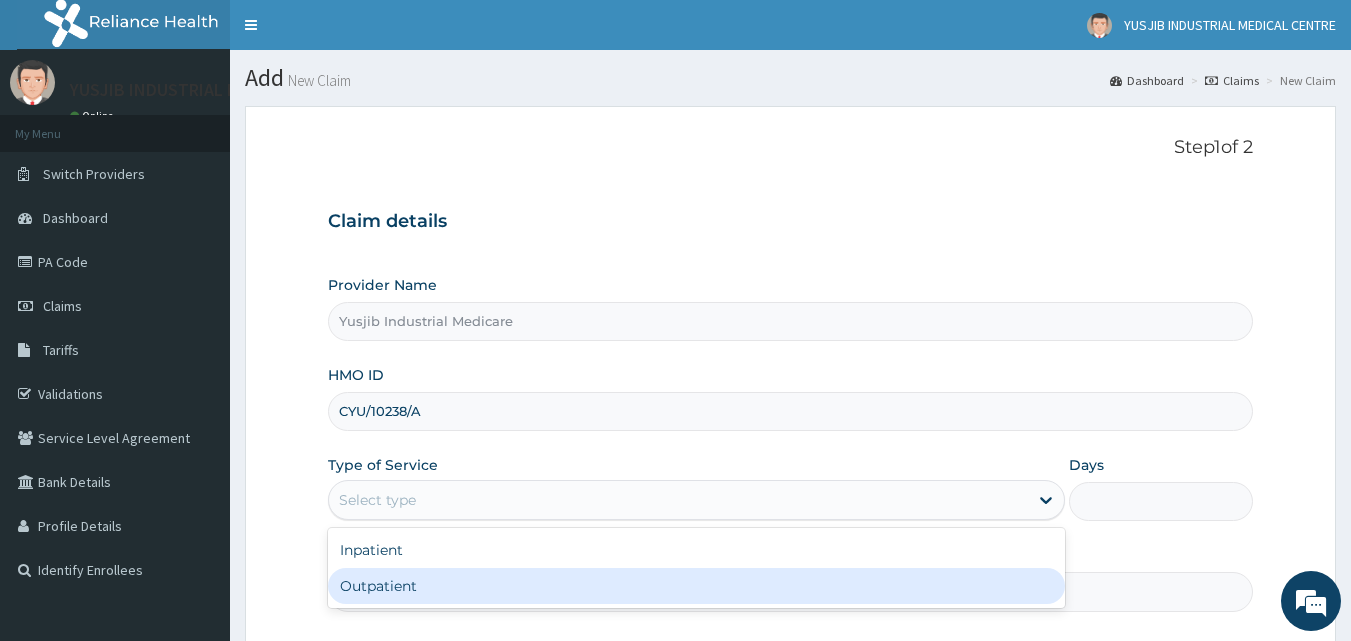 click on "Outpatient" at bounding box center [696, 586] 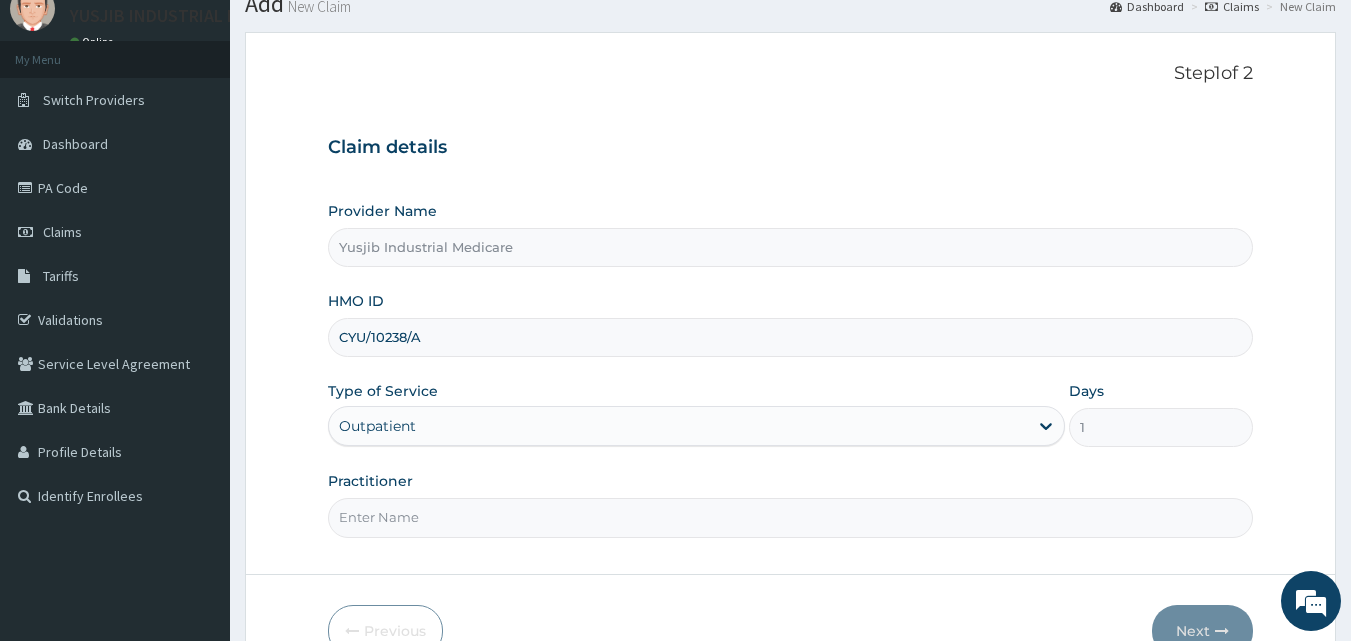 scroll, scrollTop: 187, scrollLeft: 0, axis: vertical 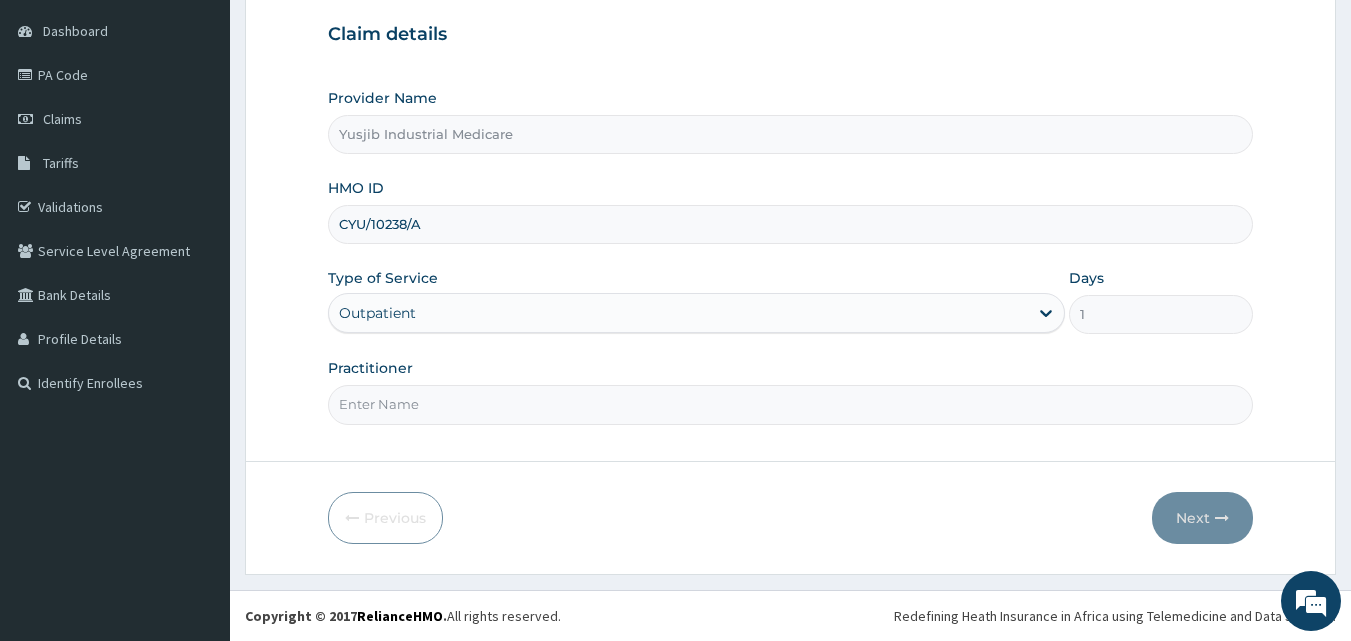 click on "Practitioner" at bounding box center (791, 404) 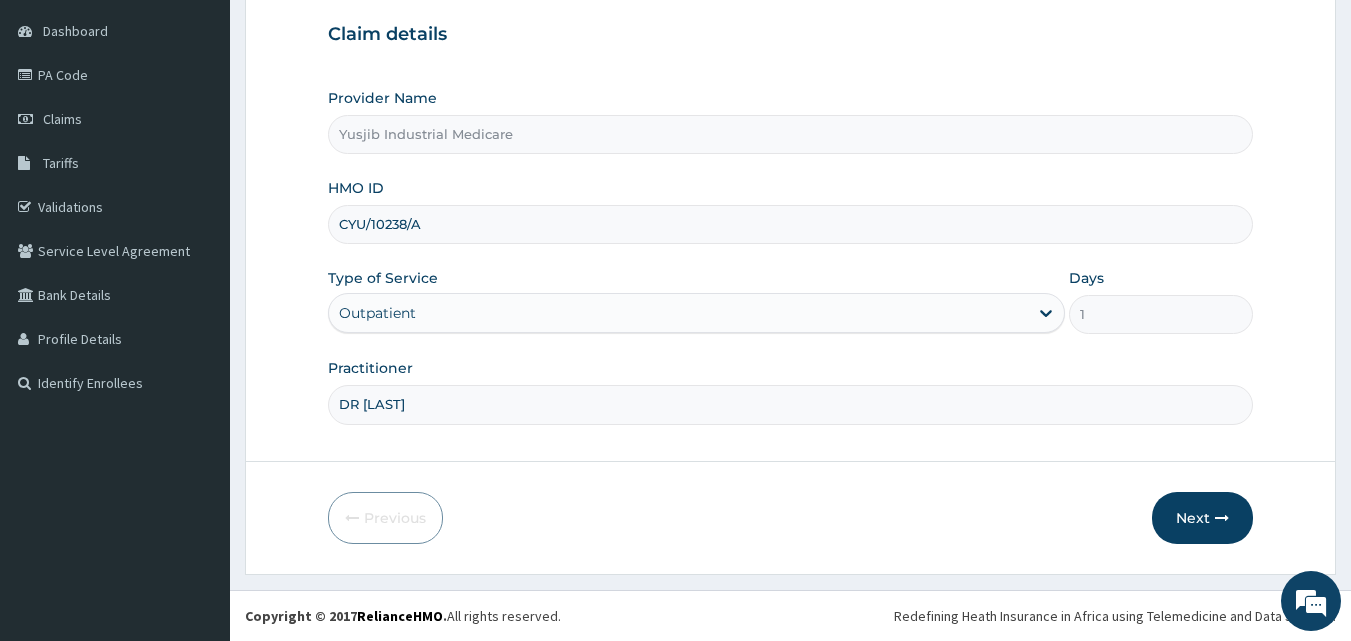 click on "DR [LAST]" at bounding box center (791, 404) 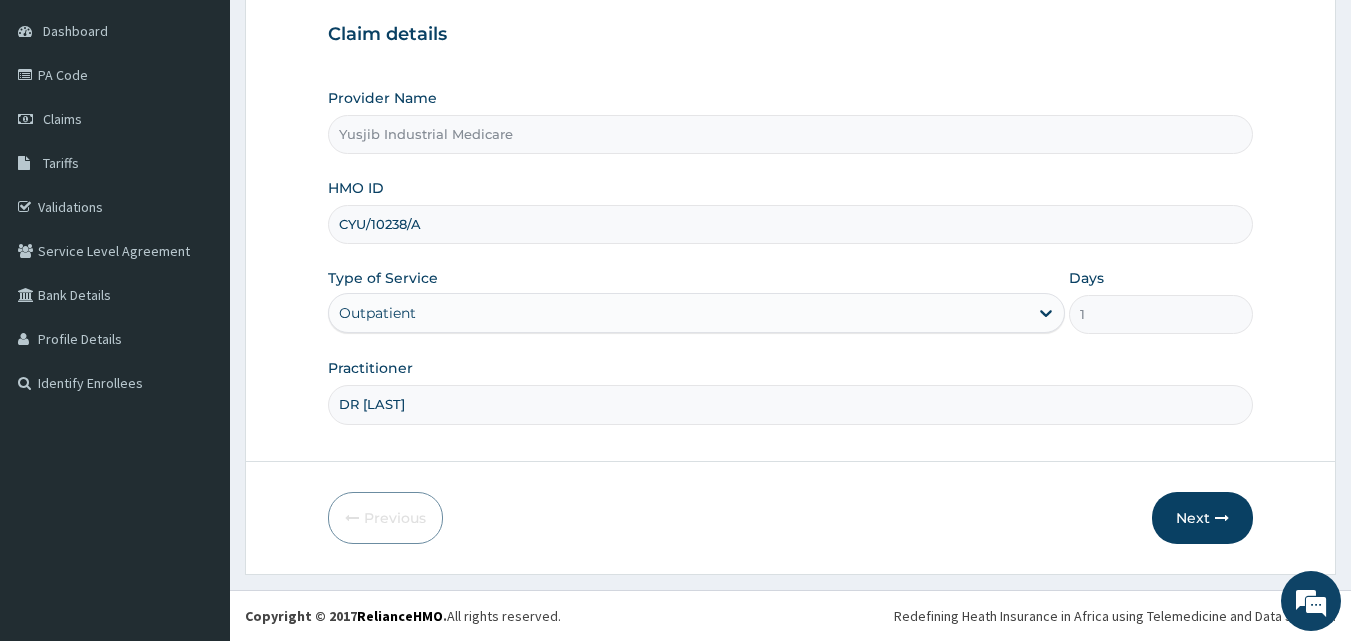 type on "DR [LAST]" 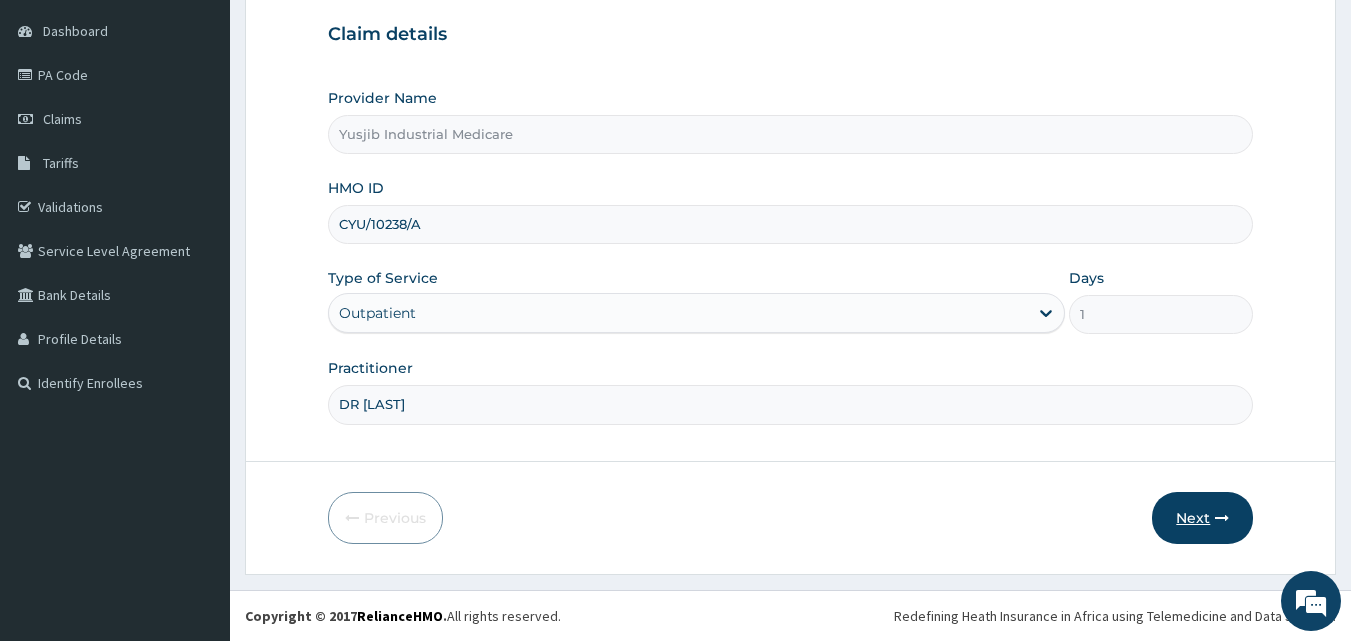 click on "Next" at bounding box center [1202, 518] 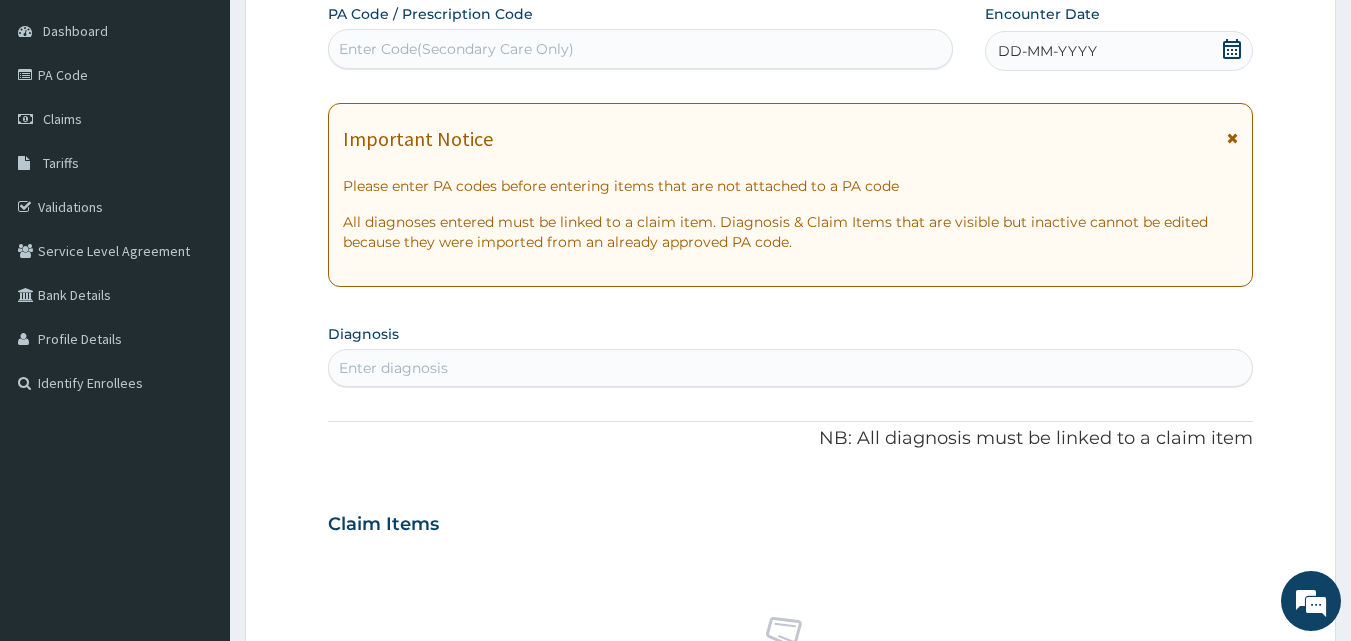 click at bounding box center (1232, 138) 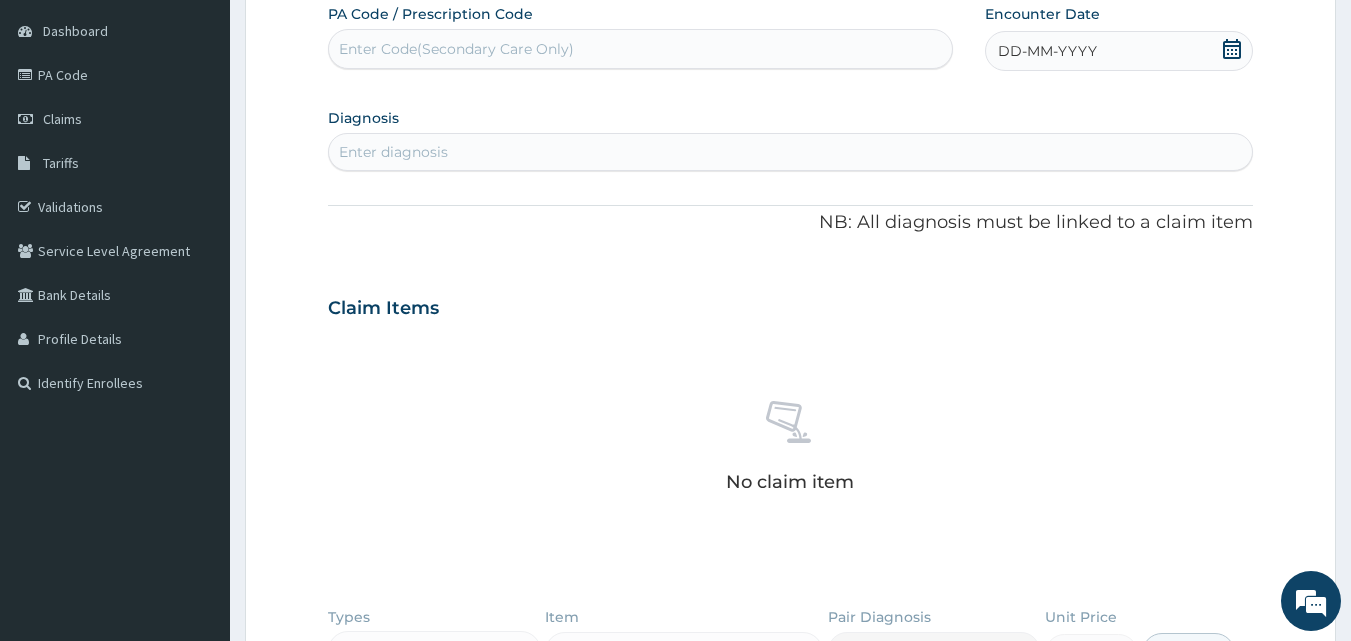 click on "DD-MM-YYYY" at bounding box center (1047, 51) 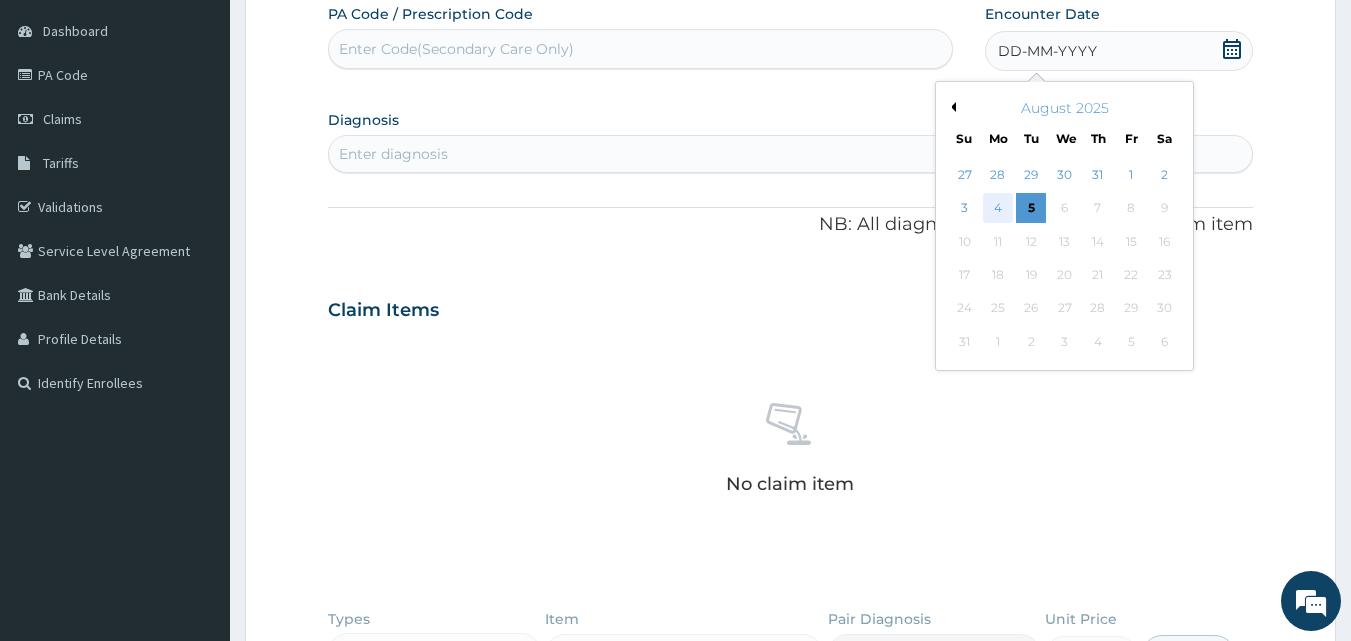 click on "4" at bounding box center (998, 209) 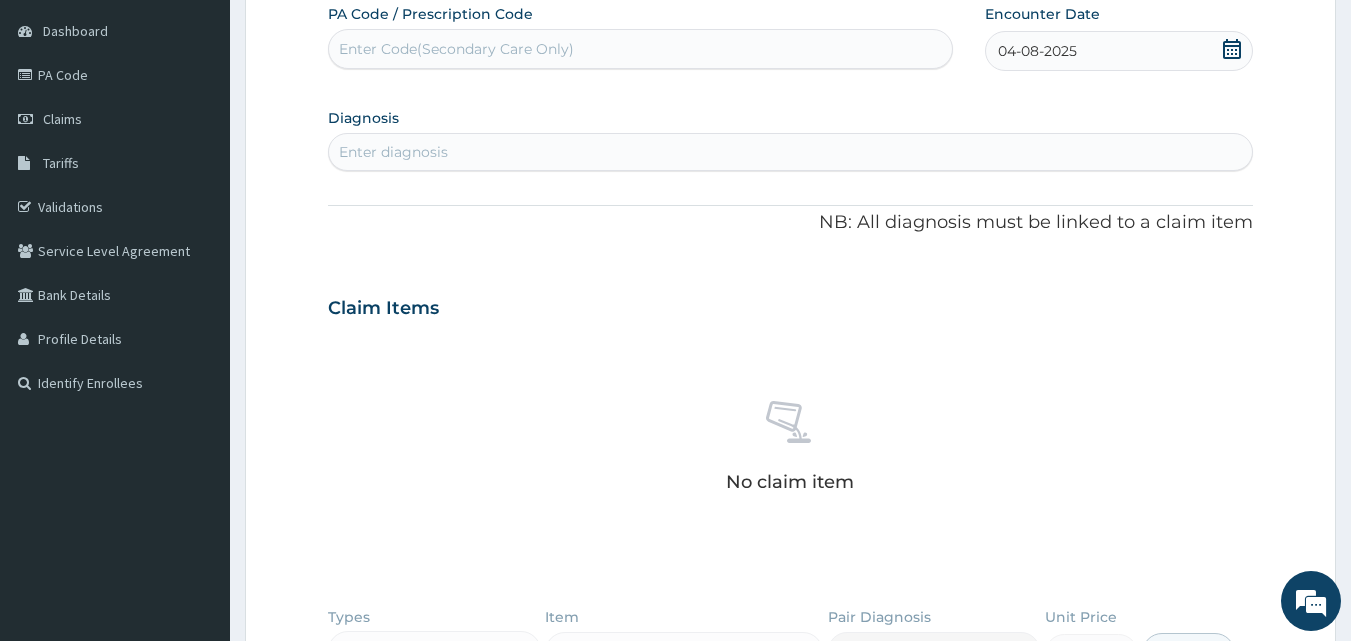 click on "Enter diagnosis" at bounding box center [393, 152] 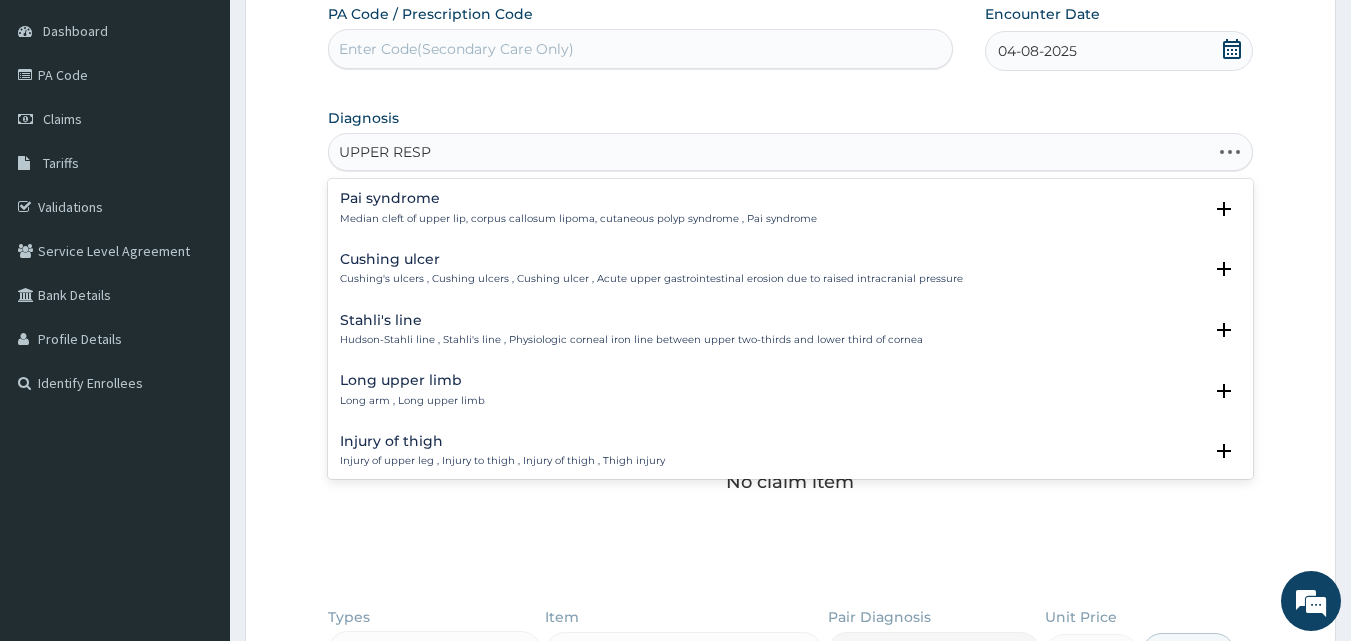 type on "UPPER RESPI" 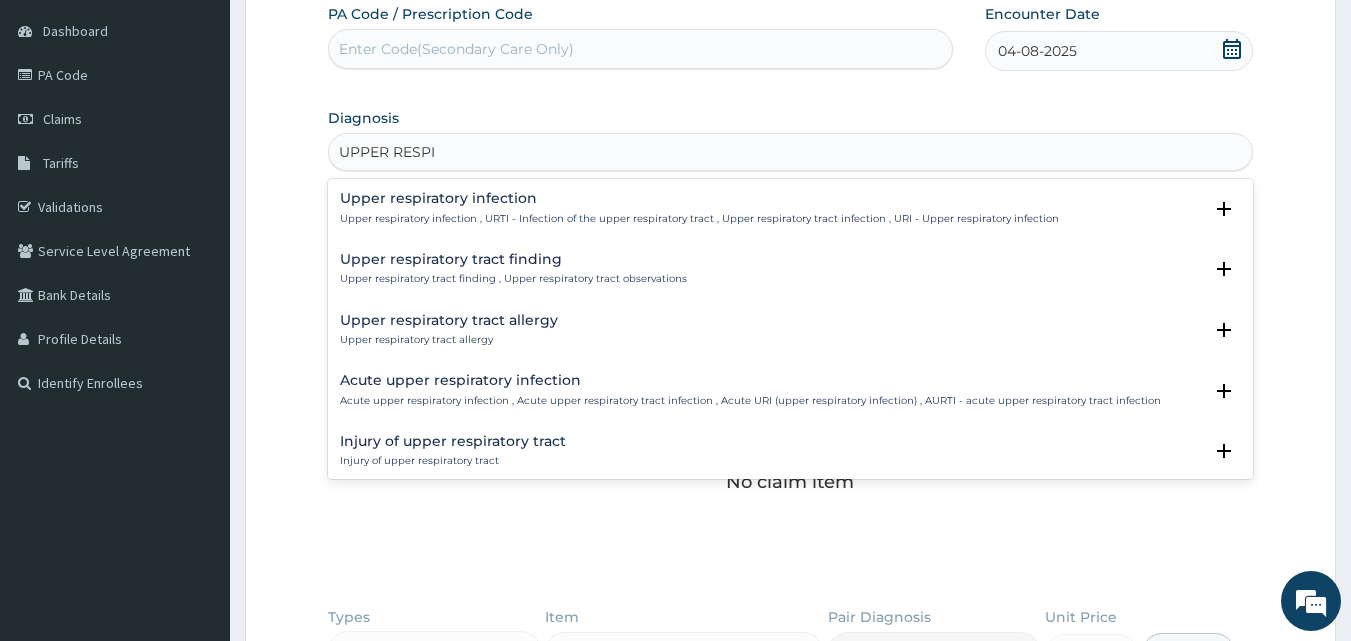 click on "Upper respiratory infection" at bounding box center [699, 198] 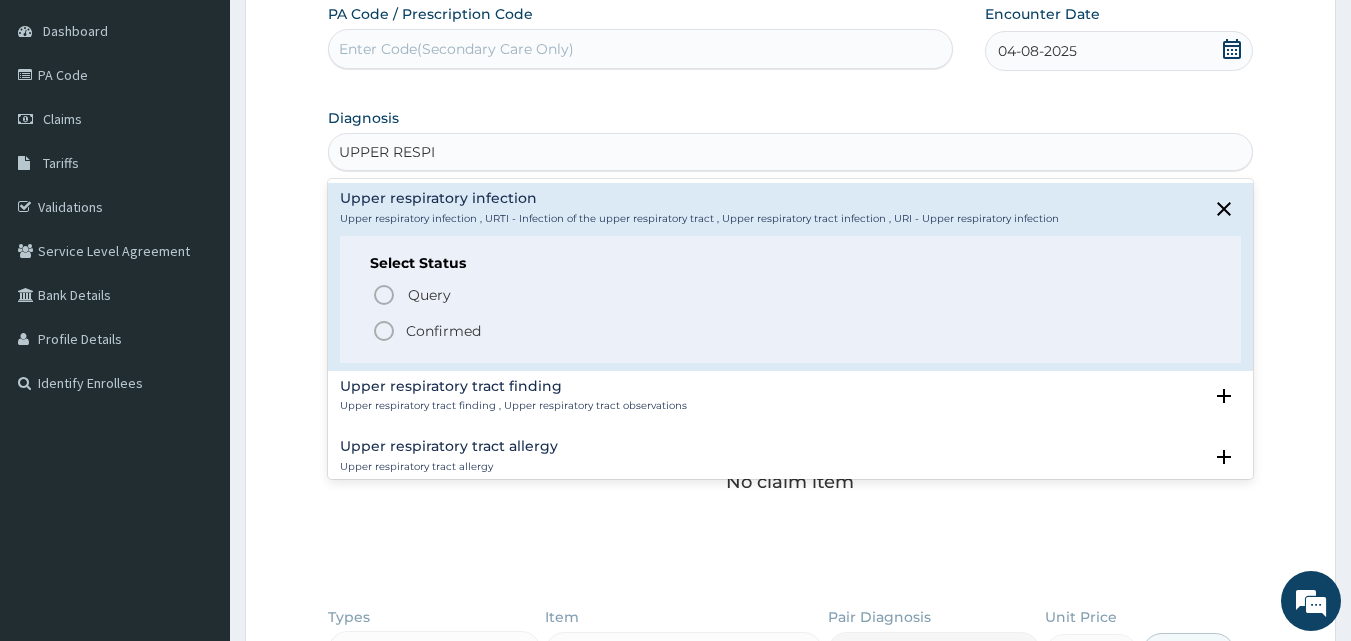 click 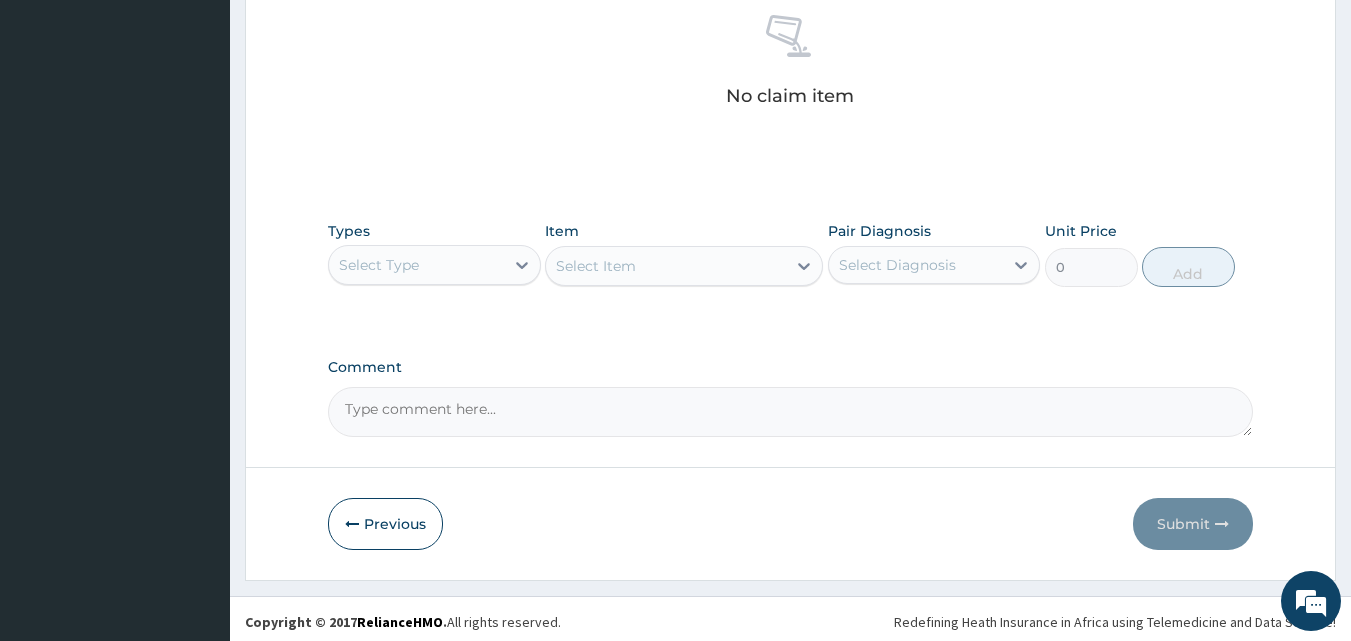 scroll, scrollTop: 585, scrollLeft: 0, axis: vertical 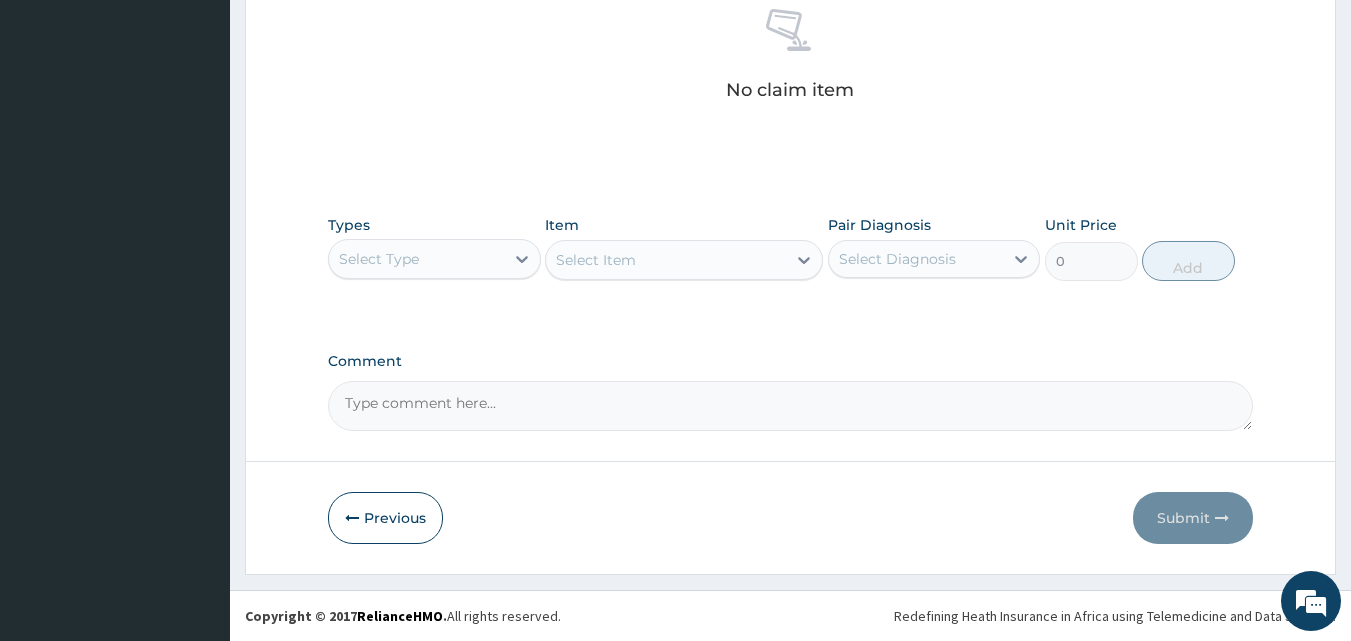click on "Select Type" at bounding box center [416, 259] 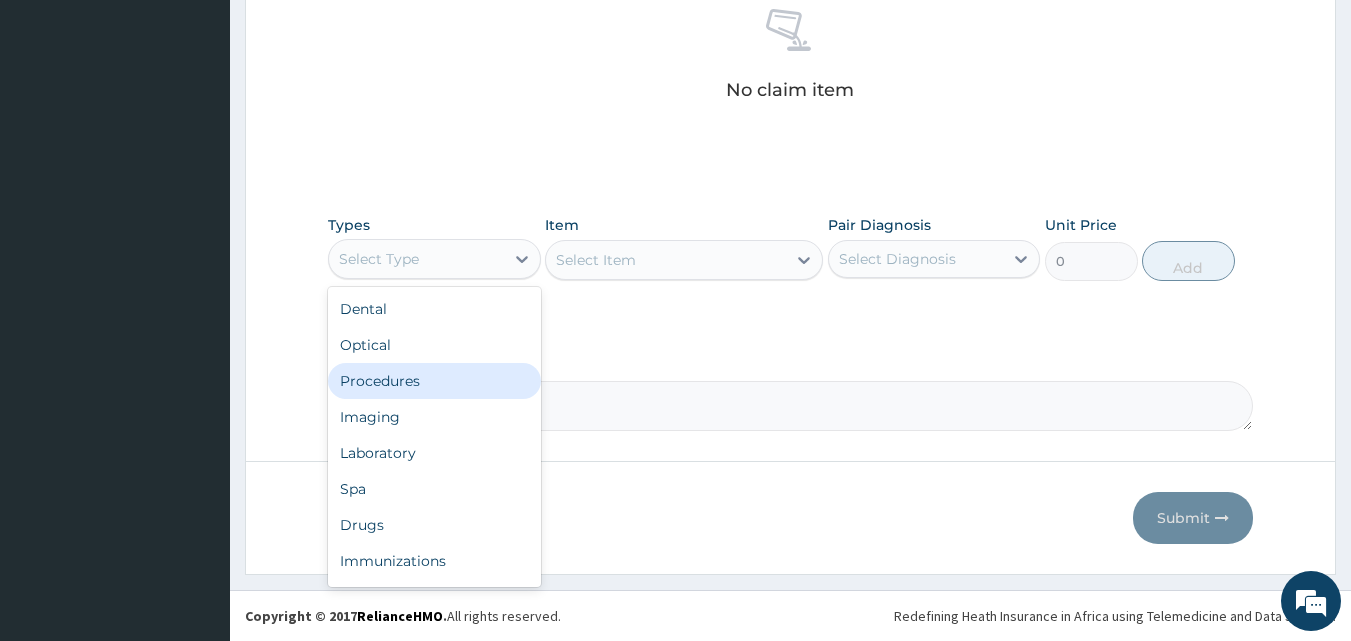 drag, startPoint x: 417, startPoint y: 385, endPoint x: 589, endPoint y: 327, distance: 181.51584 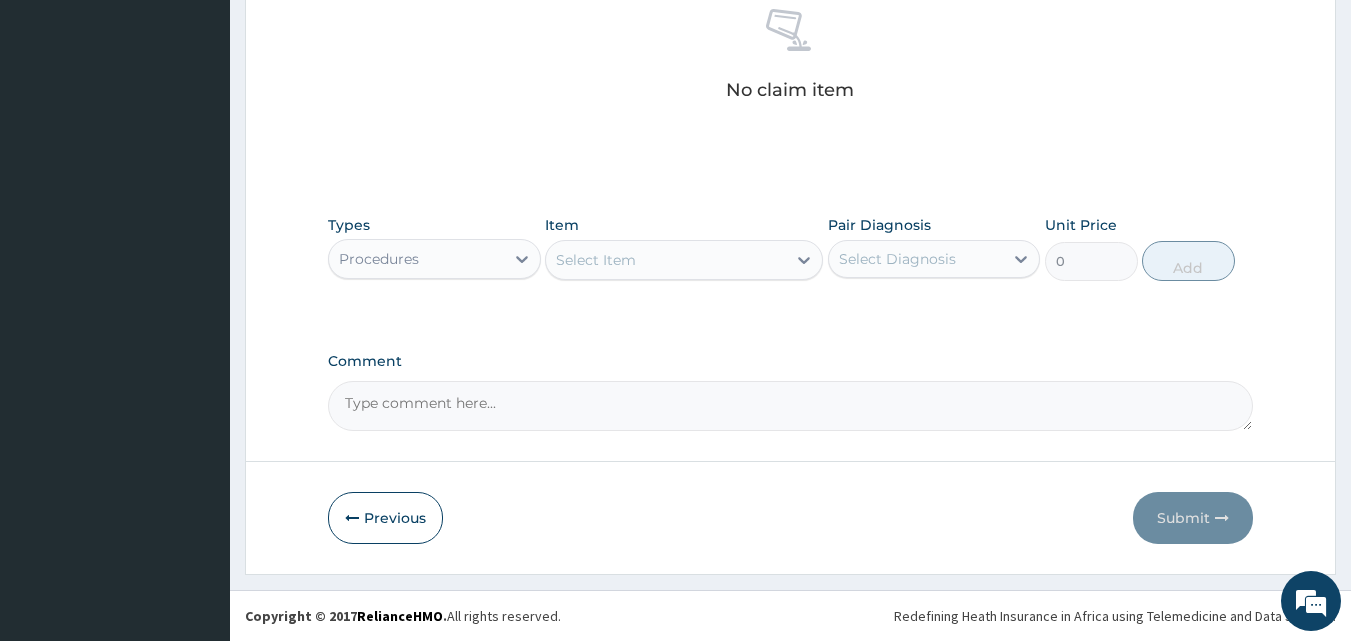 click on "Select Item" at bounding box center (666, 260) 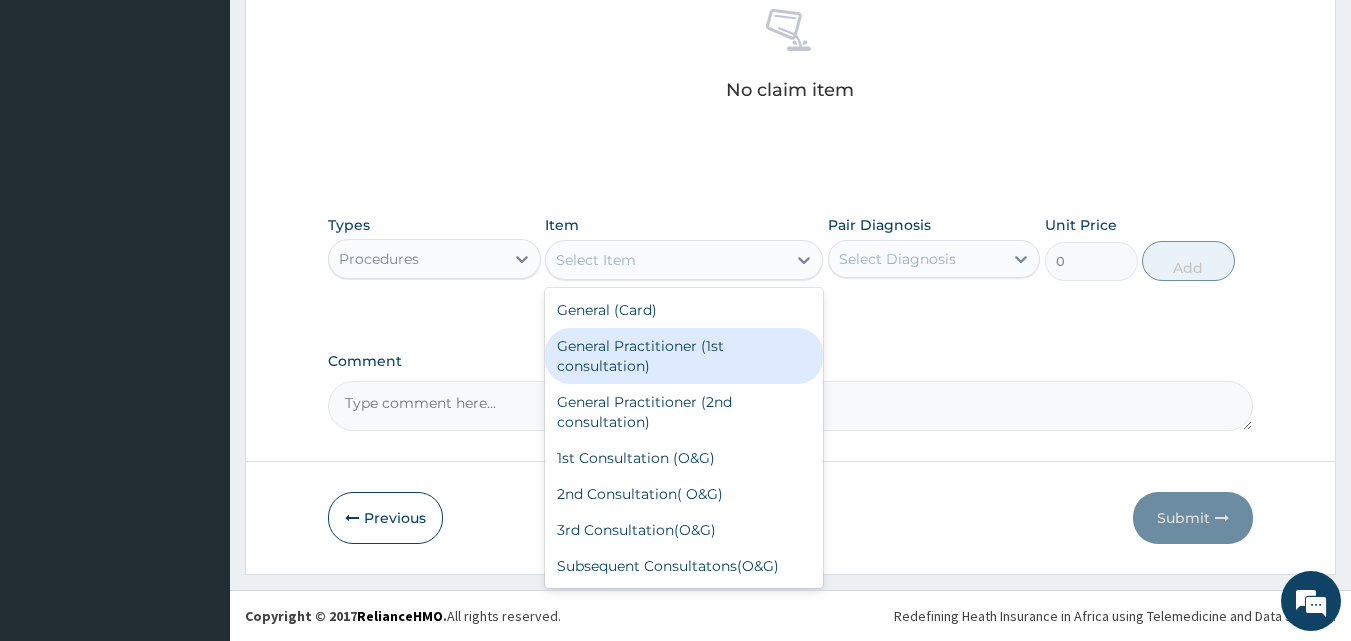 click on "General Practitioner (1st consultation)" at bounding box center (684, 356) 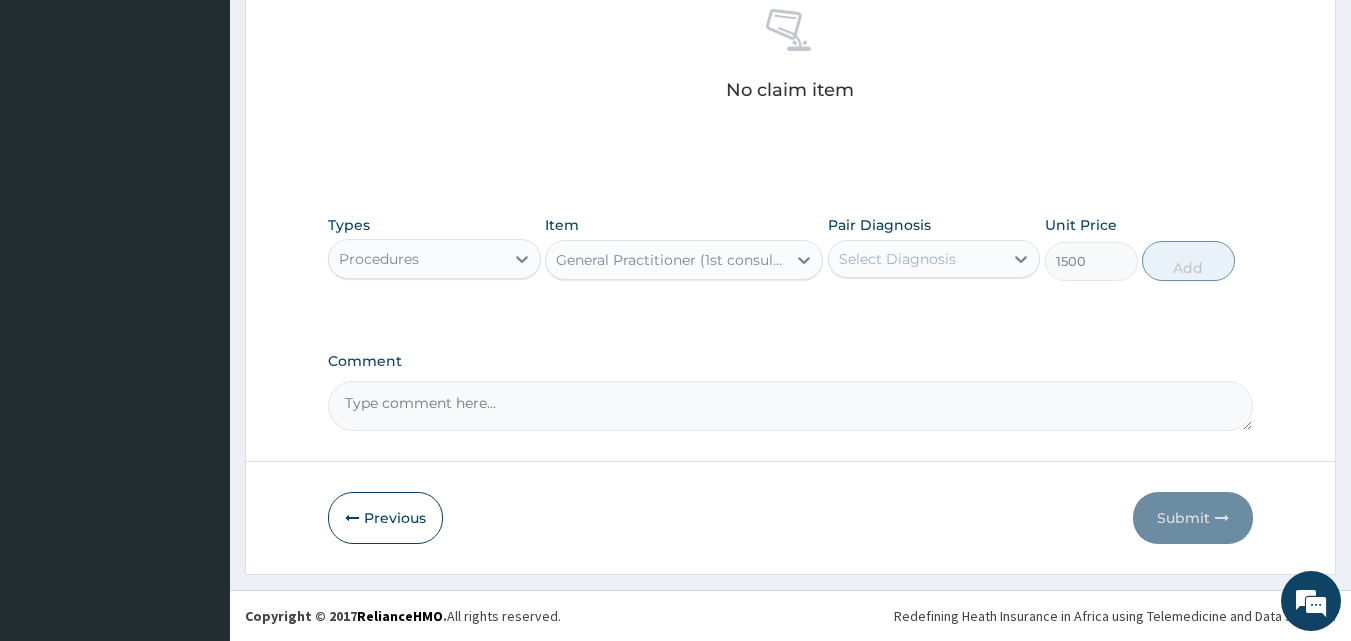 click on "Select Diagnosis" at bounding box center [916, 259] 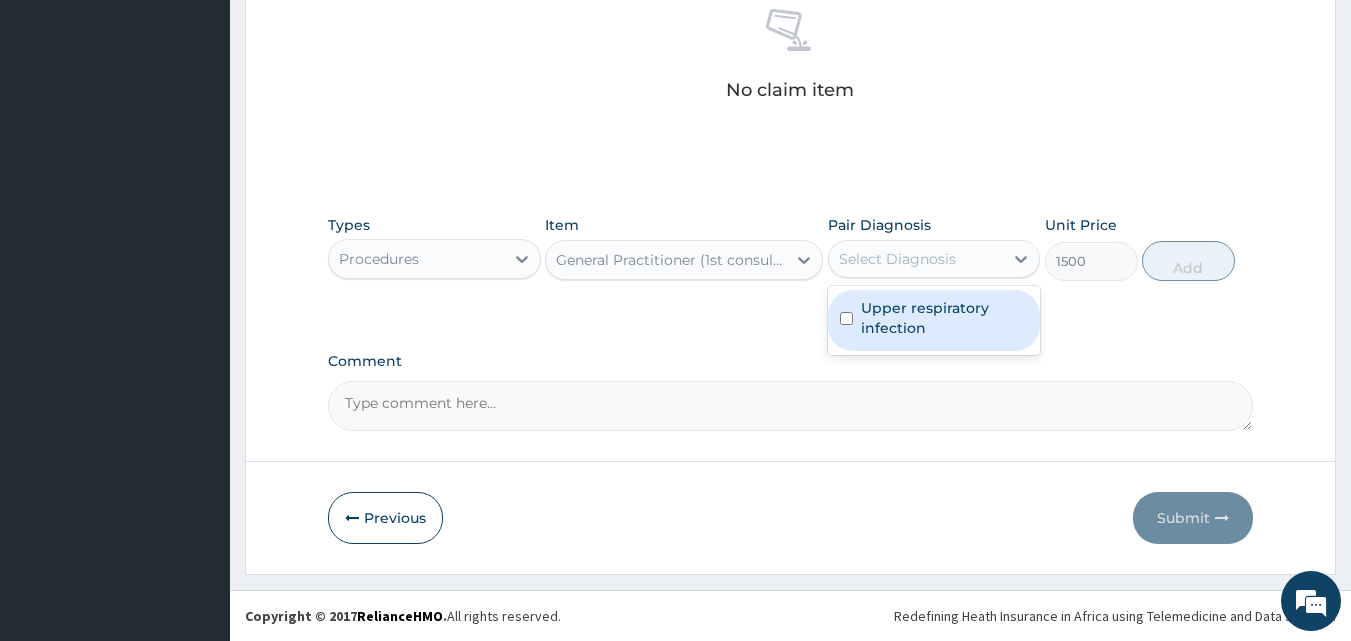 drag, startPoint x: 928, startPoint y: 308, endPoint x: 1010, endPoint y: 291, distance: 83.74366 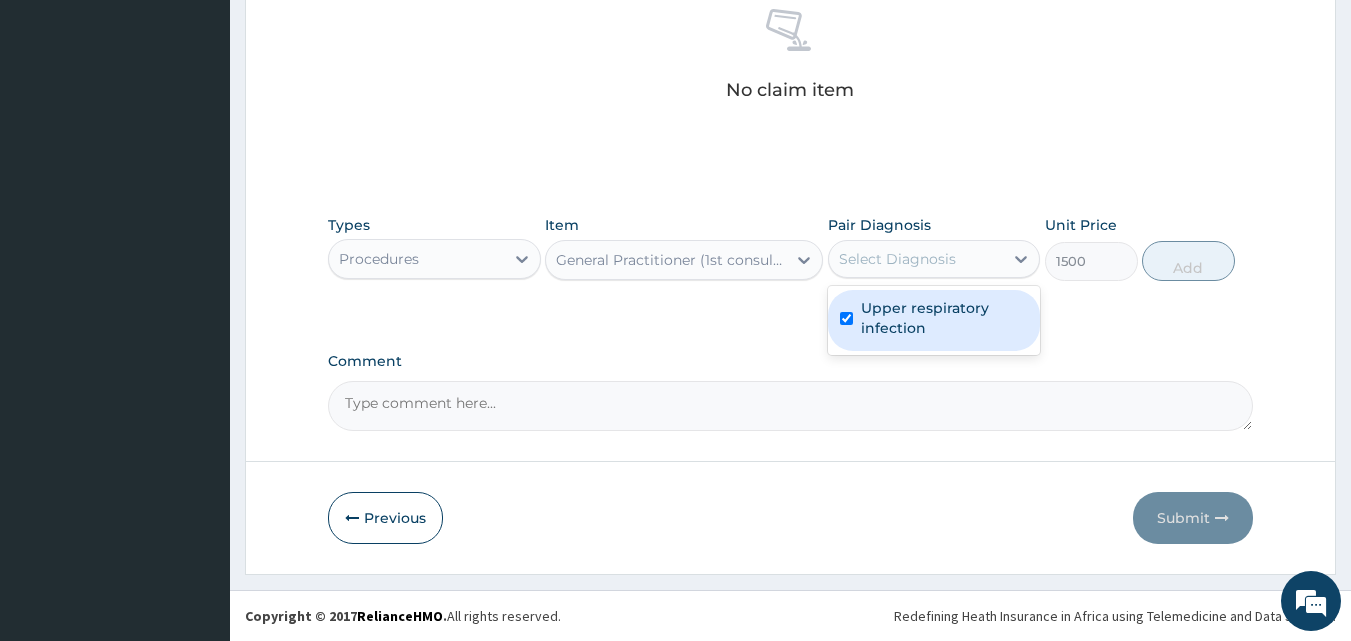 checkbox on "true" 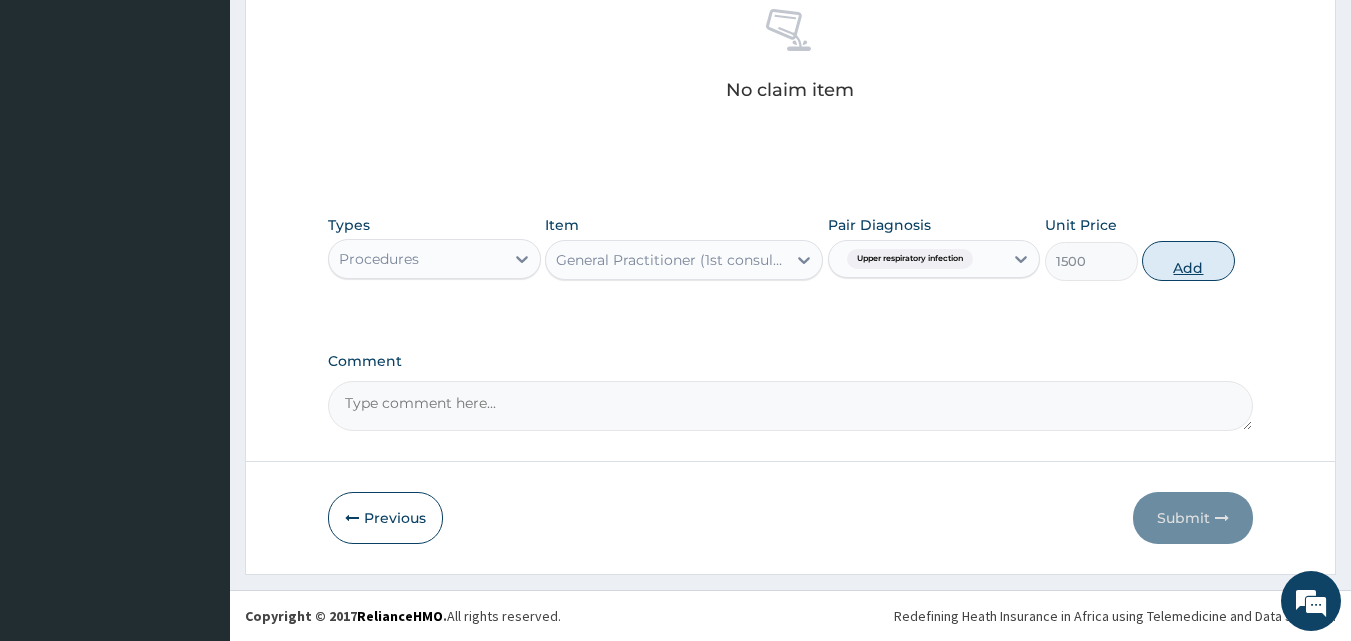 click on "Add" at bounding box center (1188, 261) 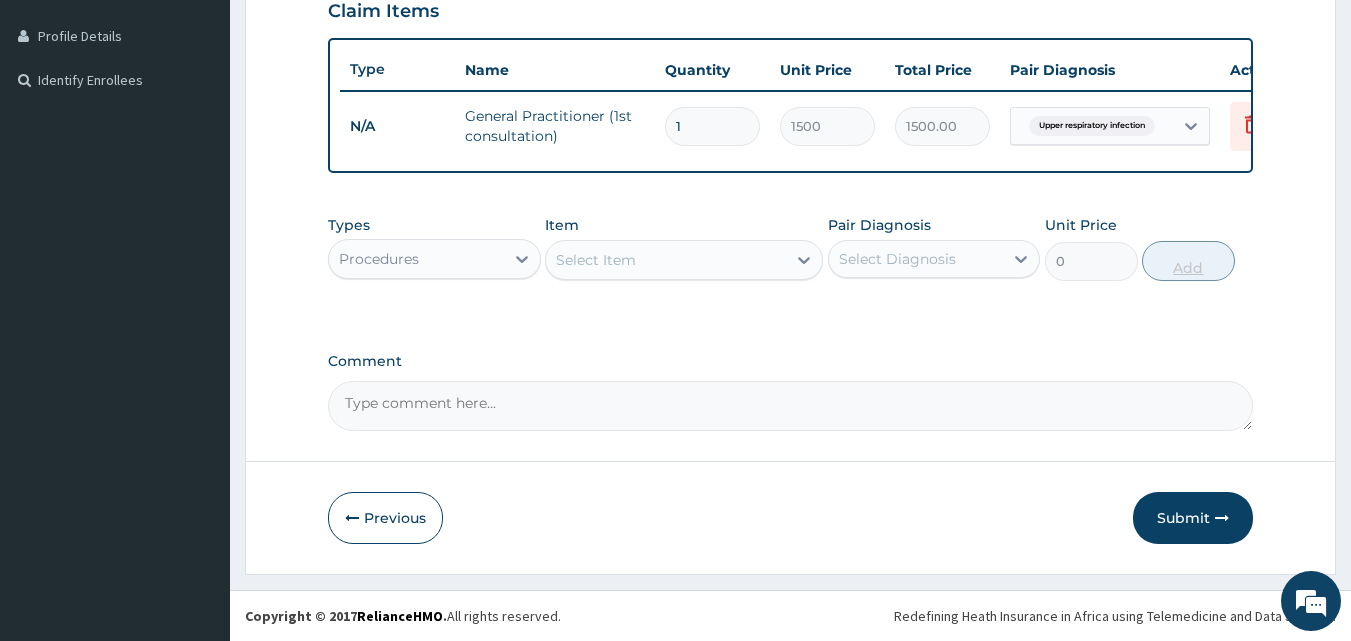 scroll, scrollTop: 505, scrollLeft: 0, axis: vertical 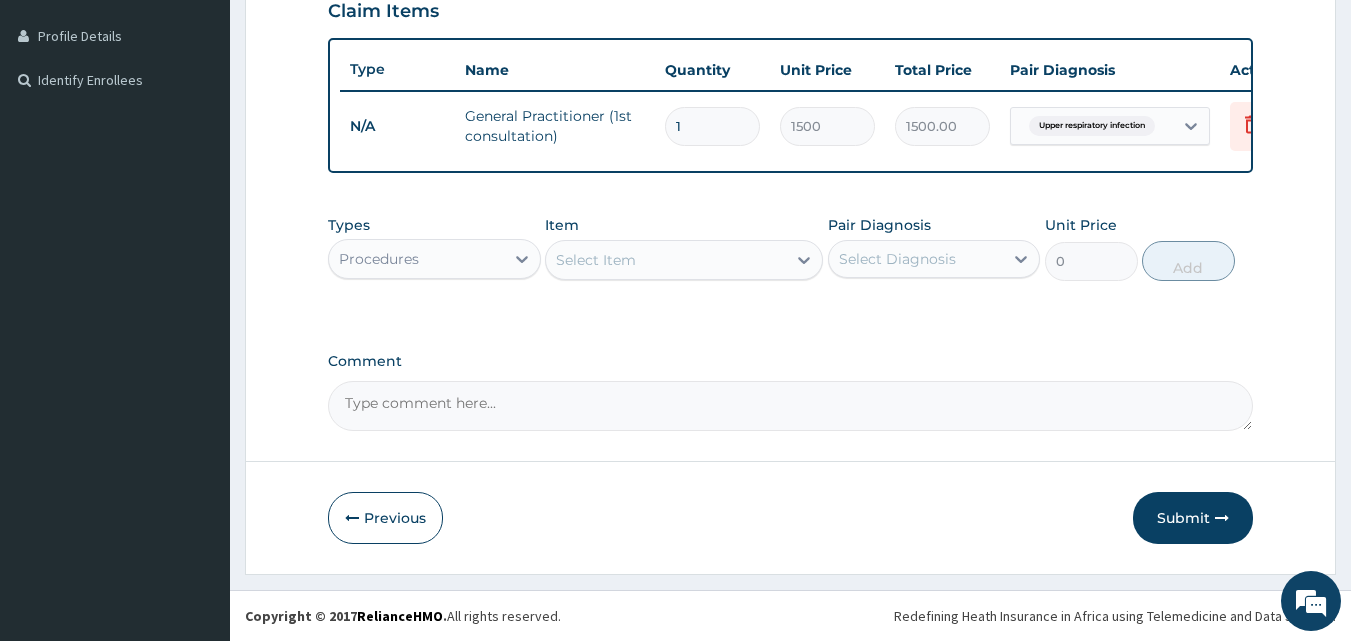 click on "Procedures" at bounding box center (416, 259) 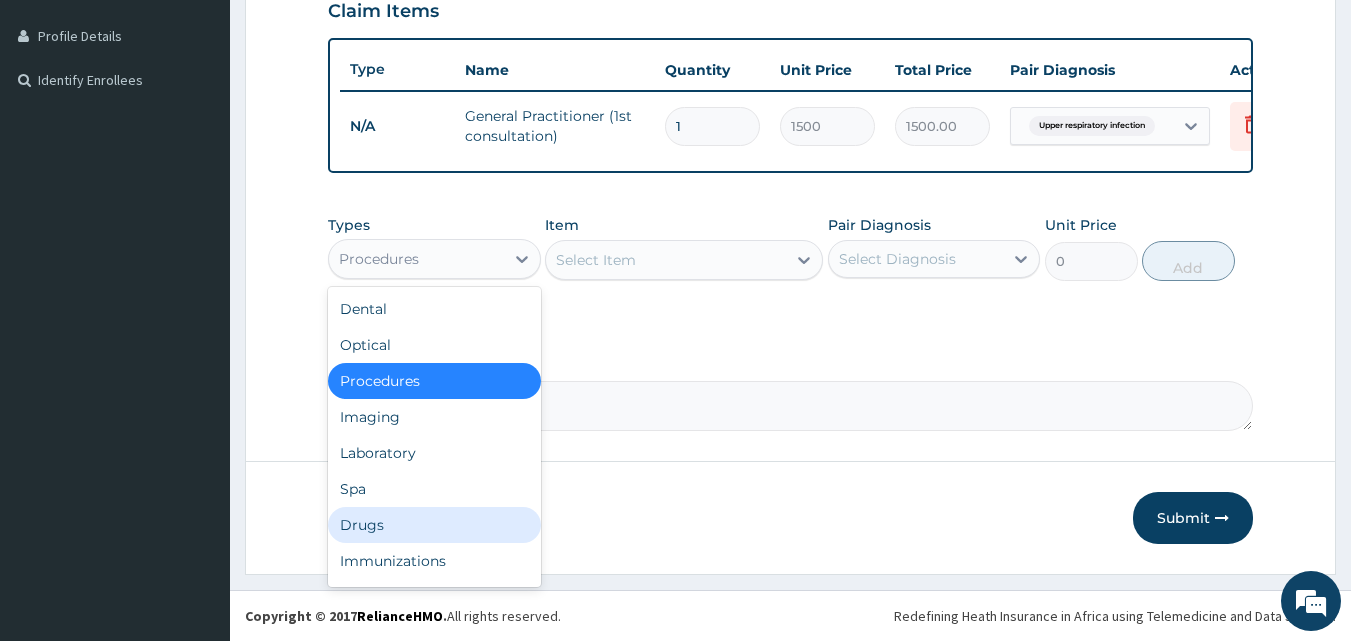 click on "Drugs" at bounding box center [434, 525] 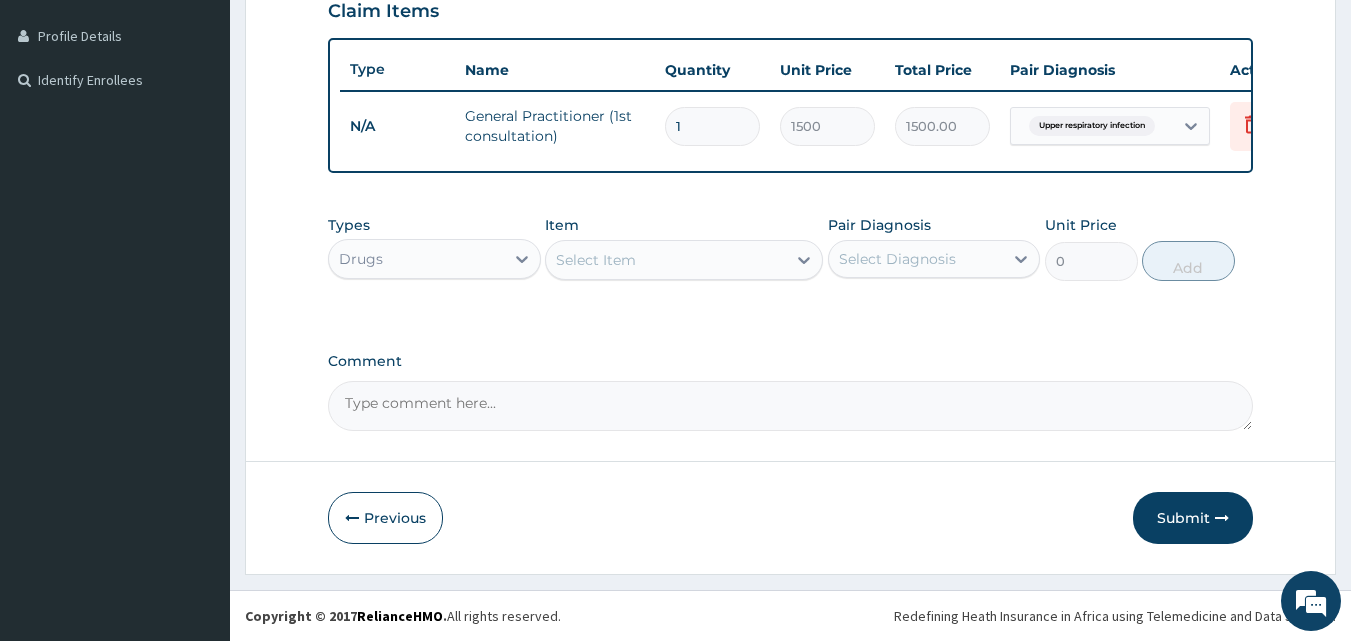 click on "Select Item" at bounding box center [666, 260] 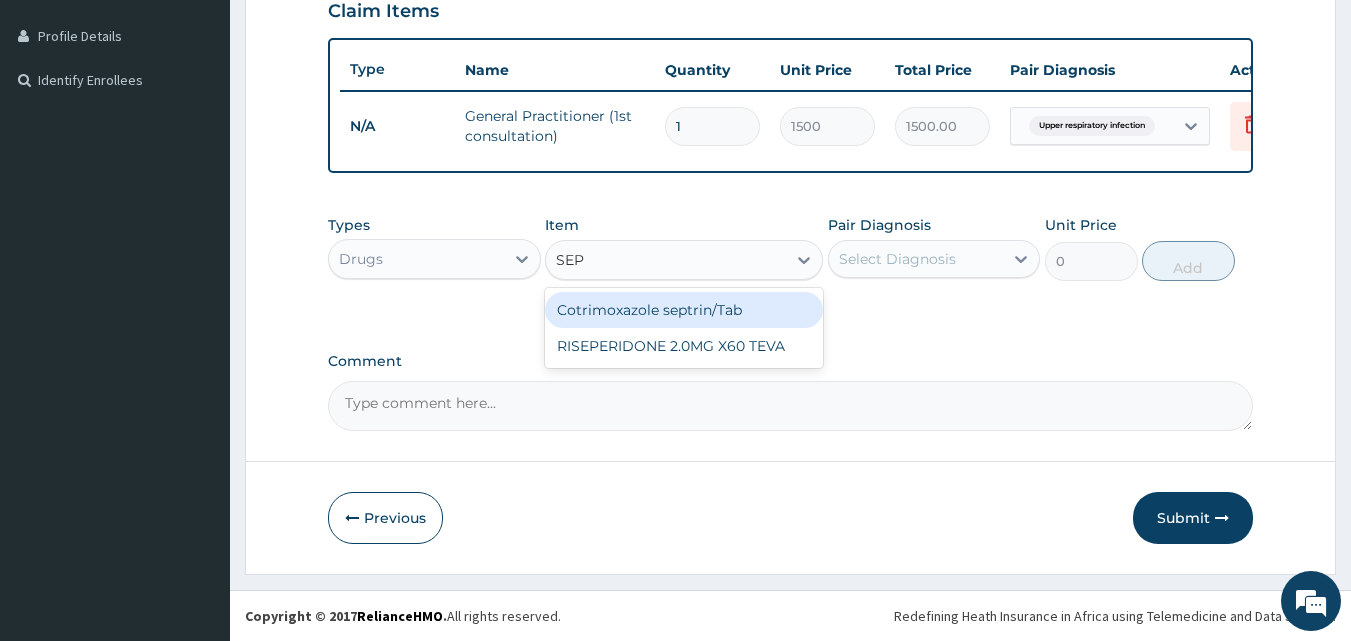 type on "SEPT" 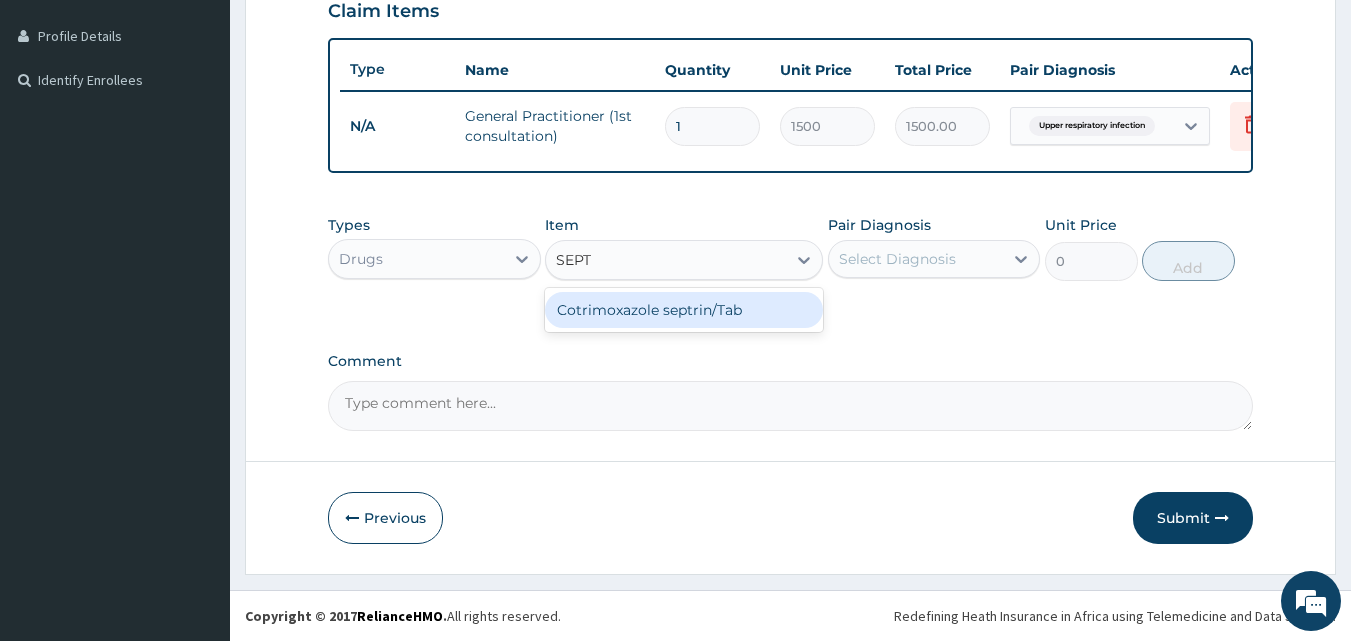 click on "Cotrimoxazole septrin/Tab" at bounding box center [684, 310] 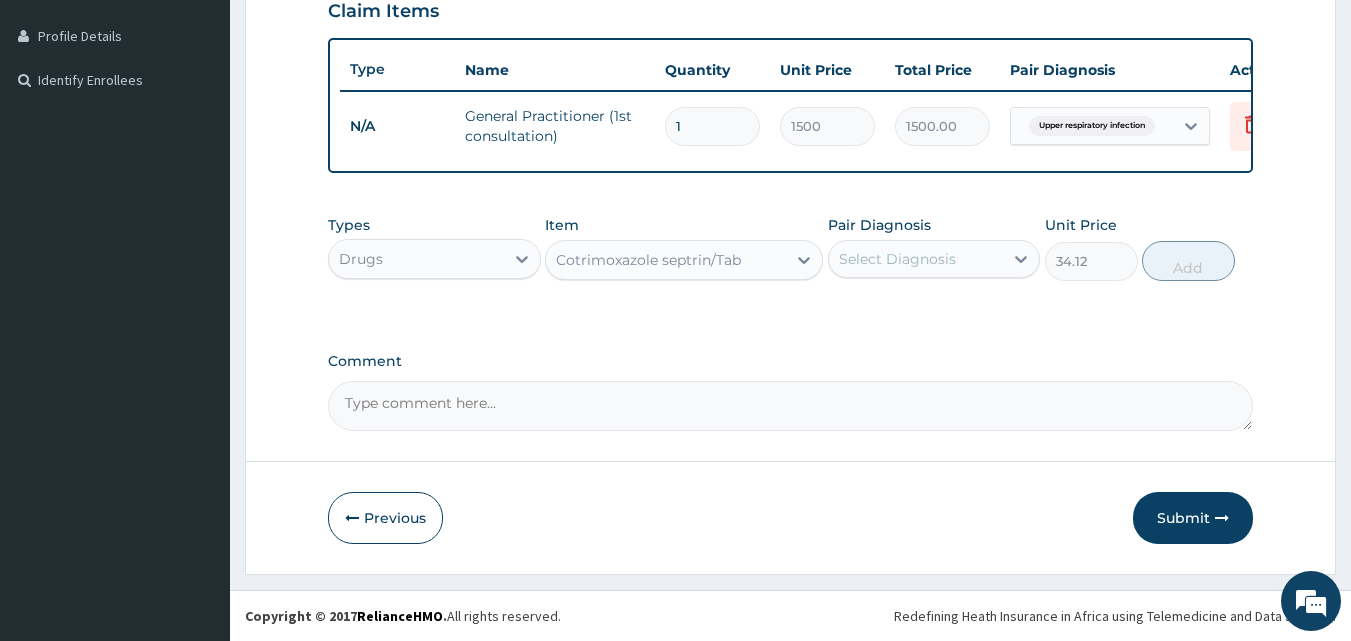click on "Select Diagnosis" at bounding box center (916, 259) 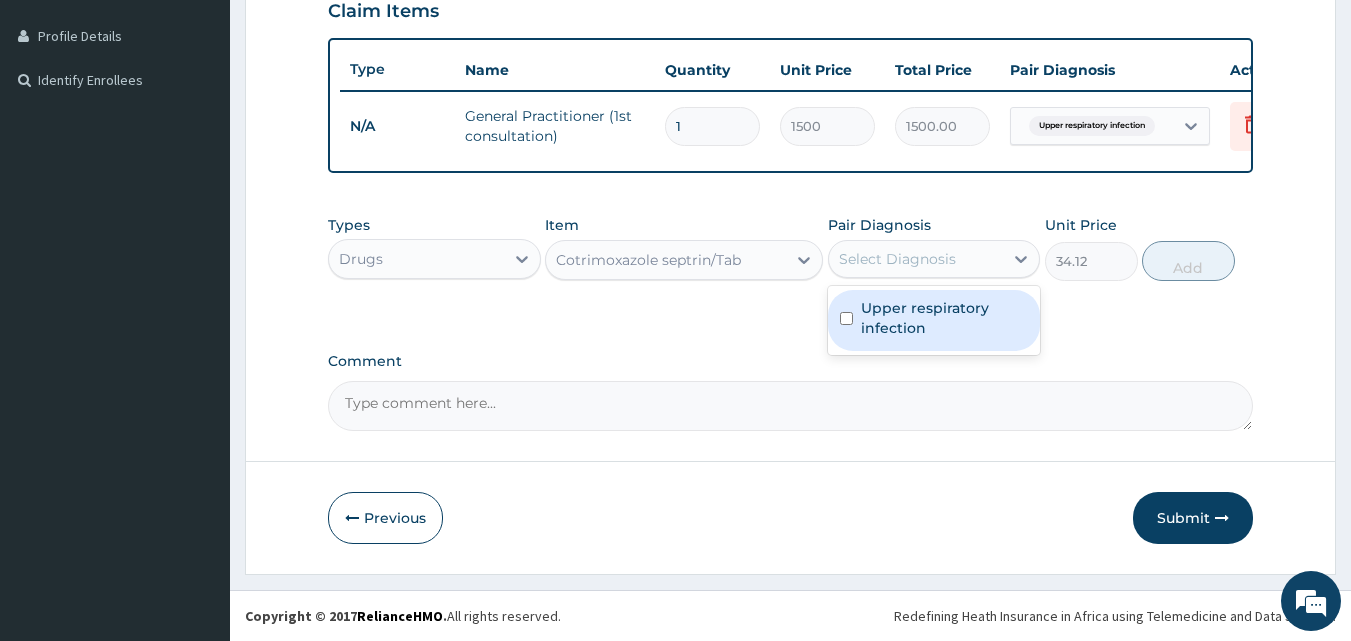 drag, startPoint x: 946, startPoint y: 308, endPoint x: 998, endPoint y: 304, distance: 52.153618 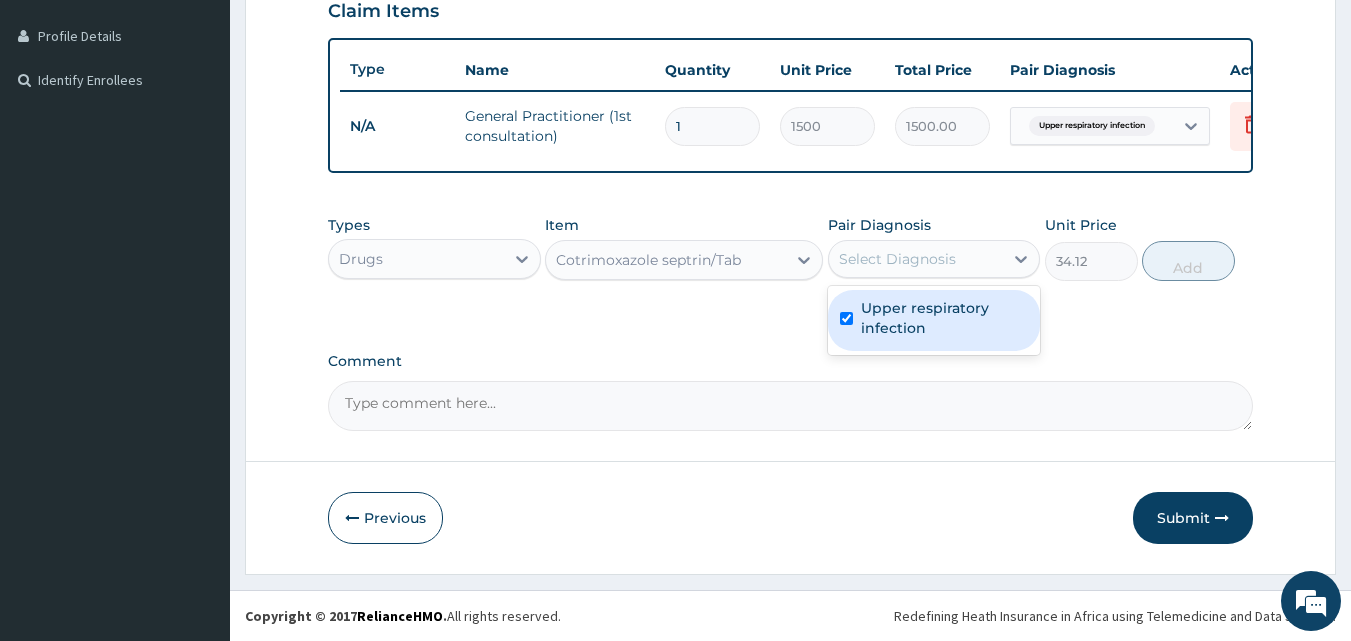 checkbox on "true" 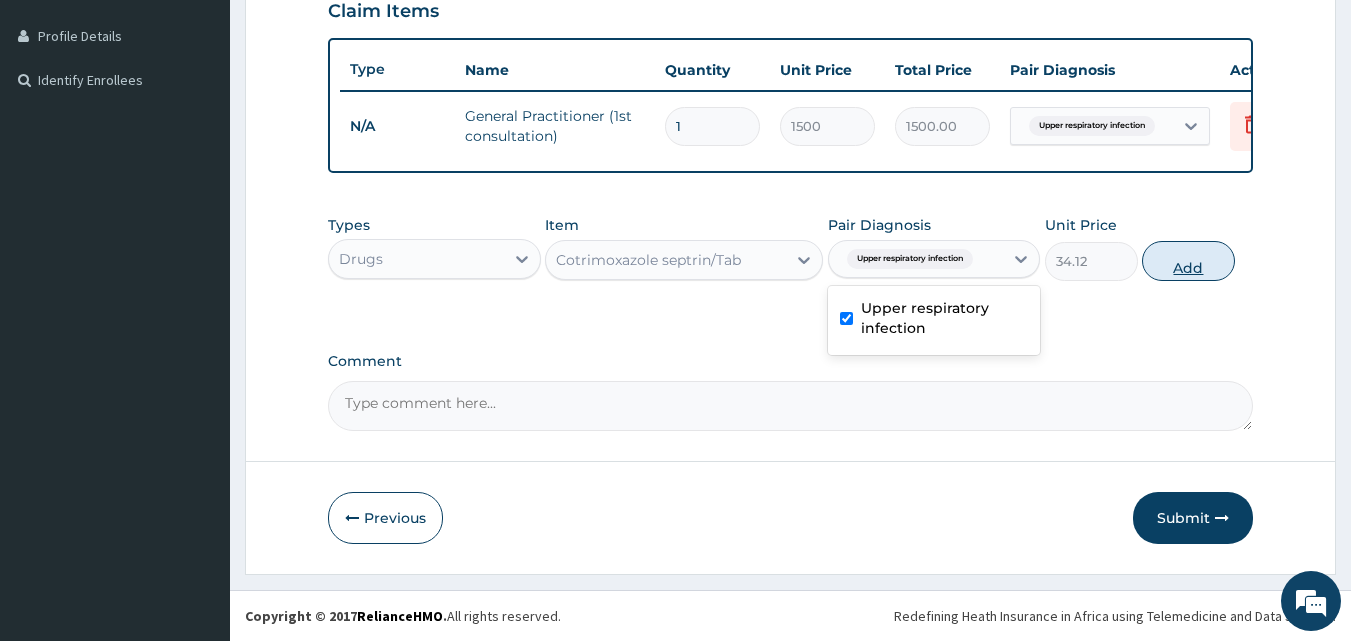 click on "Add" at bounding box center [1188, 261] 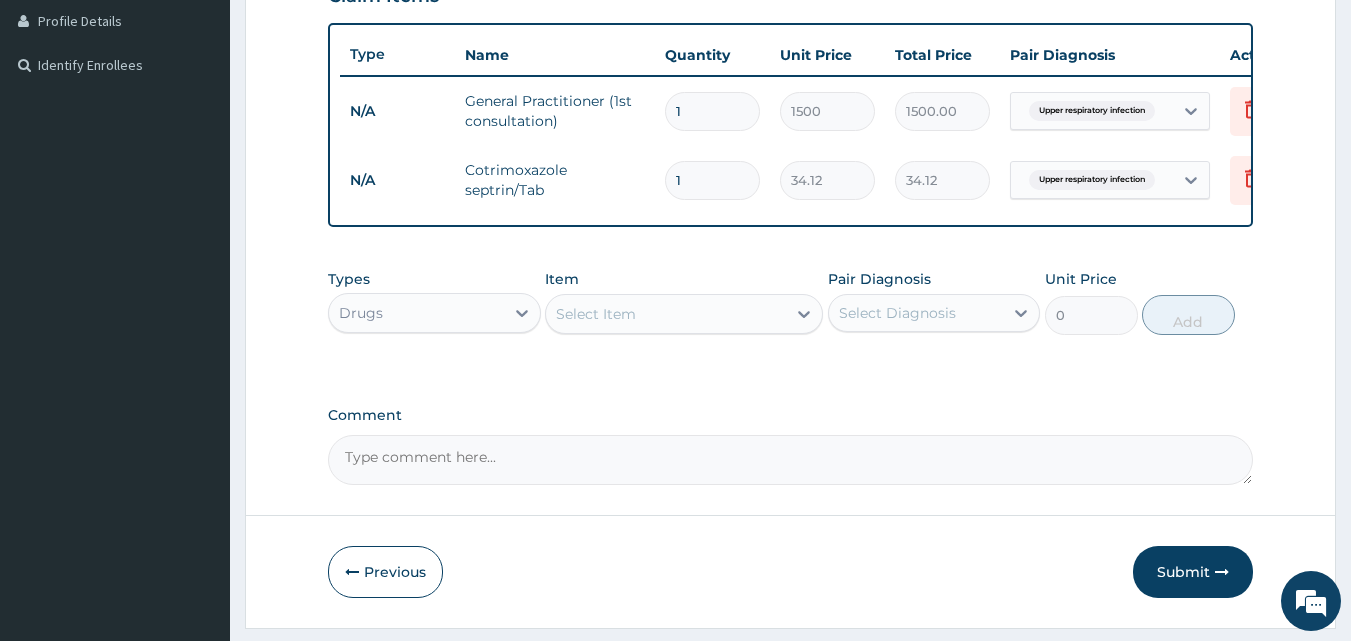 type on "10" 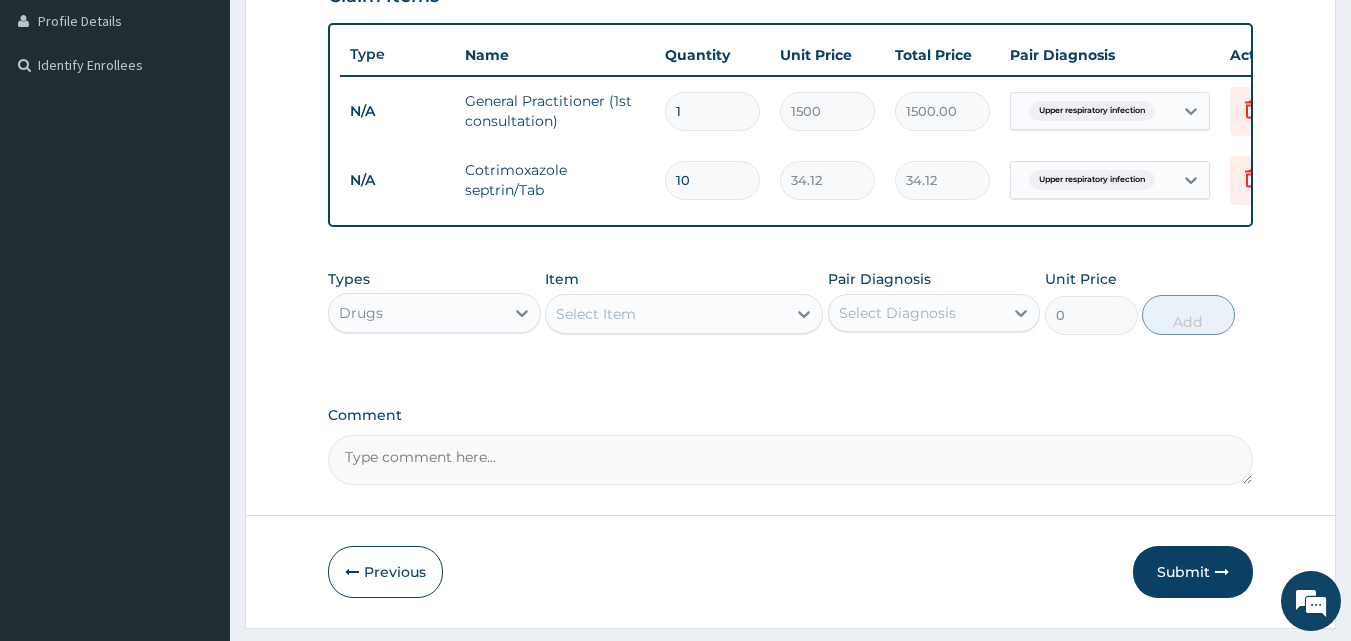 type on "341.20" 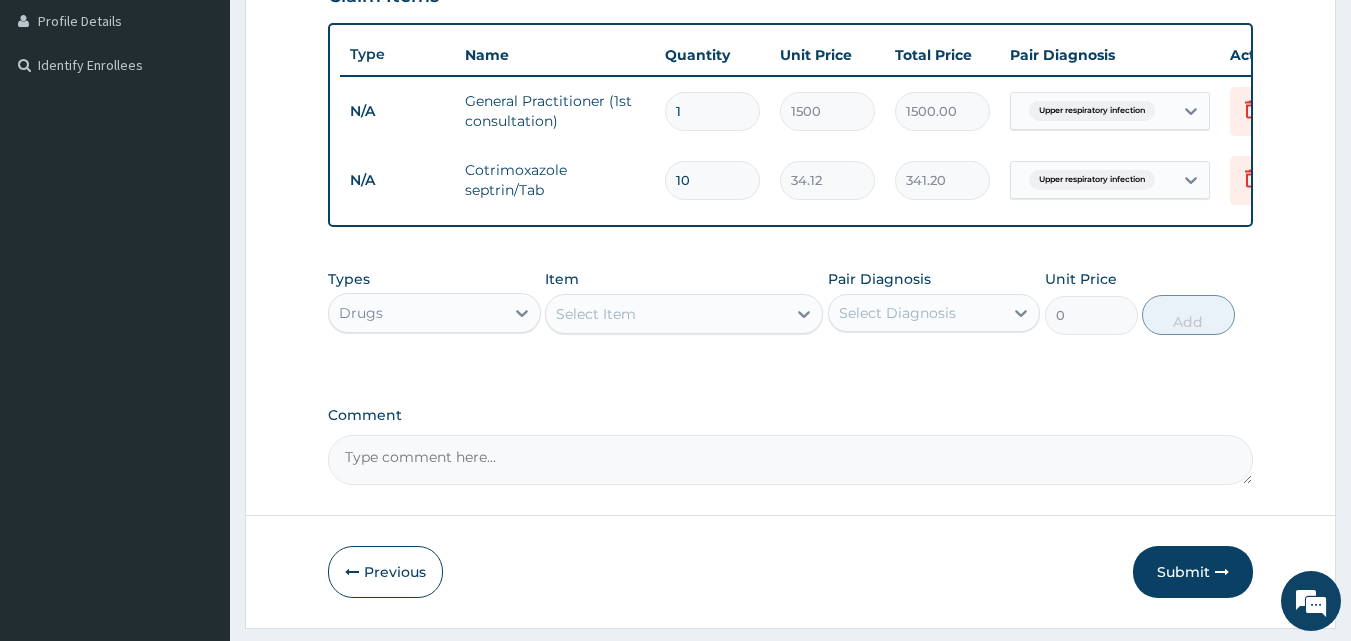 type on "10" 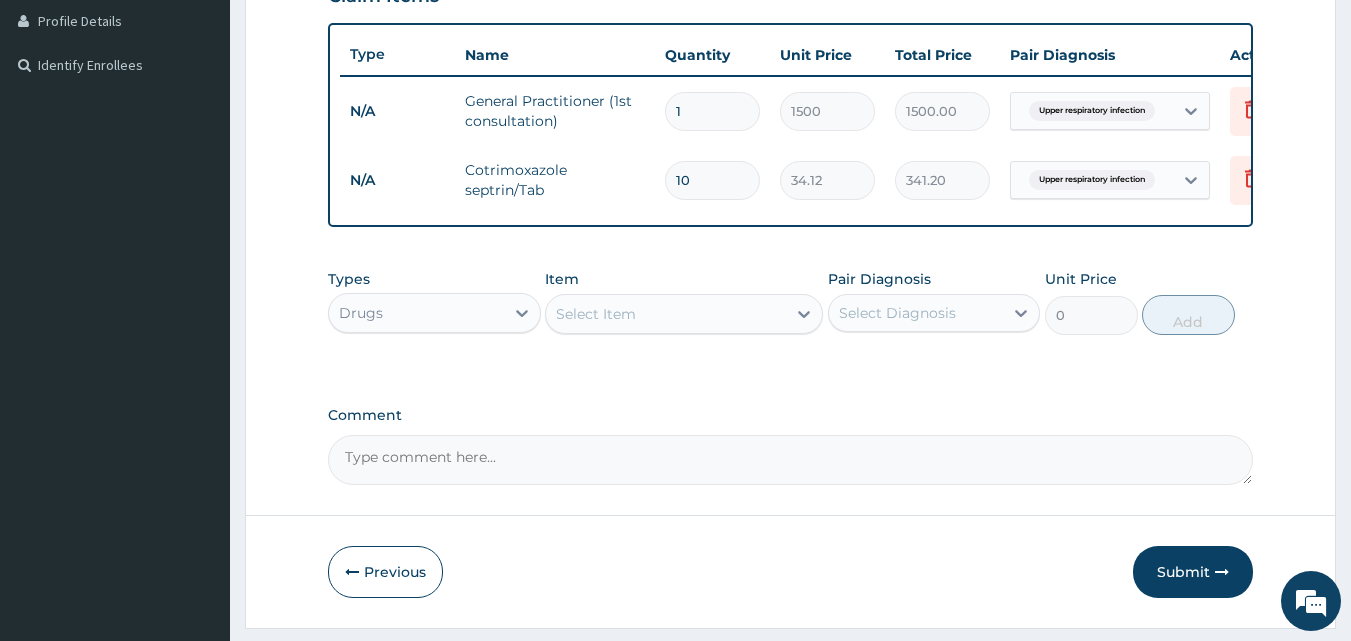 click on "Select Item" at bounding box center (596, 314) 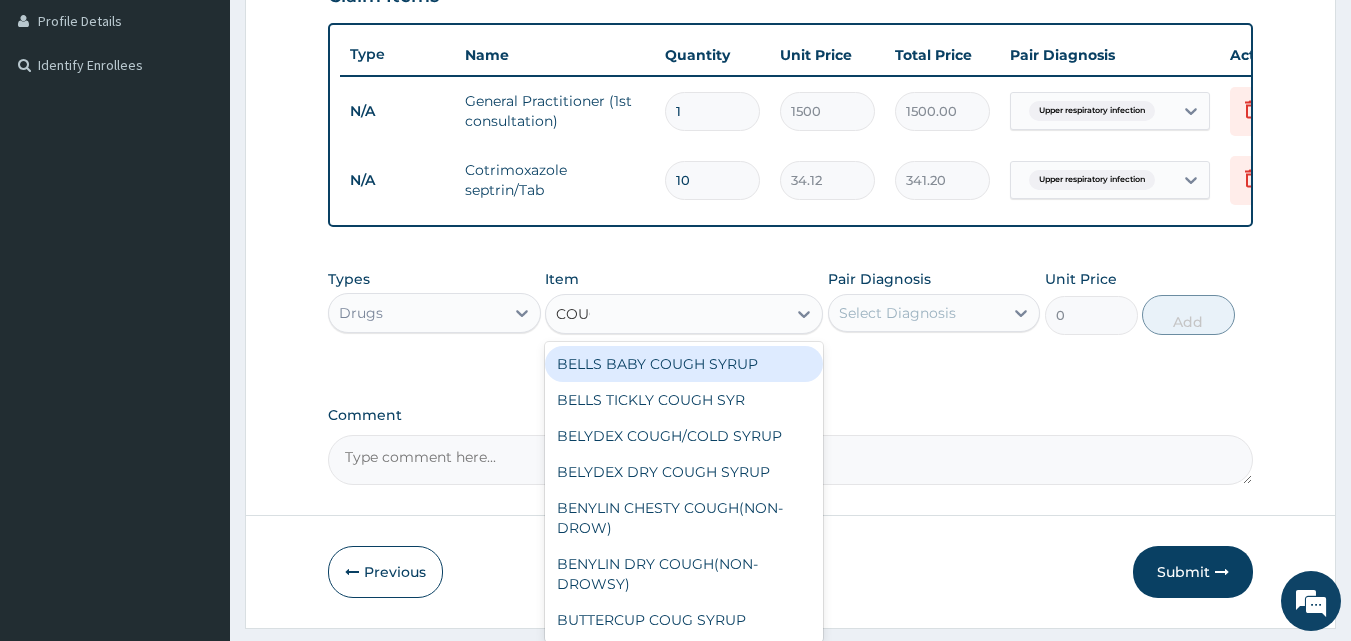 type on "COUGH" 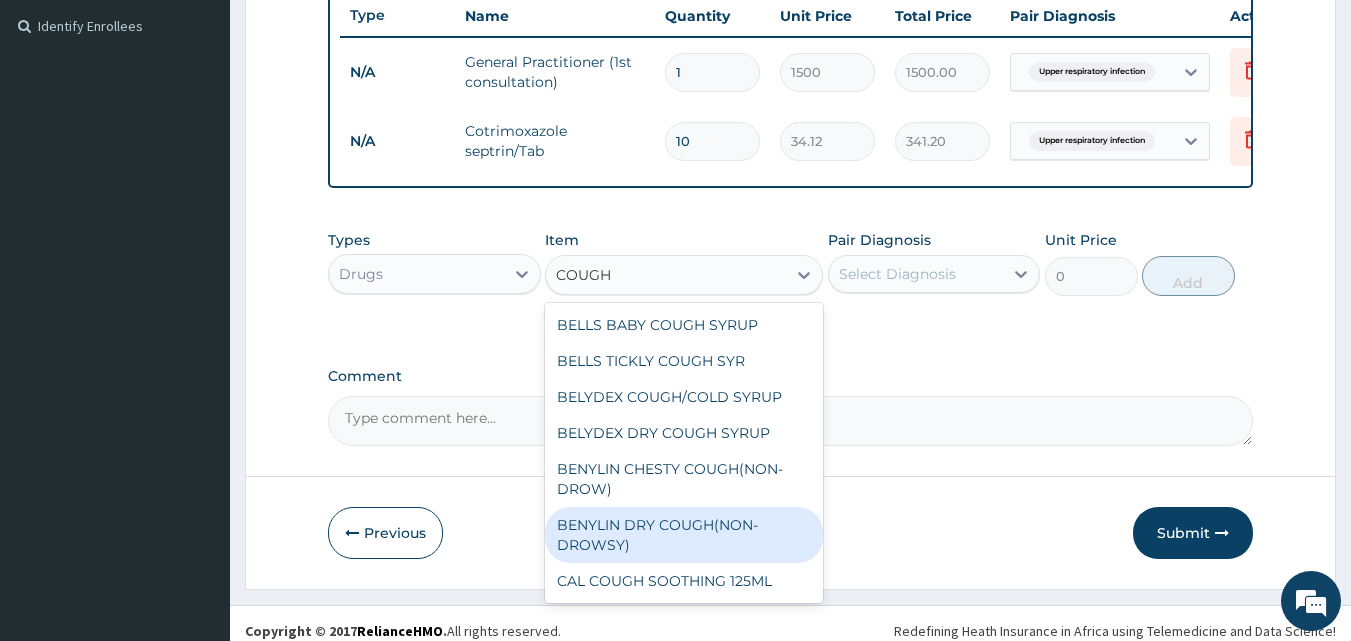 scroll, scrollTop: 574, scrollLeft: 0, axis: vertical 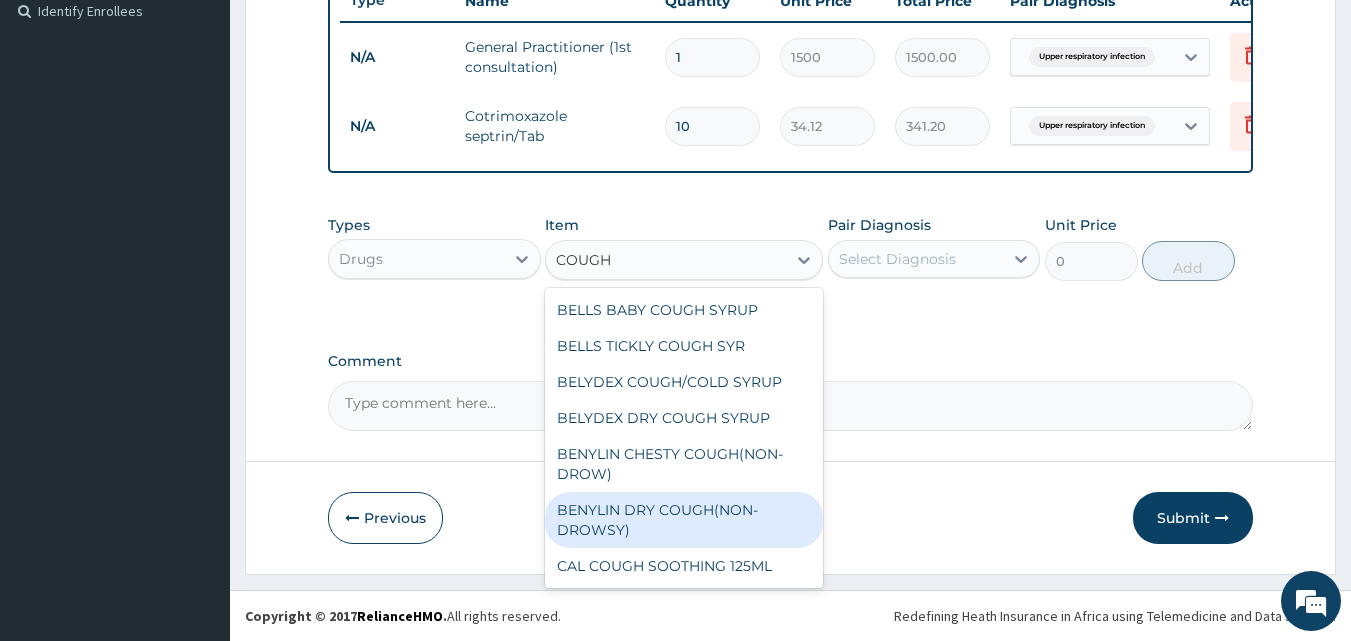 click on "BENYLIN DRY COUGH(NON-DROWSY)" at bounding box center (684, 520) 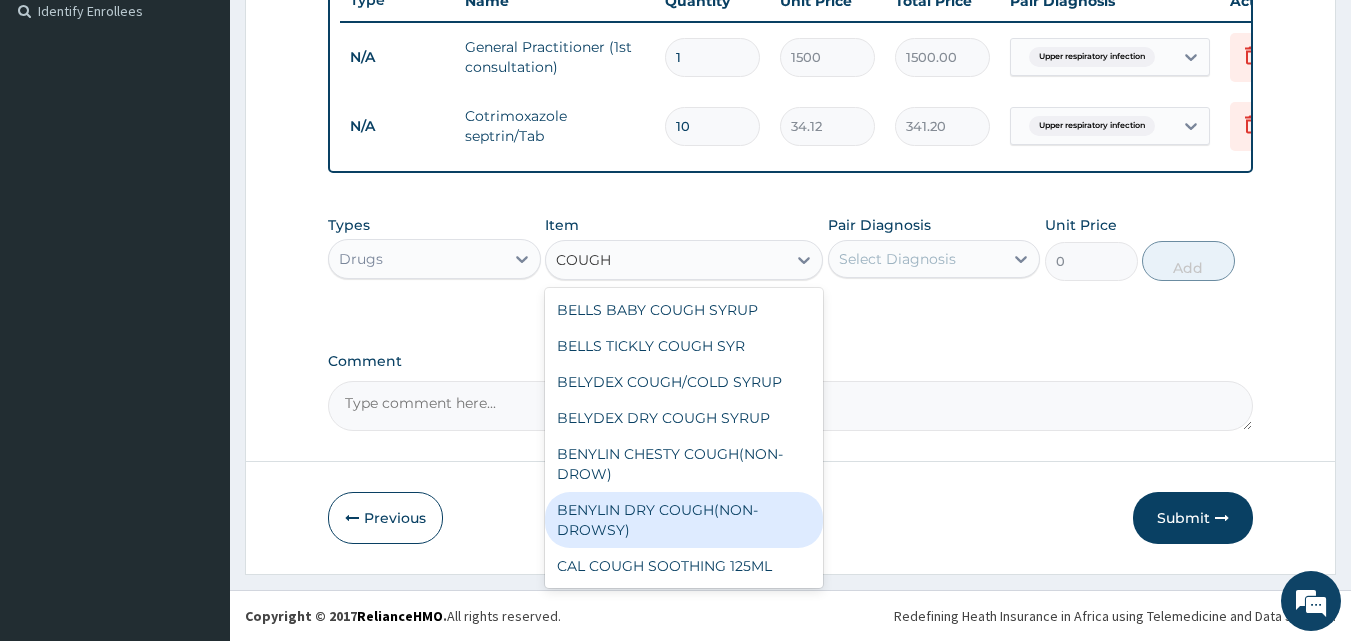 type 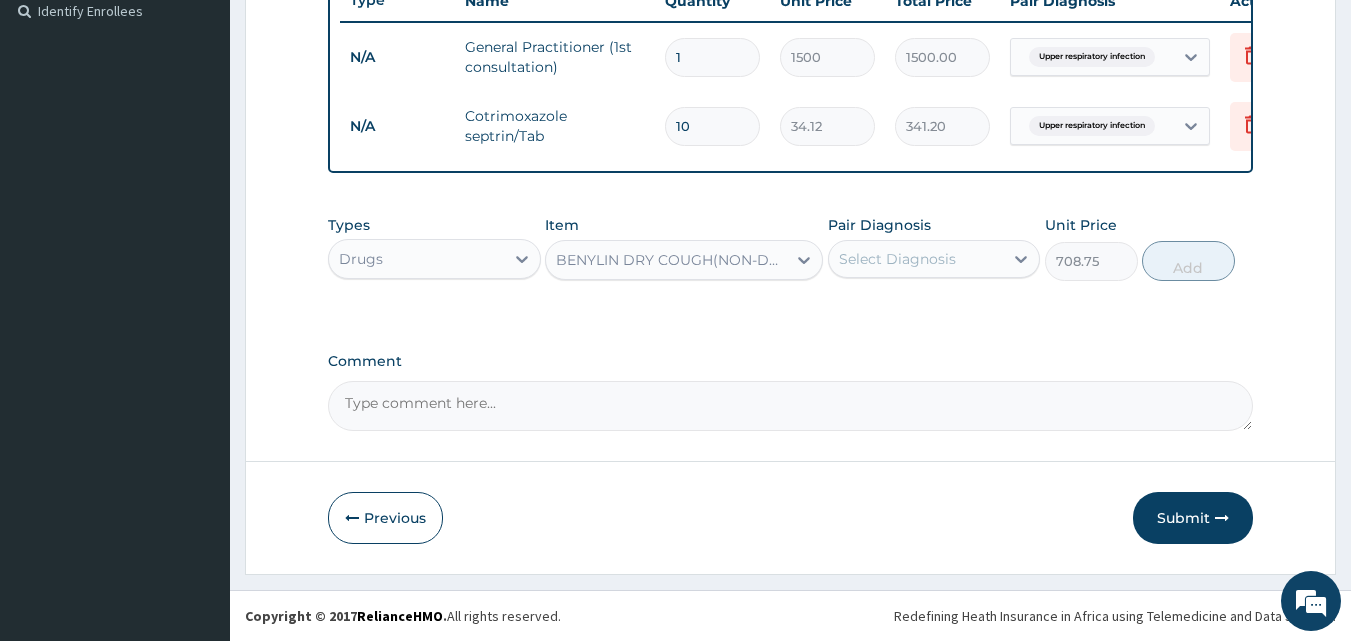 click on "Select Diagnosis" at bounding box center [916, 259] 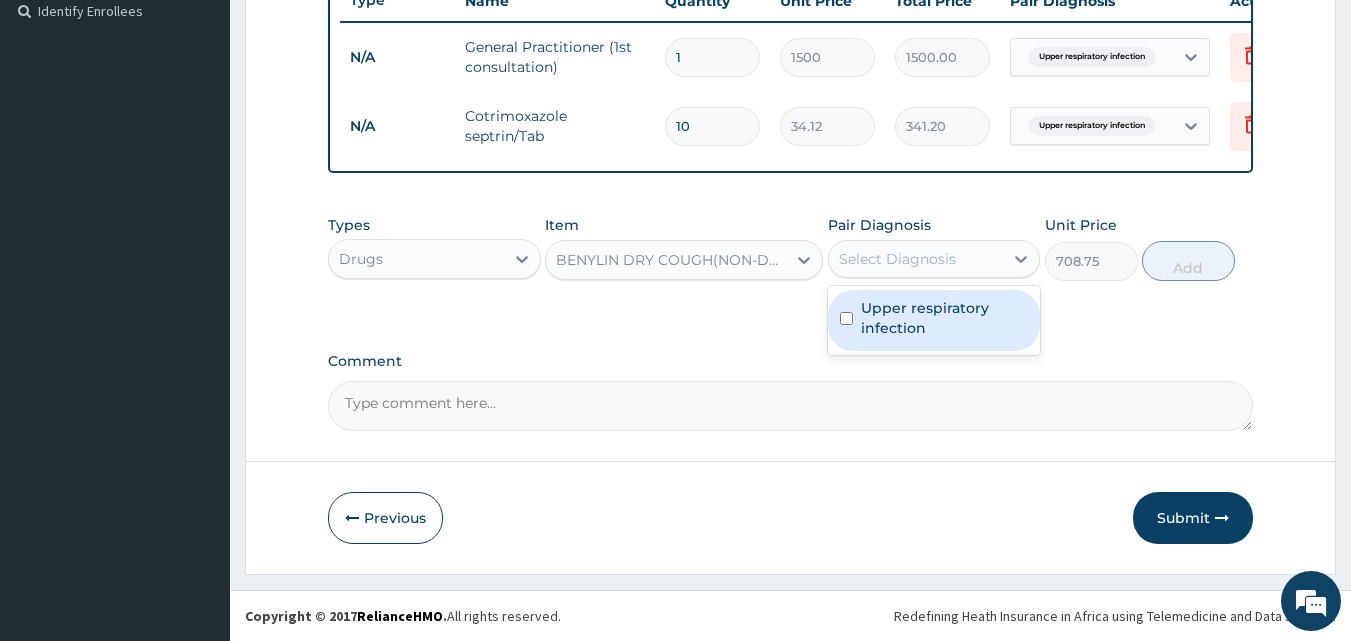 click on "Upper respiratory infection" at bounding box center [945, 318] 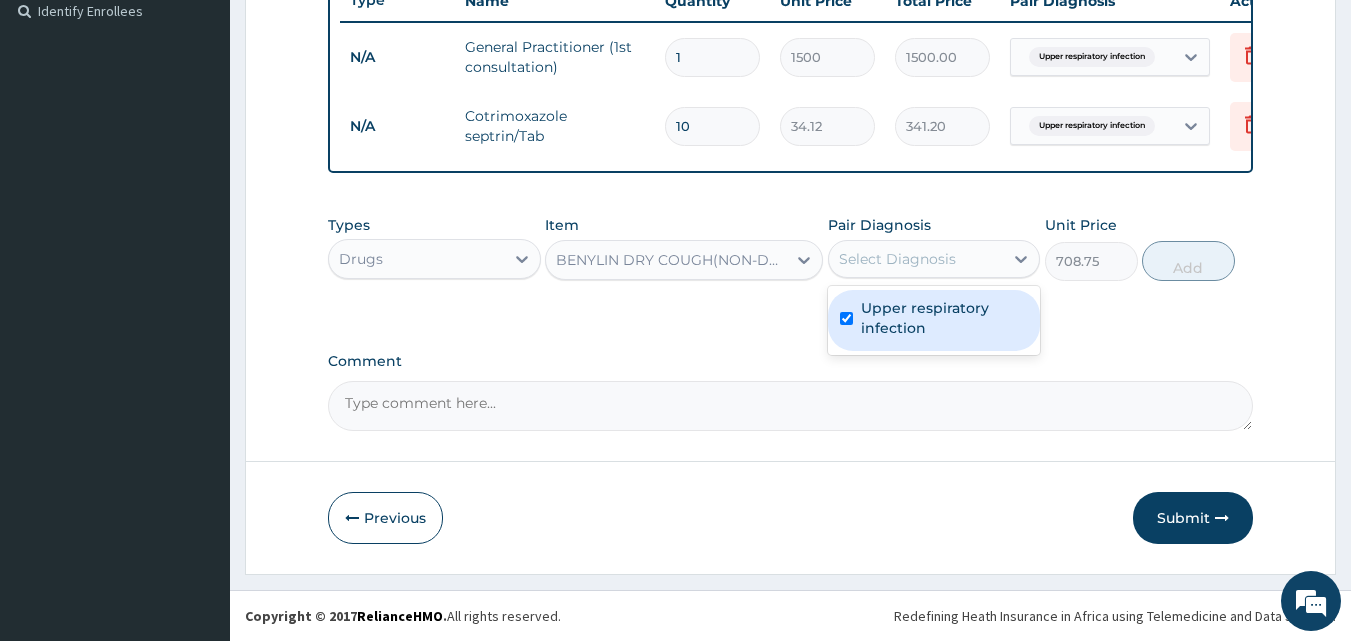 checkbox on "true" 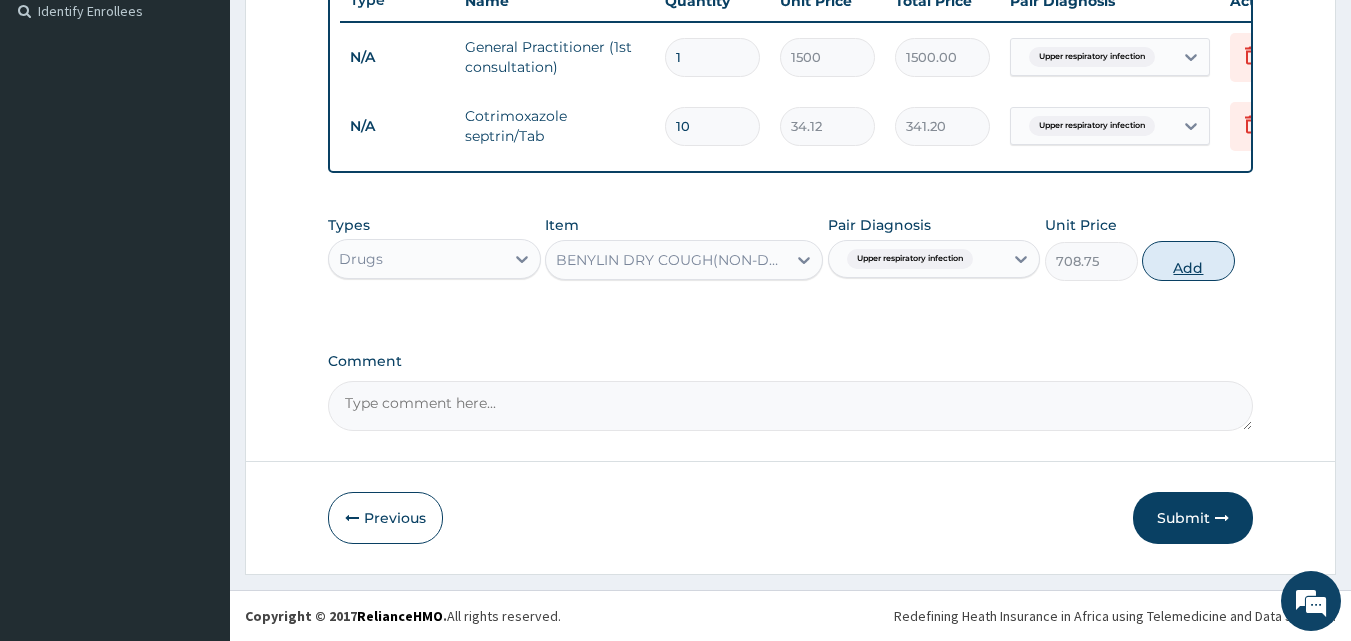 click on "Add" at bounding box center [1188, 261] 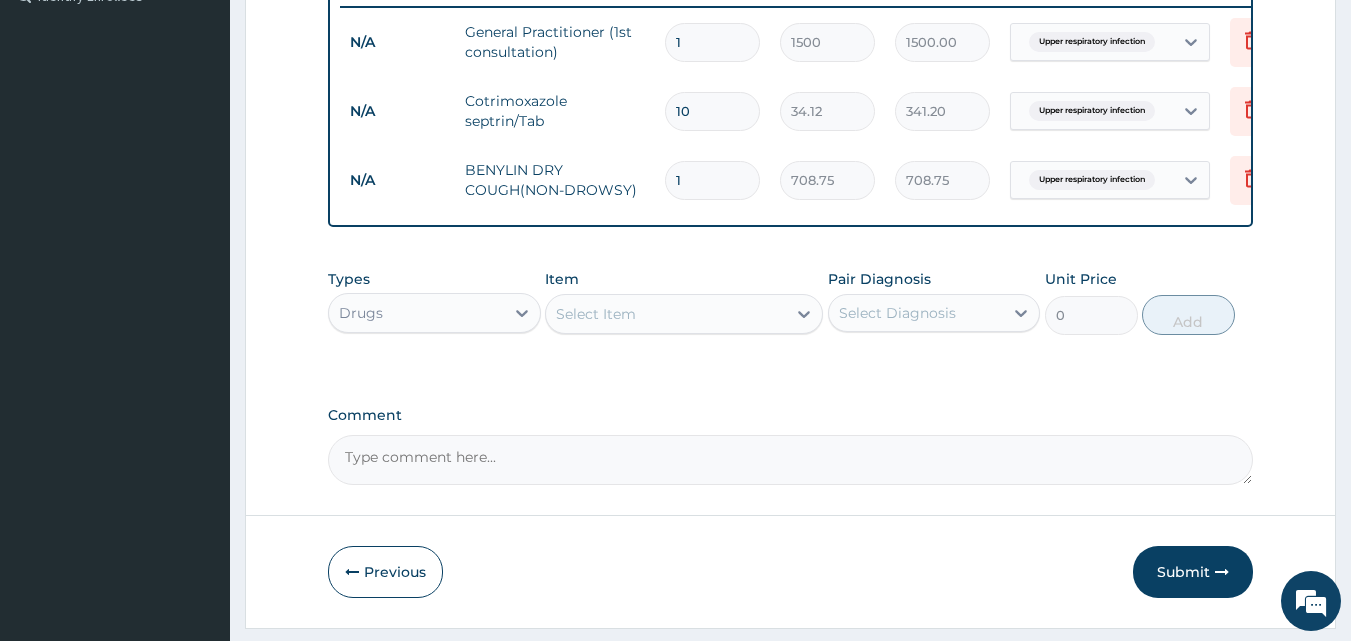 click on "Select Item" at bounding box center [666, 314] 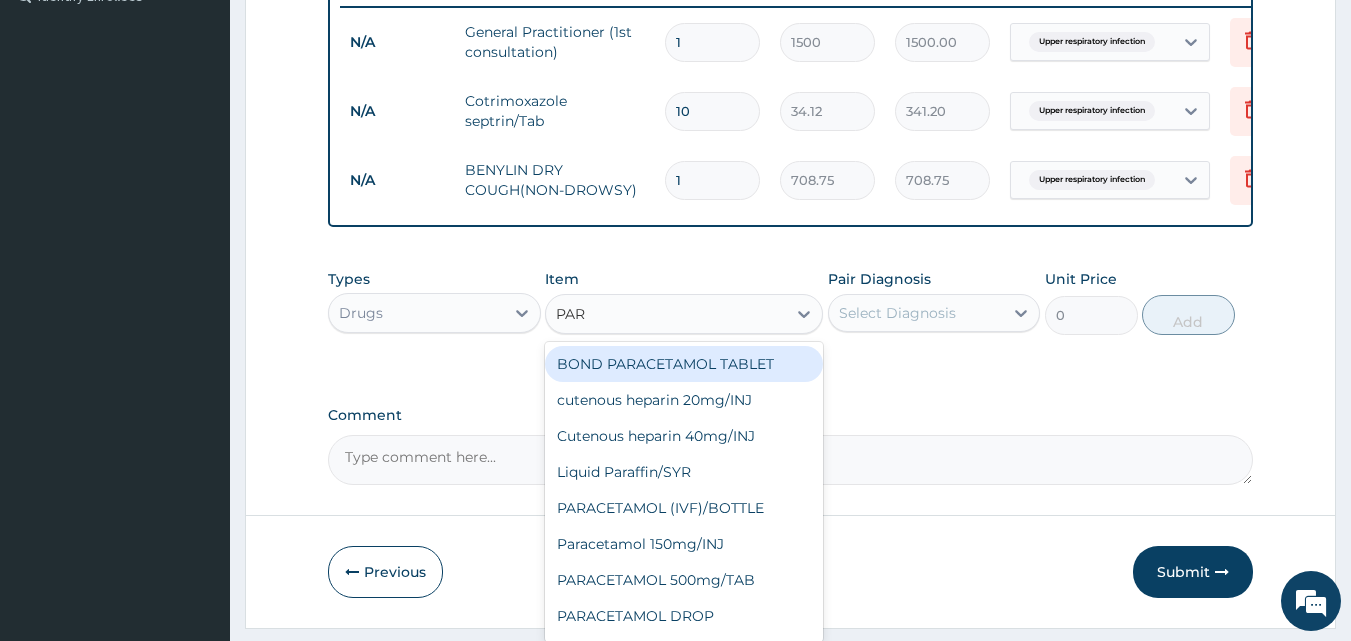 type on "PARA" 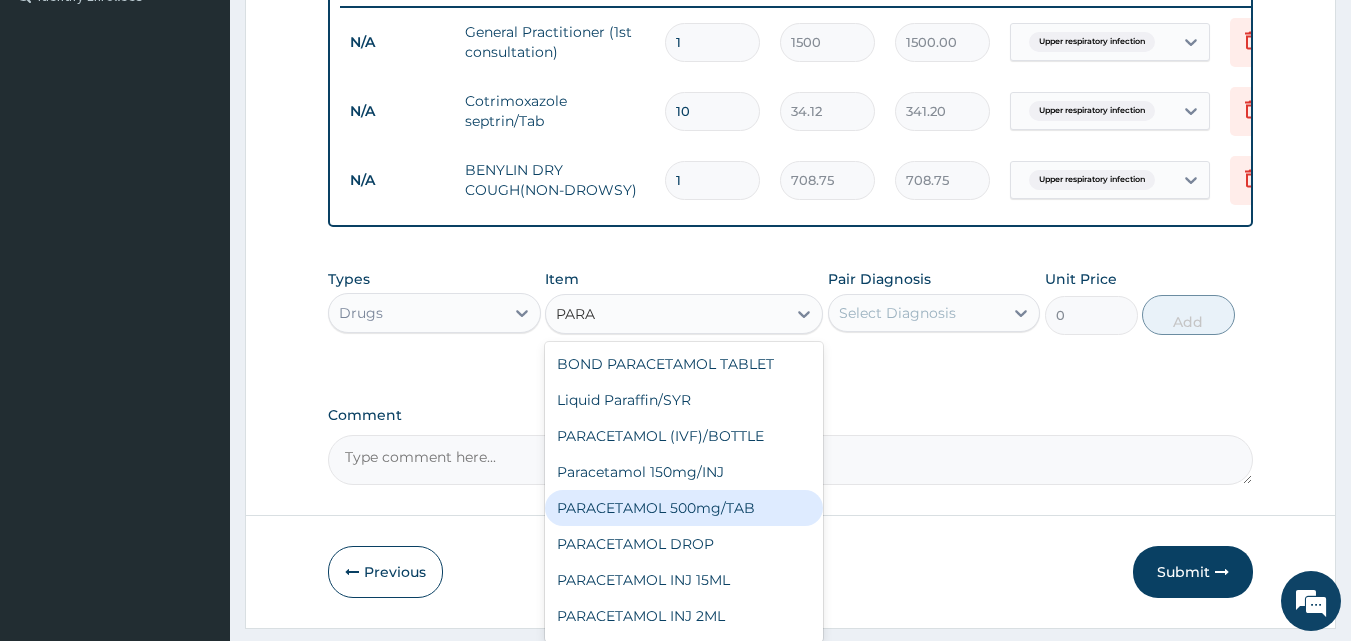 click on "PARACETAMOL 500mg/TAB" at bounding box center (684, 508) 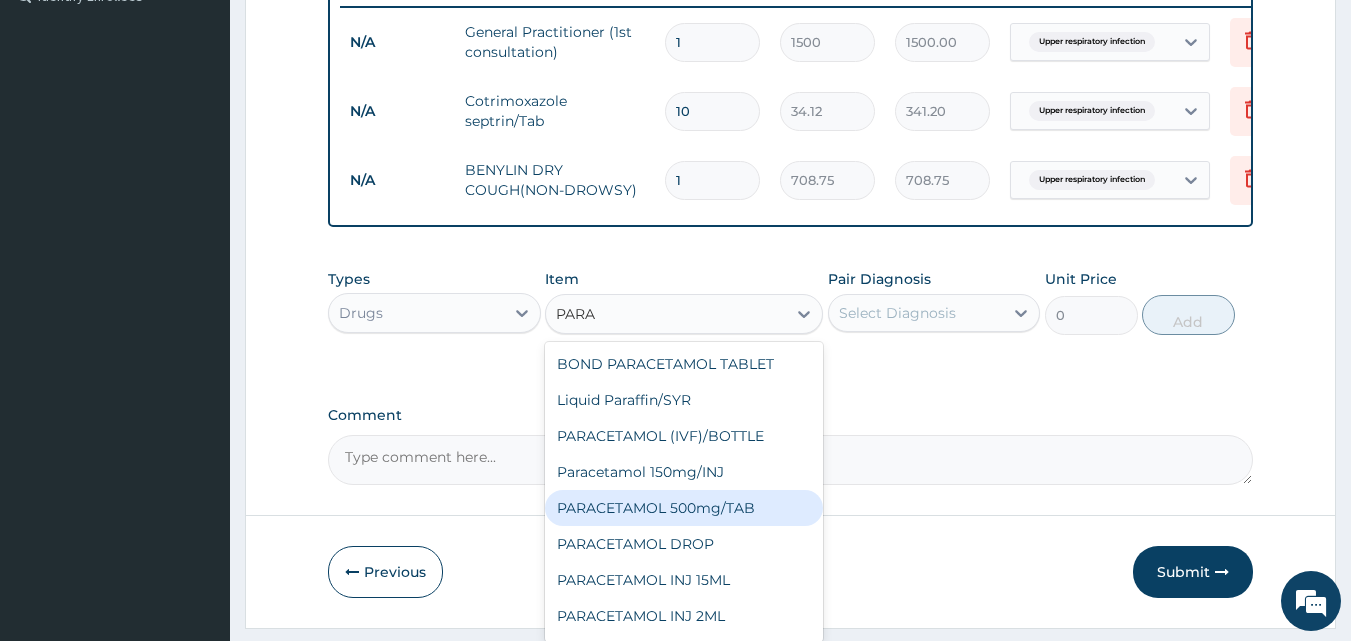 type 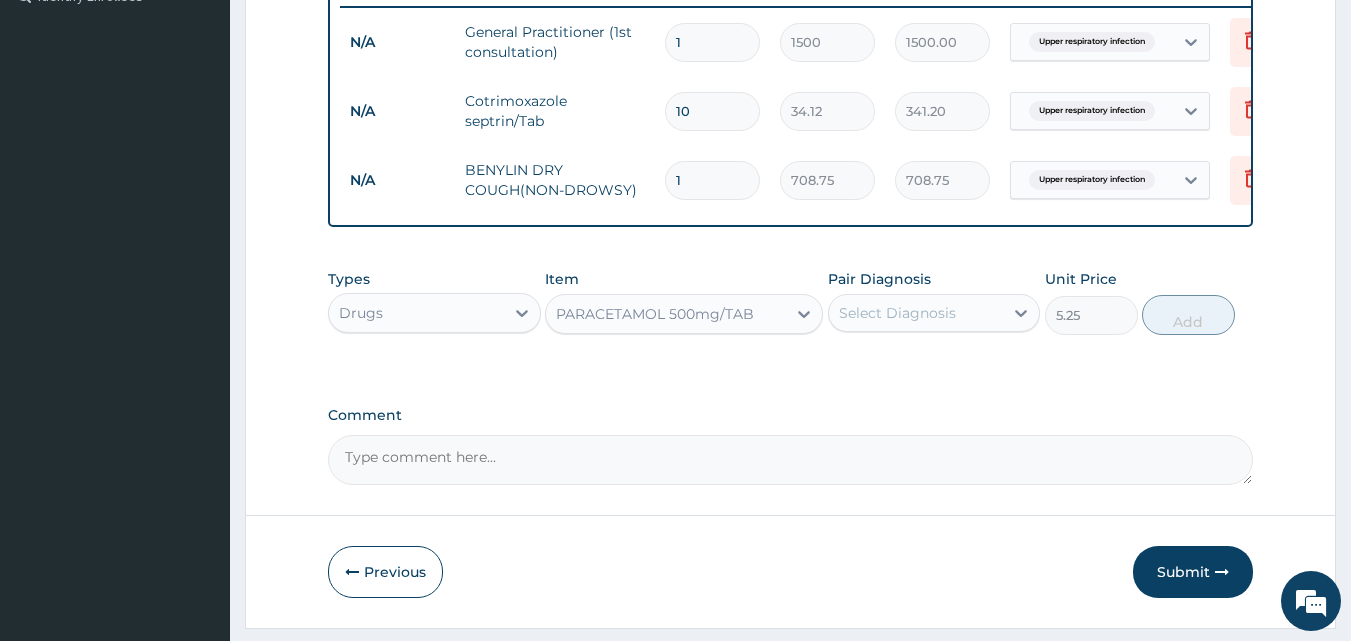 click on "Select Diagnosis" at bounding box center [916, 313] 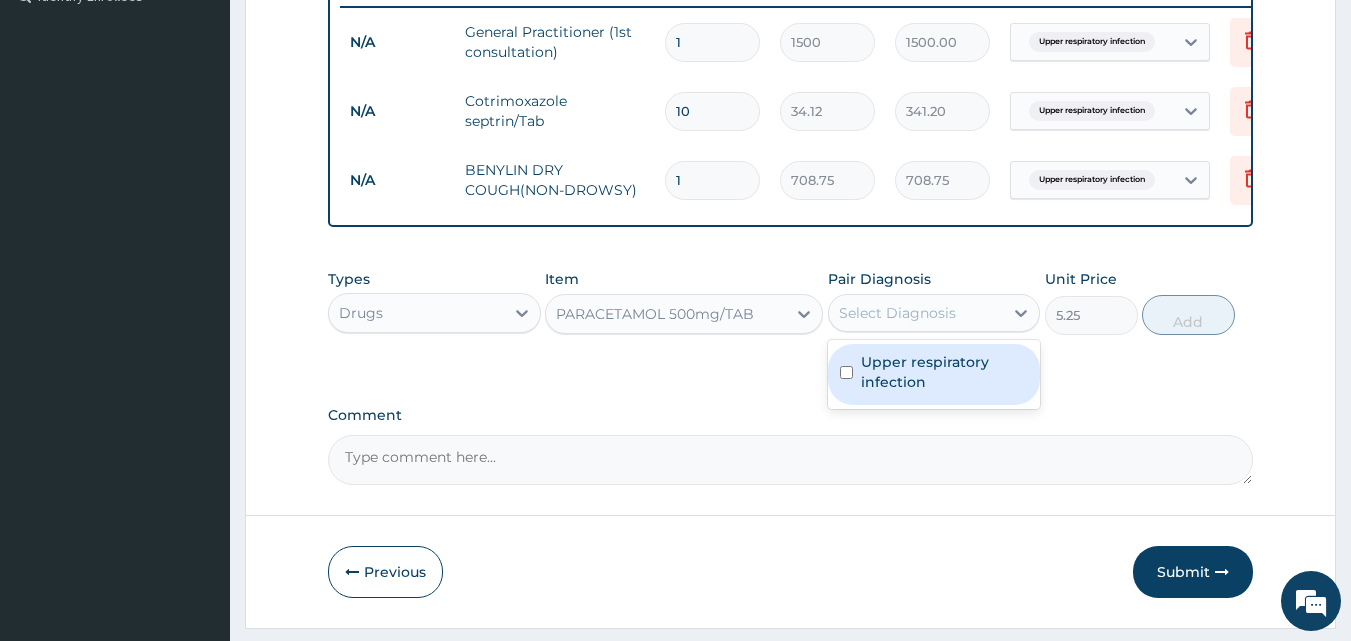 drag, startPoint x: 947, startPoint y: 389, endPoint x: 1059, endPoint y: 356, distance: 116.76044 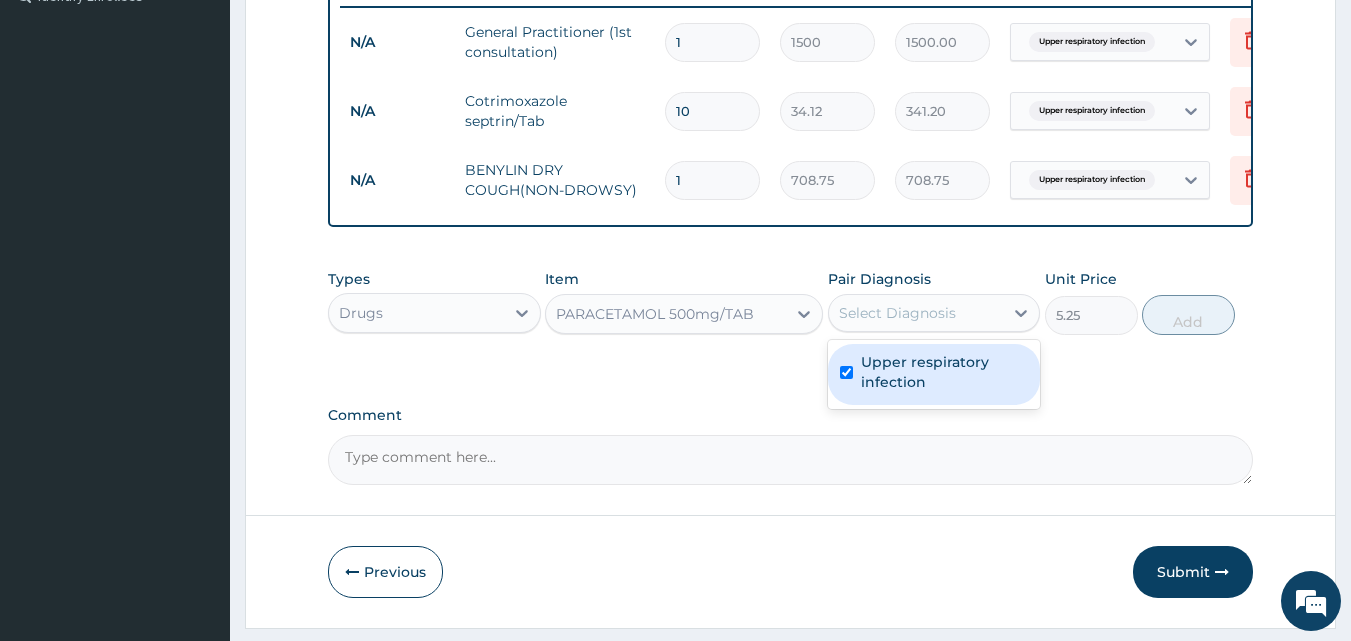 checkbox on "true" 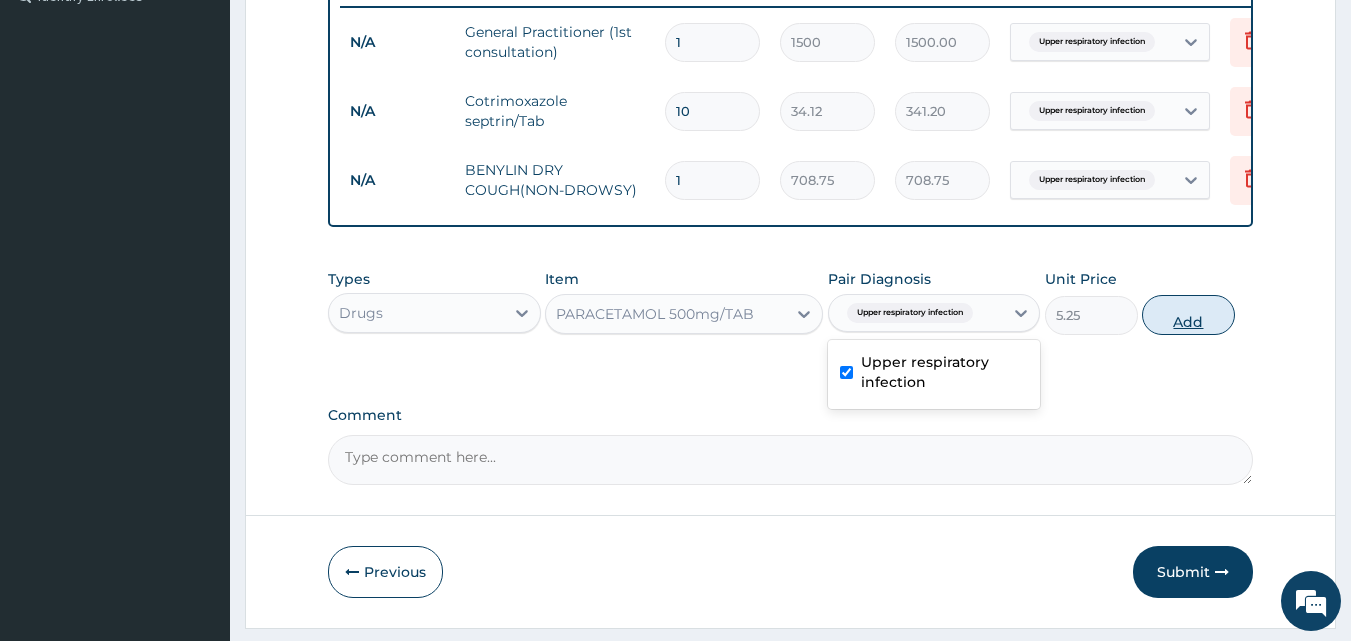 click on "Add" at bounding box center [1188, 315] 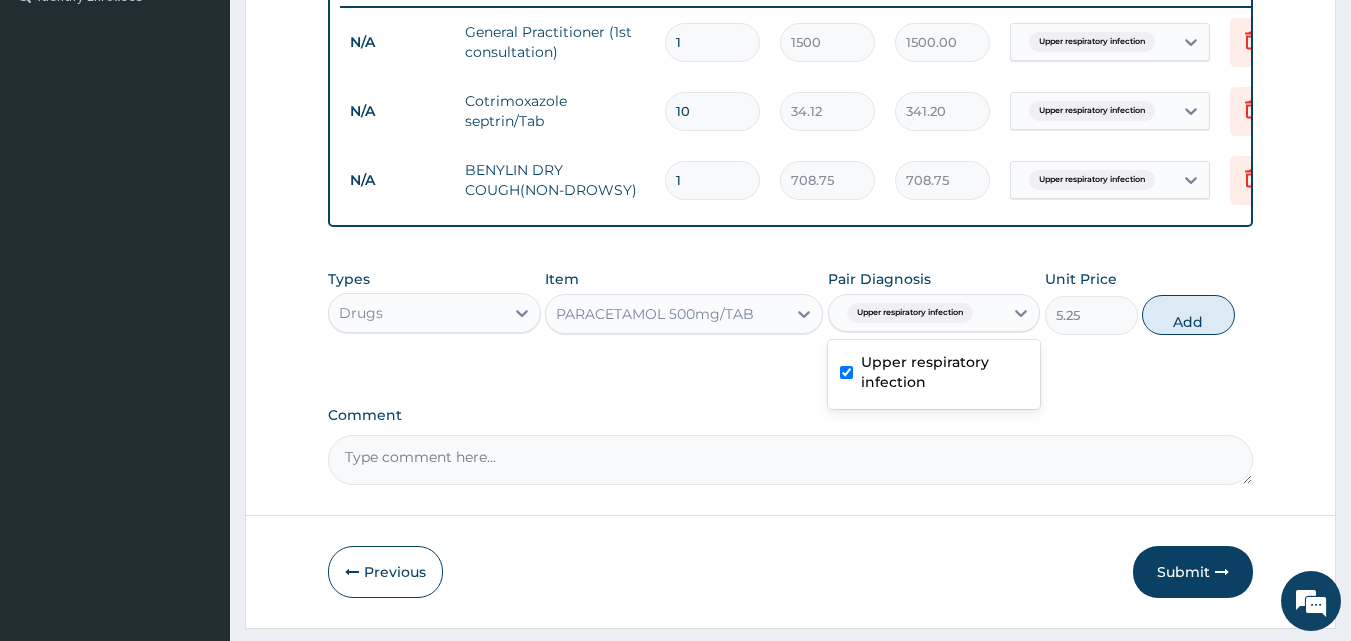 type on "0" 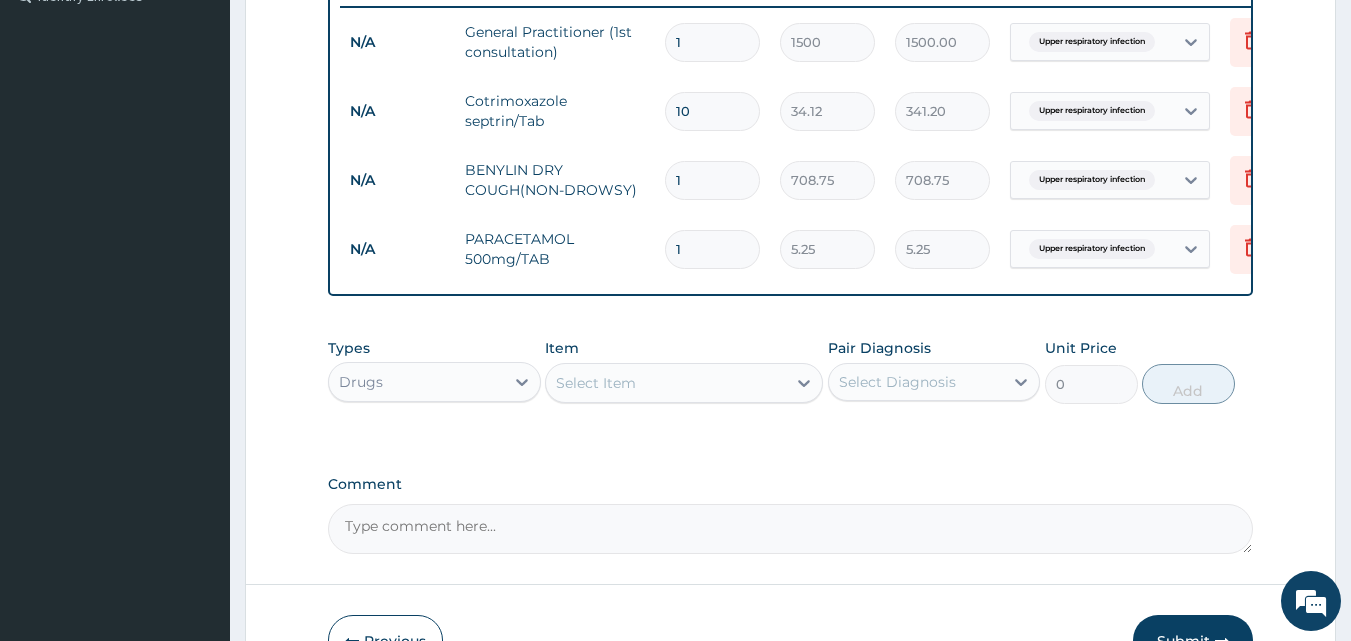 type 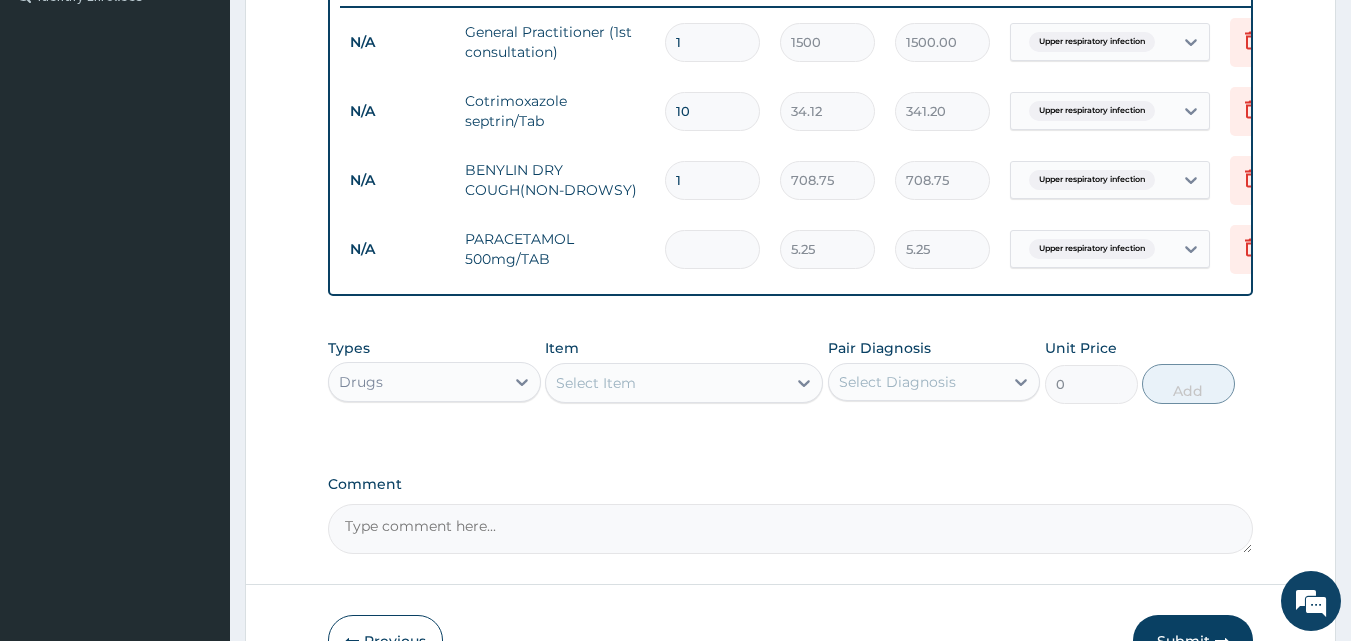 type on "0.00" 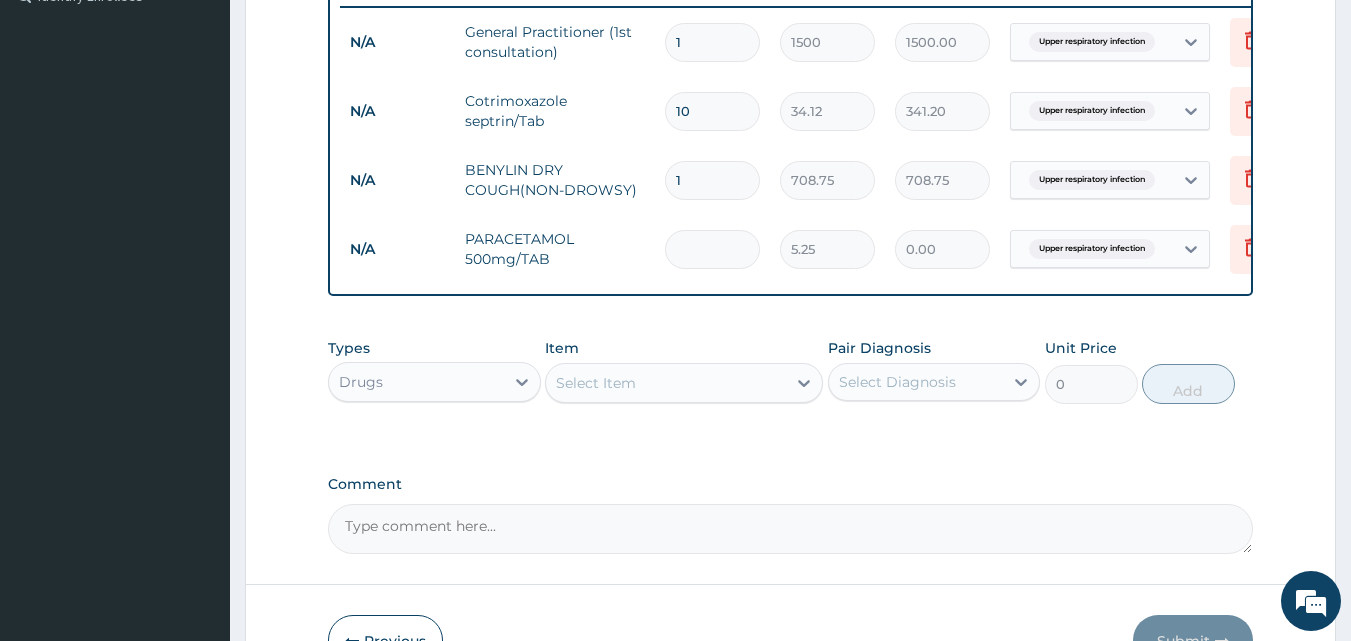 type on "3" 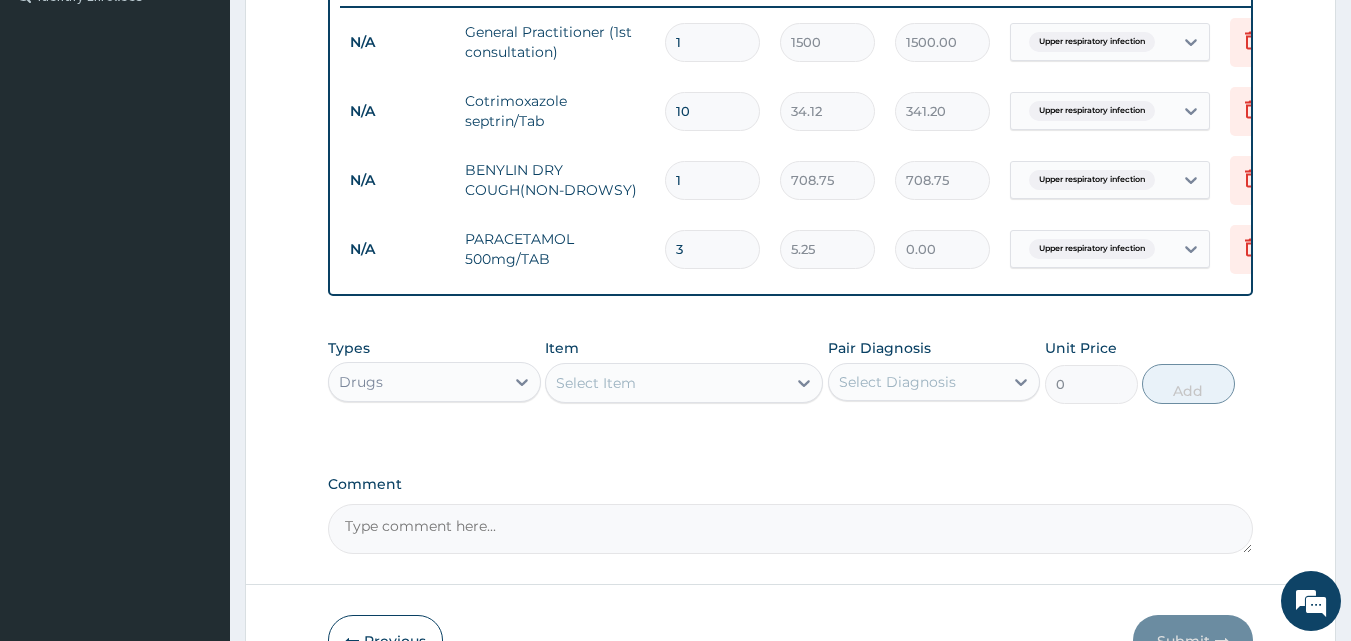 type on "15.75" 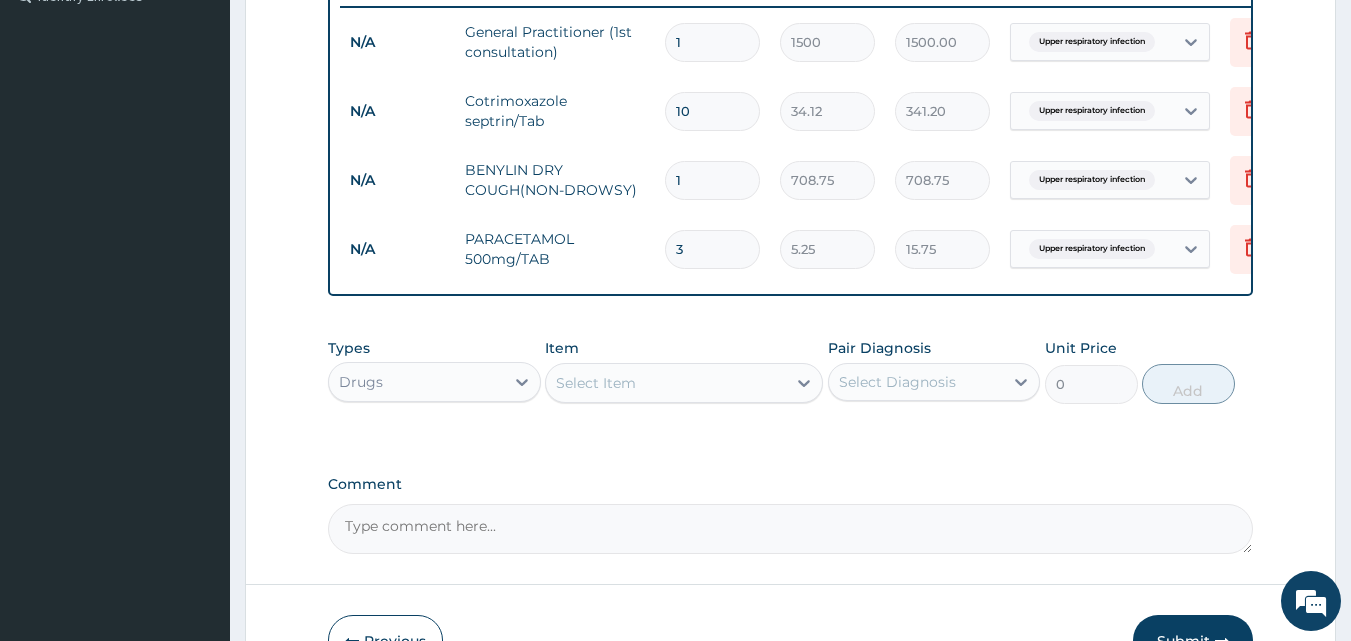 type on "30" 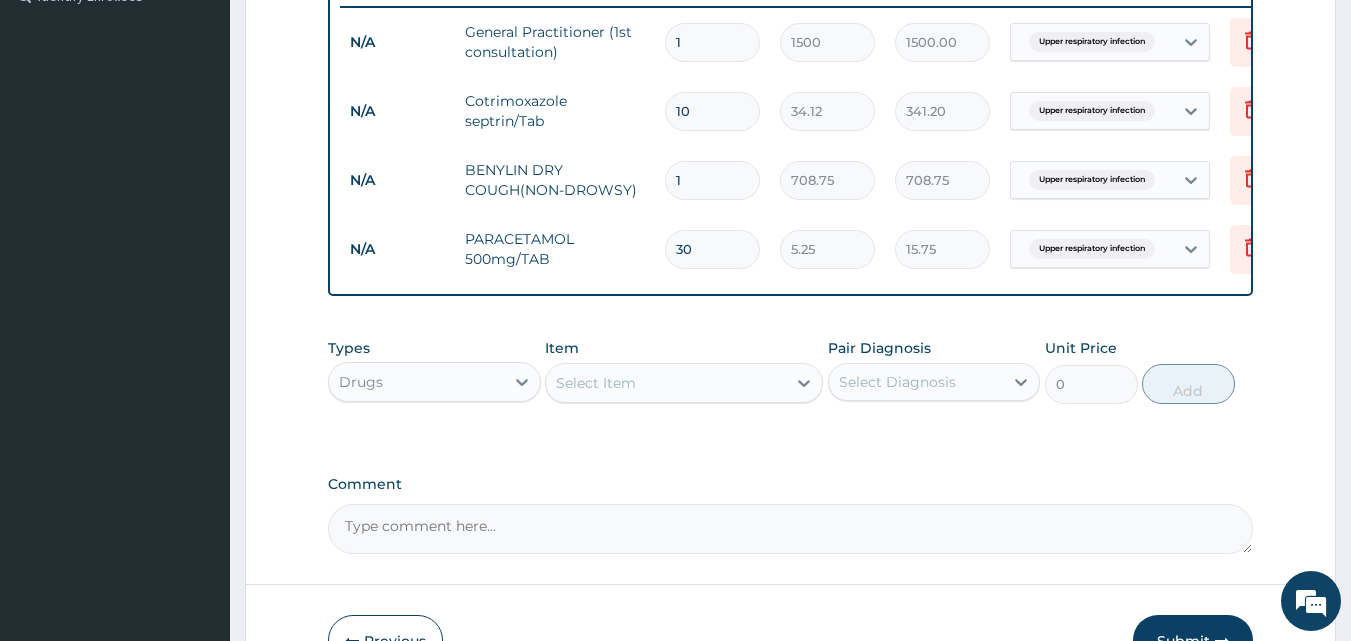 type on "157.50" 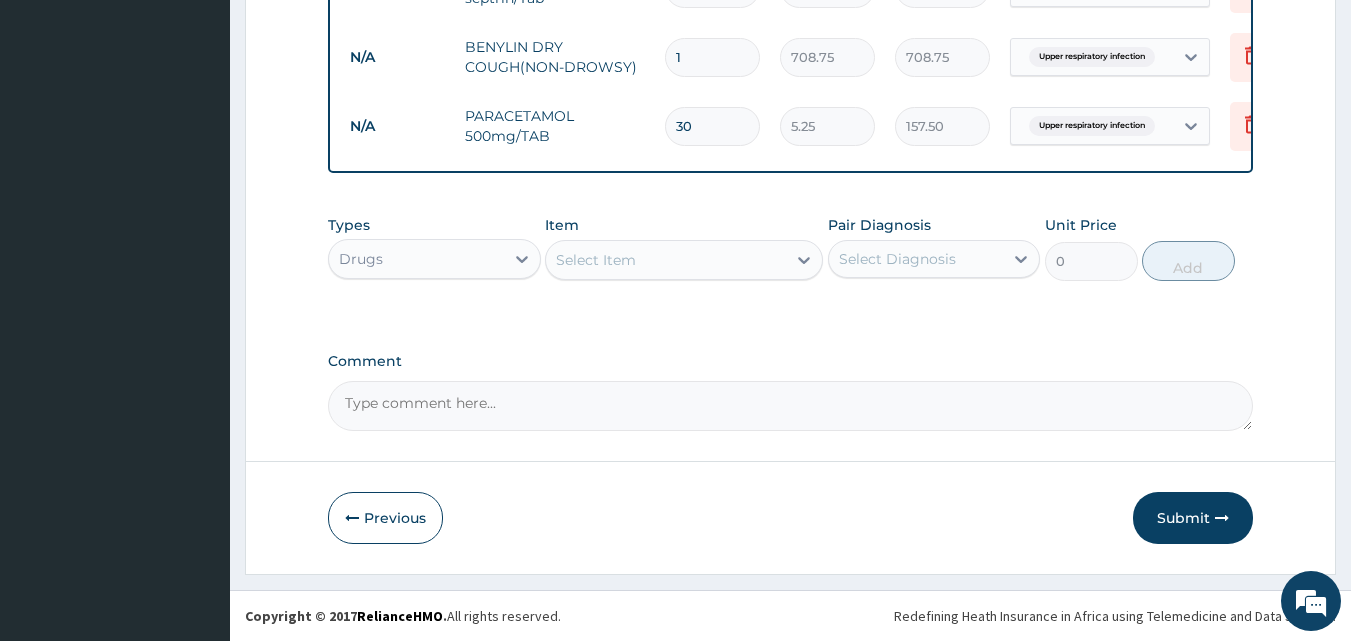 scroll, scrollTop: 712, scrollLeft: 0, axis: vertical 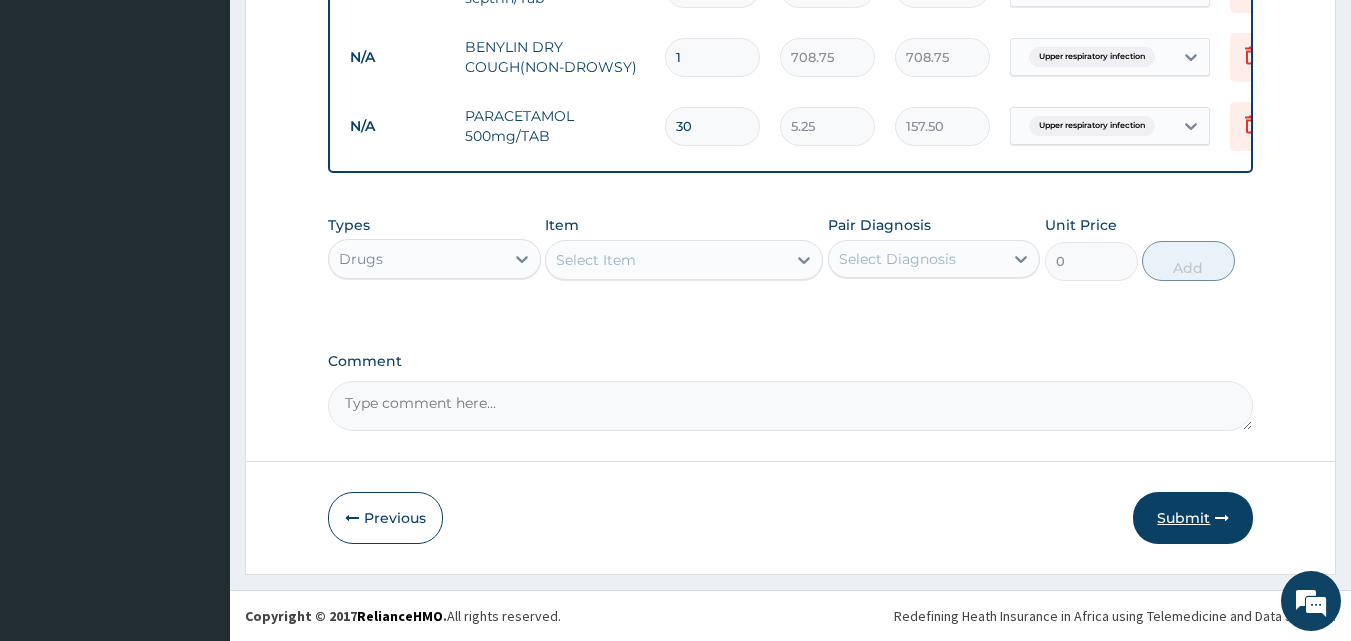 type on "30" 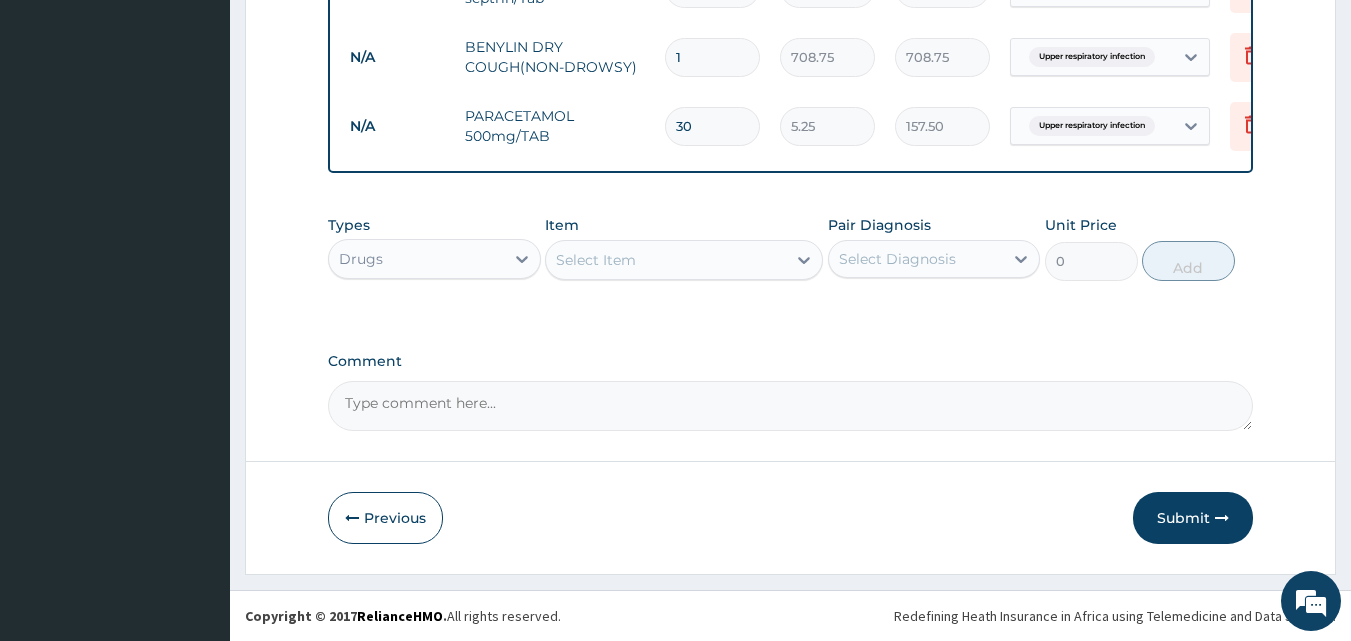 click on "Submit" at bounding box center (1193, 518) 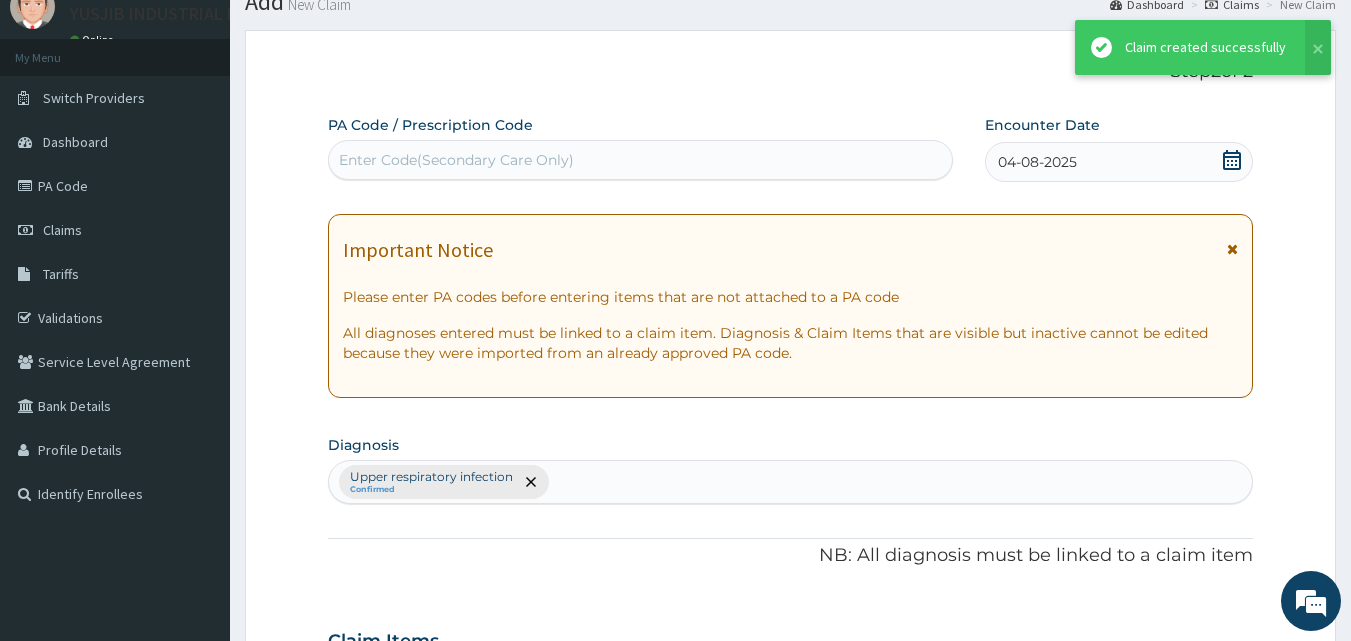 scroll, scrollTop: 712, scrollLeft: 0, axis: vertical 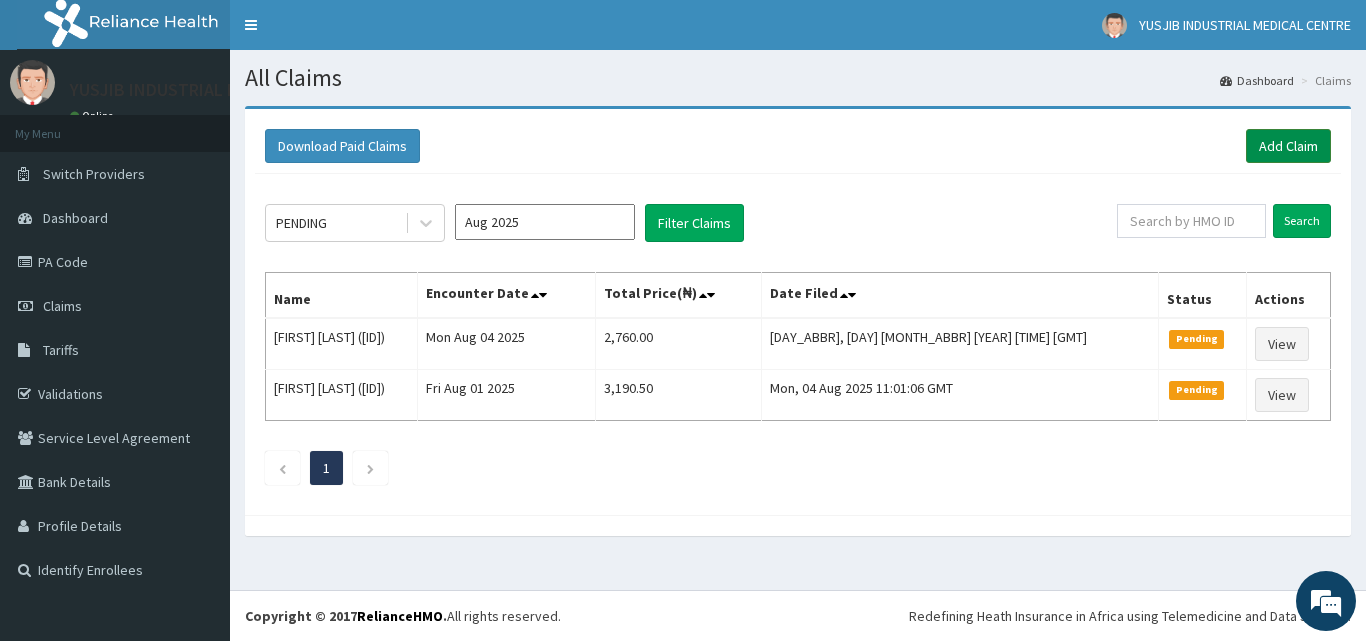 click on "Add Claim" at bounding box center [1288, 146] 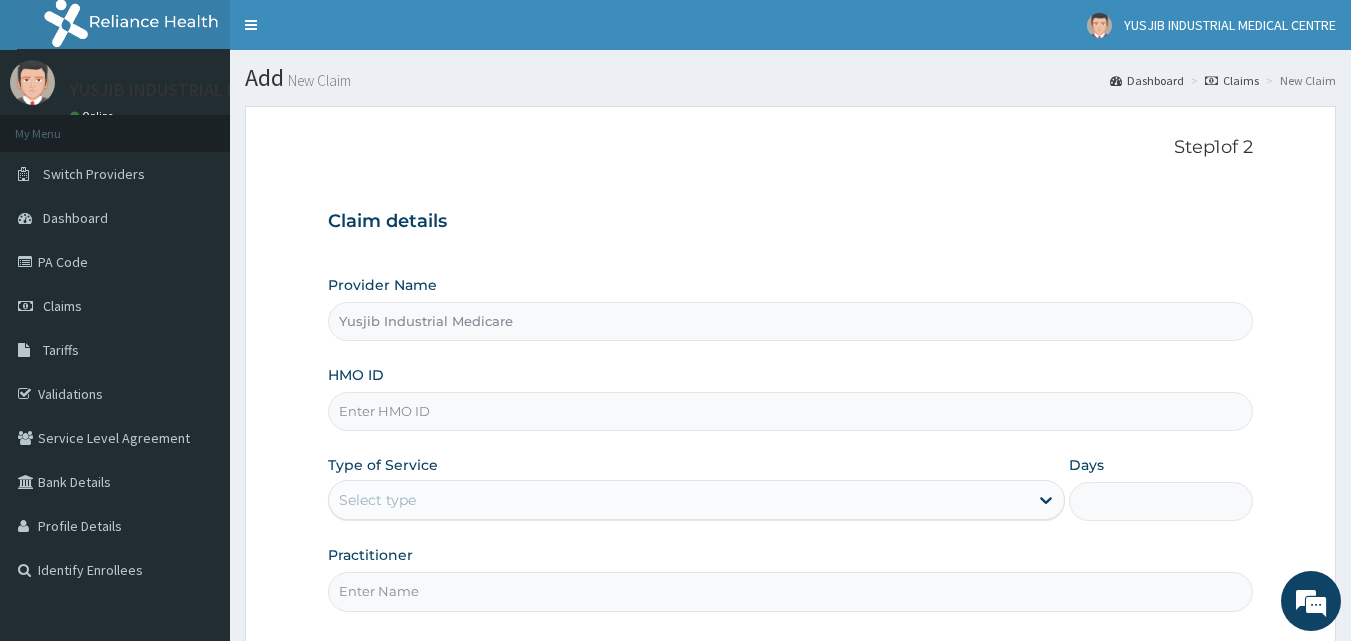 scroll, scrollTop: 0, scrollLeft: 0, axis: both 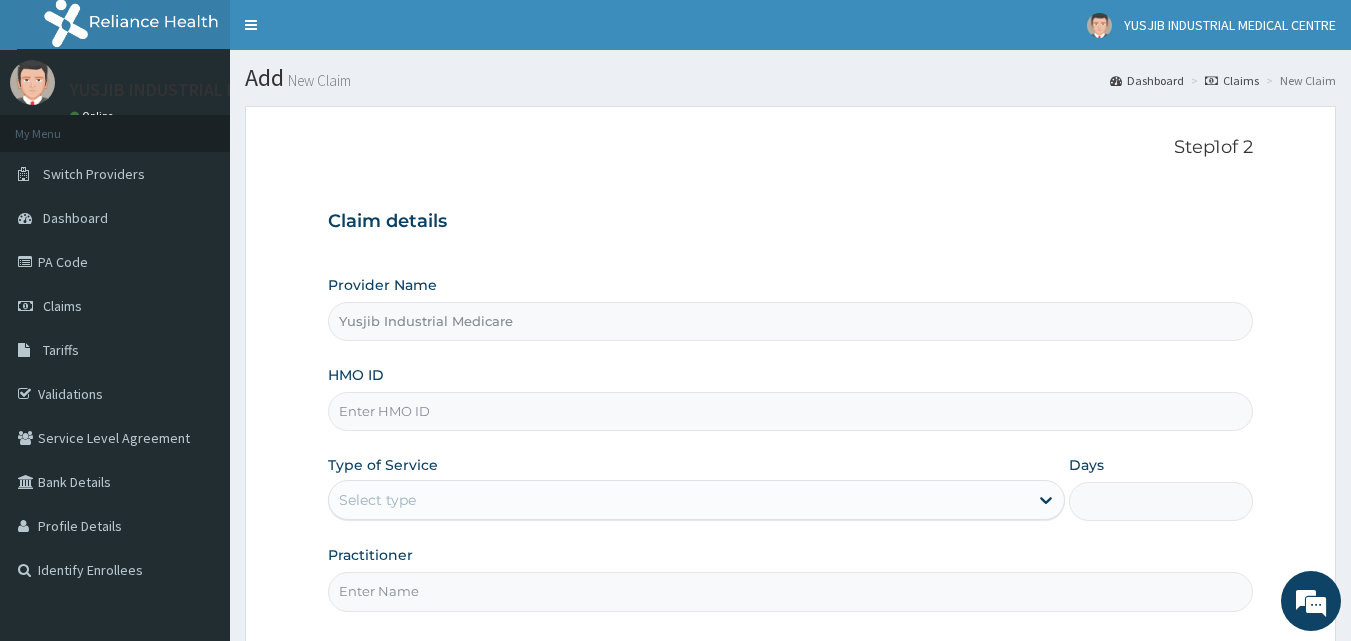 click on "HMO ID" at bounding box center (791, 411) 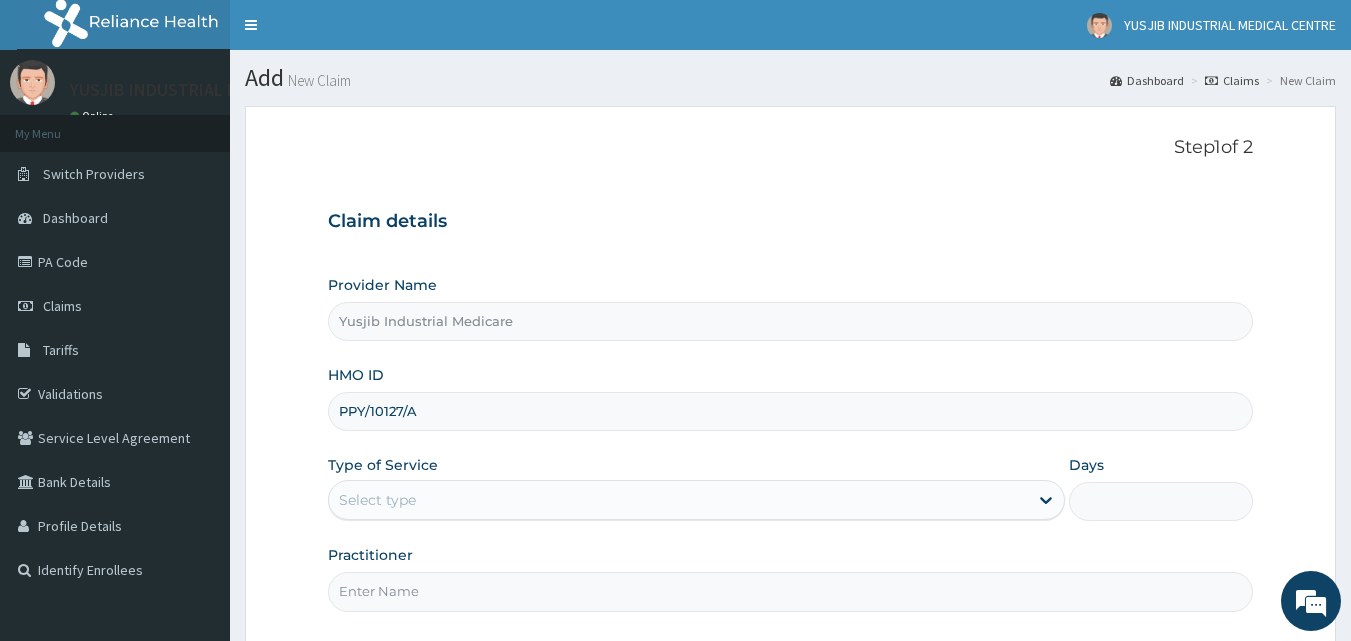 type on "PPY/10127/A" 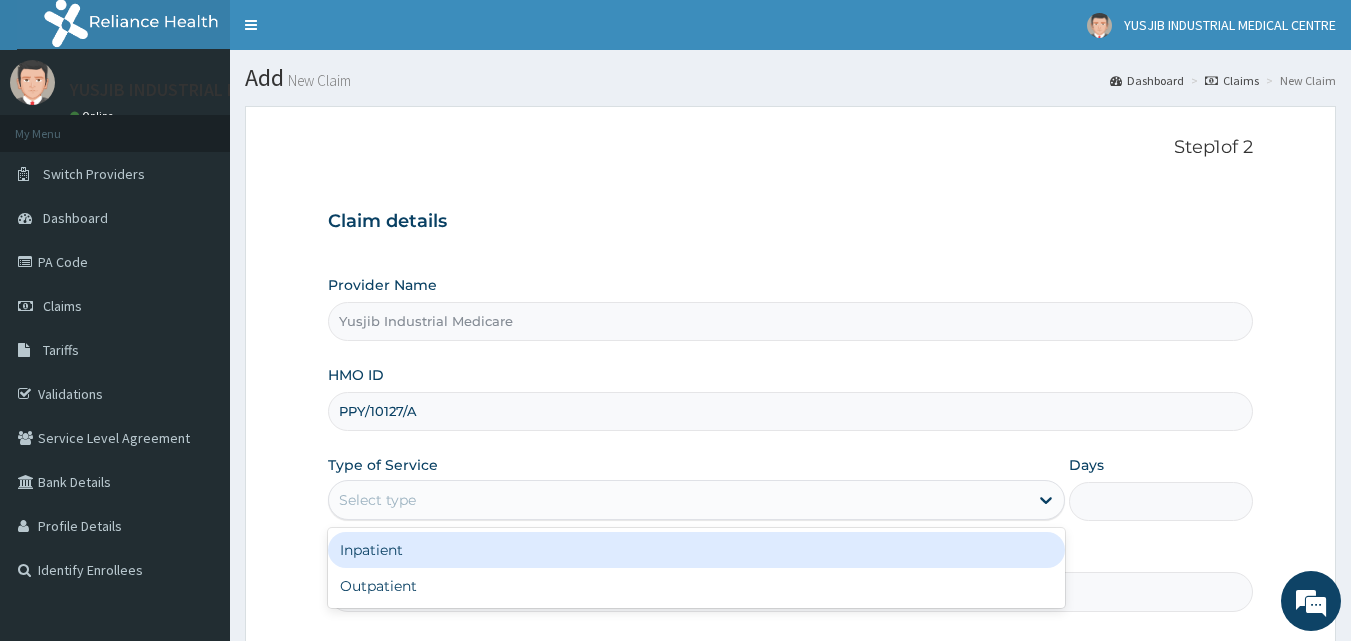 click on "Select type" at bounding box center [377, 500] 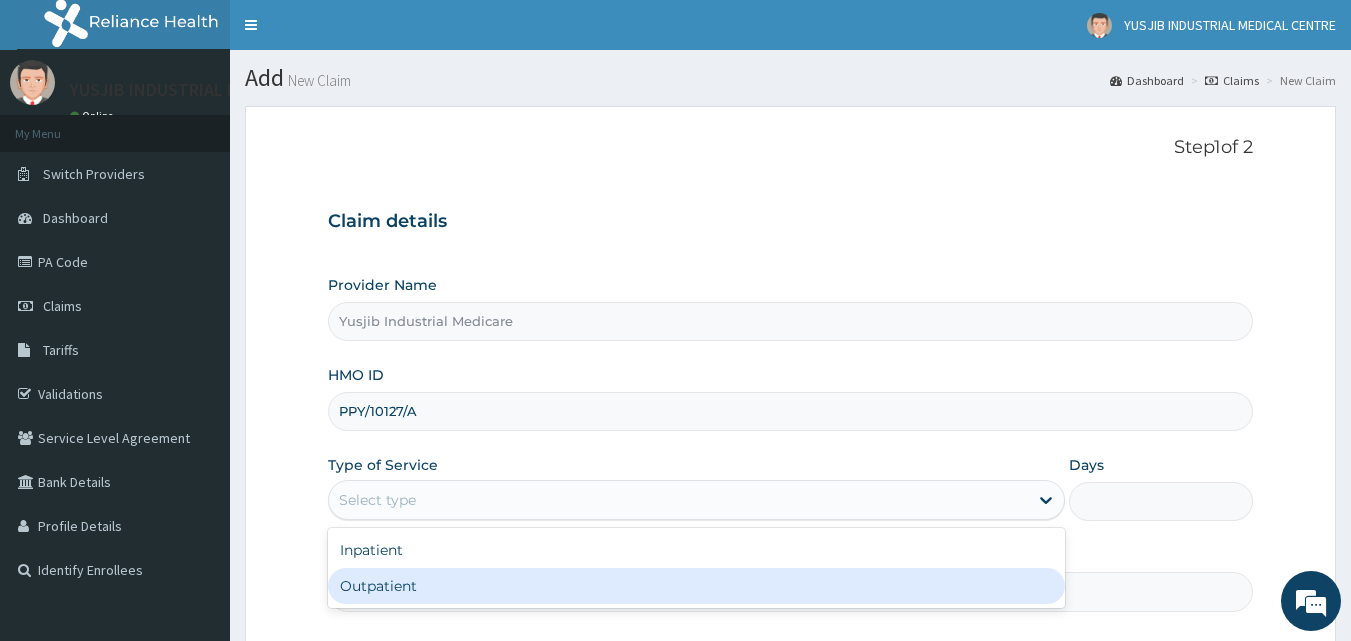 drag, startPoint x: 415, startPoint y: 580, endPoint x: 427, endPoint y: 567, distance: 17.691807 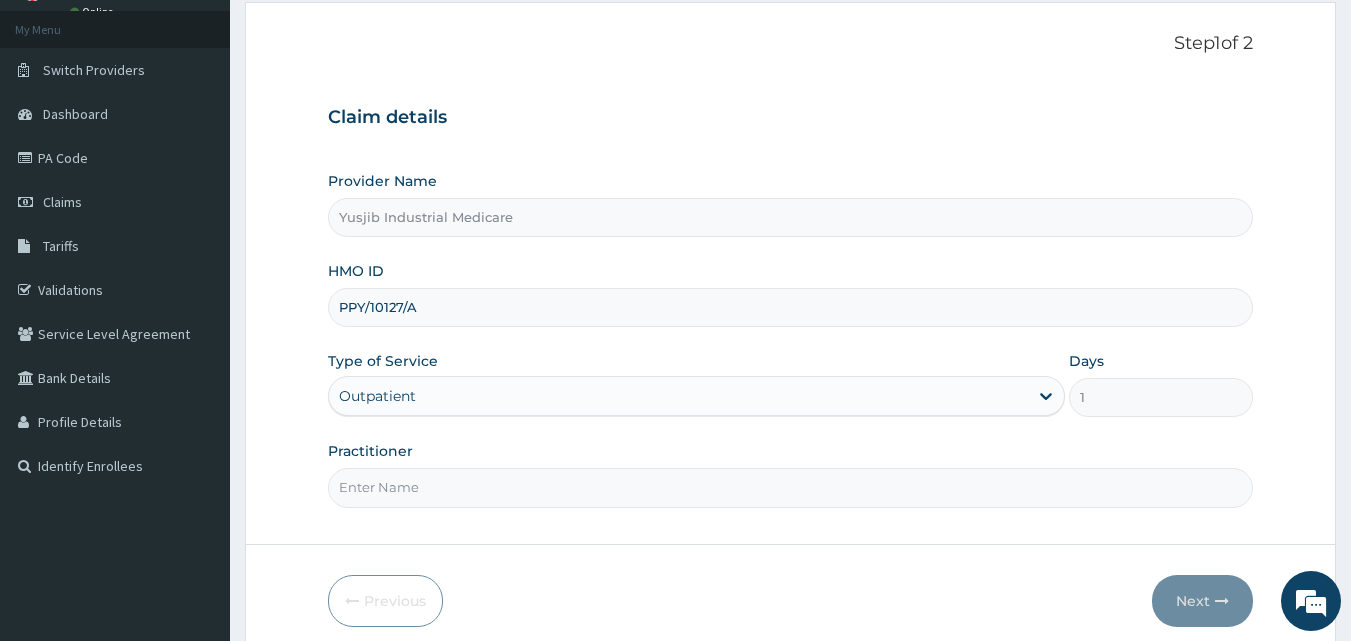scroll, scrollTop: 187, scrollLeft: 0, axis: vertical 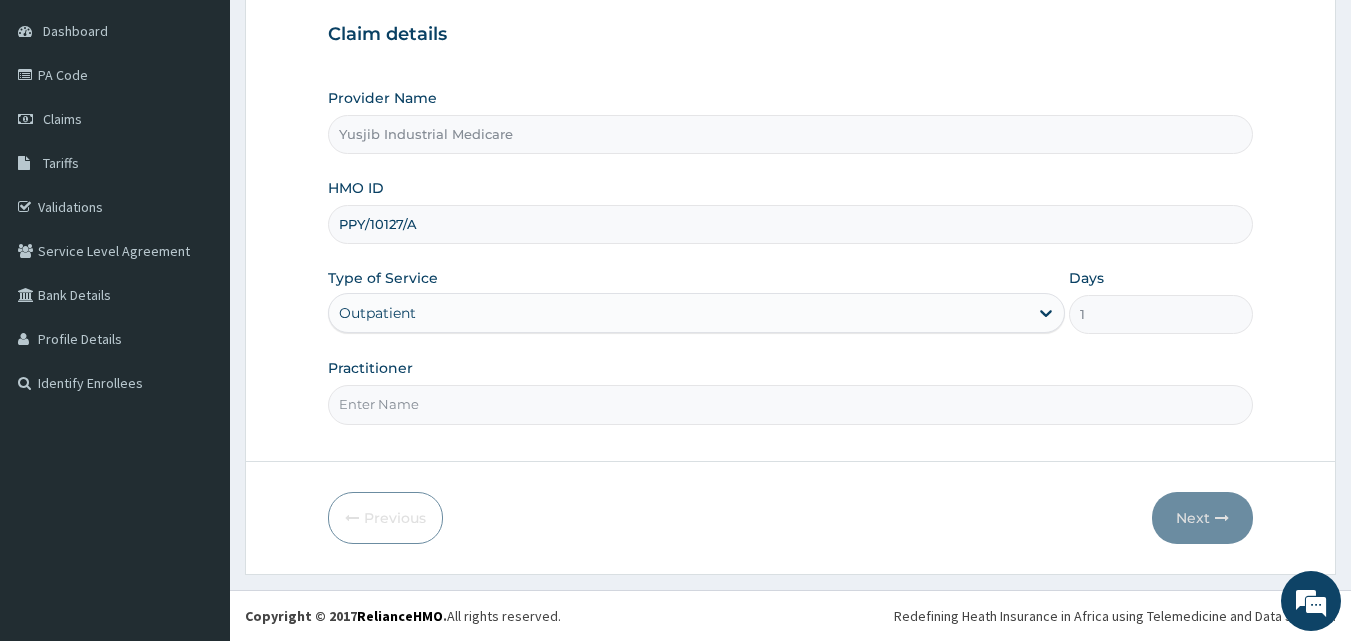 click on "Practitioner" at bounding box center (791, 404) 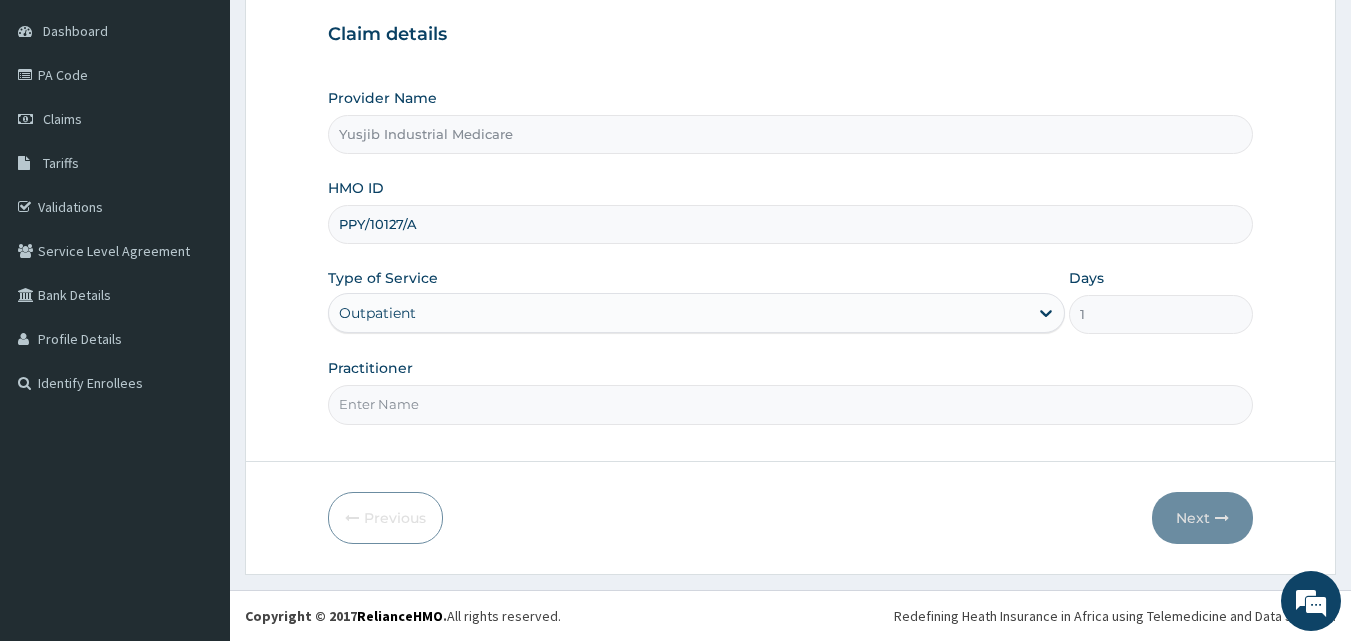 type on "DR [LAST]" 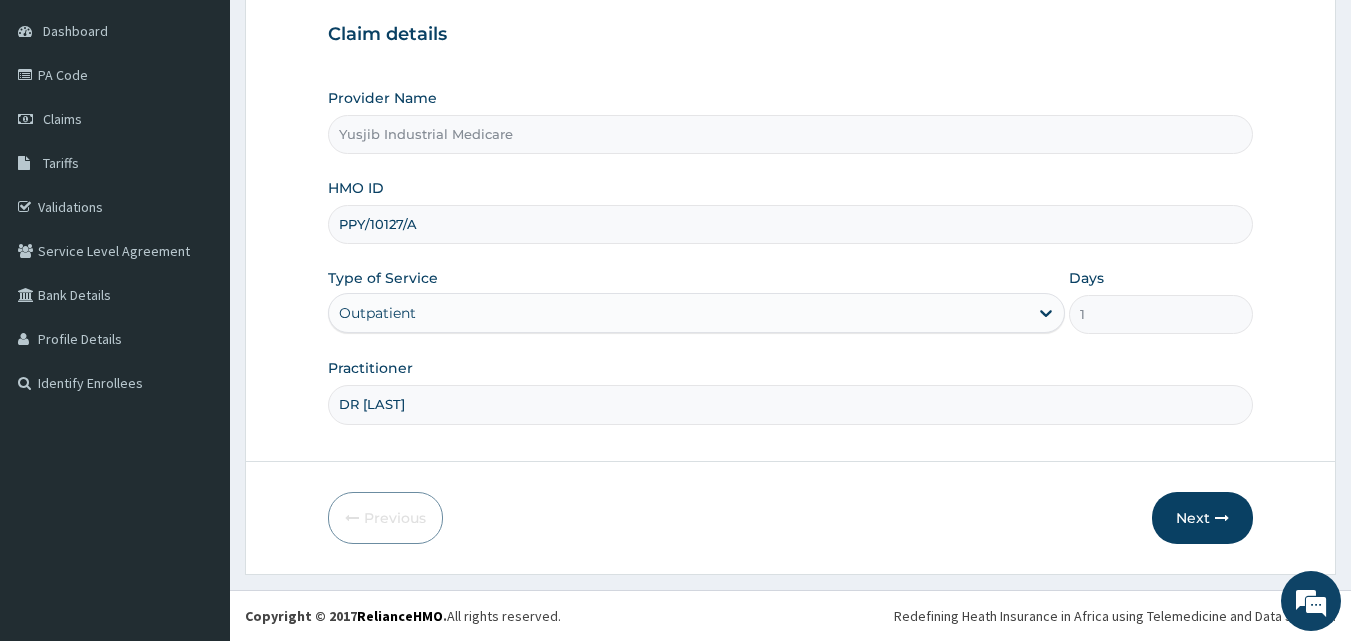 click on "DR [LAST]" at bounding box center [791, 404] 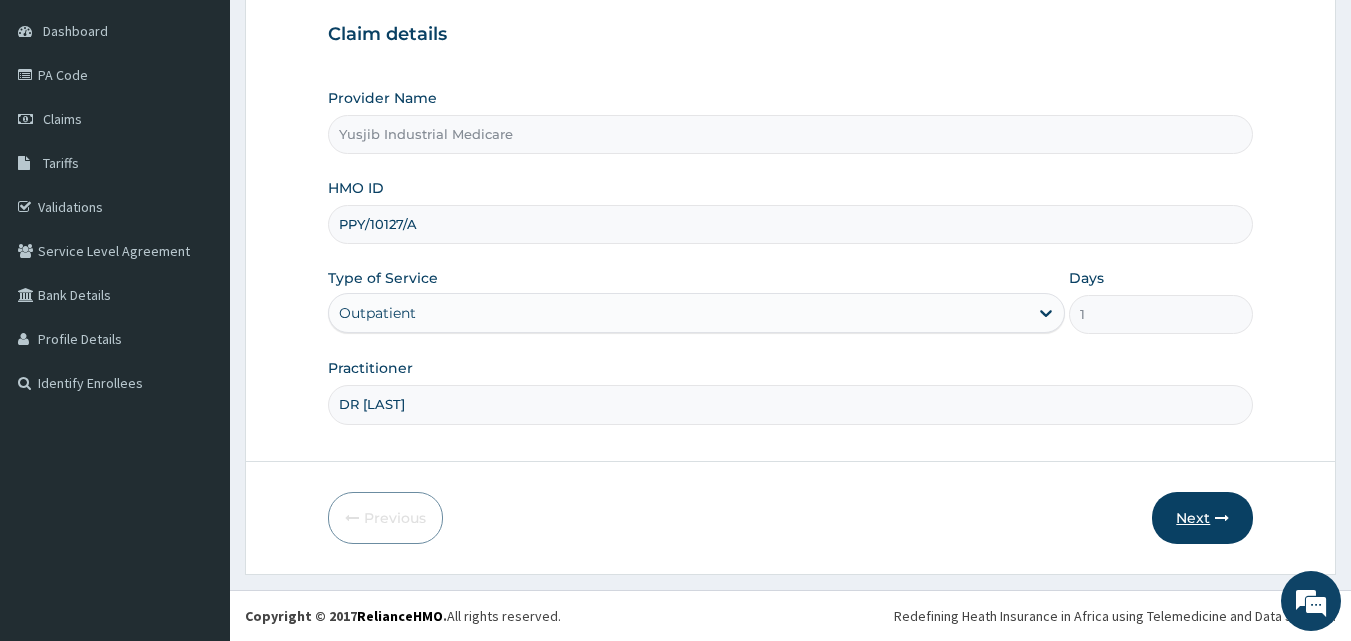 click on "Next" at bounding box center (1202, 518) 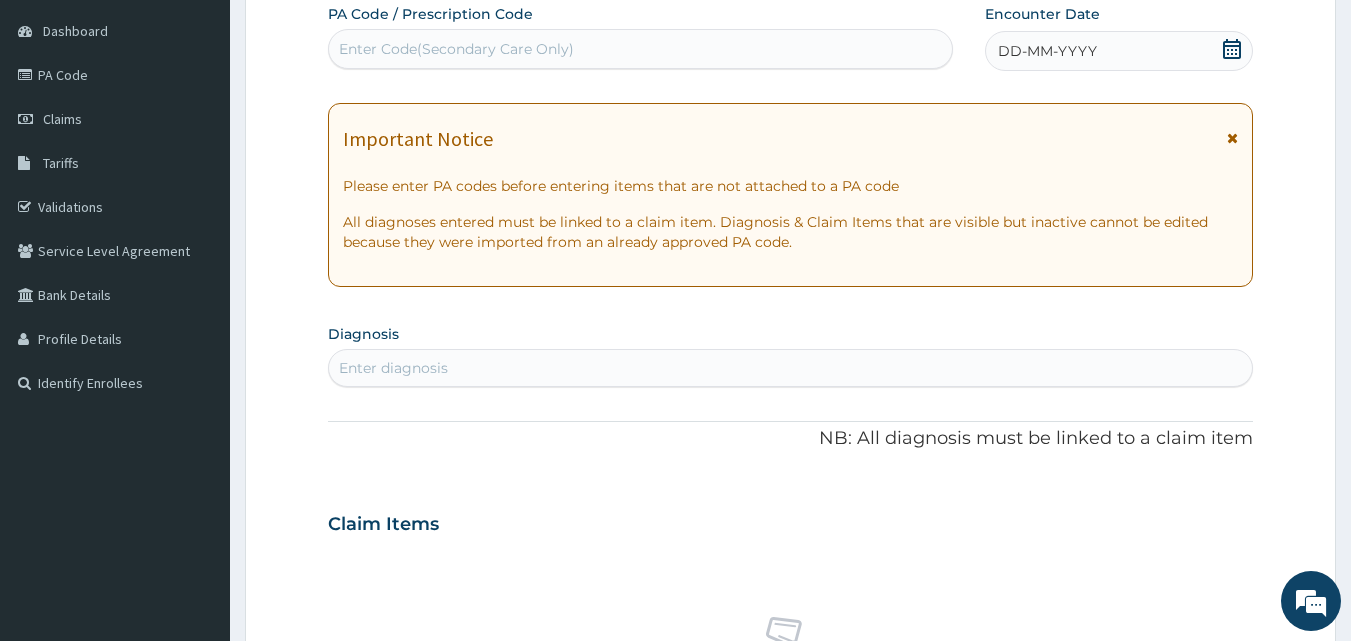 click at bounding box center [1232, 138] 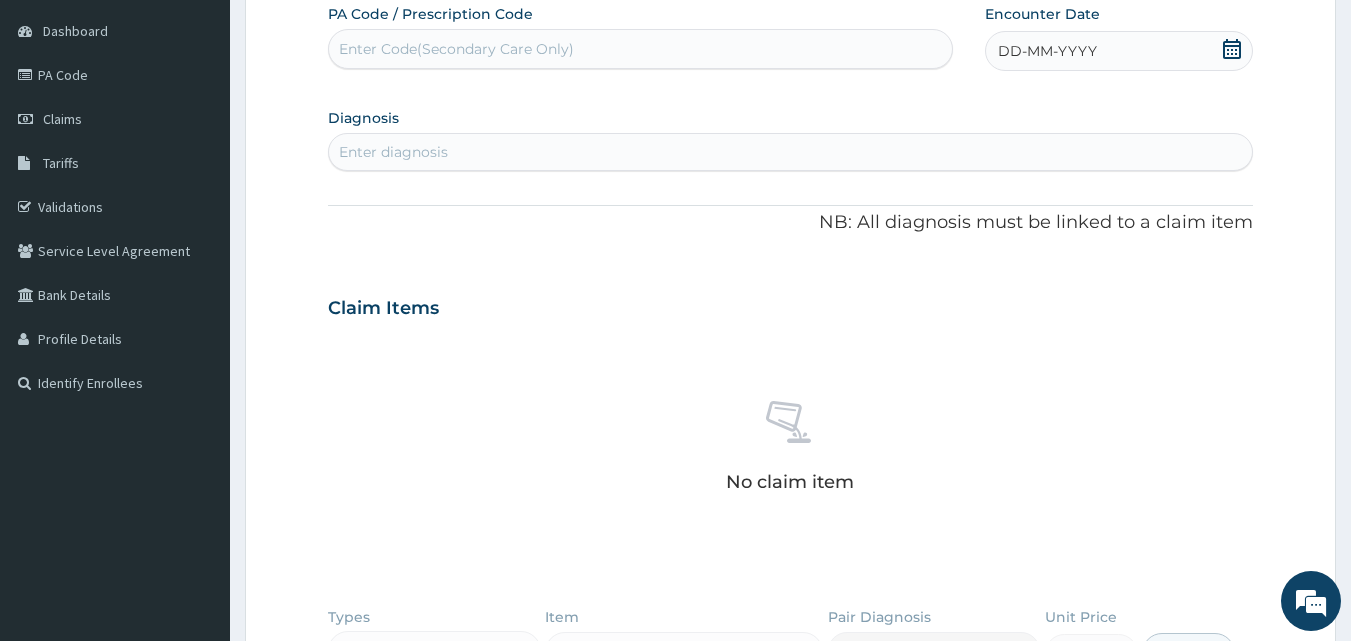 click on "DD-MM-YYYY" at bounding box center (1047, 51) 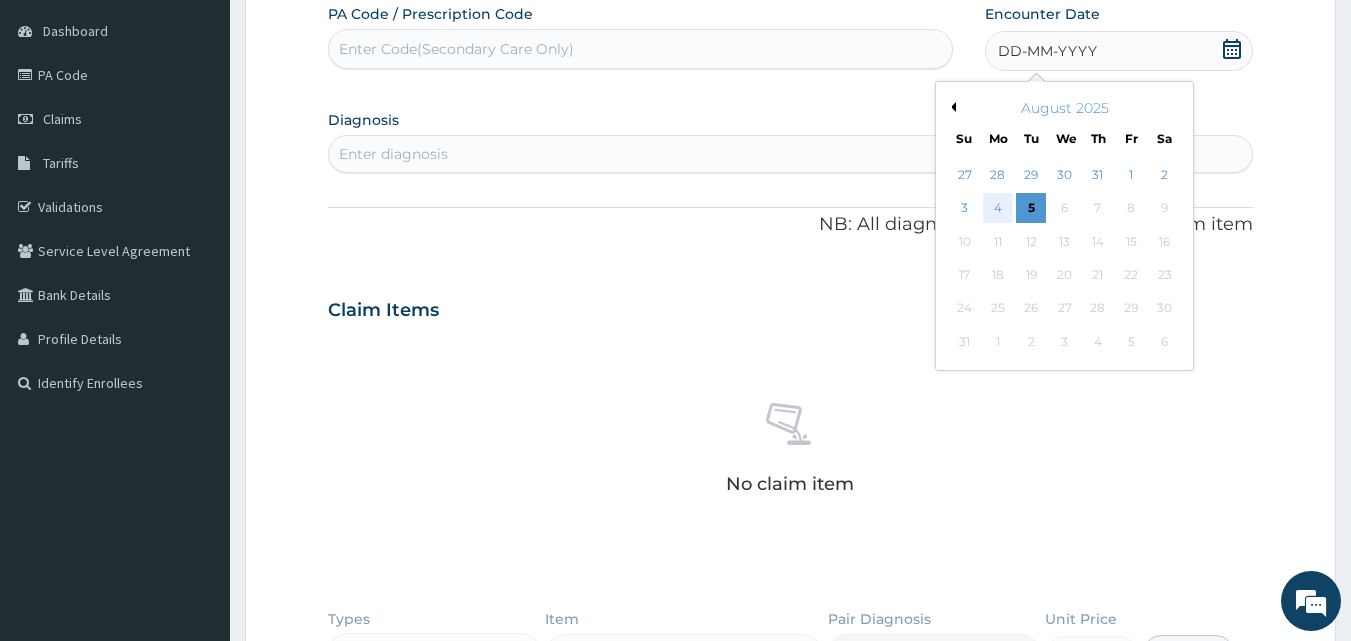 click on "4" at bounding box center [998, 209] 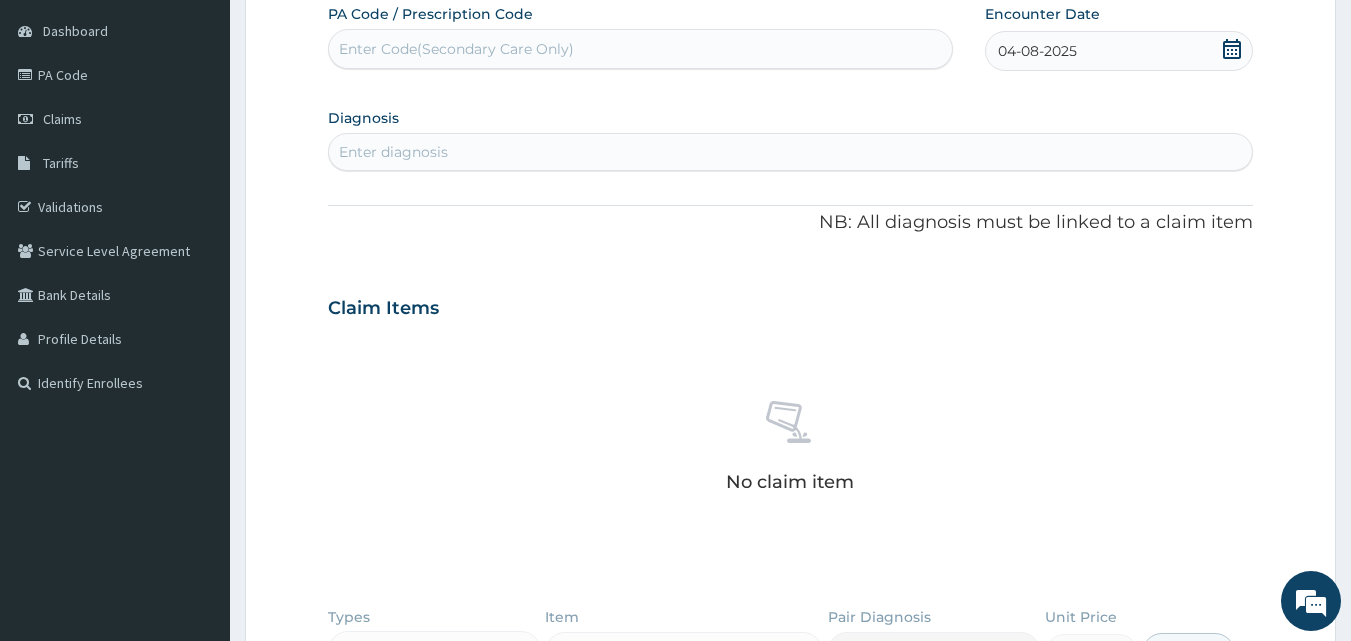 click on "Enter diagnosis" at bounding box center (393, 152) 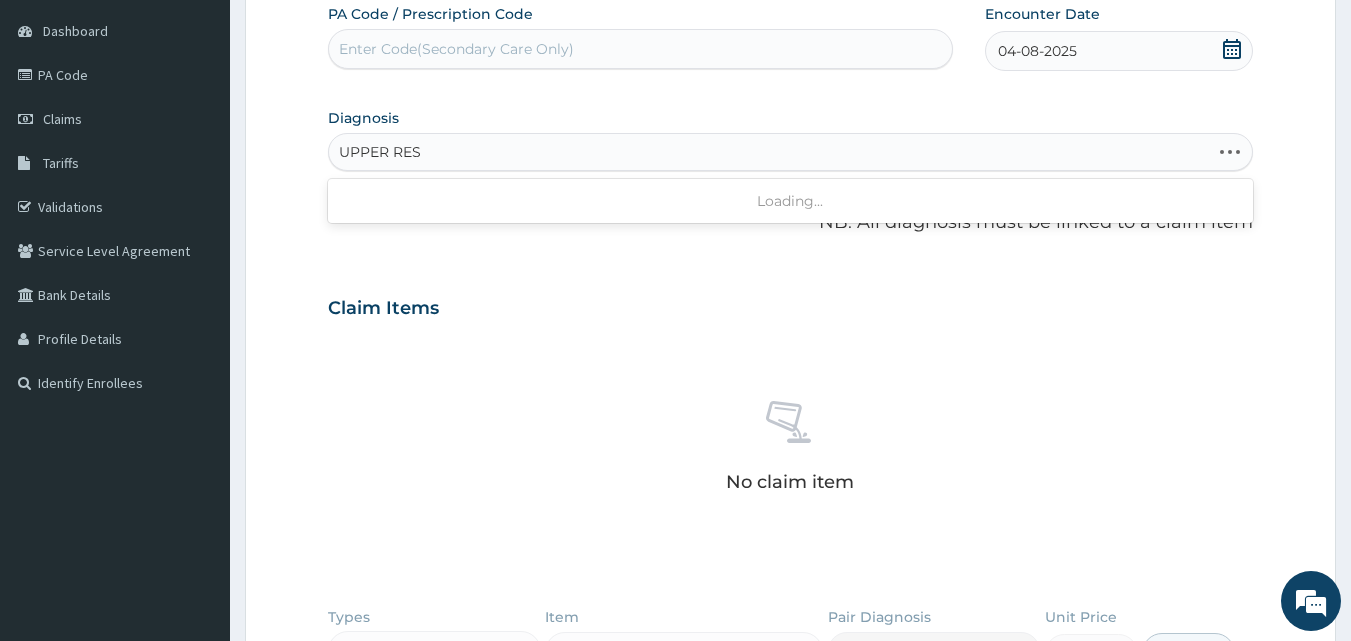 type on "UPPER RESP" 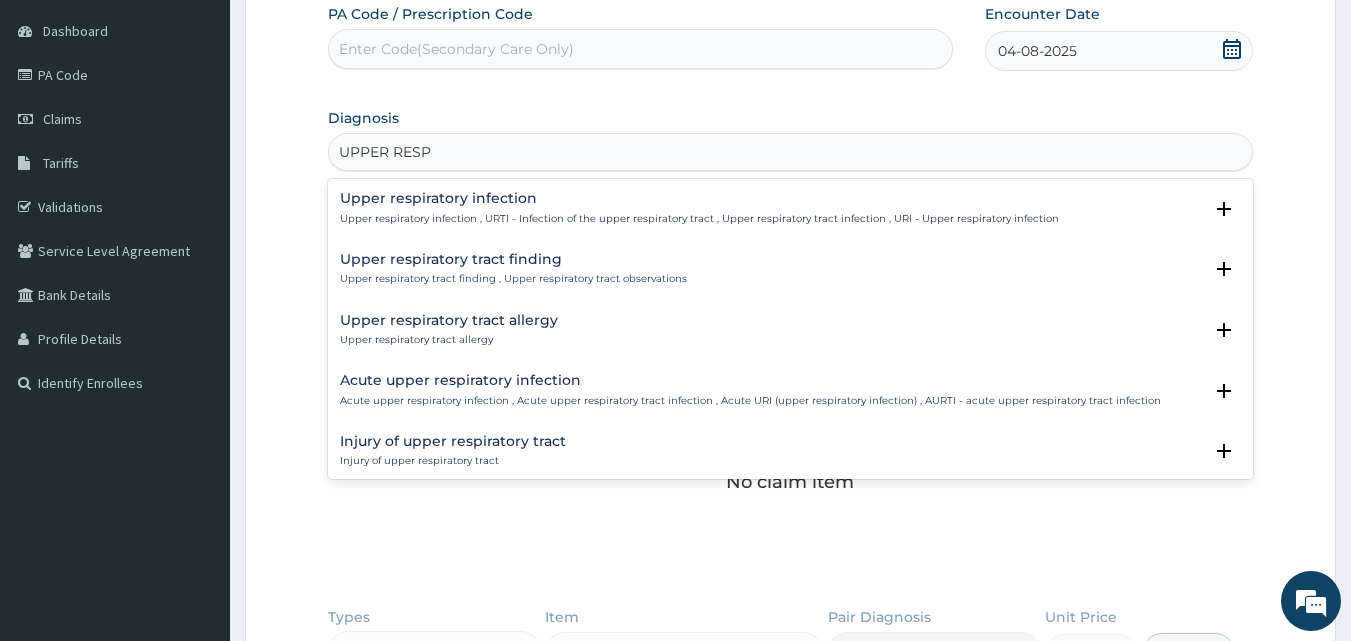 click on "Upper respiratory infection" at bounding box center (699, 198) 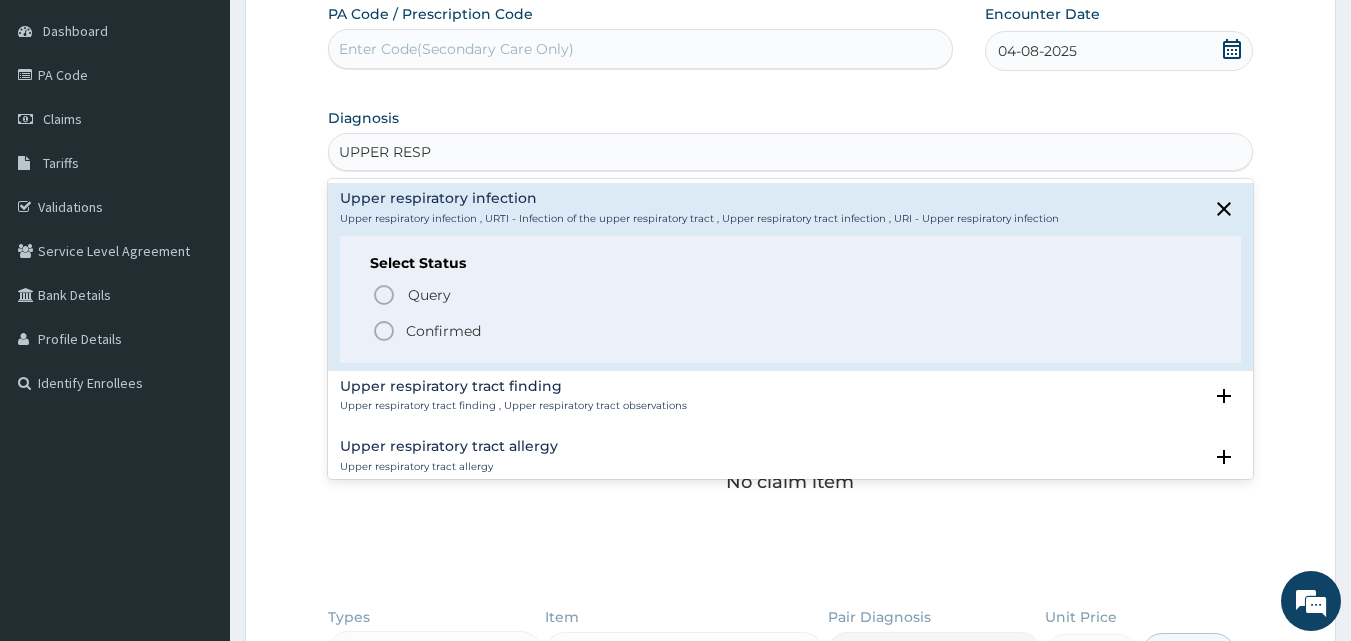 click 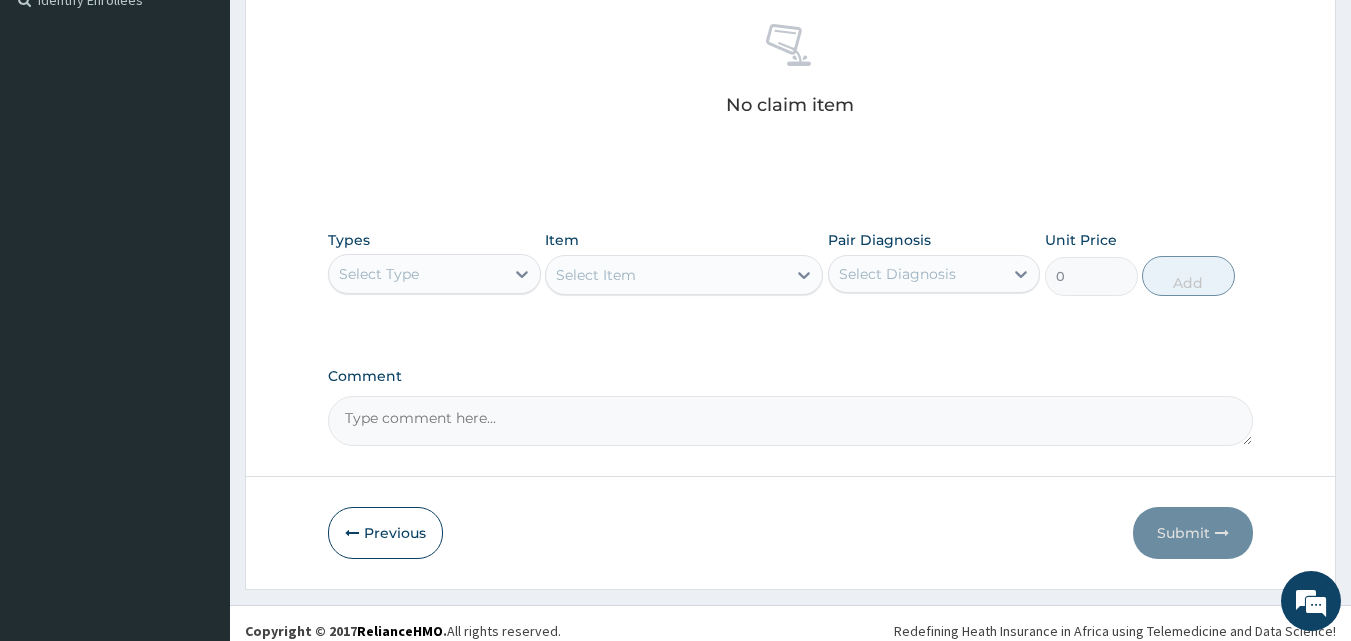 scroll, scrollTop: 585, scrollLeft: 0, axis: vertical 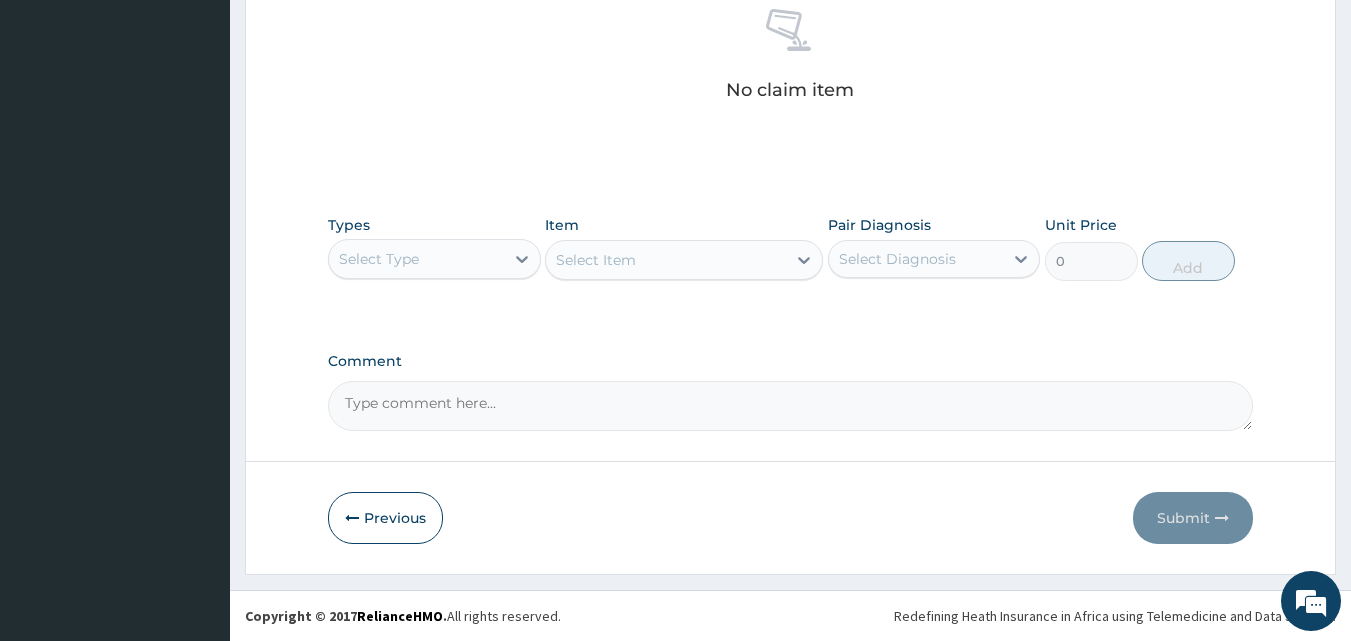 click on "Select Type" at bounding box center [416, 259] 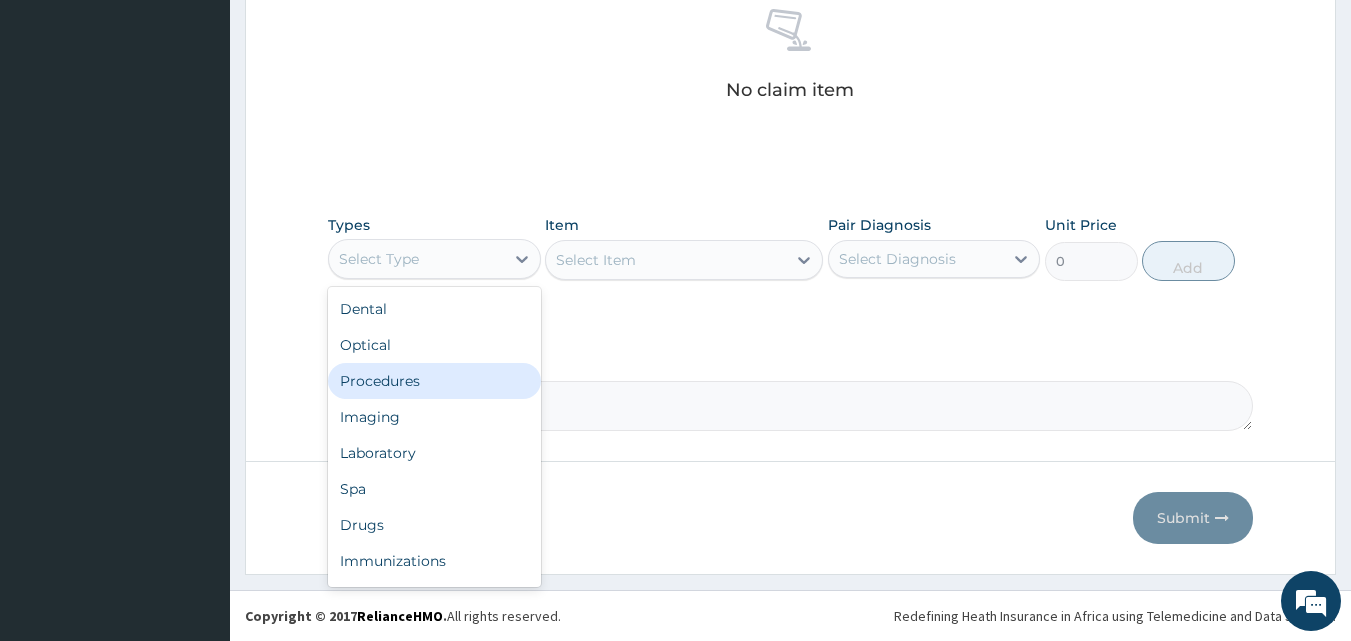 click on "Procedures" at bounding box center [434, 381] 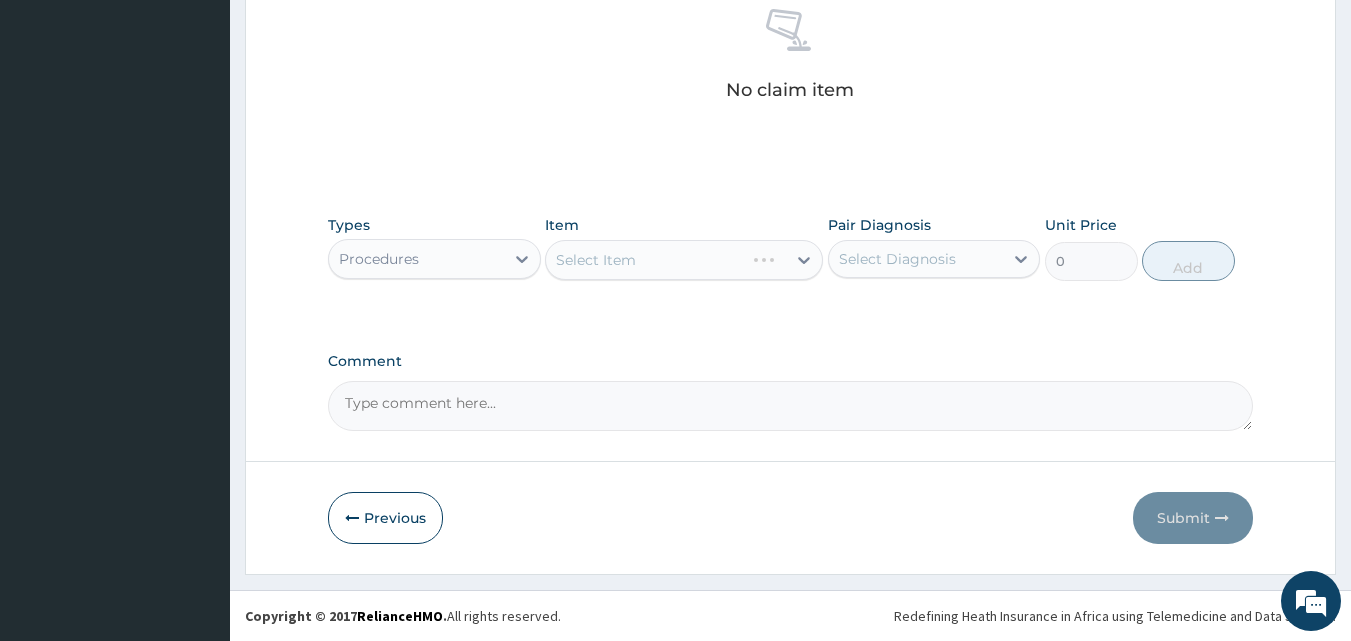 click on "Select Item" at bounding box center (684, 260) 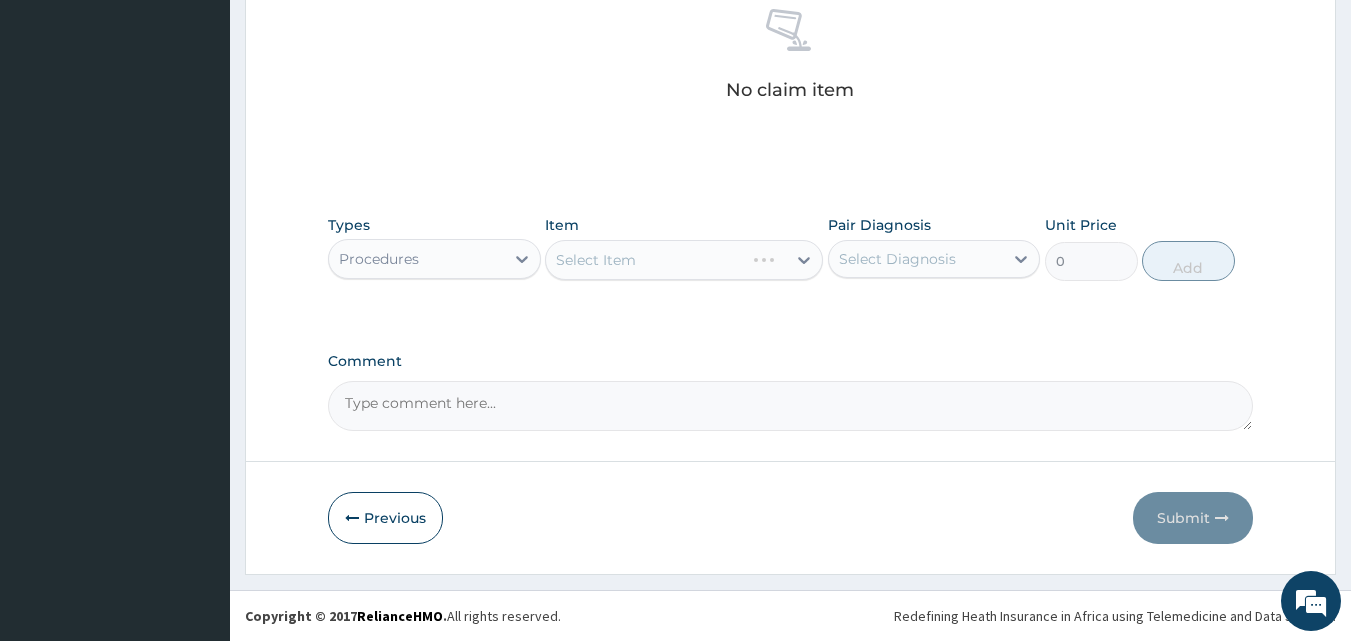 click on "Select Item" at bounding box center [684, 260] 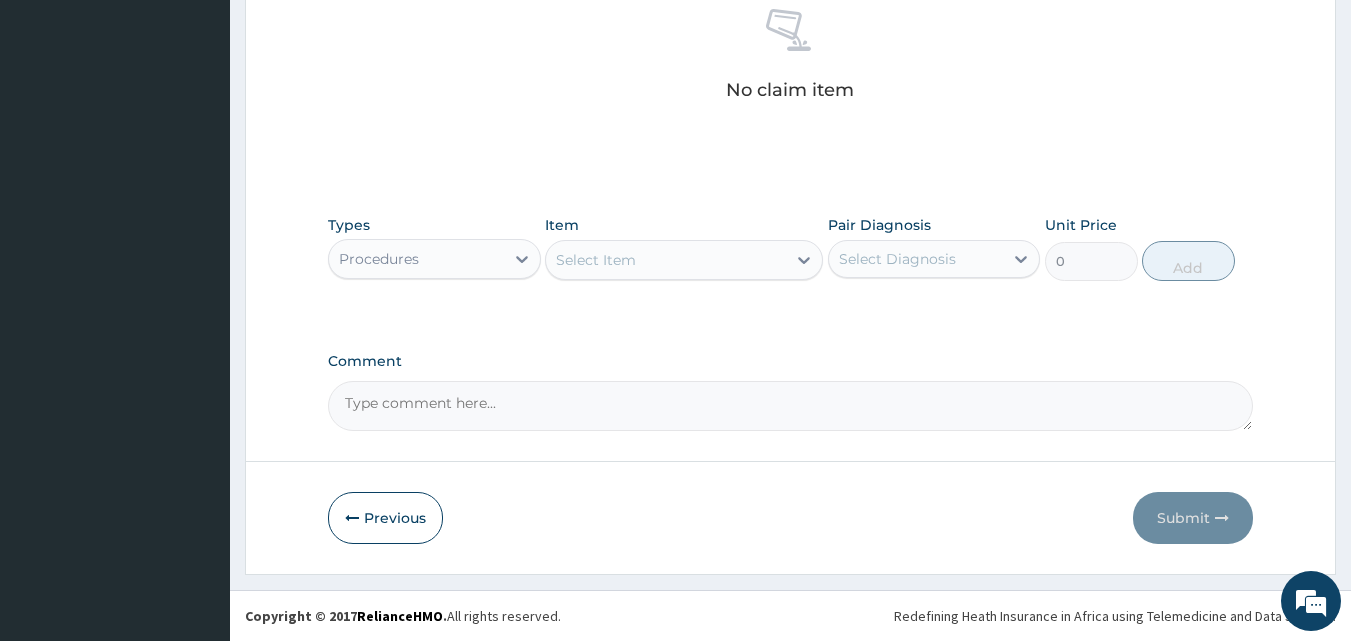 click on "Select Item" at bounding box center [666, 260] 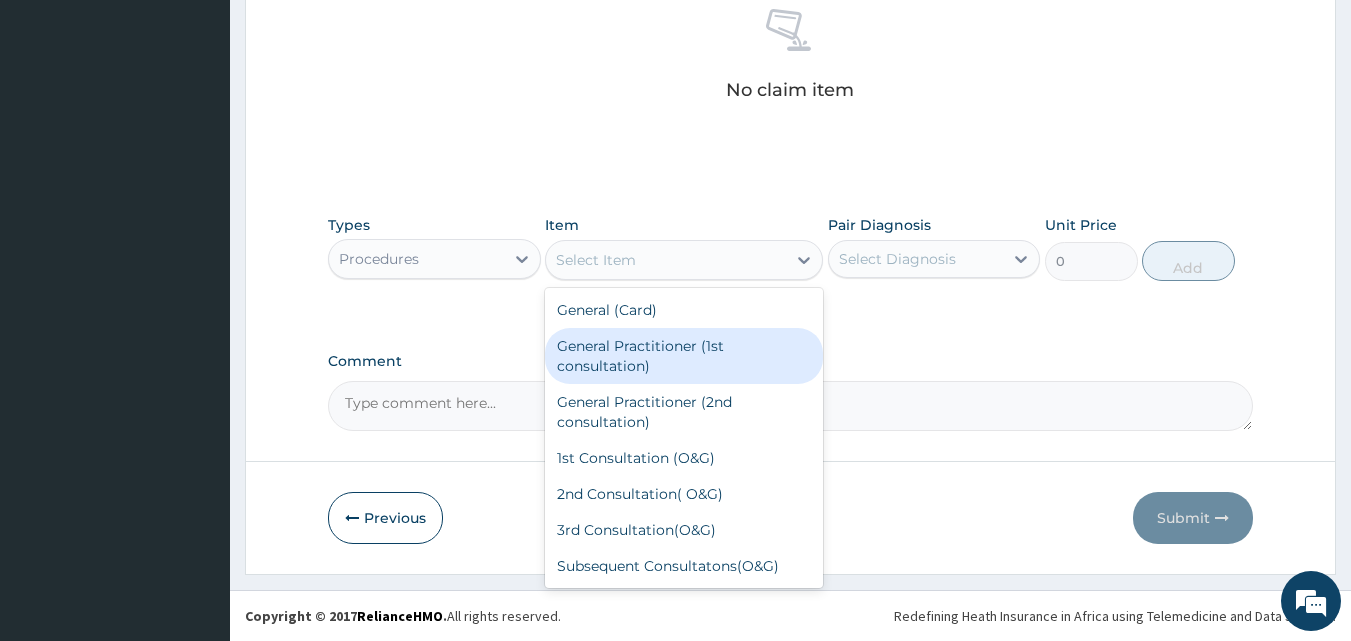 click on "General Practitioner (1st consultation)" at bounding box center (684, 356) 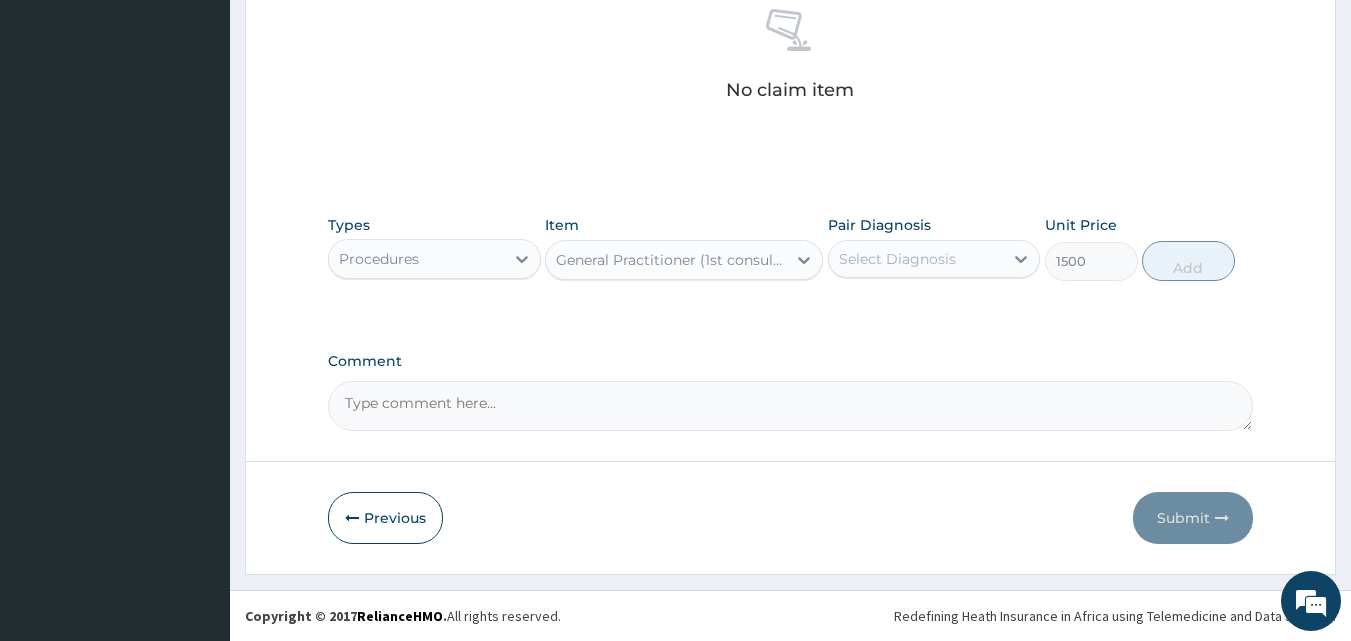 click on "Select Diagnosis" at bounding box center (897, 259) 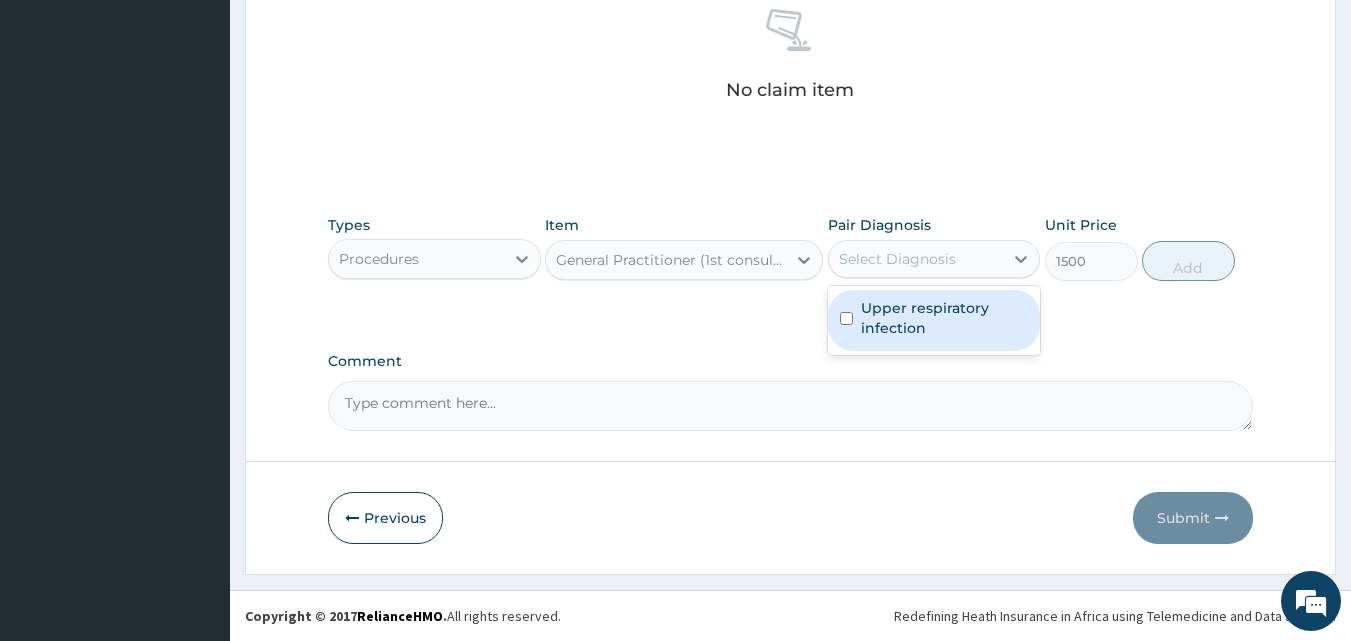 drag, startPoint x: 889, startPoint y: 304, endPoint x: 1103, endPoint y: 291, distance: 214.3945 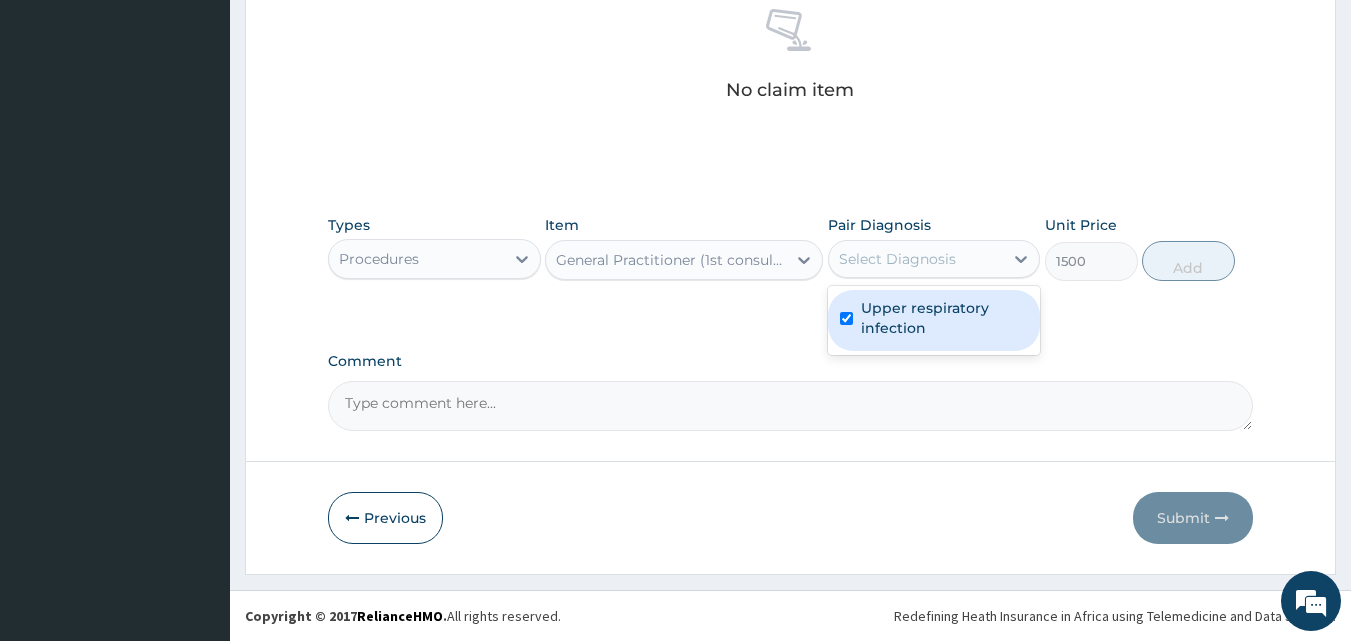 checkbox on "true" 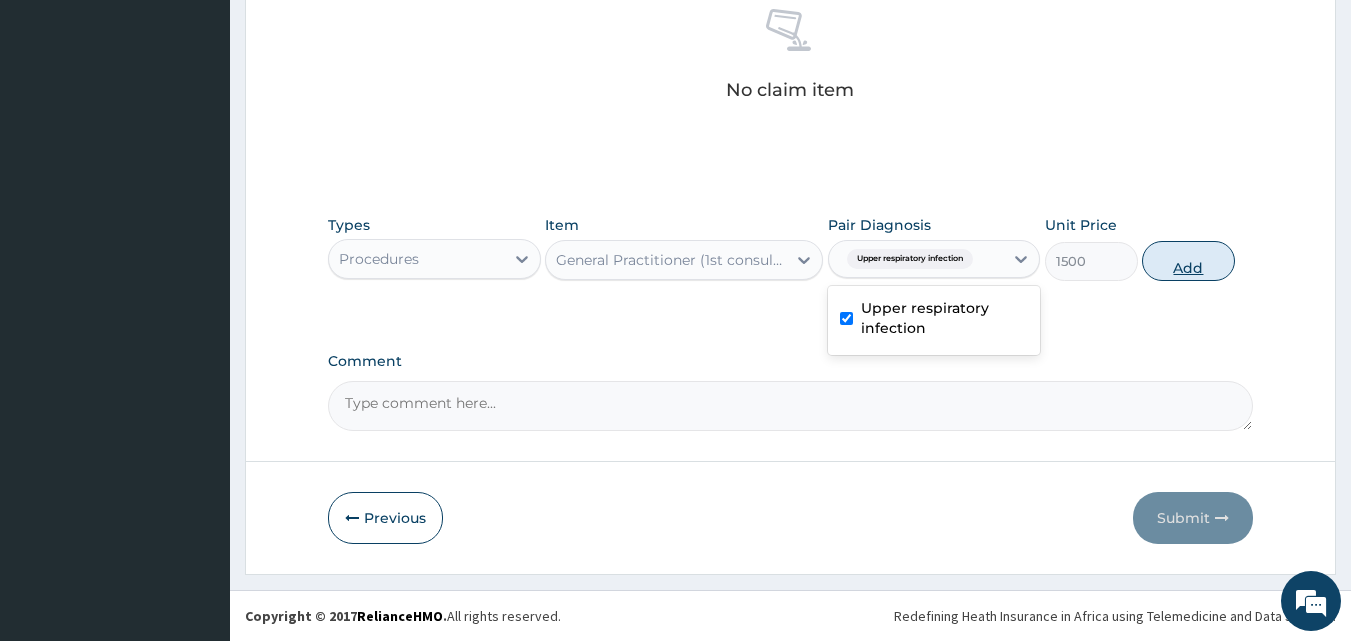 click on "Add" at bounding box center (1188, 261) 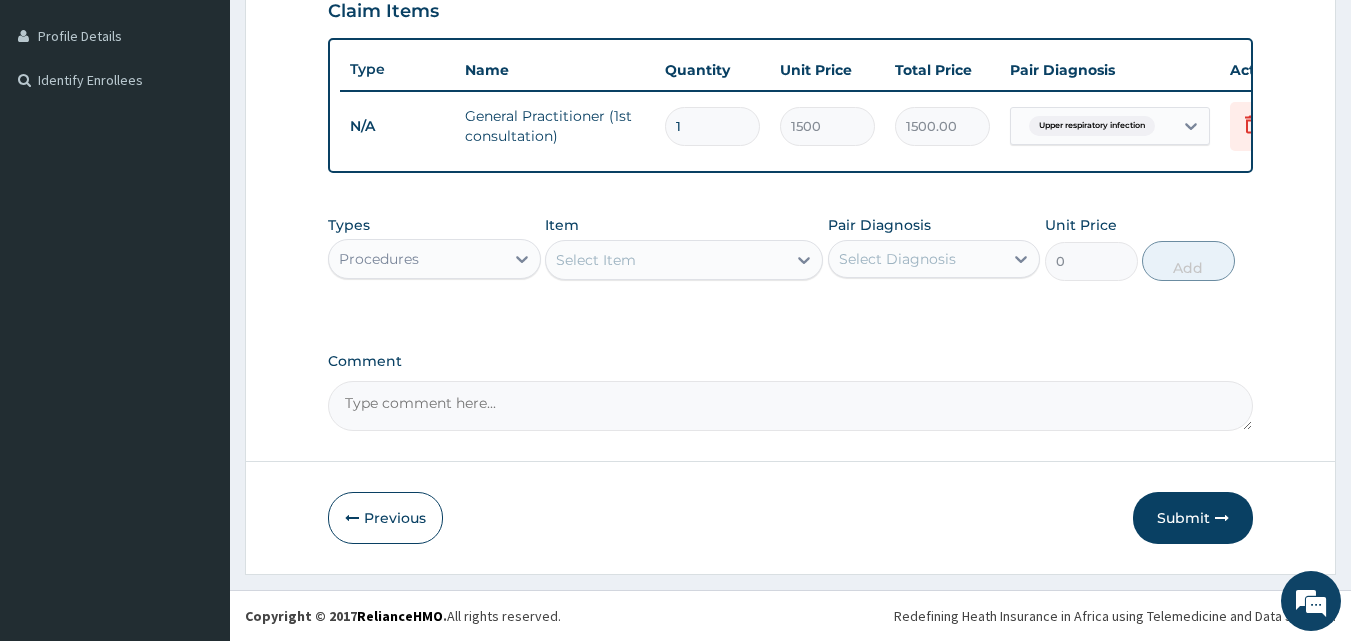 scroll, scrollTop: 505, scrollLeft: 0, axis: vertical 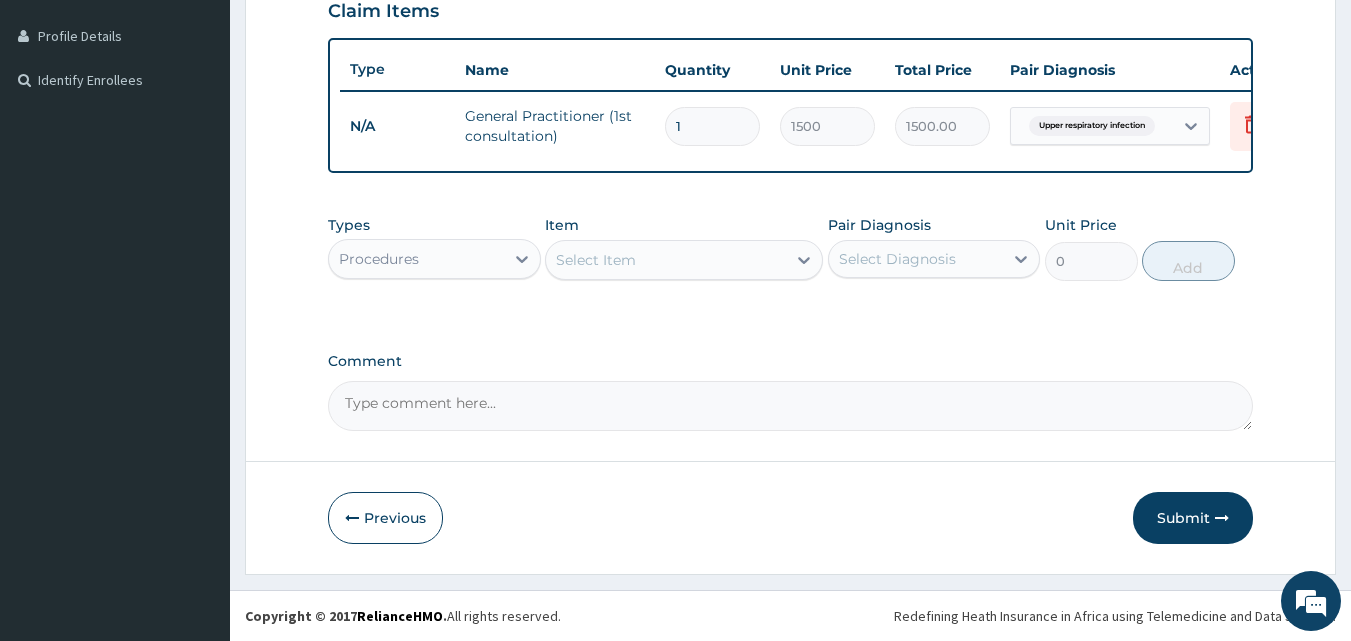 click on "Types Procedures" at bounding box center (434, 248) 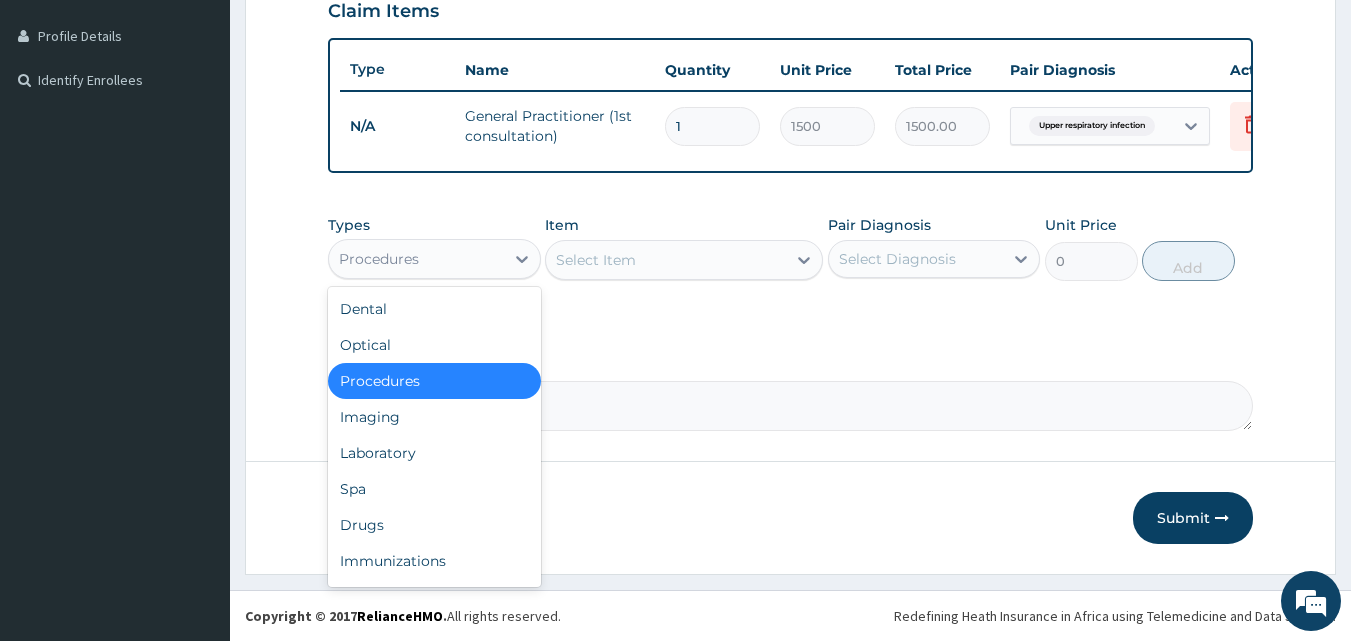 click on "Procedures" at bounding box center (416, 259) 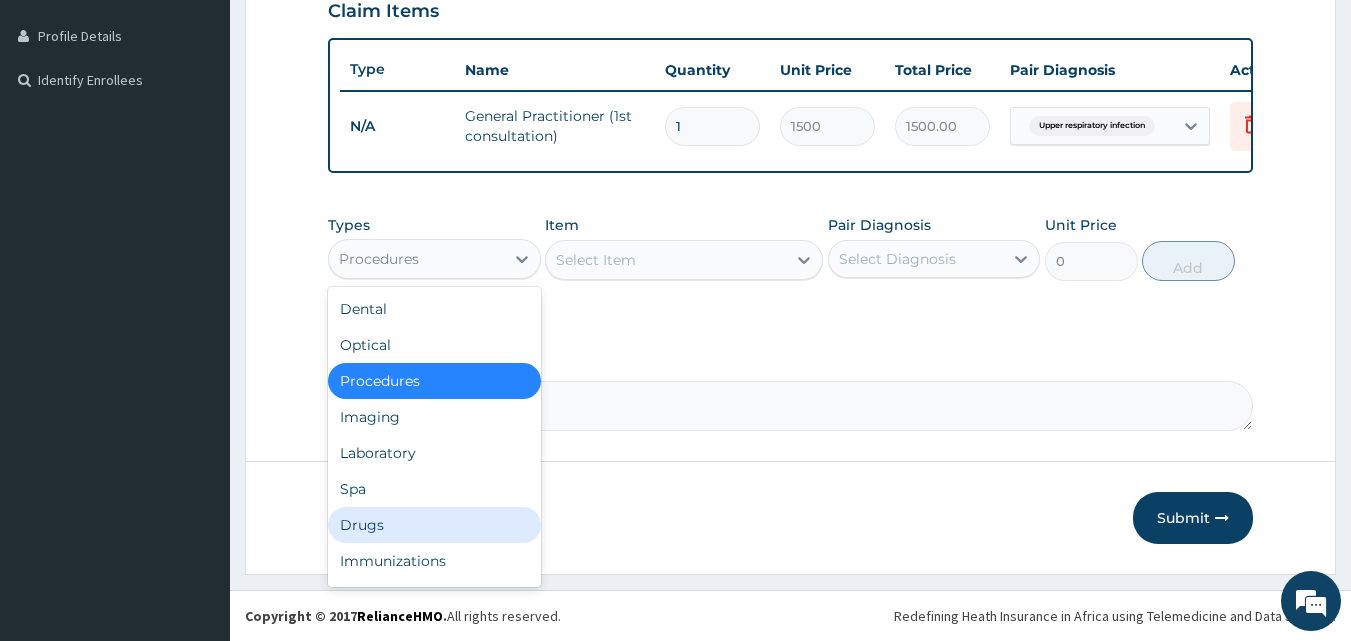 click on "Drugs" at bounding box center (434, 525) 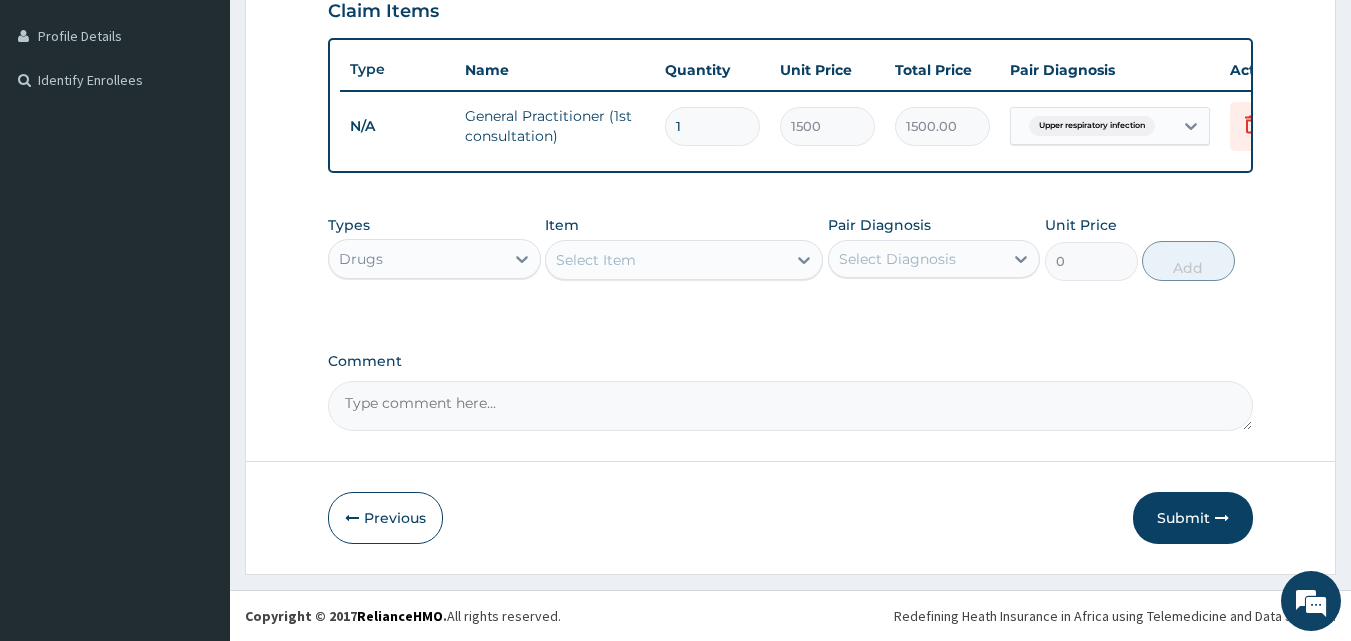 click on "Select Item" at bounding box center [596, 260] 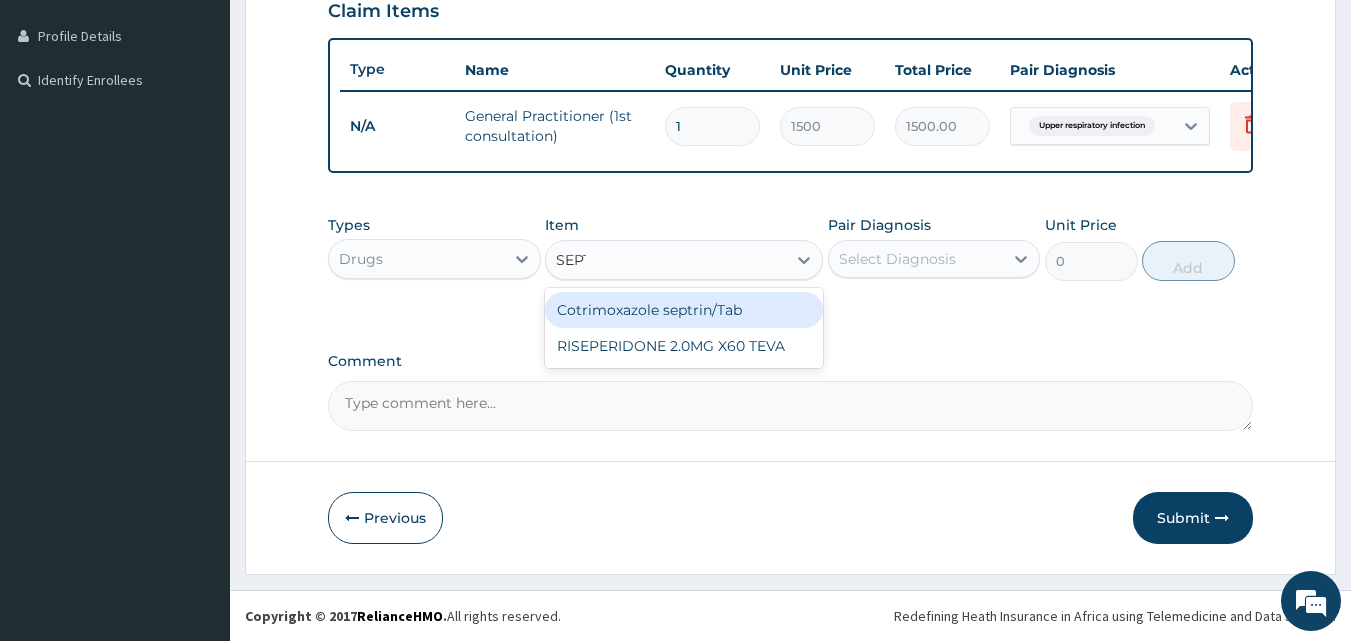 type on "SEPTR" 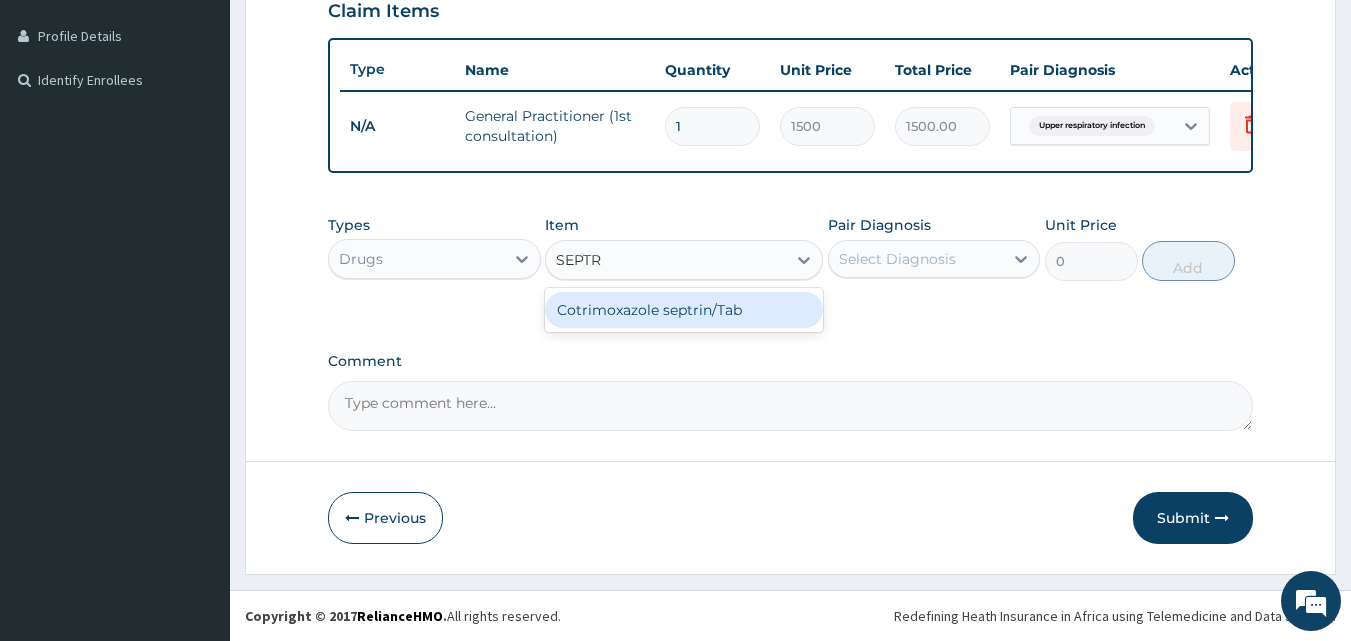 click on "Cotrimoxazole septrin/Tab" at bounding box center [684, 310] 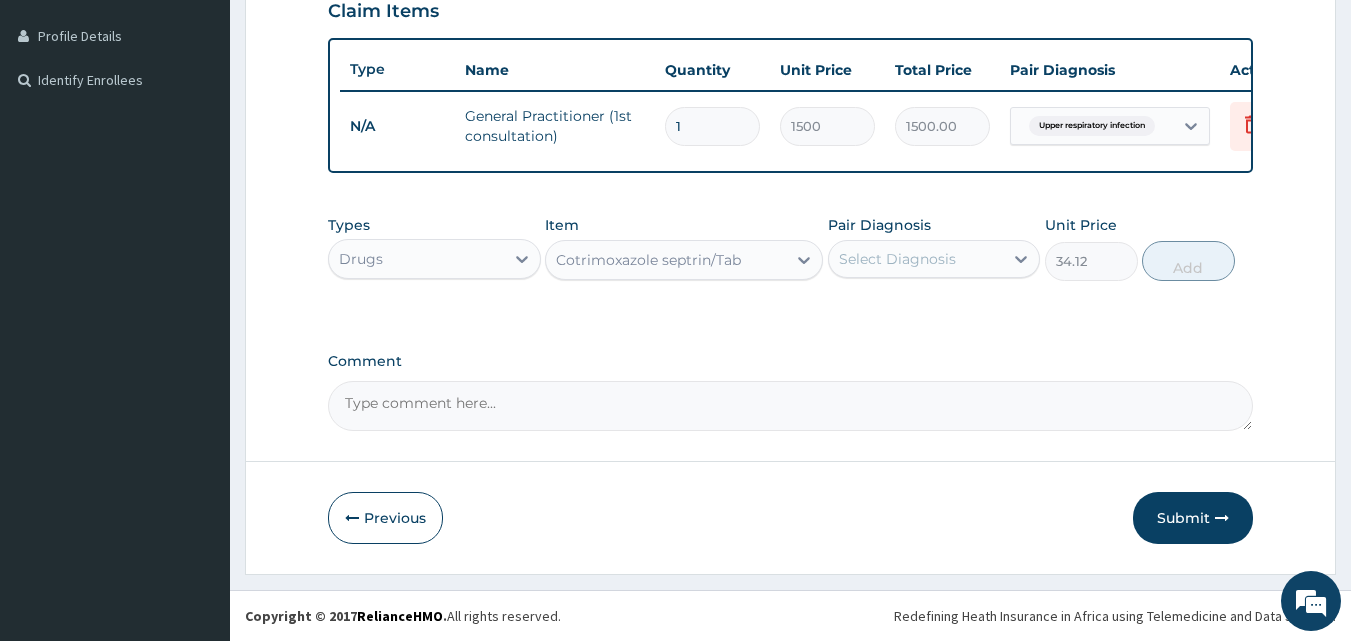 click on "Select Diagnosis" at bounding box center (897, 259) 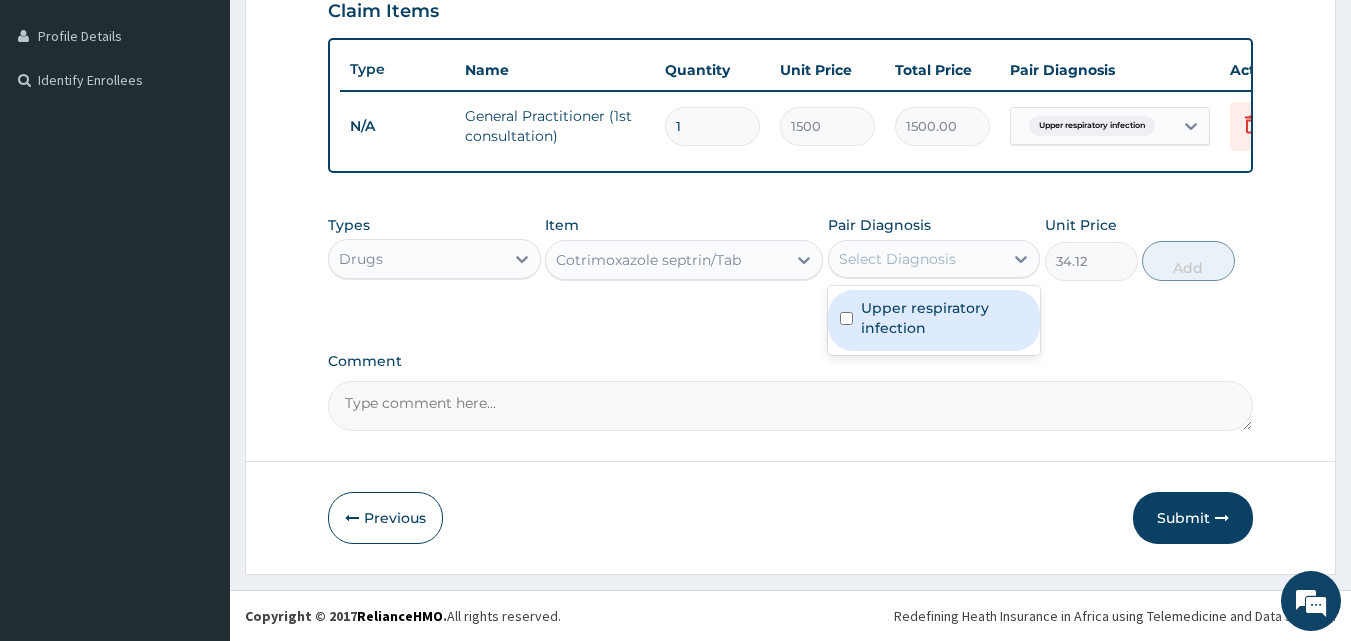 click on "Upper respiratory infection" at bounding box center (945, 318) 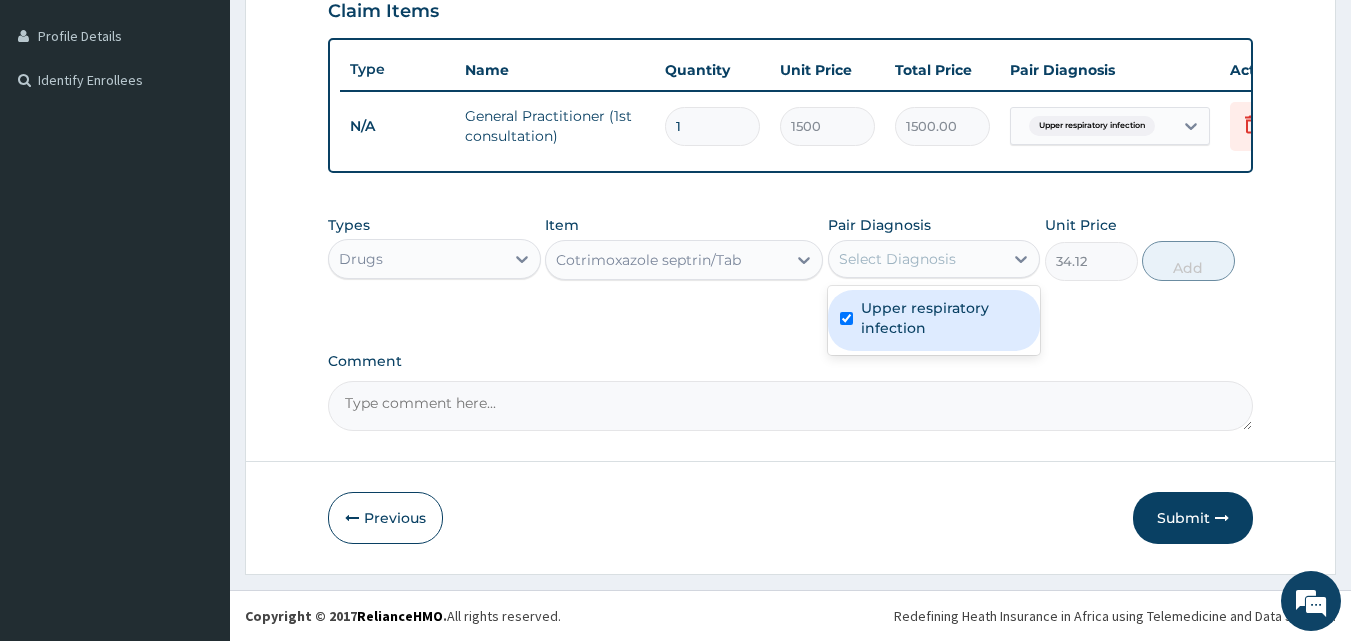 checkbox on "true" 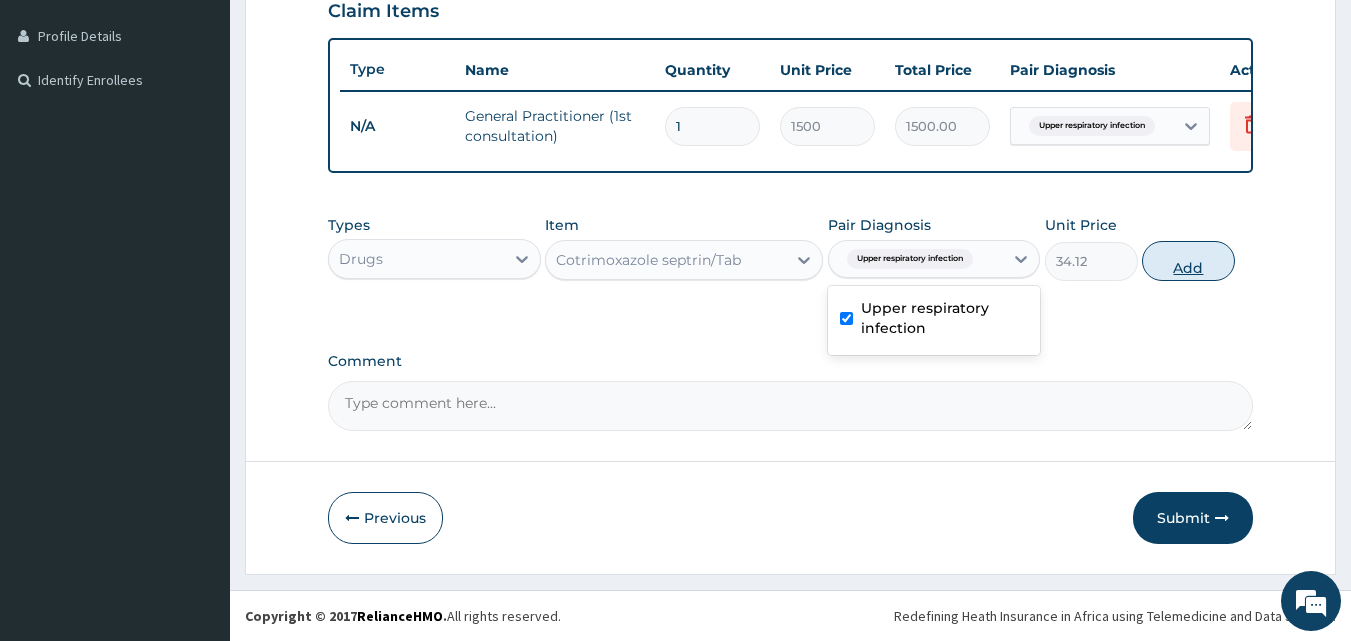 click on "Add" at bounding box center (1188, 261) 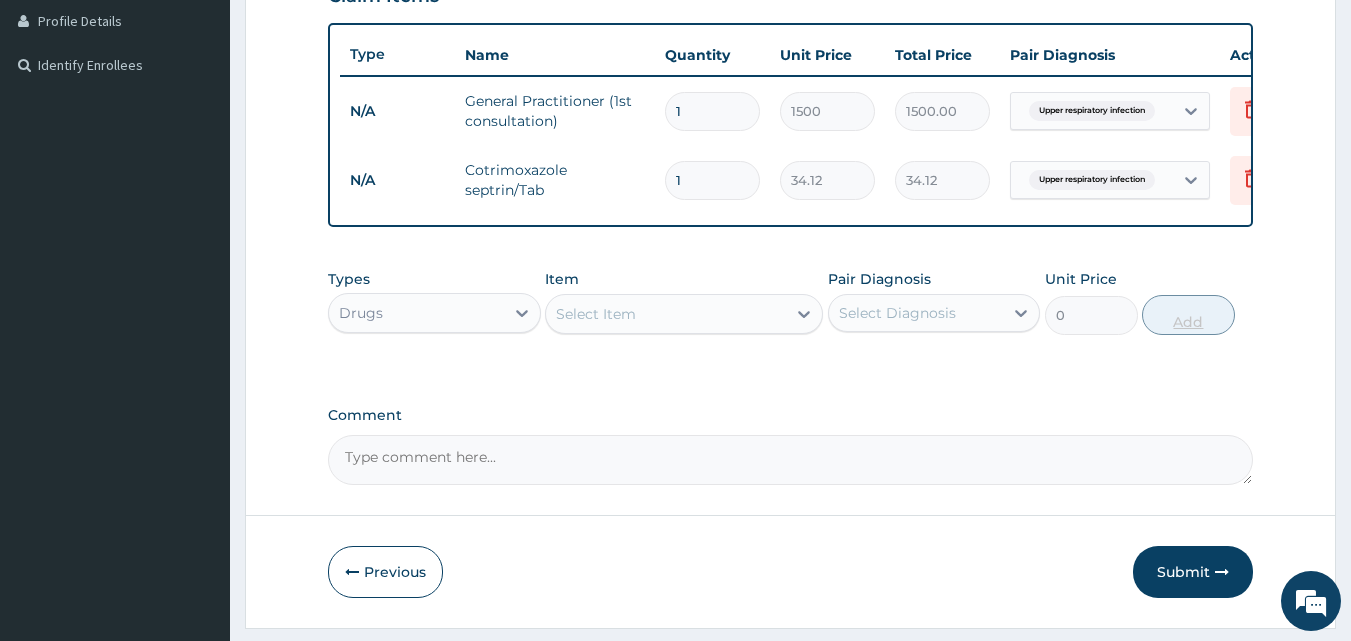 type on "10" 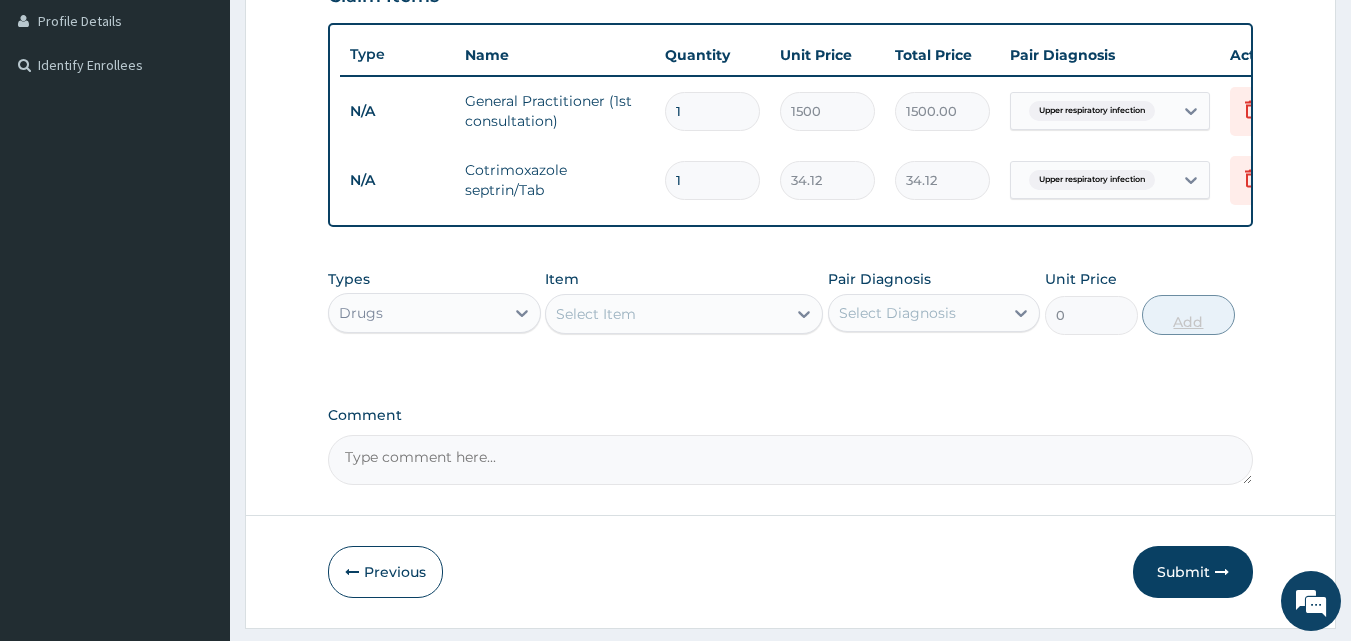 type on "341.20" 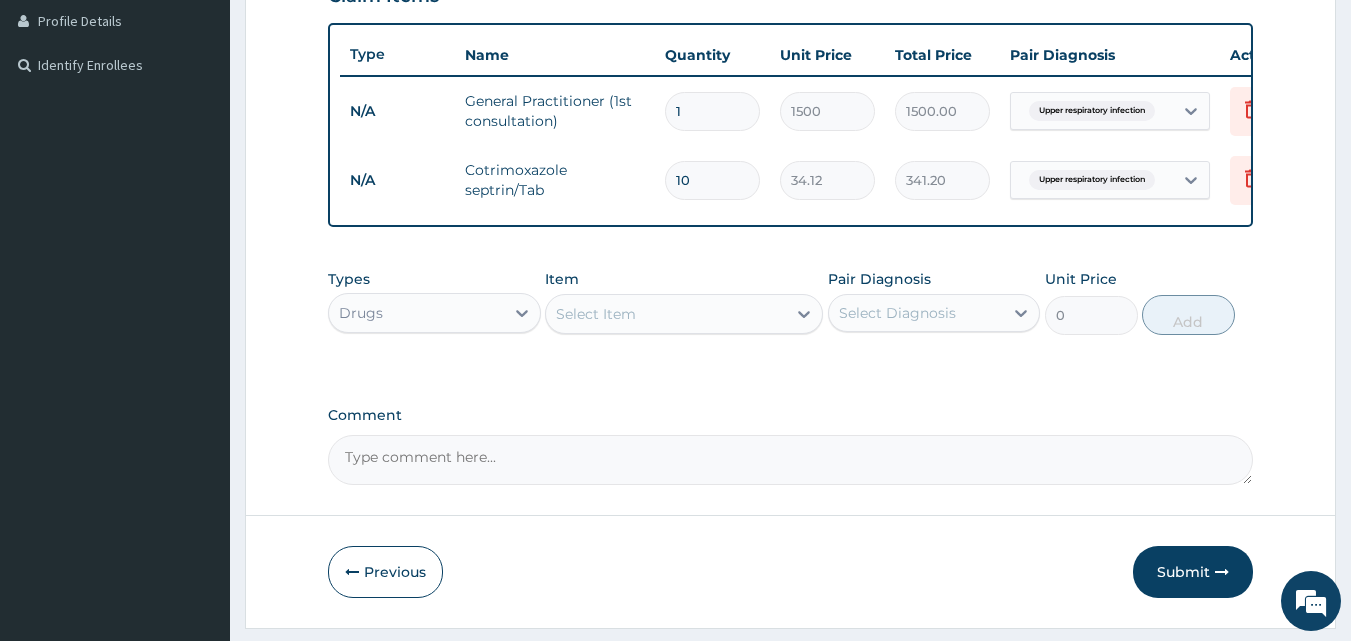 type on "10" 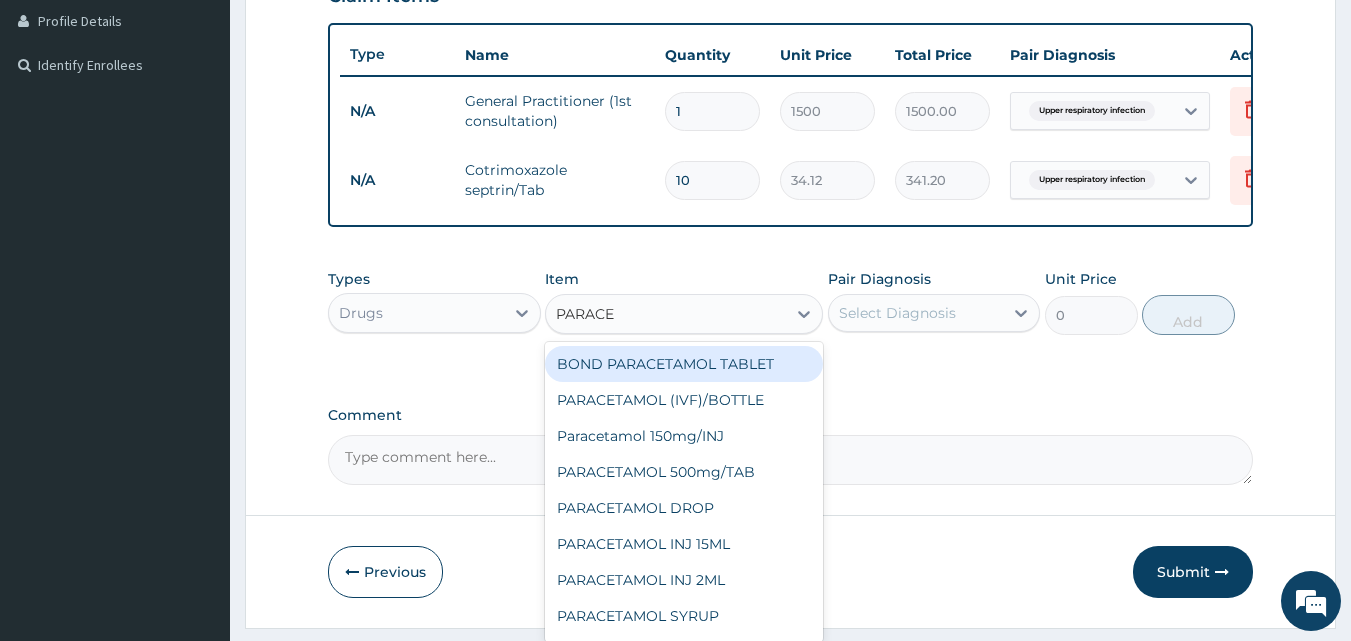 type on "PARACET" 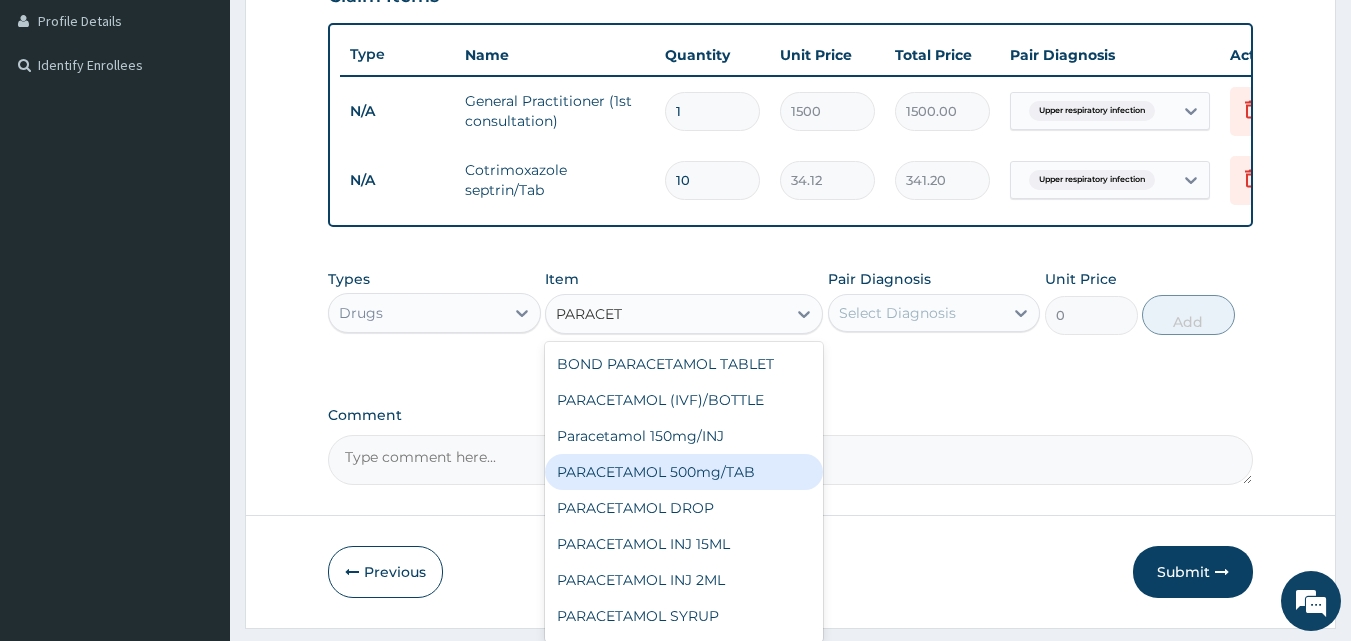 click on "PARACETAMOL 500mg/TAB" at bounding box center [684, 472] 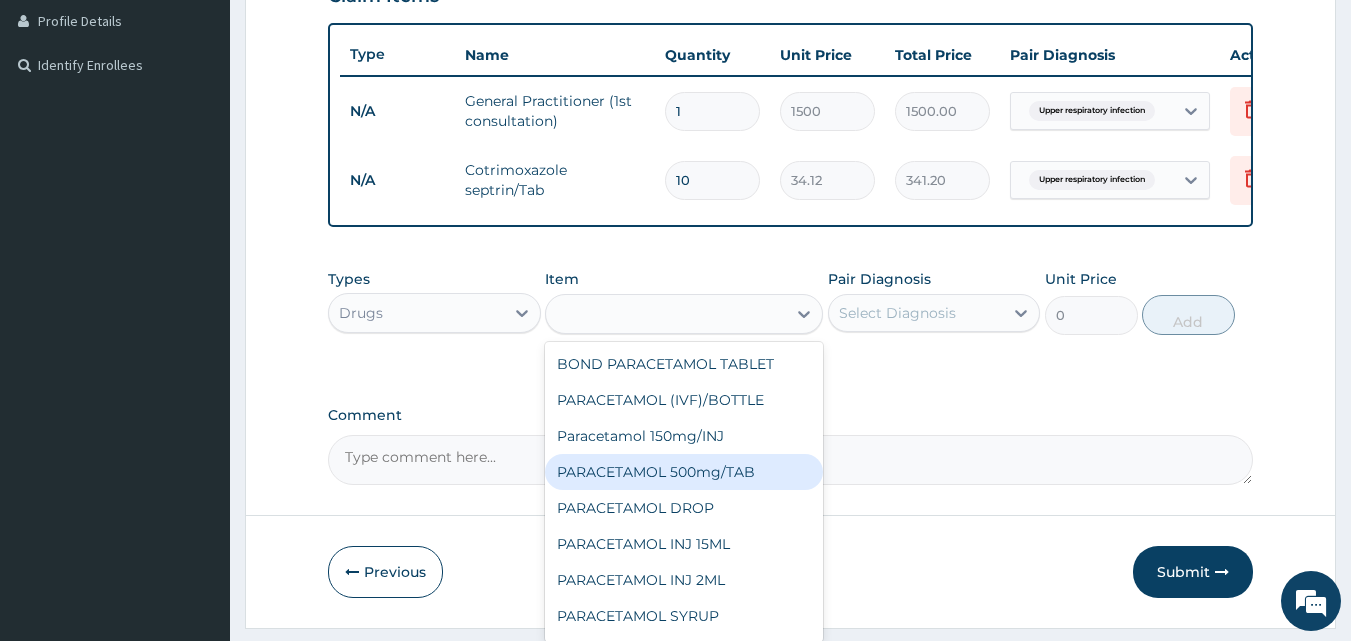 type on "5.25" 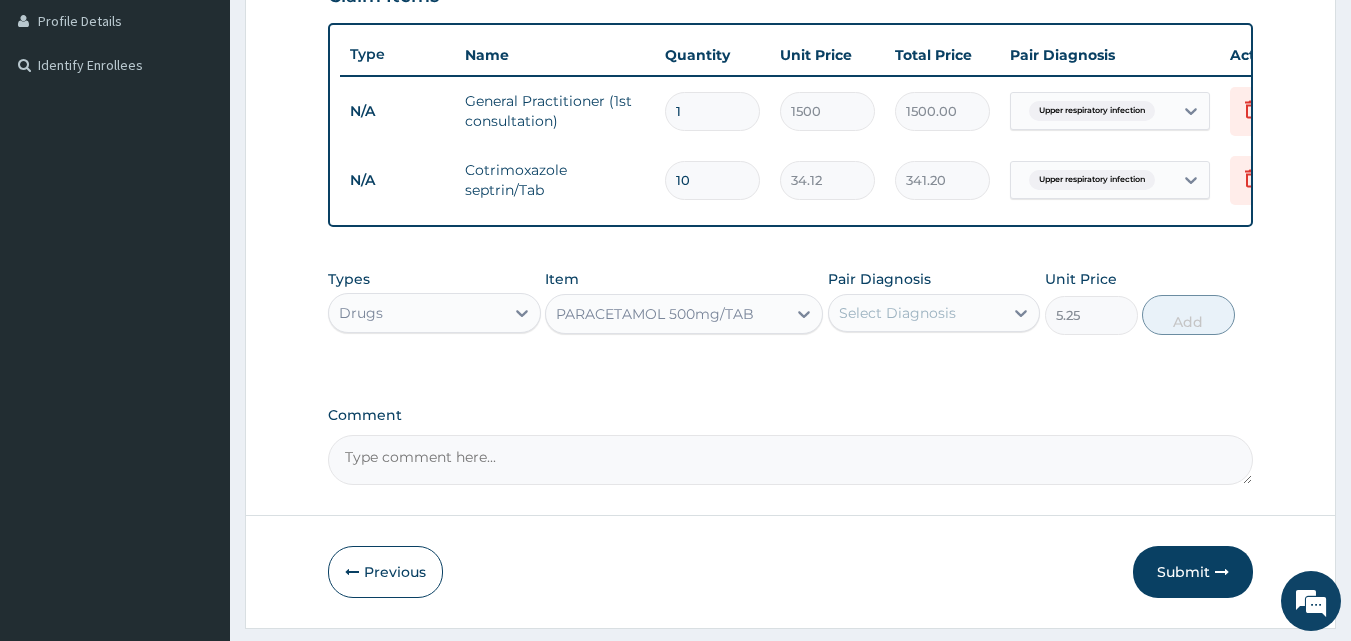 click on "Select Diagnosis" at bounding box center (916, 313) 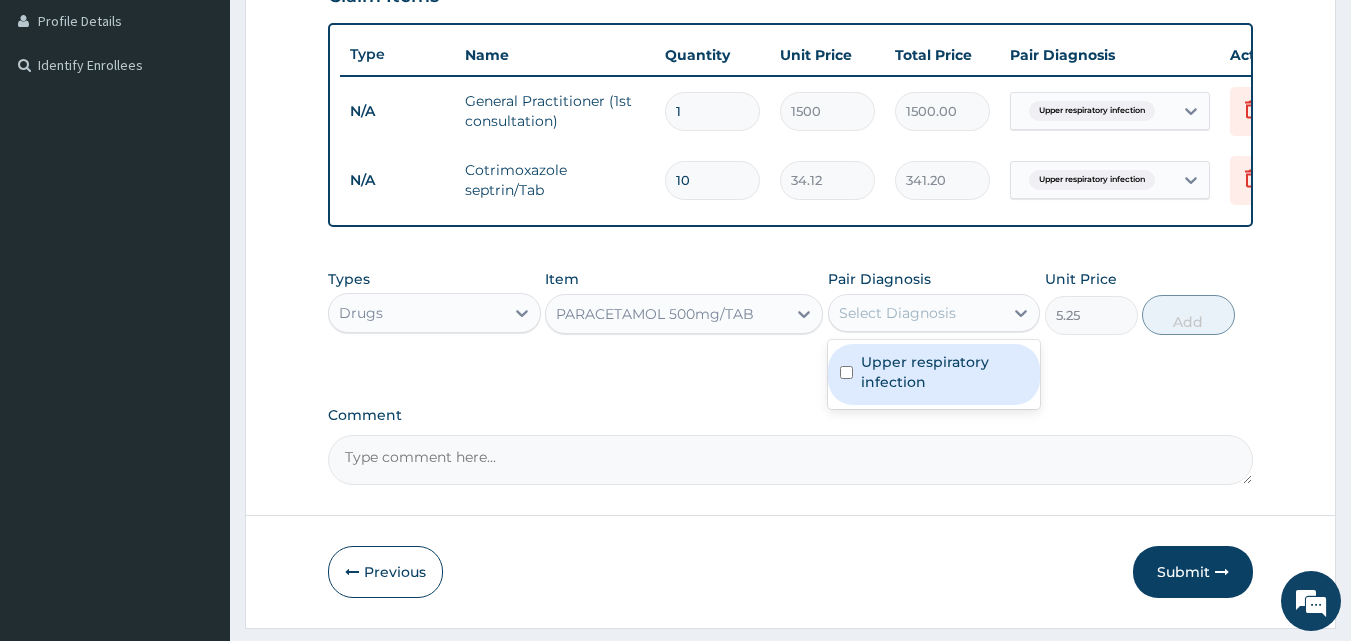 click on "Upper respiratory infection" at bounding box center [945, 372] 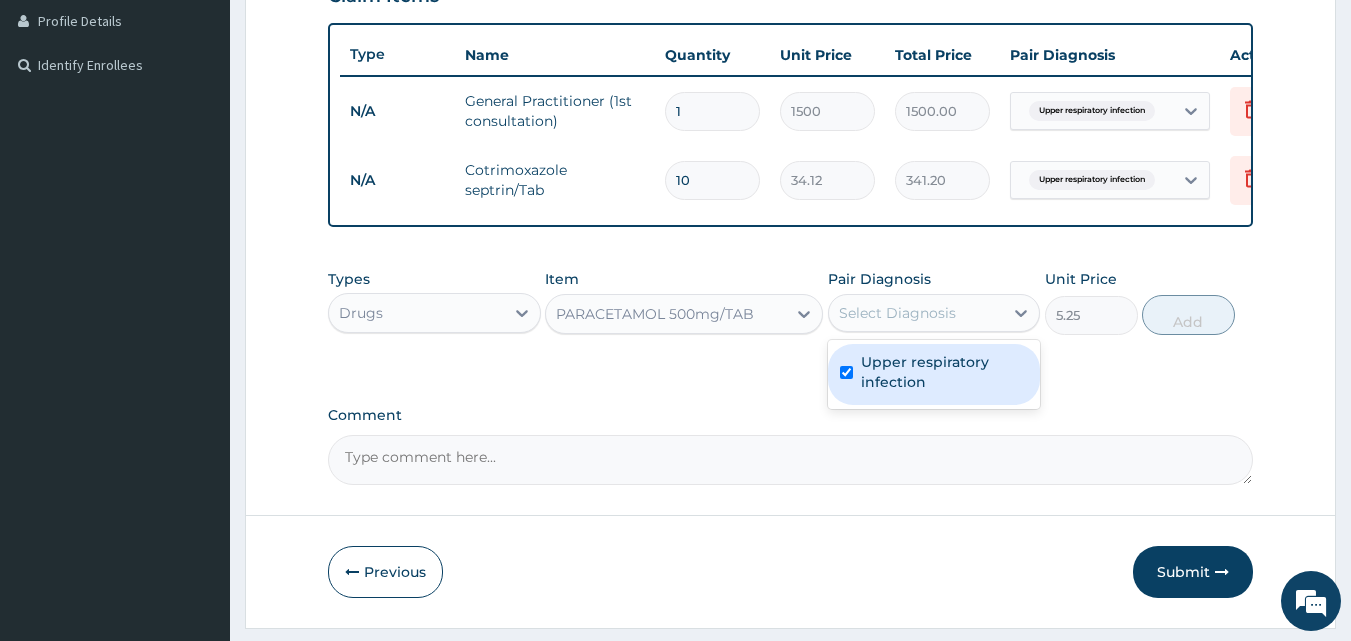 checkbox on "true" 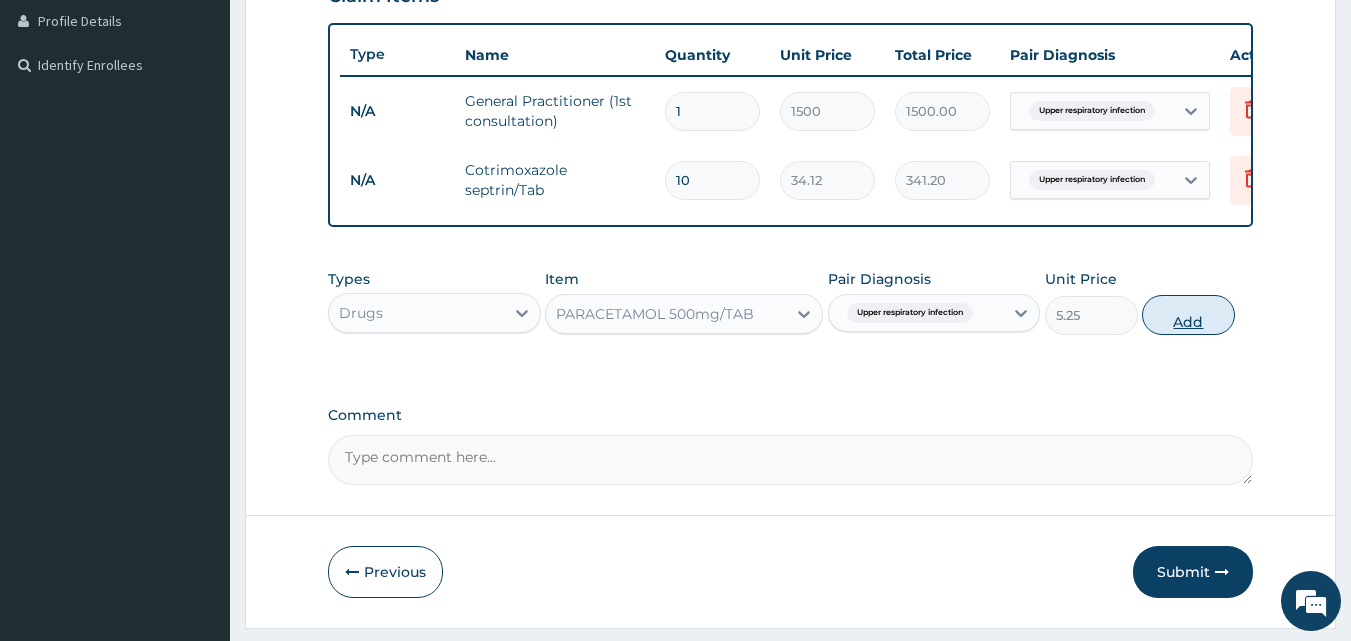 click on "Add" at bounding box center (1188, 315) 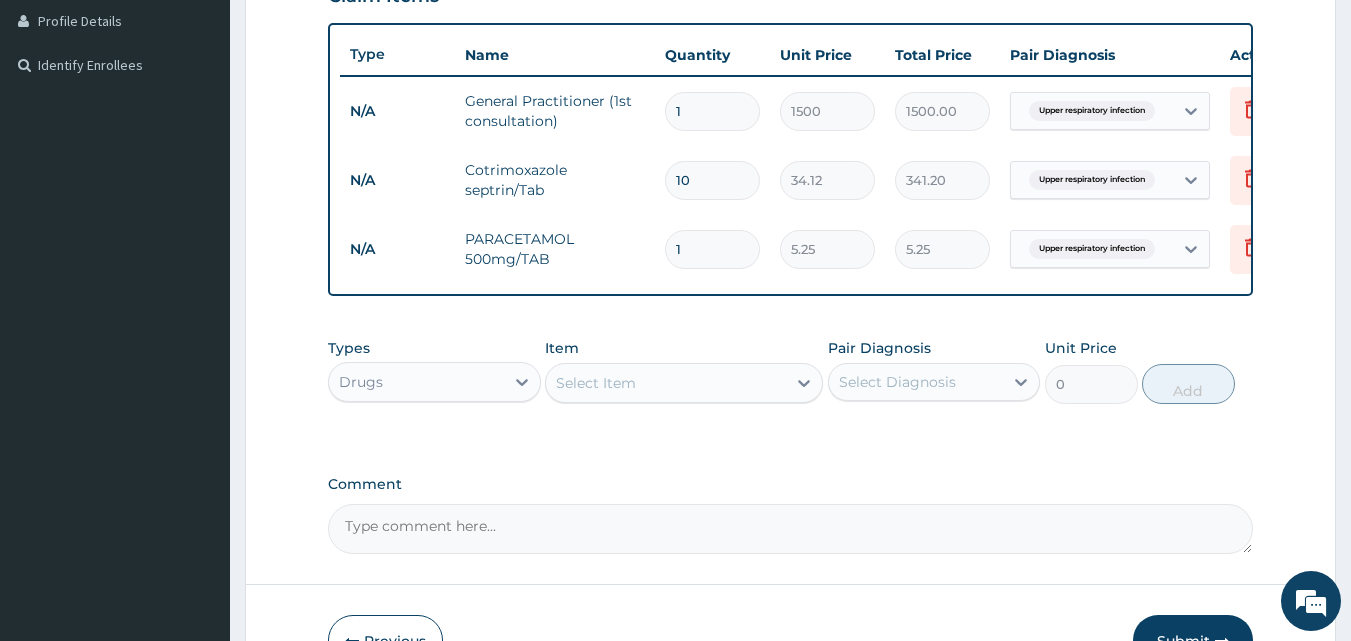 type 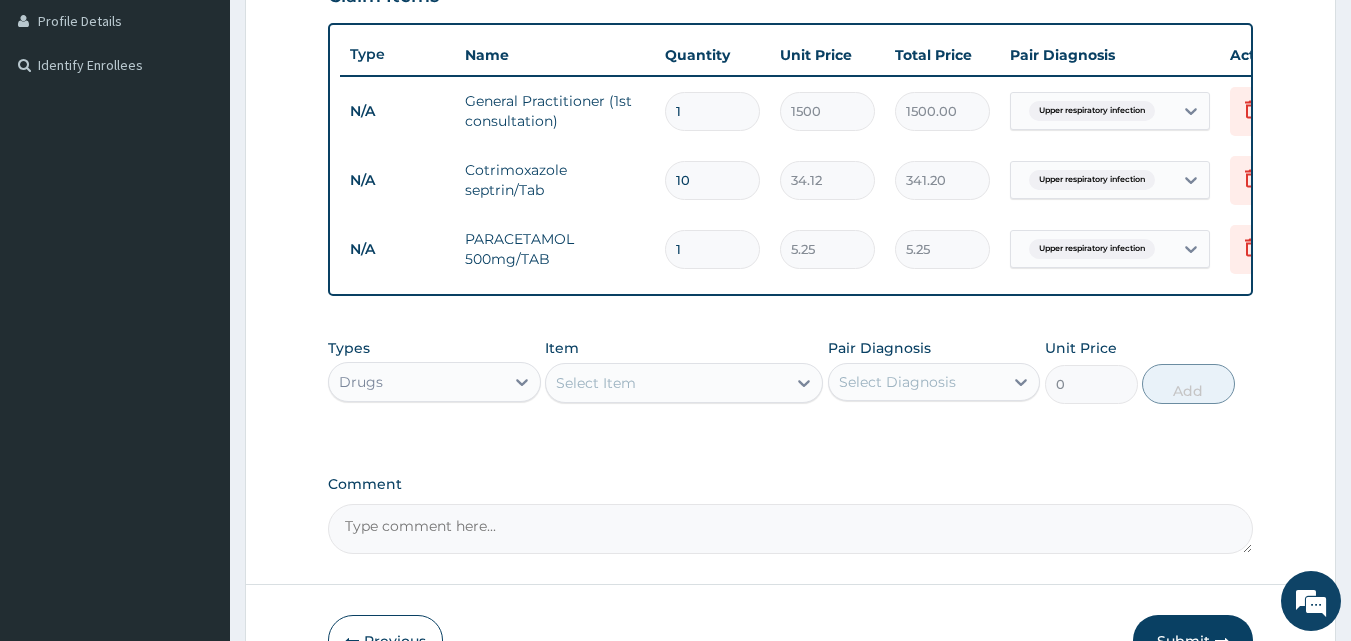 type on "0.00" 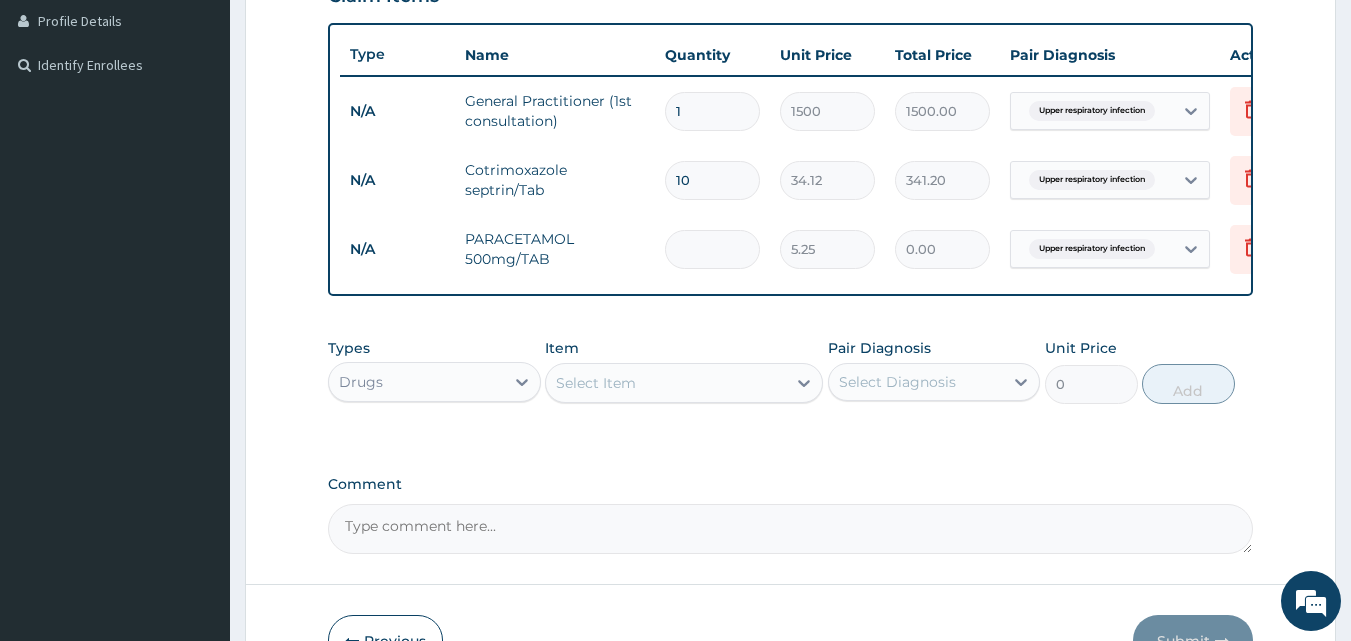 type on "3" 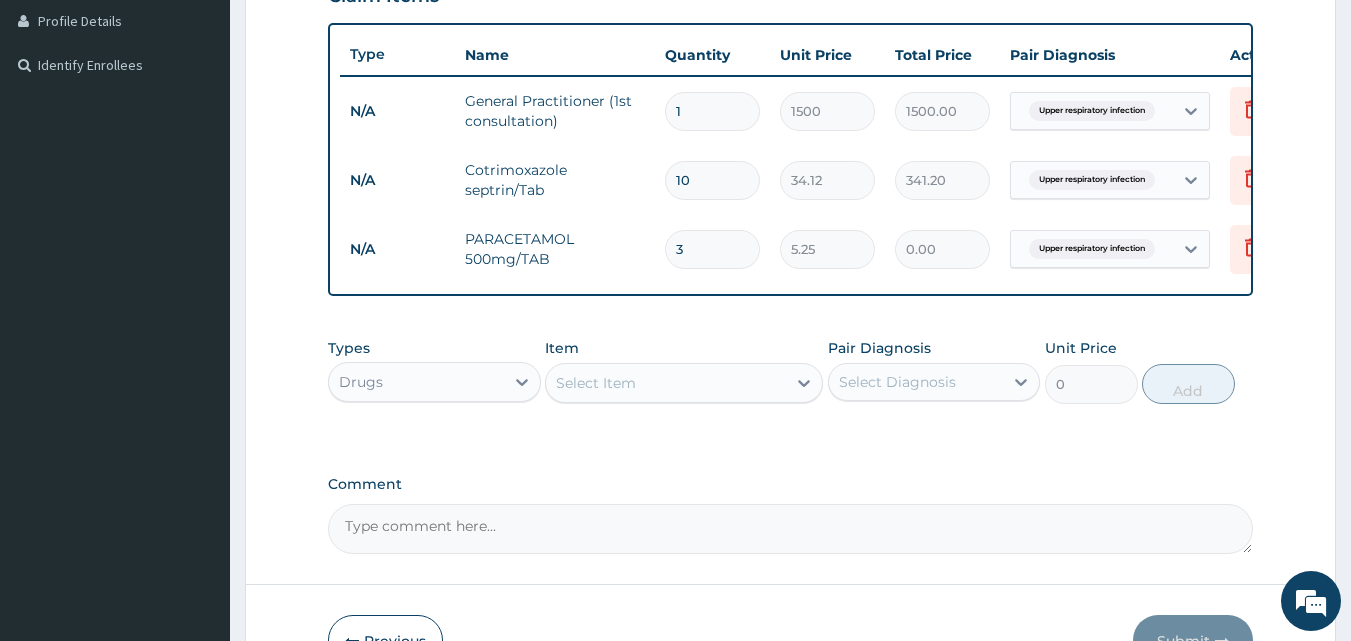 type on "15.75" 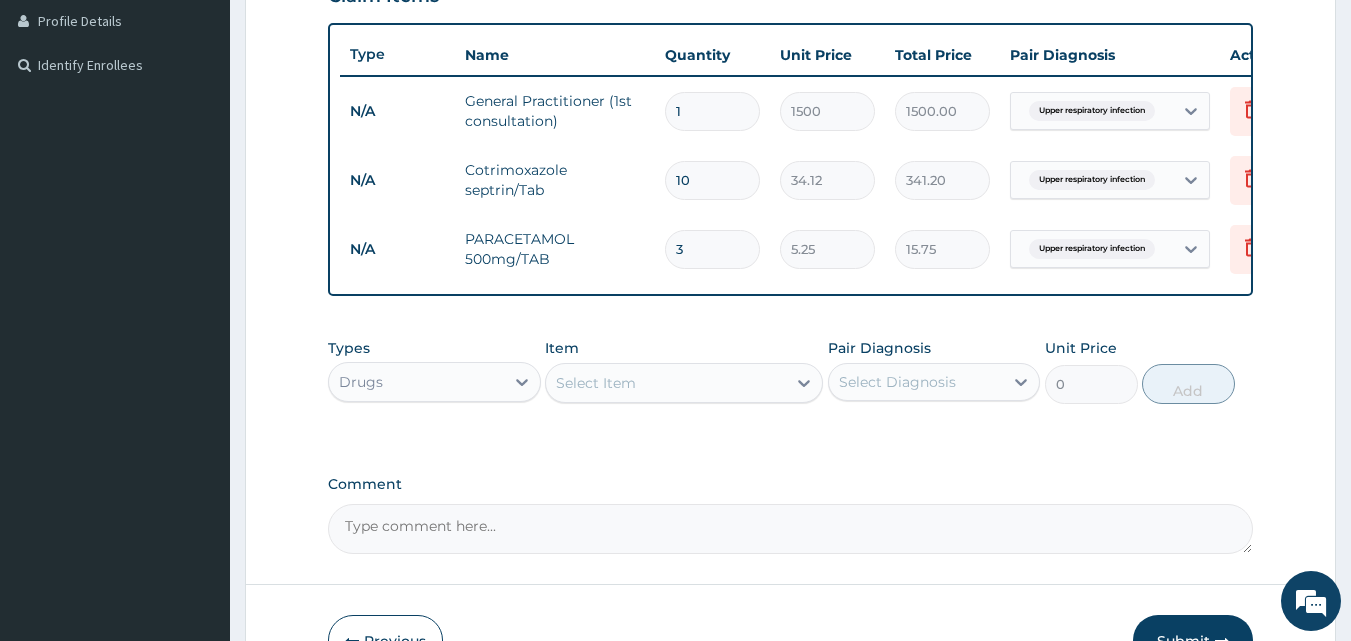 type on "30" 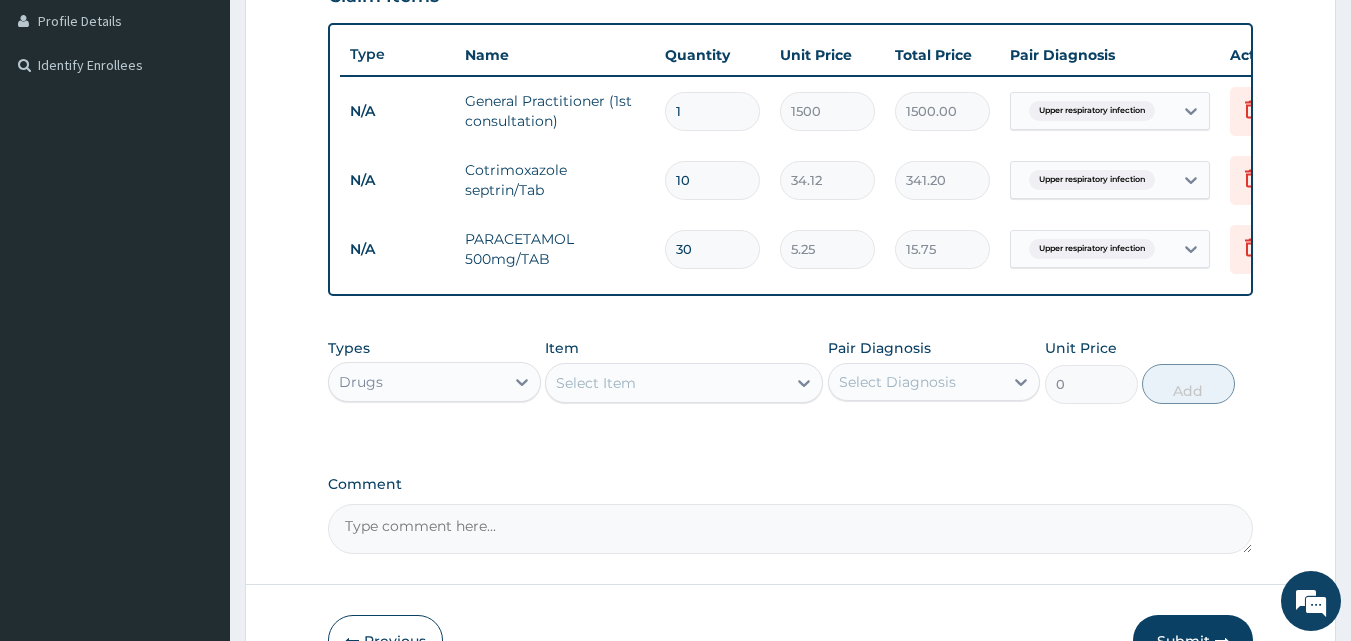 type on "157.50" 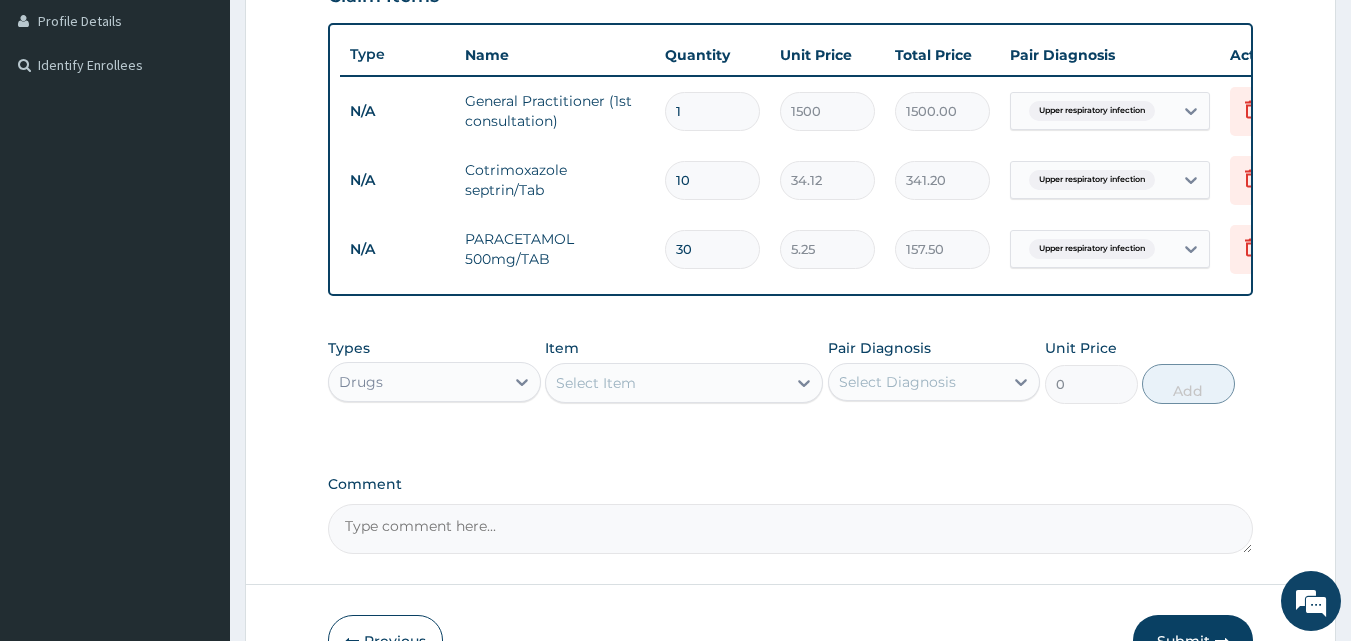 type on "30" 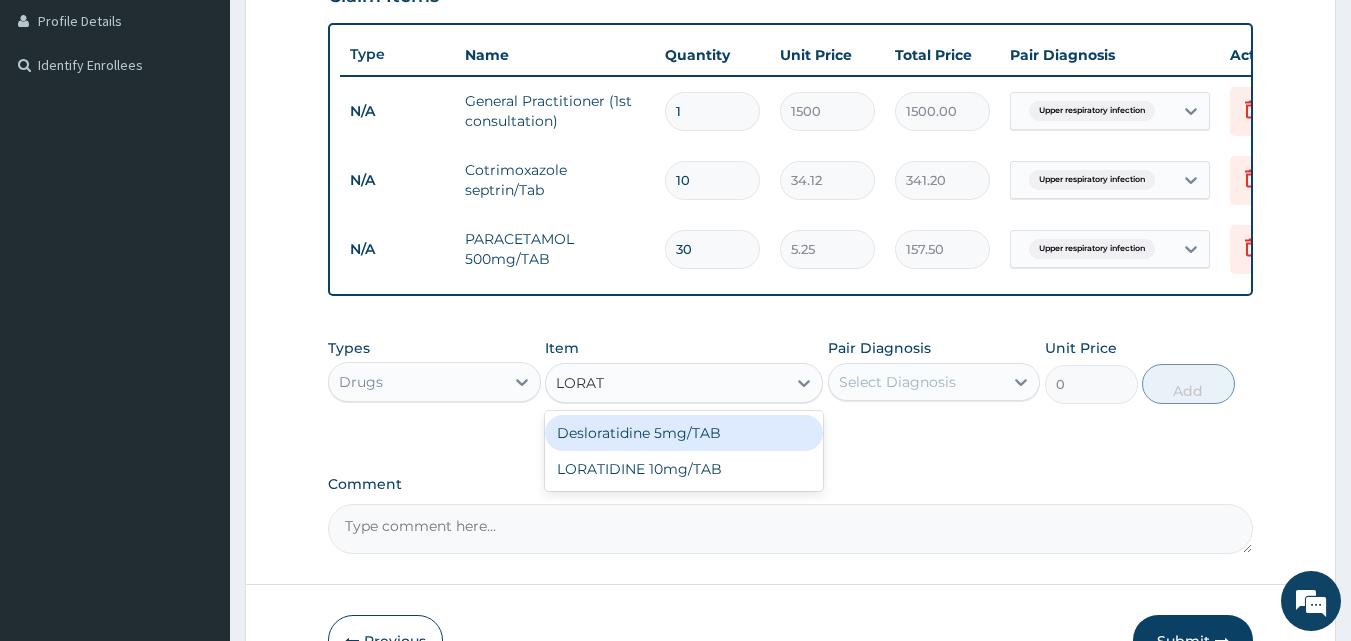 type on "LORATI" 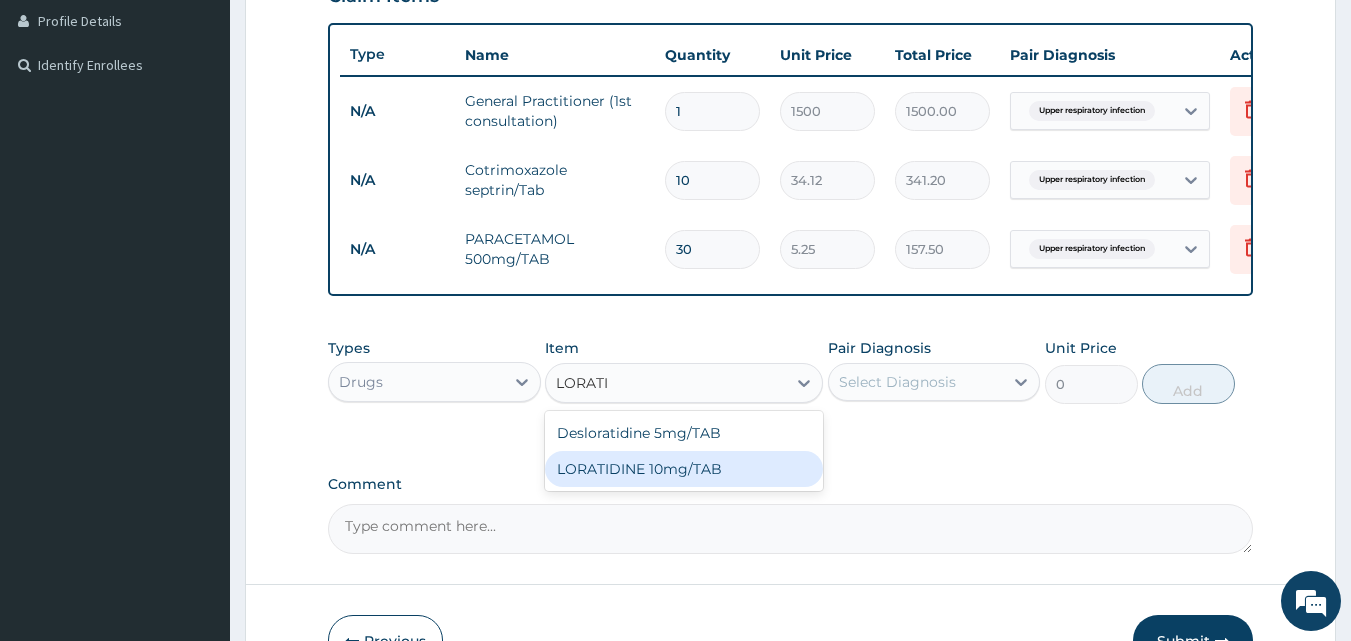 click on "LORATIDINE 10mg/TAB" at bounding box center (684, 469) 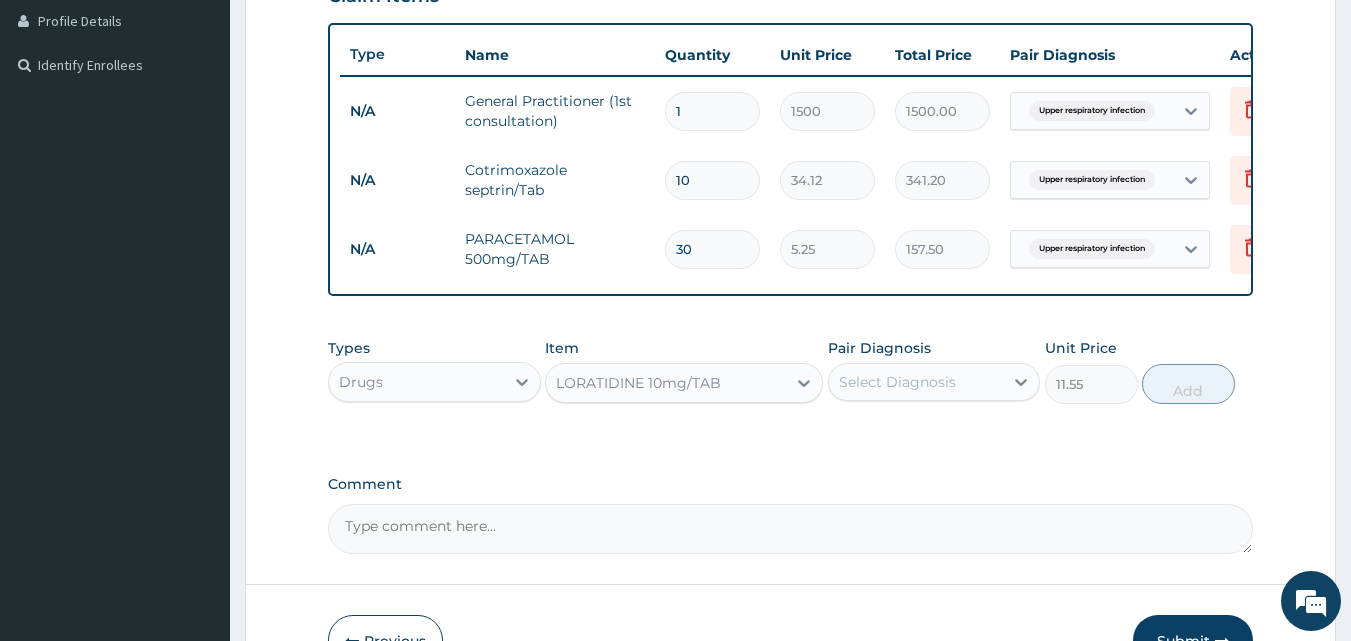 click on "Select Diagnosis" at bounding box center (897, 382) 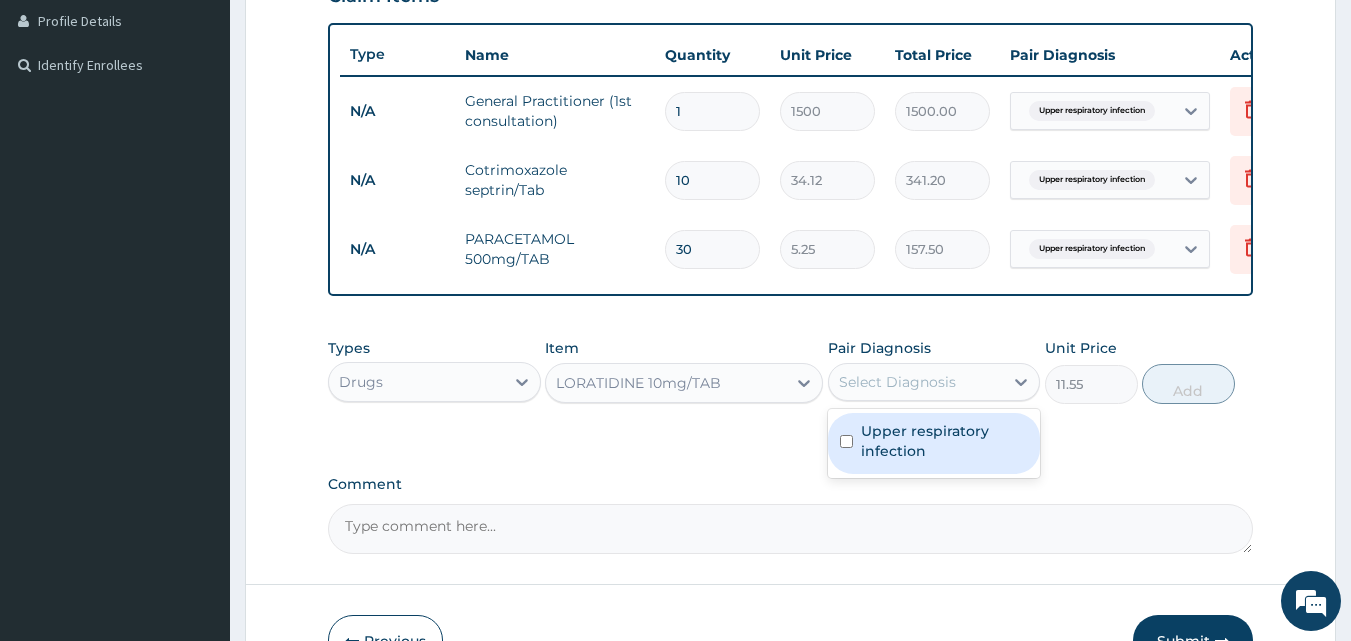 click on "Upper respiratory infection" at bounding box center (945, 441) 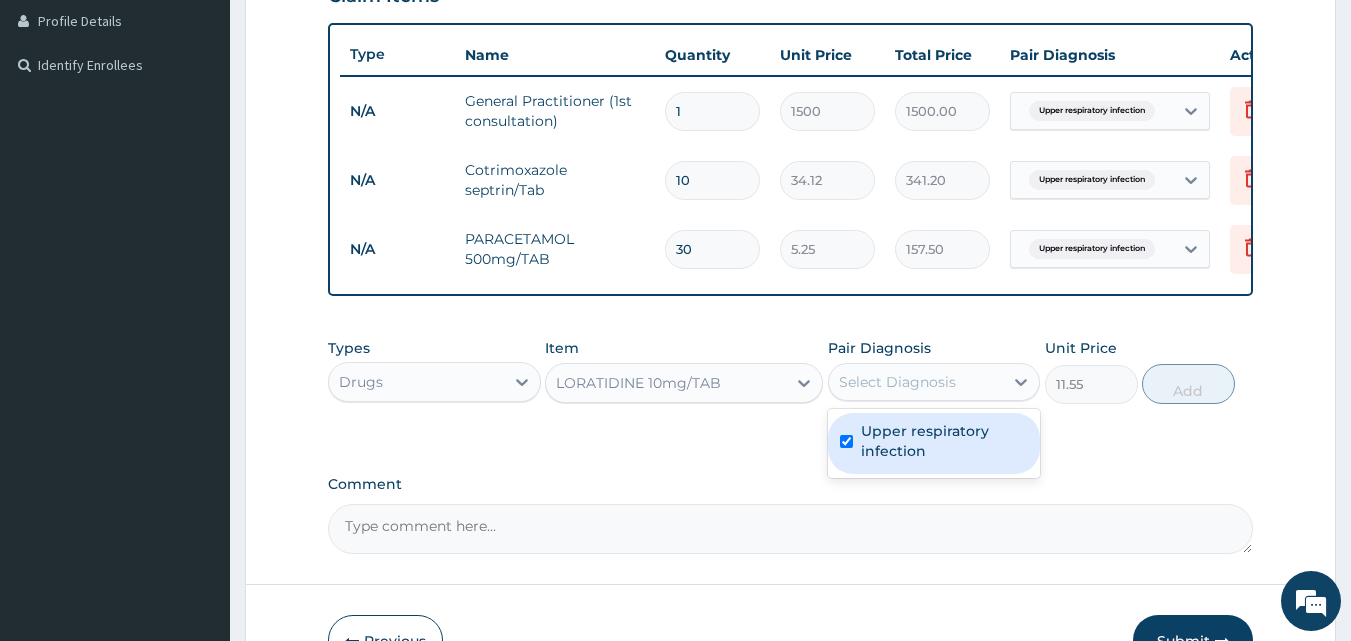 checkbox on "true" 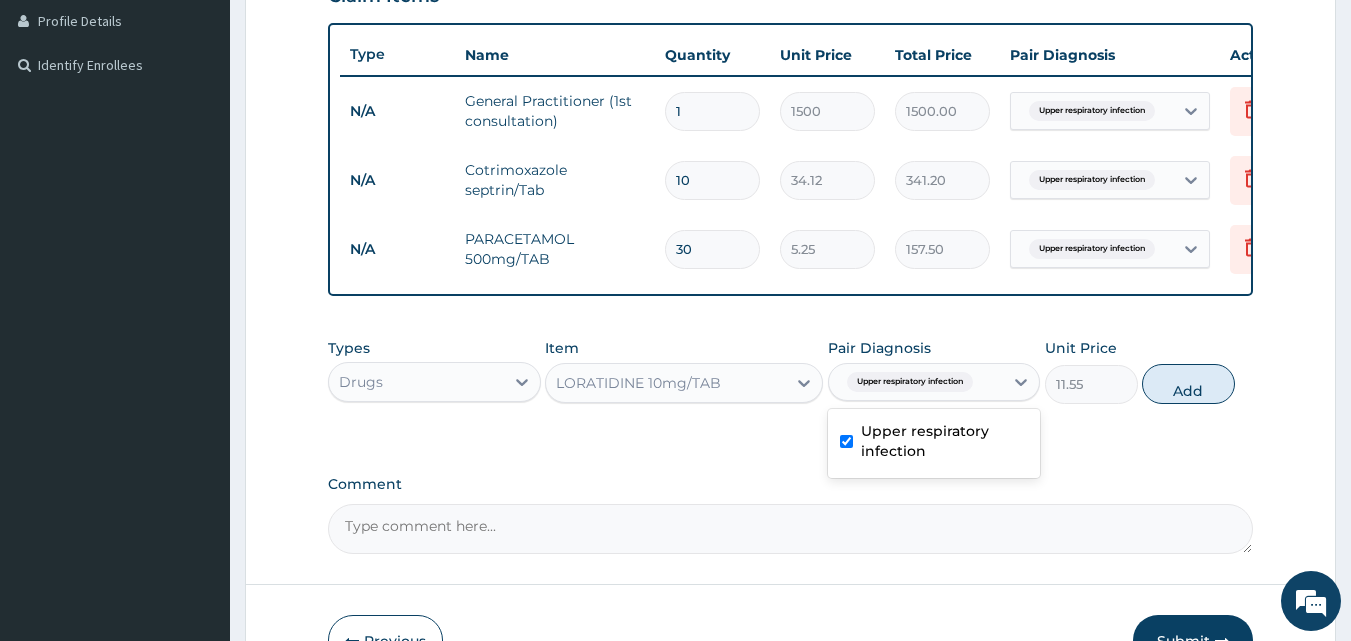 click on "Add" at bounding box center (1188, 384) 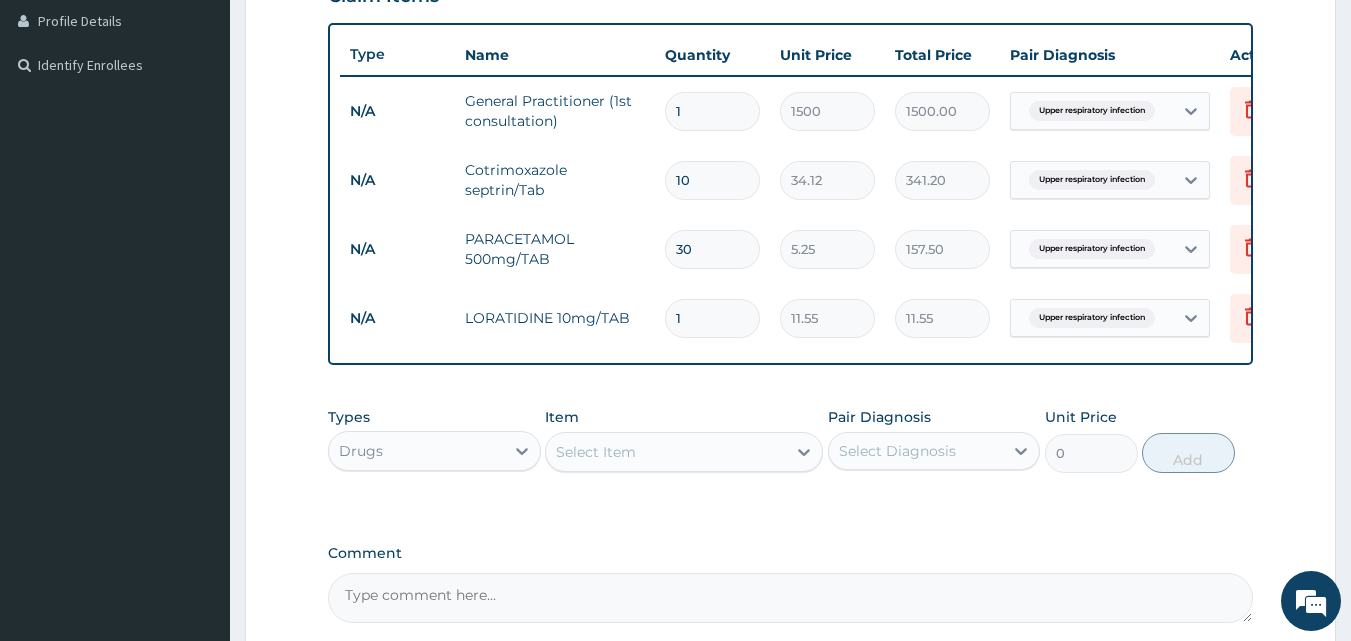type on "10" 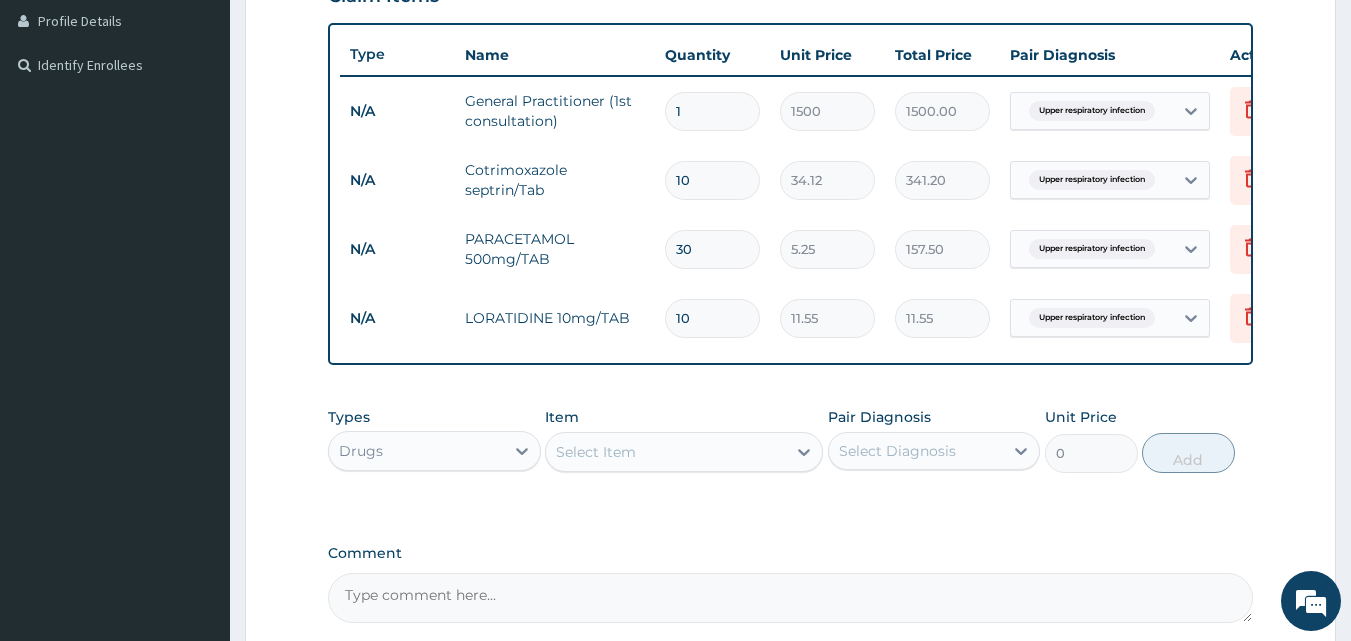 type on "115.50" 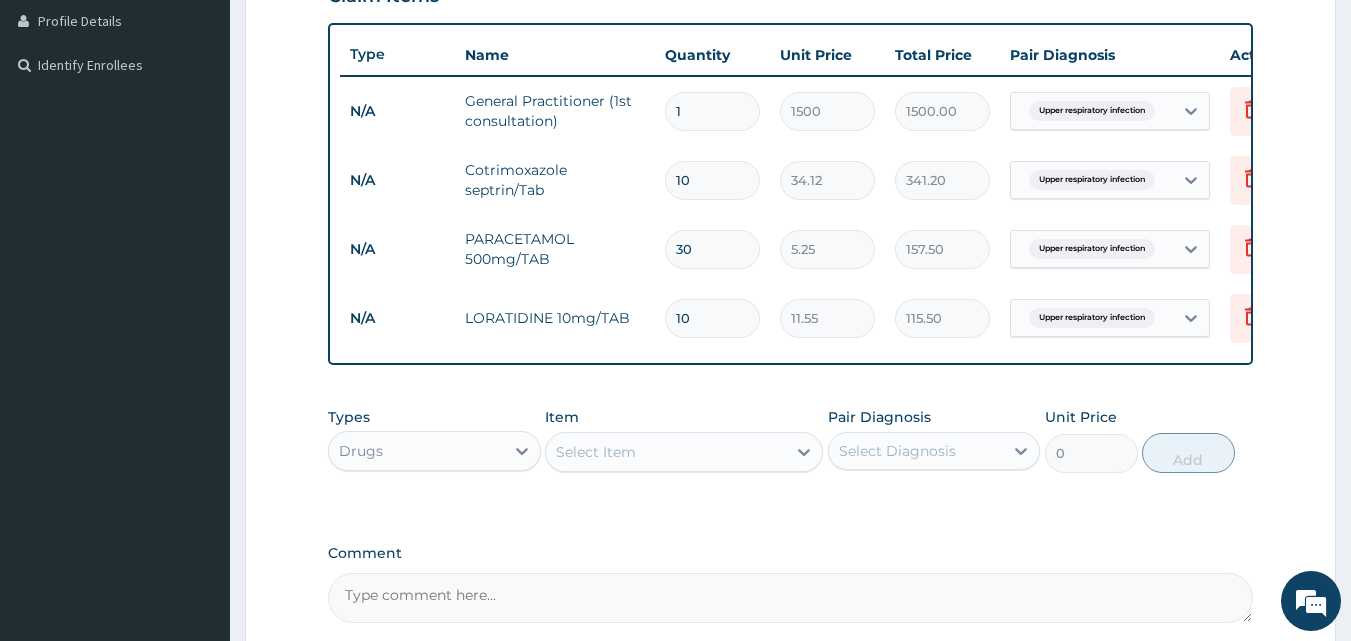type on "10" 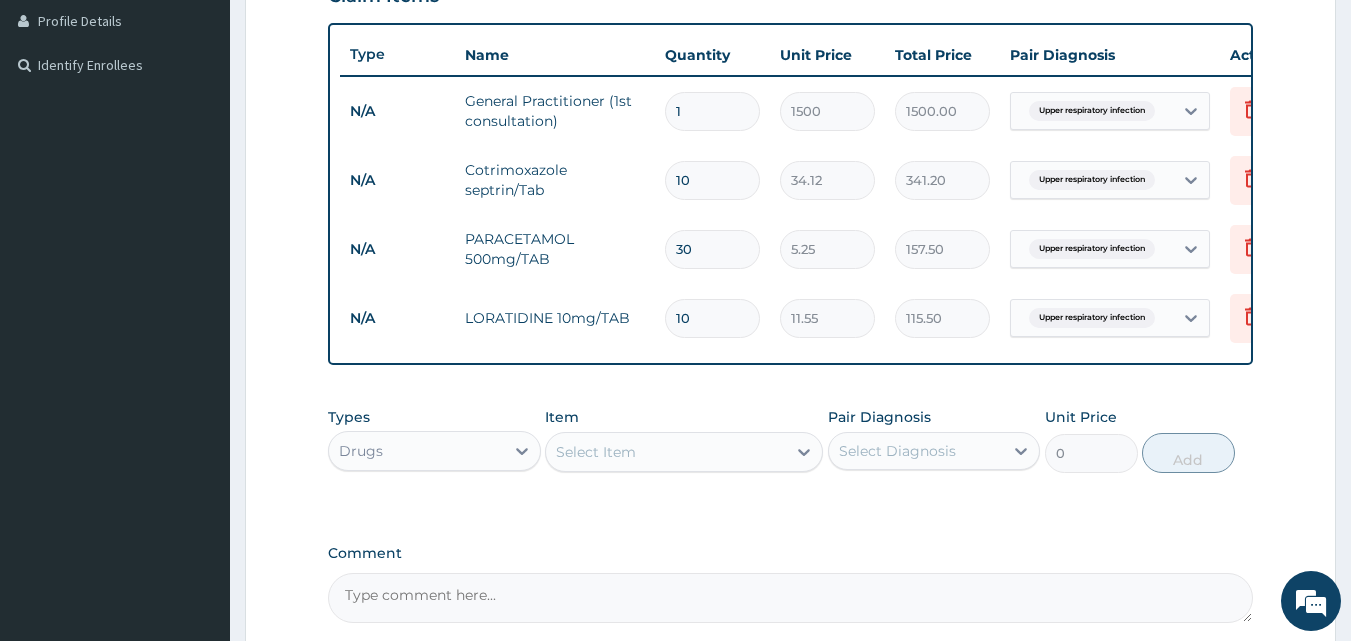 click on "Select Item" at bounding box center (666, 452) 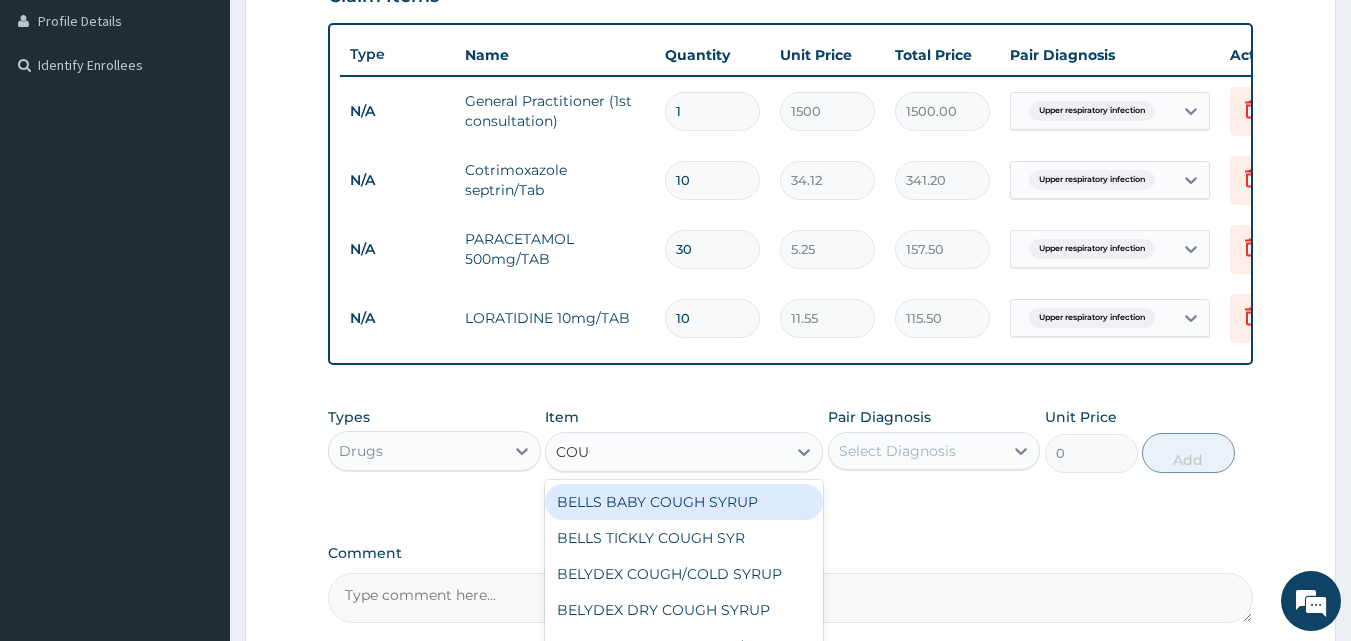 type on "COUGH" 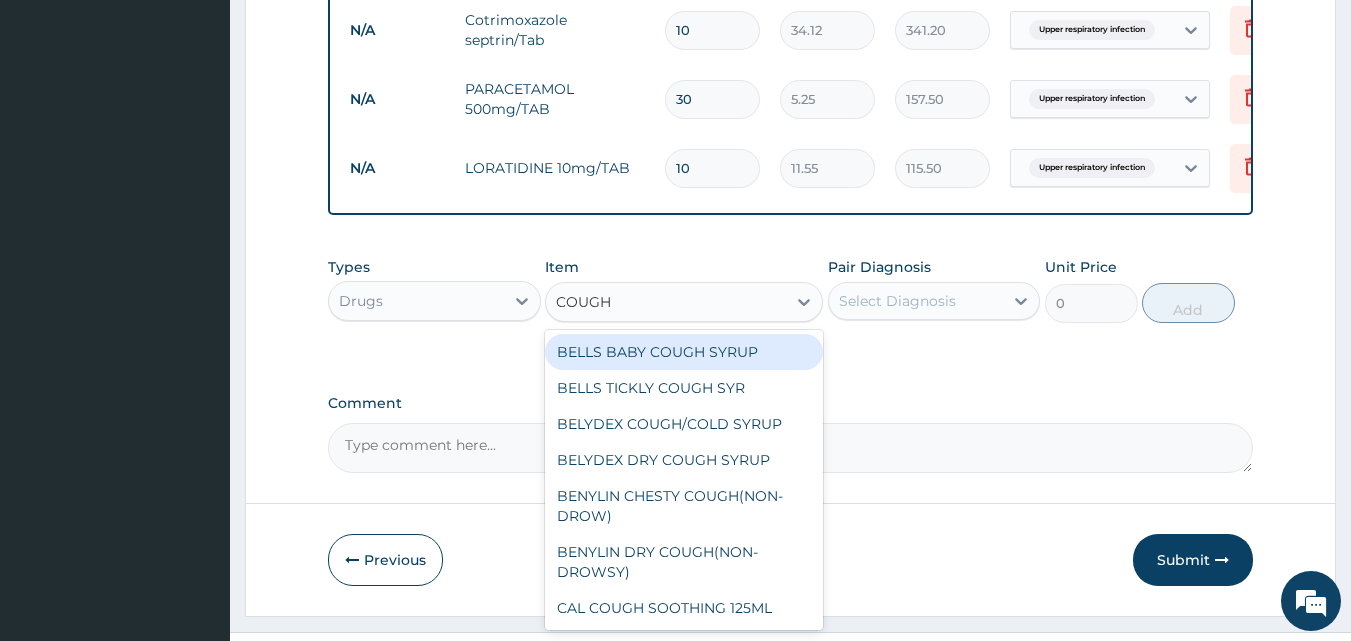 scroll, scrollTop: 712, scrollLeft: 0, axis: vertical 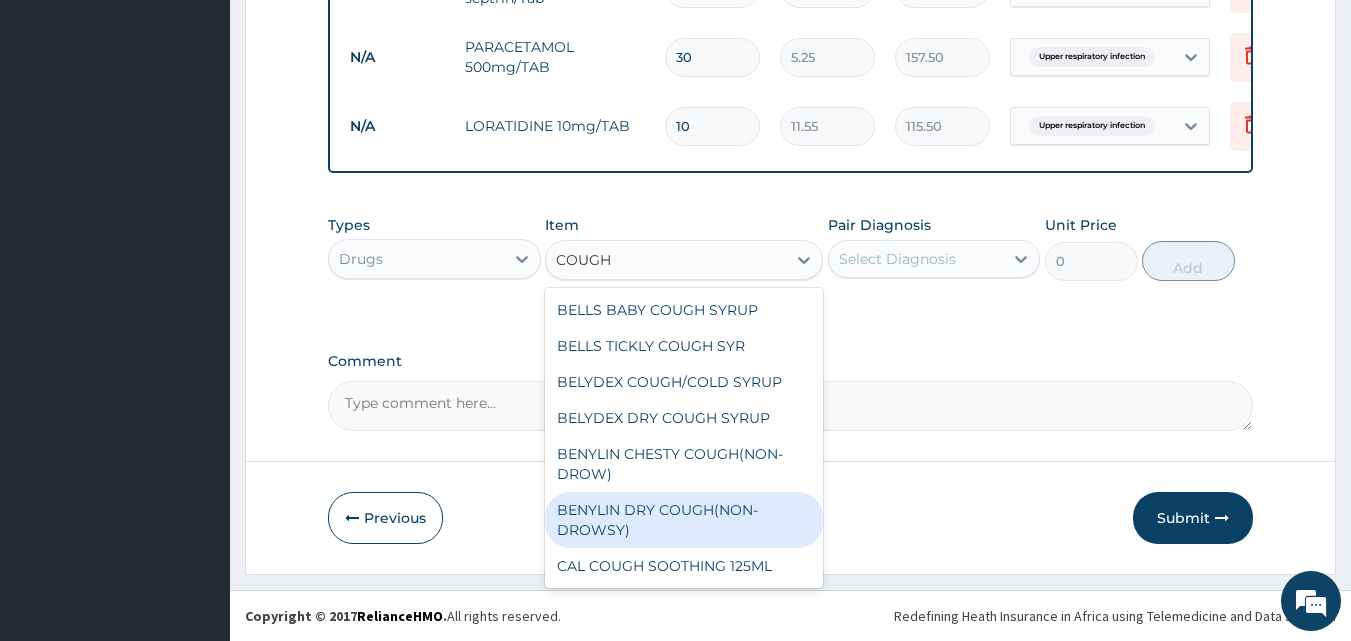 click on "BENYLIN DRY COUGH(NON-DROWSY)" at bounding box center [684, 520] 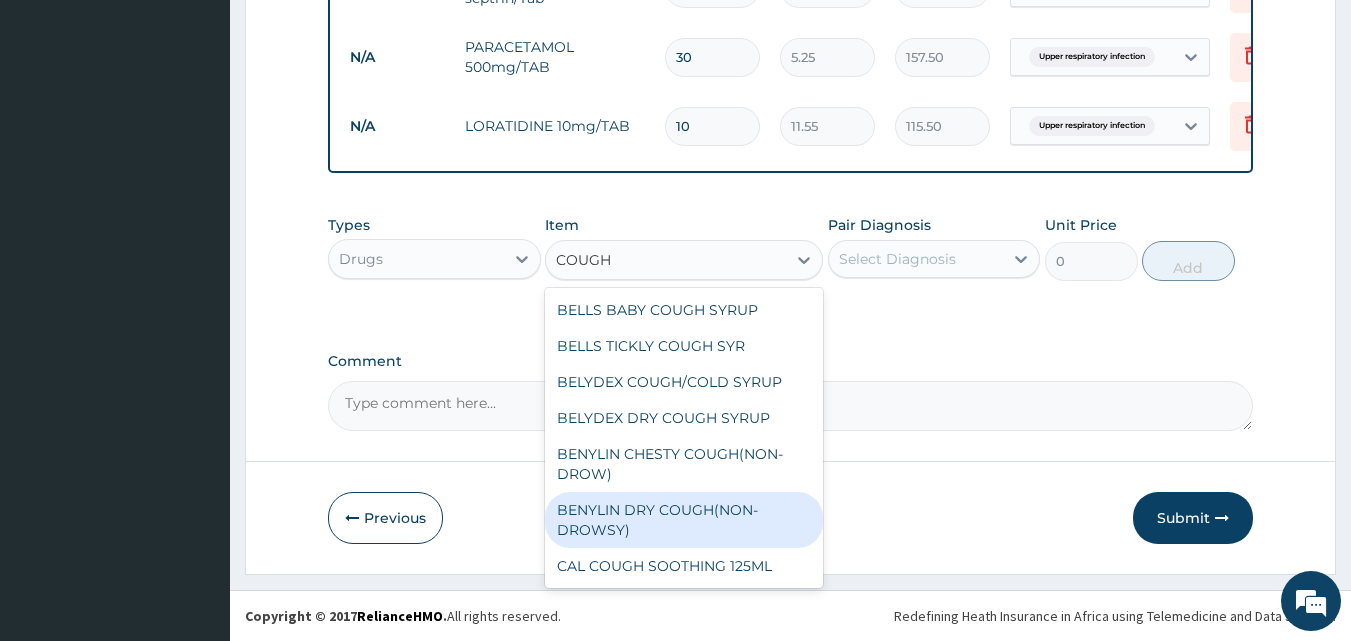 type 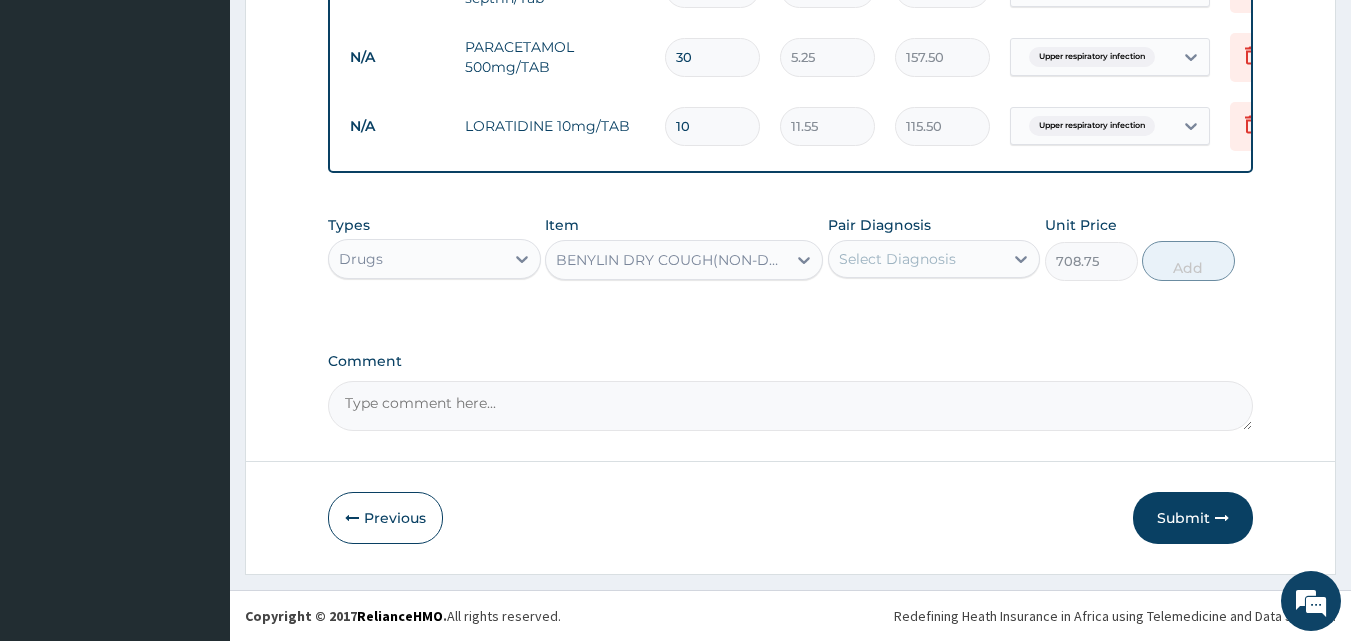click on "Select Diagnosis" at bounding box center (897, 259) 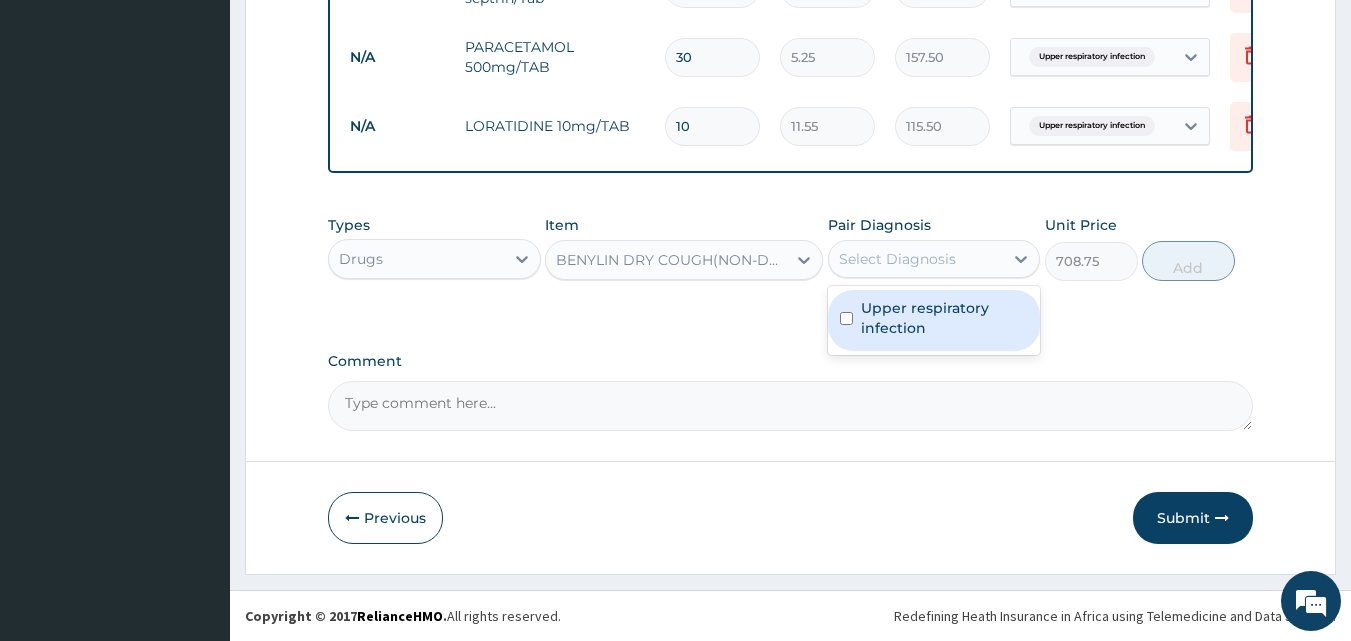 drag, startPoint x: 926, startPoint y: 325, endPoint x: 1004, endPoint y: 310, distance: 79.429214 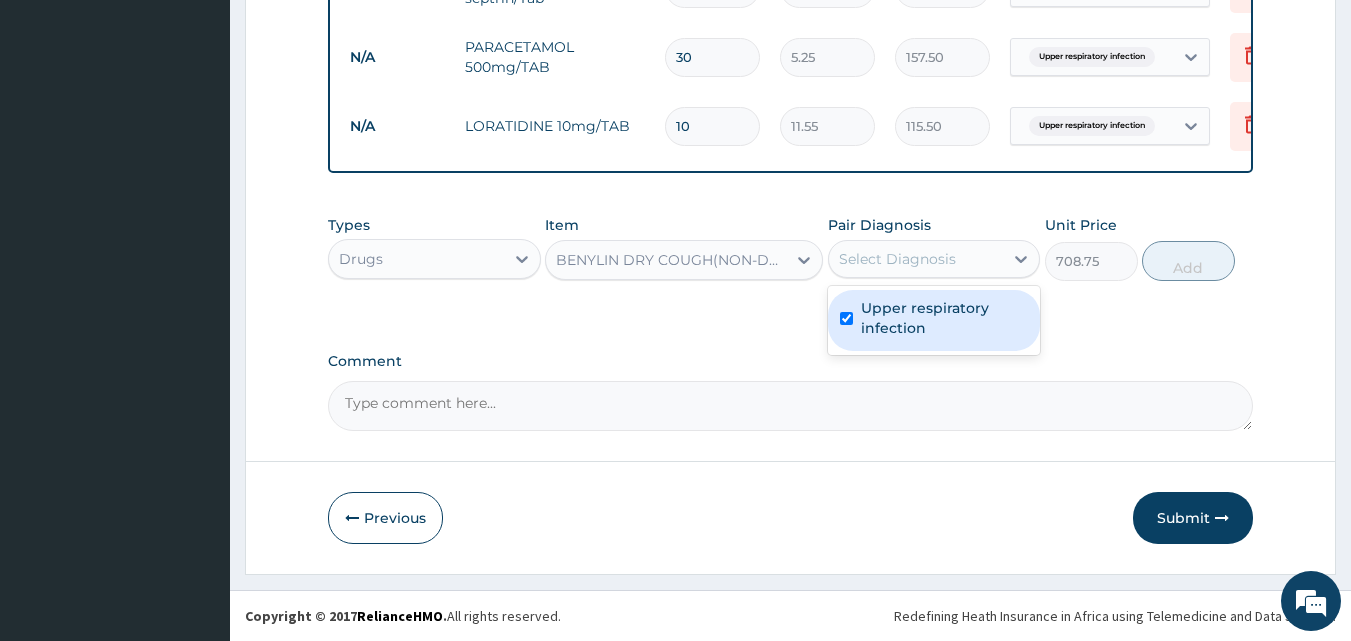checkbox on "true" 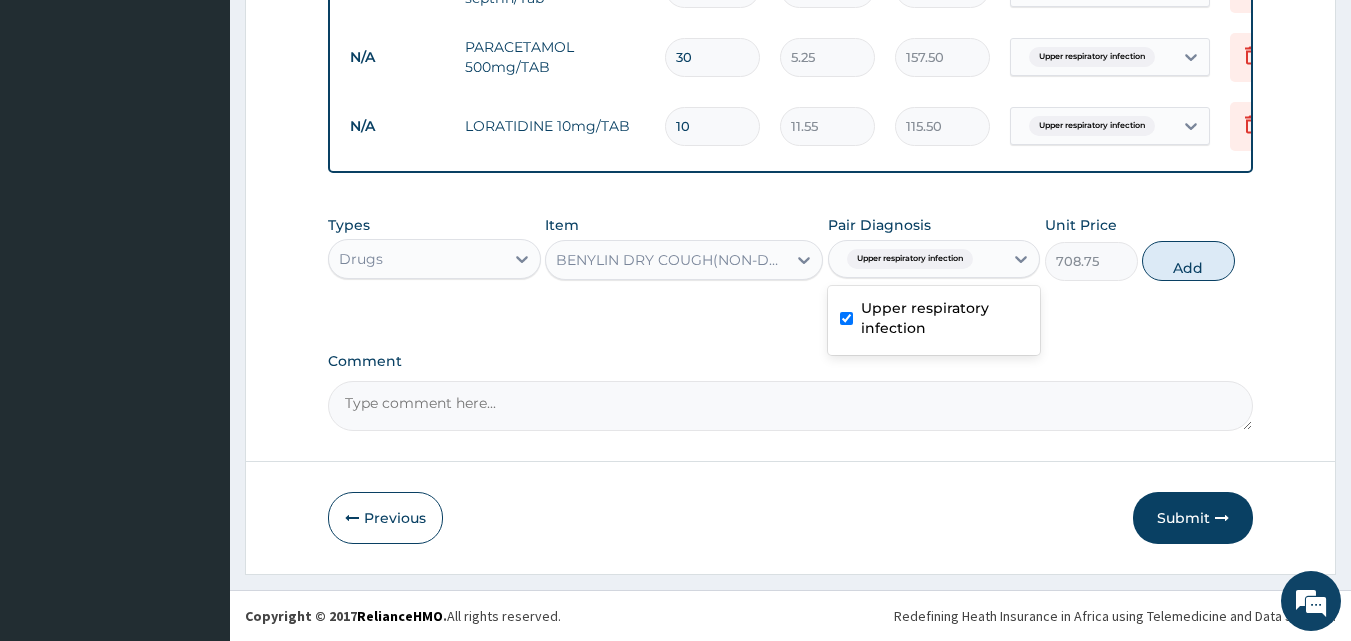 click on "Add" at bounding box center [1188, 261] 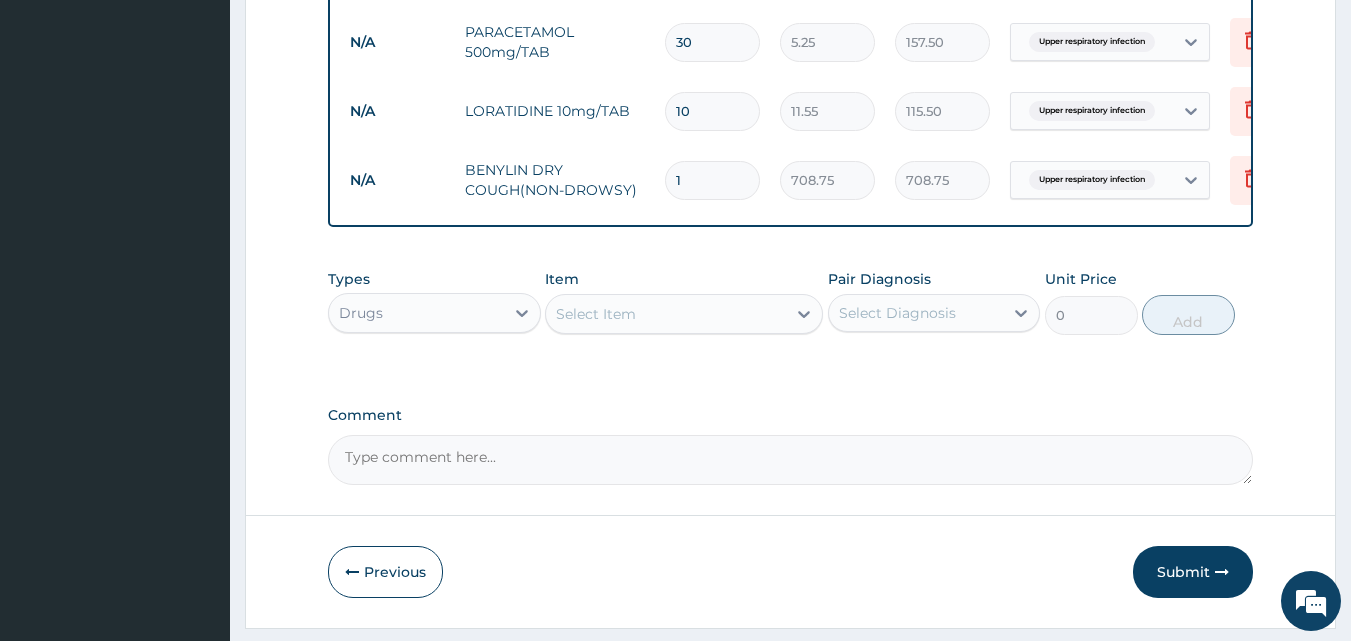scroll, scrollTop: 781, scrollLeft: 0, axis: vertical 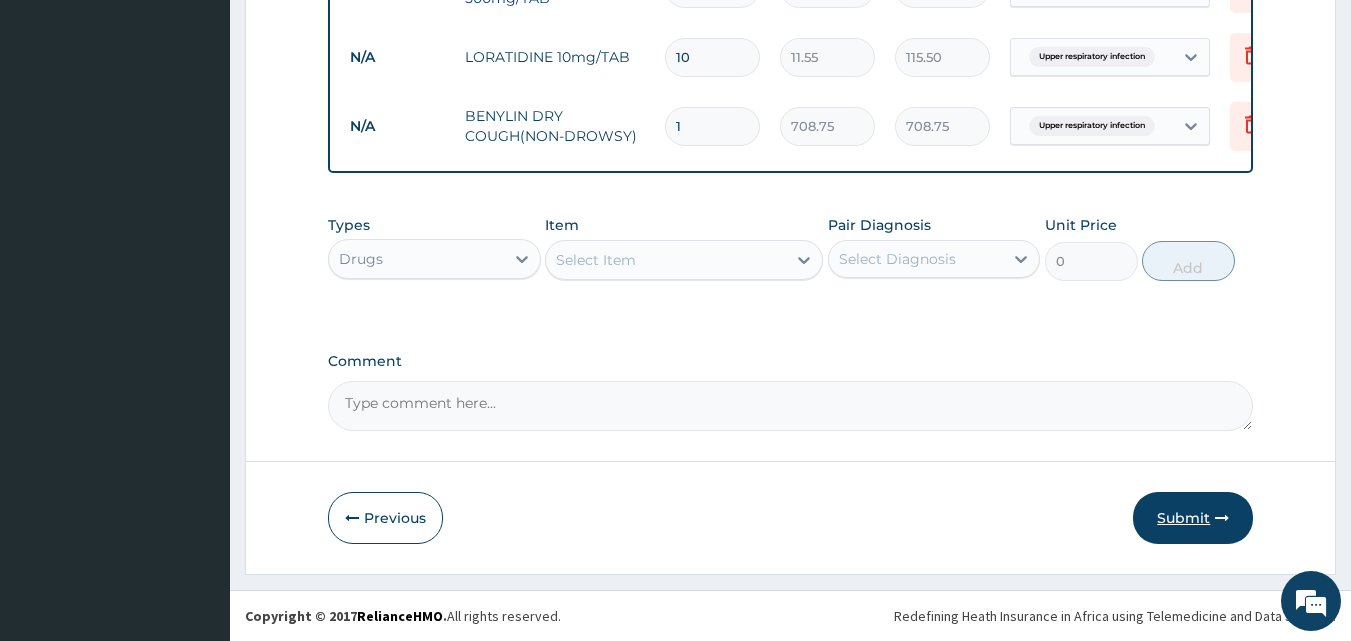 click on "Submit" at bounding box center [1193, 518] 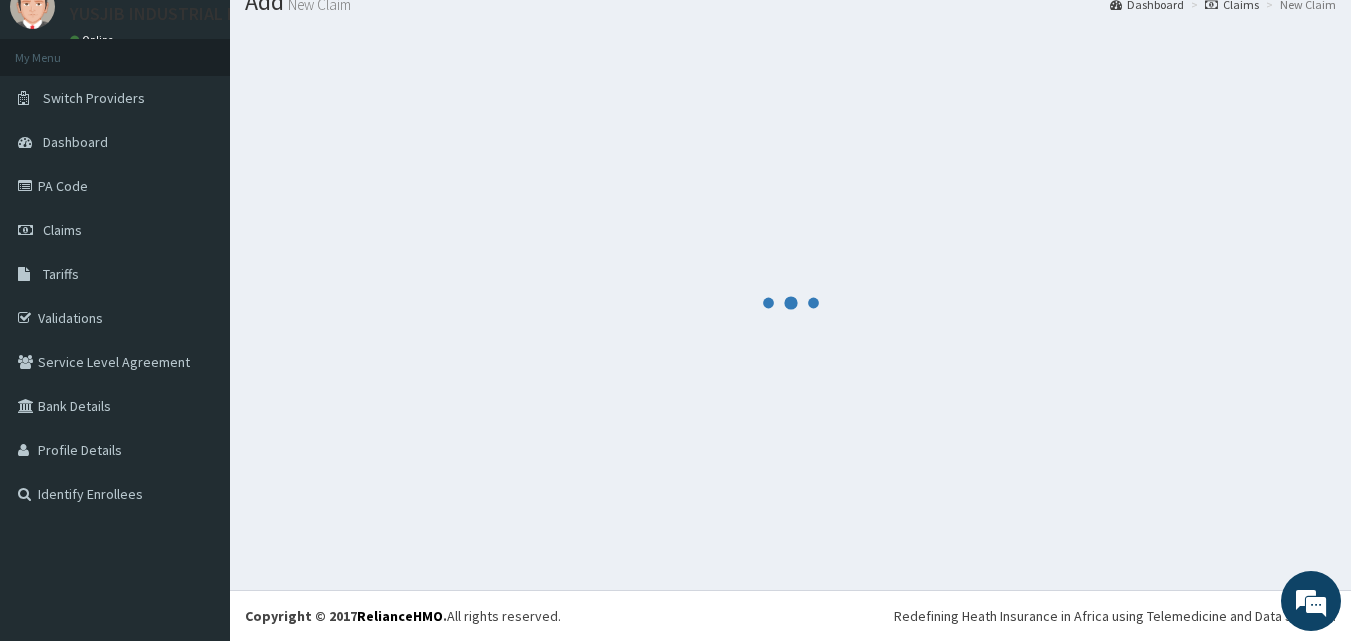 scroll, scrollTop: 781, scrollLeft: 0, axis: vertical 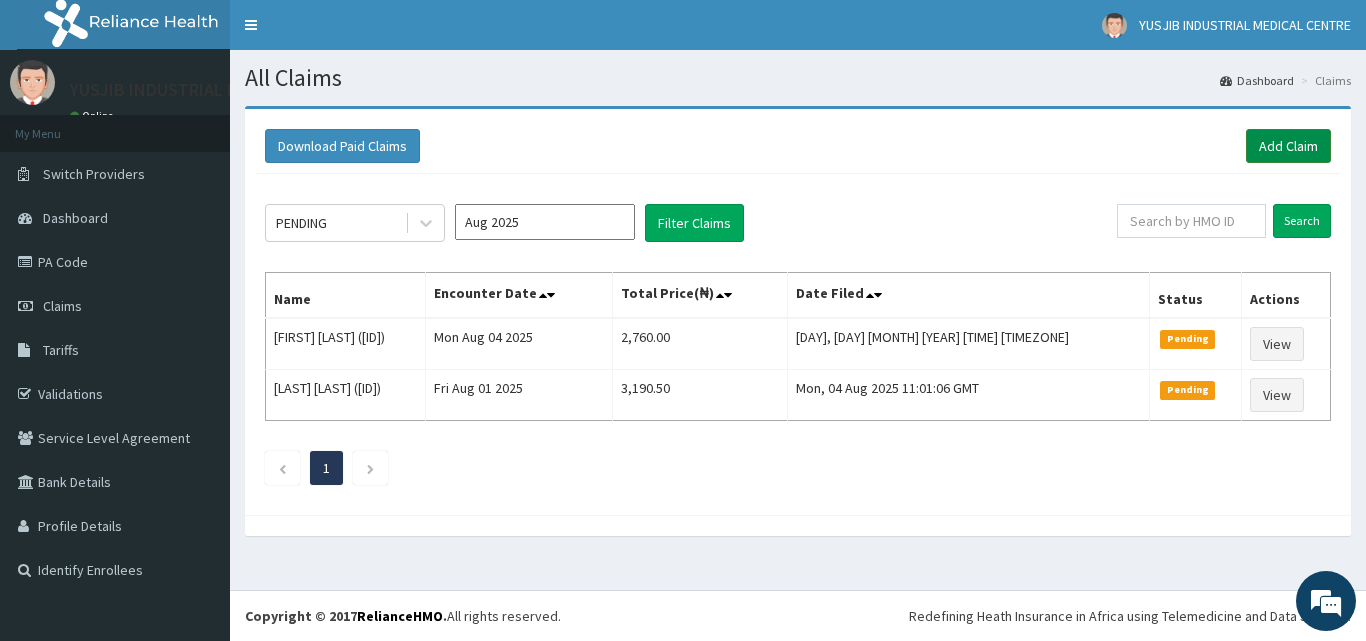 click on "Add Claim" at bounding box center [1288, 146] 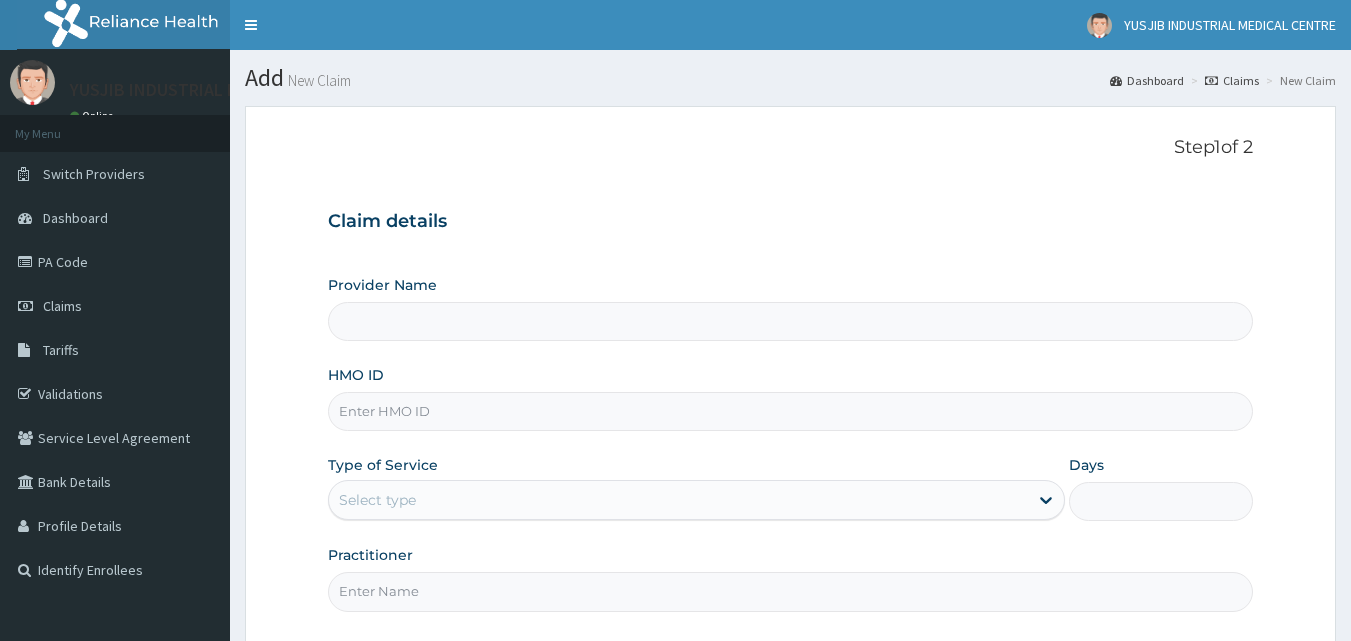 scroll, scrollTop: 0, scrollLeft: 0, axis: both 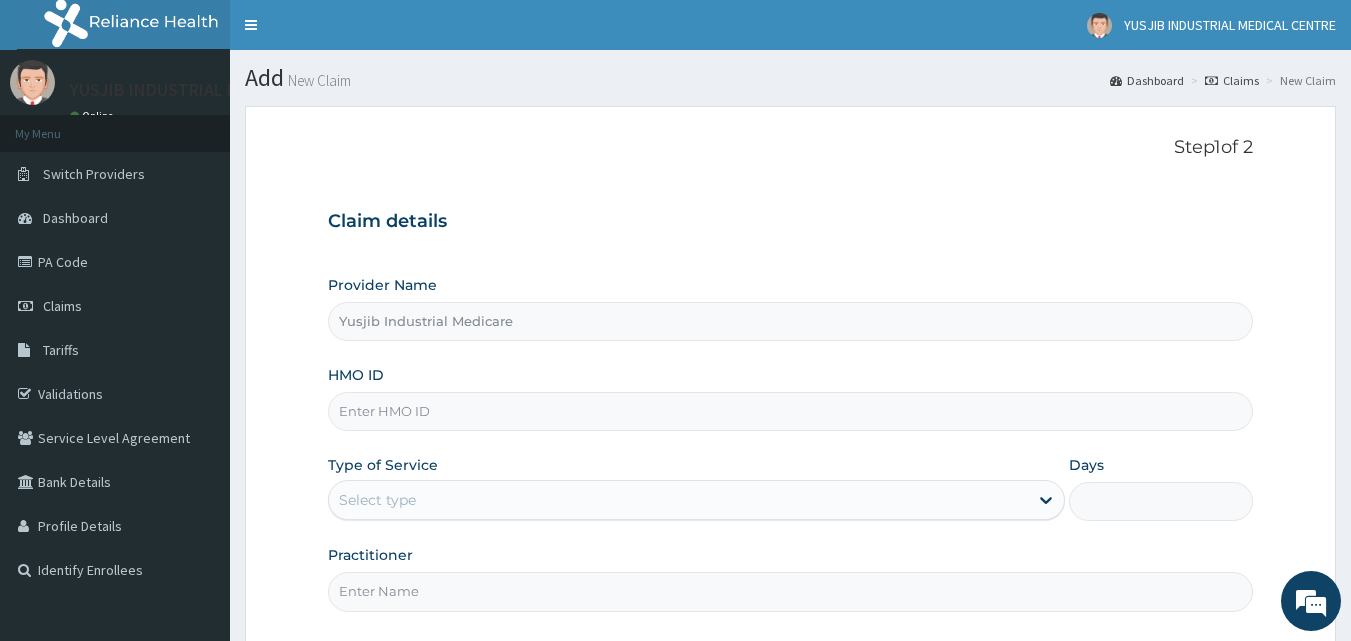 click on "HMO ID" at bounding box center (791, 411) 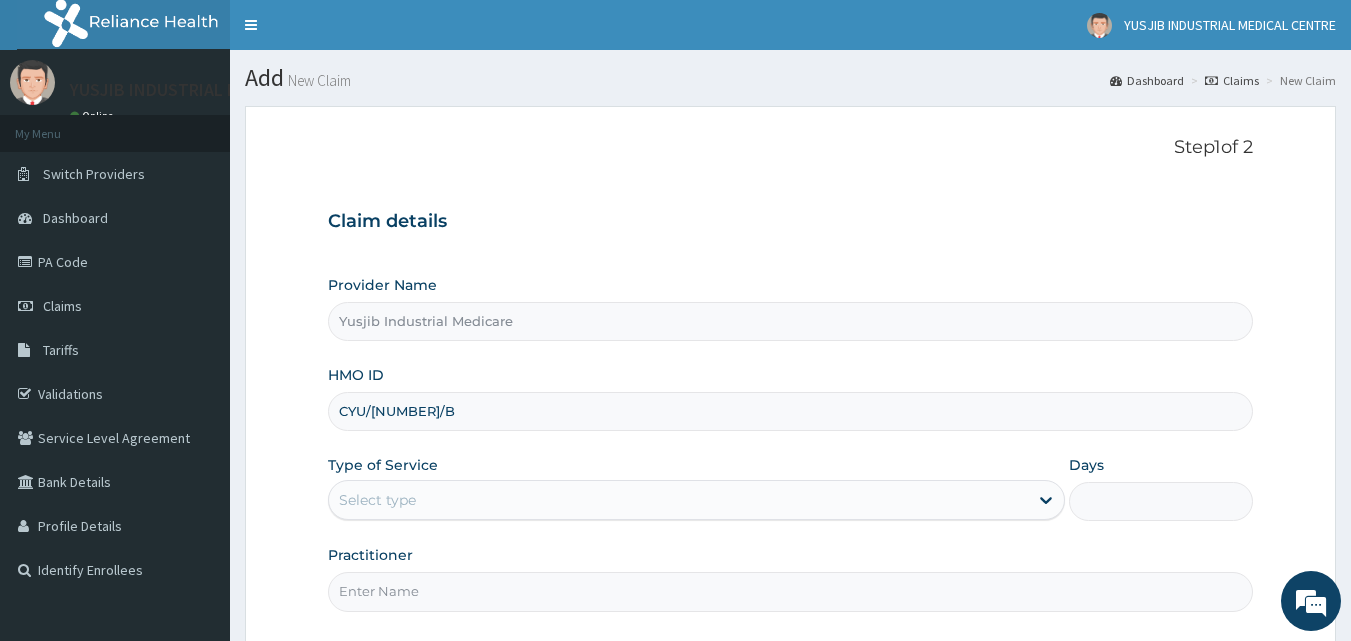 type on "CYU/[NUMBER]/B" 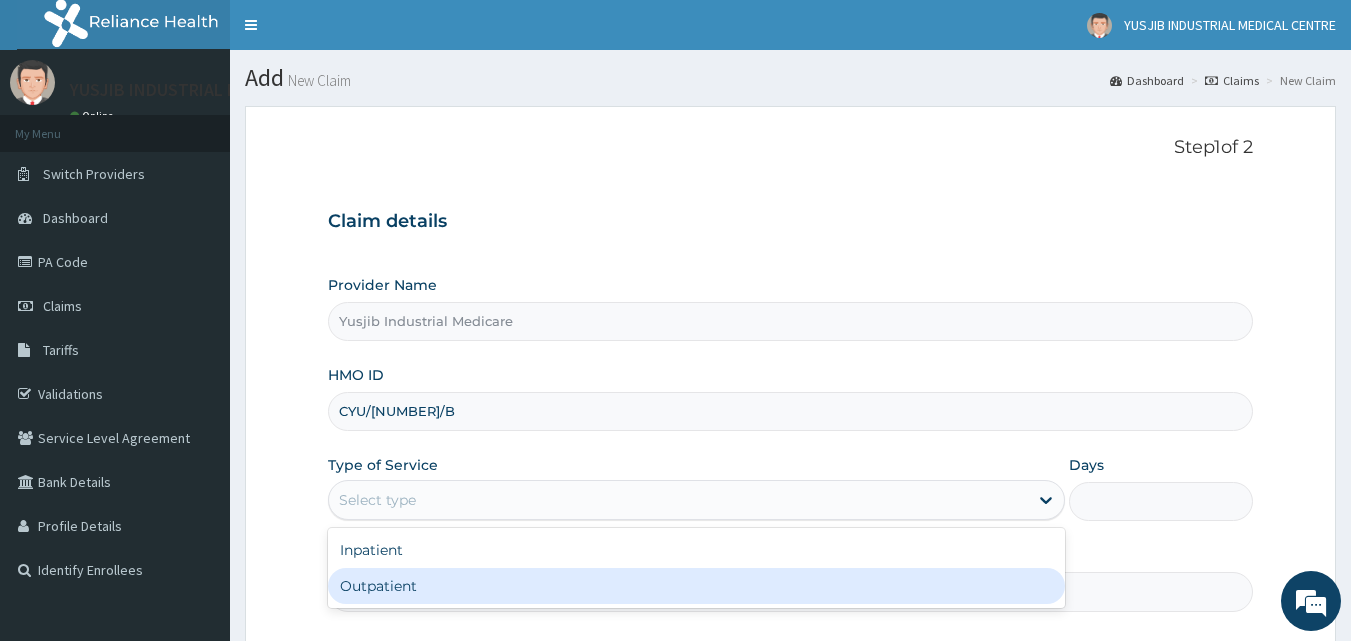 click on "Outpatient" at bounding box center [696, 586] 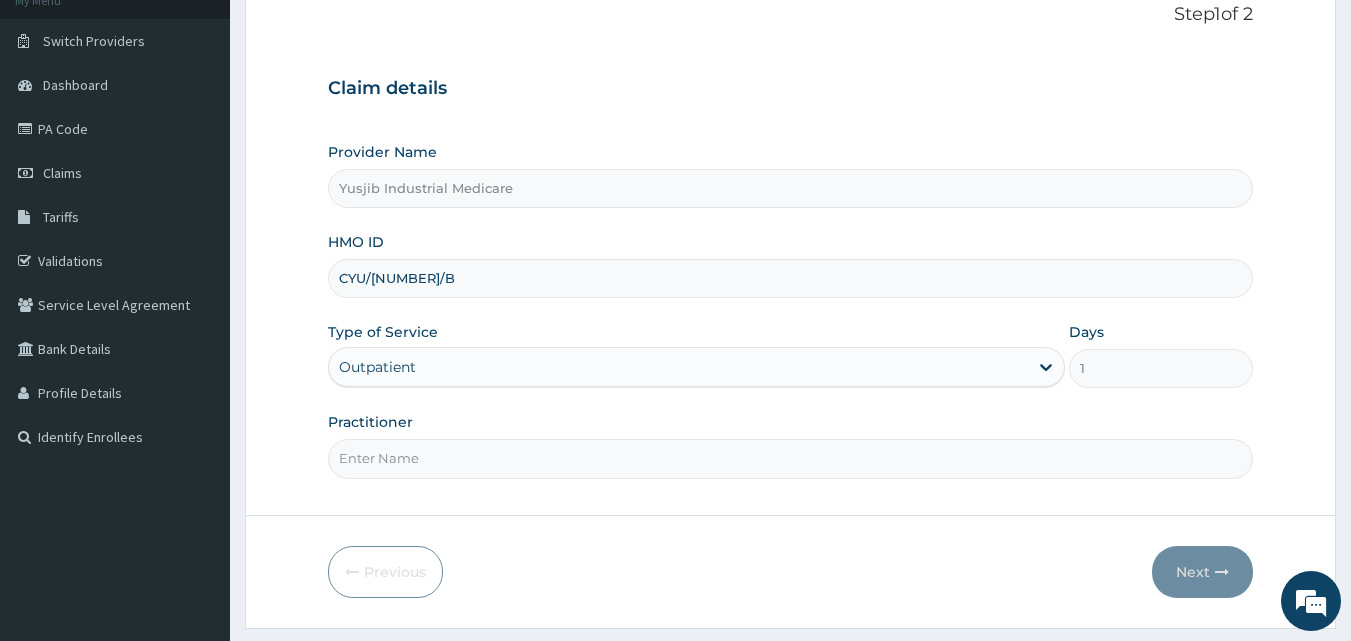 scroll, scrollTop: 187, scrollLeft: 0, axis: vertical 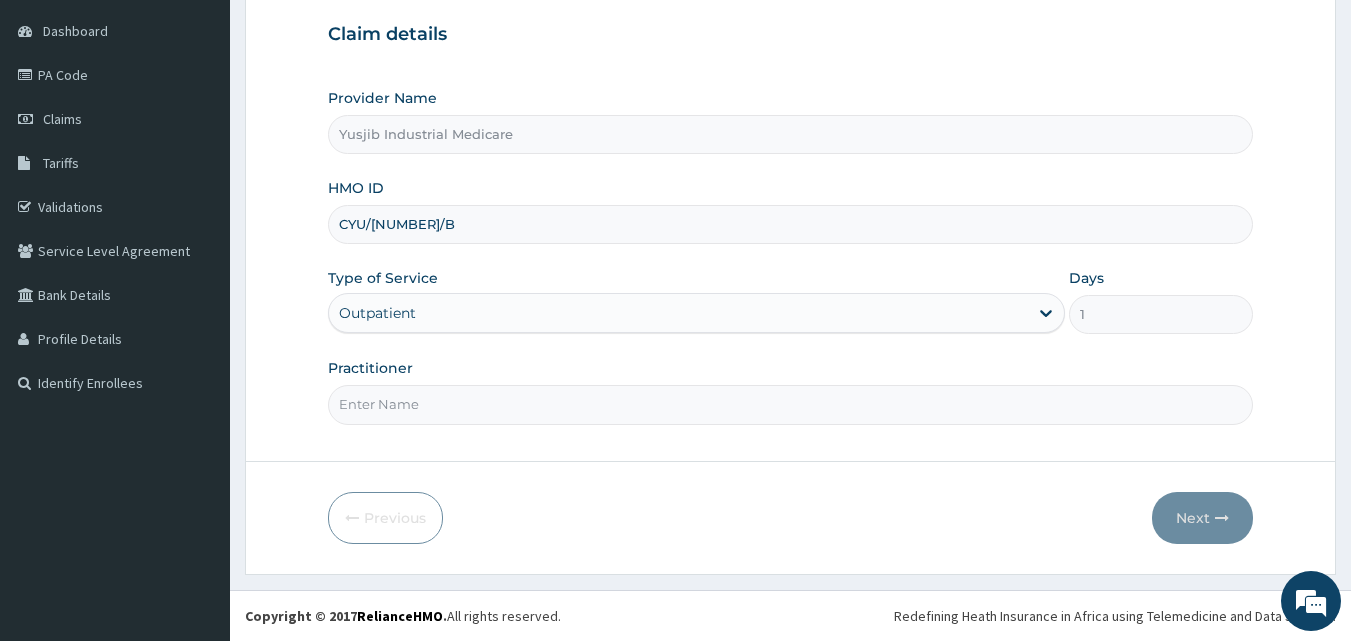 click on "Practitioner" at bounding box center (791, 404) 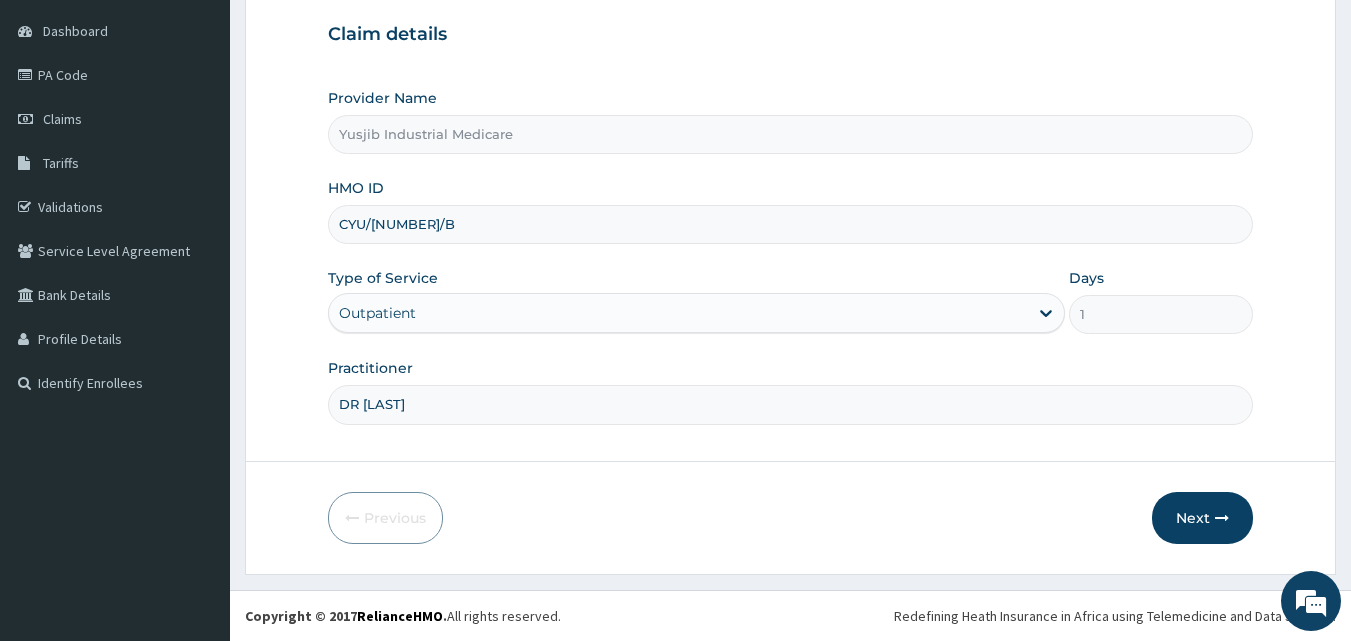click on "DR [LAST]" at bounding box center (791, 404) 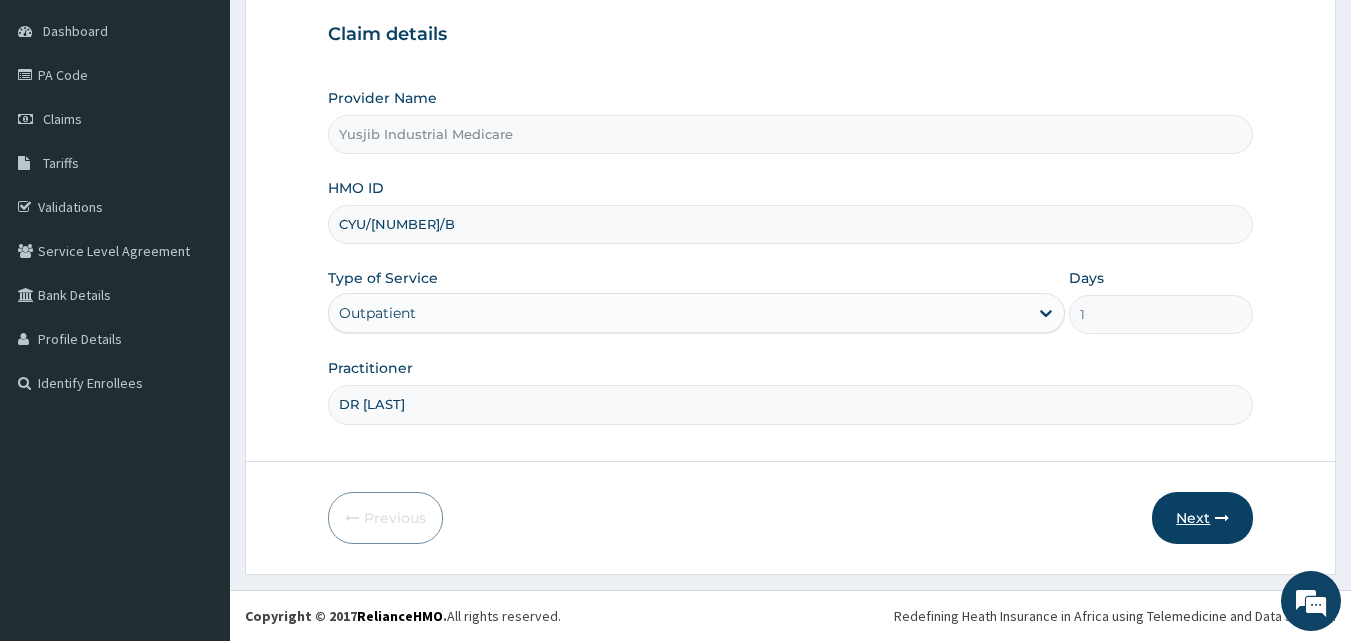 type on "DR [LAST]" 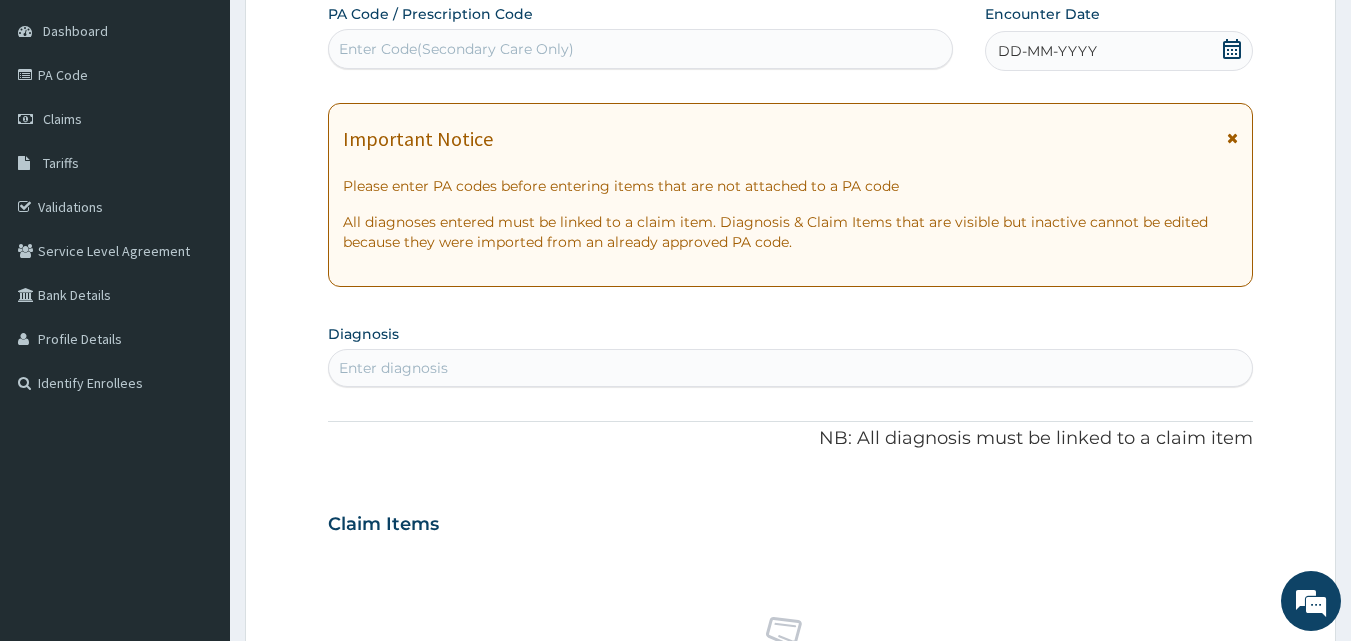 click at bounding box center (1232, 138) 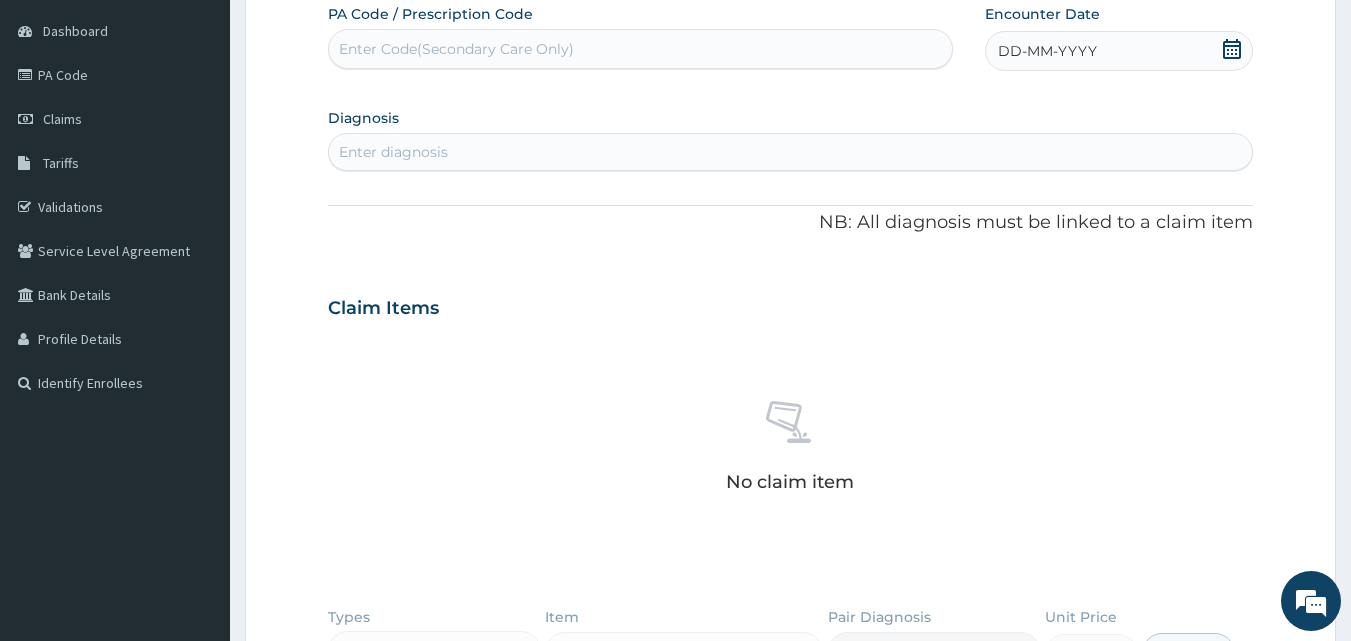 click on "DD-MM-YYYY" at bounding box center [1047, 51] 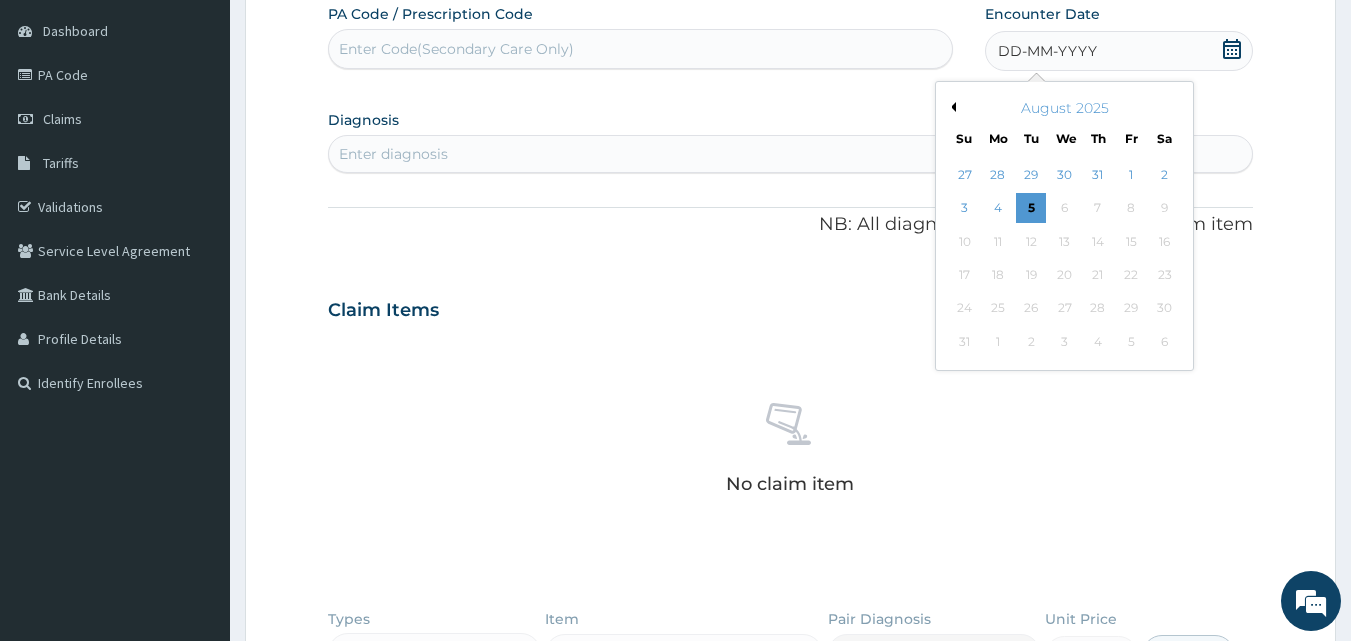 click on "Previous Month August 2025 Su Mo Tu We Th Fr Sa 27 28 29 30 31 1 2 3 4 5 6 7 8 9 10 11 12 13 14 15 16 17 18 19 20 21 22 23 24 25 26 27 28 29 30 31 1 2 3 4 5 6" at bounding box center (1064, 226) 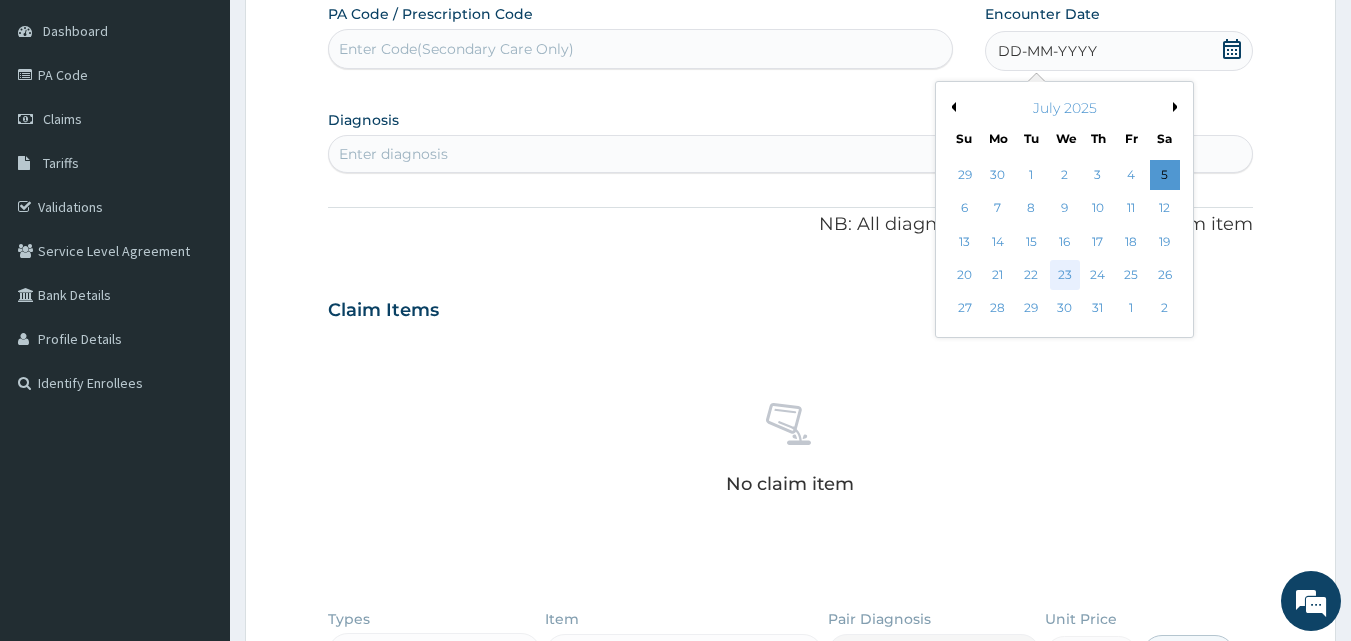 click on "23" at bounding box center [1065, 275] 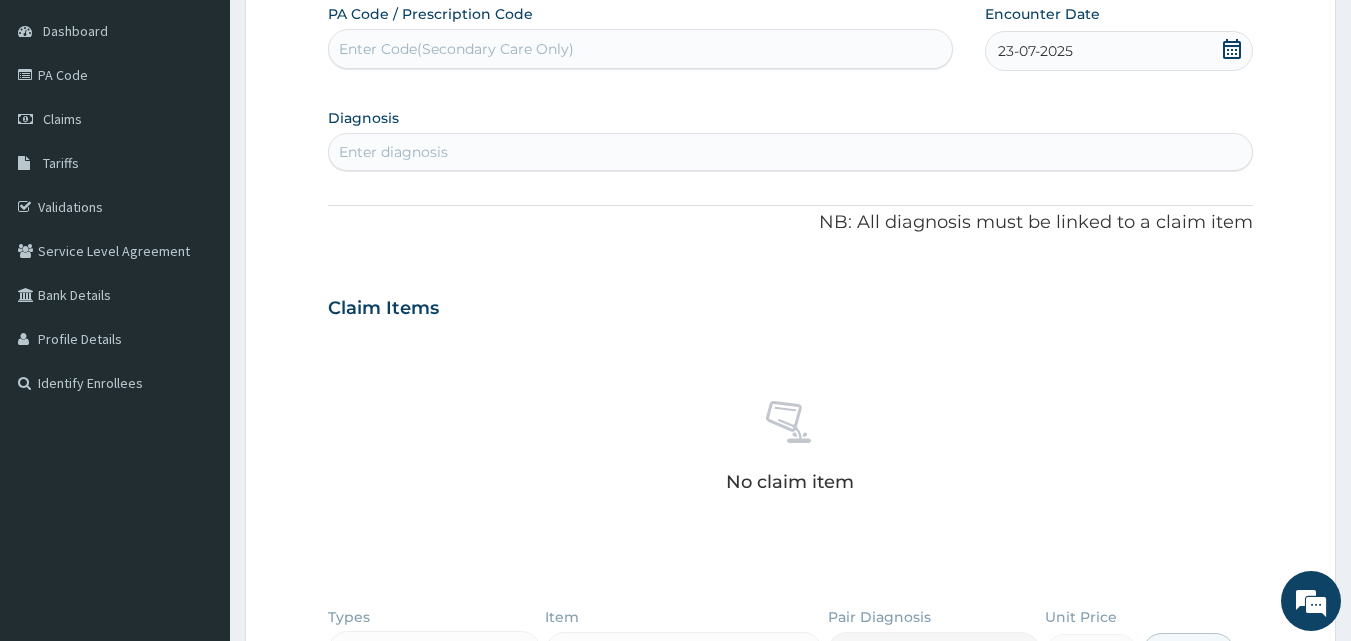 click on "Enter diagnosis" at bounding box center (393, 152) 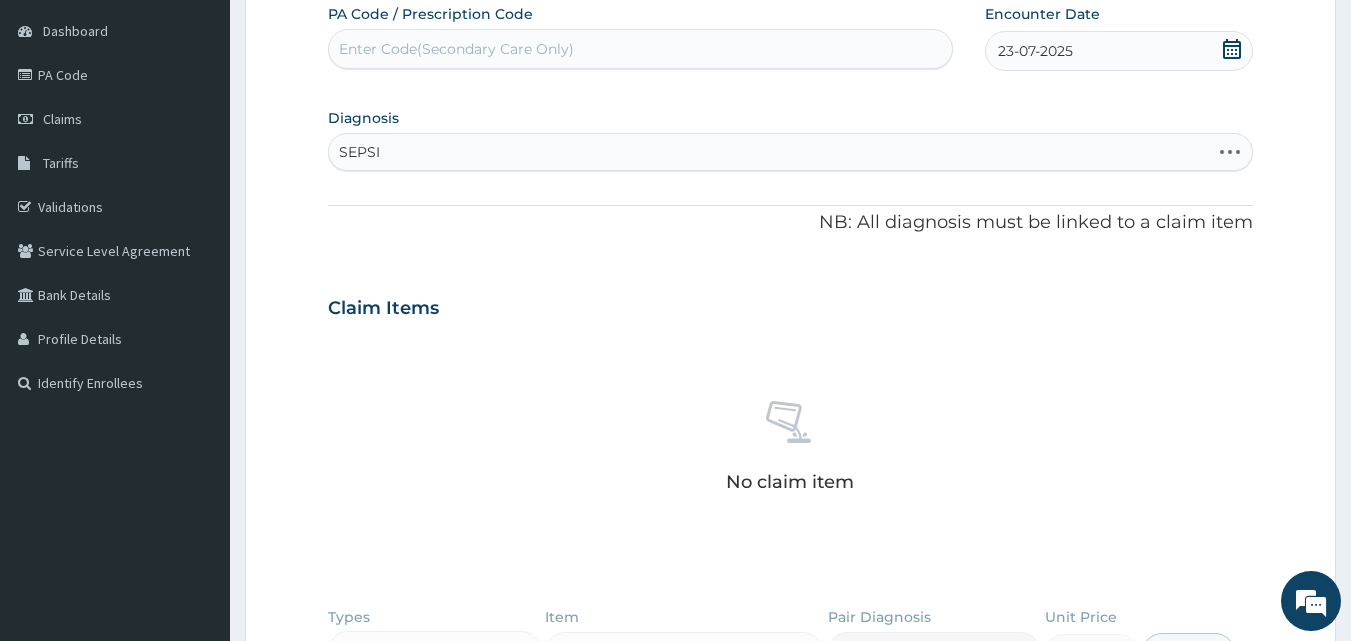 type on "SEPSIS" 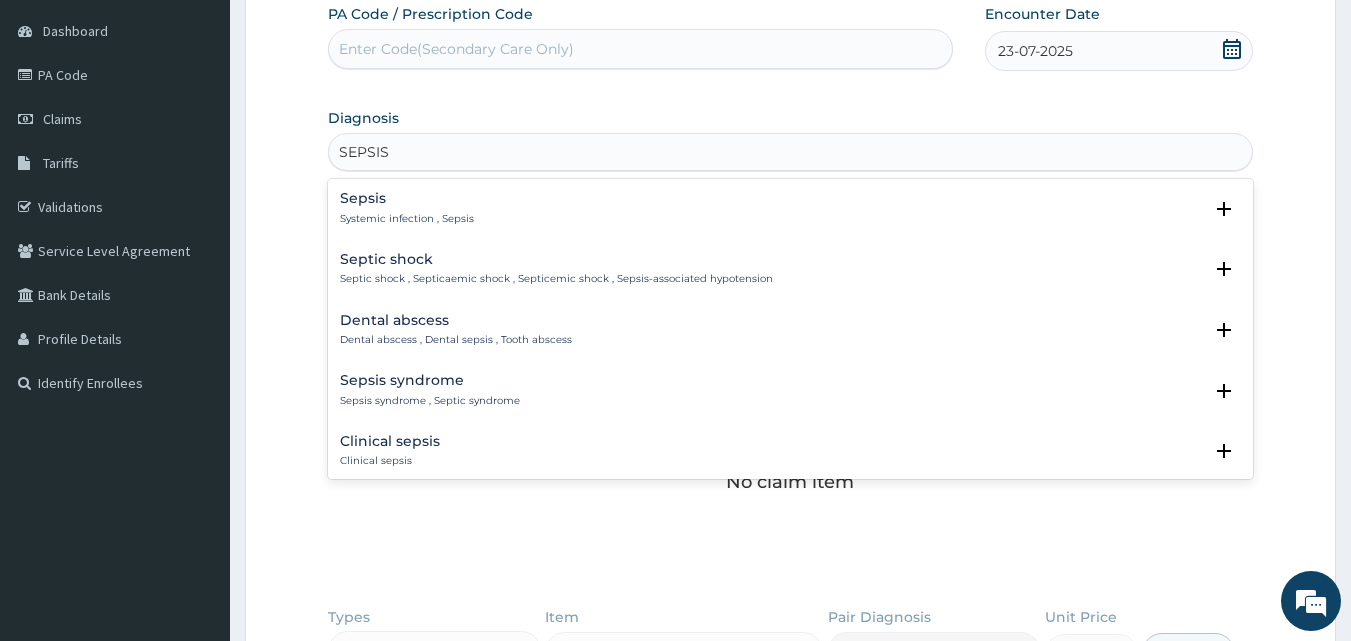 click on "Sepsis" at bounding box center [407, 198] 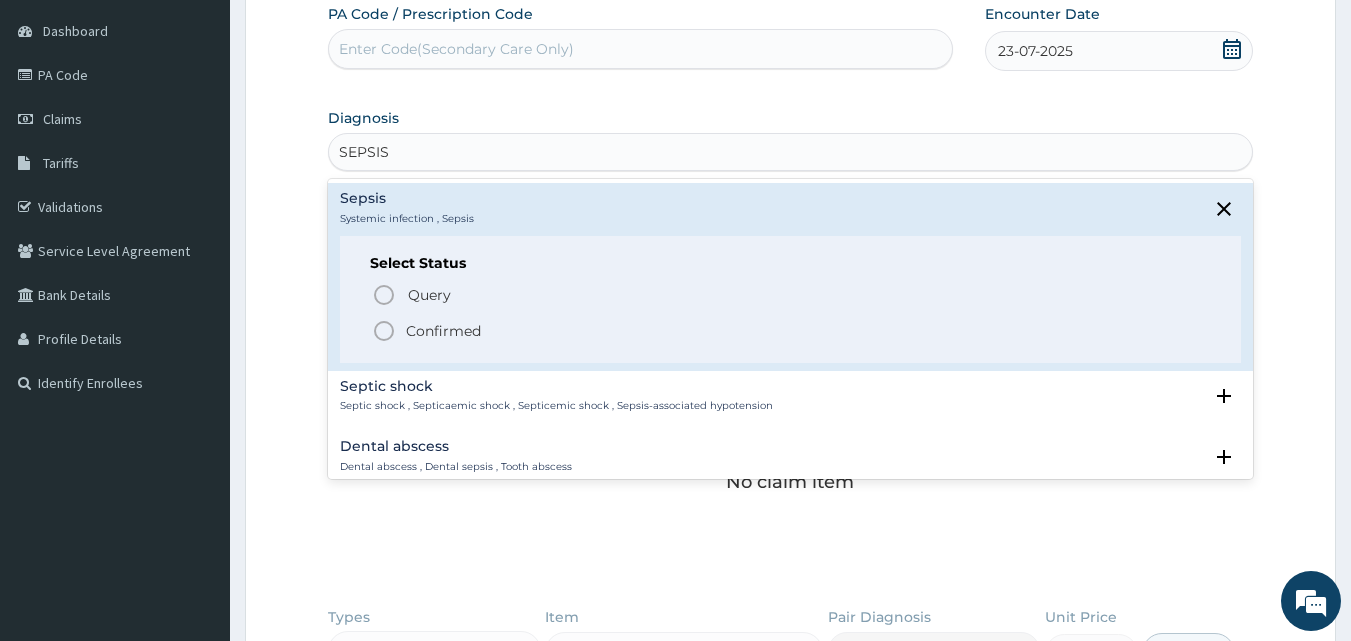 click 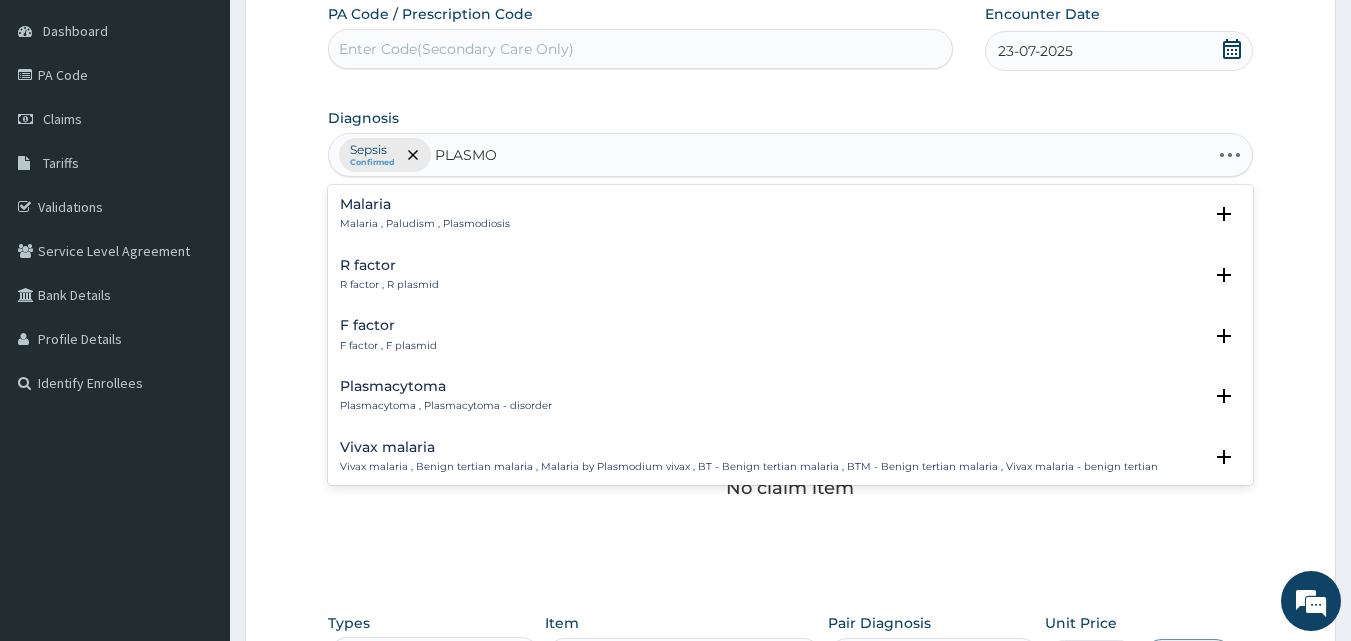 type on "PLASMOD" 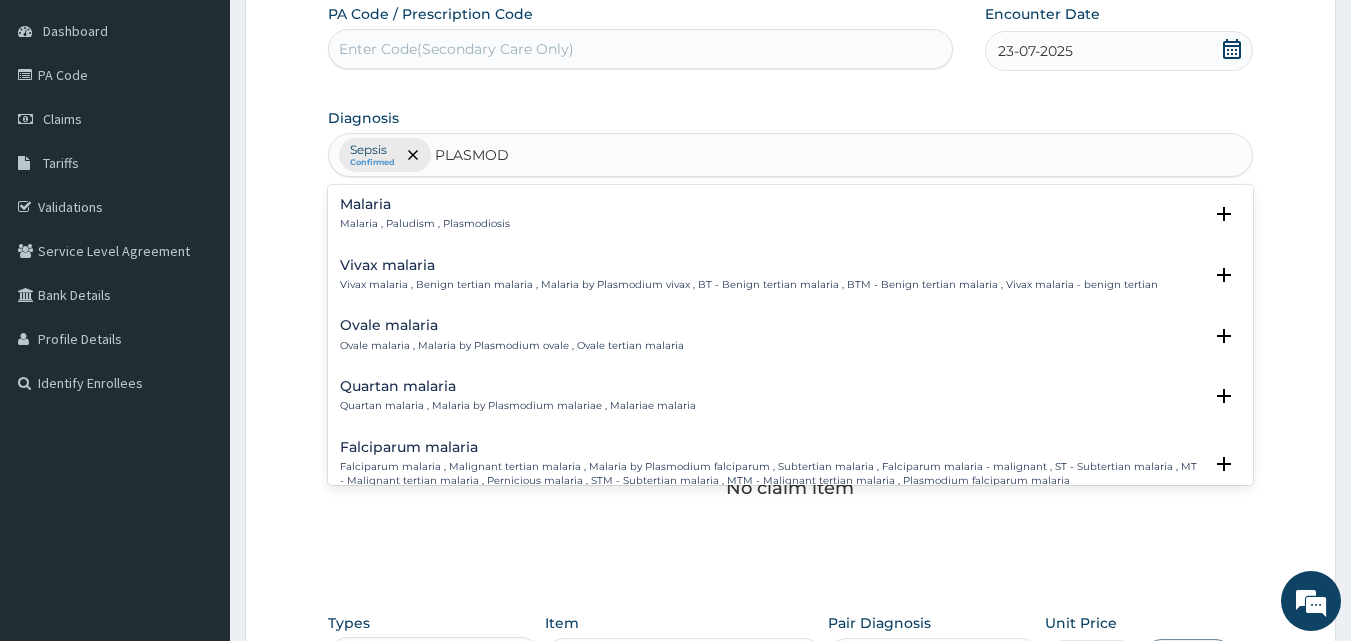 click on "Malaria" at bounding box center (425, 204) 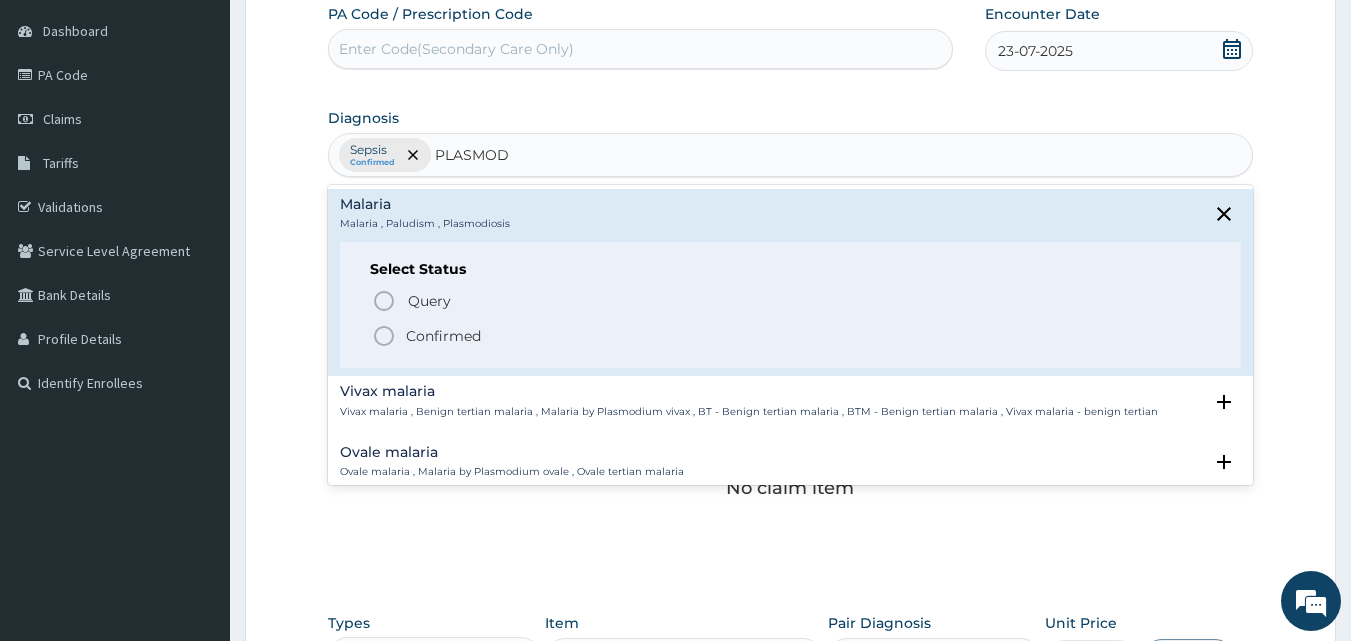 click 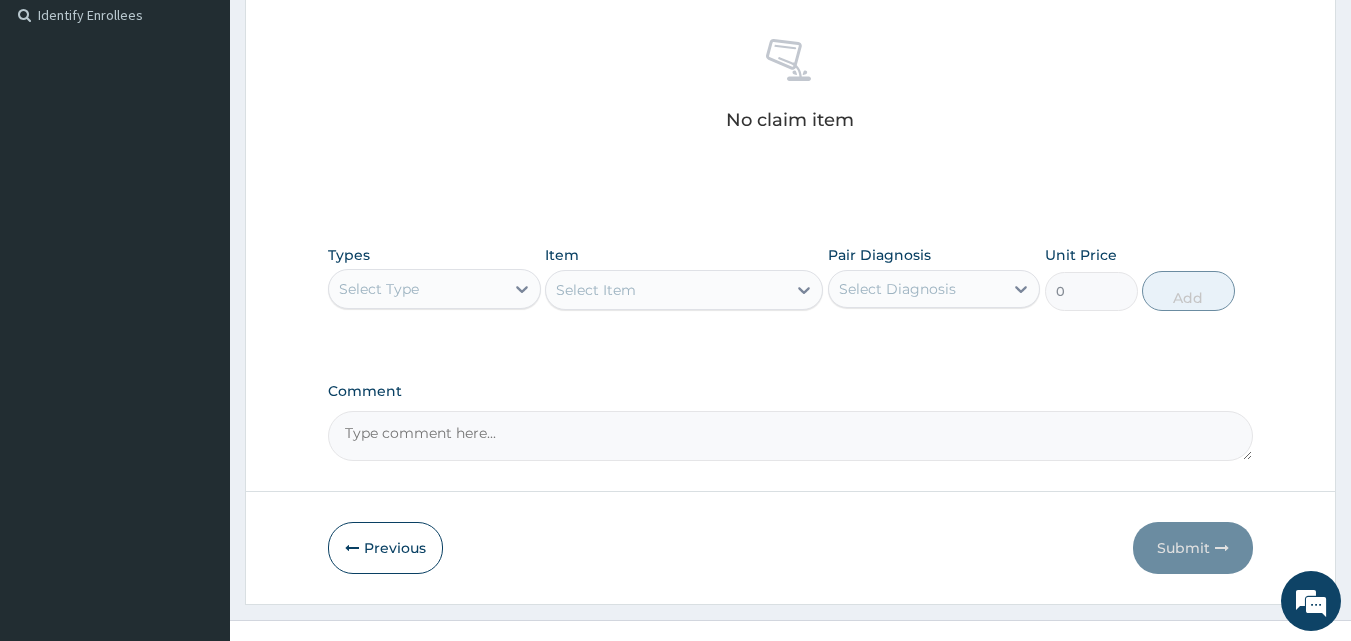 scroll, scrollTop: 585, scrollLeft: 0, axis: vertical 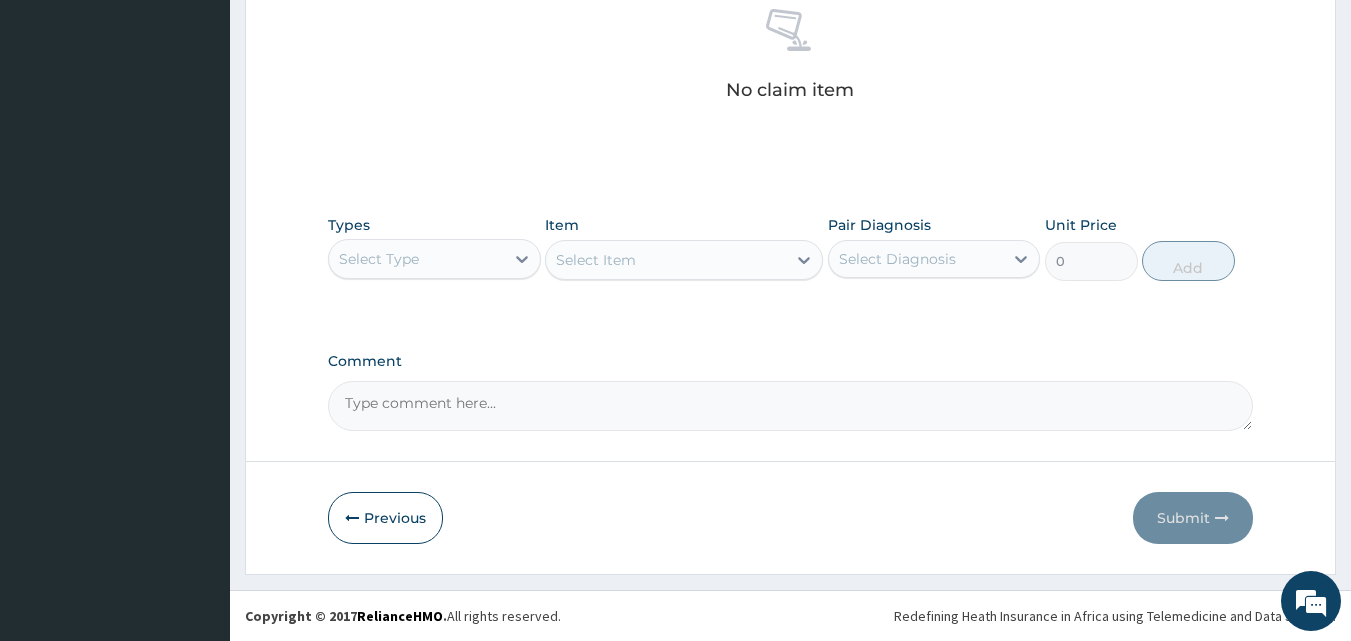 click on "Select Type" at bounding box center [416, 259] 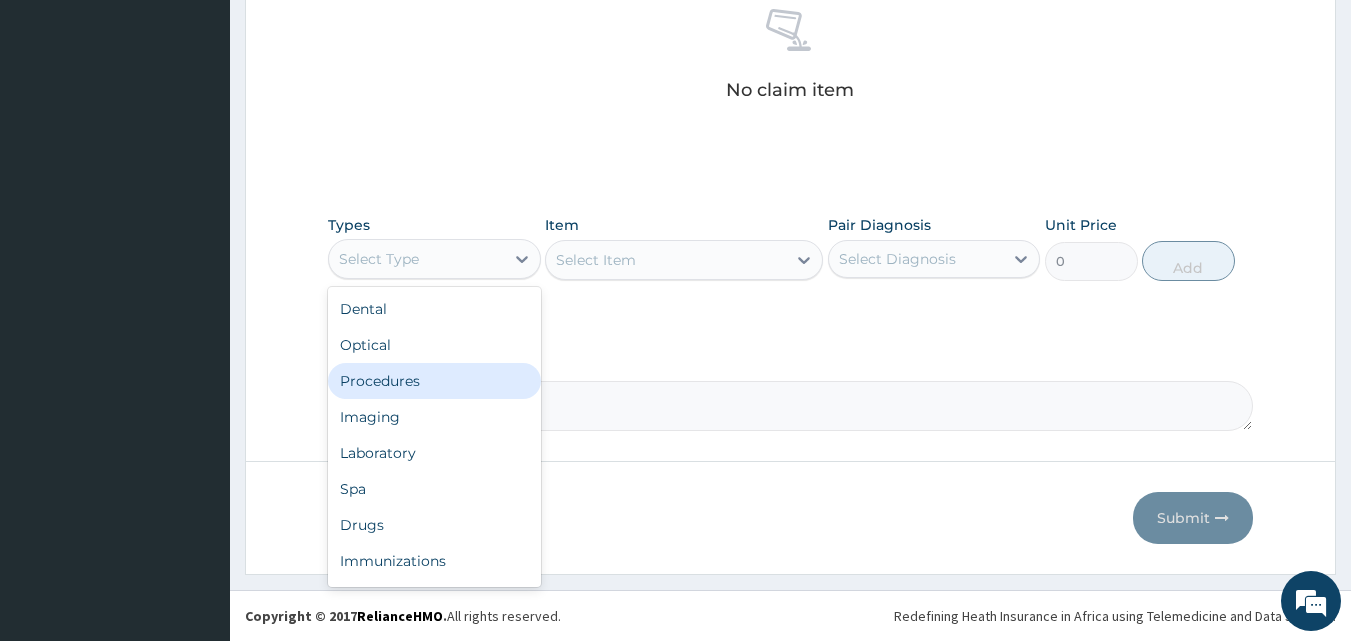 click on "Procedures" at bounding box center (434, 381) 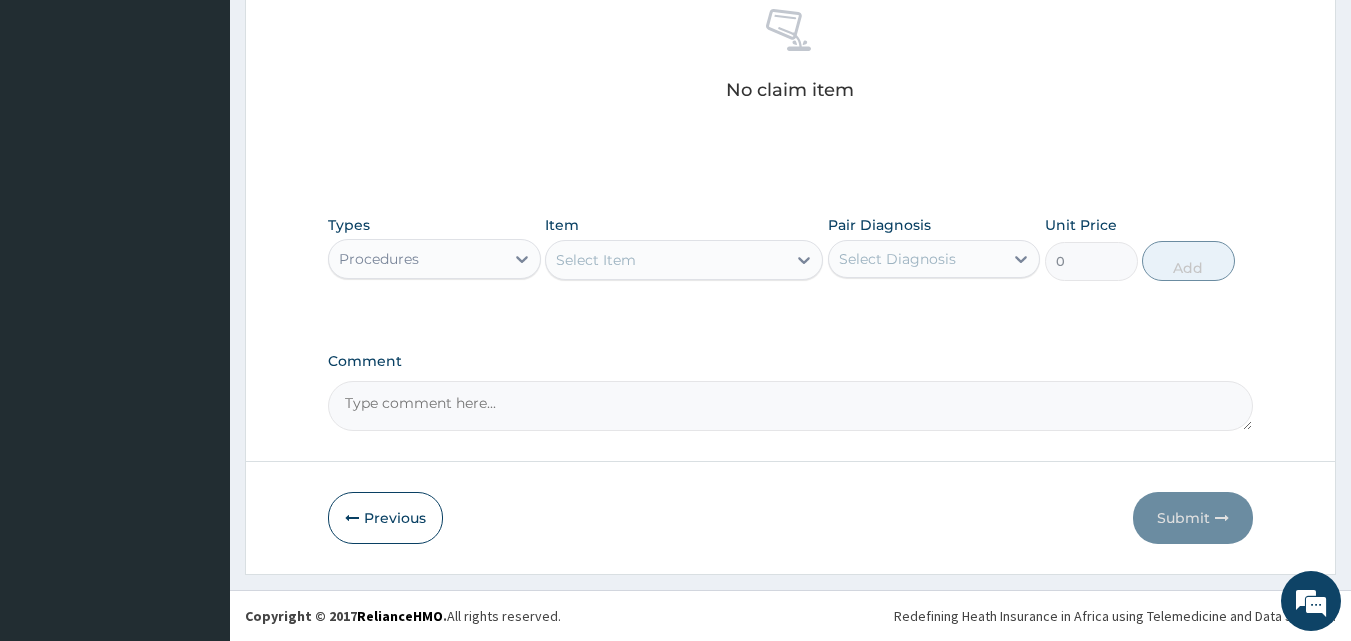 click on "Select Item" at bounding box center (666, 260) 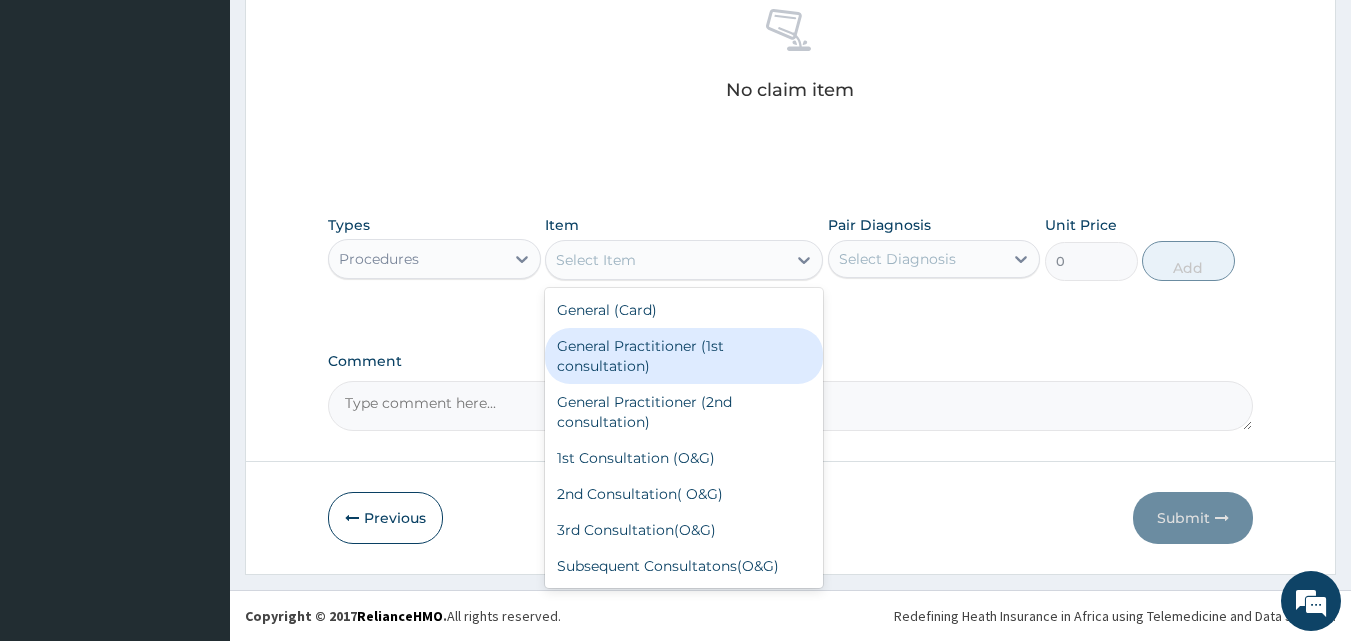 click on "General Practitioner (1st consultation)" at bounding box center (684, 356) 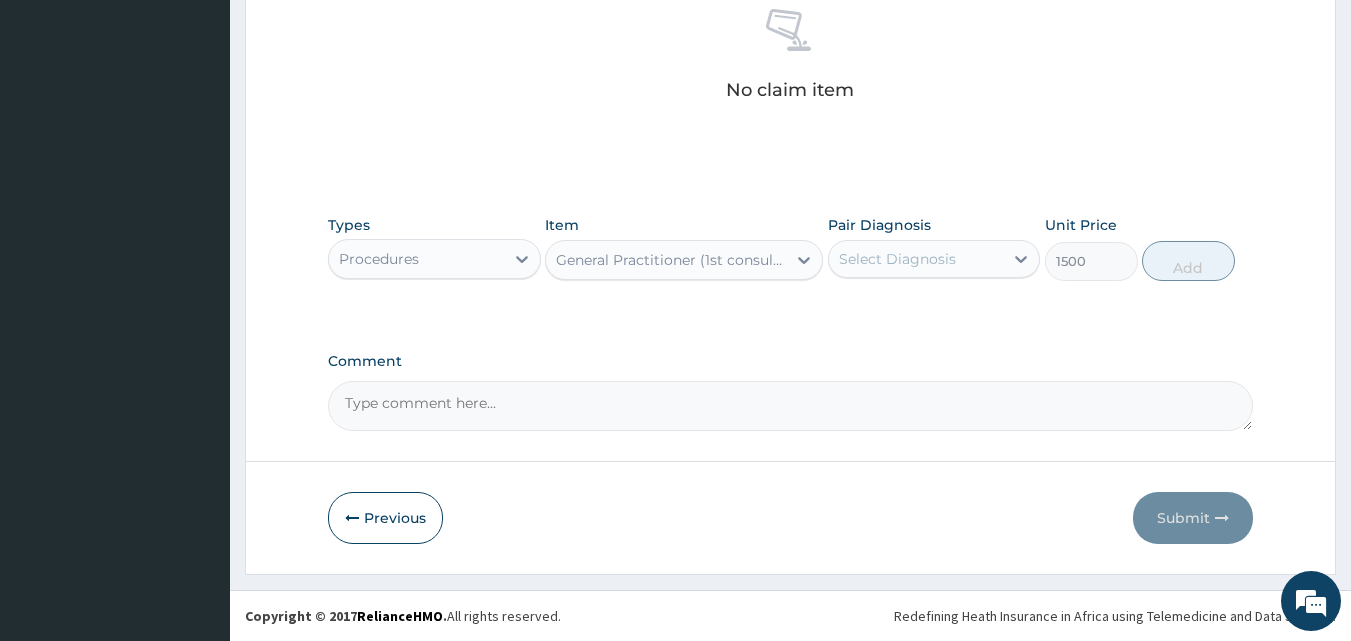 click on "Select Diagnosis" at bounding box center (897, 259) 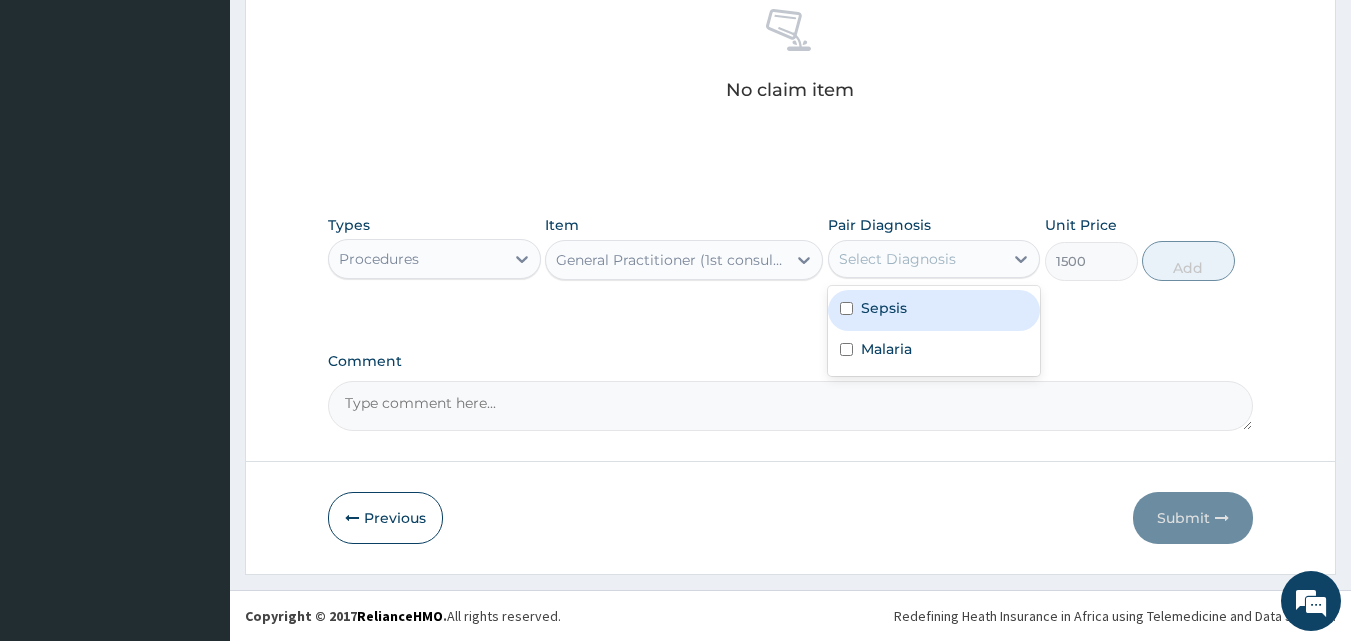 click on "Sepsis" at bounding box center (934, 310) 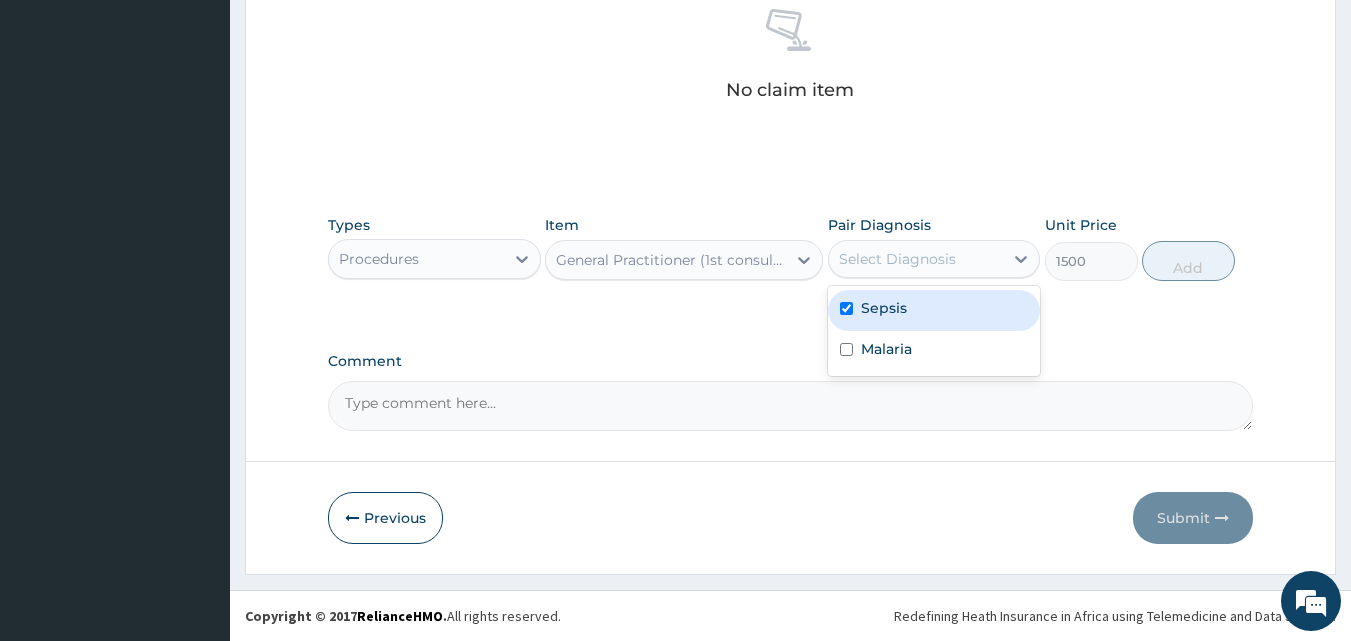 checkbox on "true" 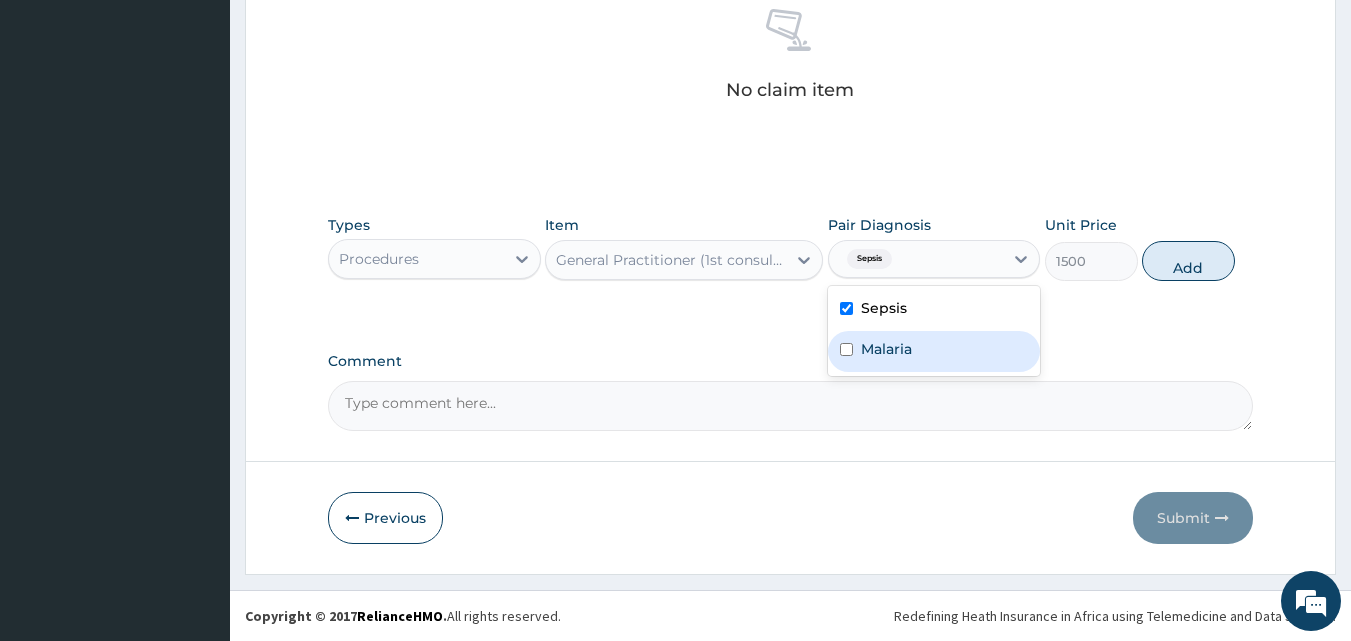 click on "Malaria" at bounding box center [934, 351] 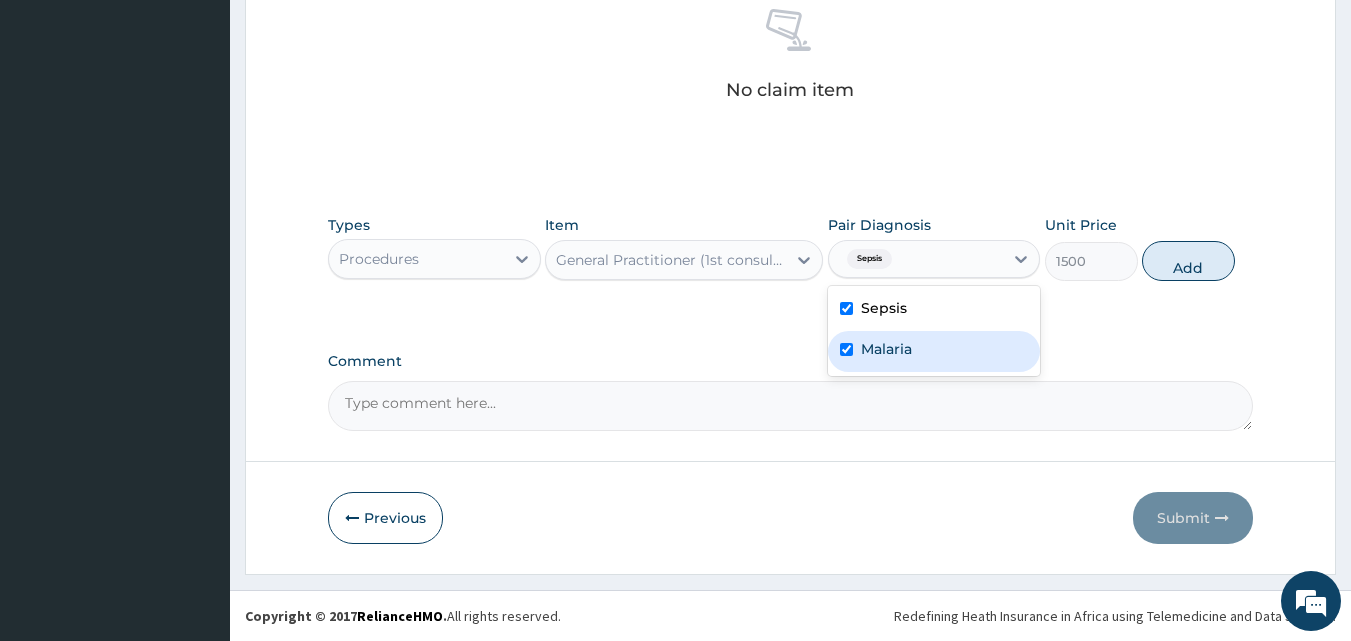 checkbox on "true" 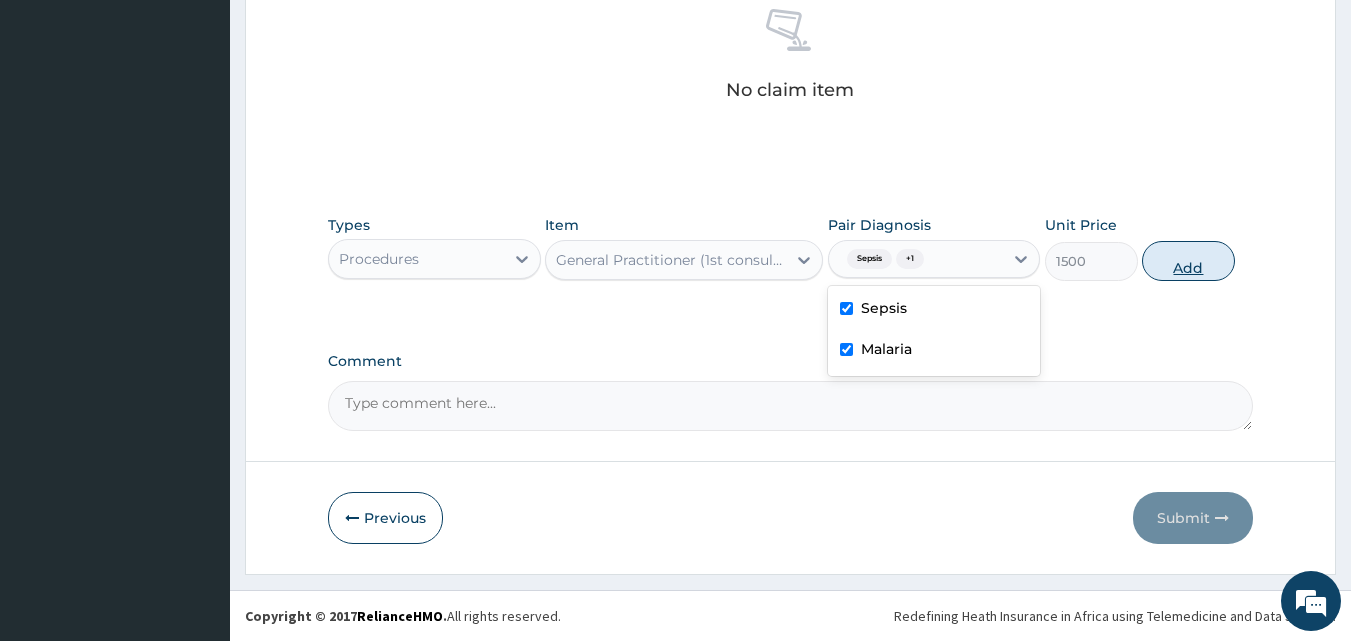 click on "Add" at bounding box center (1188, 261) 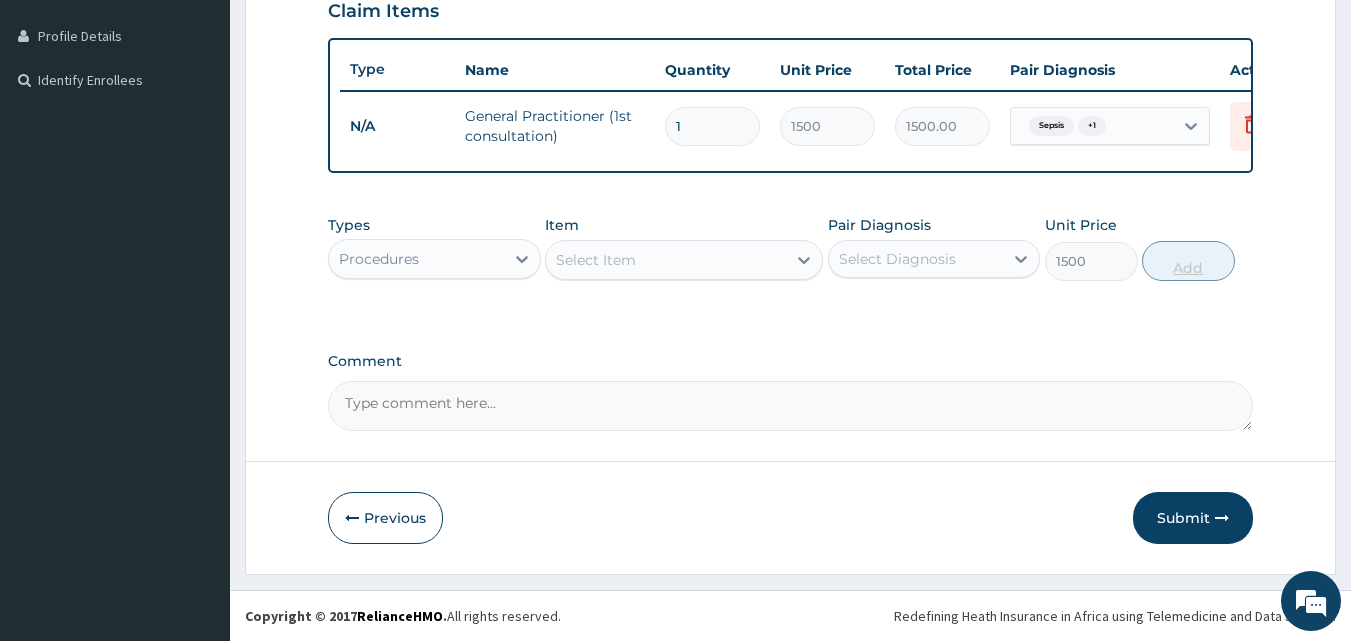 type on "0" 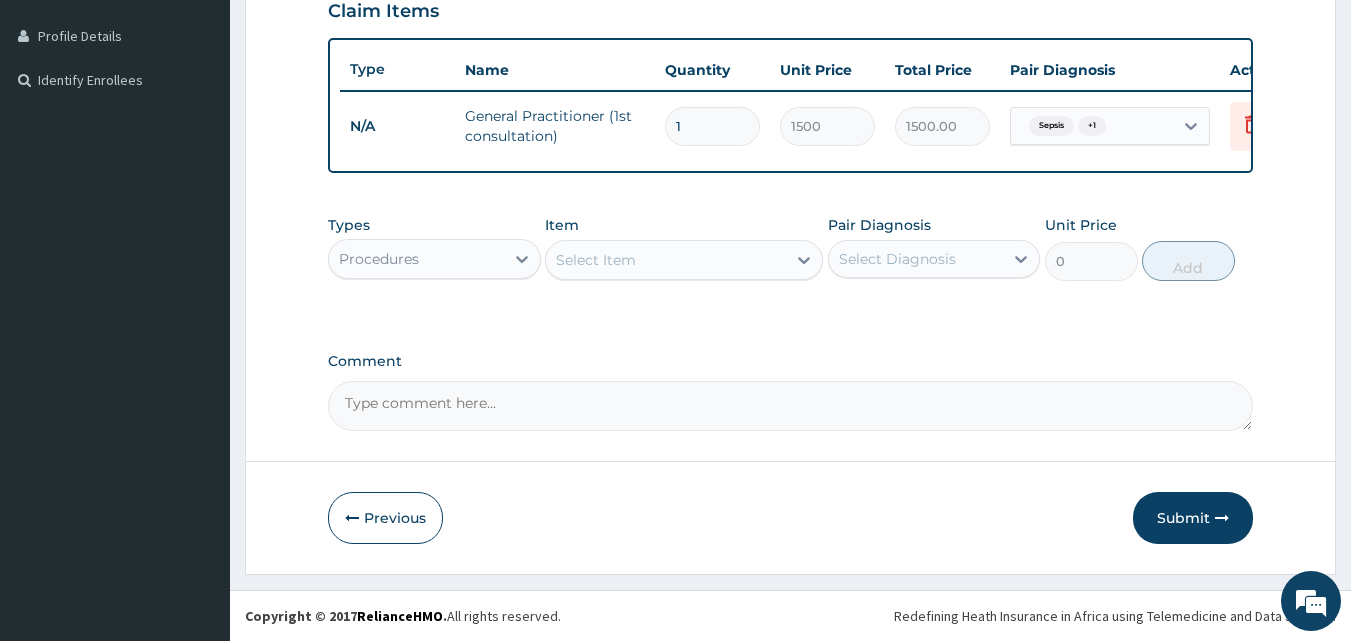 scroll, scrollTop: 505, scrollLeft: 0, axis: vertical 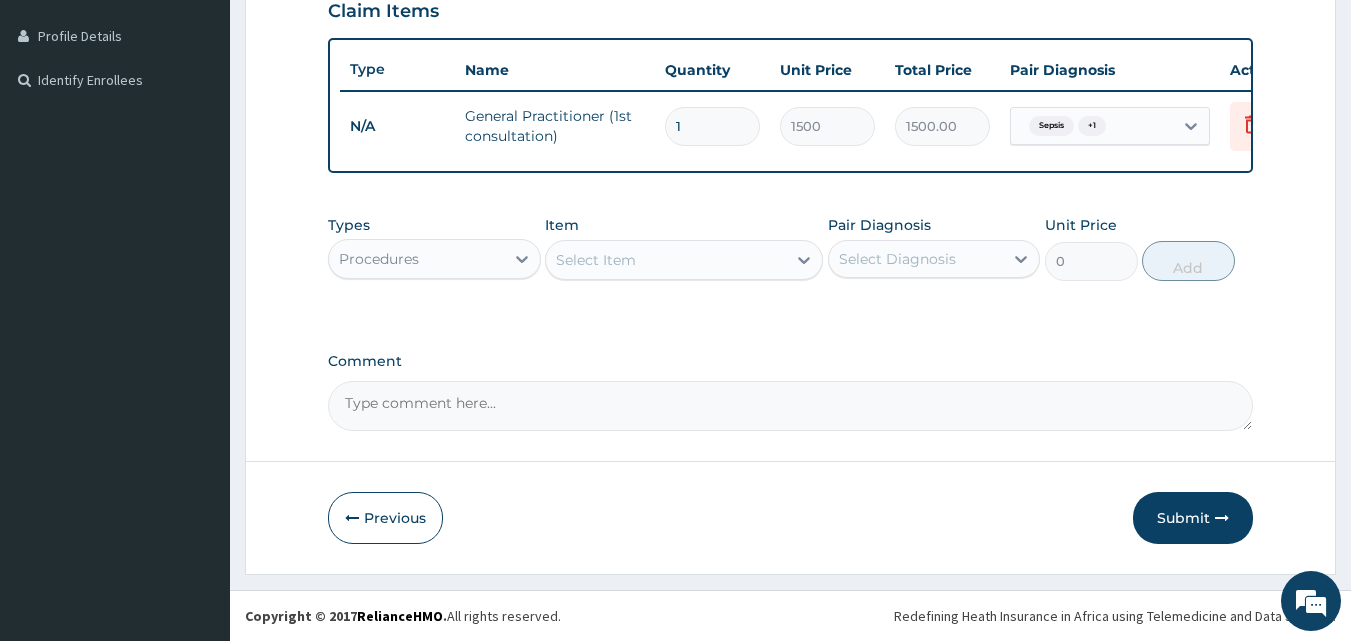 click on "Procedures" at bounding box center [416, 259] 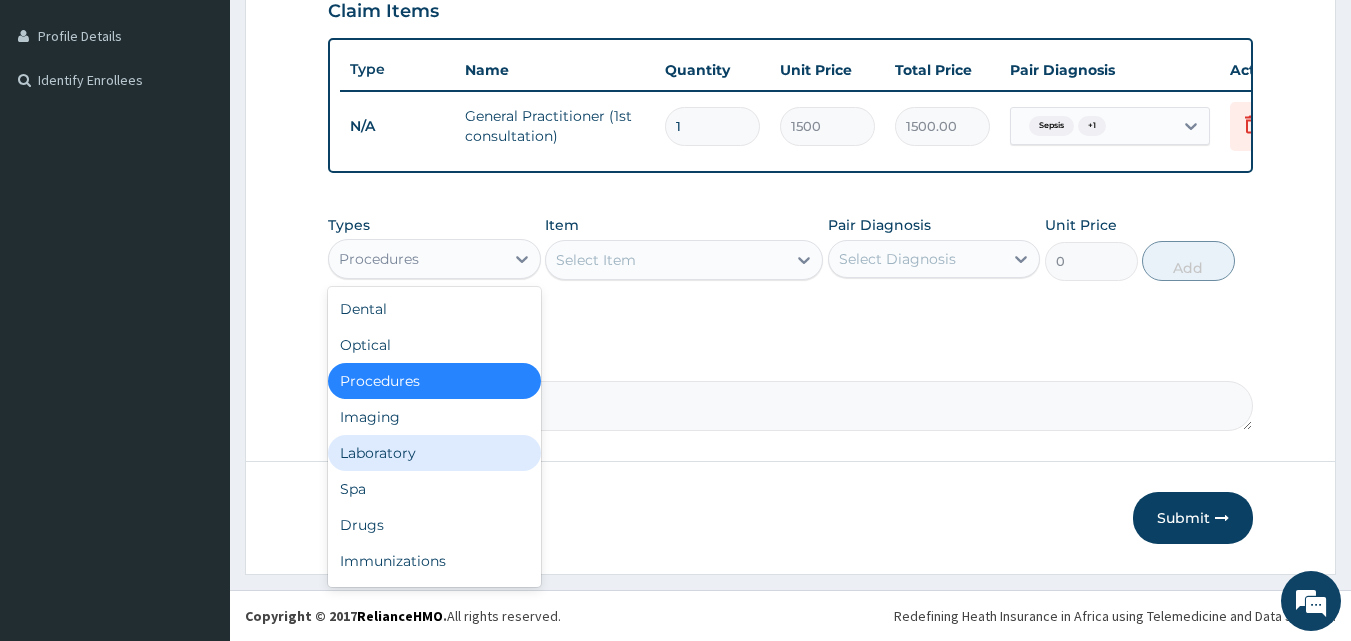 drag, startPoint x: 432, startPoint y: 458, endPoint x: 512, endPoint y: 372, distance: 117.456375 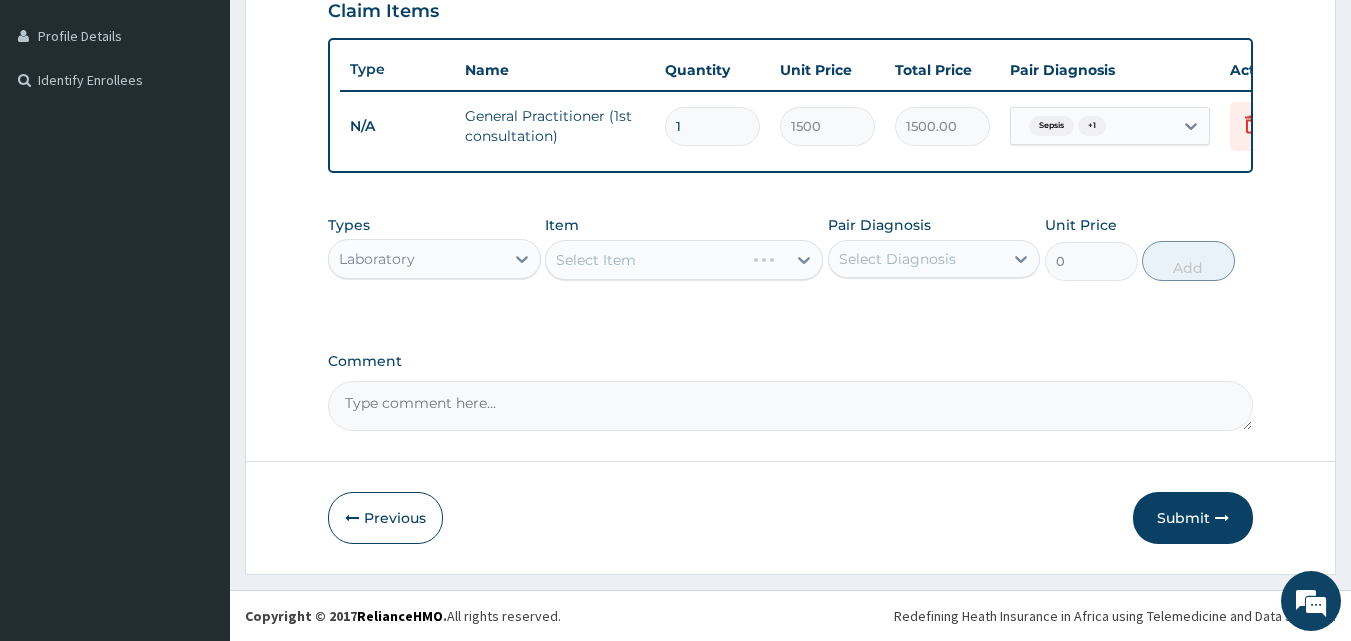 click on "Select Item" at bounding box center (684, 260) 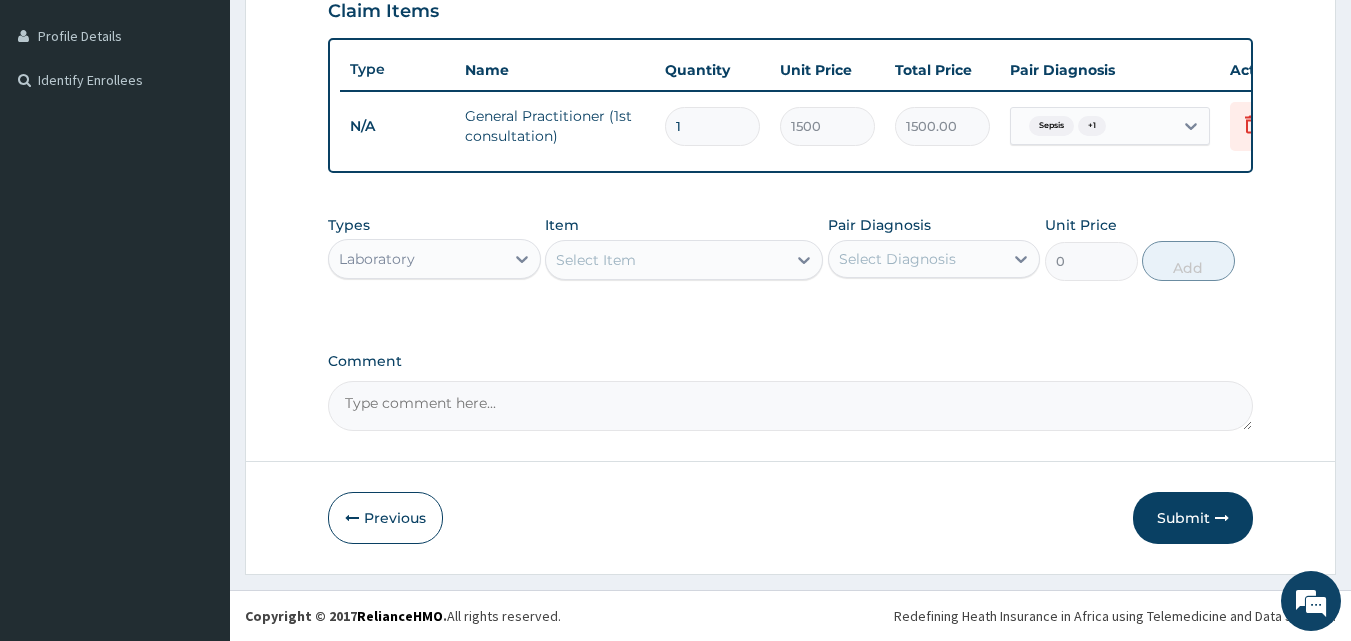 click on "Select Item" at bounding box center [666, 260] 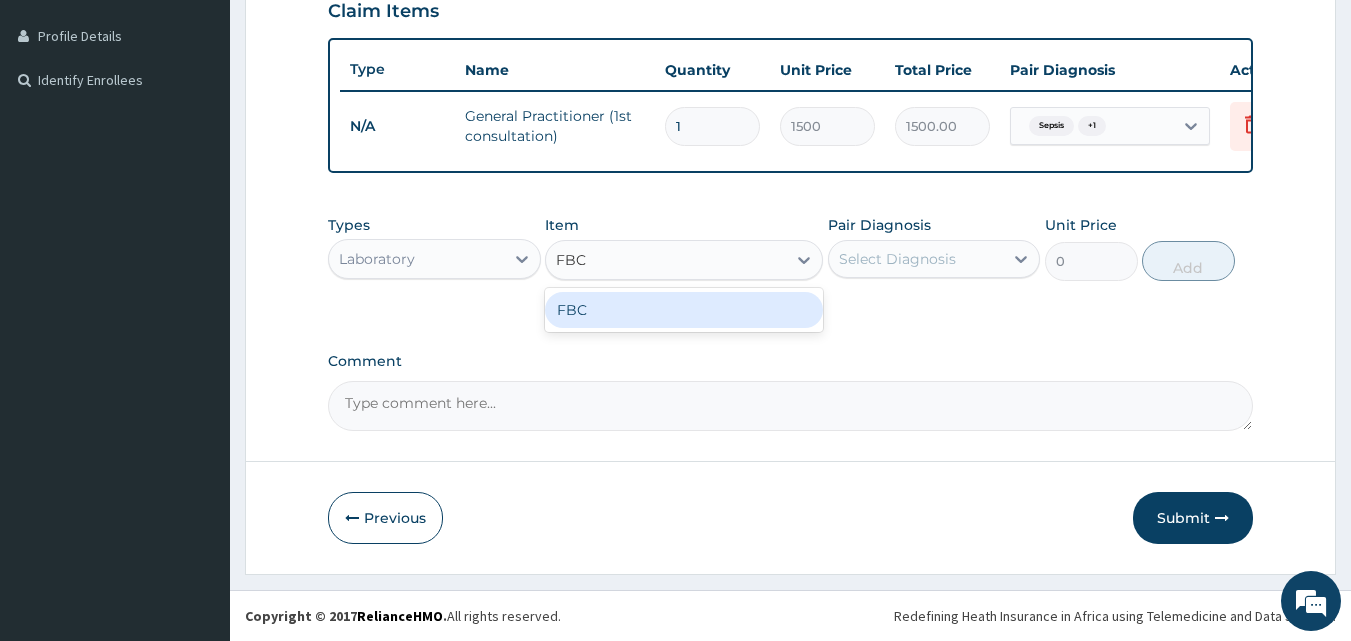 type on "FBC" 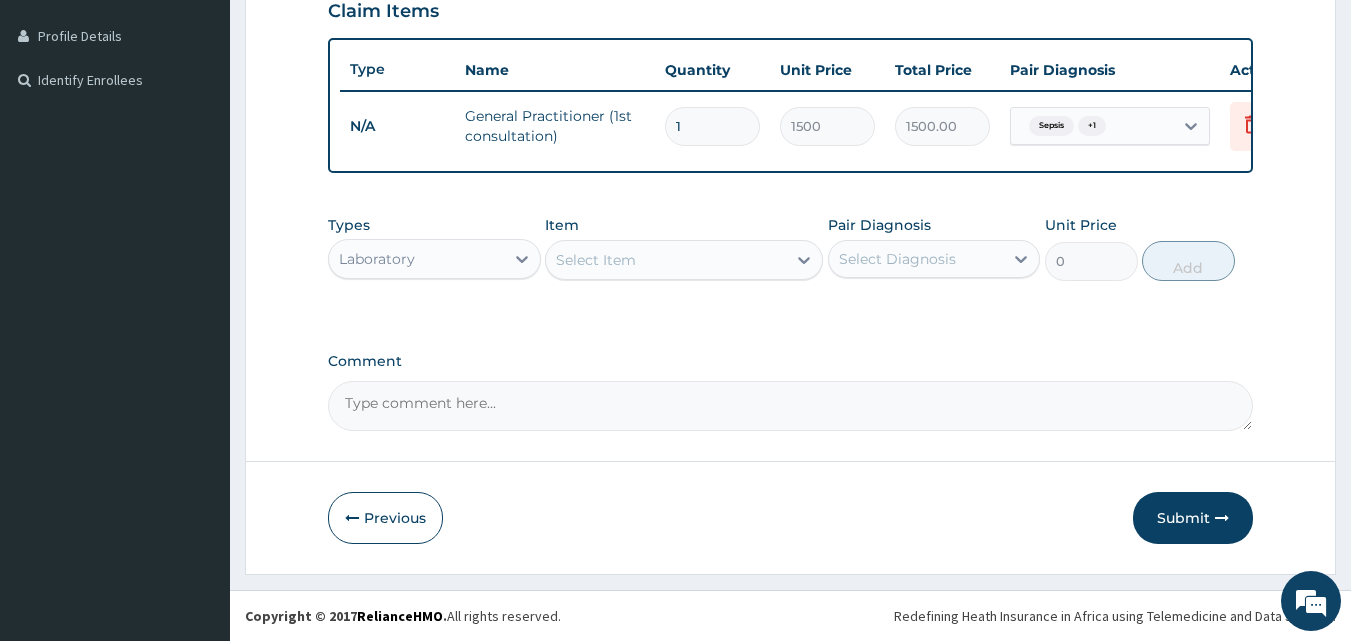 click on "PA Code / Prescription Code Enter Code(Secondary Care Only) Encounter Date 23-07-2025 Diagnosis Sepsis Confirmed Malaria Confirmed NB: All diagnosis must be linked to a claim item Claim Items Type Name Quantity Unit Price Total Price Pair Diagnosis Actions N/A General Practitioner (1st consultation) 1 1500 1500.00 Sepsis  + 1 Delete Types Laboratory Item Select Item Pair Diagnosis Select Diagnosis Unit Price 0 Add Comment" at bounding box center (791, 66) 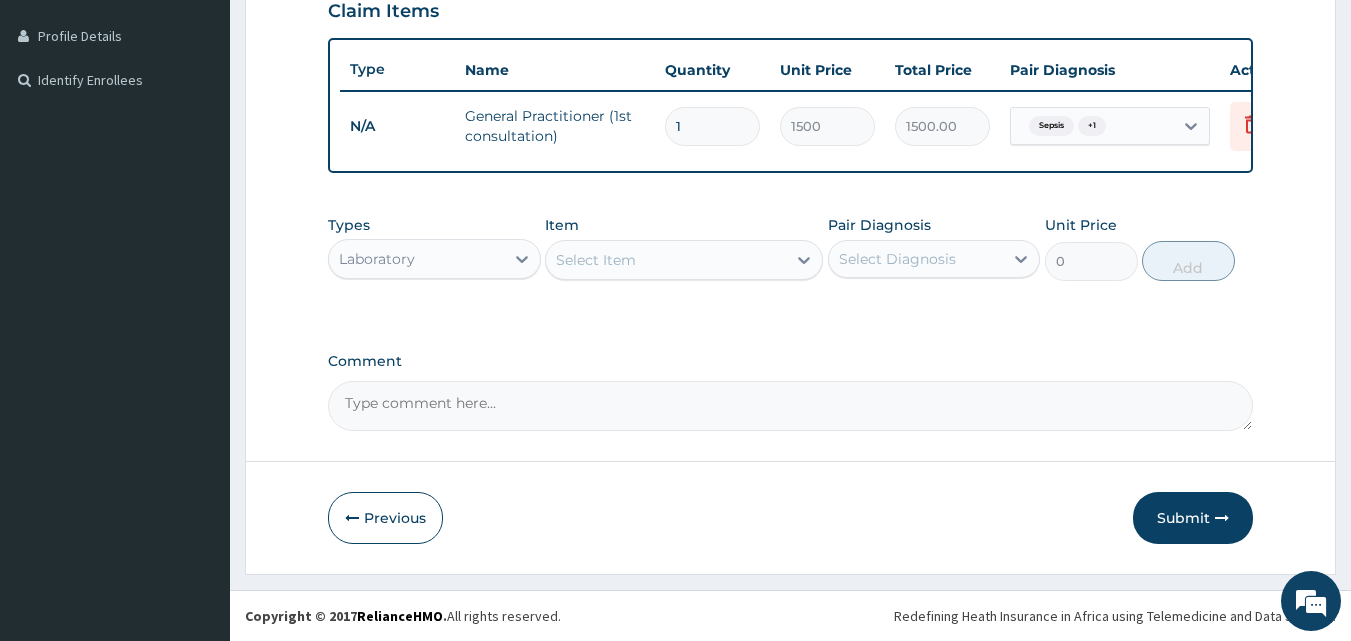 click on "Select Item" at bounding box center (666, 260) 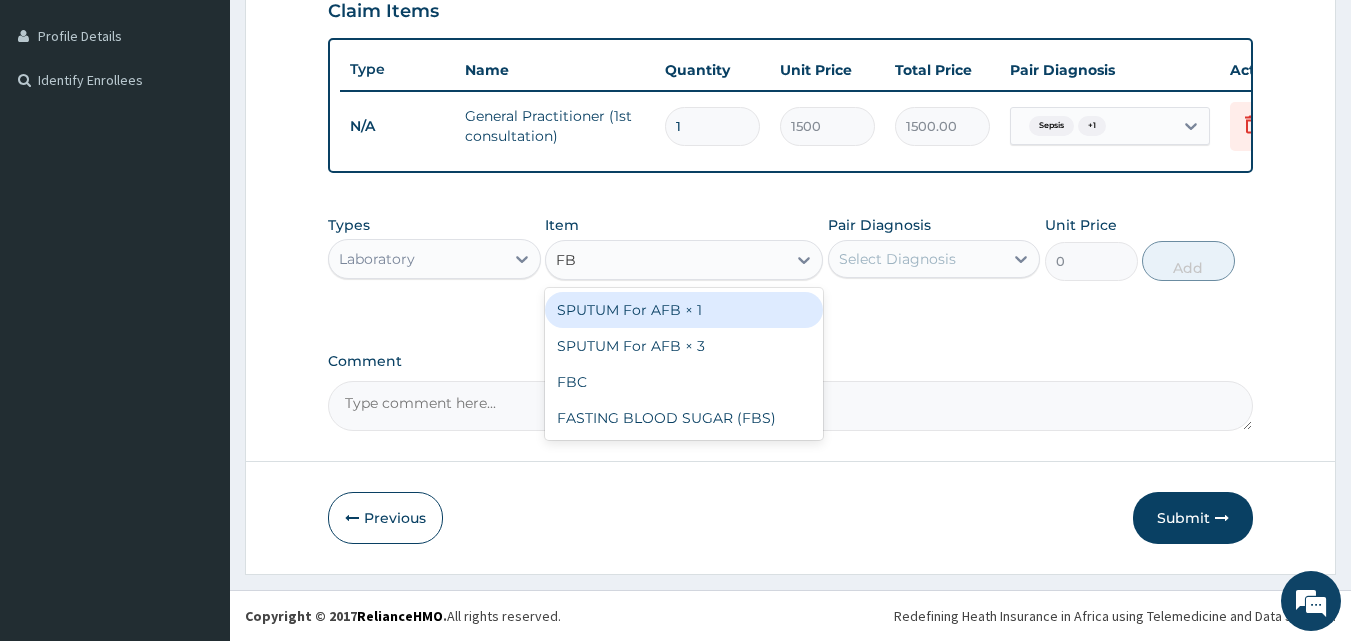 type on "FBC" 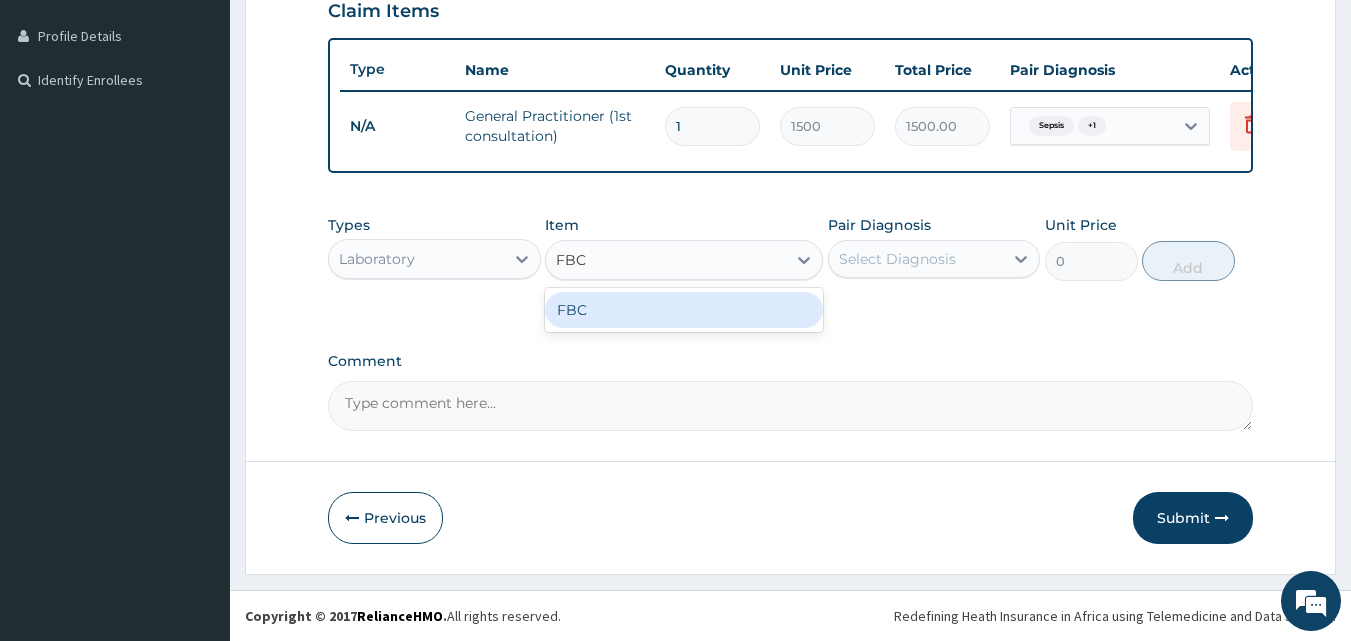 drag, startPoint x: 709, startPoint y: 305, endPoint x: 810, endPoint y: 291, distance: 101.96568 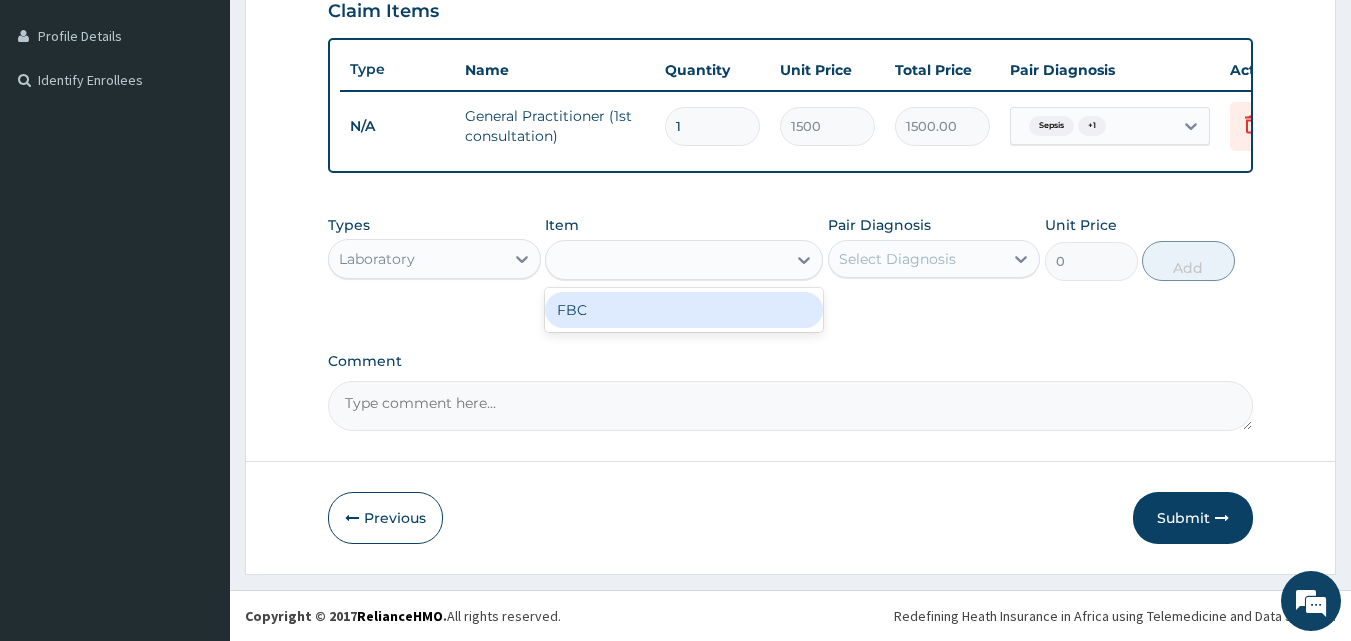 type on "1600" 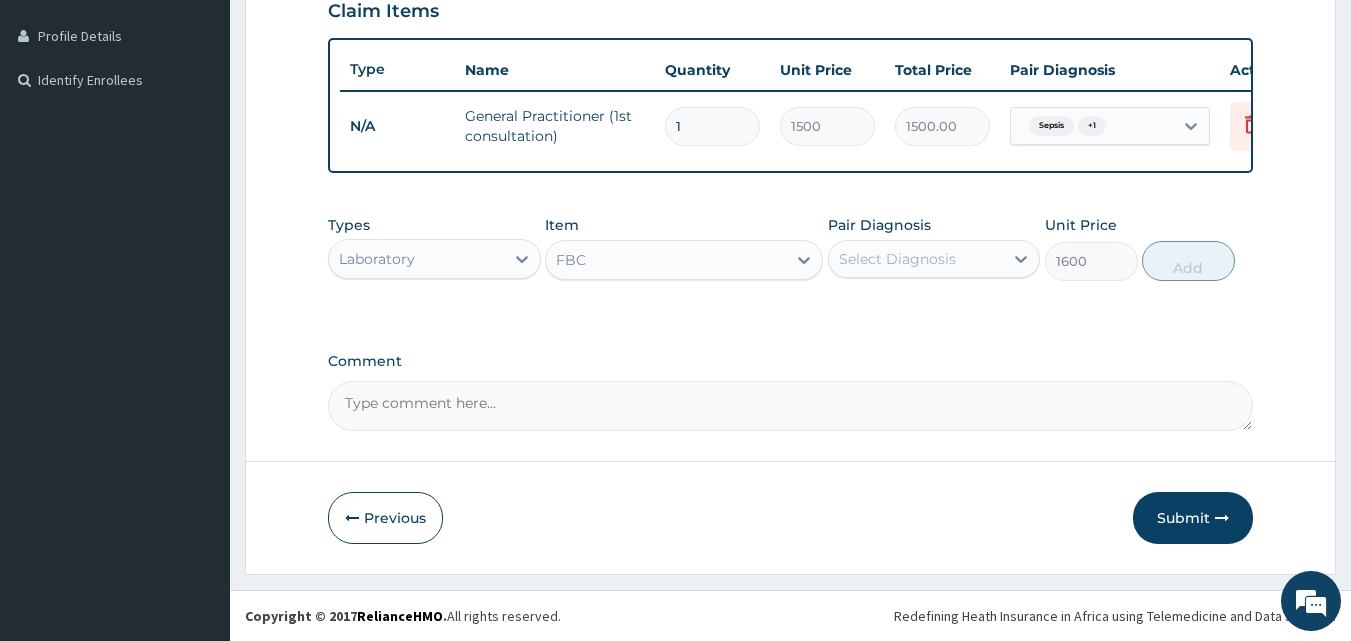 click on "Select Diagnosis" at bounding box center (916, 259) 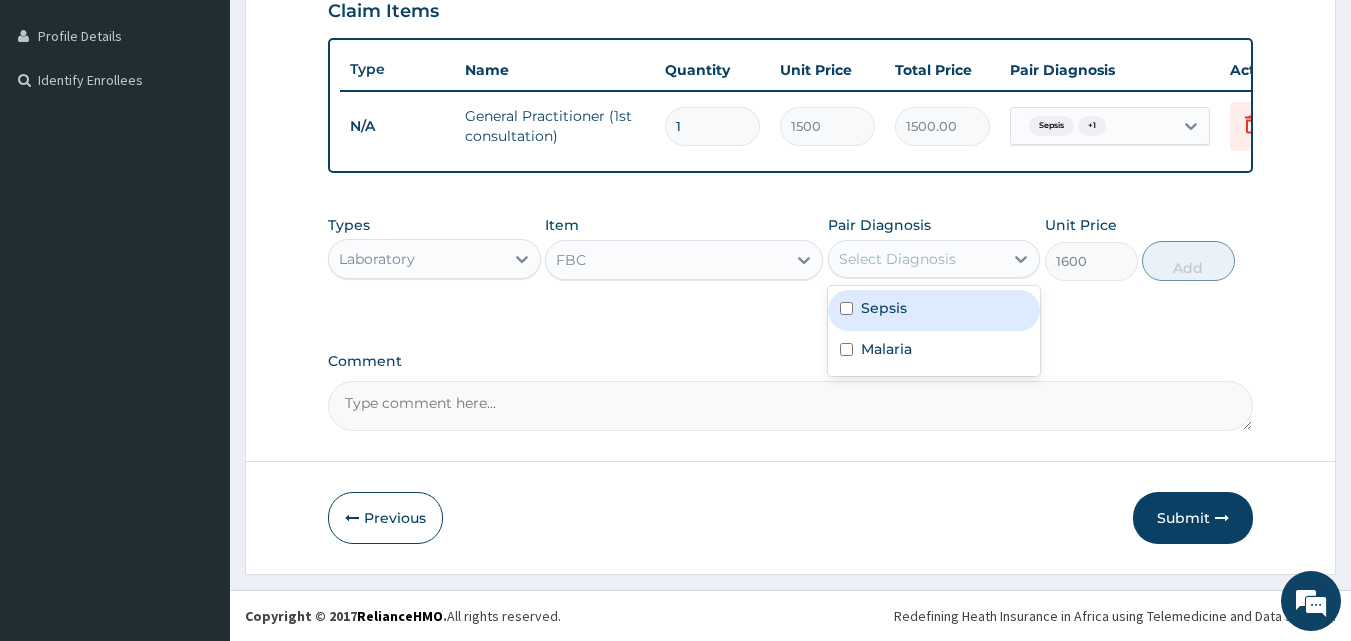 click on "Sepsis" at bounding box center [934, 310] 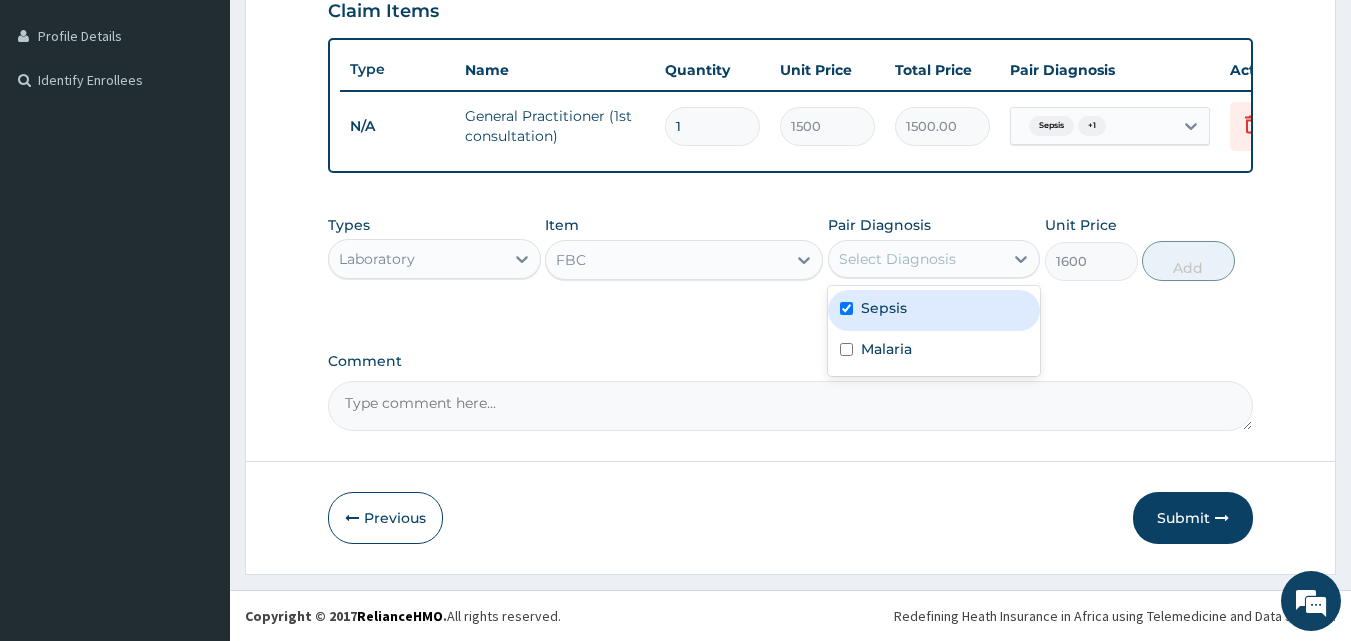 checkbox on "true" 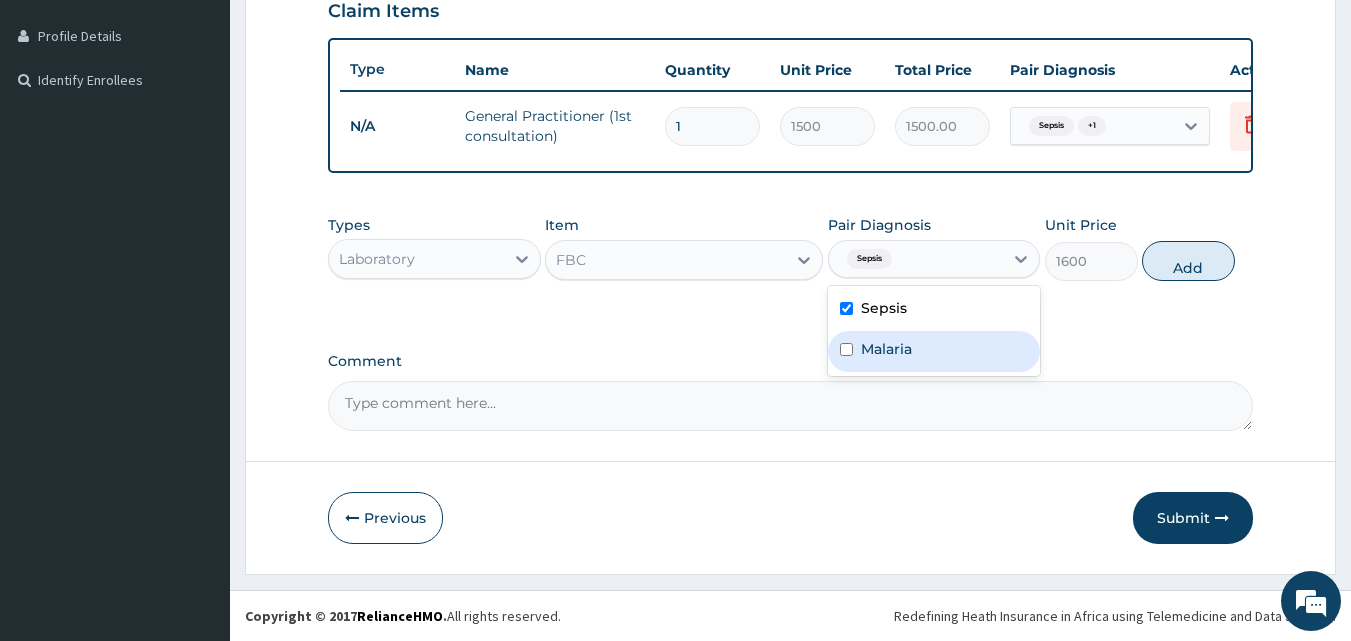 drag, startPoint x: 937, startPoint y: 346, endPoint x: 1066, endPoint y: 335, distance: 129.46814 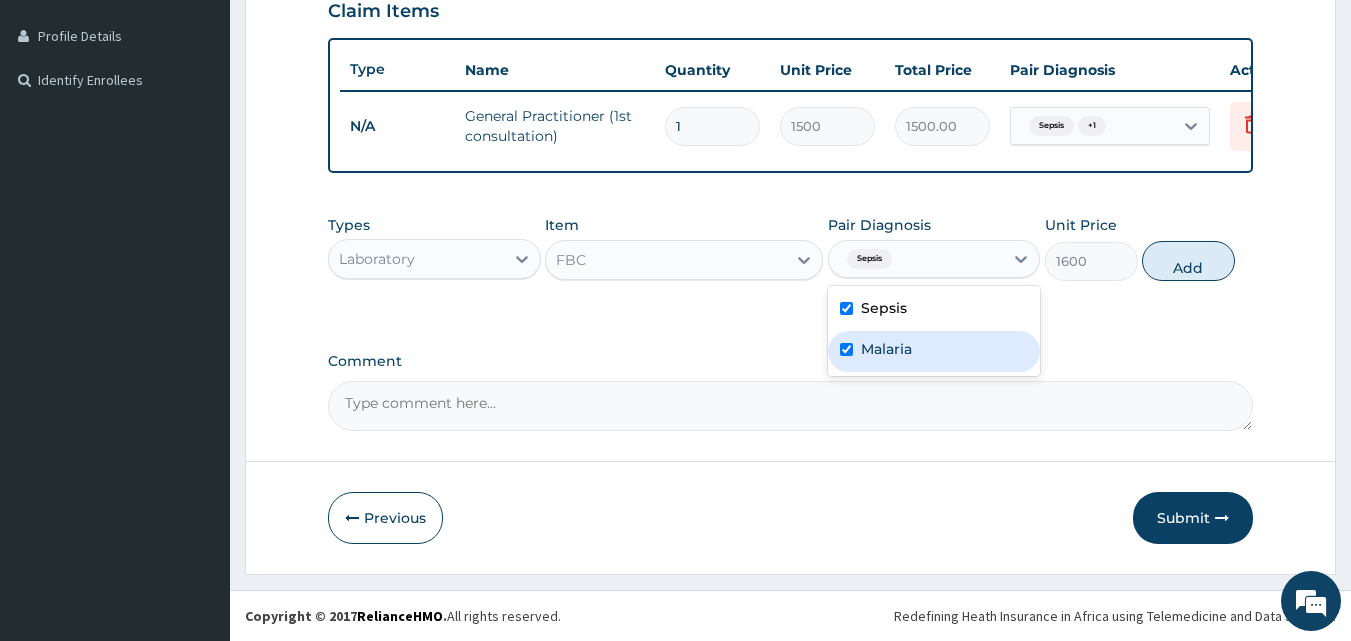 checkbox on "true" 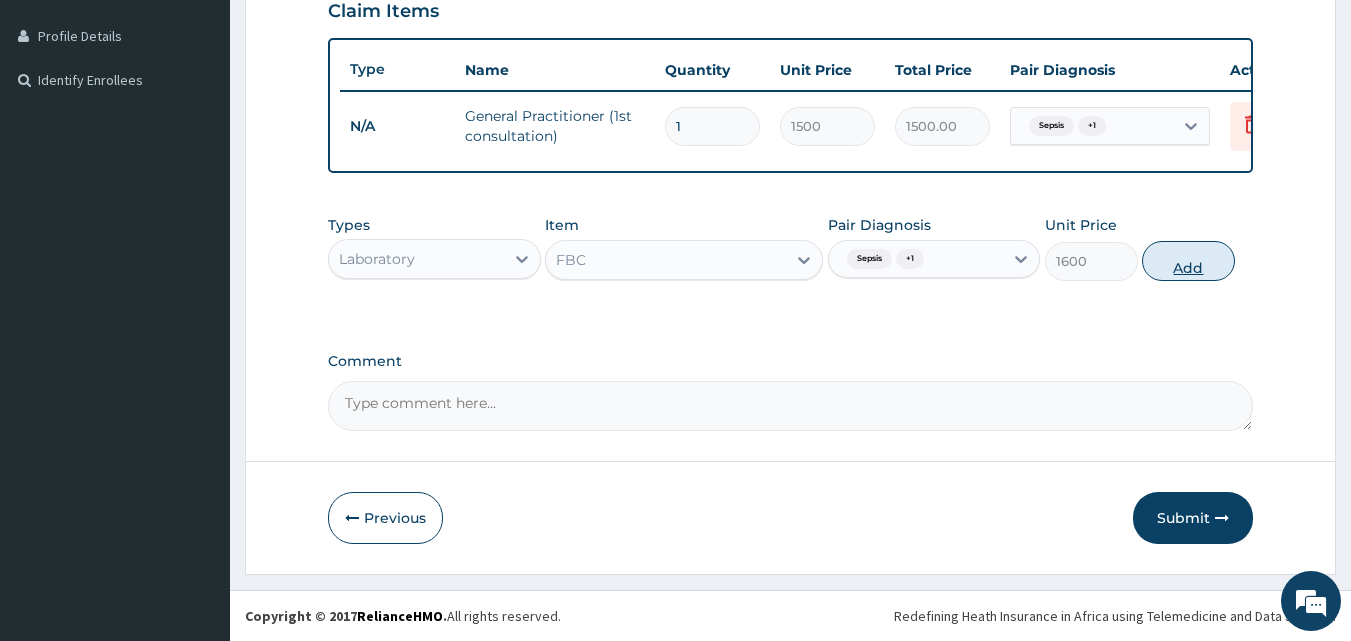 click on "Add" at bounding box center [1188, 261] 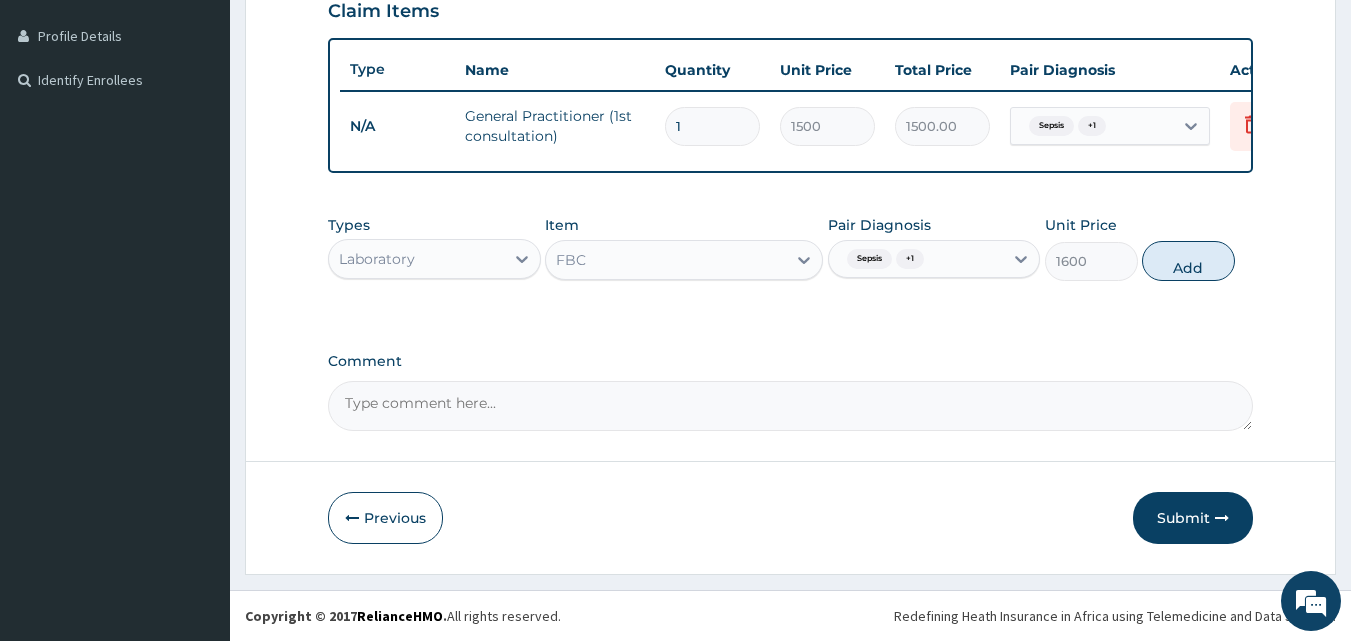 type on "0" 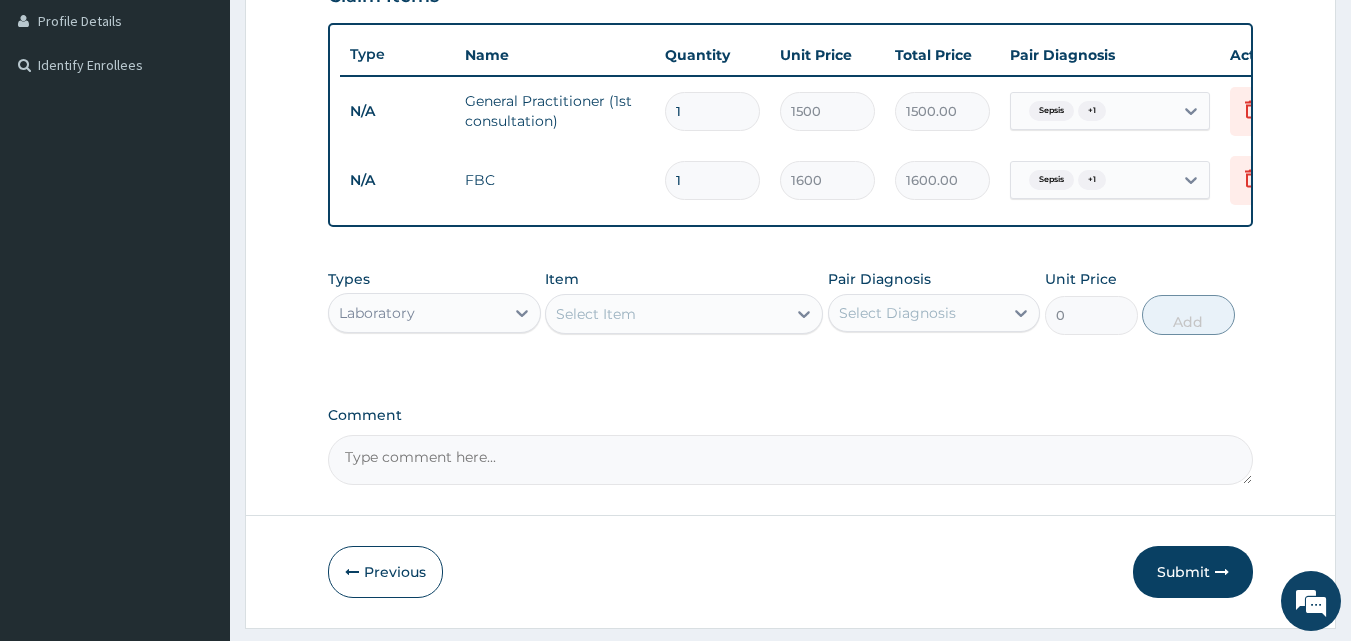 click on "Select Item" at bounding box center (666, 314) 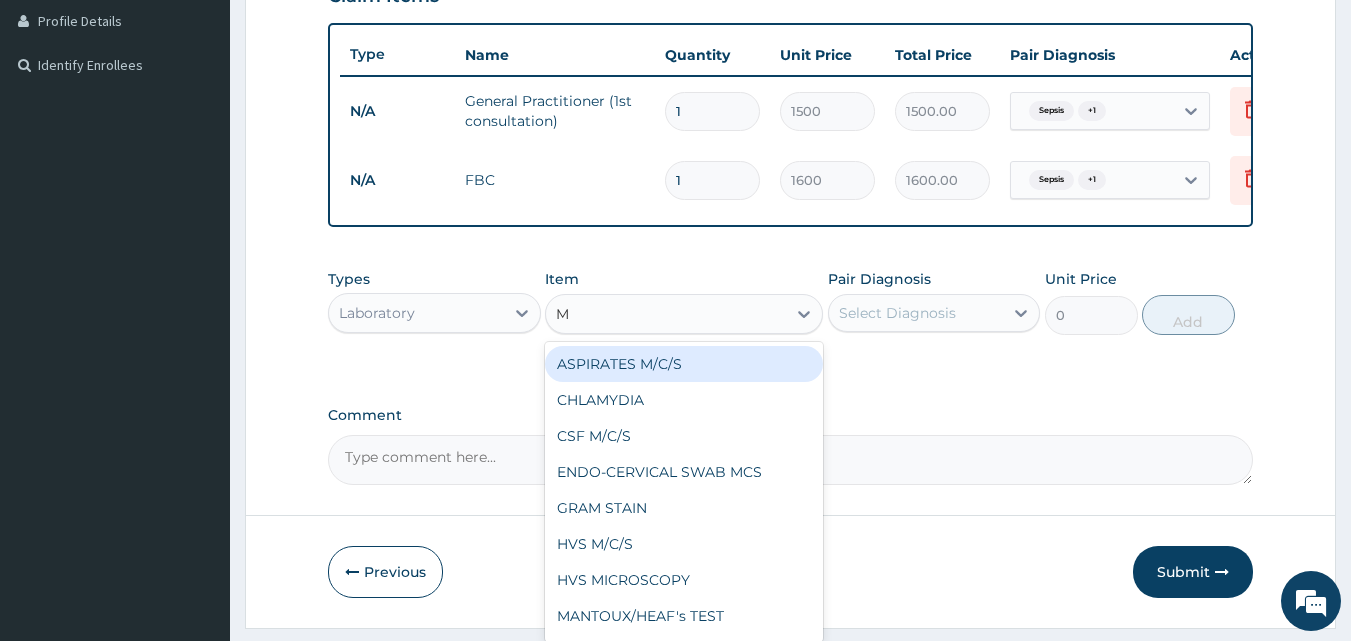 type on "MP" 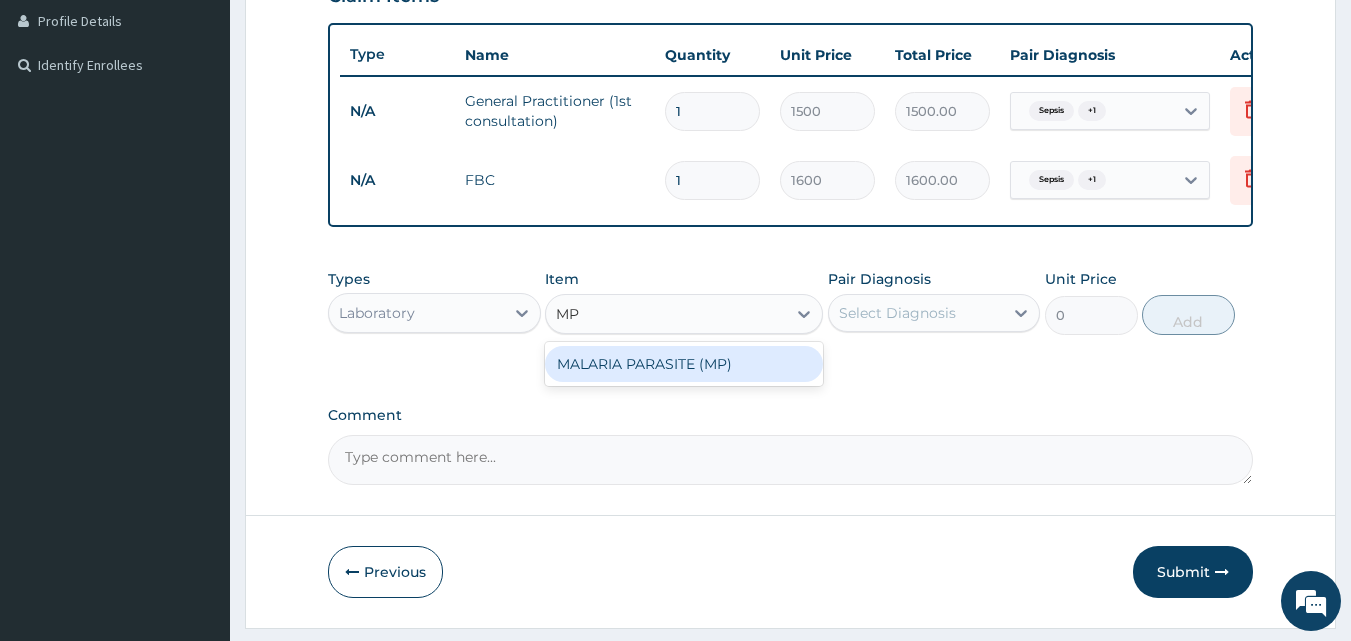 drag, startPoint x: 684, startPoint y: 373, endPoint x: 881, endPoint y: 331, distance: 201.4274 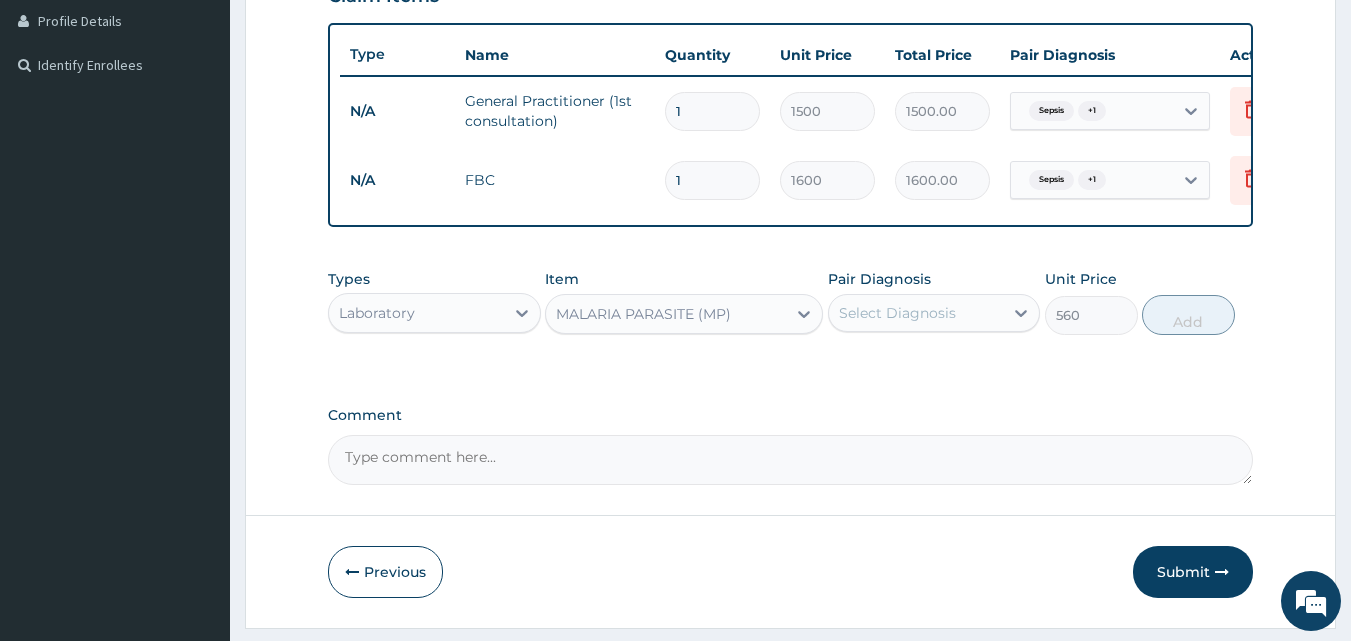 click on "Select Diagnosis" at bounding box center (916, 313) 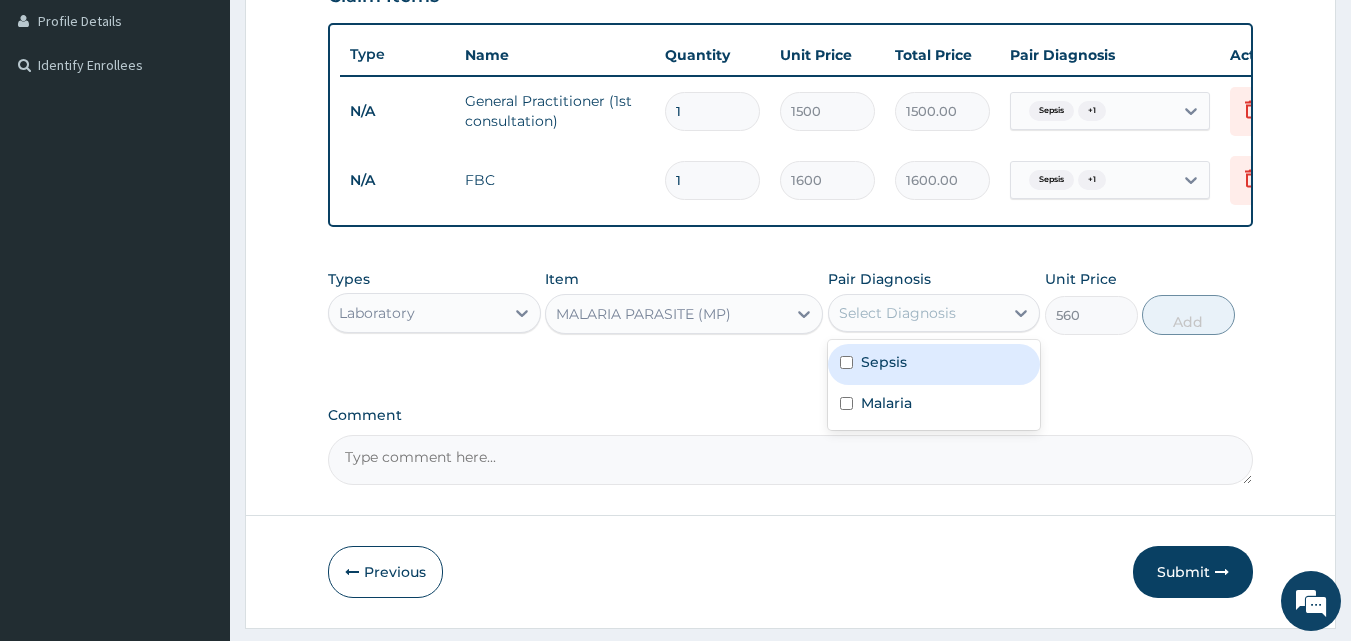click on "Sepsis" at bounding box center [934, 364] 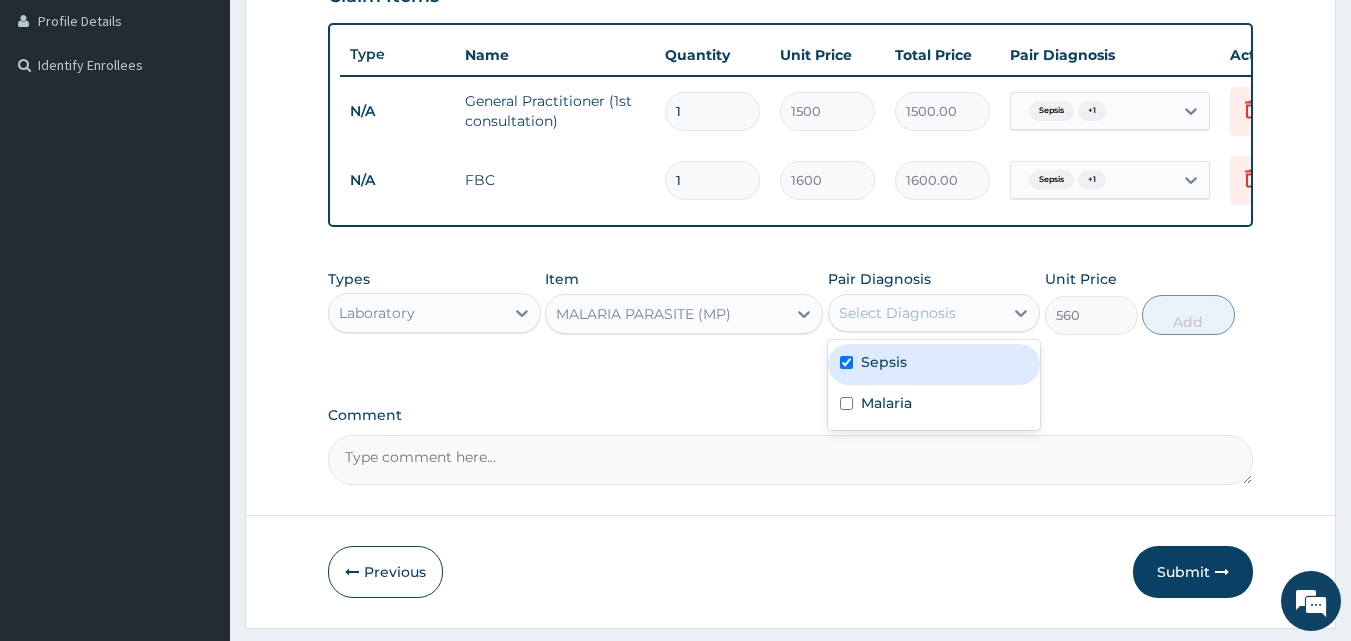 checkbox on "true" 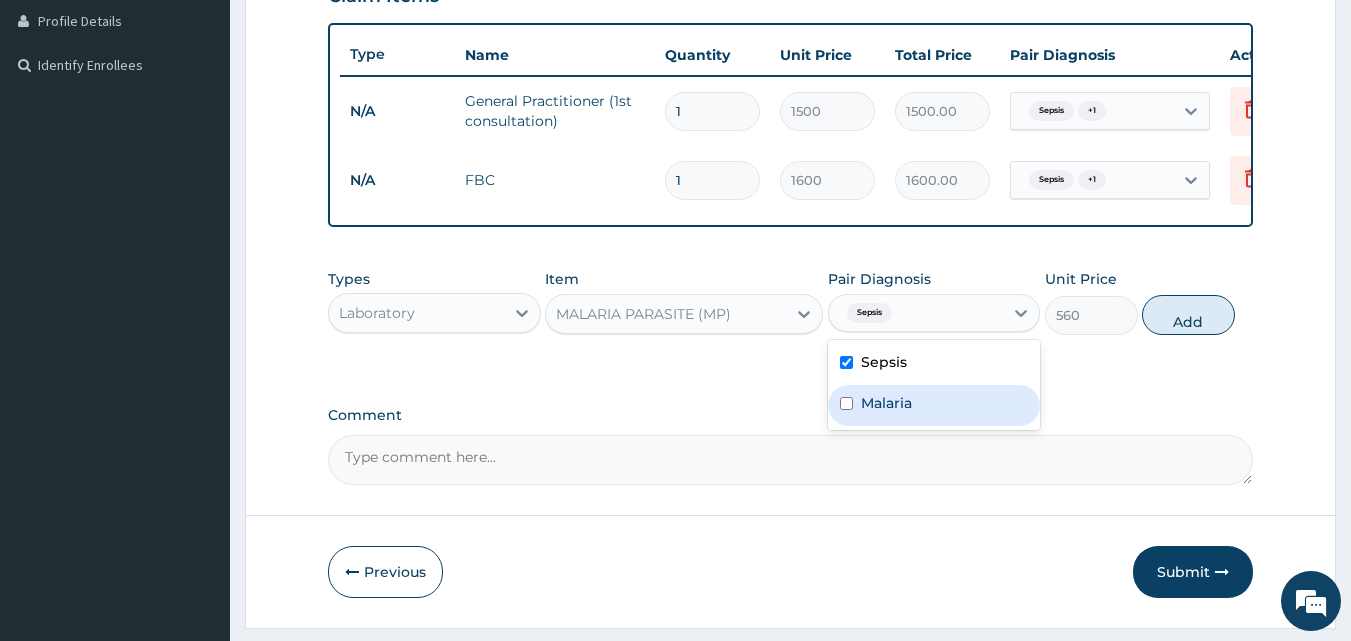 click on "Malaria" at bounding box center (934, 405) 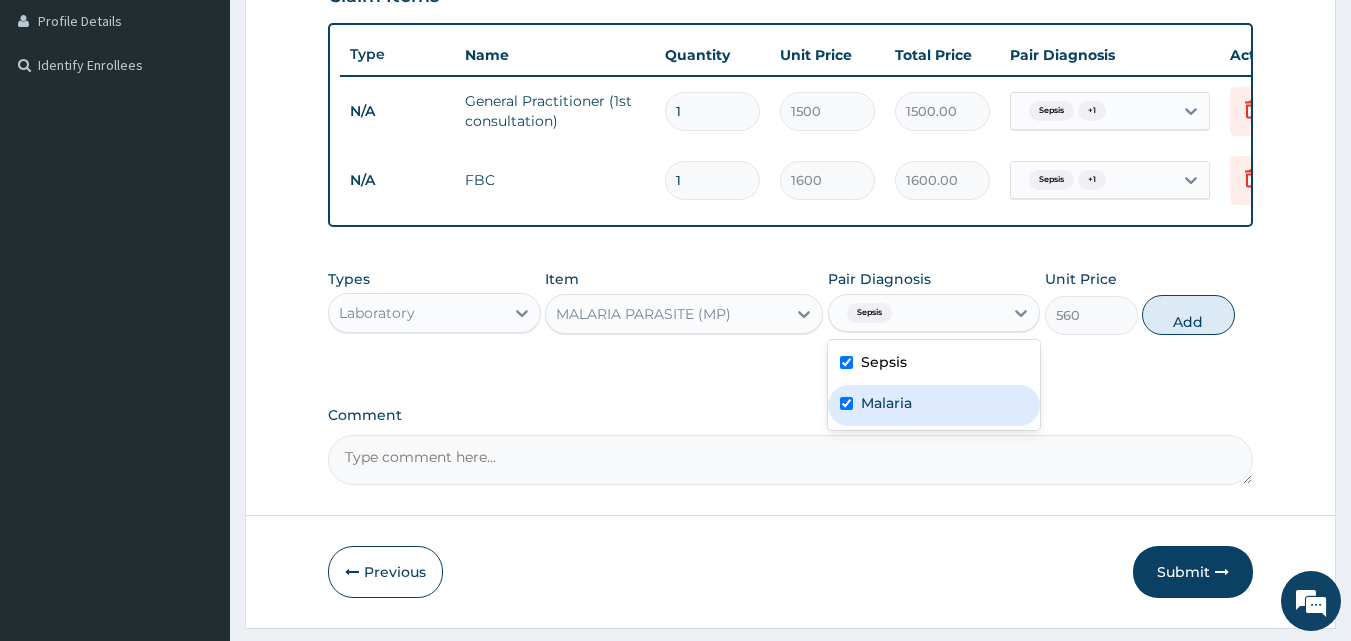 checkbox on "true" 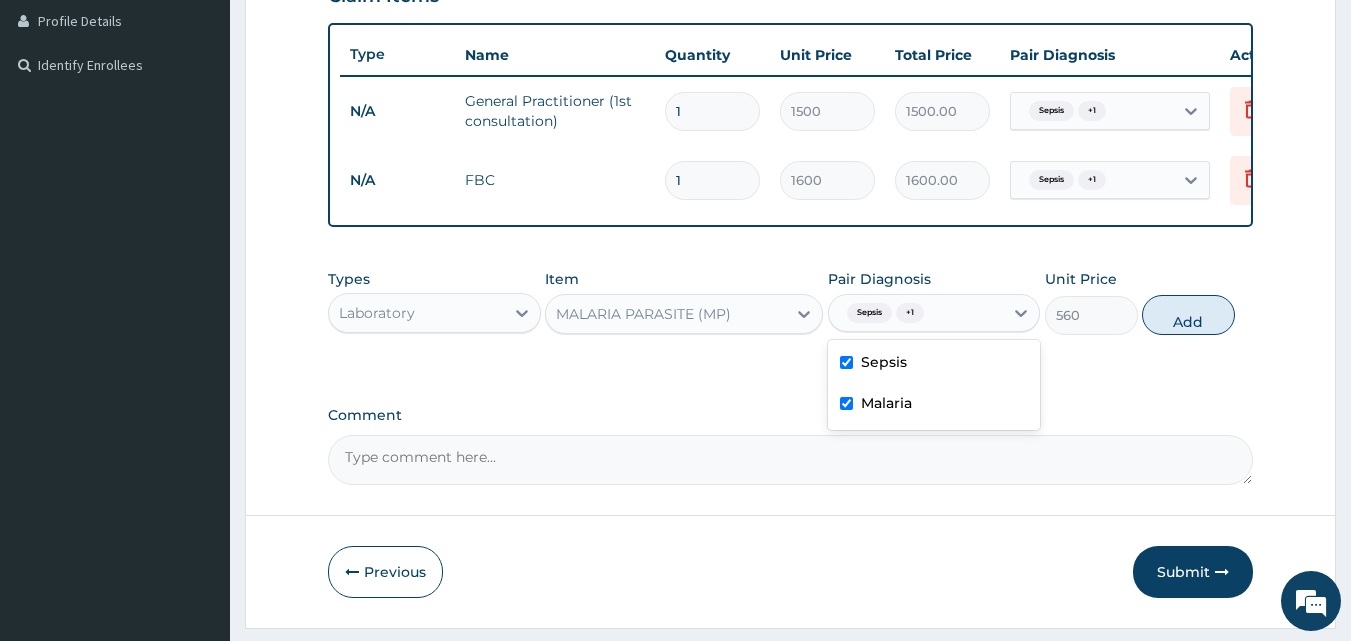 drag, startPoint x: 931, startPoint y: 377, endPoint x: 1000, endPoint y: 382, distance: 69.18092 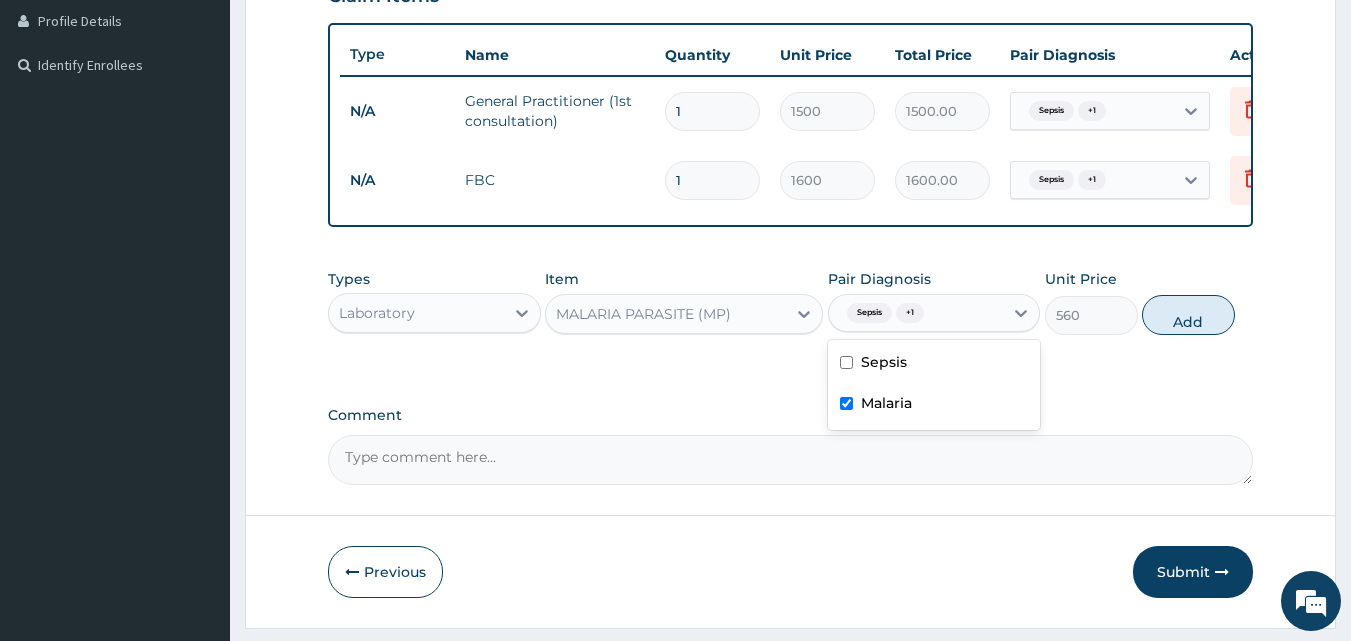 checkbox on "false" 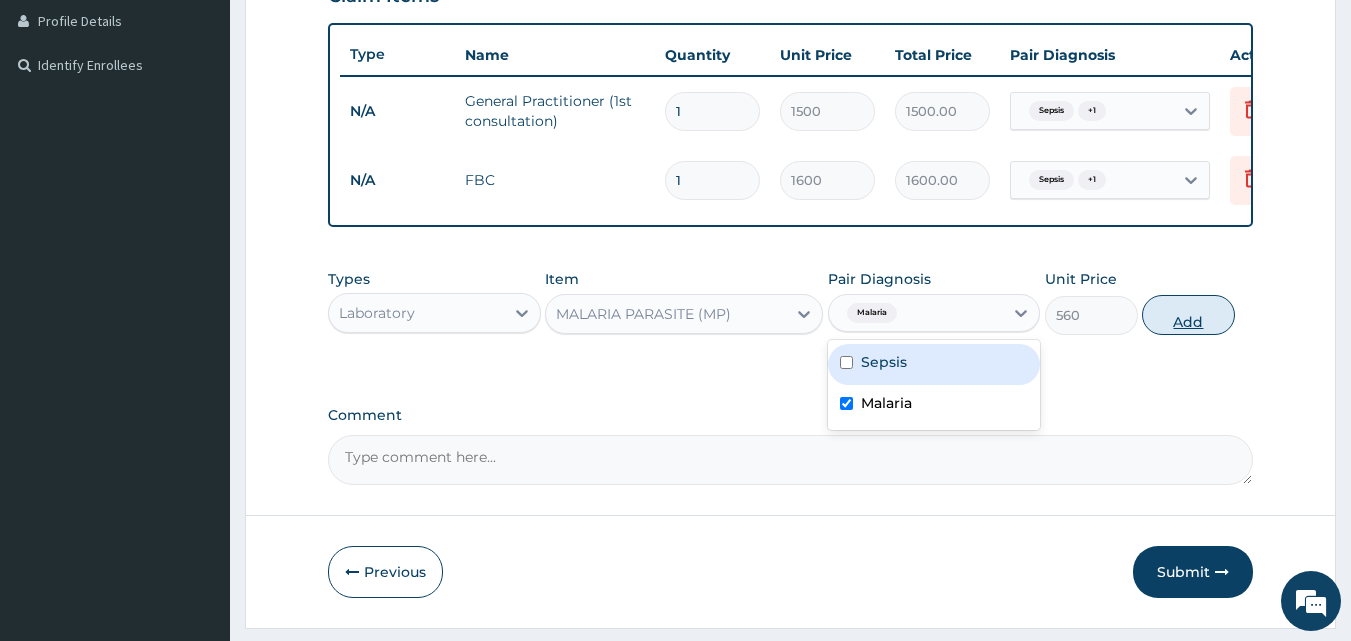 click on "Add" at bounding box center [1188, 315] 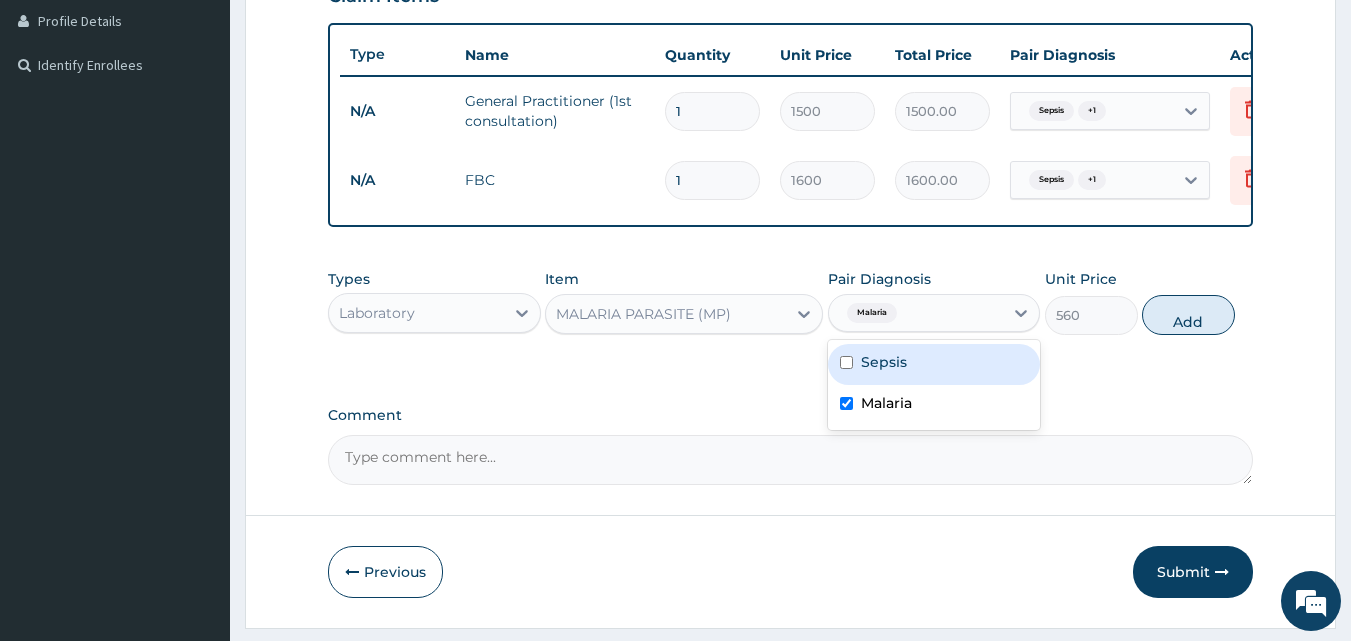 type on "0" 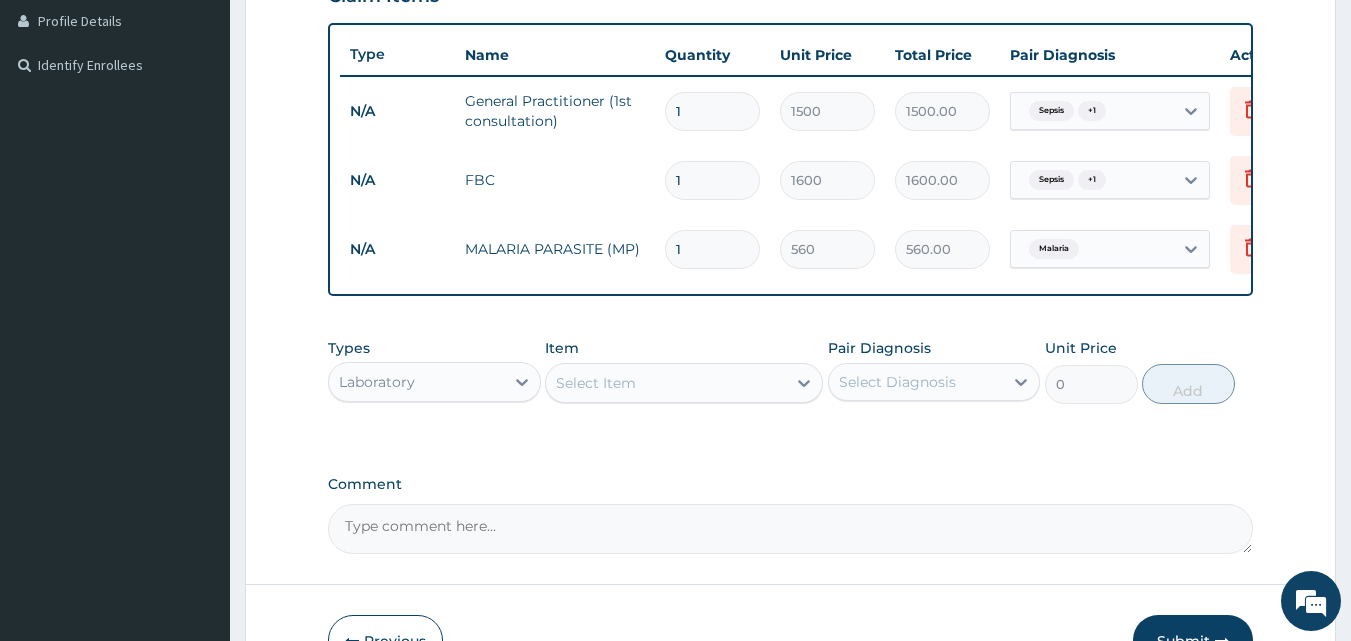 click on "Select Item" at bounding box center (666, 383) 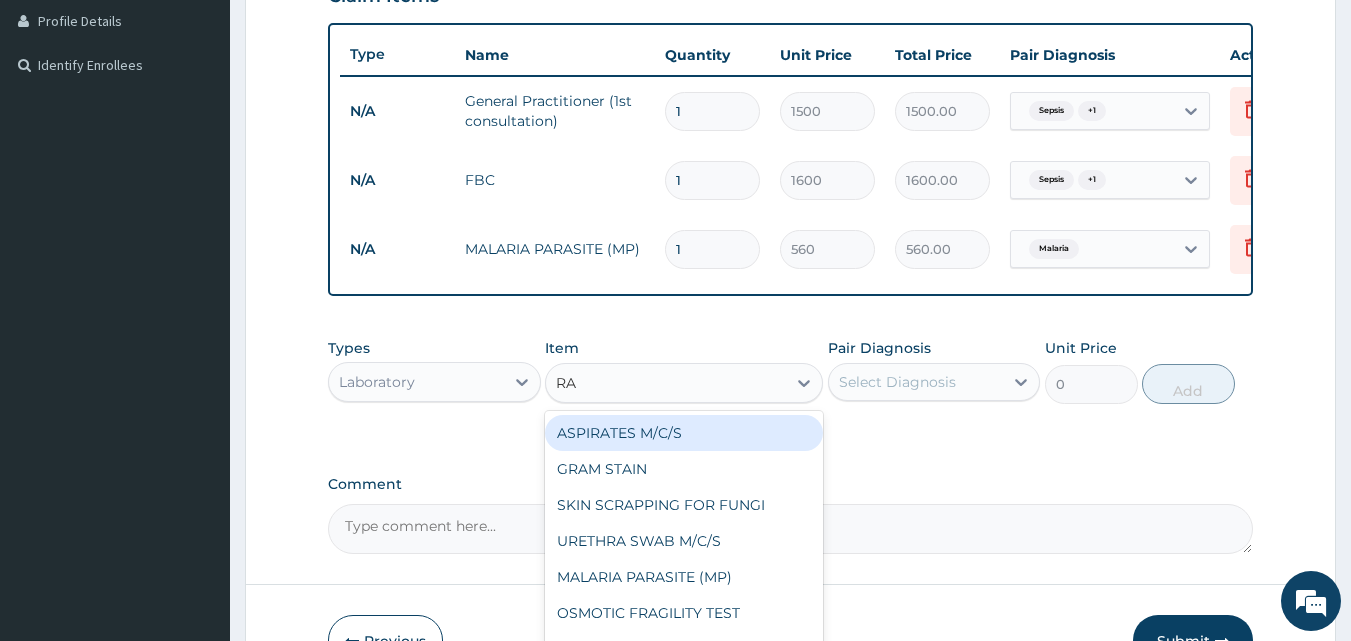 type on "RAN" 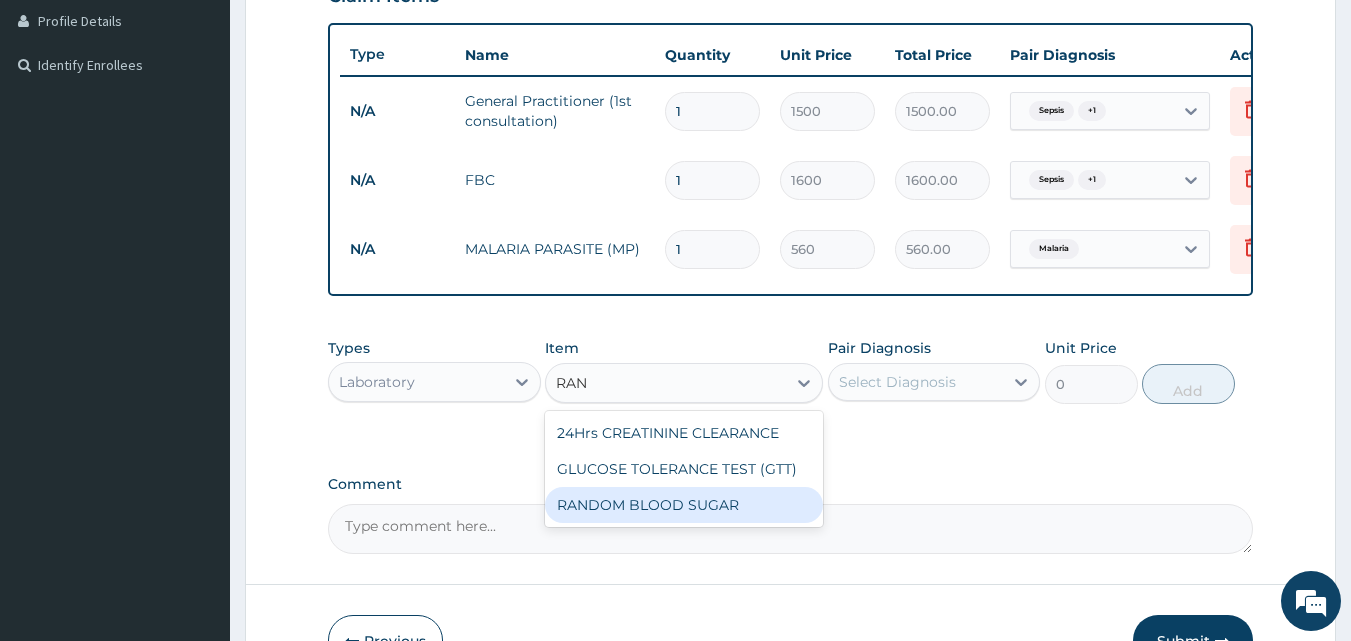 click on "RANDOM BLOOD SUGAR" at bounding box center [684, 505] 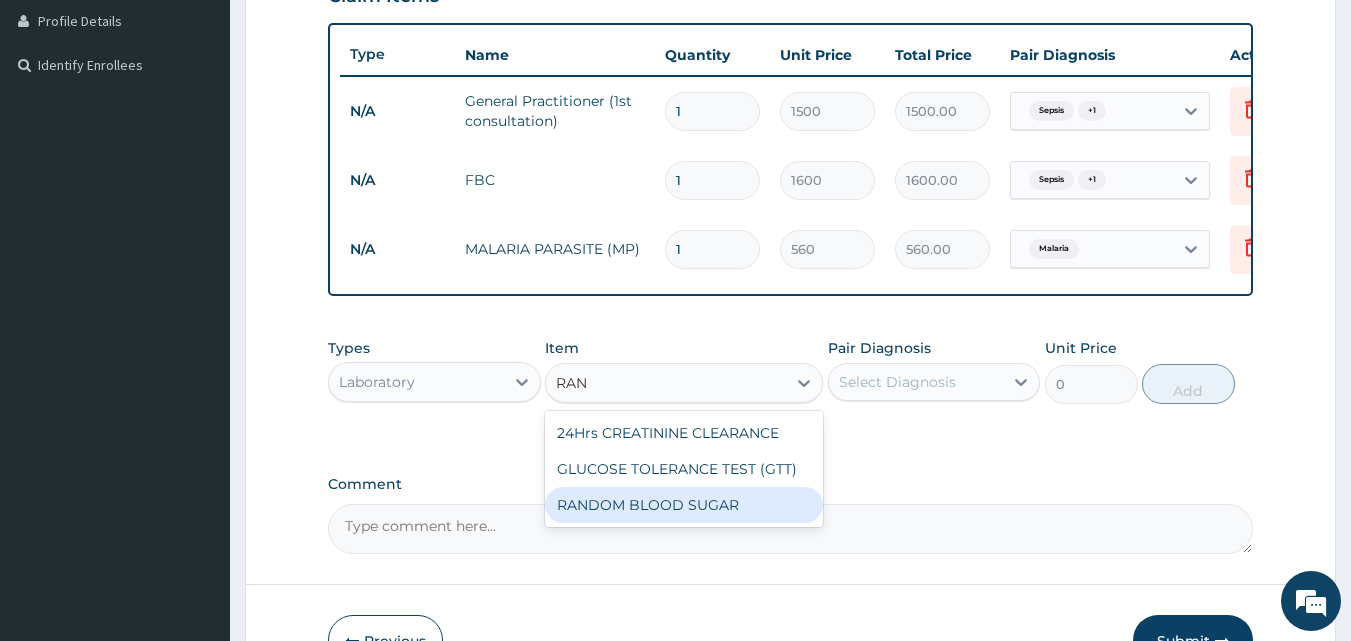 type 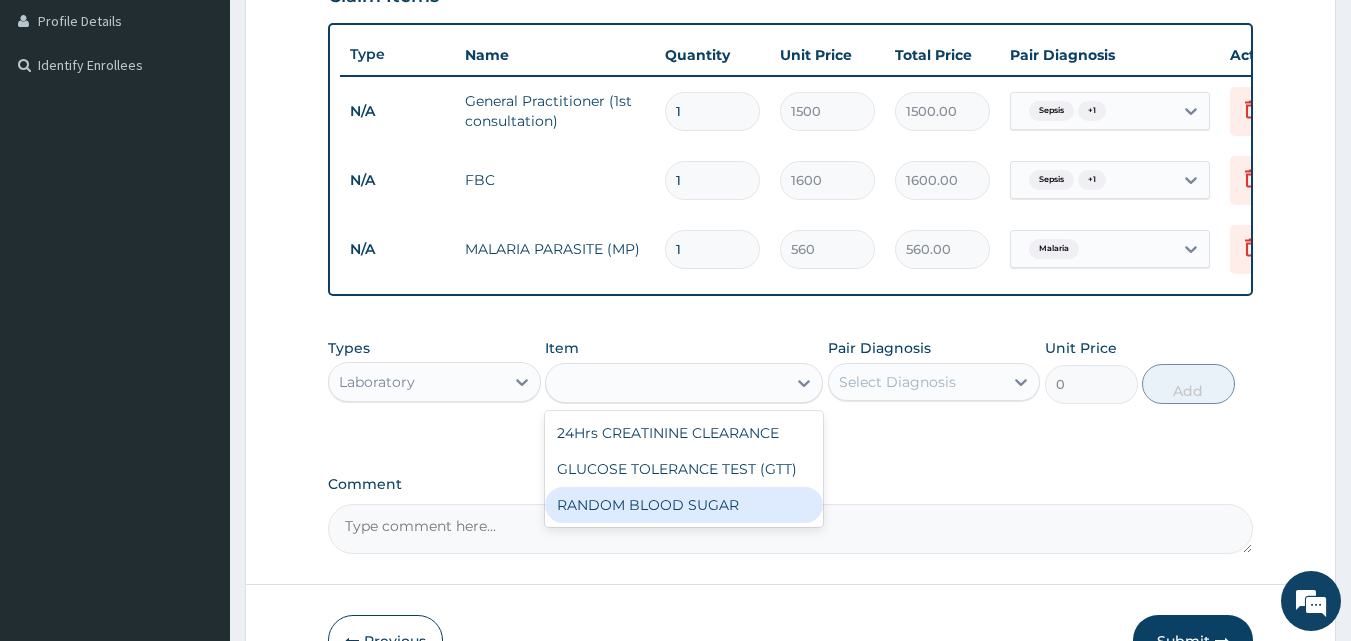 type on "240" 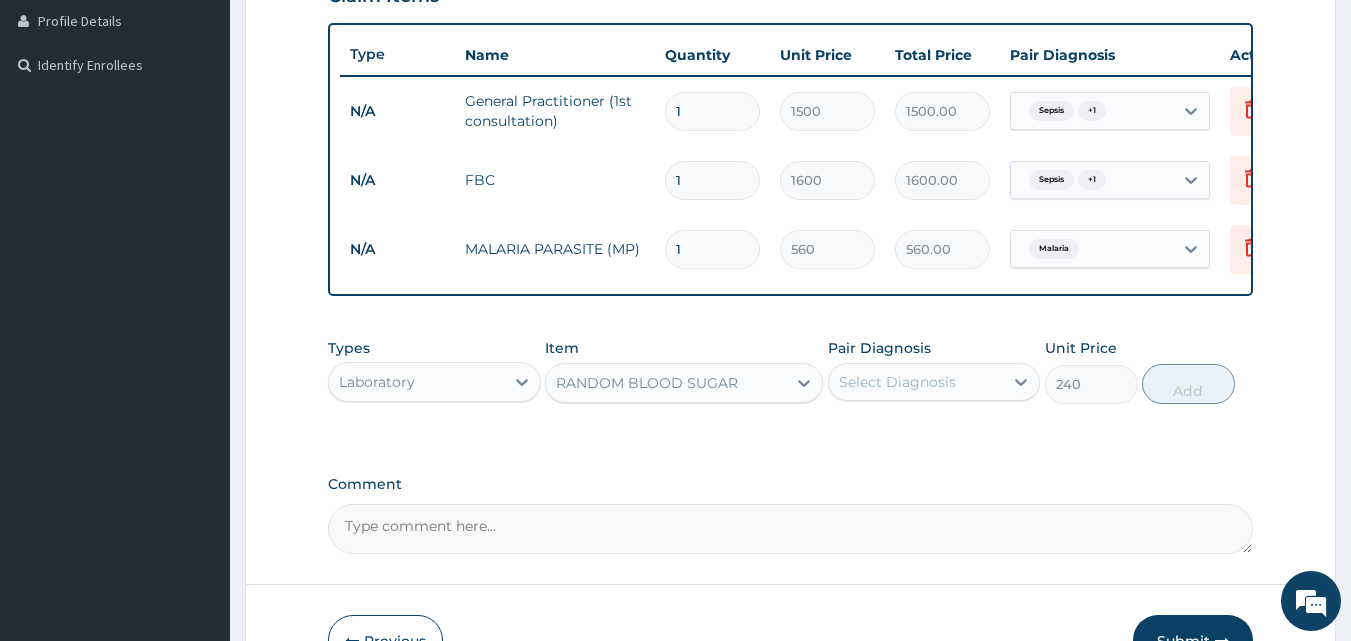 click on "Select Diagnosis" at bounding box center (897, 382) 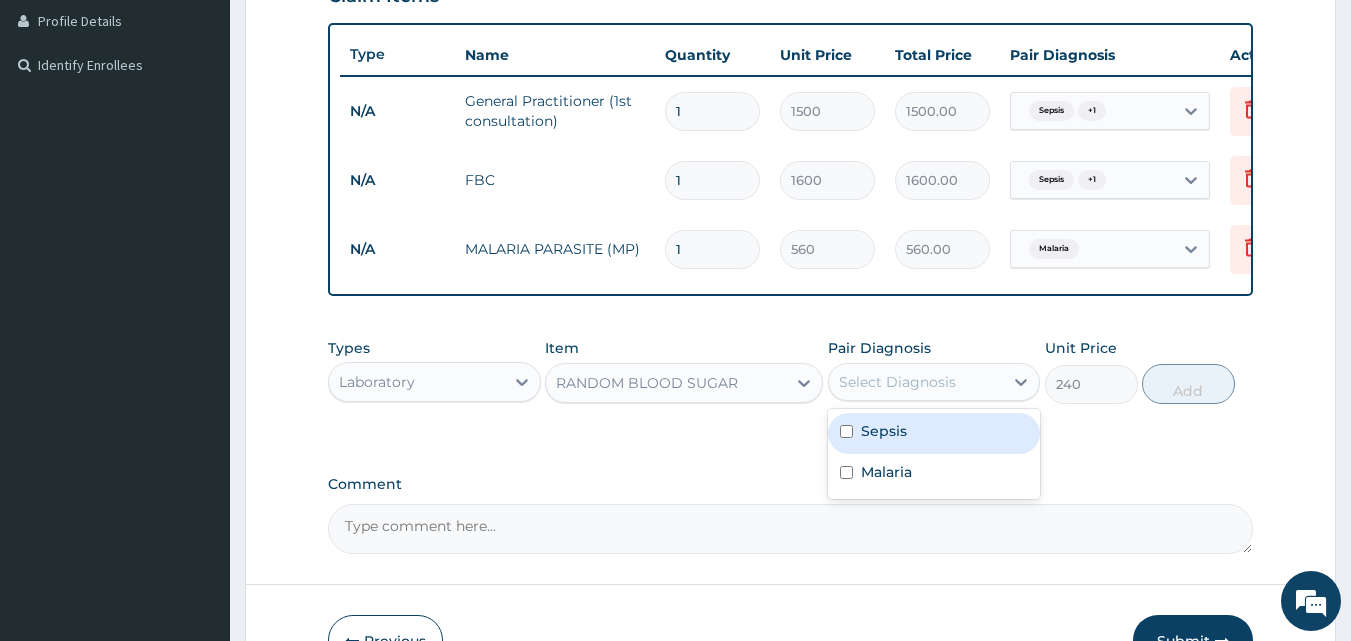 click on "Sepsis" at bounding box center [934, 433] 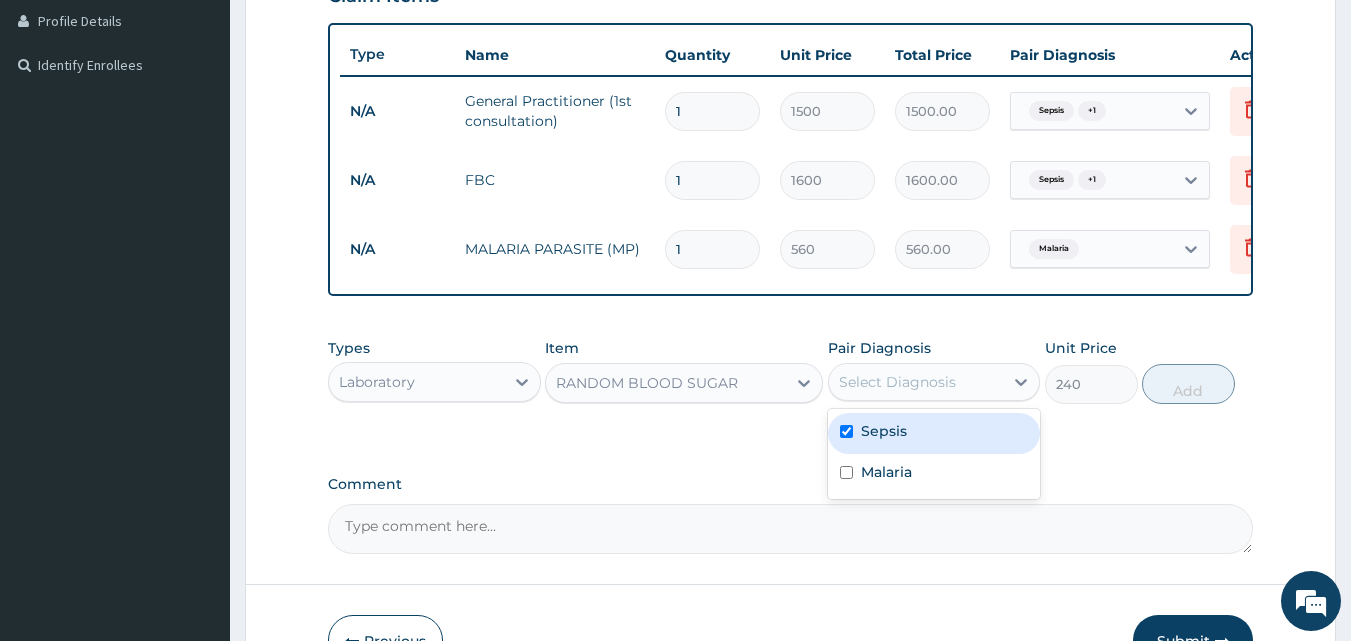 checkbox on "true" 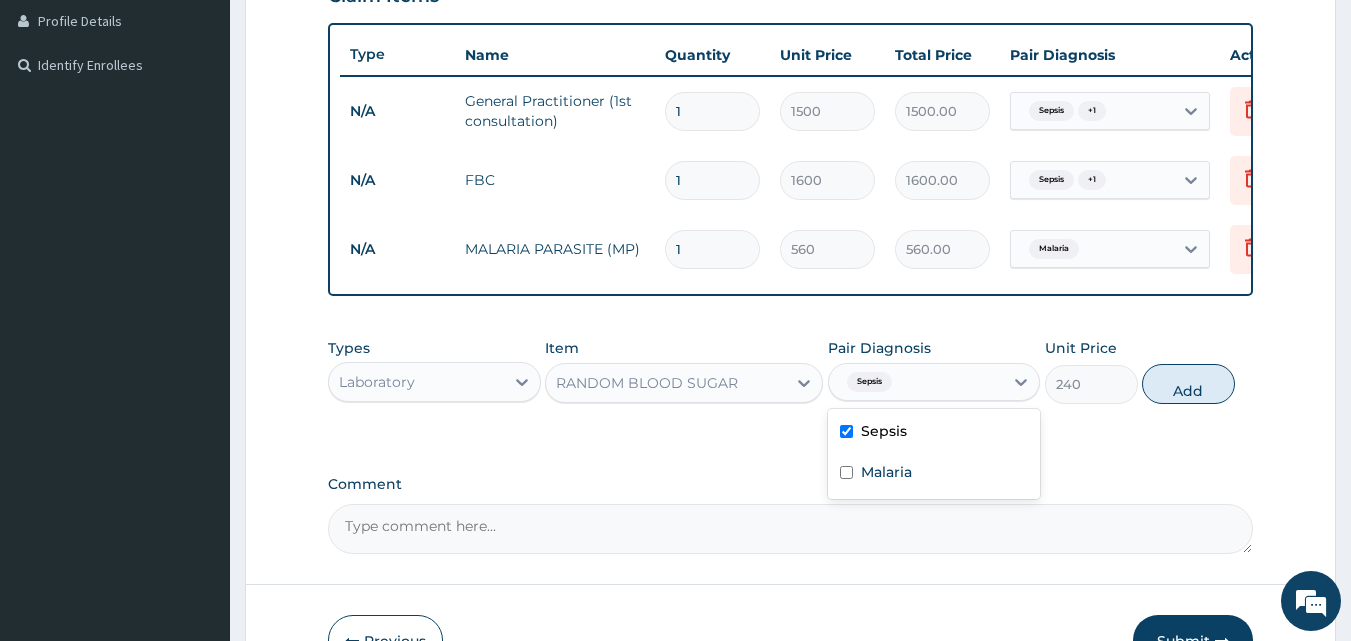 click on "Malaria" at bounding box center [934, 474] 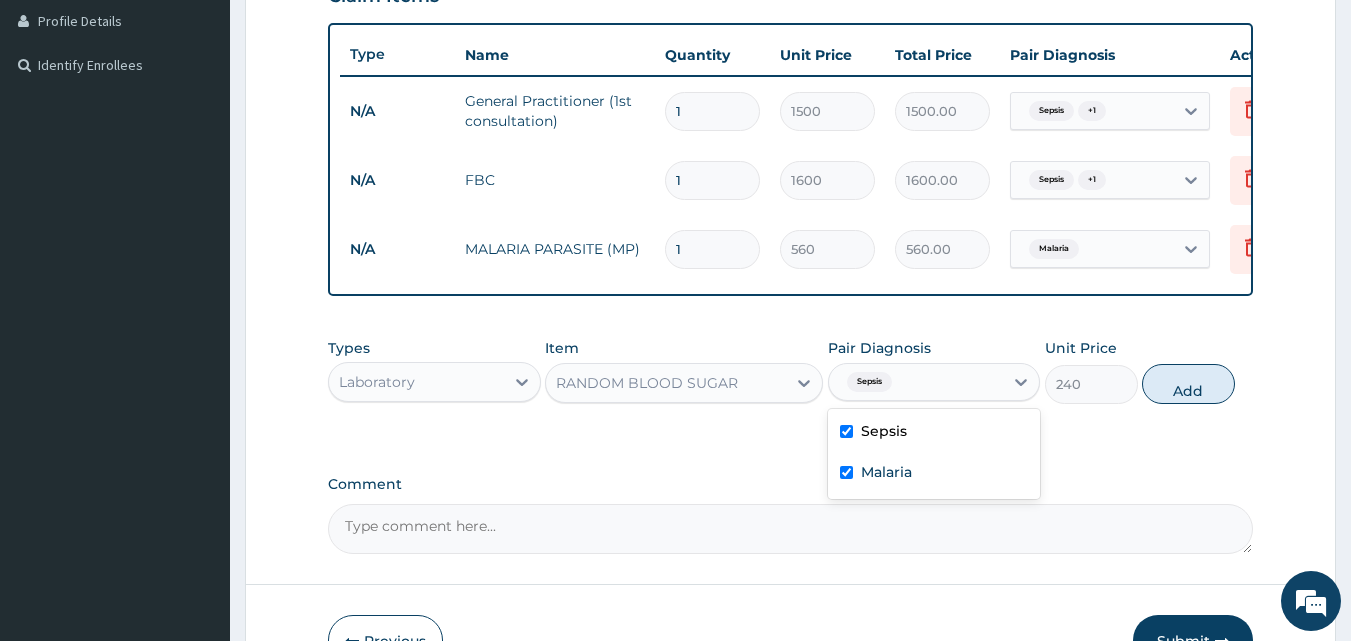 checkbox on "true" 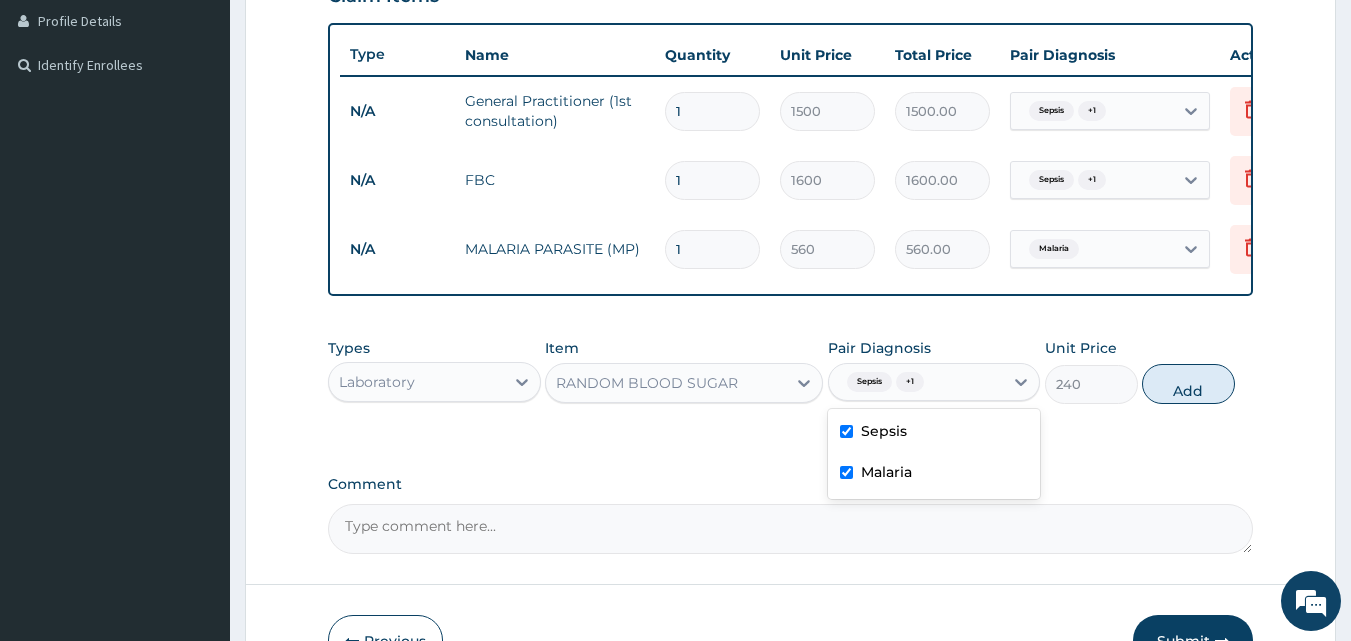 click on "Types Laboratory Item RANDOM BLOOD SUGAR Pair Diagnosis option Malaria, selected. option Sepsis selected, 1 of 2. 2 results available. Use Up and Down to choose options, press Enter to select the currently focused option, press Escape to exit the menu, press Tab to select the option and exit the menu. Sepsis  + 1 Sepsis Malaria Unit Price 240 Add" at bounding box center (791, 371) 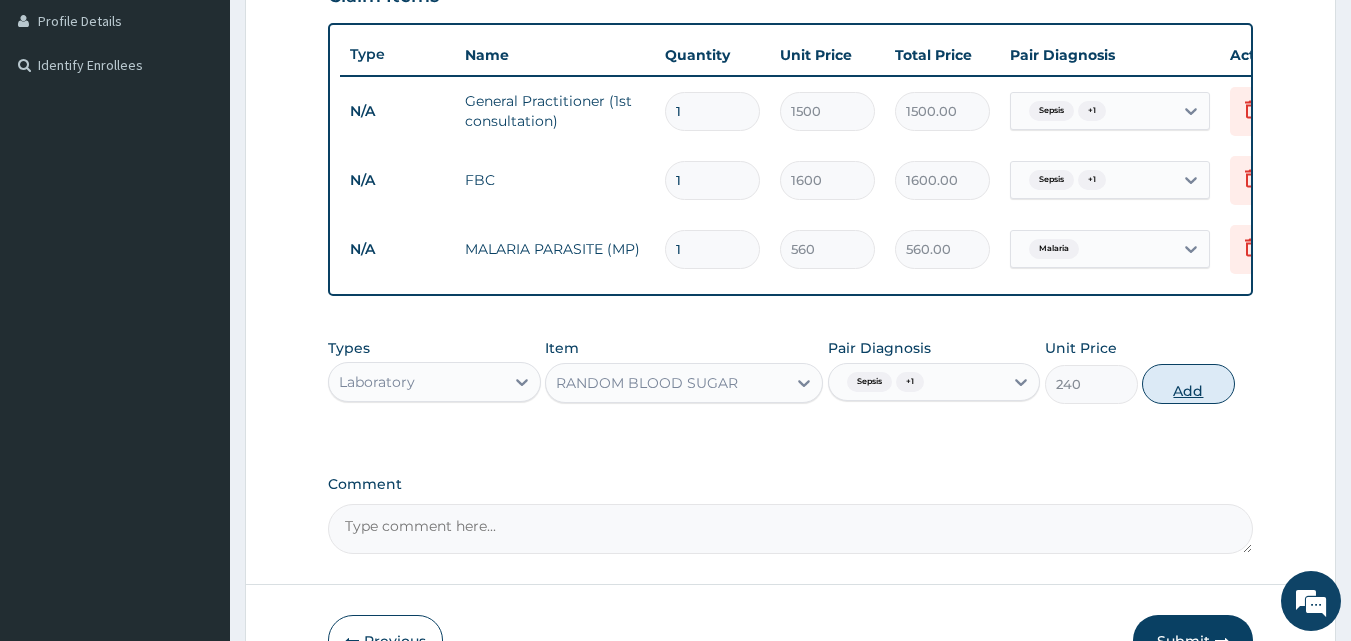 click on "Add" at bounding box center (1188, 384) 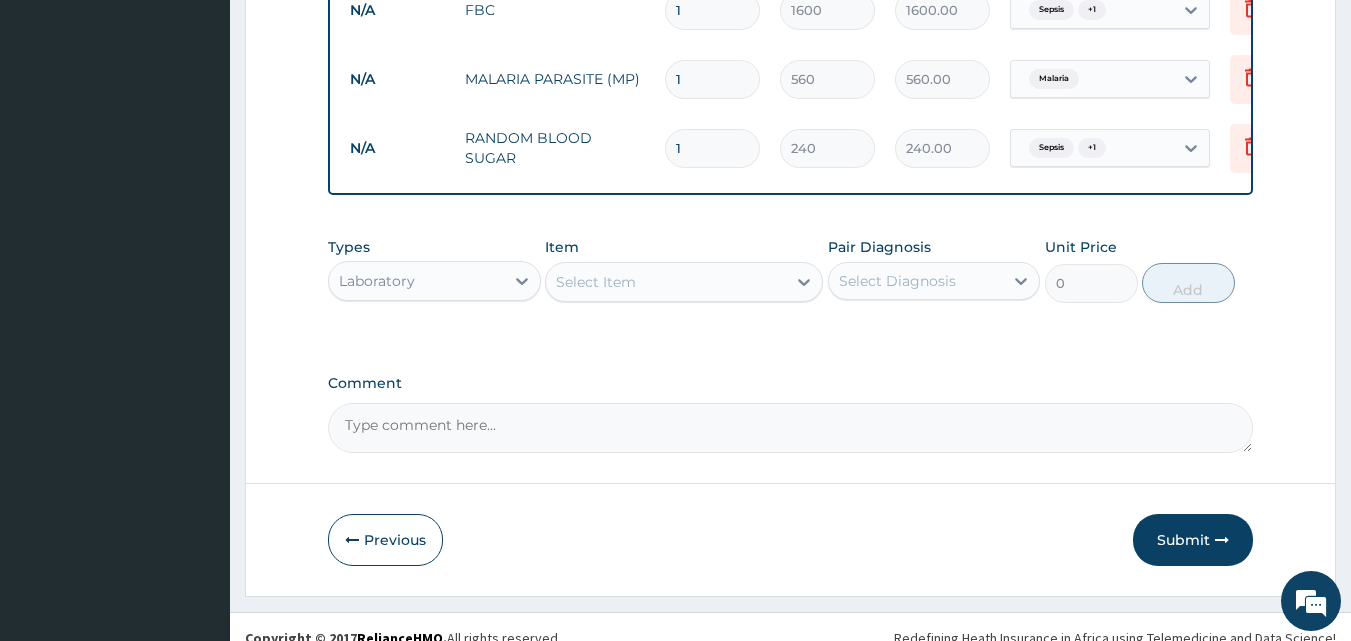 scroll, scrollTop: 705, scrollLeft: 0, axis: vertical 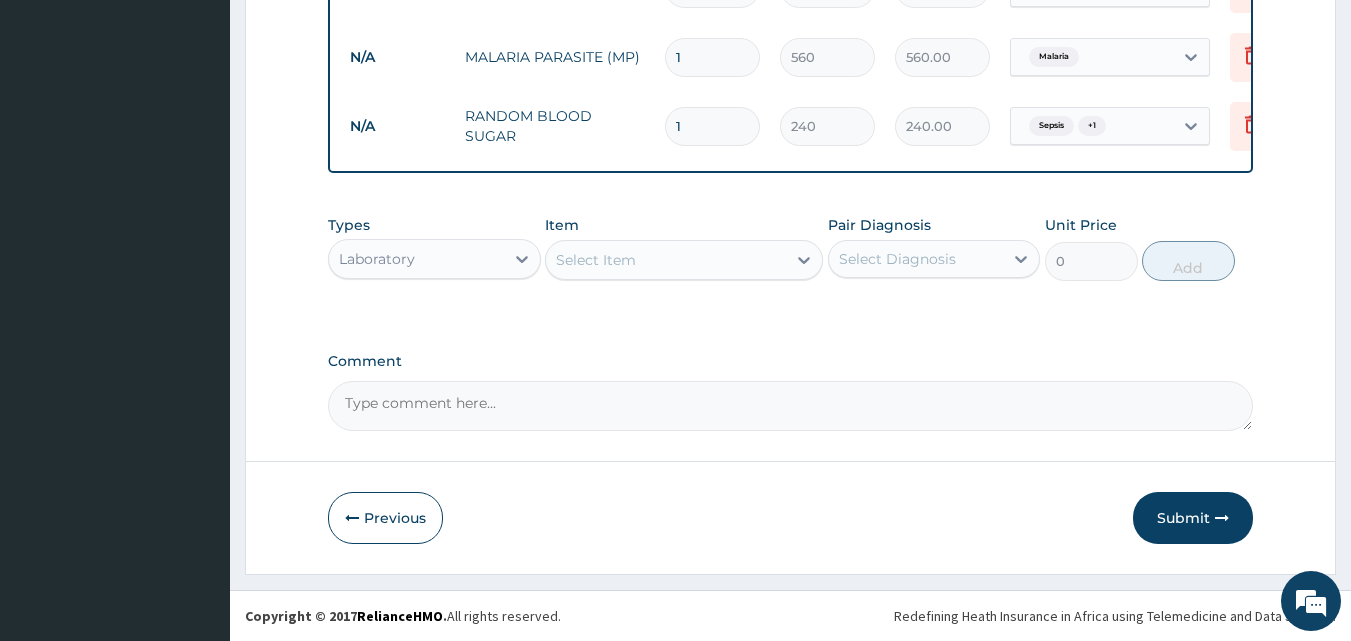 click on "Select Item" at bounding box center [666, 260] 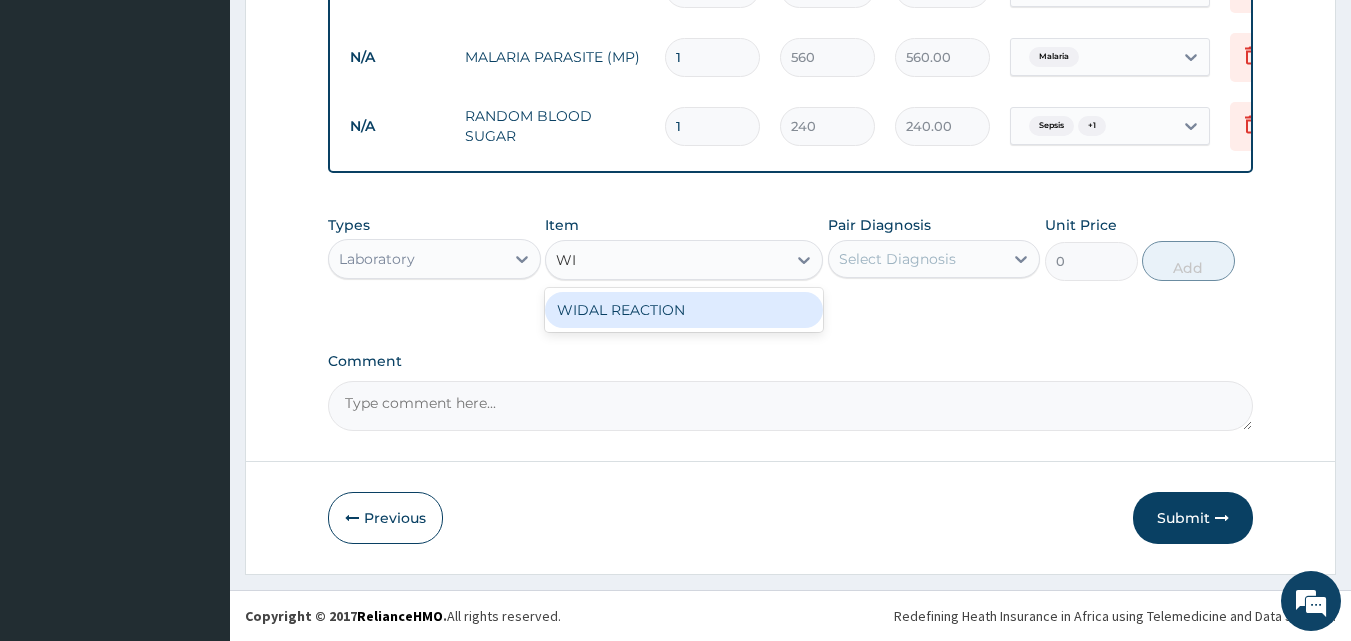 type on "WID" 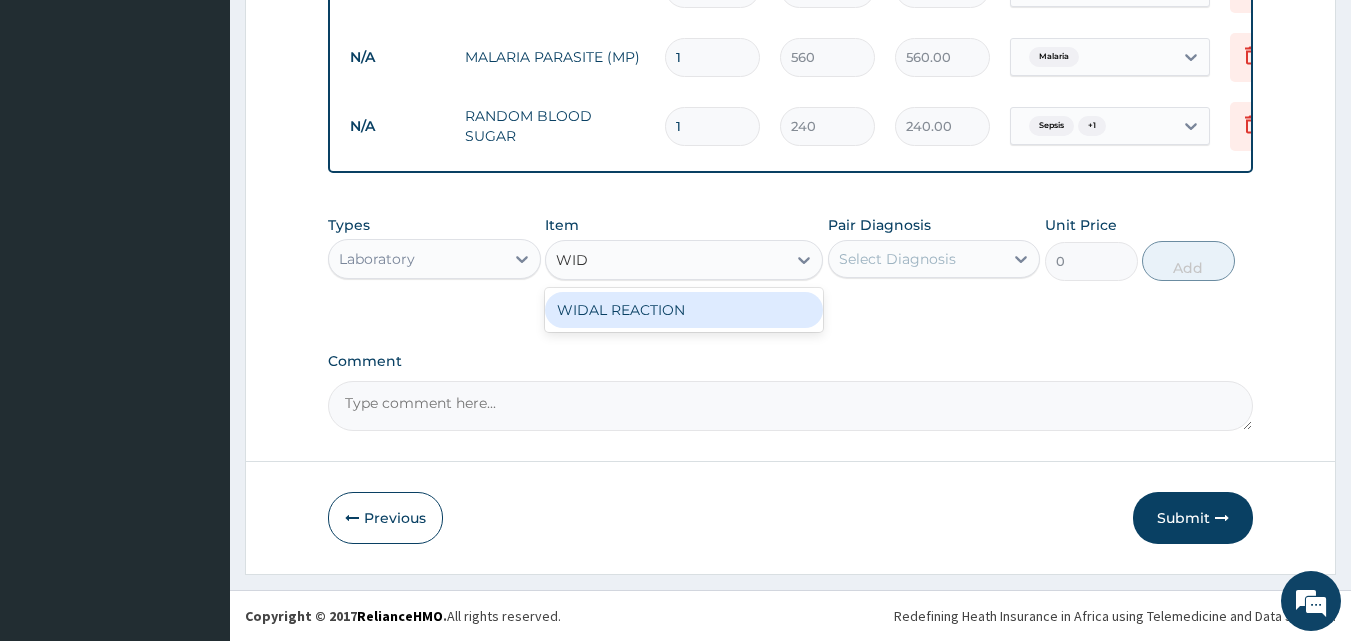 click on "WIDAL REACTION" at bounding box center (684, 310) 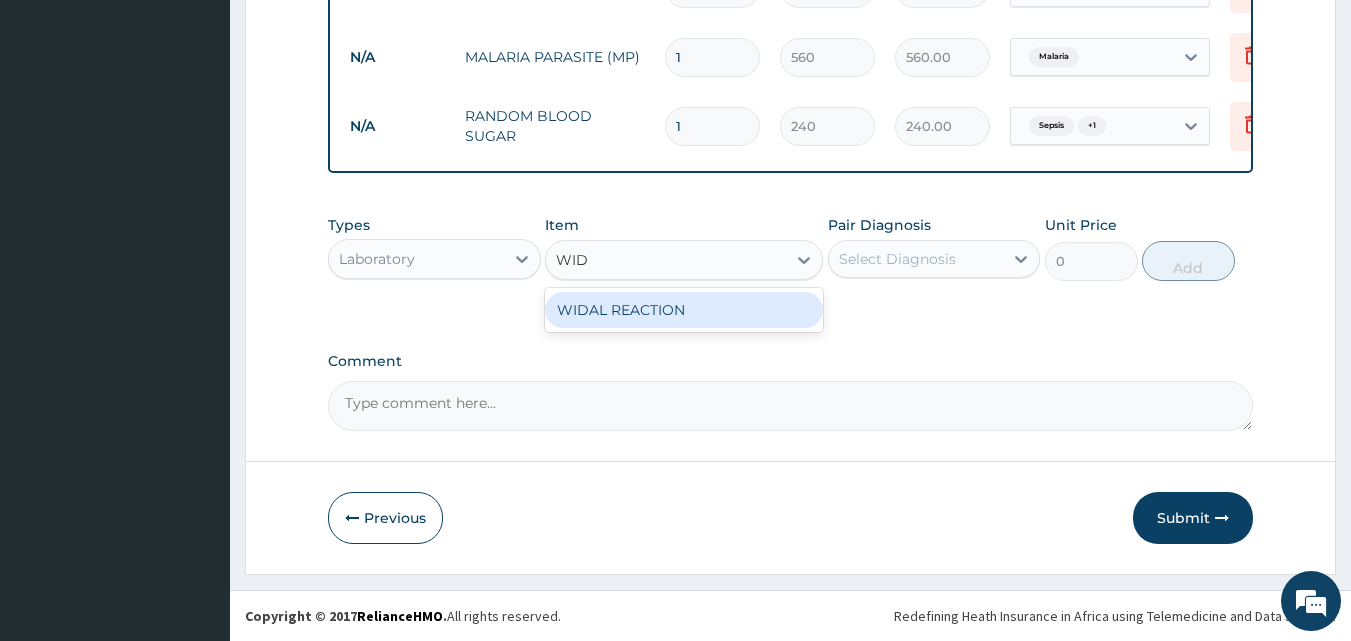 type 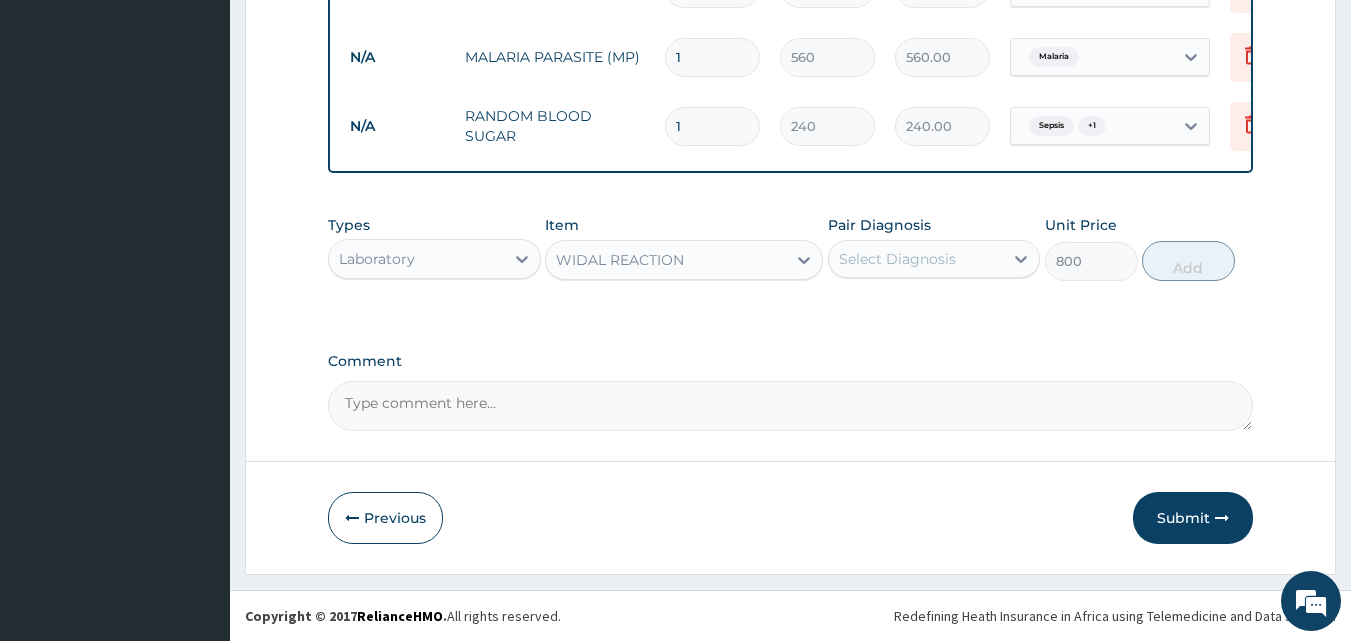 click on "Select Diagnosis" at bounding box center [897, 259] 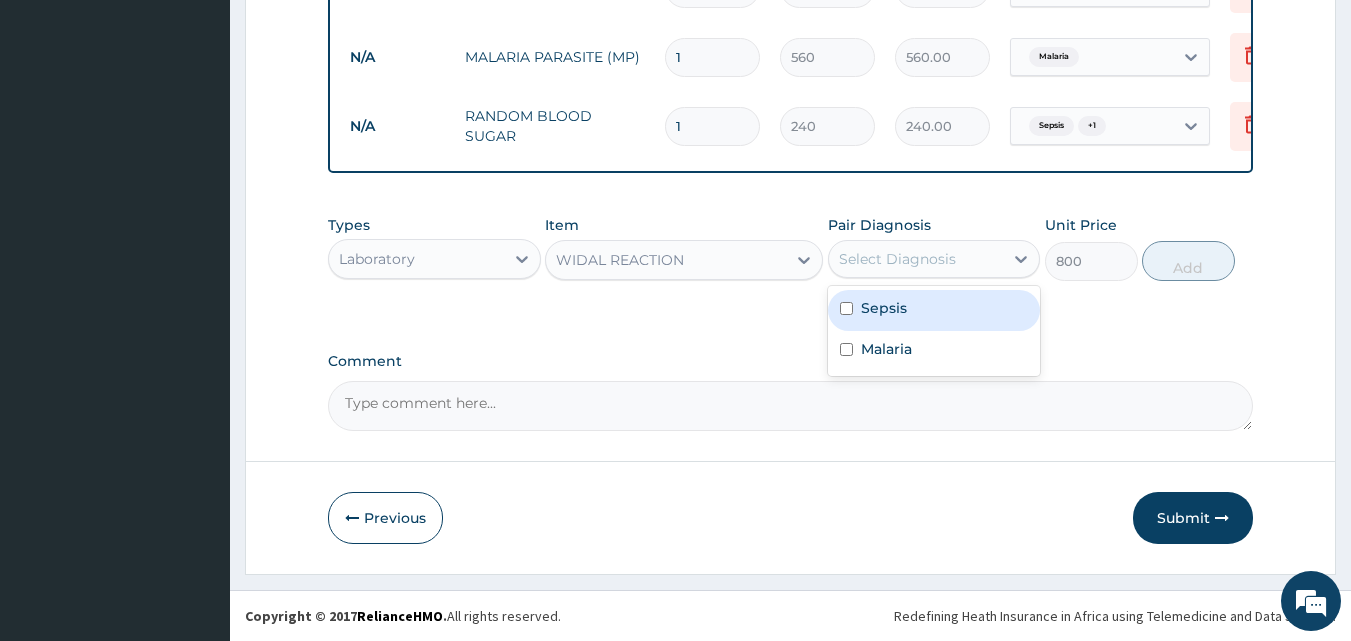 click on "Sepsis" at bounding box center [934, 310] 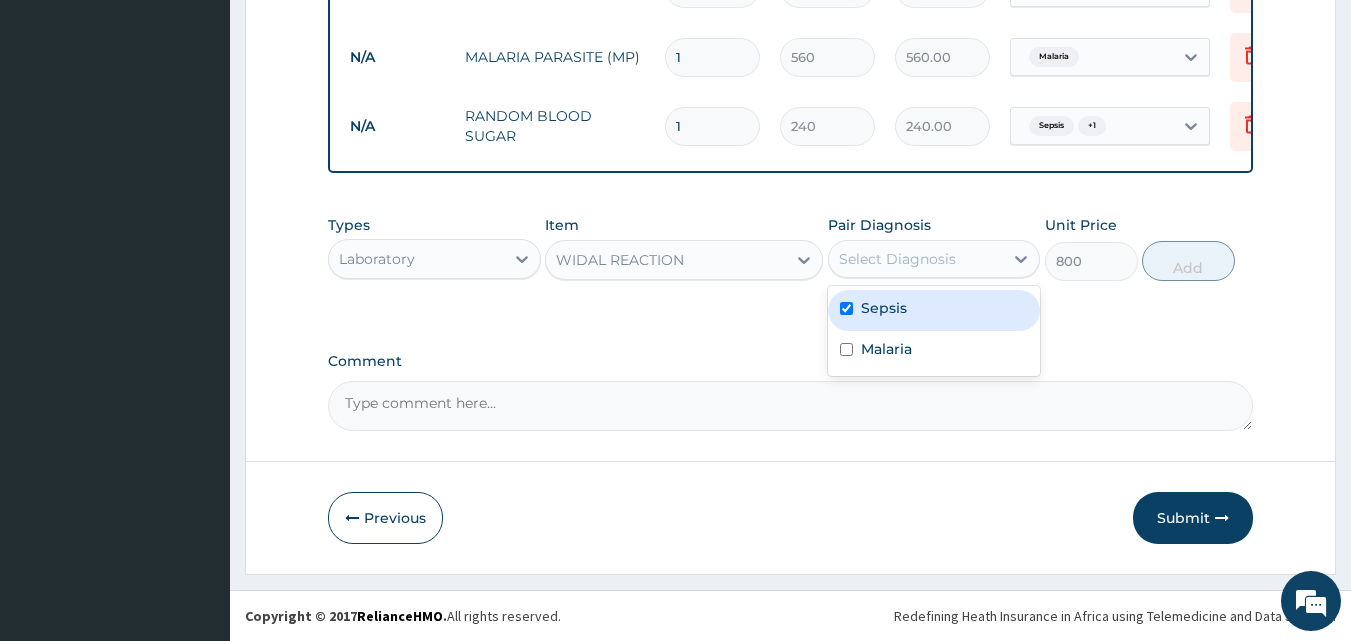 checkbox on "true" 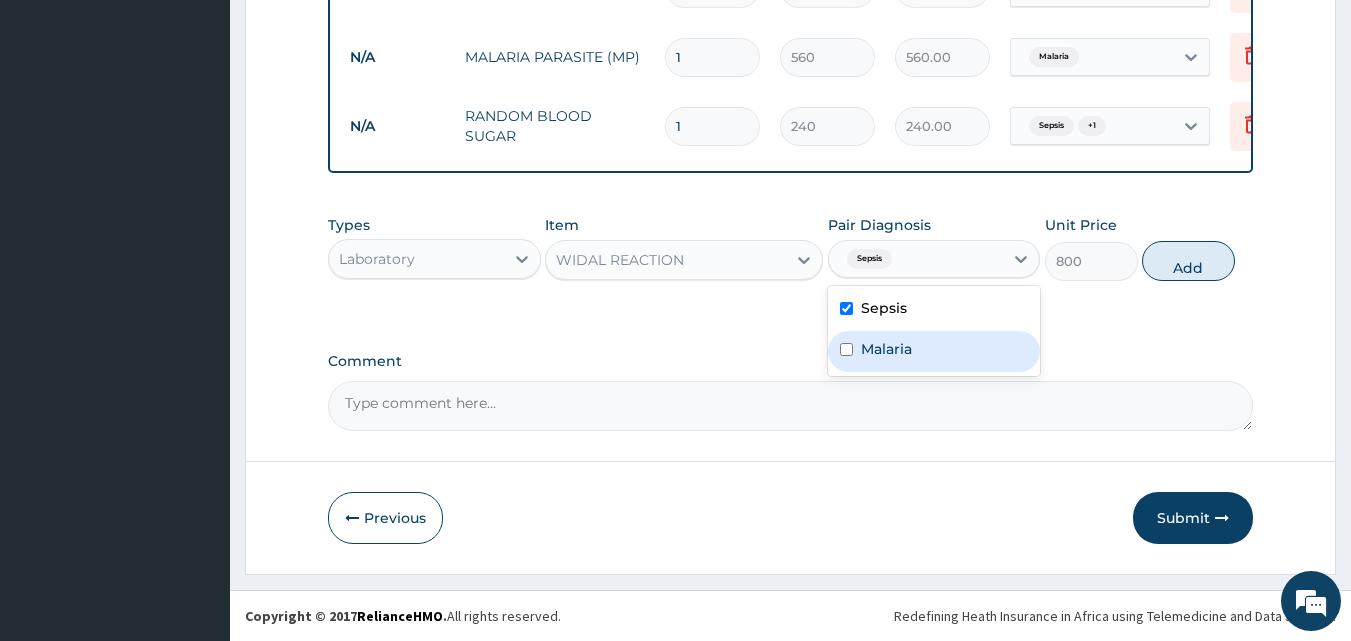 click on "Malaria" at bounding box center [934, 351] 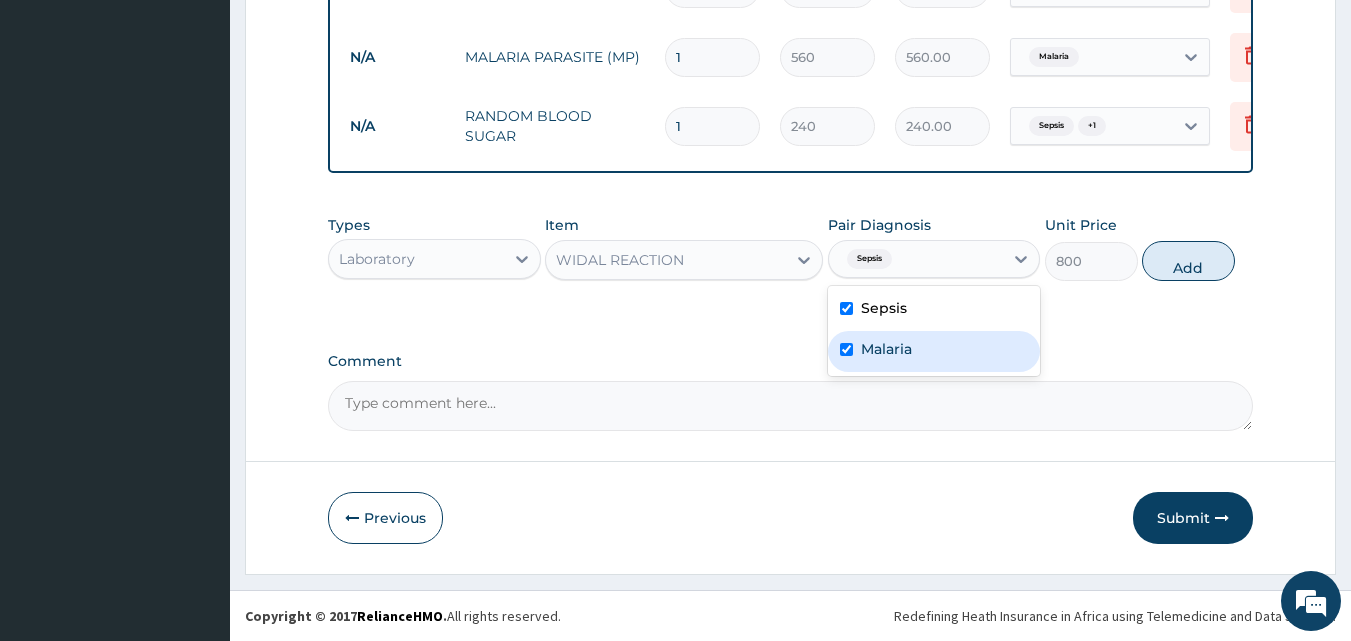 checkbox on "true" 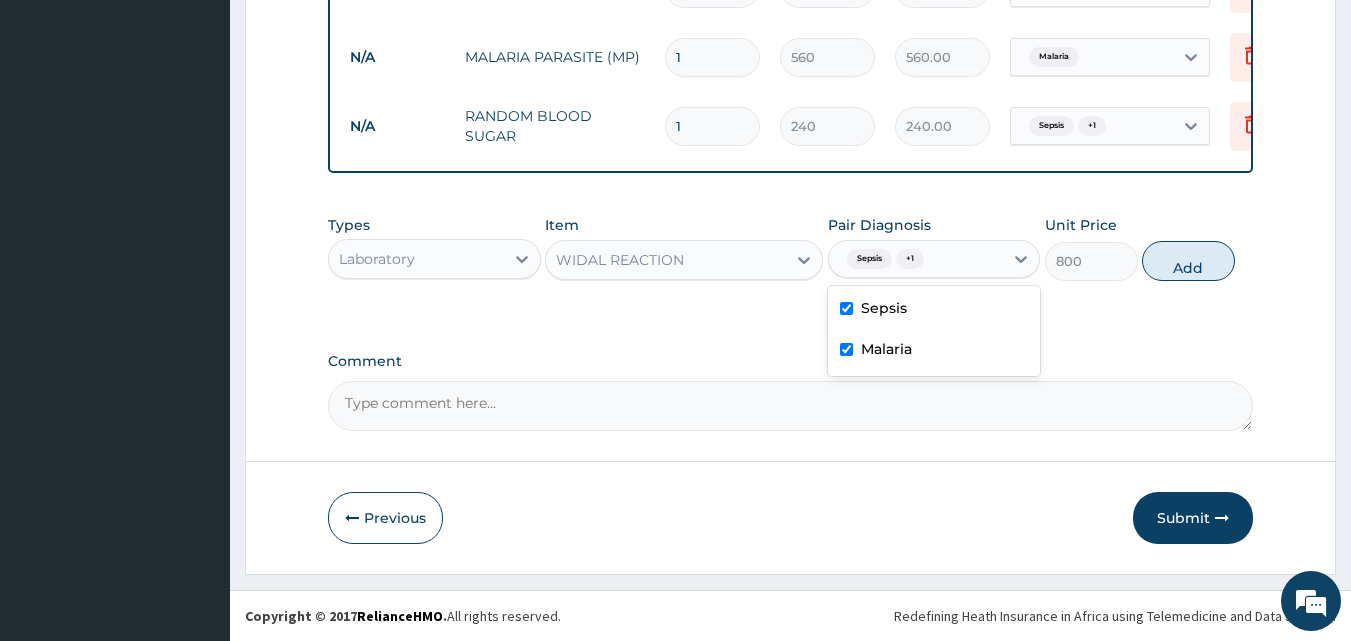 click on "Add" at bounding box center [1188, 261] 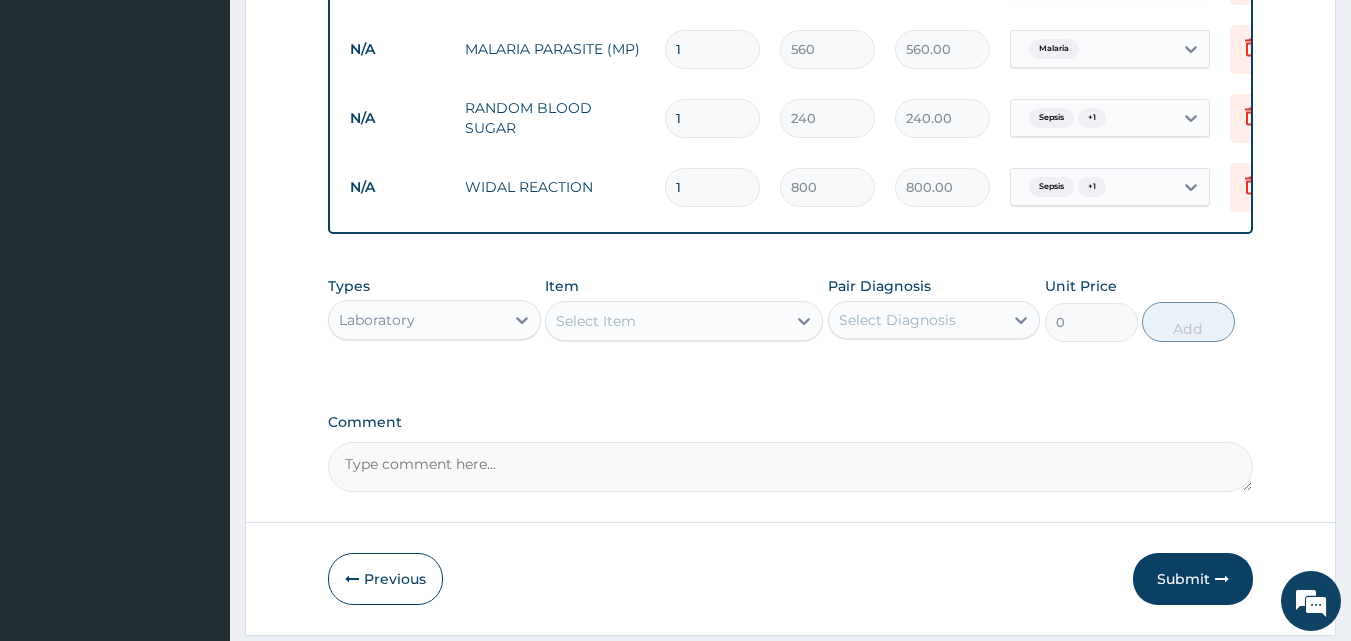 click on "Laboratory" at bounding box center [377, 320] 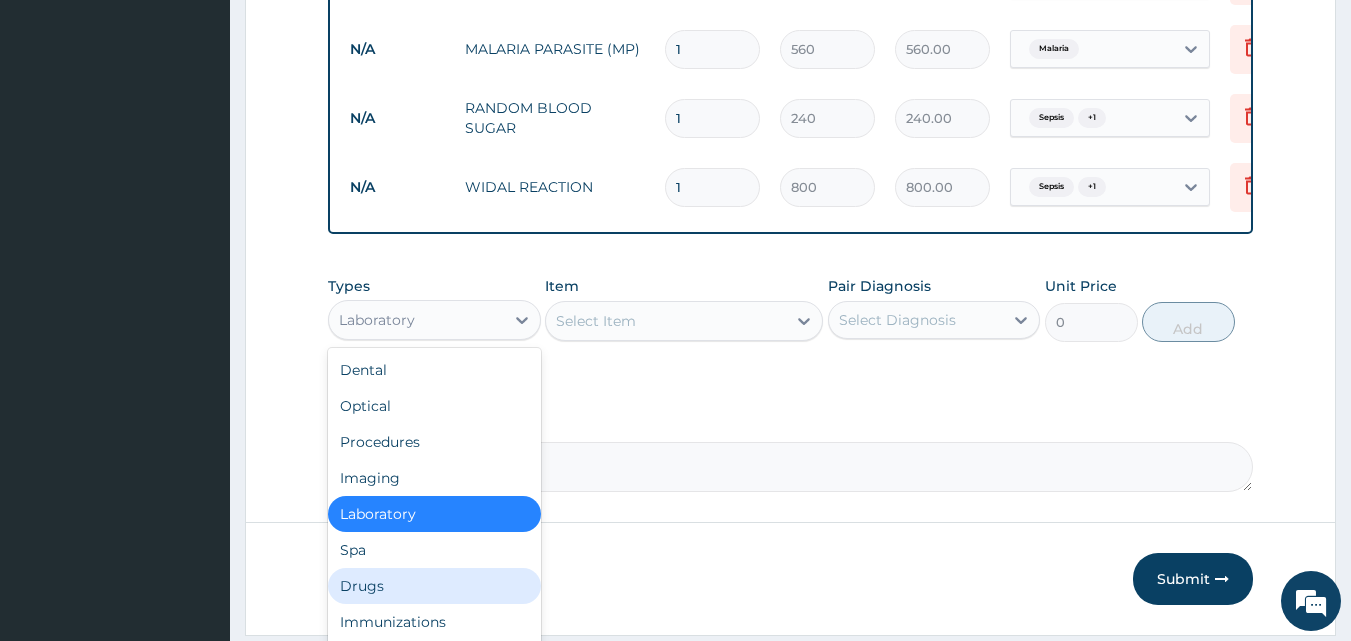 click on "Drugs" at bounding box center (434, 586) 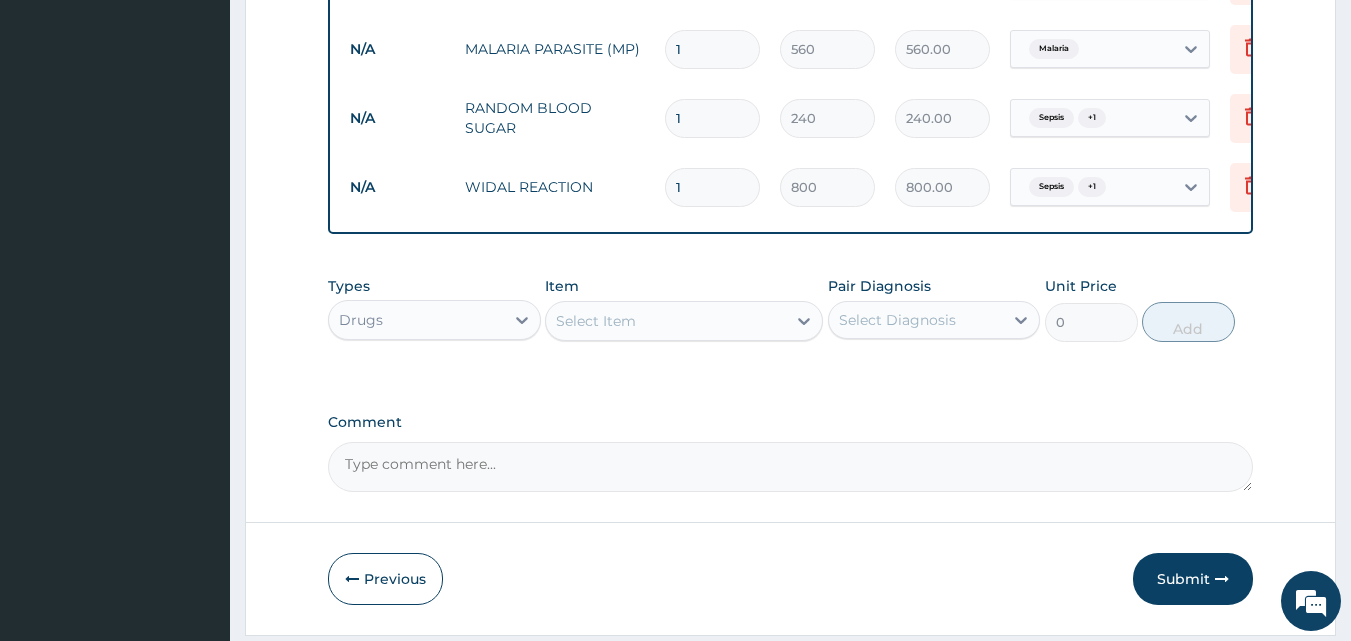 click on "Select Item" at bounding box center (666, 321) 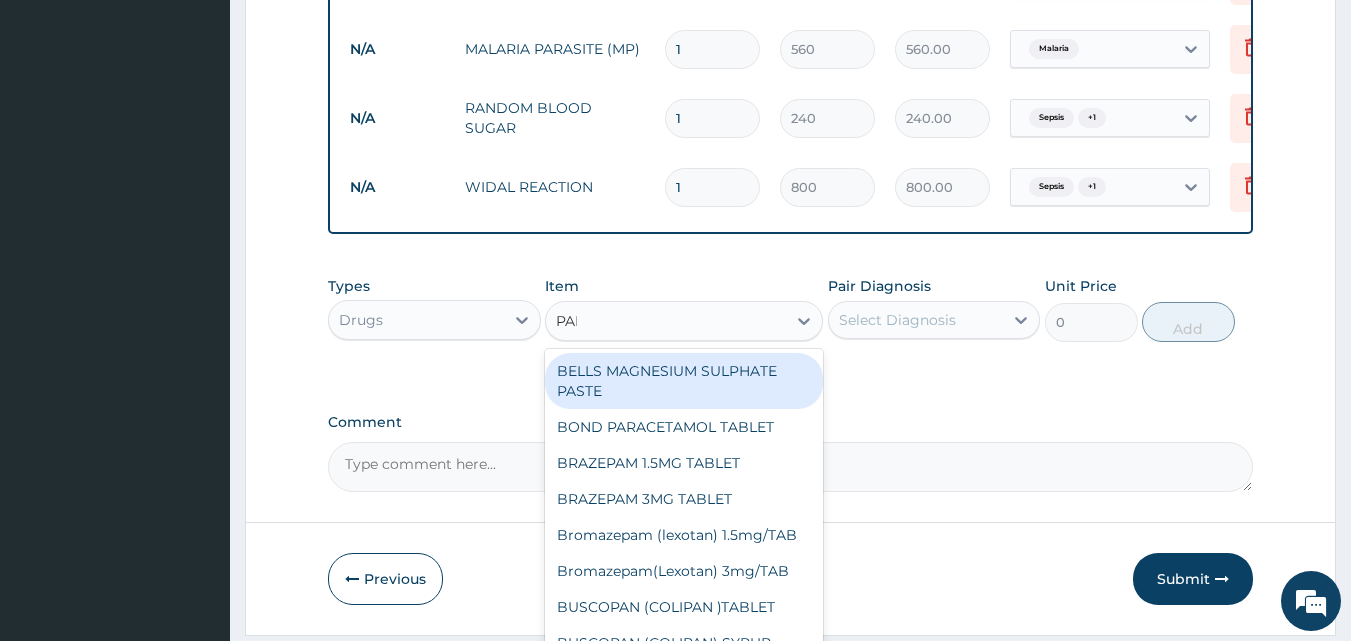 type on "PARACET" 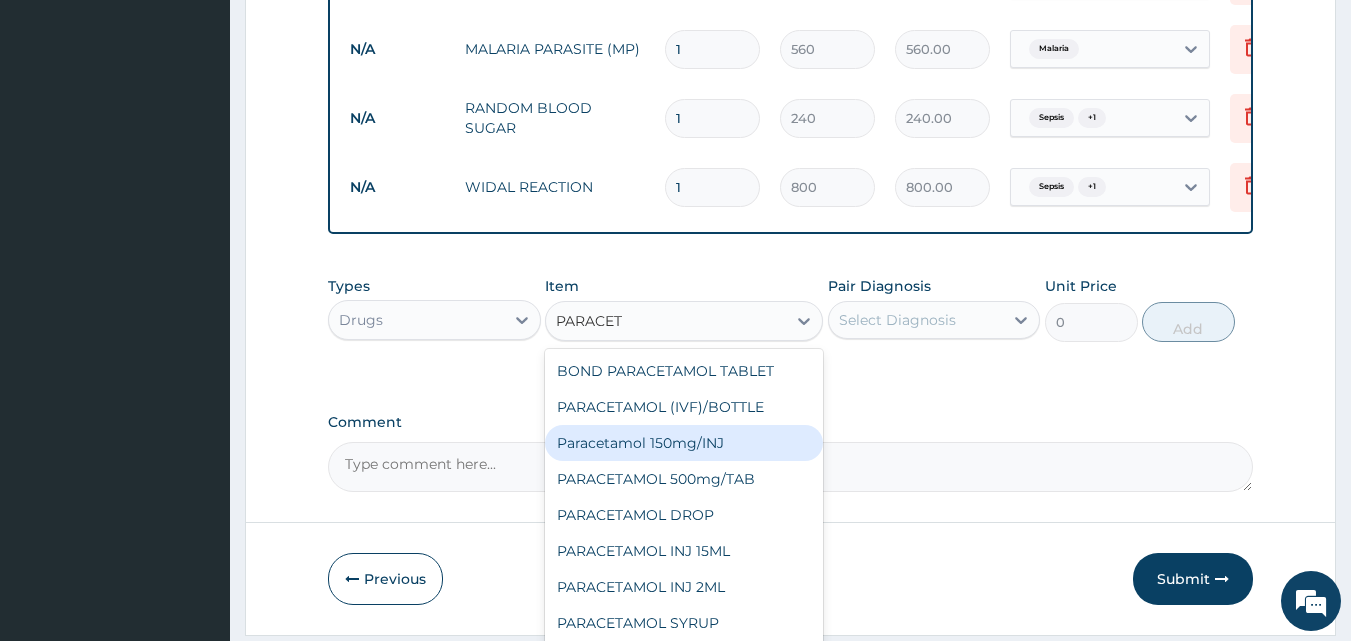 click on "Paracetamol 150mg/INJ" at bounding box center (684, 443) 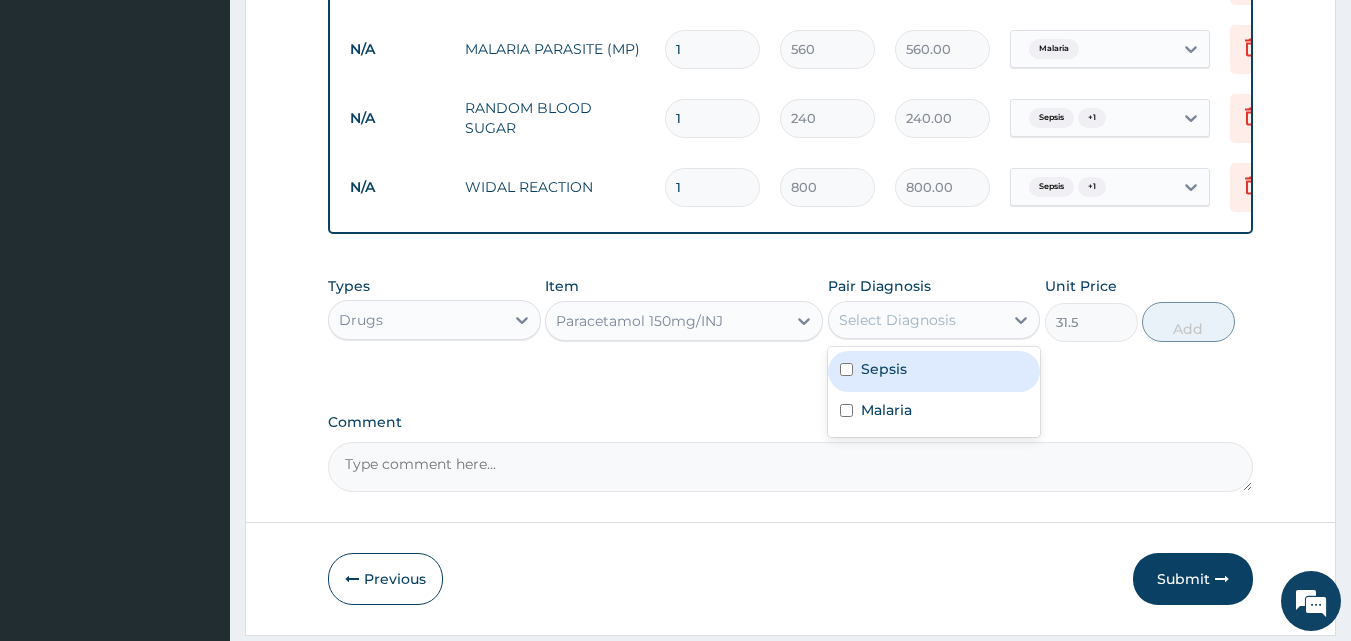 click on "Select Diagnosis" at bounding box center [897, 320] 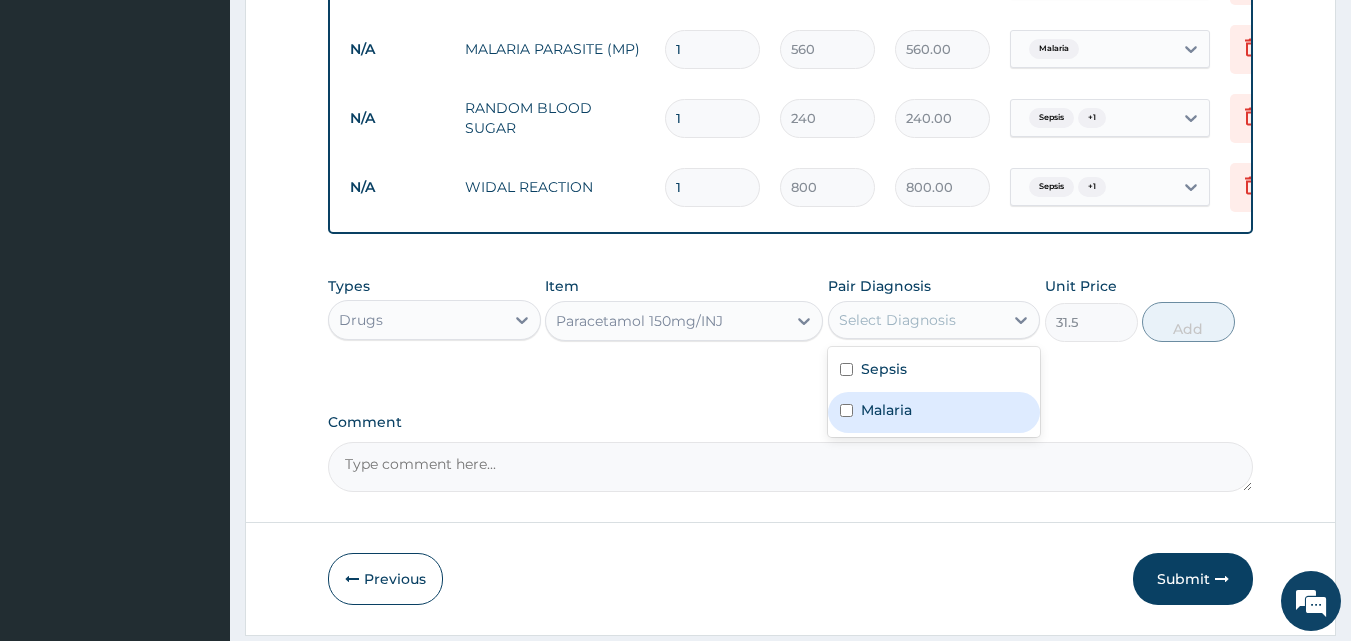 click on "Malaria" at bounding box center (934, 412) 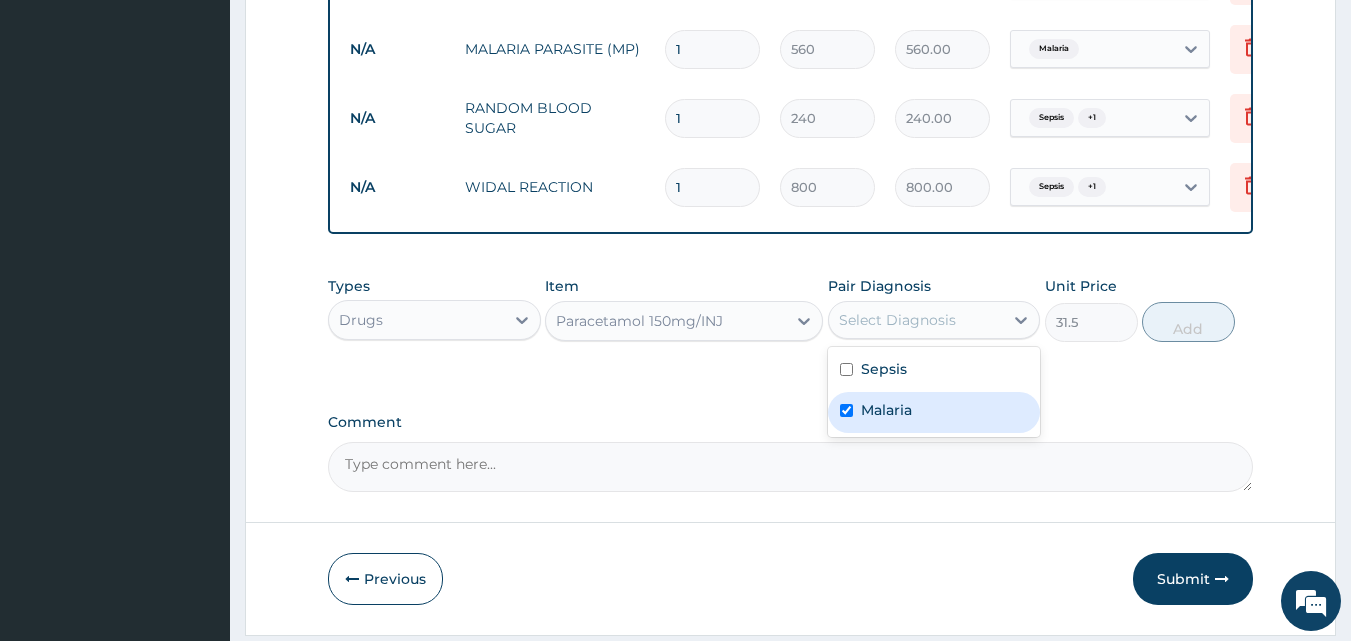 checkbox on "true" 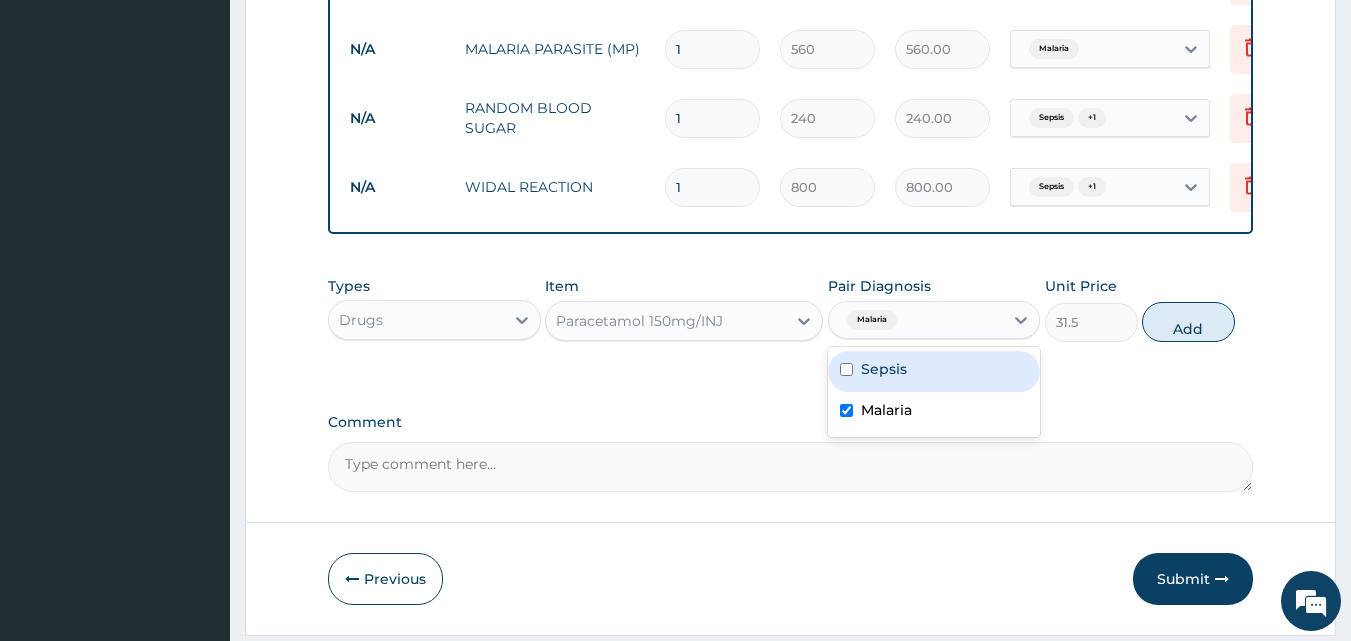 click on "Sepsis" at bounding box center (934, 371) 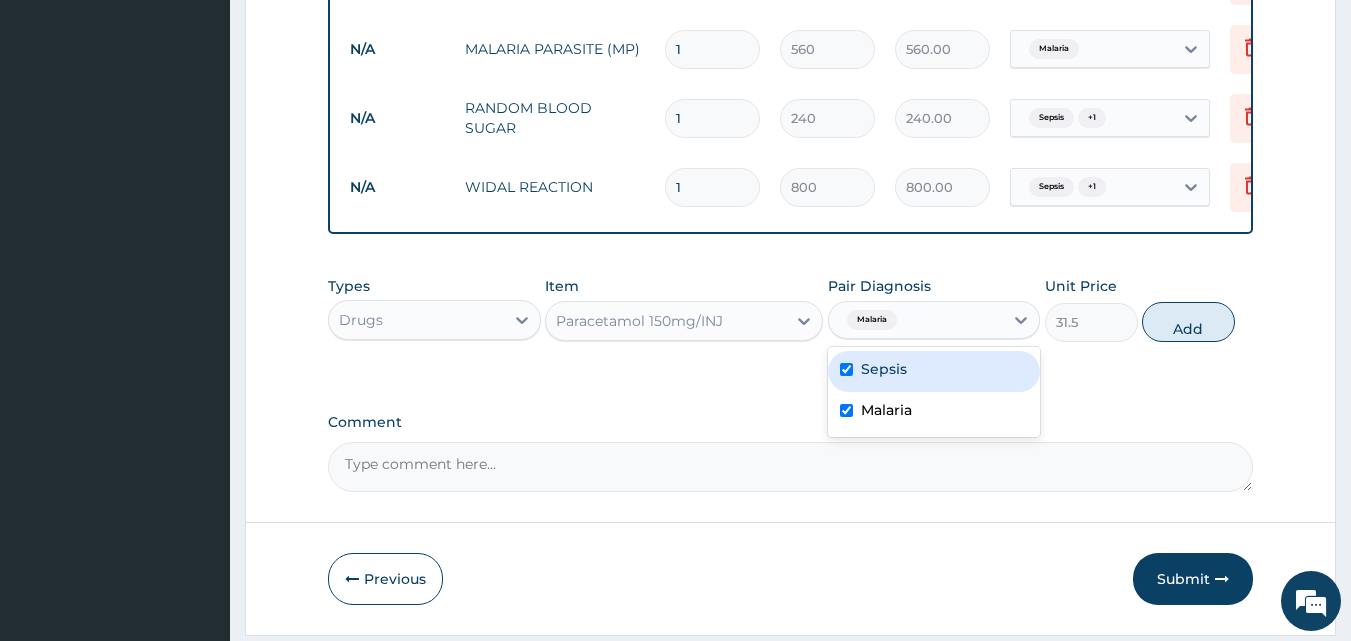 checkbox on "true" 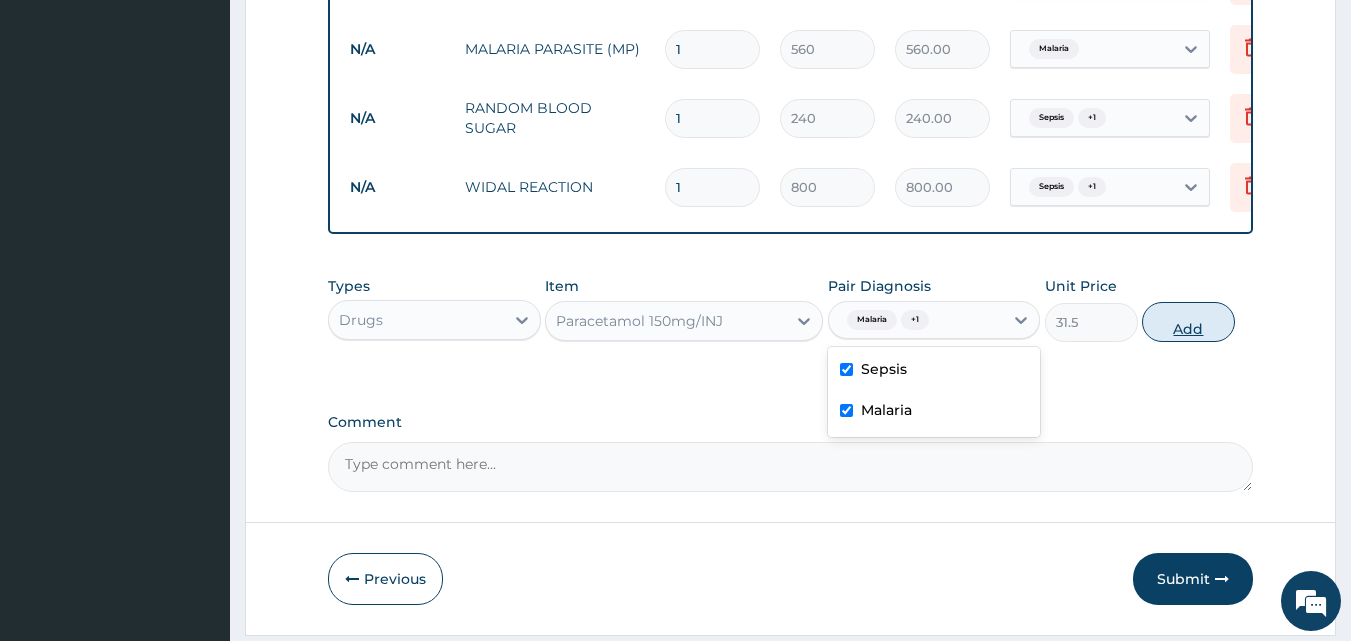 click on "Add" at bounding box center (1188, 322) 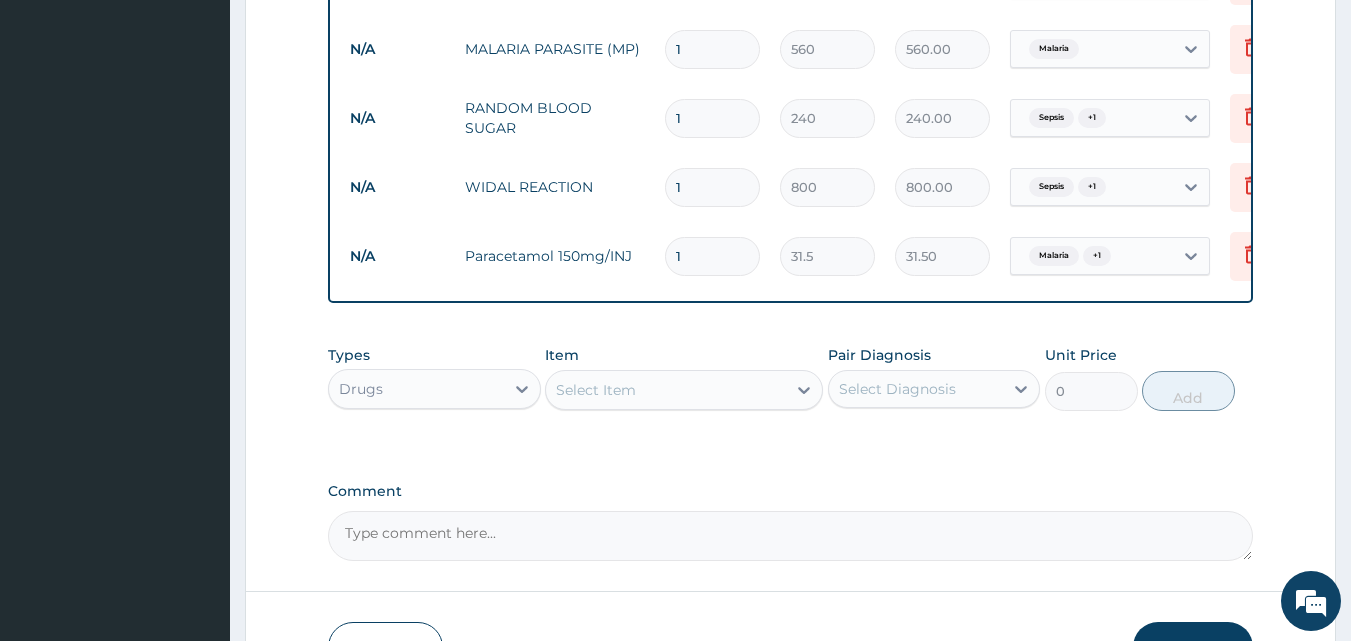 type 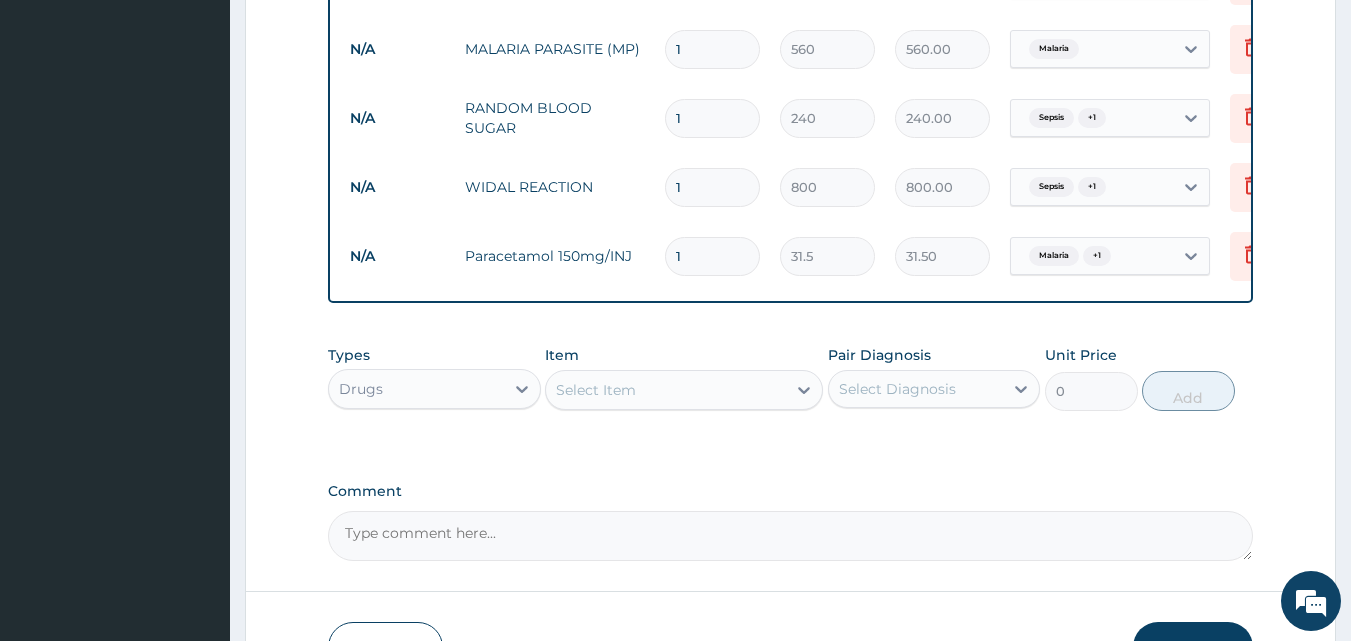 type on "0.00" 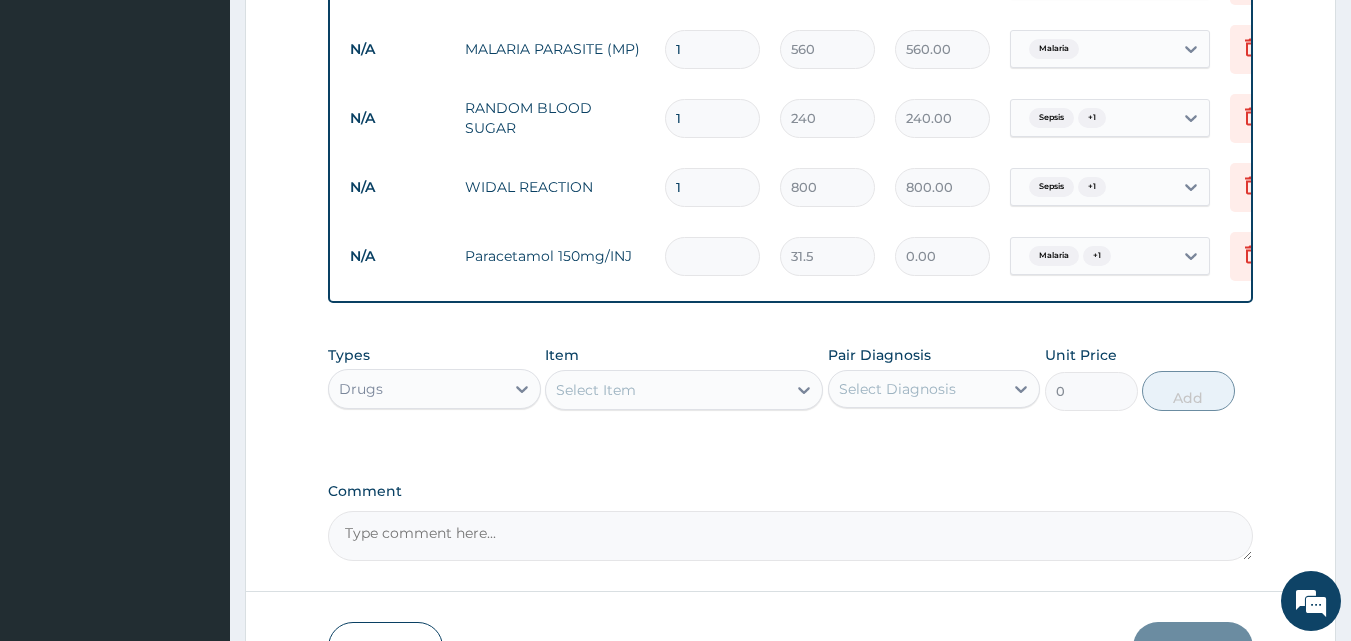 type on "4" 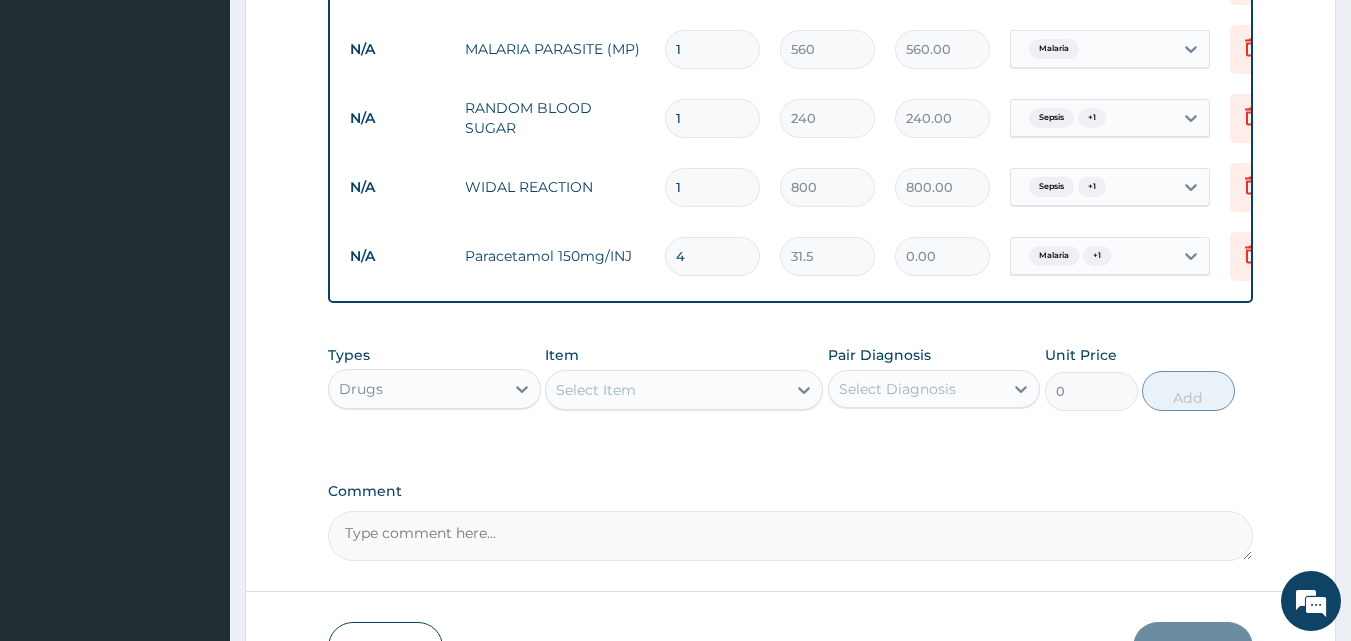 type on "126.00" 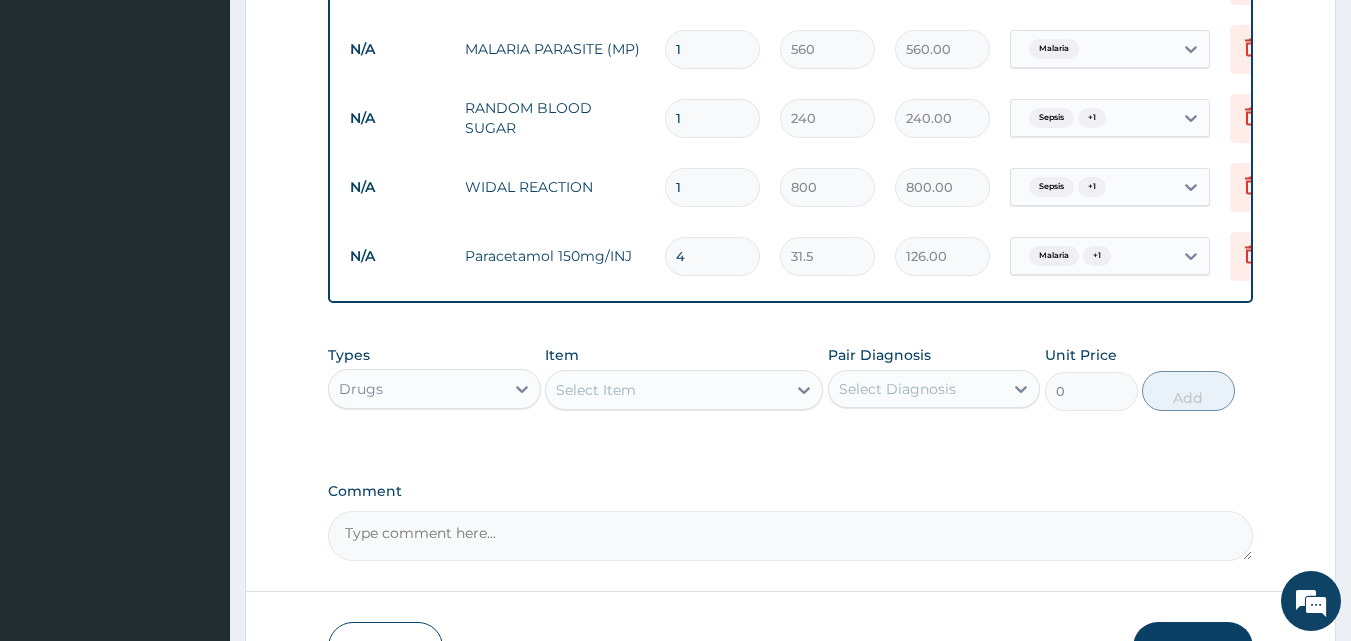 type on "4" 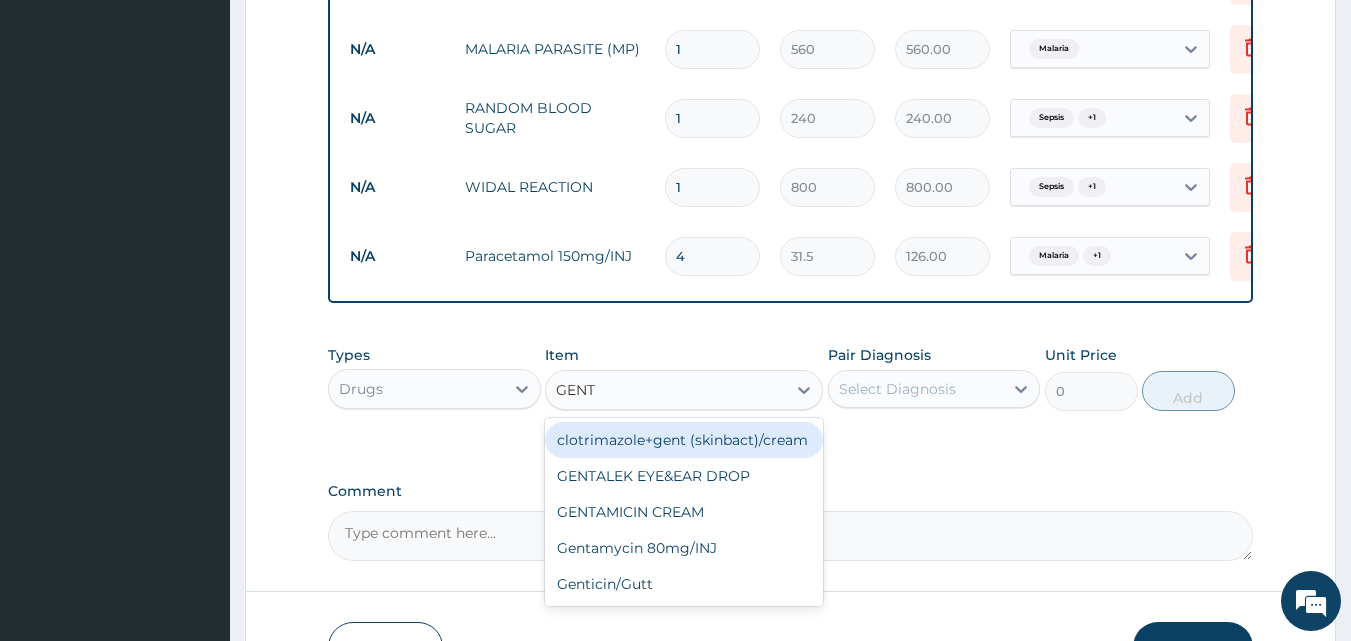 type on "GENTA" 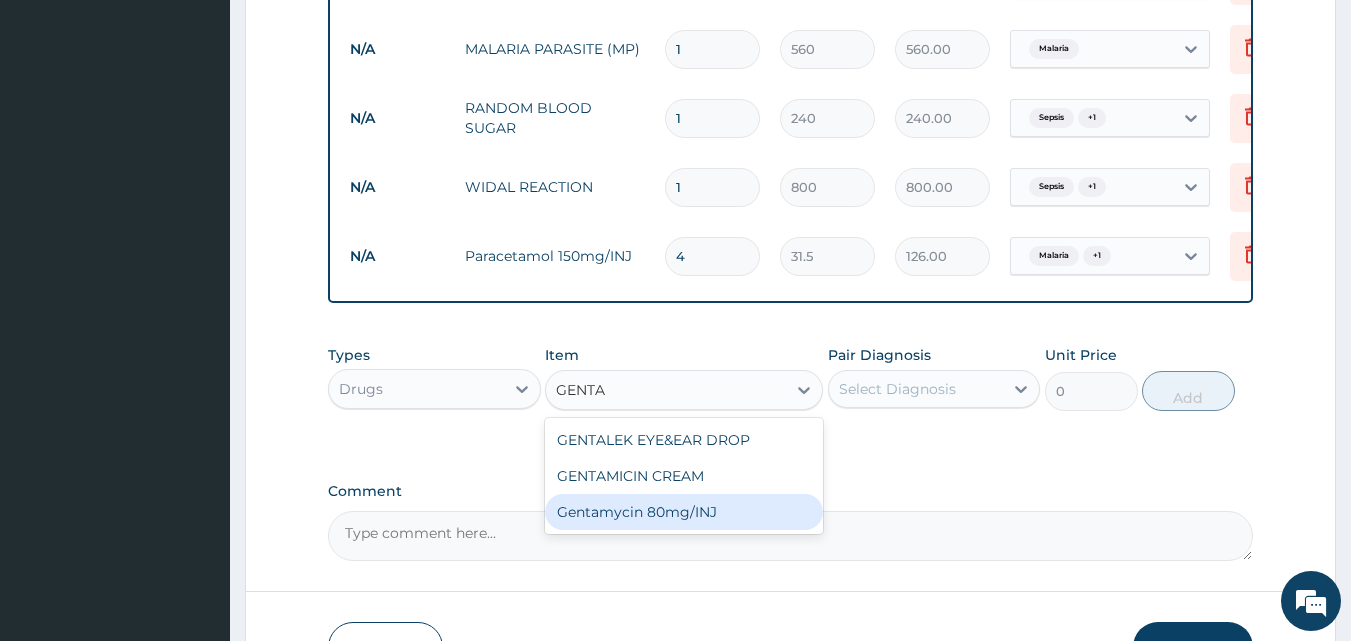 drag, startPoint x: 696, startPoint y: 521, endPoint x: 804, endPoint y: 461, distance: 123.54756 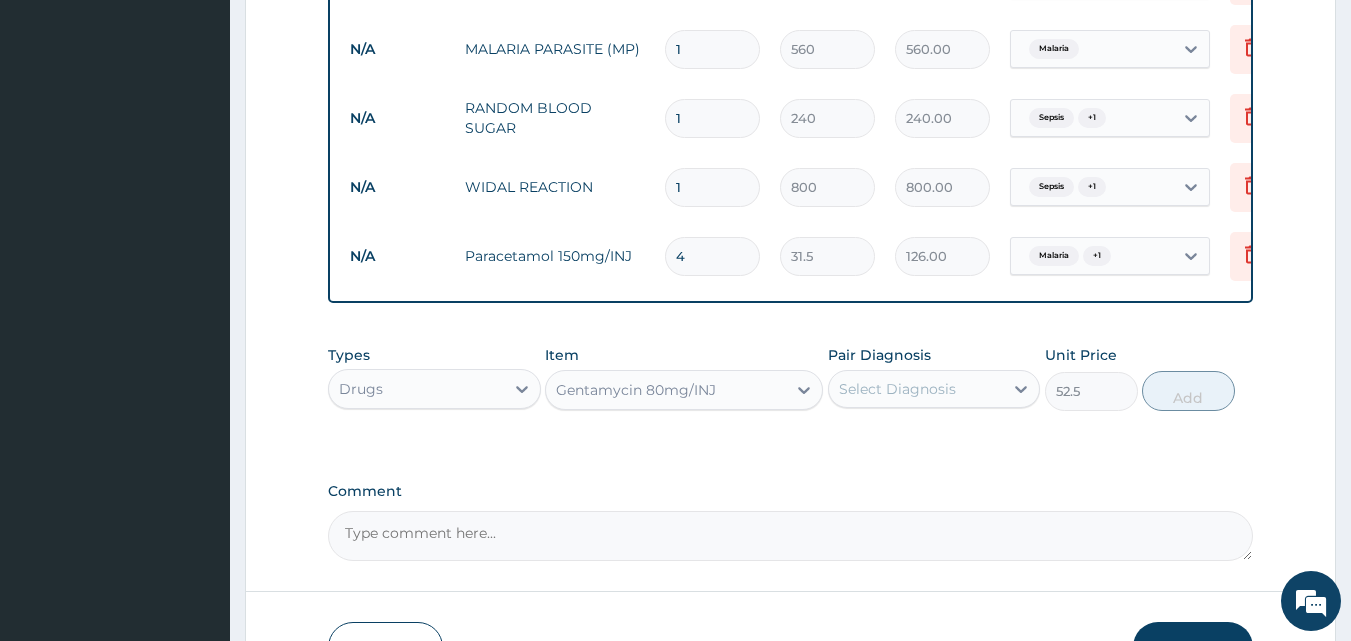 click on "Select Diagnosis" at bounding box center [897, 389] 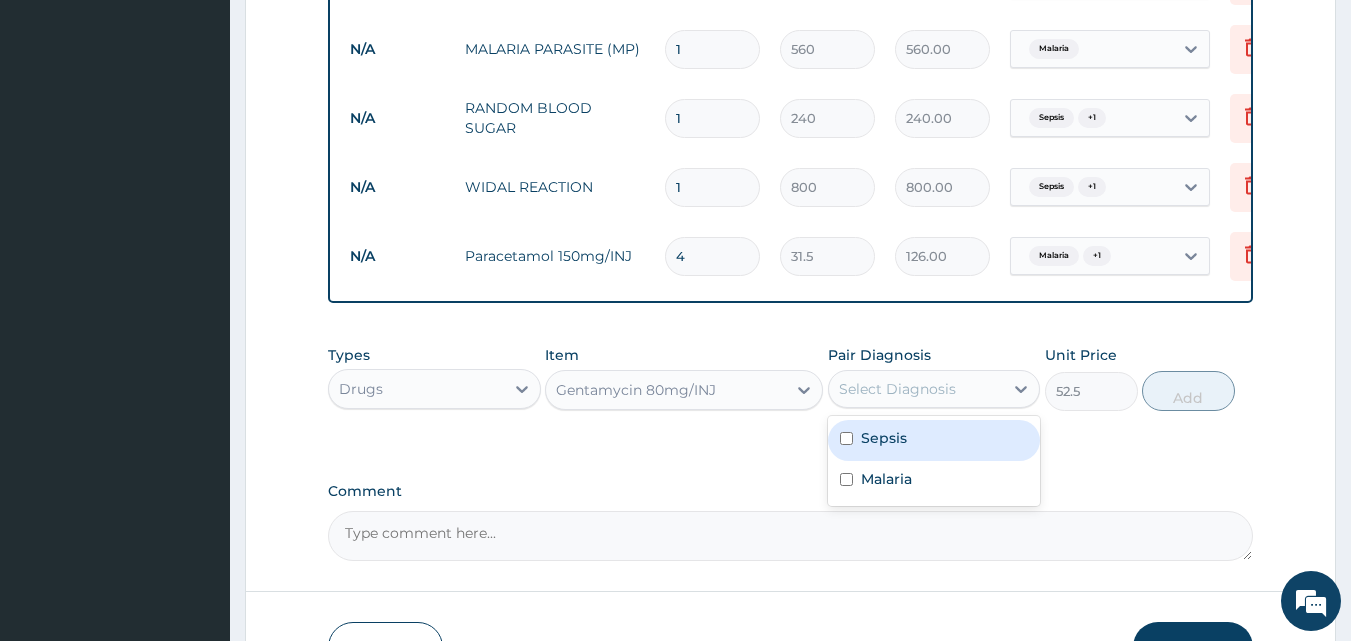 click on "Sepsis" at bounding box center (934, 440) 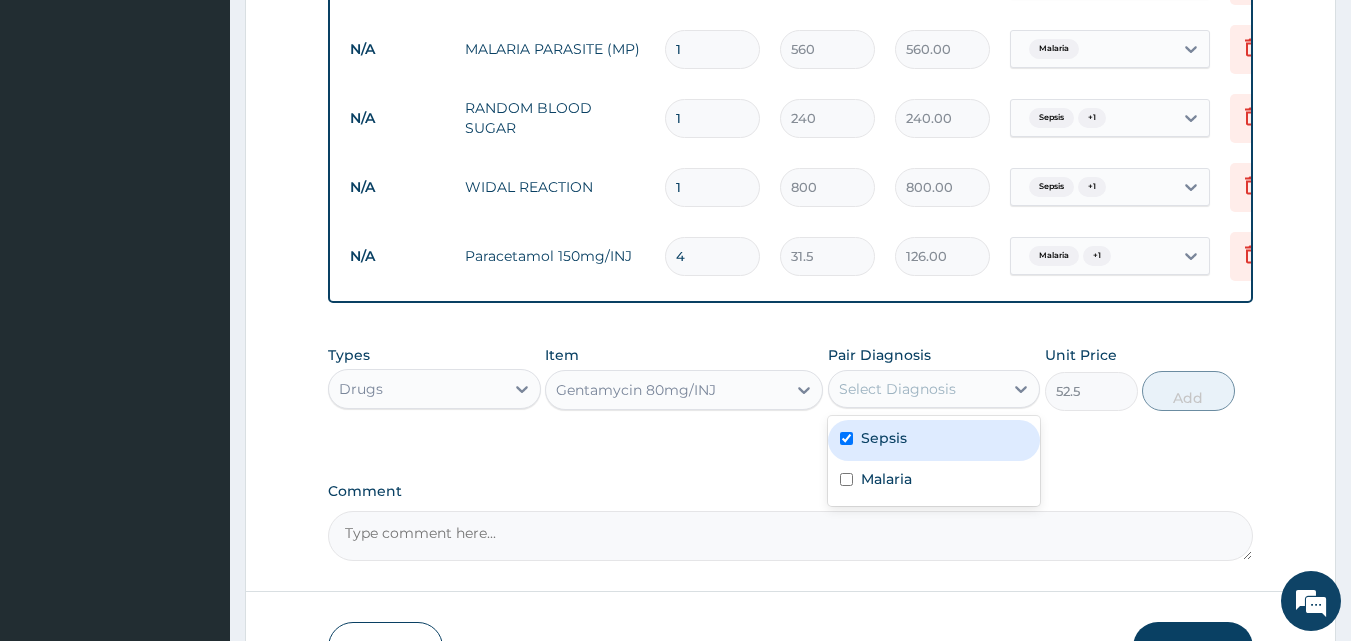 checkbox on "true" 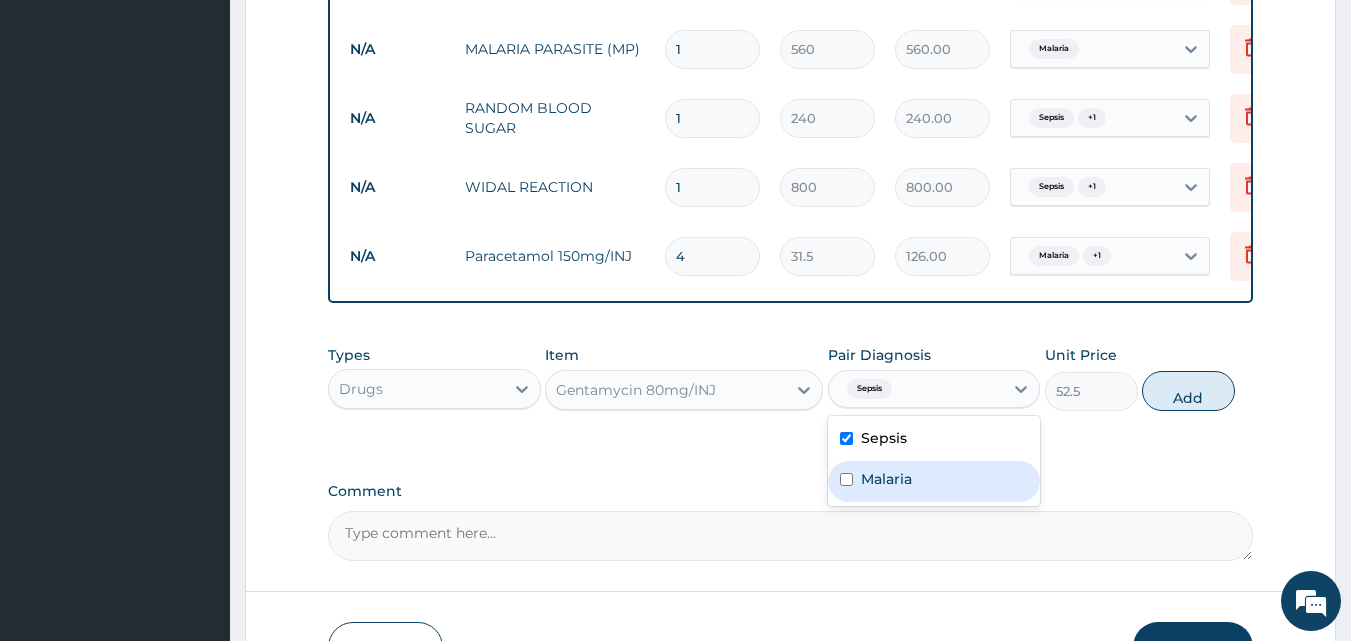 drag, startPoint x: 952, startPoint y: 489, endPoint x: 1036, endPoint y: 463, distance: 87.93179 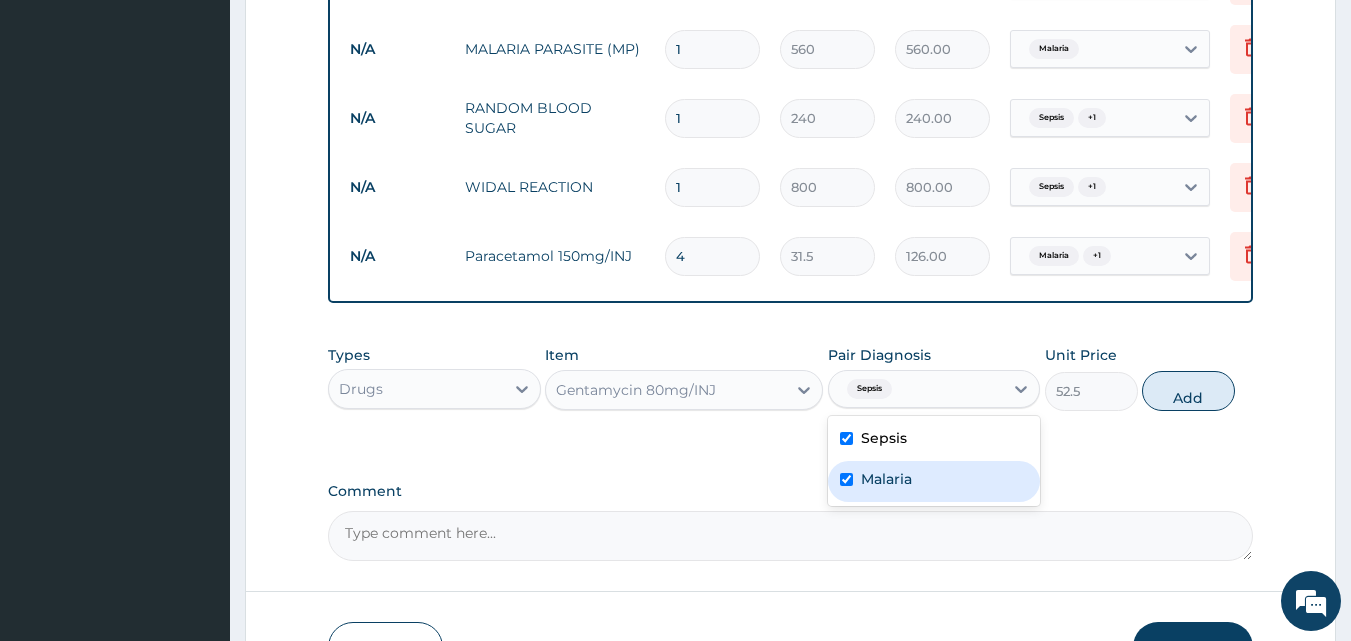 checkbox on "true" 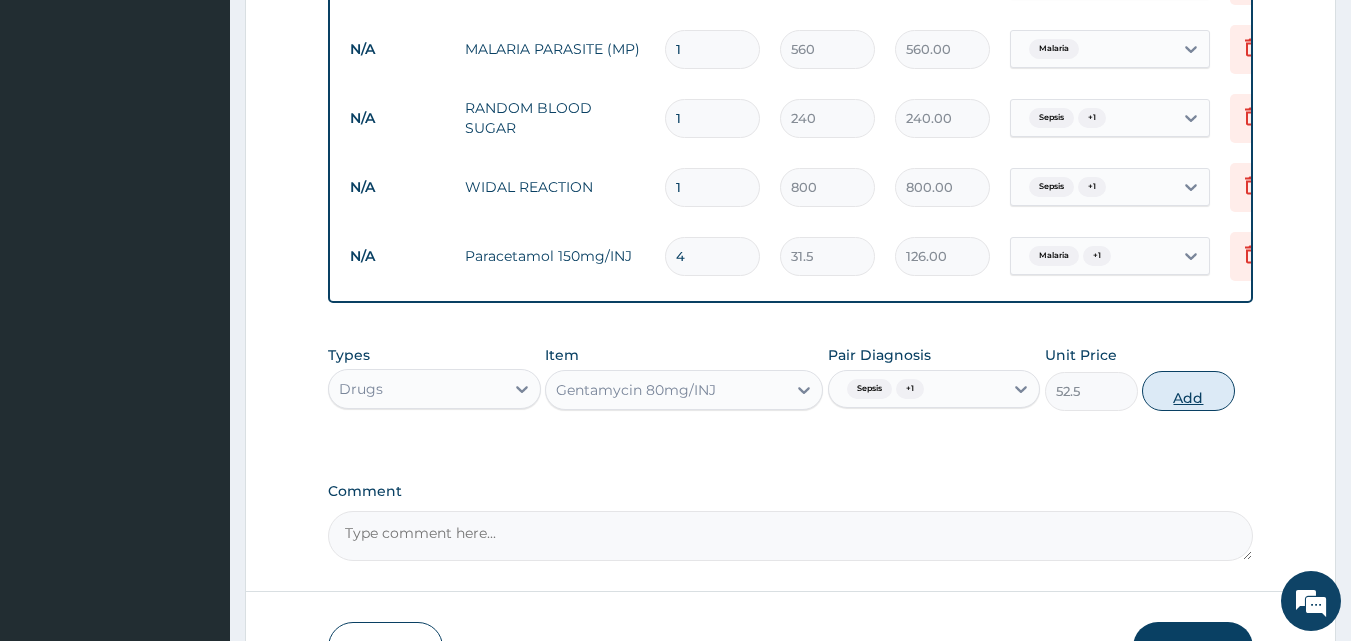 click on "Add" at bounding box center (1188, 391) 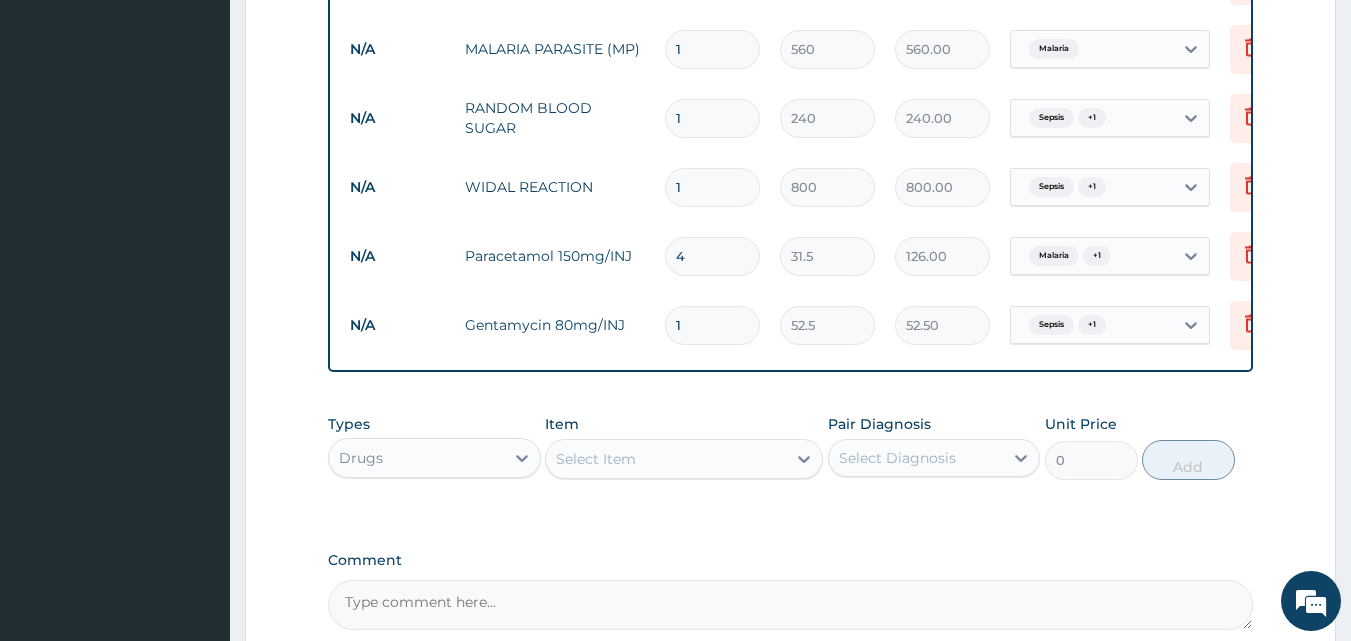type 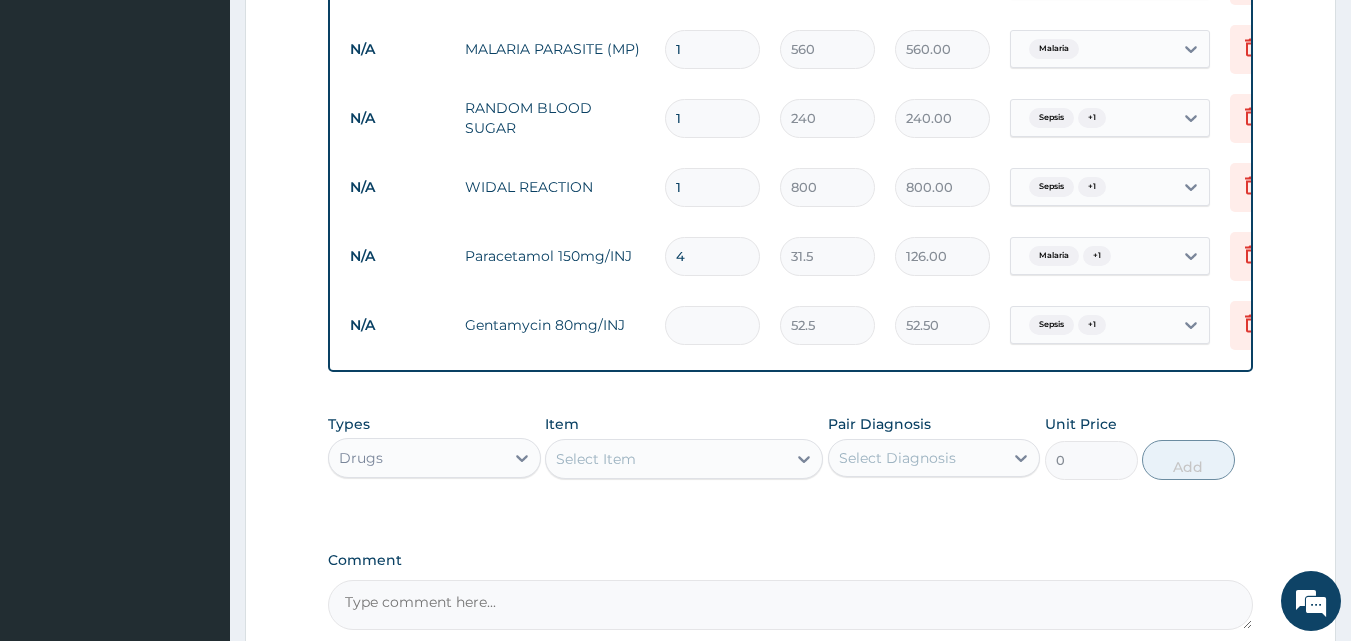 type on "0.00" 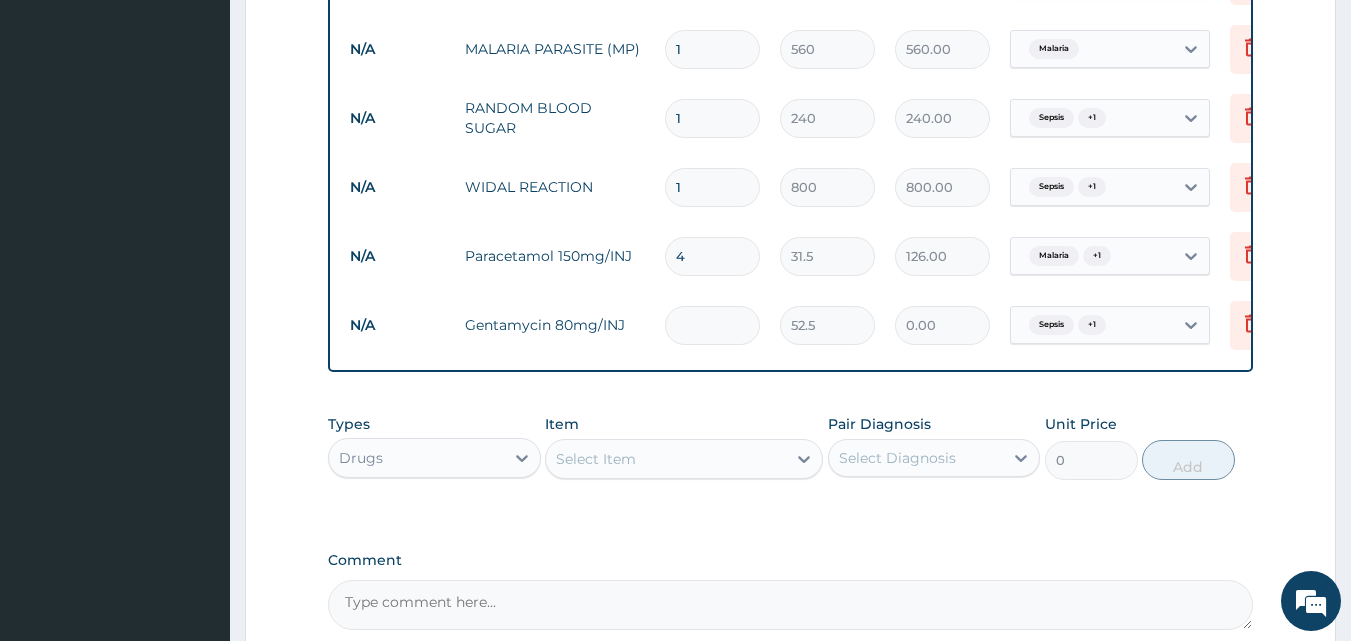 type on "3" 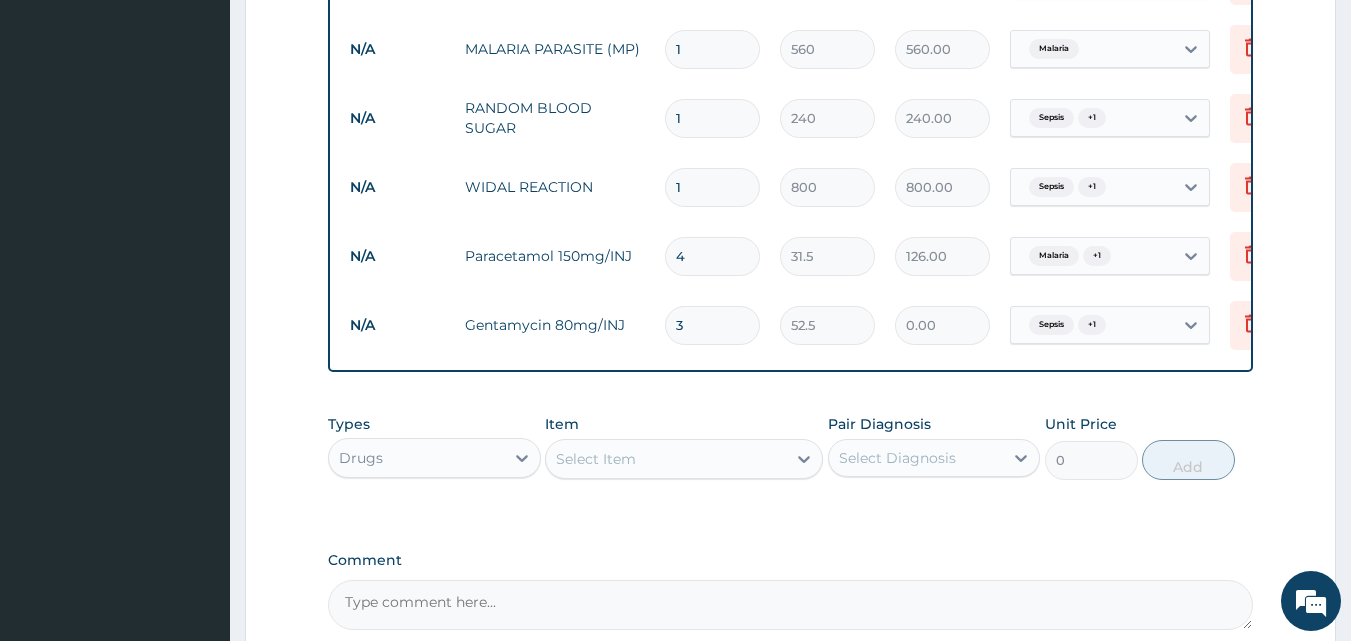 type on "157.50" 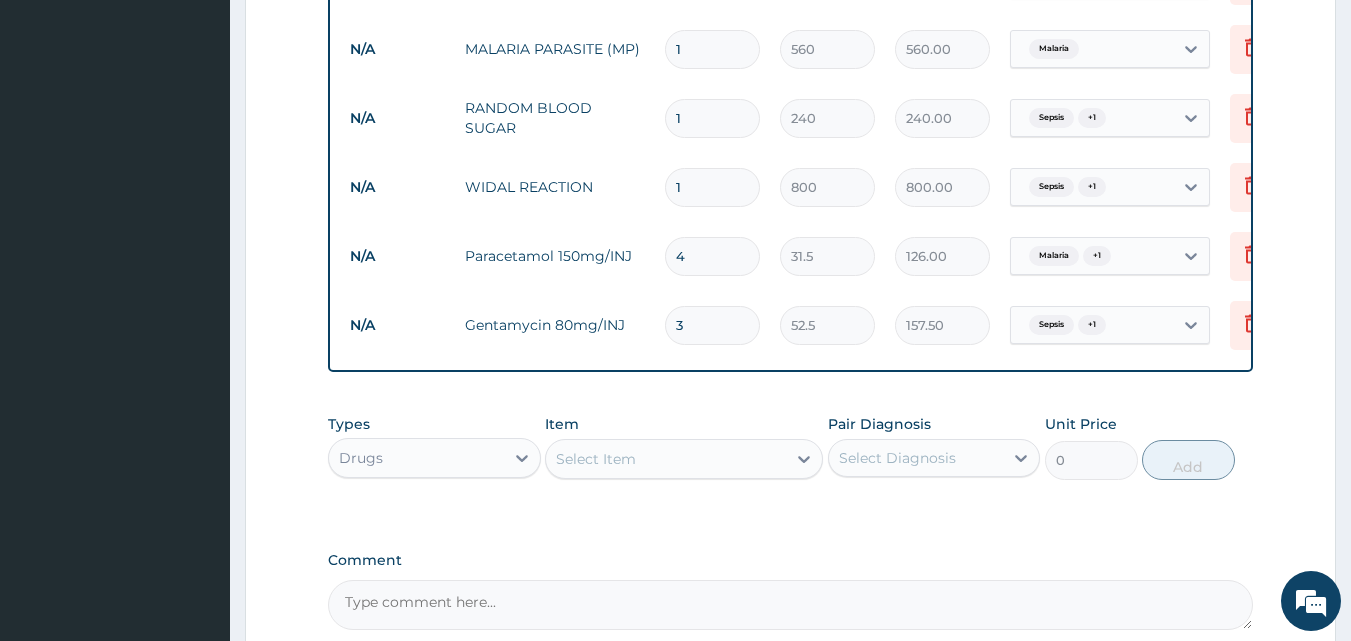 type on "3" 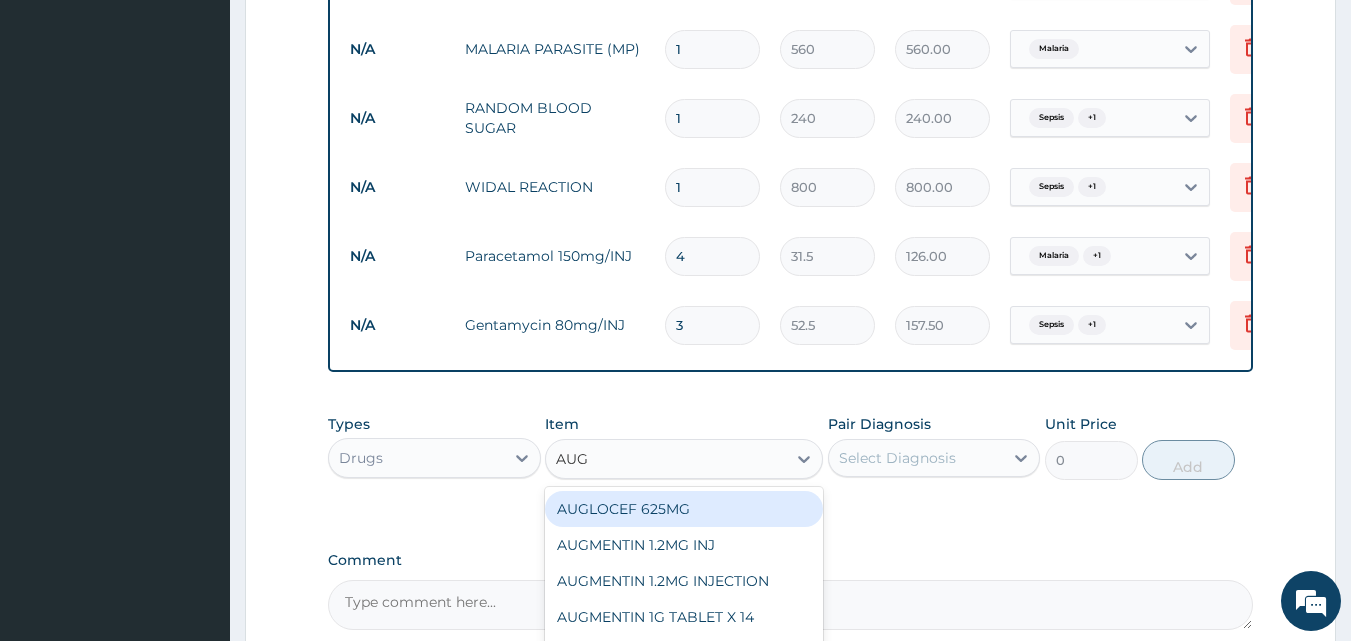 type on "AUGM" 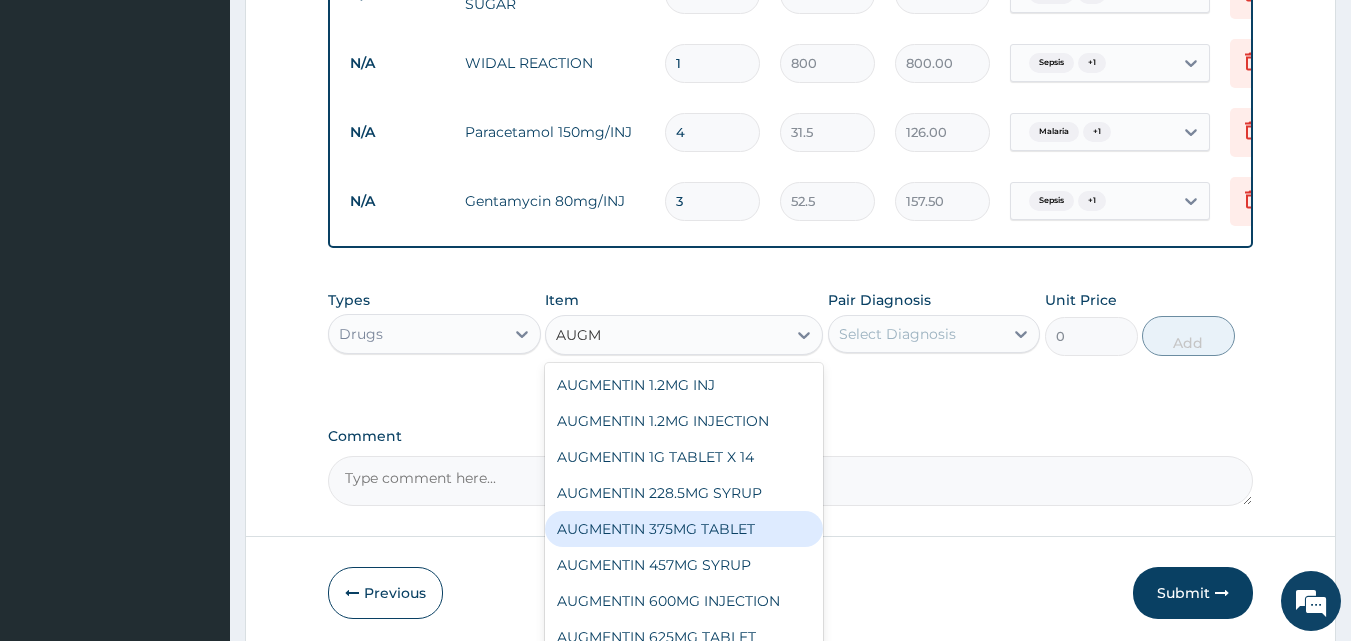 scroll, scrollTop: 919, scrollLeft: 0, axis: vertical 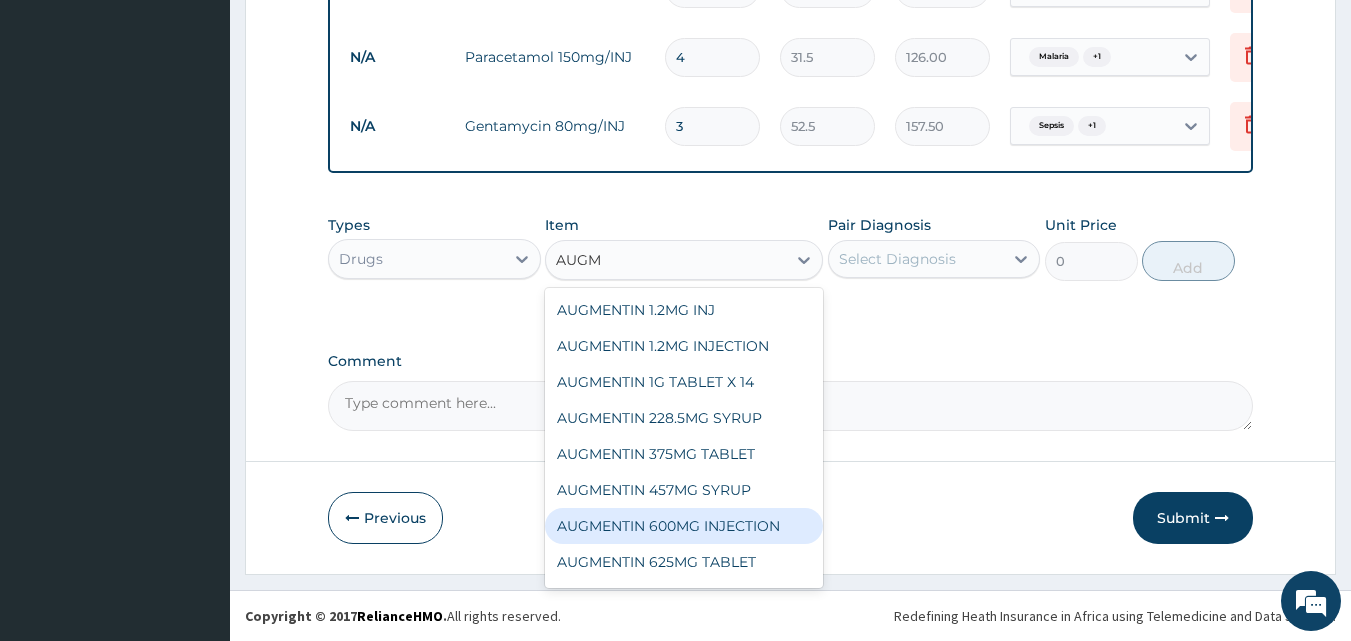 click on "AUGMENTIN 600MG INJECTION" at bounding box center [684, 526] 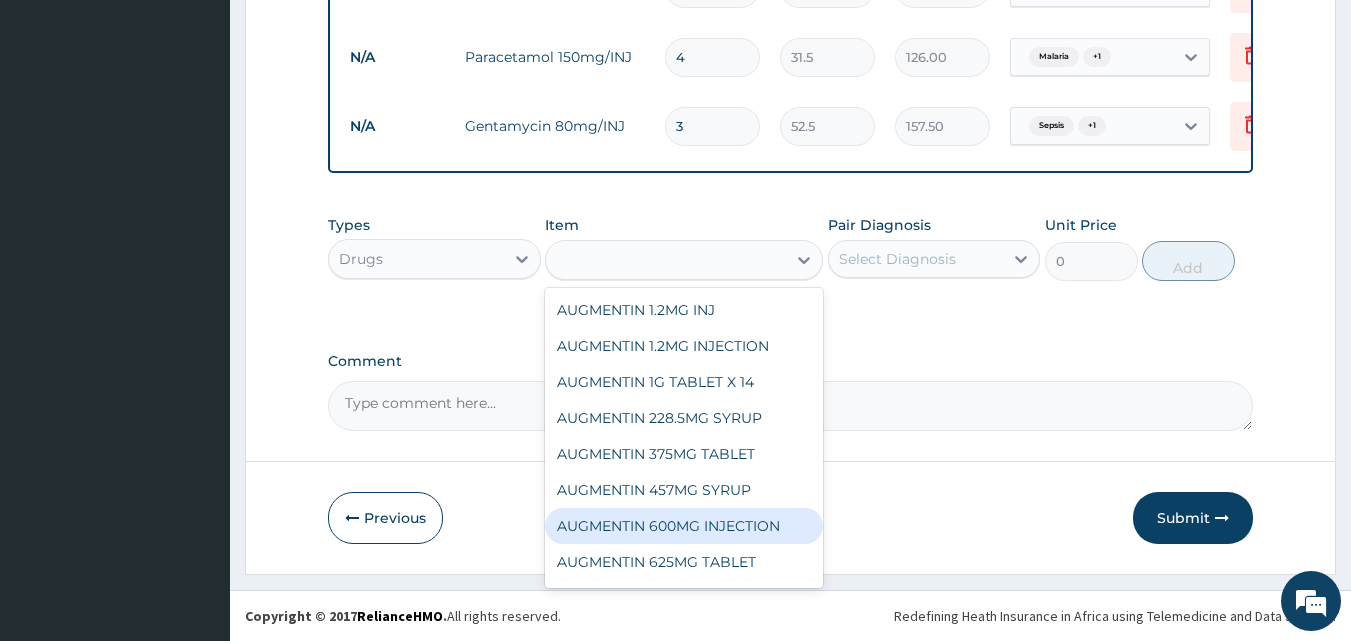 type on "577.5" 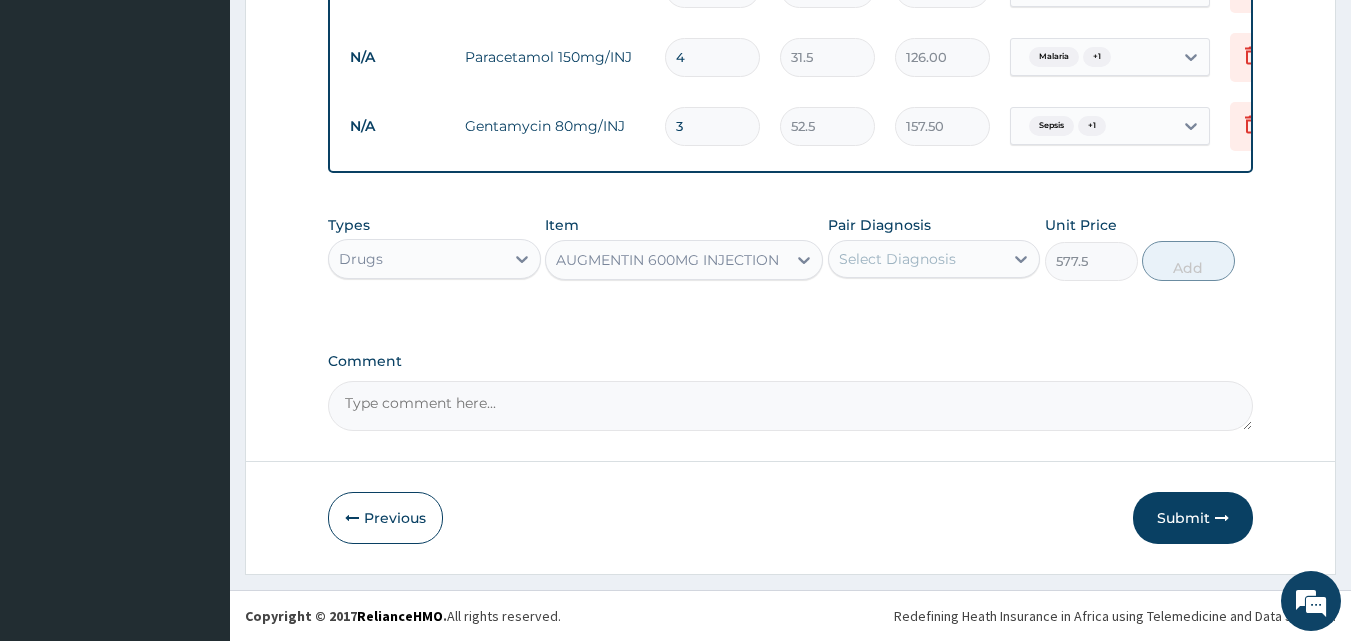 click on "Select Diagnosis" at bounding box center [897, 259] 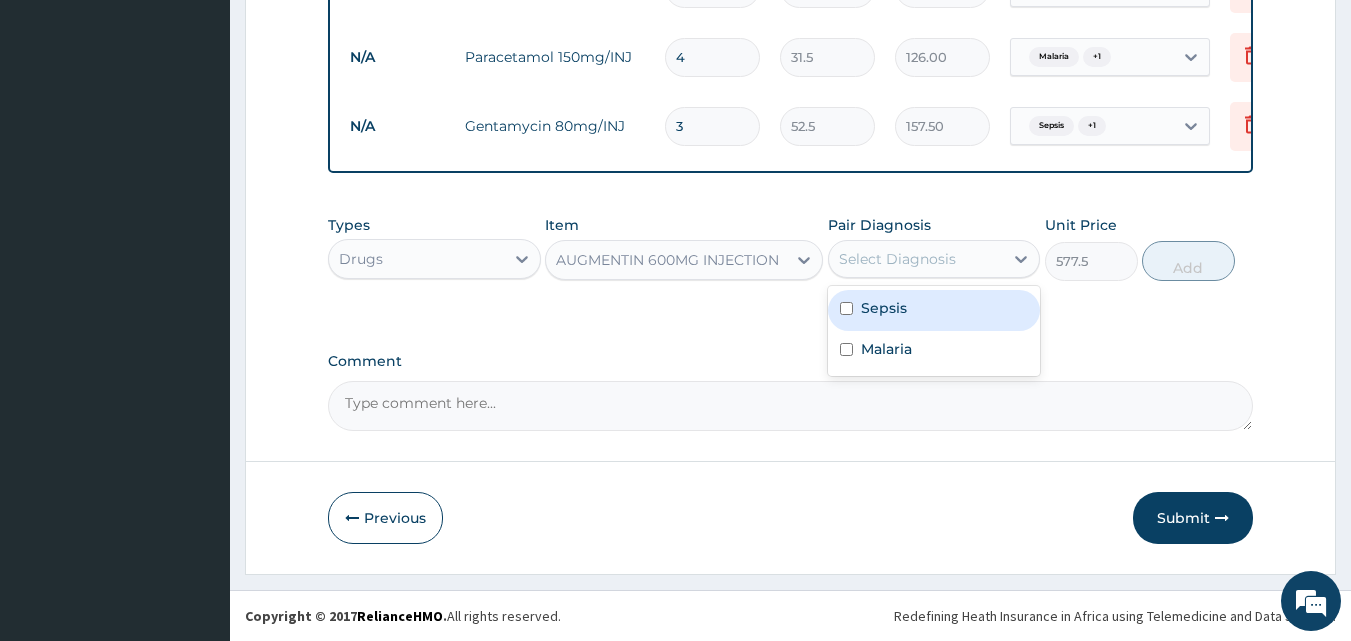 click on "Sepsis" at bounding box center [934, 310] 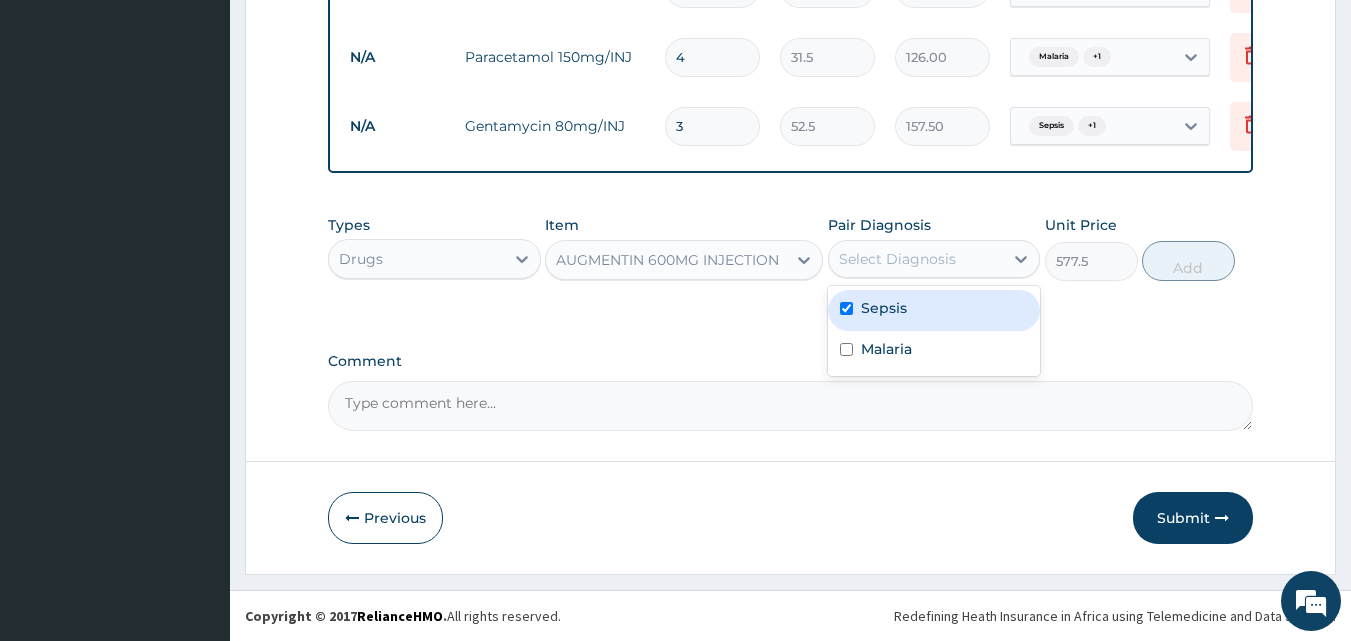 checkbox on "true" 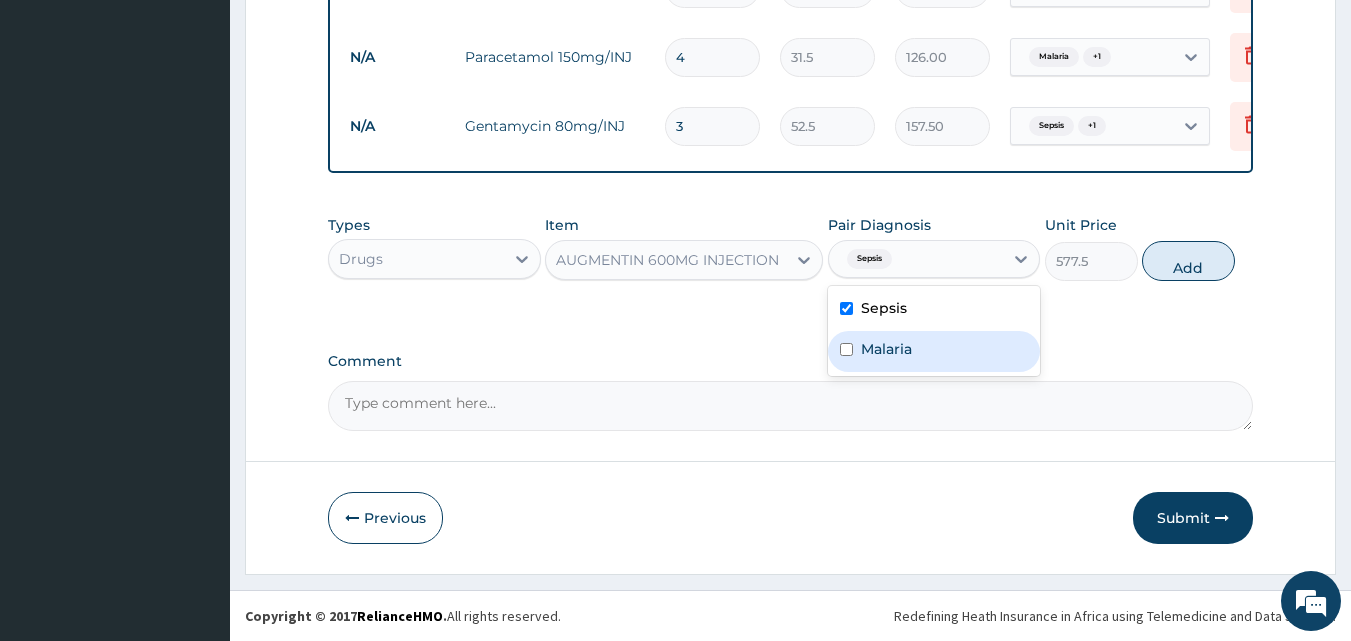 drag, startPoint x: 972, startPoint y: 343, endPoint x: 1052, endPoint y: 316, distance: 84.4334 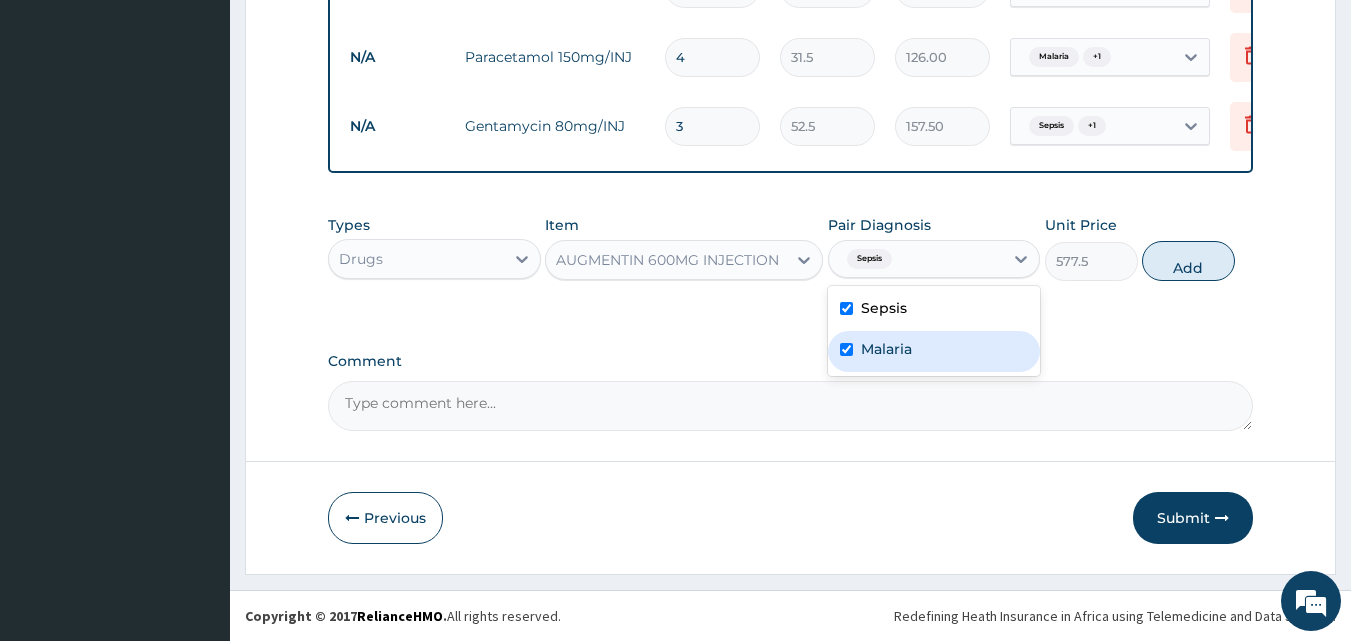 checkbox on "true" 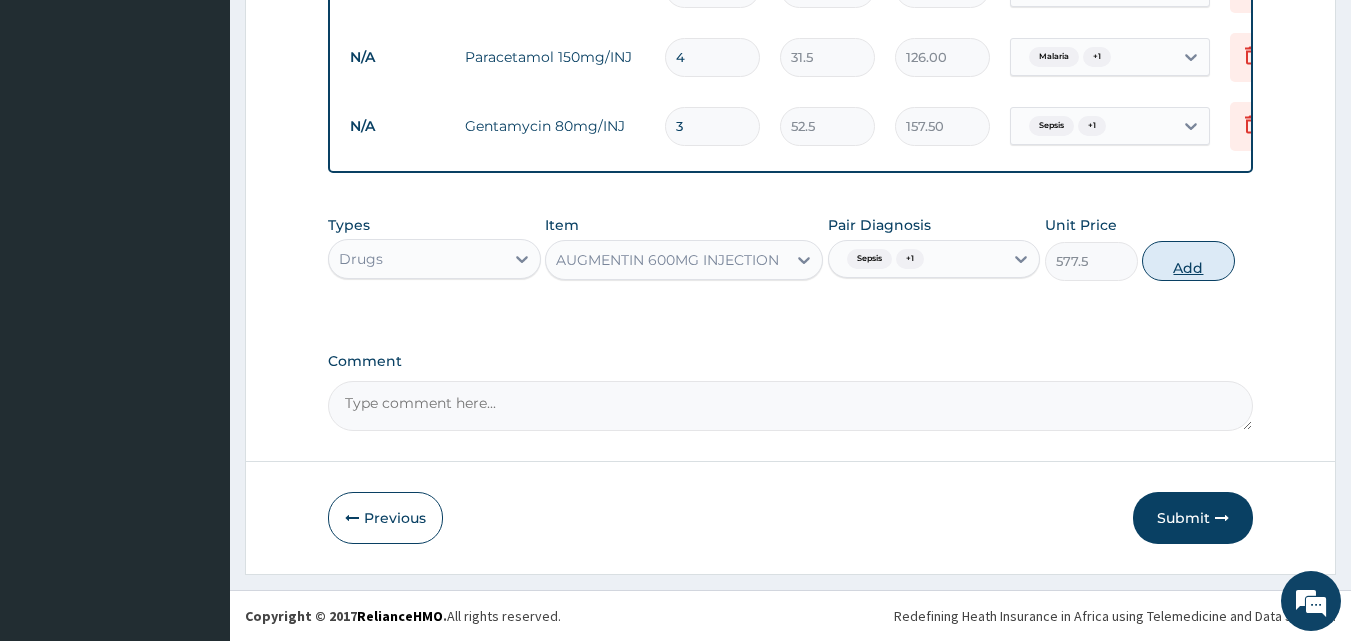click on "Add" at bounding box center [1188, 261] 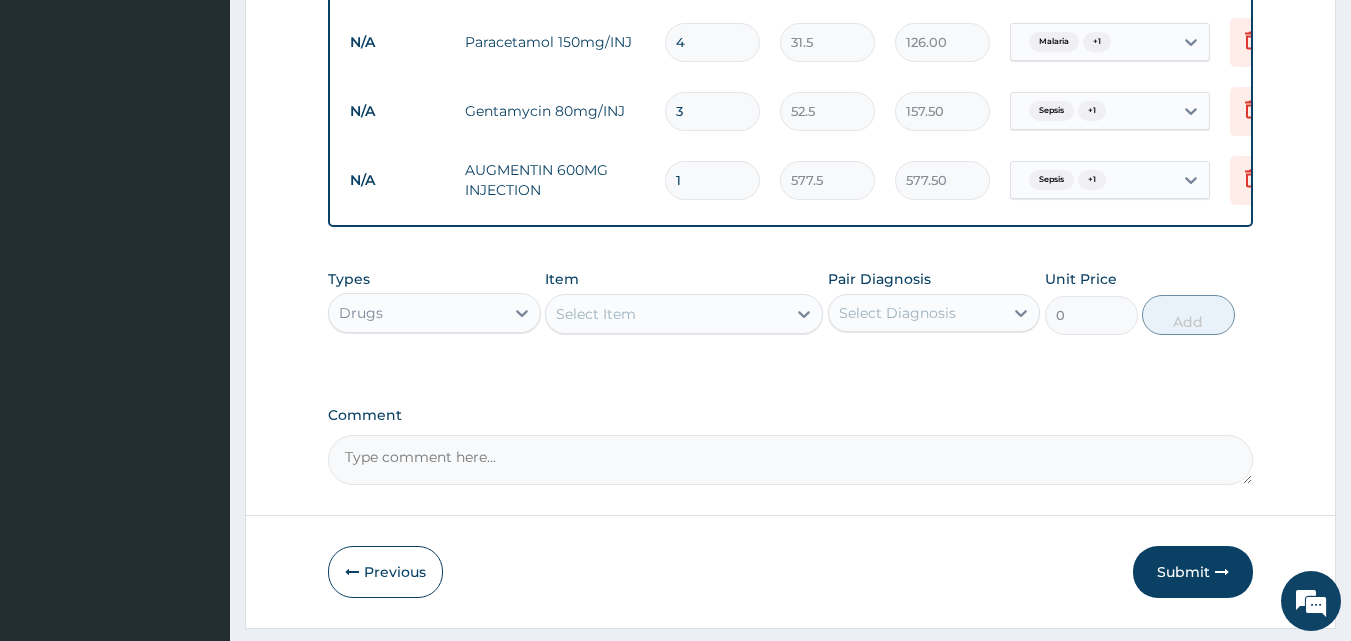 type 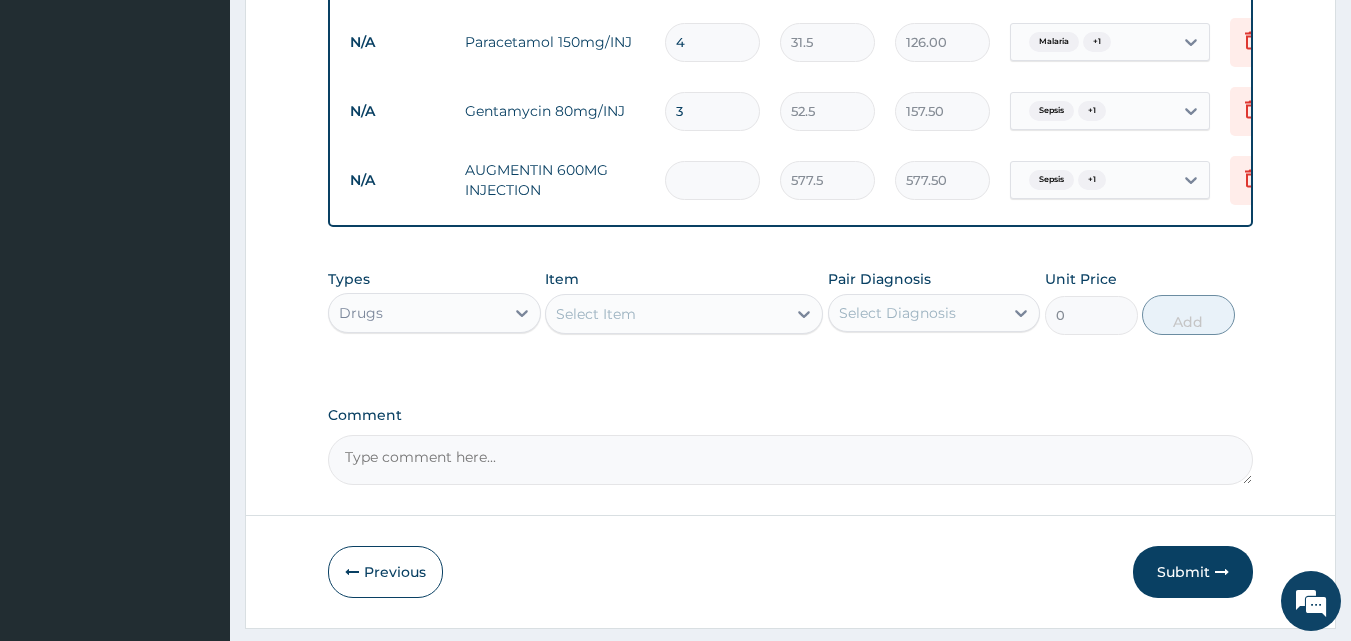 type on "0.00" 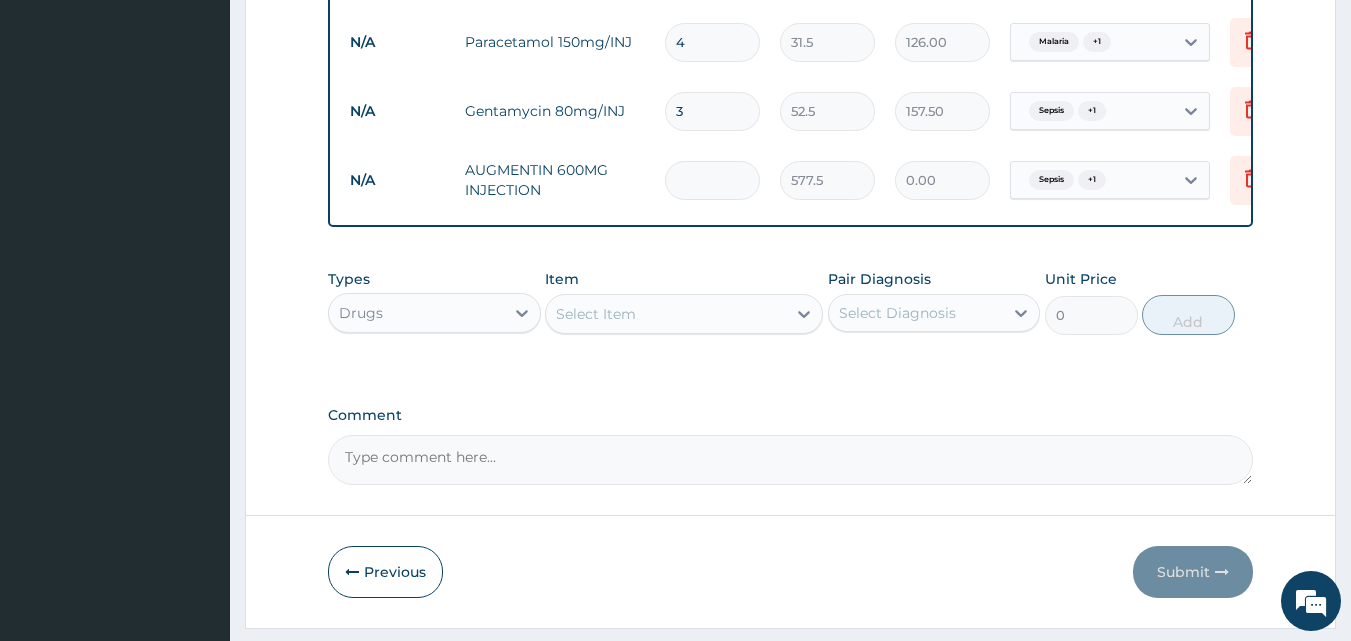 type on "3" 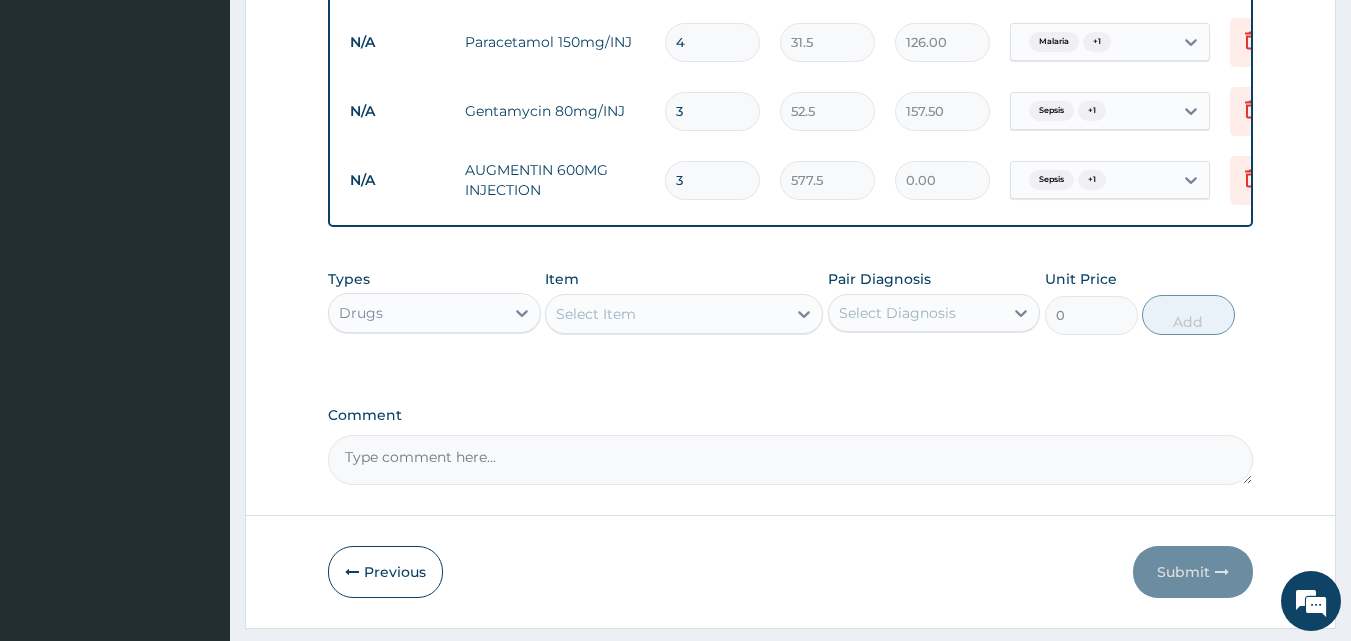 type on "1732.50" 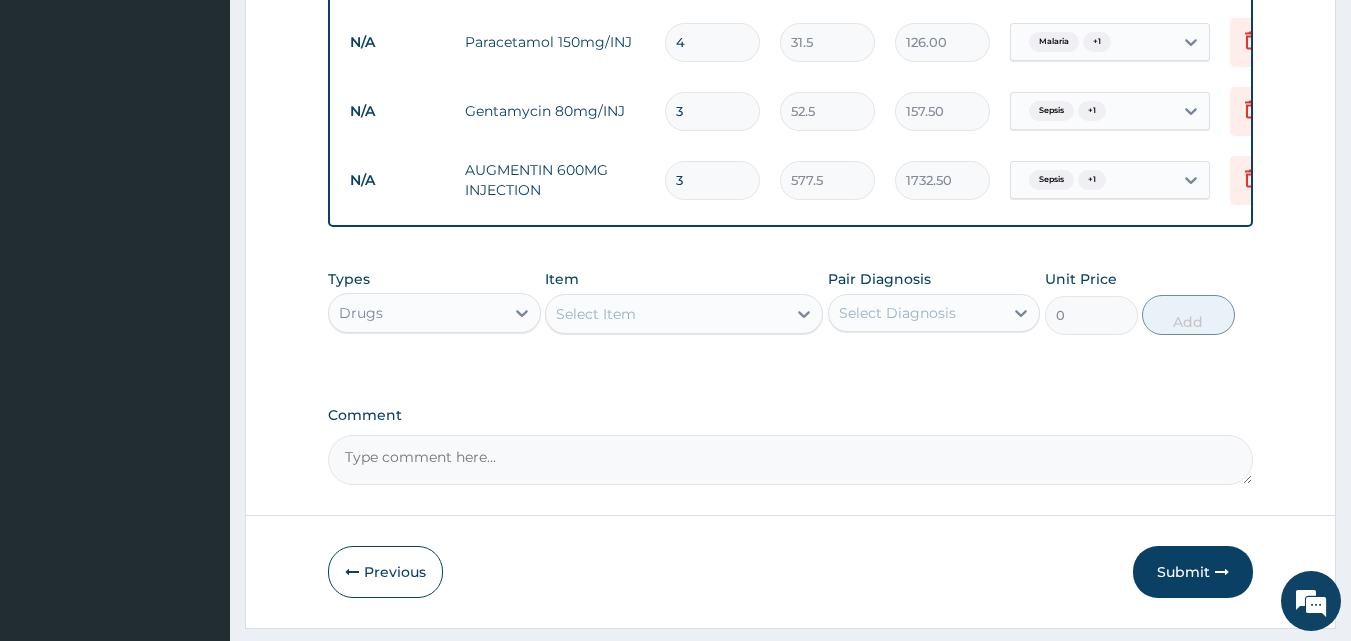 type on "3" 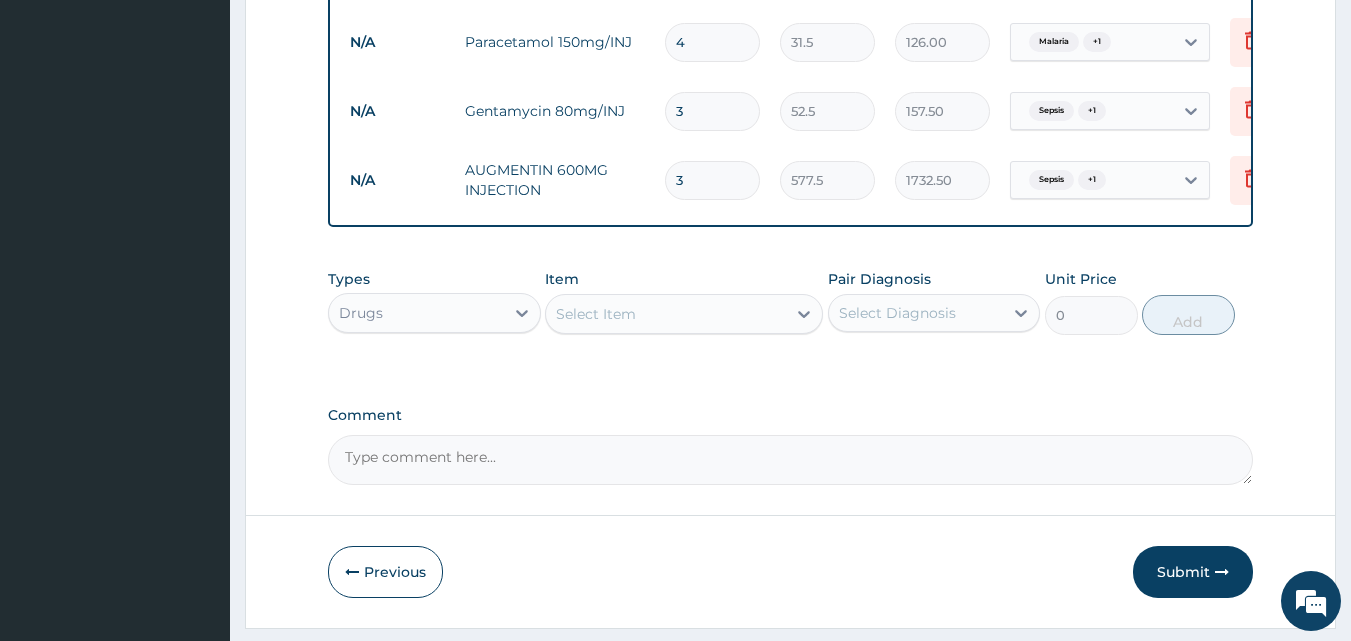 click on "Select Item" at bounding box center (666, 314) 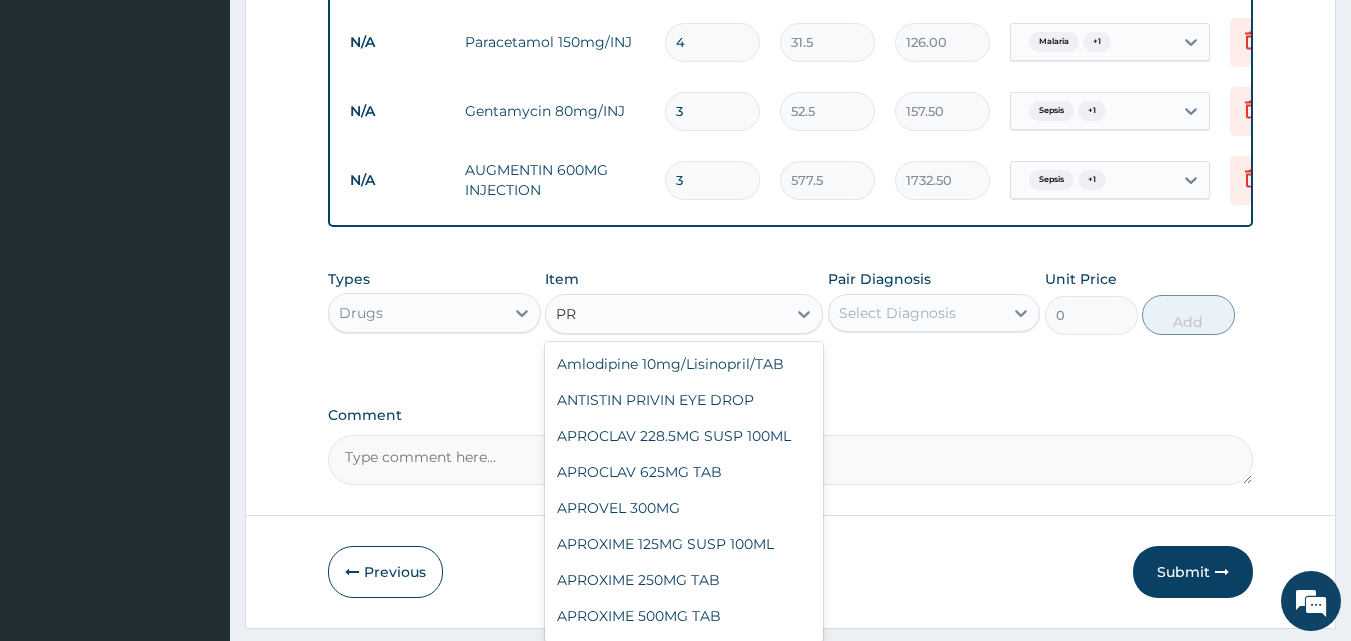type on "P" 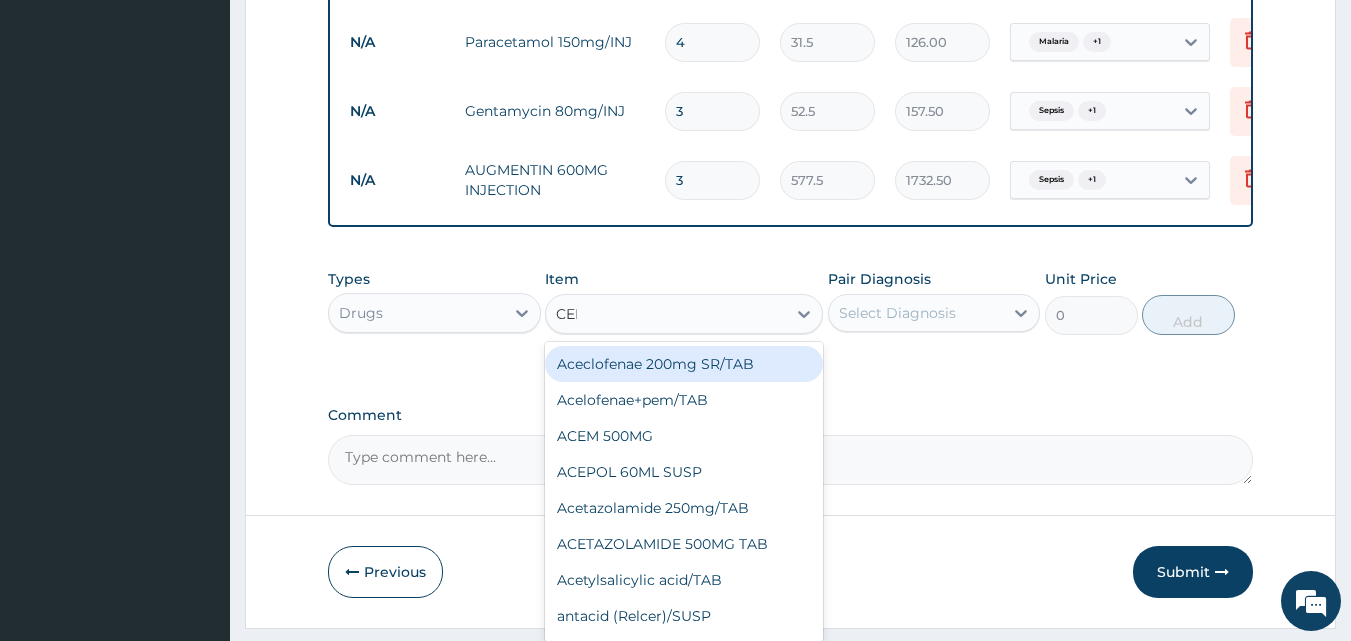 type on "CEFT" 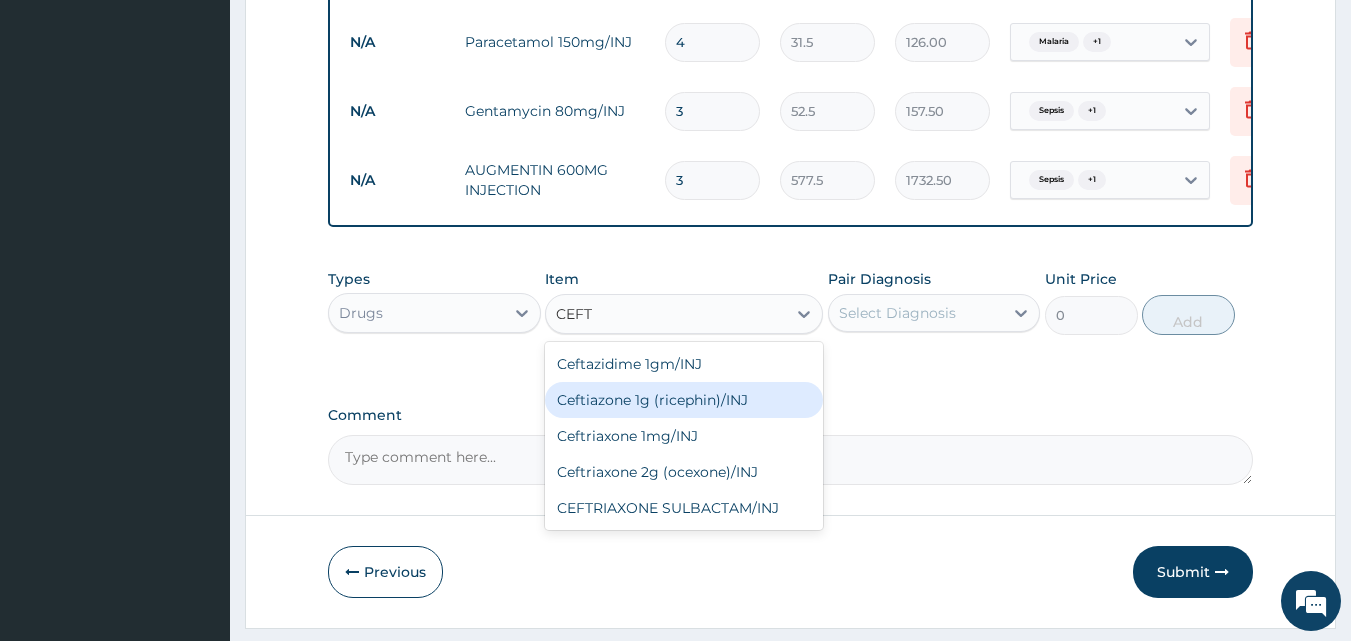 click on "Ceftiazone 1g (ricephin)/INJ" at bounding box center [684, 400] 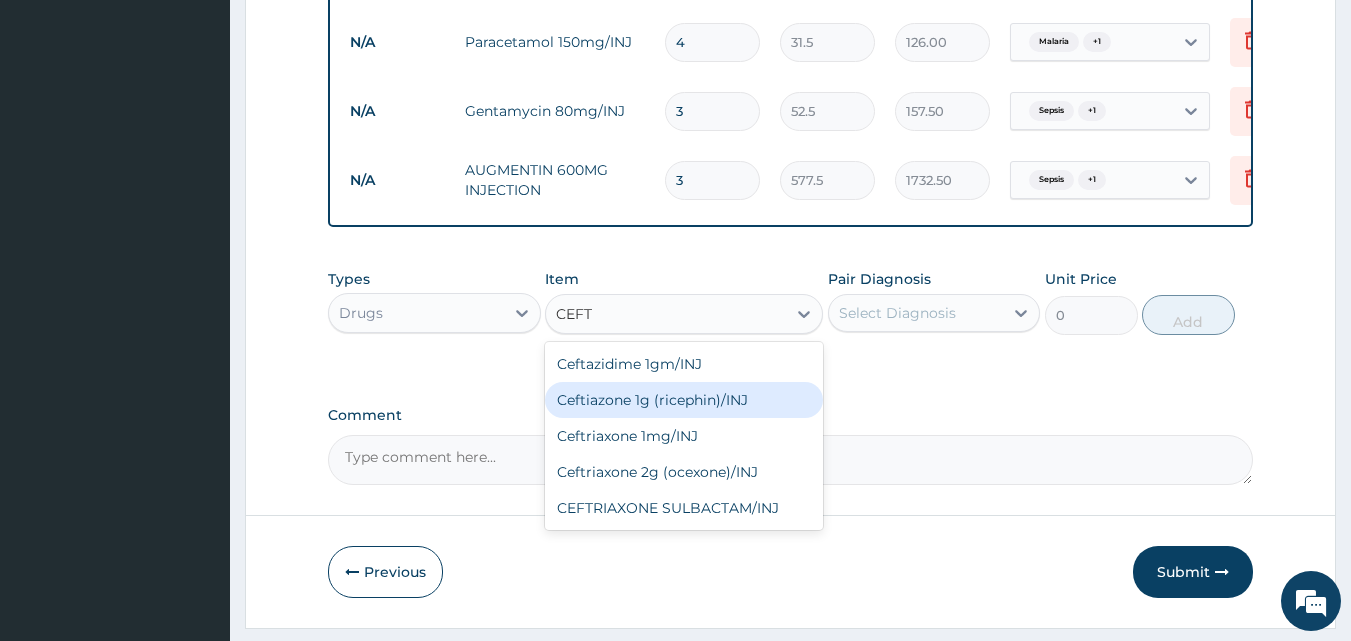 type 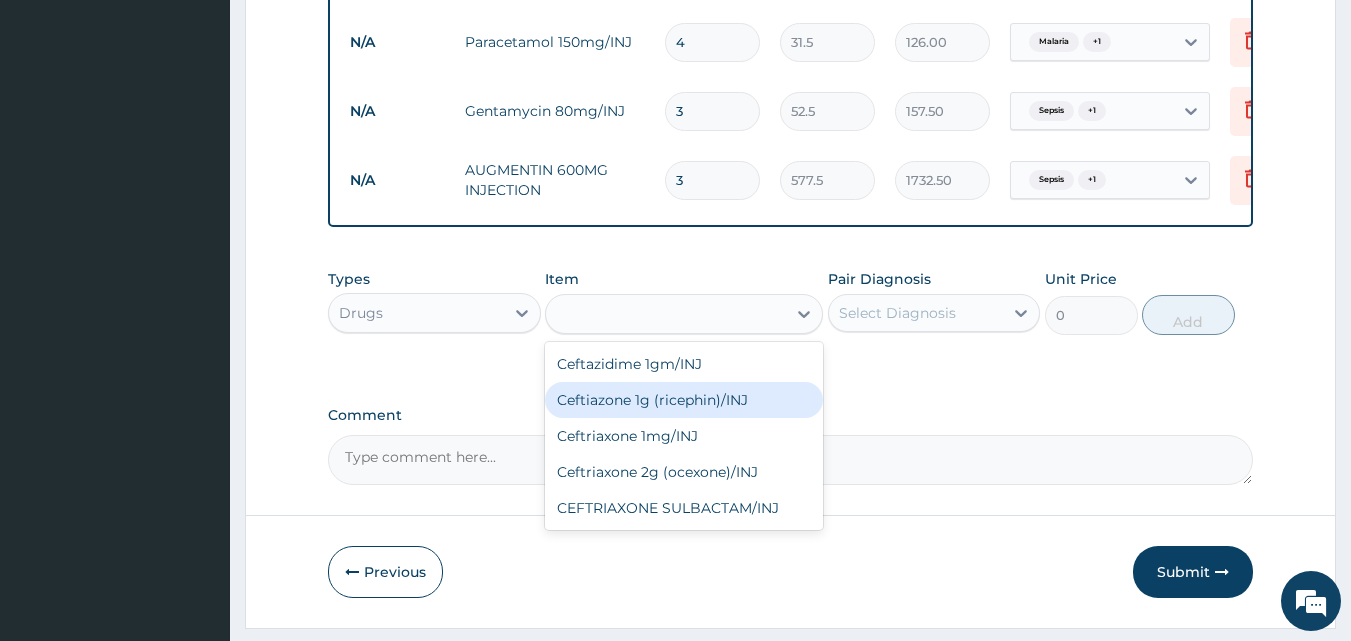type on "1023.75" 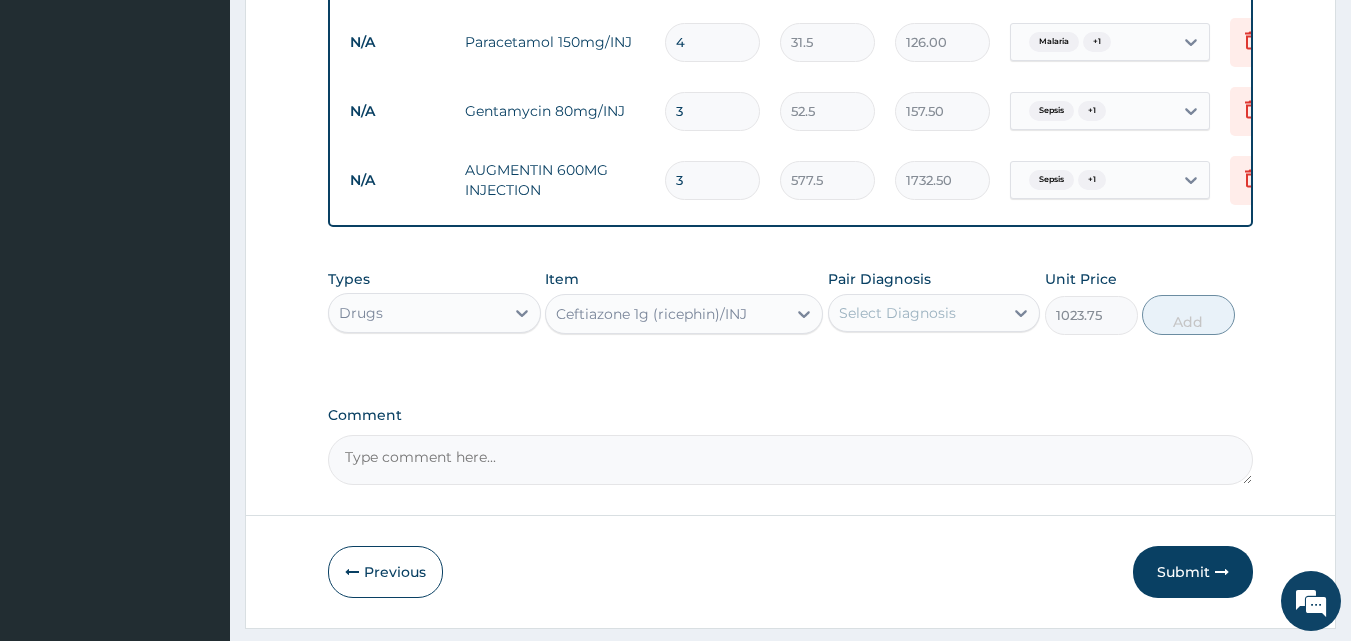 click on "Select Diagnosis" at bounding box center [916, 313] 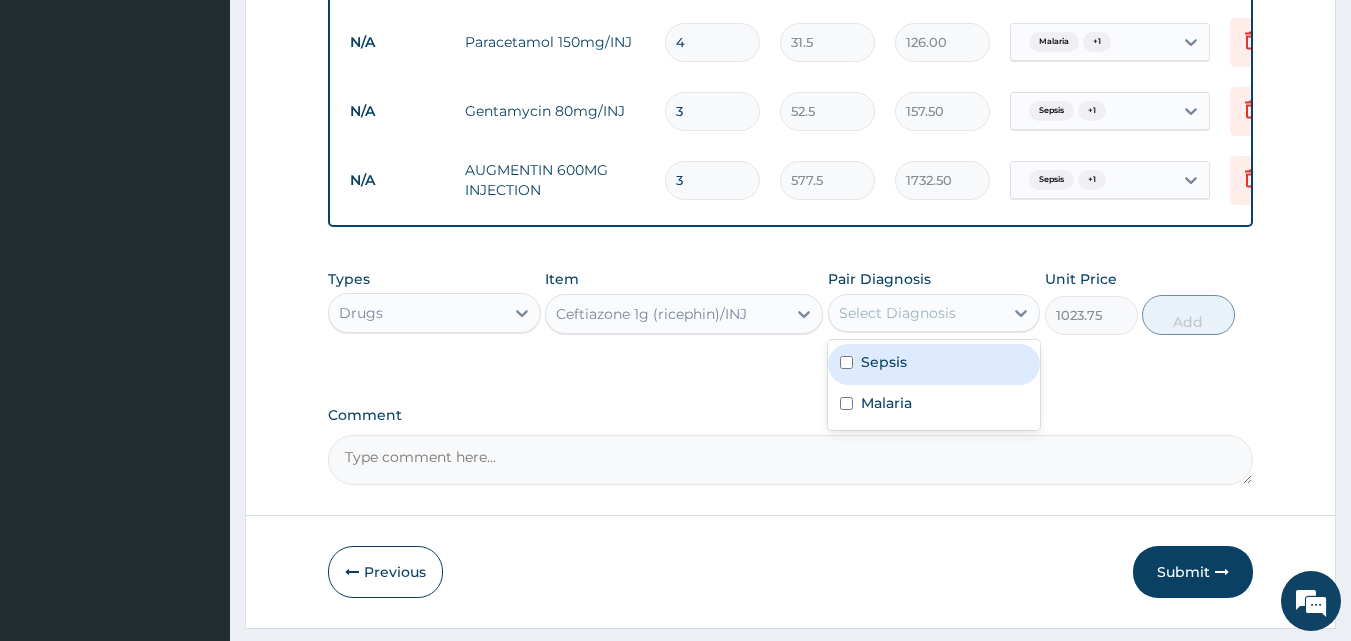 click on "Sepsis" at bounding box center [934, 364] 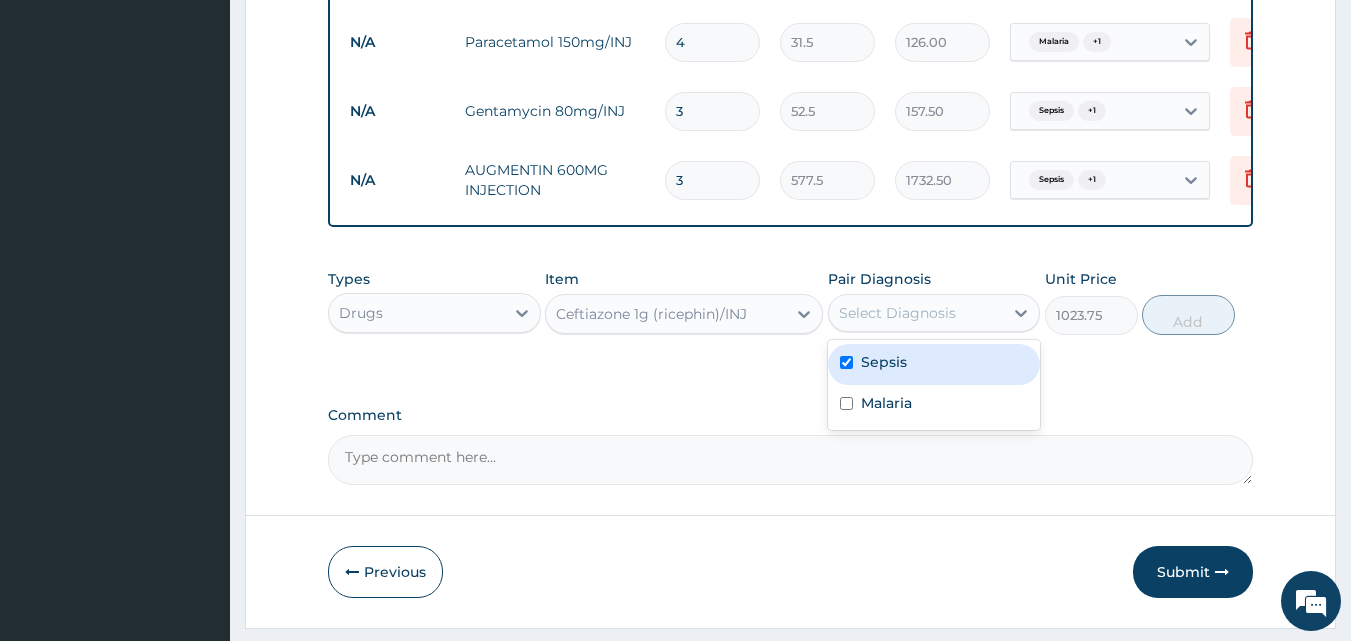 checkbox on "true" 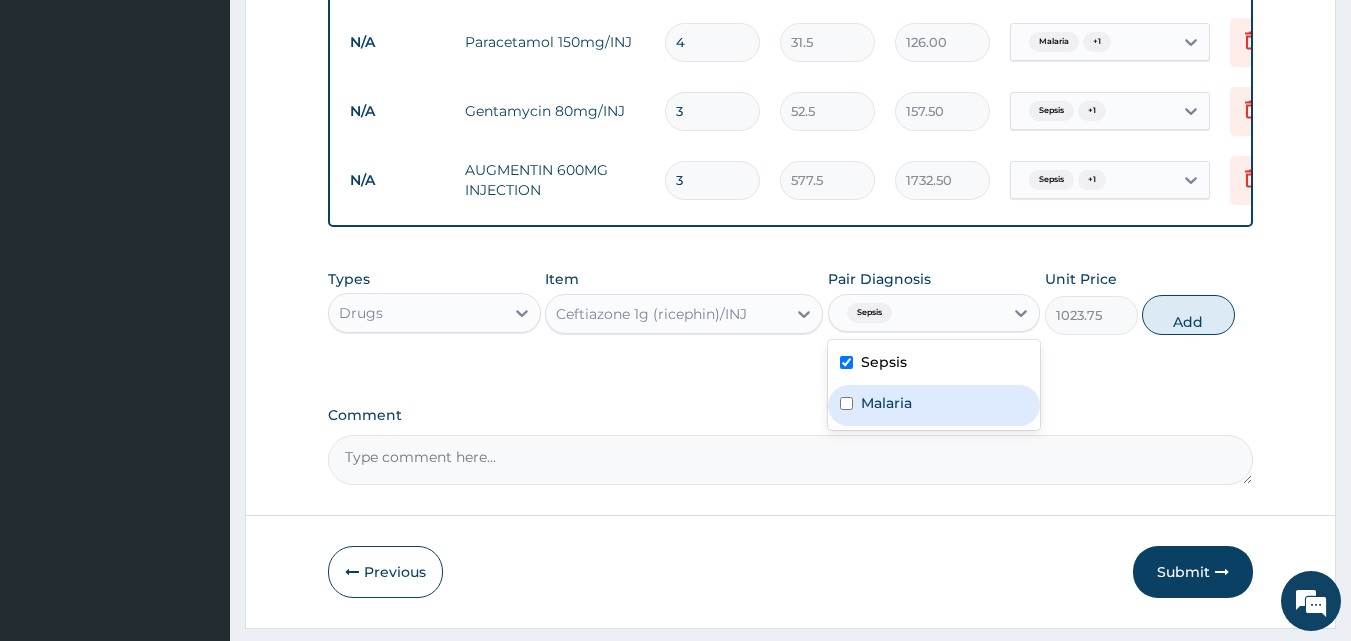 click on "Malaria" at bounding box center (934, 405) 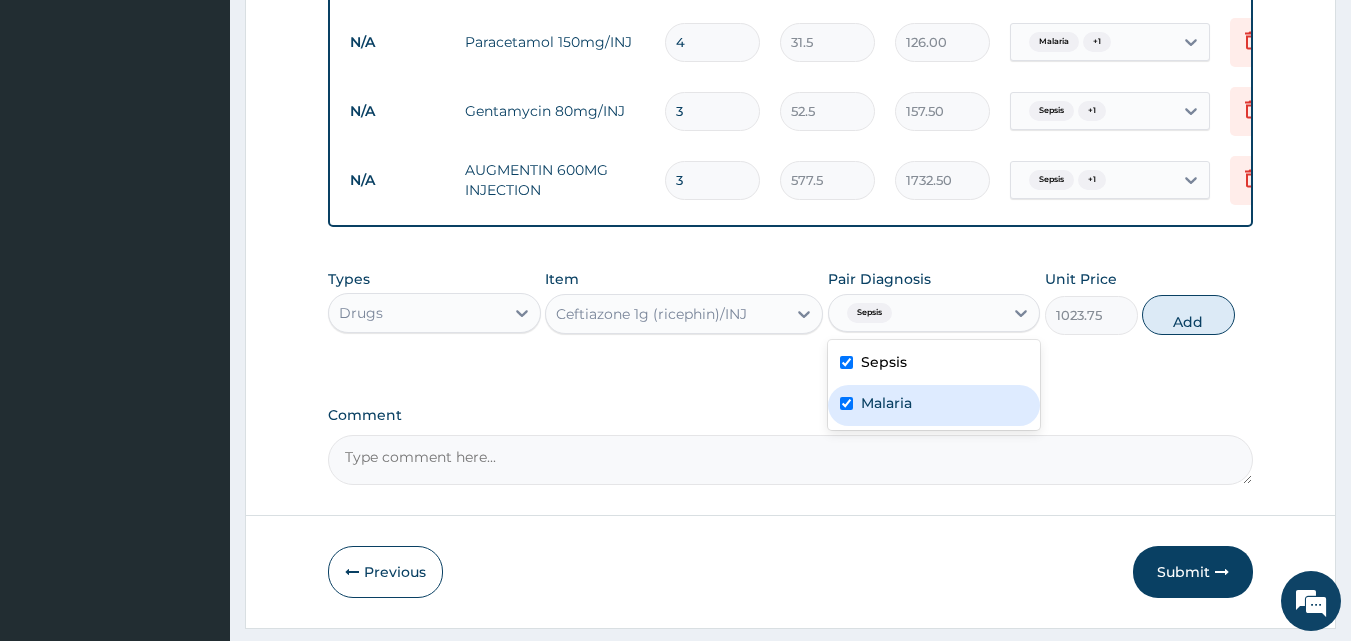 checkbox on "true" 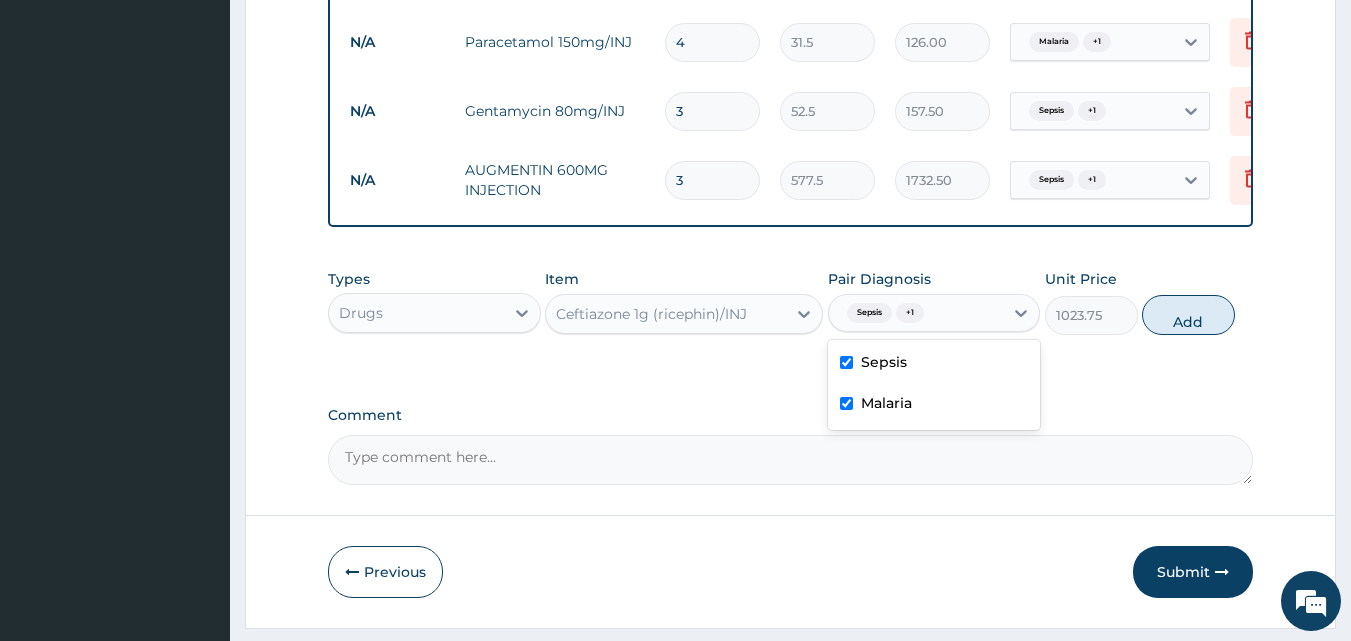 click on "Add" at bounding box center (1188, 315) 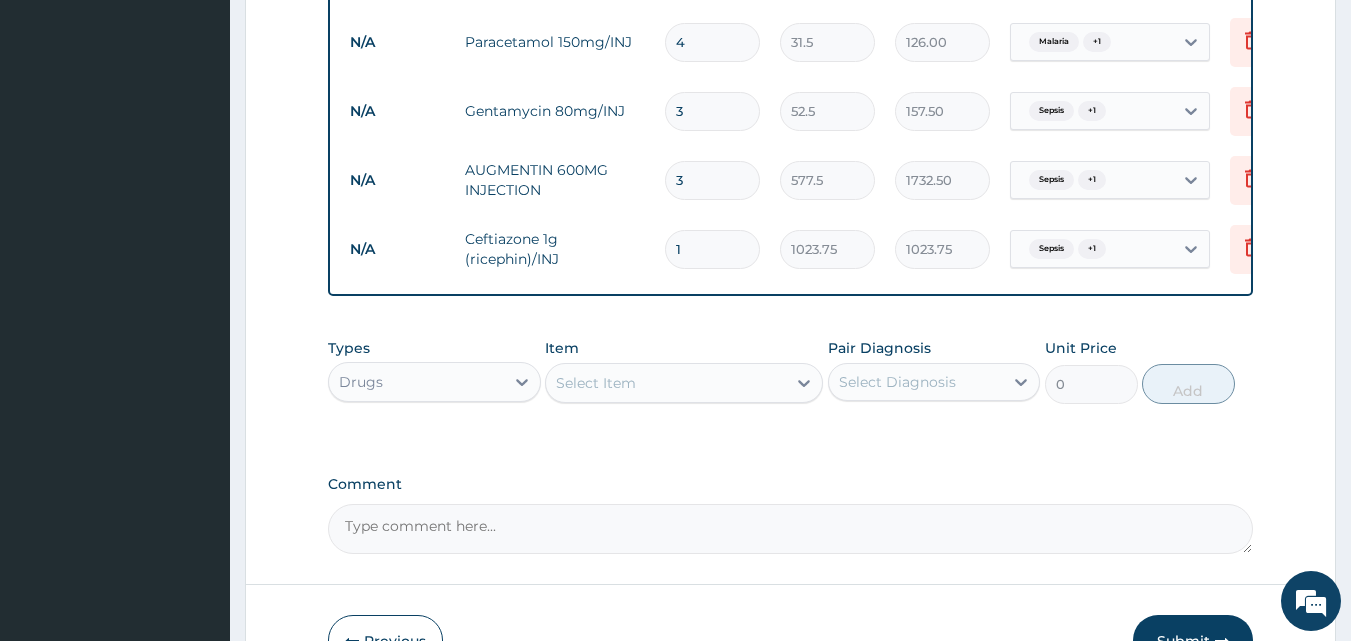 click on "Select Item" at bounding box center (666, 383) 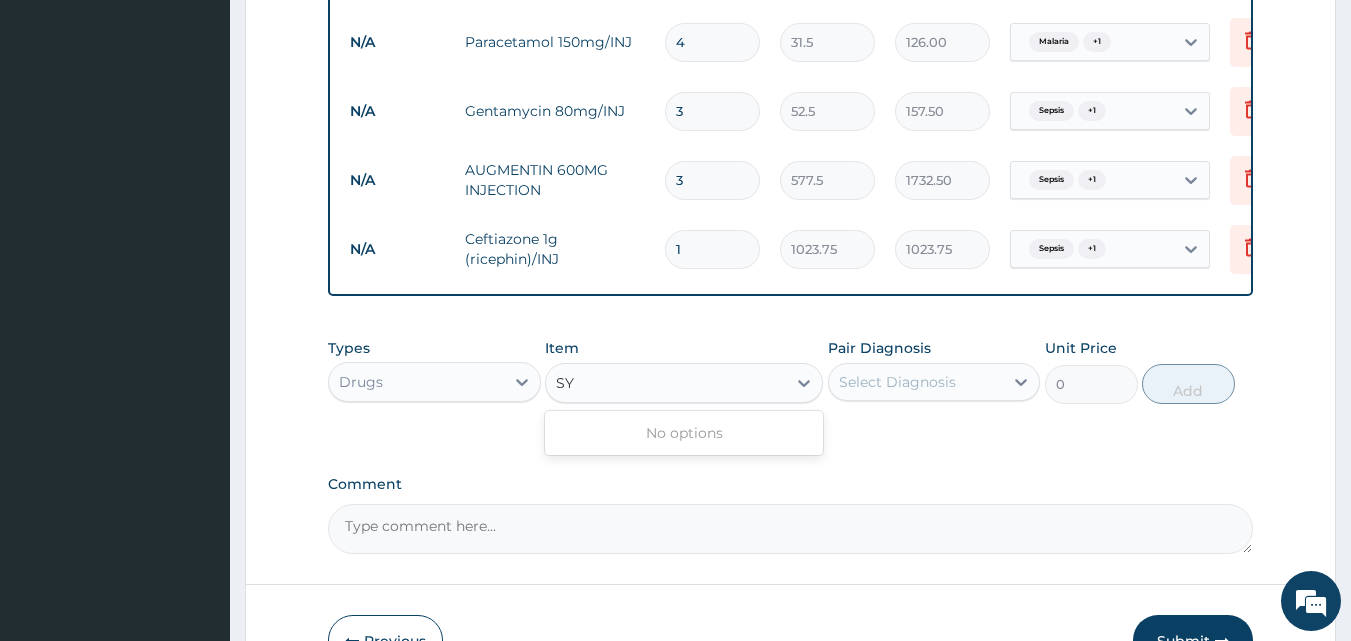 type on "S" 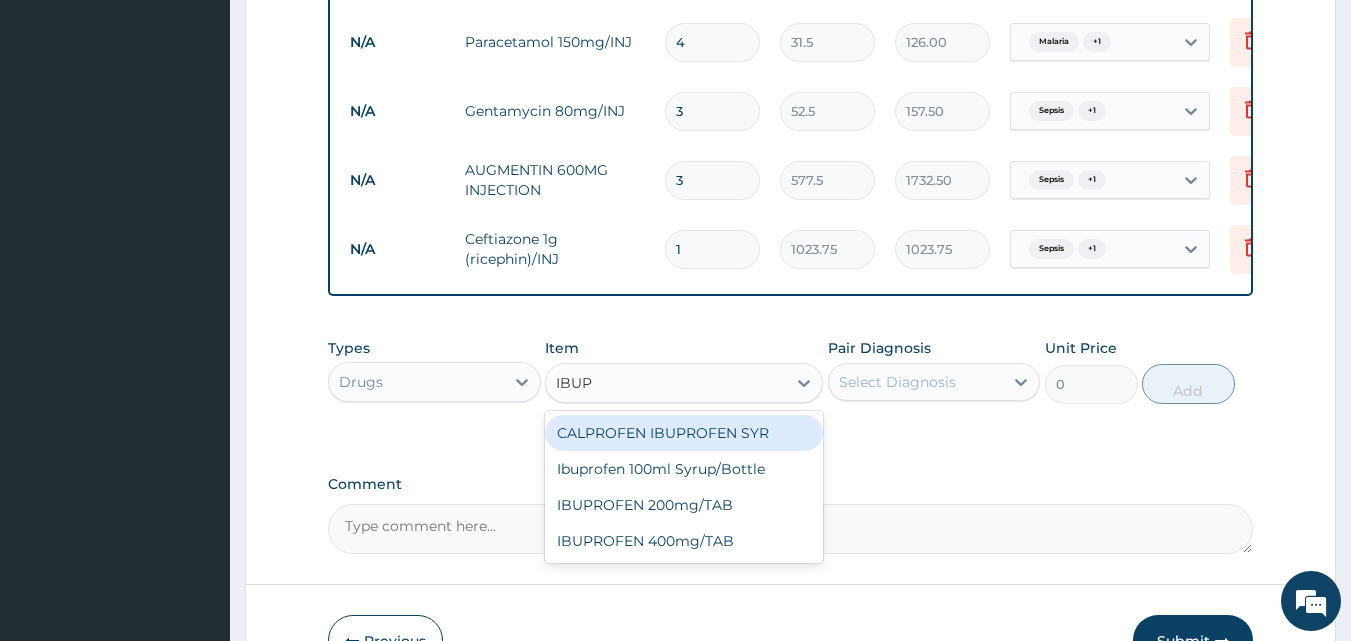 type on "IBUPR" 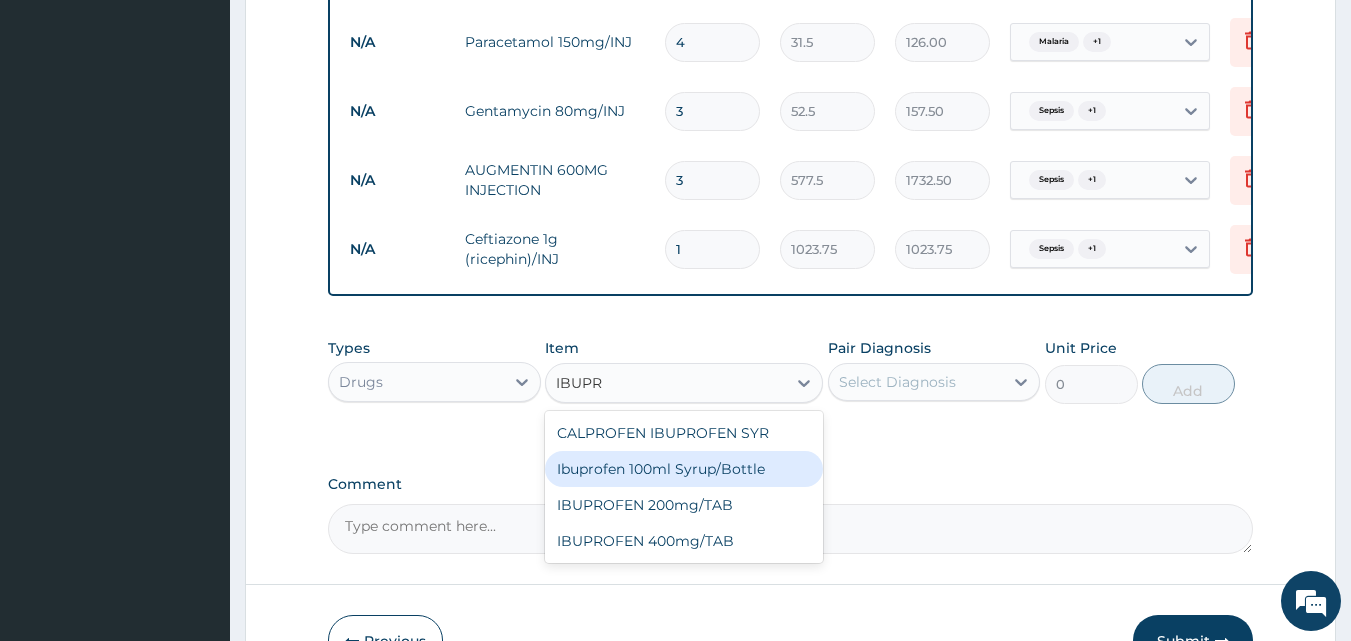 click on "Ibuprofen 100ml Syrup/Bottle" at bounding box center [684, 469] 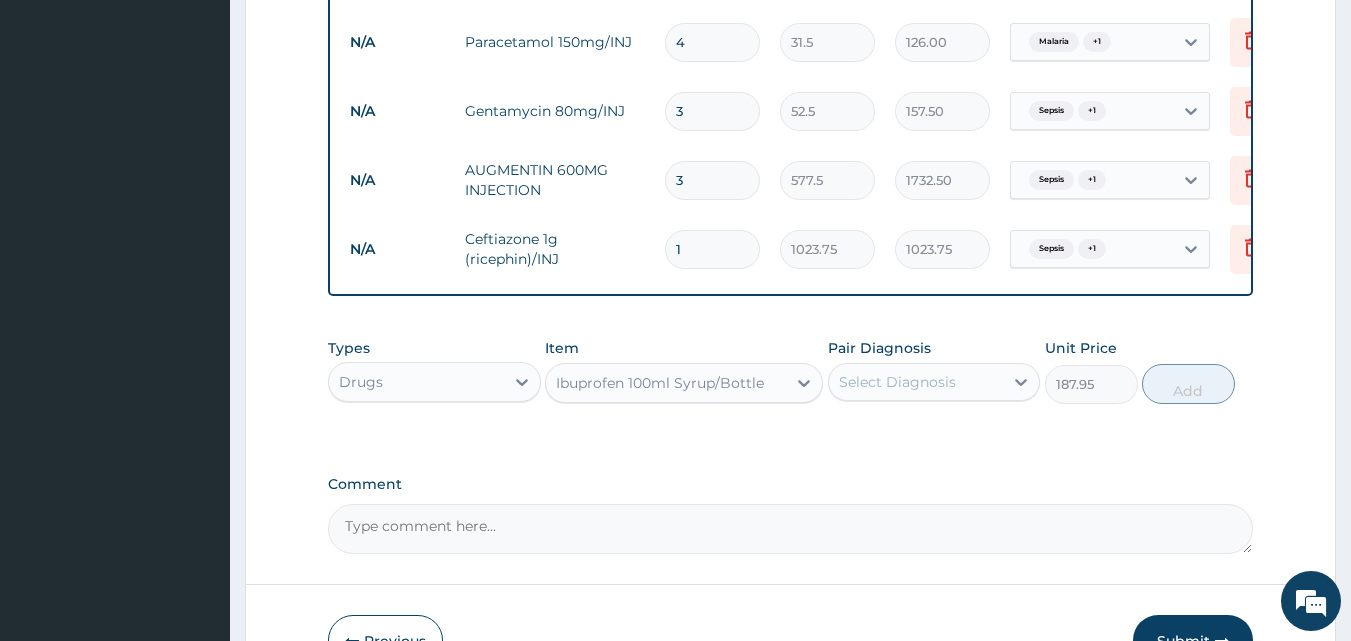 click on "Select Diagnosis" at bounding box center [897, 382] 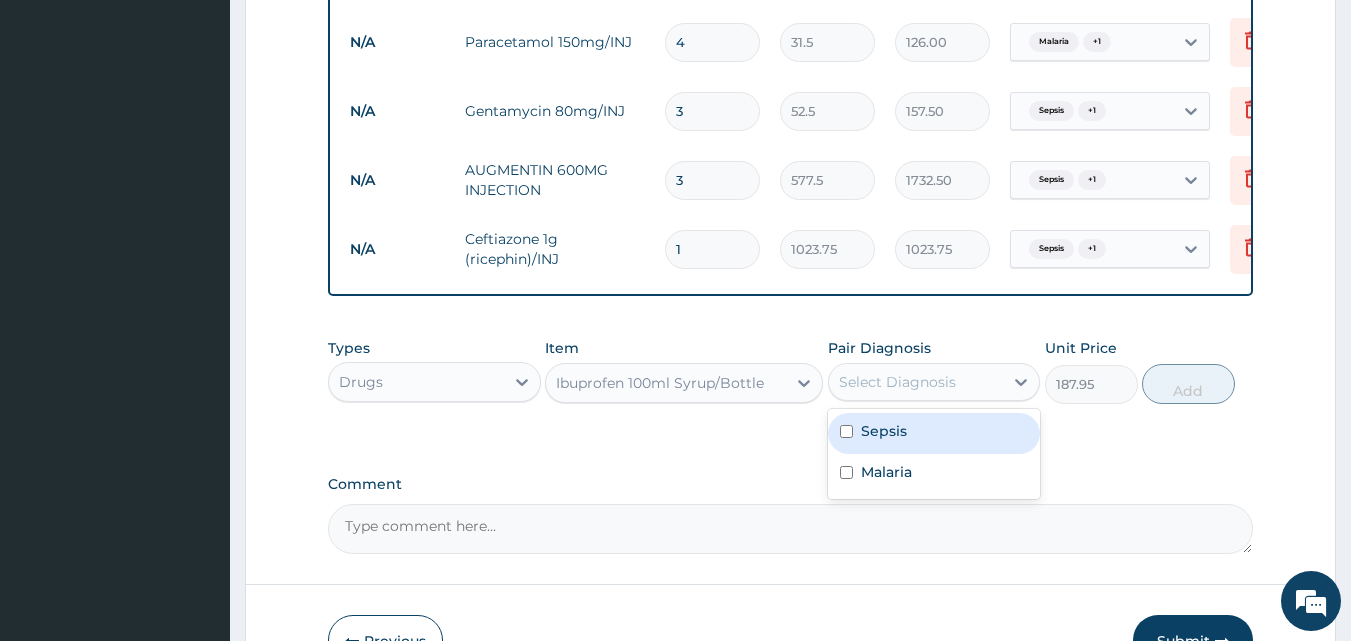 click on "Sepsis" at bounding box center [934, 433] 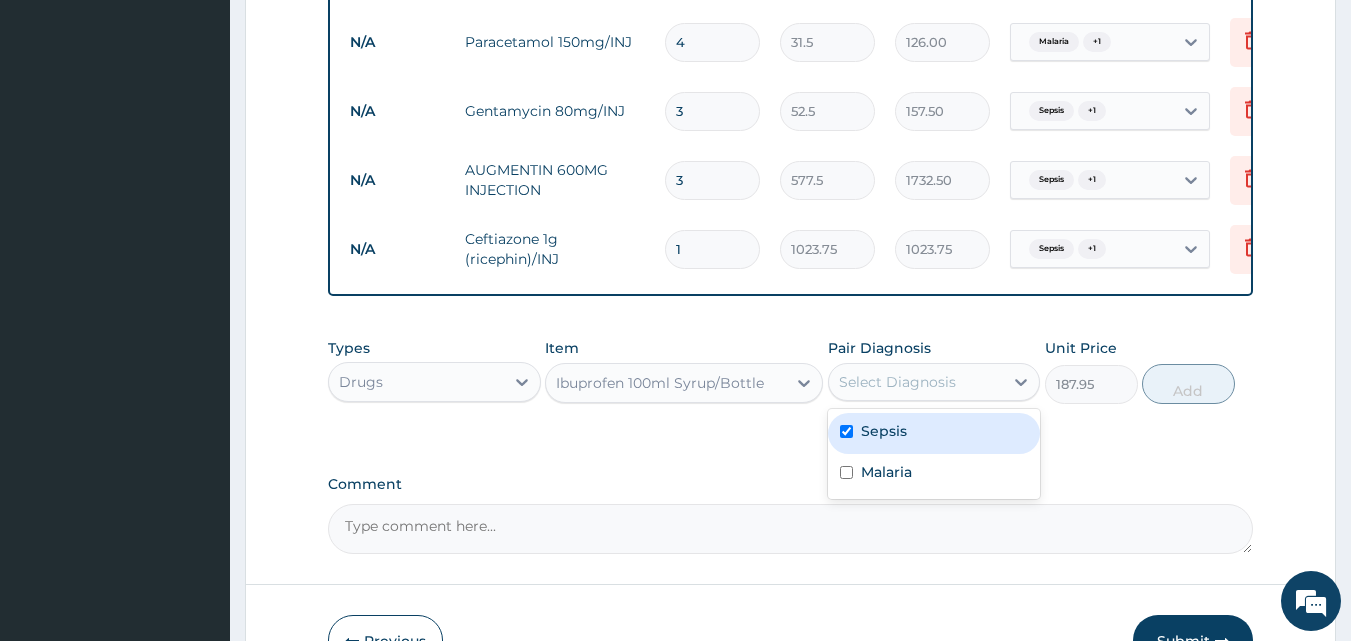 checkbox on "true" 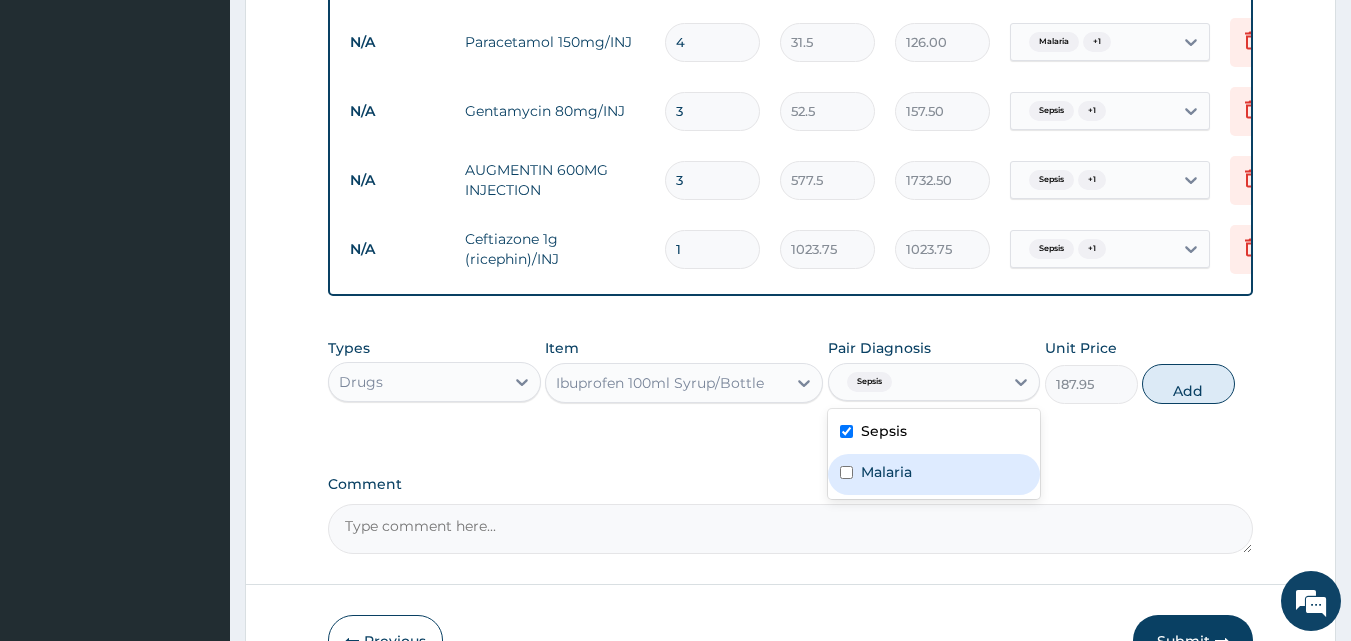 click on "Malaria" at bounding box center [934, 474] 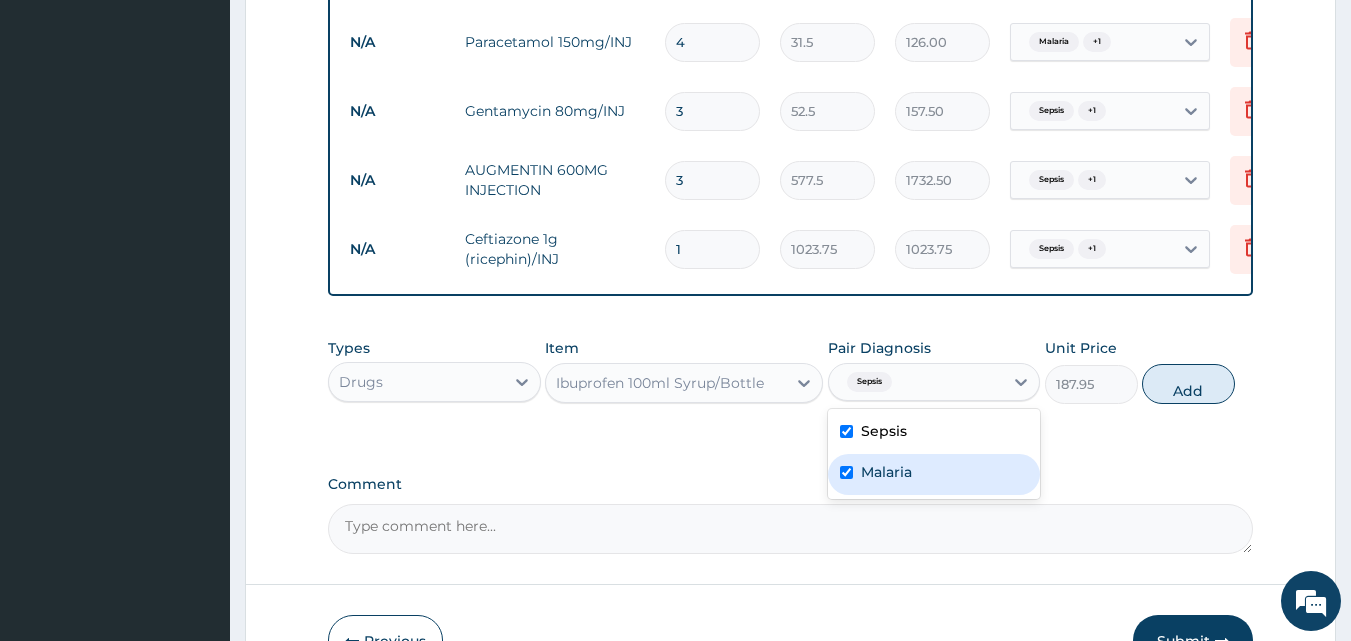 checkbox on "true" 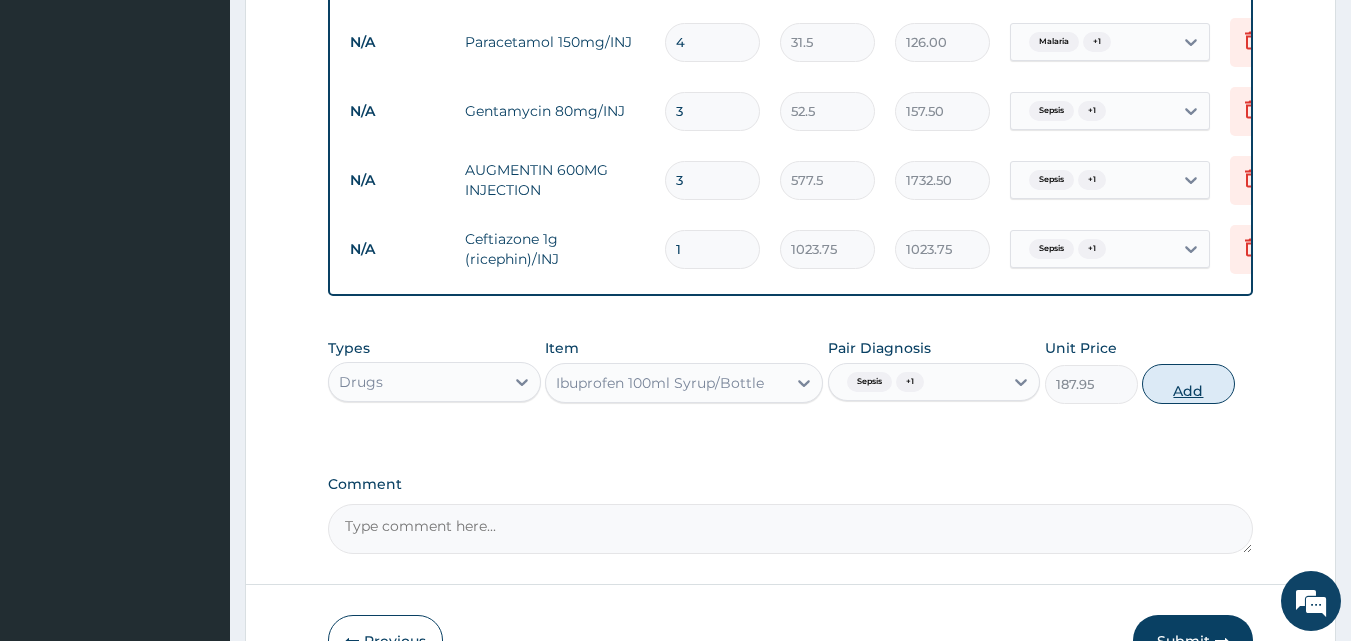 click on "Add" at bounding box center (1188, 384) 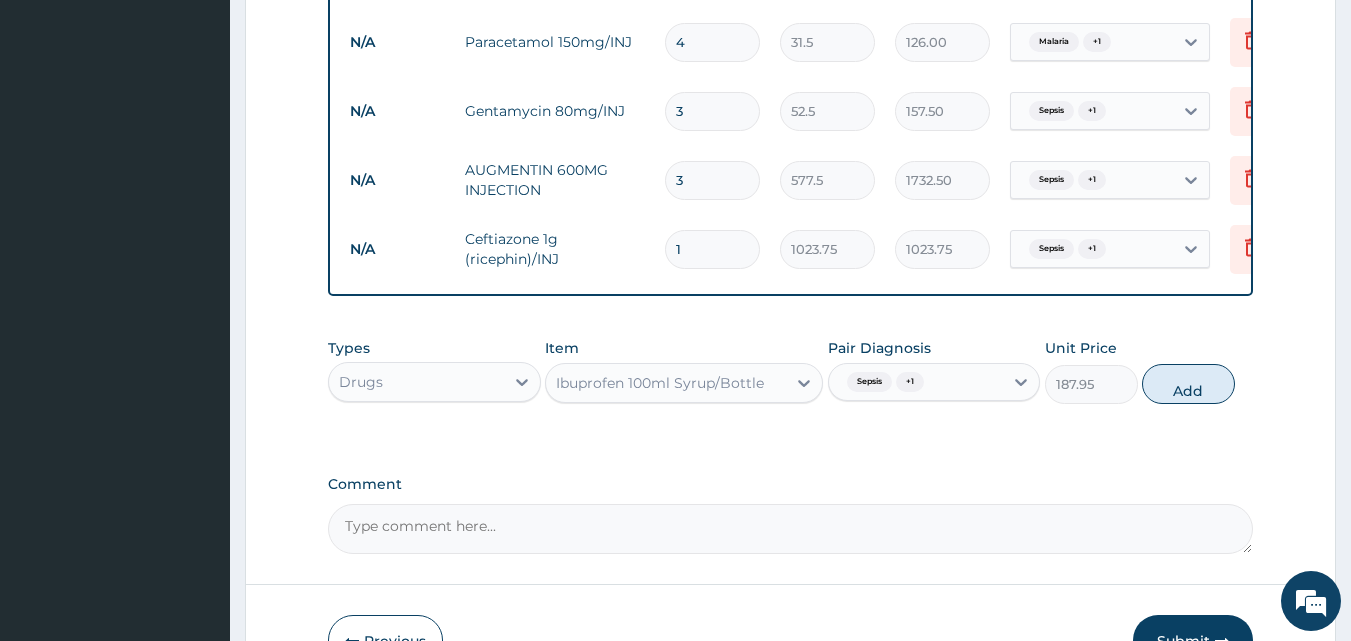 type on "0" 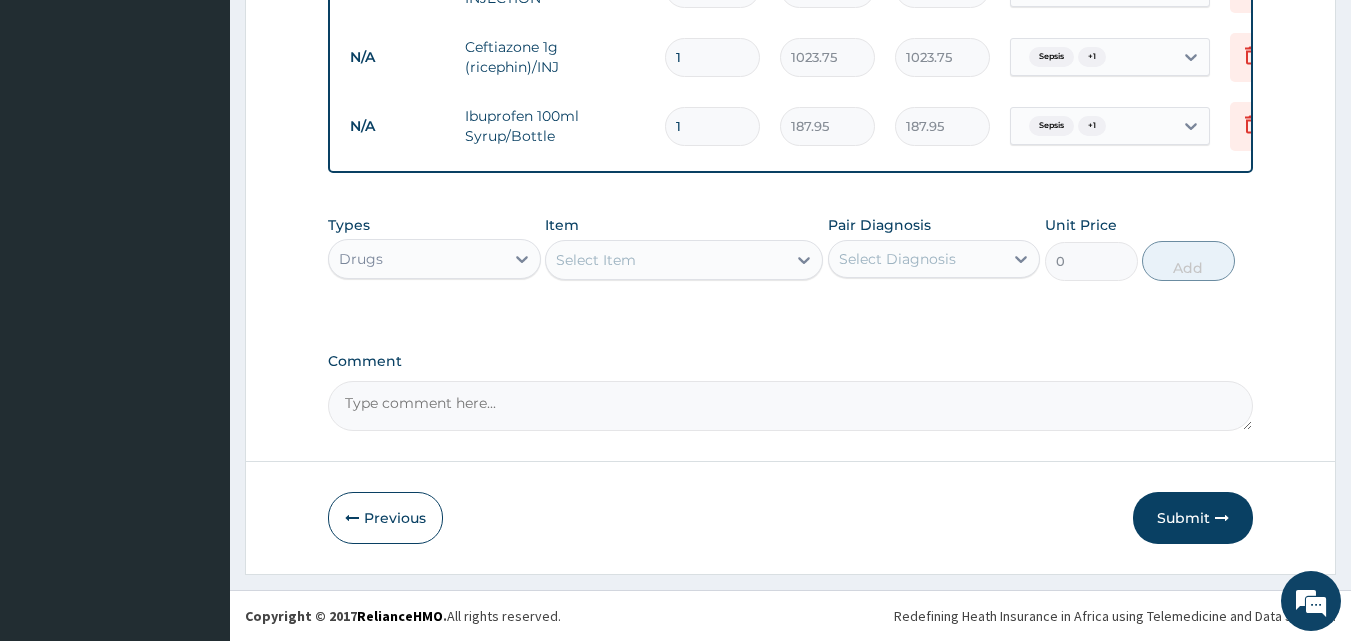 scroll, scrollTop: 1119, scrollLeft: 0, axis: vertical 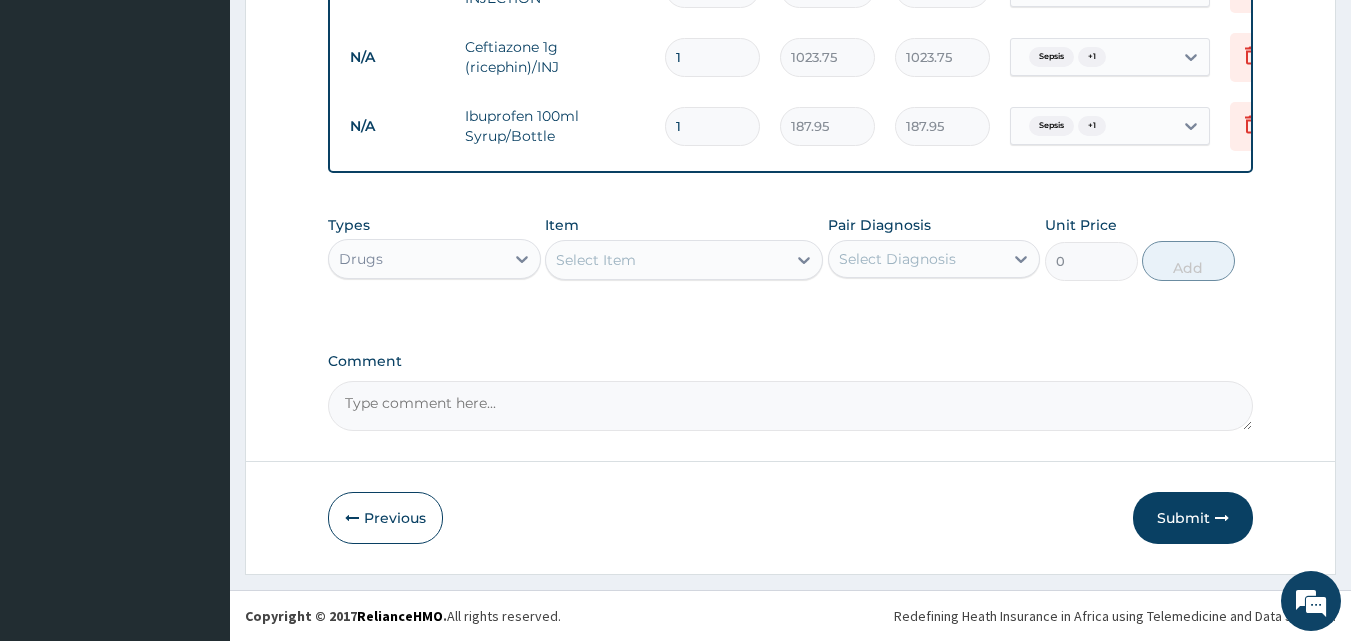 click on "Select Item" at bounding box center (666, 260) 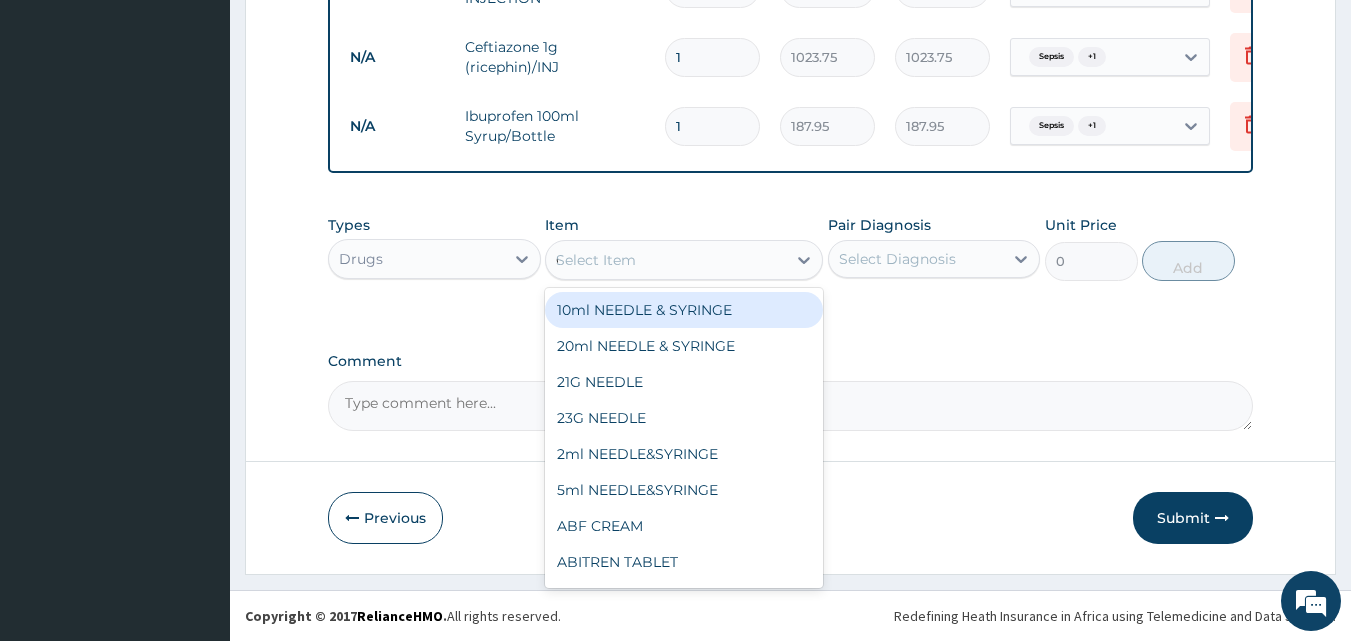type on "COART" 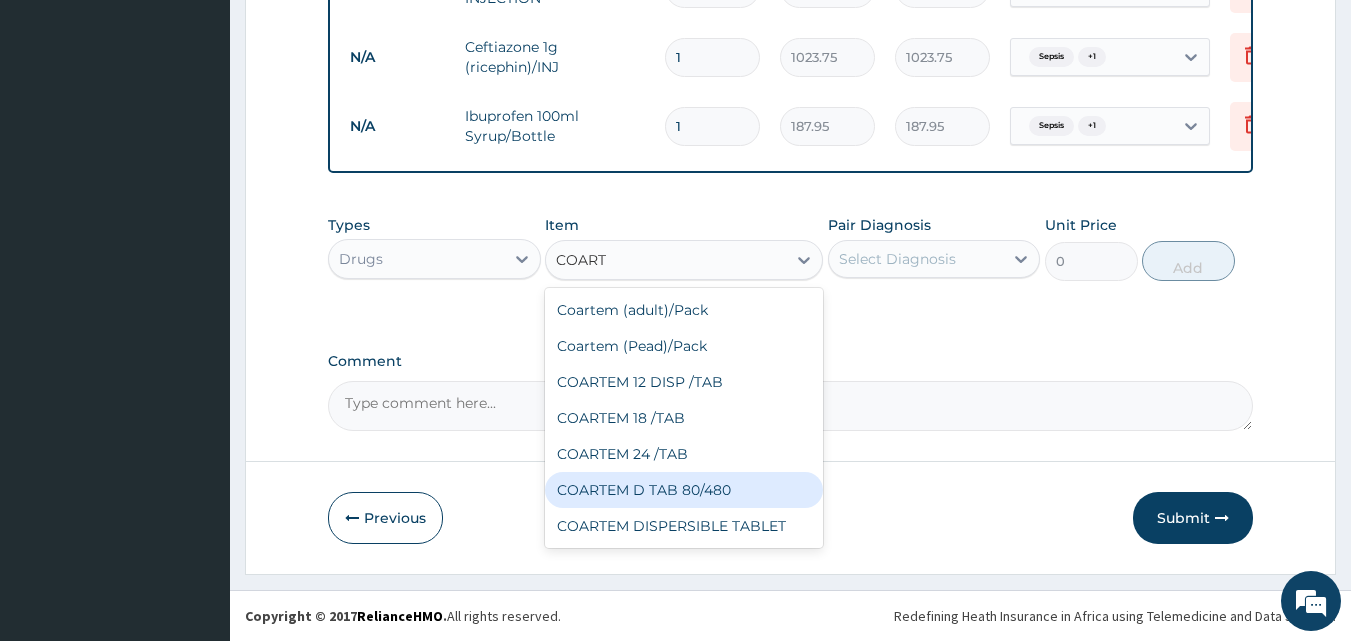 click on "COARTEM D TAB 80/480" at bounding box center (684, 490) 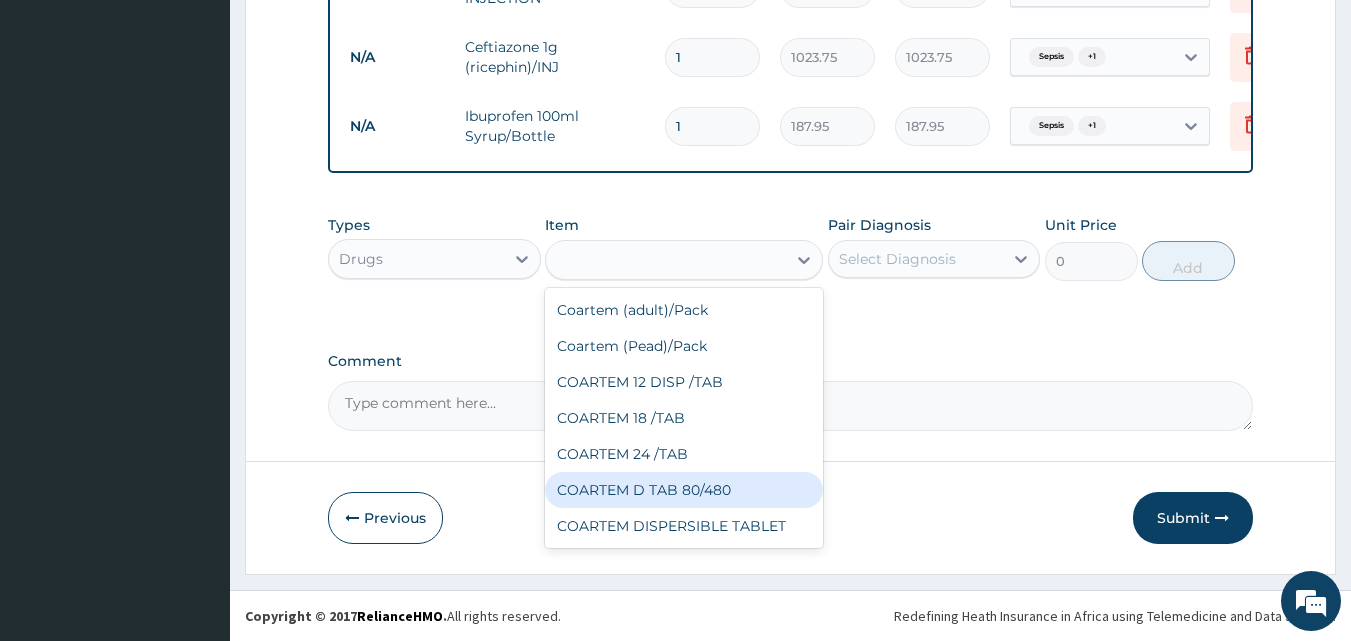 type on "866.25" 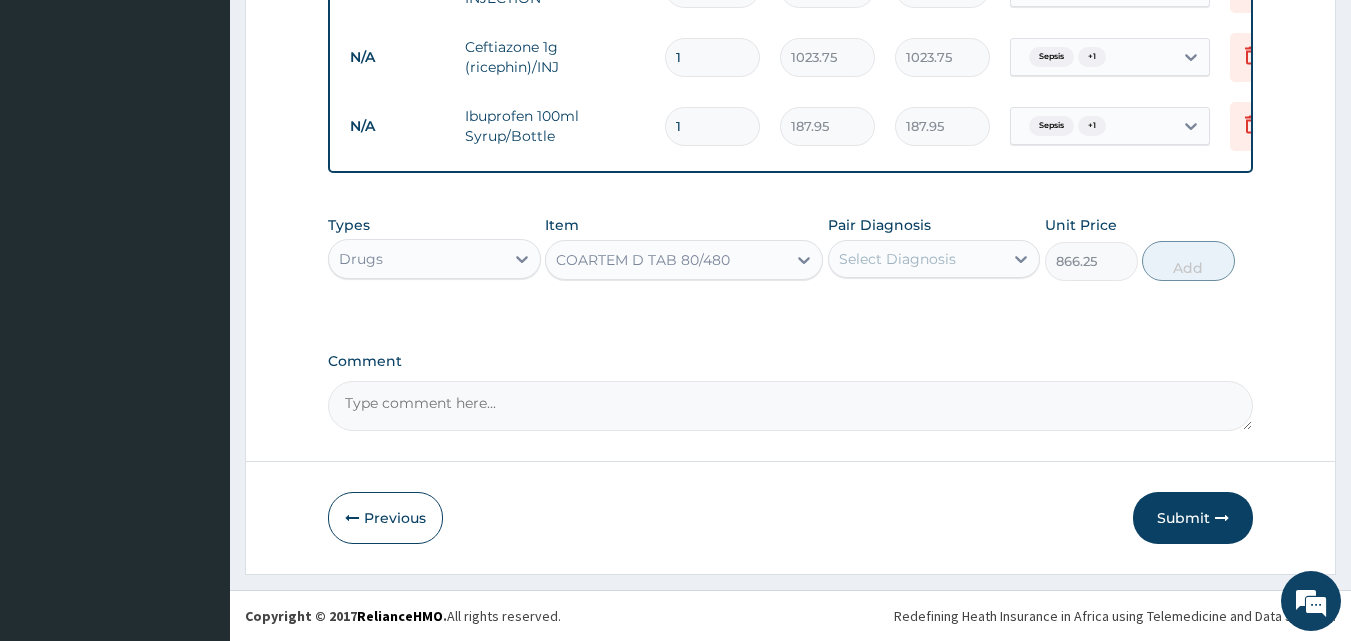 click on "Select Diagnosis" at bounding box center (916, 259) 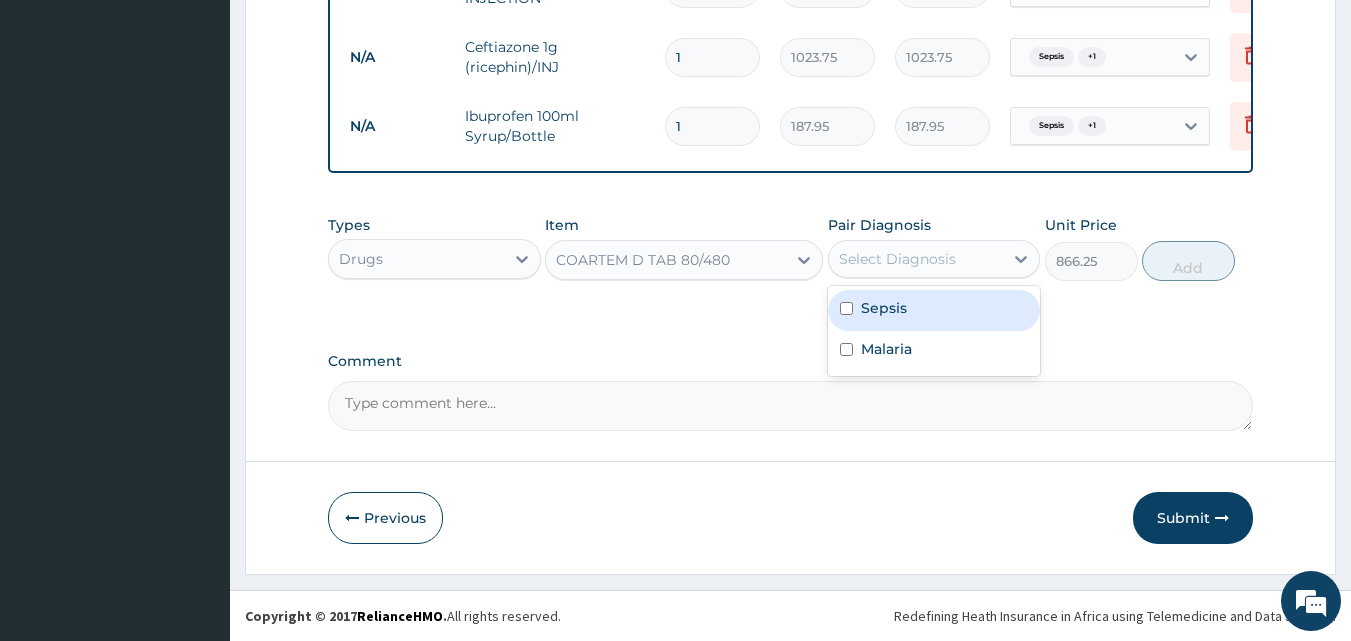 click on "Sepsis" at bounding box center [934, 310] 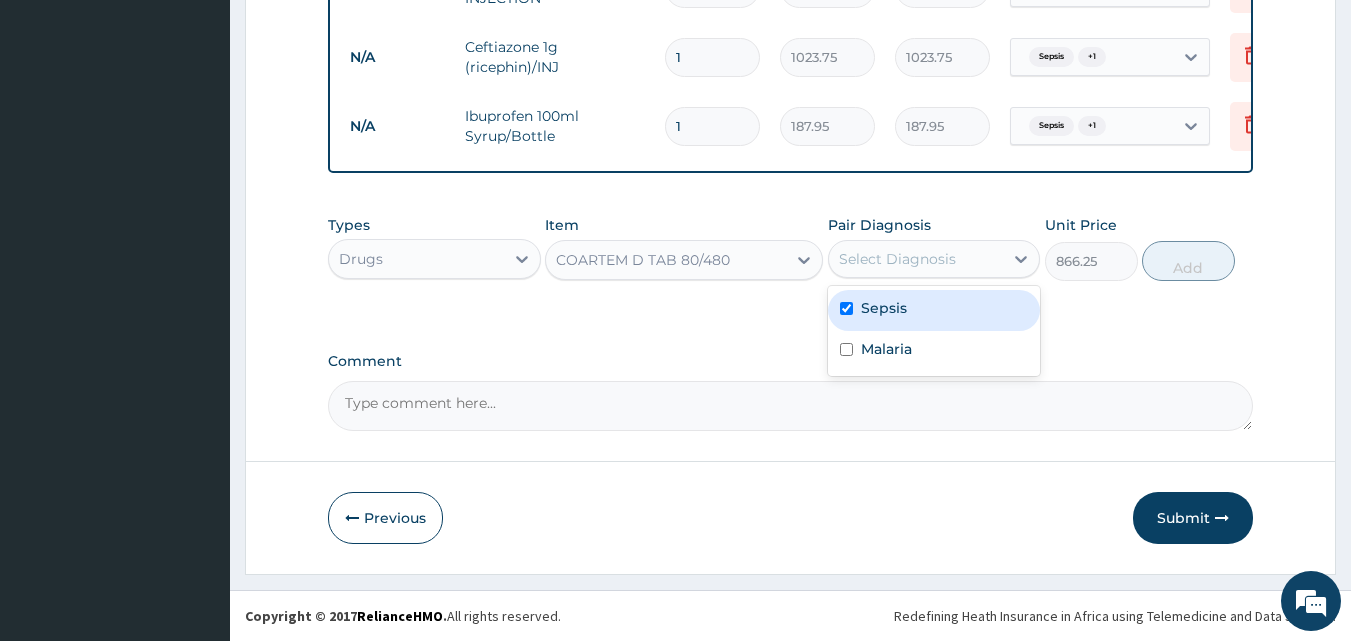 checkbox on "true" 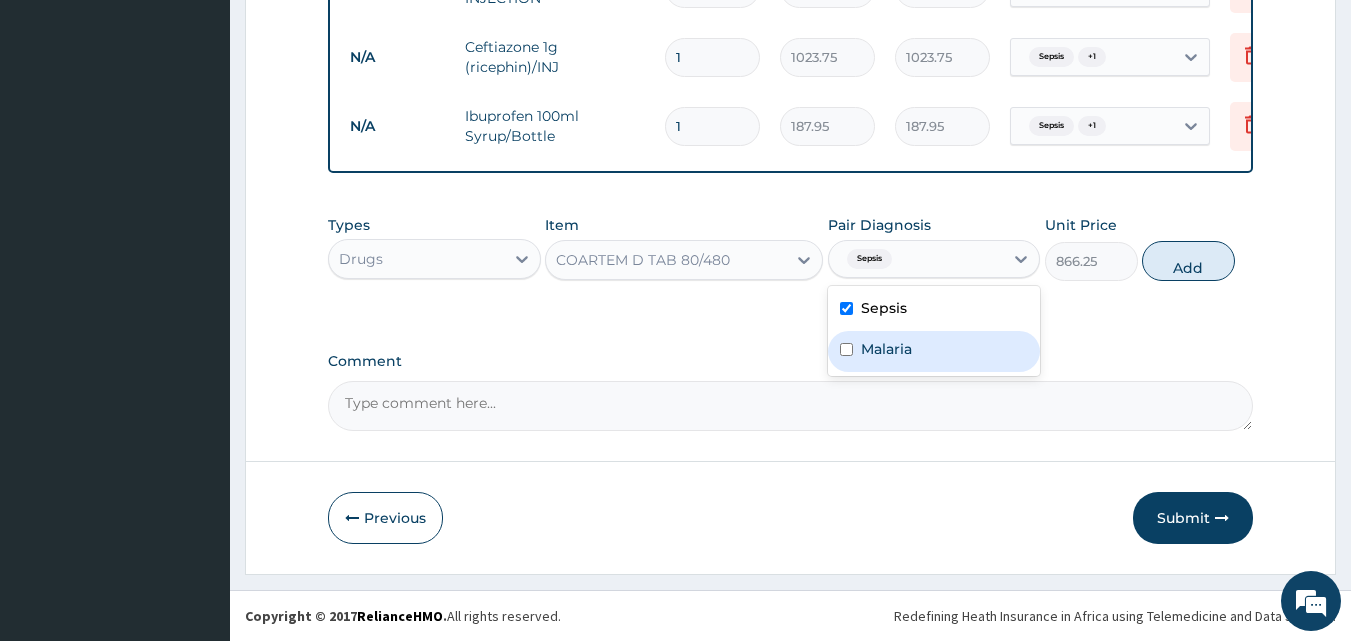 drag, startPoint x: 941, startPoint y: 349, endPoint x: 1037, endPoint y: 317, distance: 101.19289 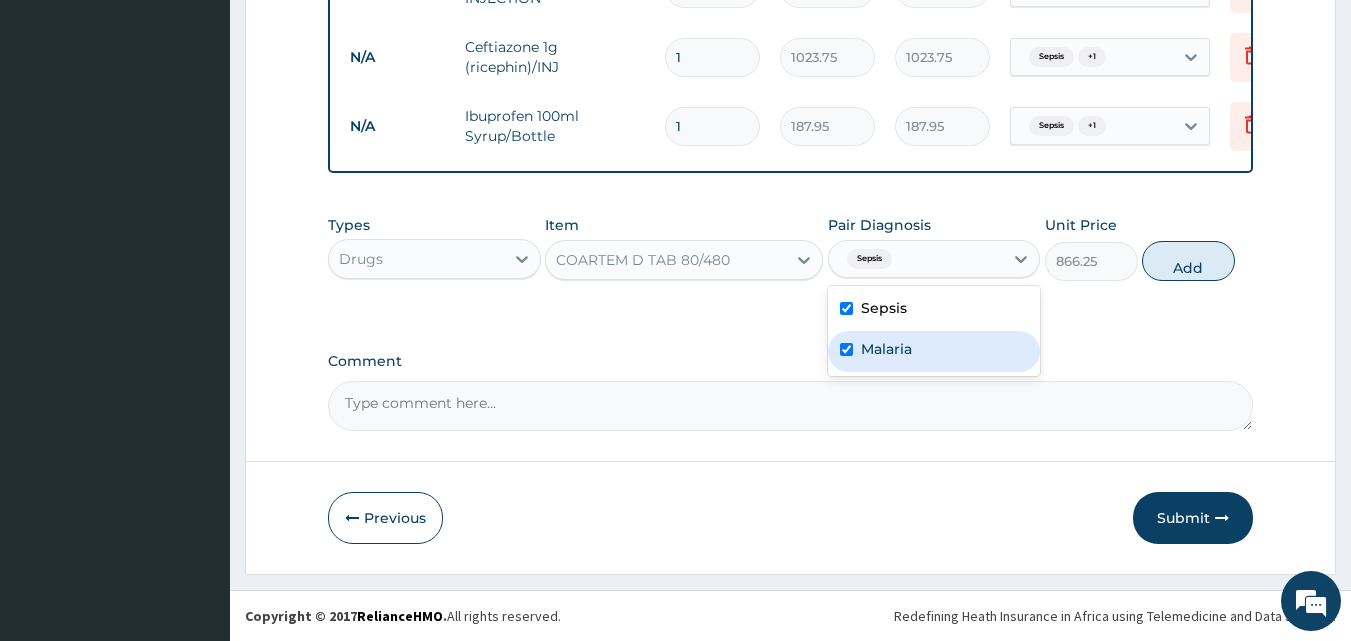 checkbox on "true" 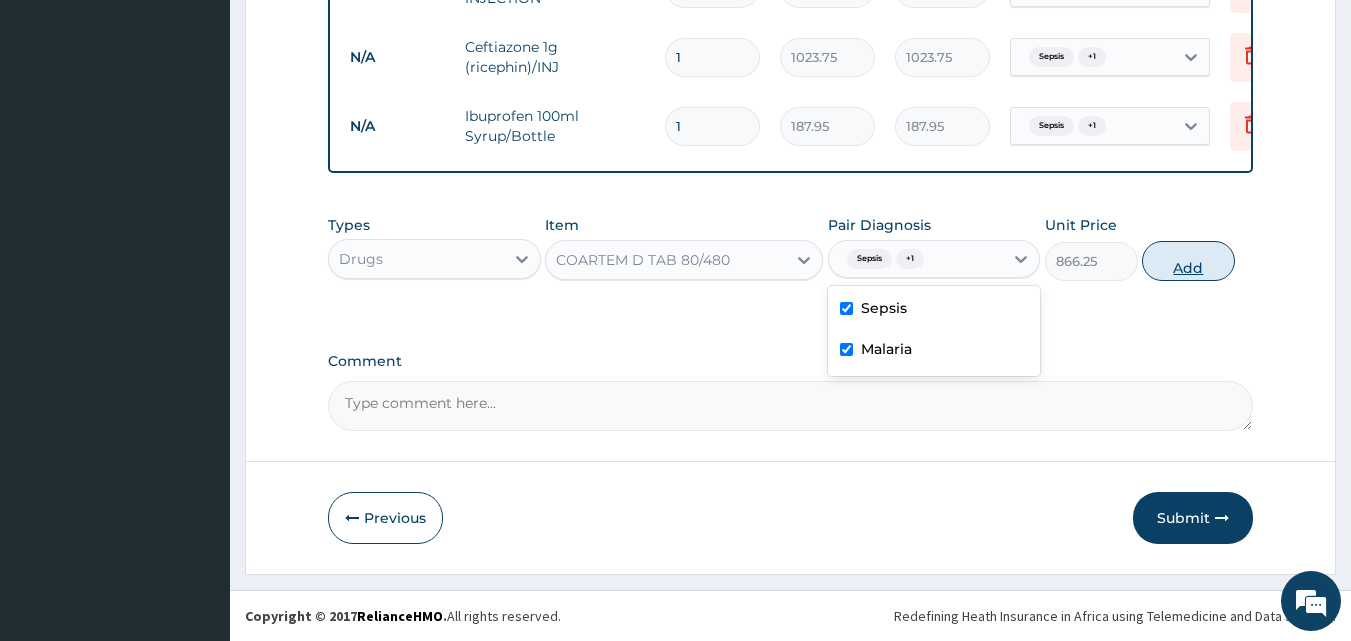 click on "Add" at bounding box center (1188, 261) 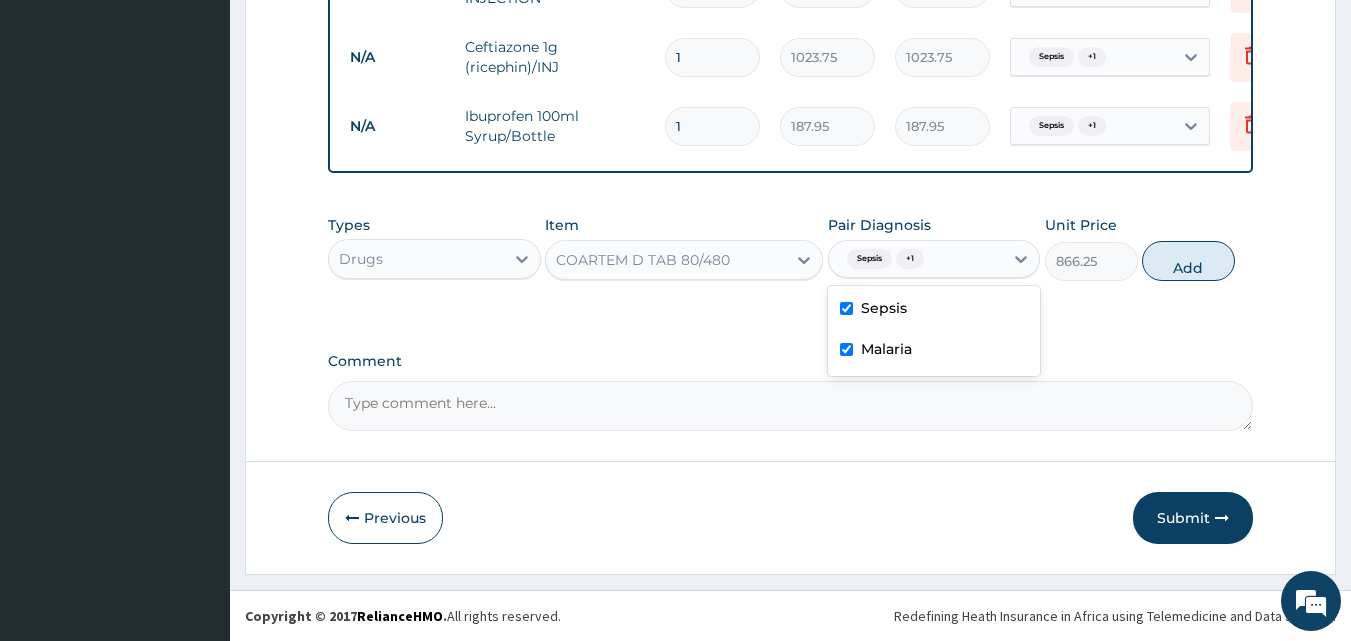 type on "0" 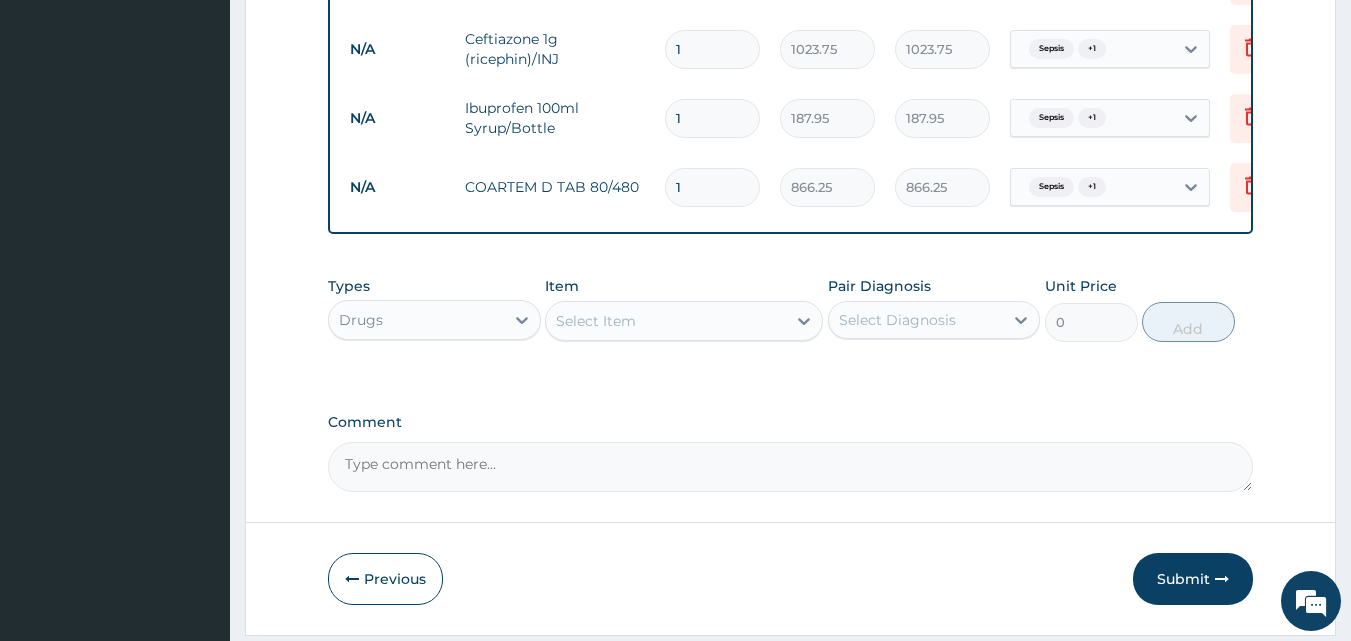 click on "Select Item" at bounding box center [666, 321] 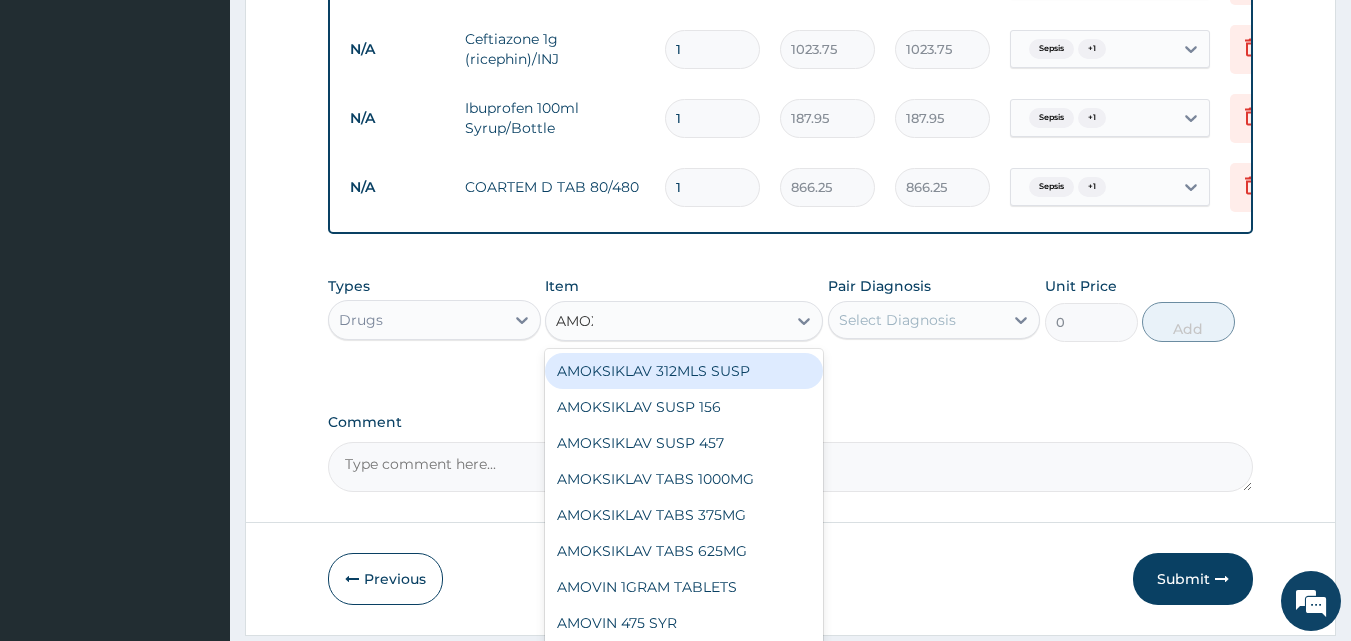type on "AMOXIL" 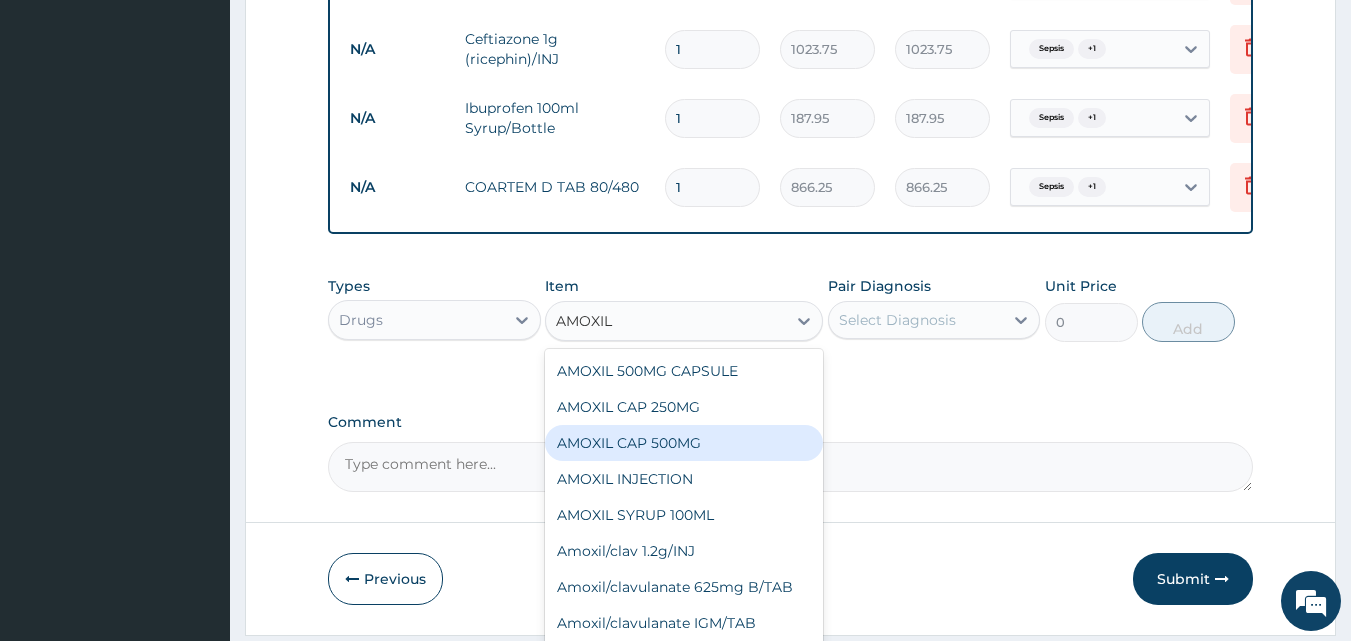 click on "AMOXIL CAP 500MG" at bounding box center (684, 443) 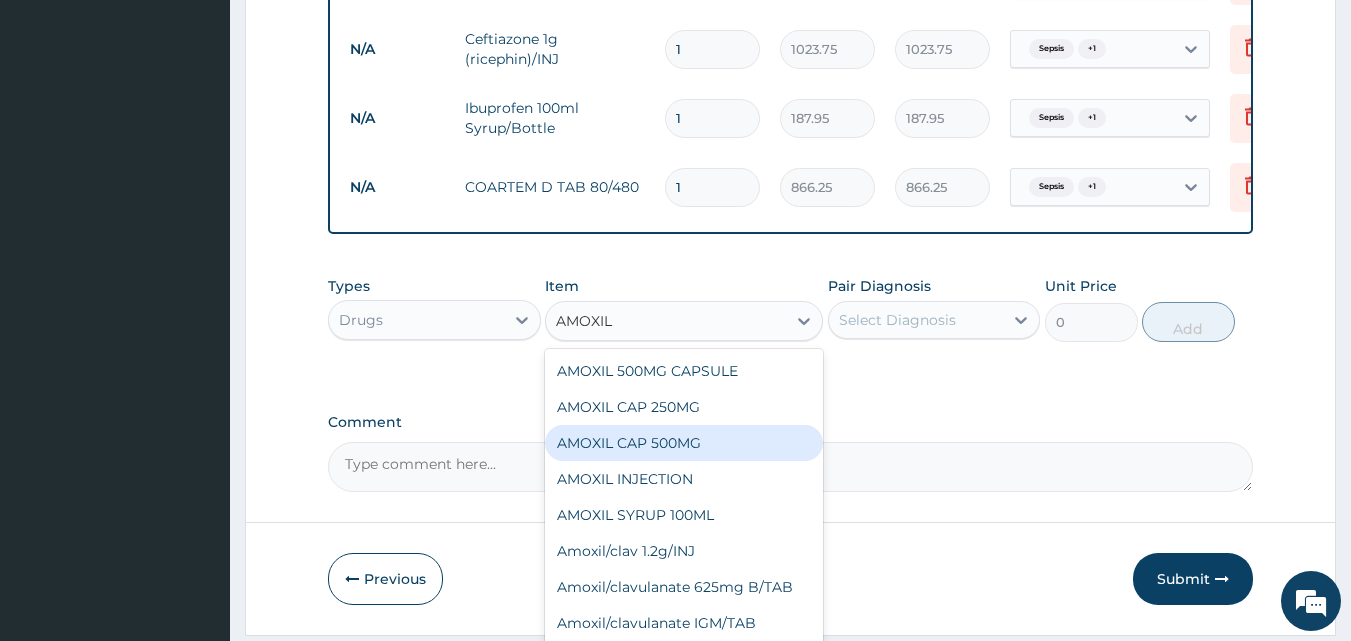 type 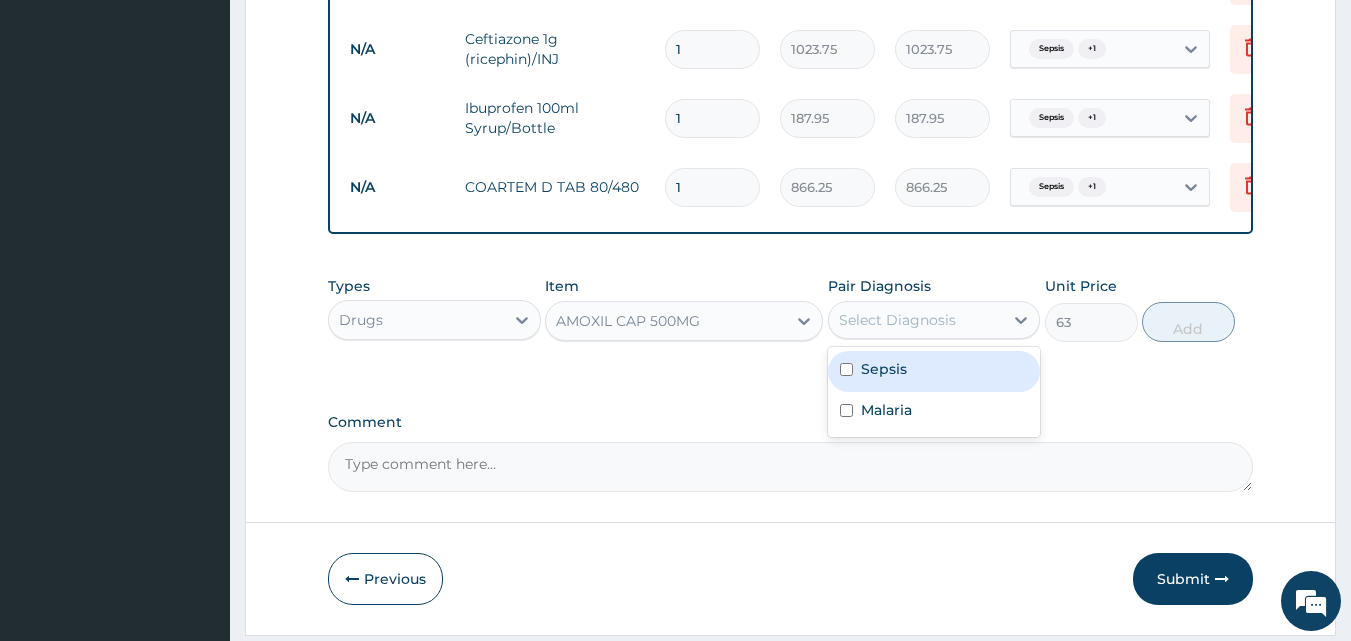 click on "Select Diagnosis" at bounding box center [916, 320] 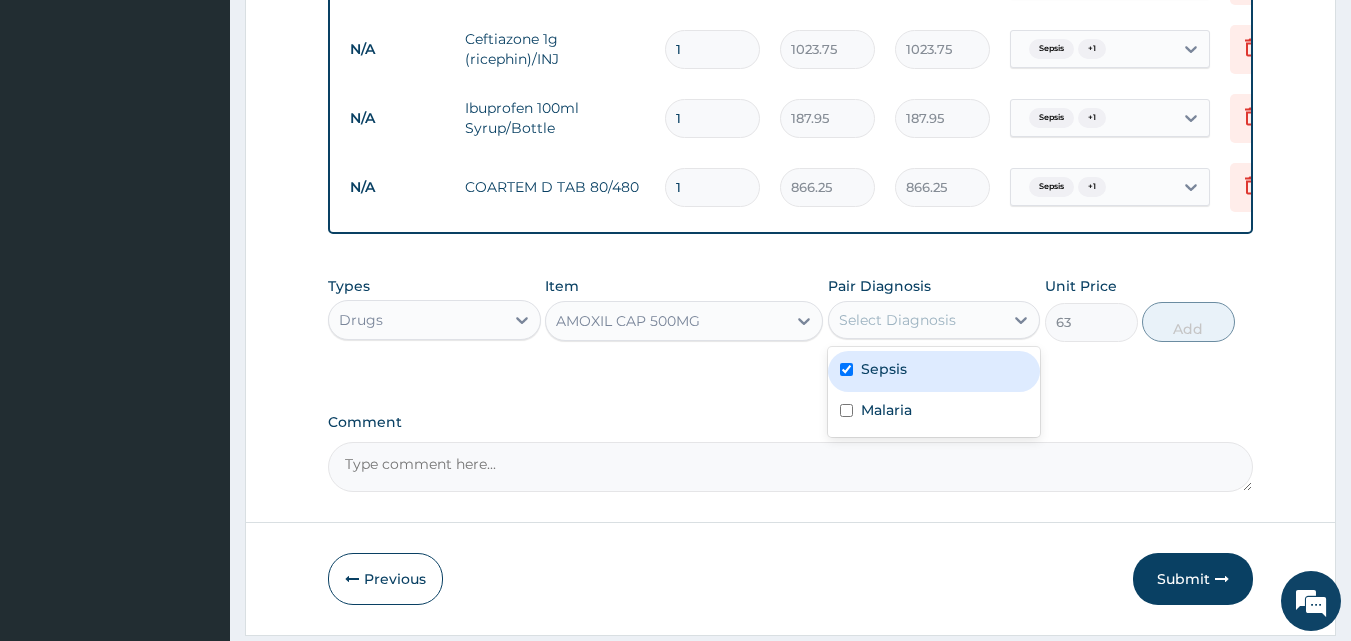 checkbox on "true" 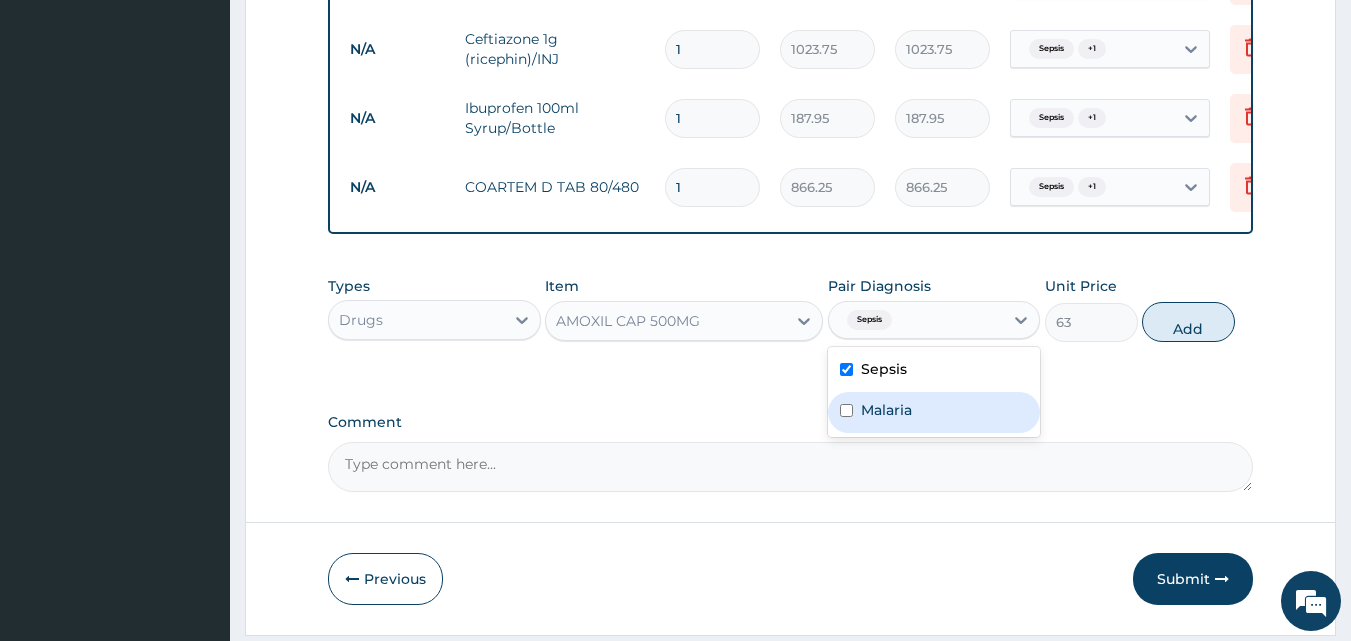 click on "Malaria" at bounding box center [934, 412] 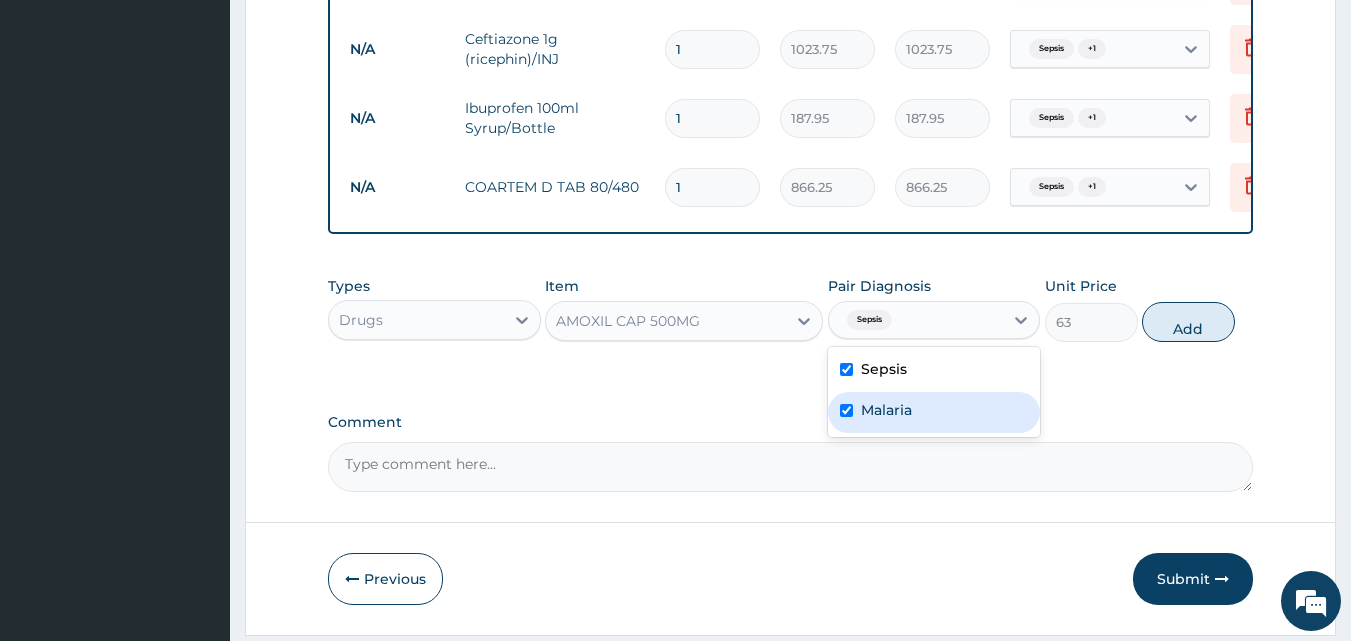 checkbox on "true" 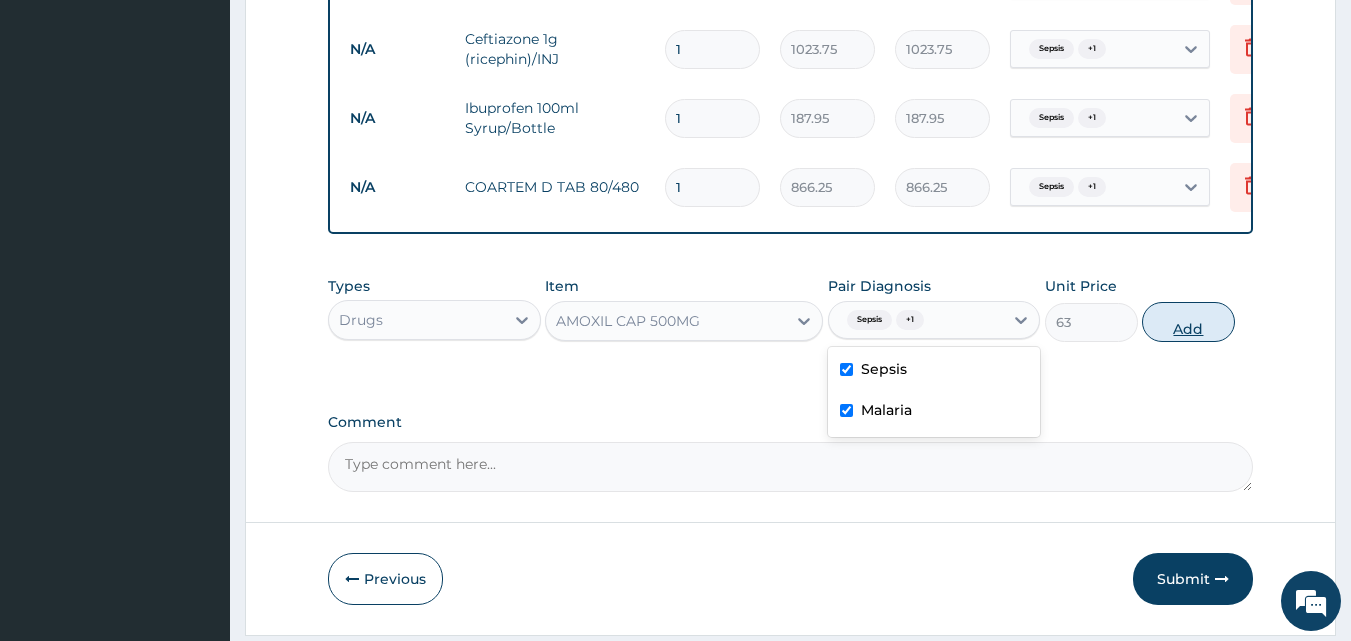 click on "Add" at bounding box center (1188, 322) 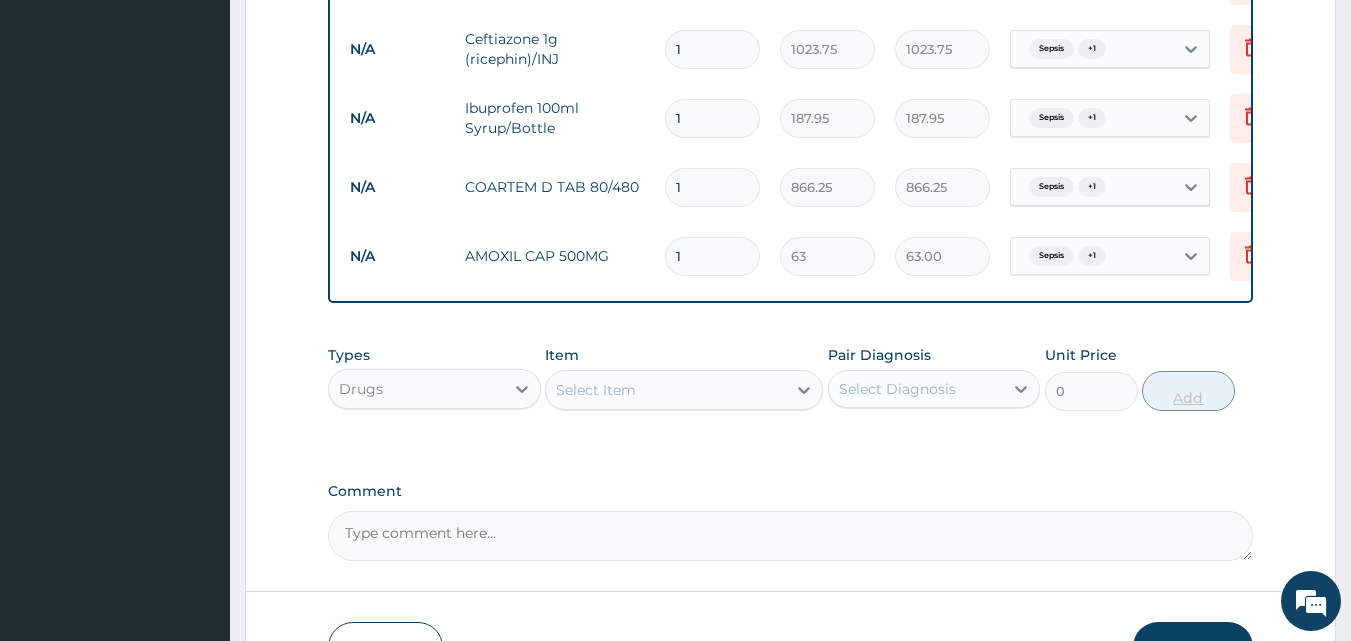 type on "15" 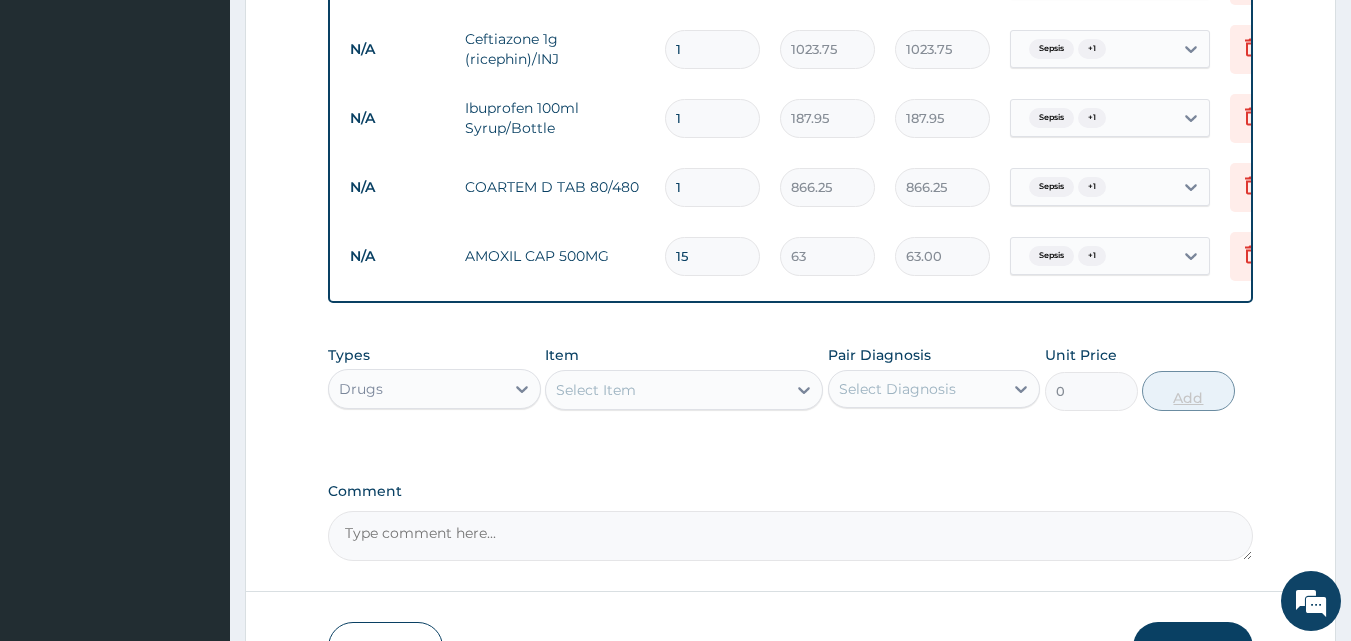 type on "945.00" 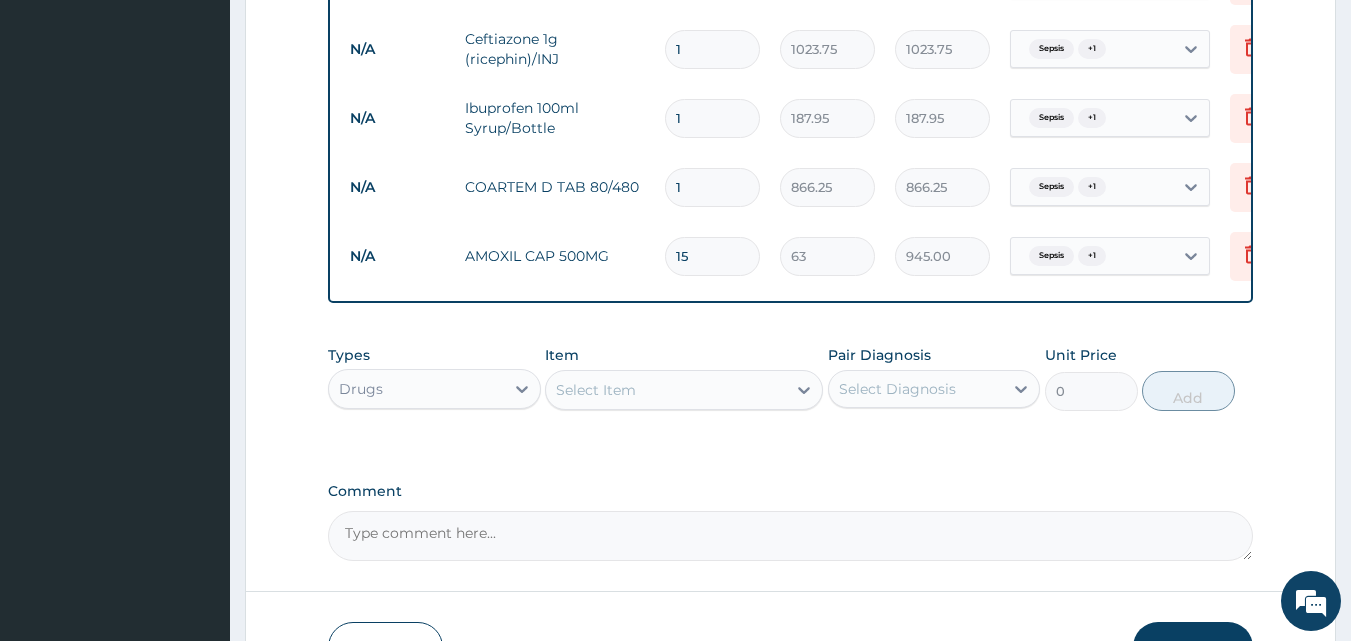 type on "15" 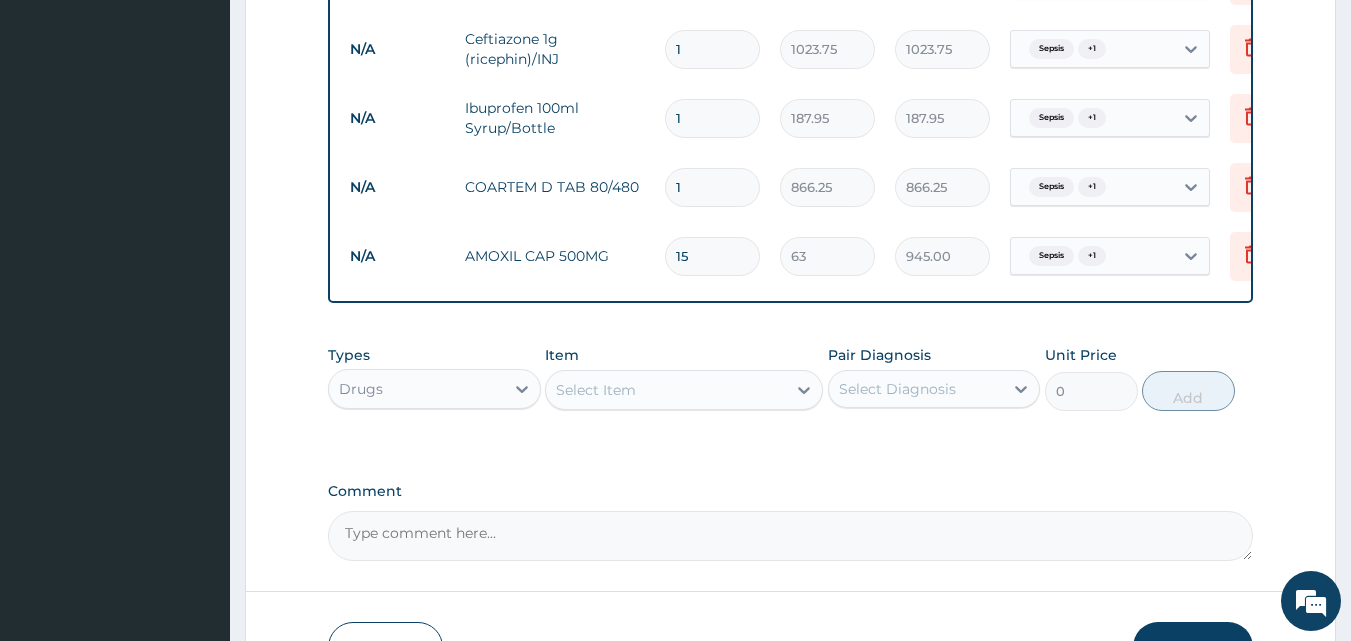 click on "Select Item" at bounding box center (596, 390) 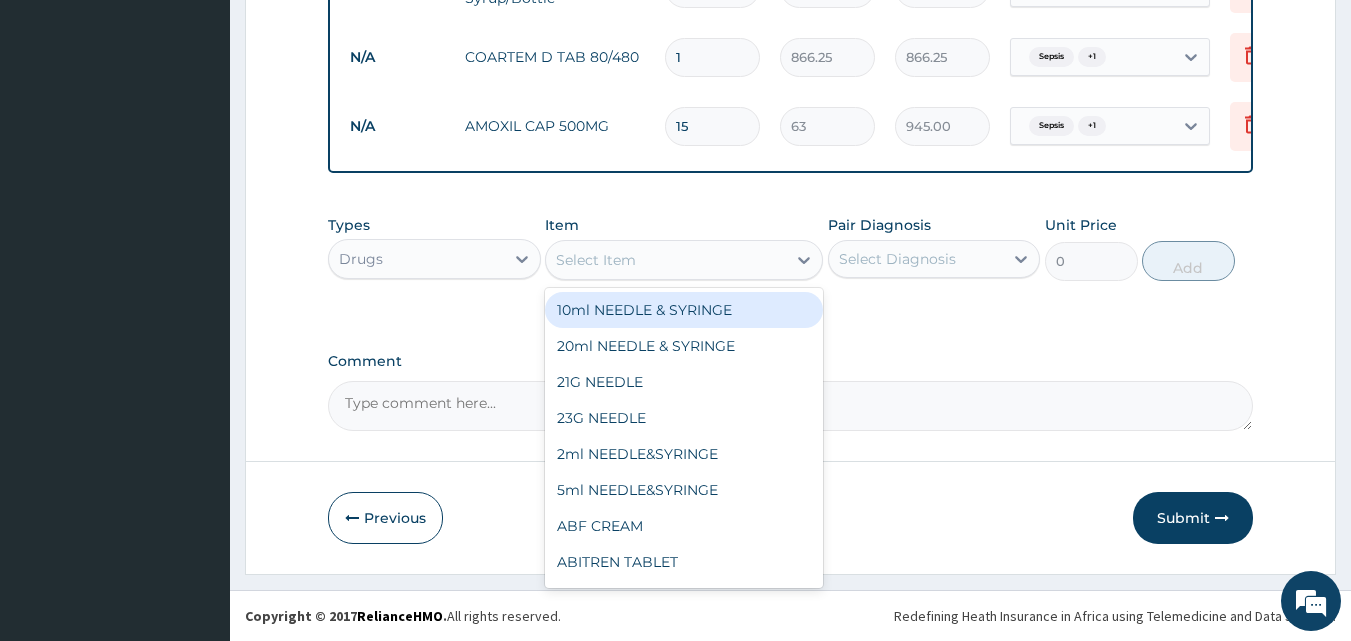 scroll, scrollTop: 1264, scrollLeft: 0, axis: vertical 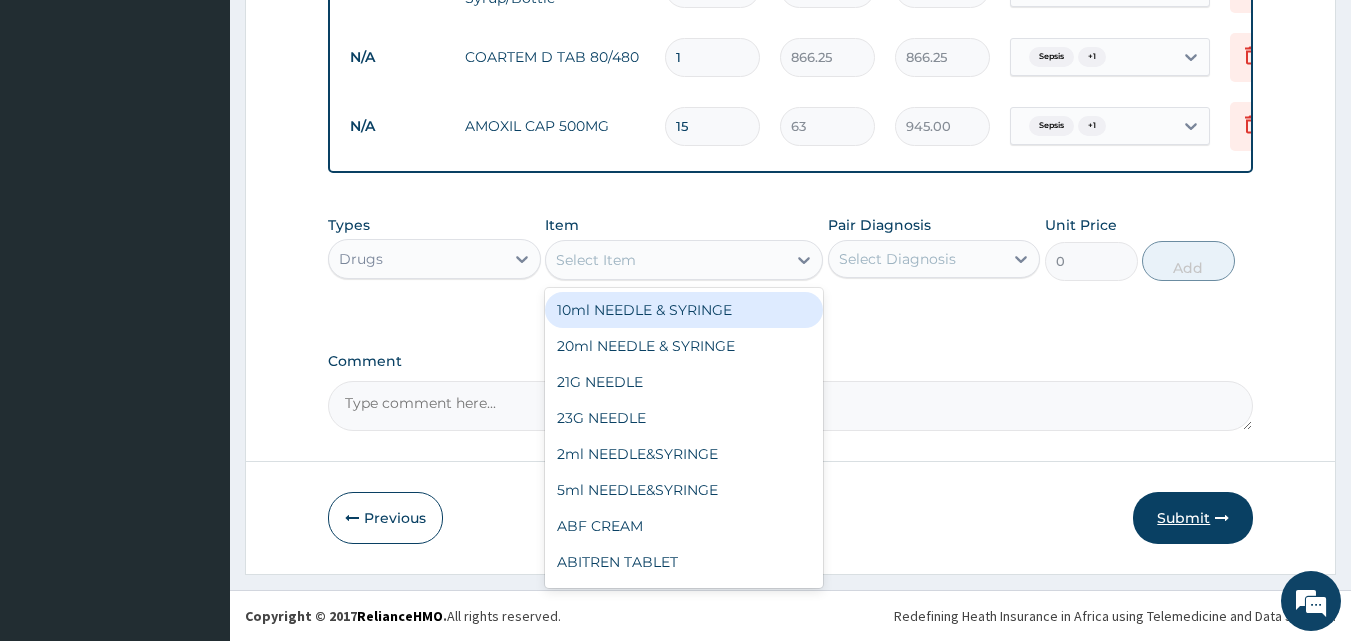 click on "Submit" at bounding box center [1193, 518] 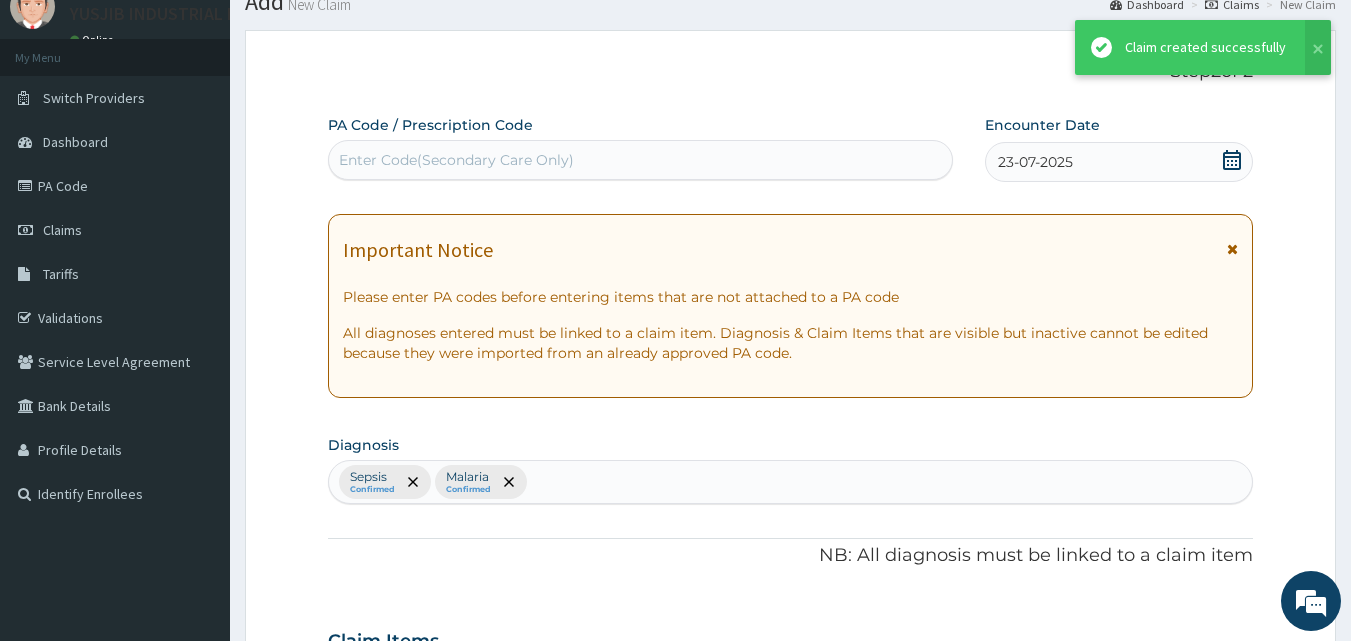 scroll, scrollTop: 1264, scrollLeft: 0, axis: vertical 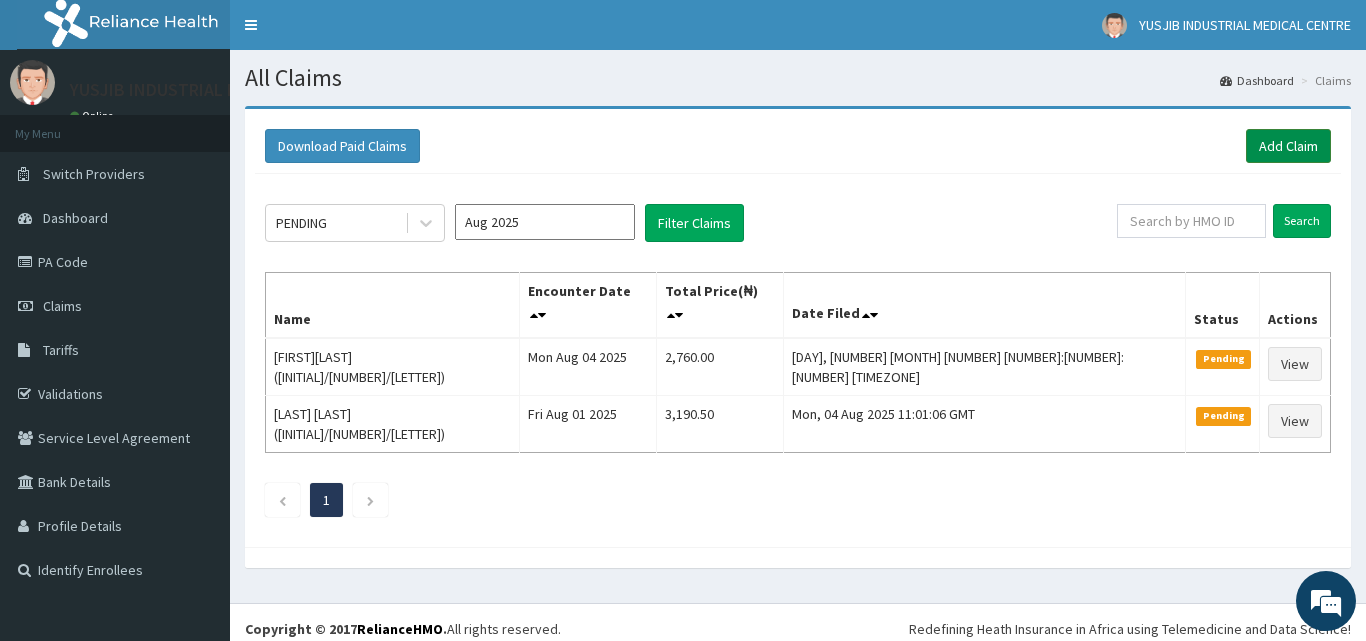 click on "Add Claim" at bounding box center (1288, 146) 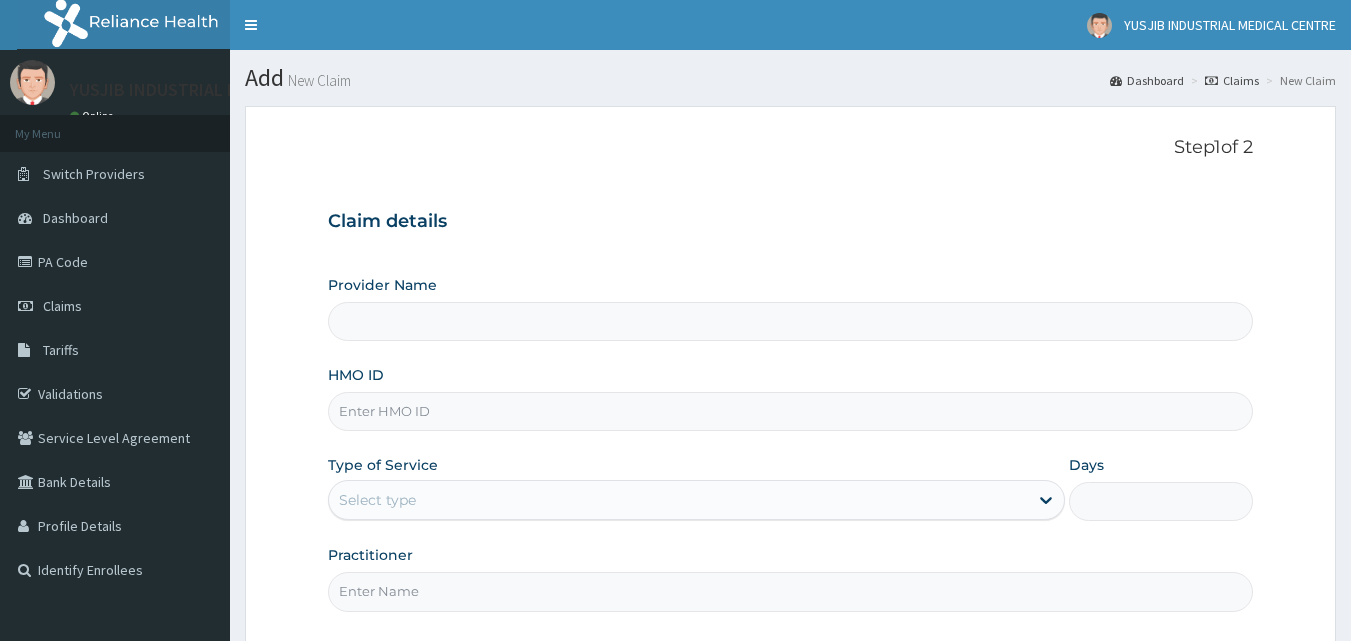 scroll, scrollTop: 0, scrollLeft: 0, axis: both 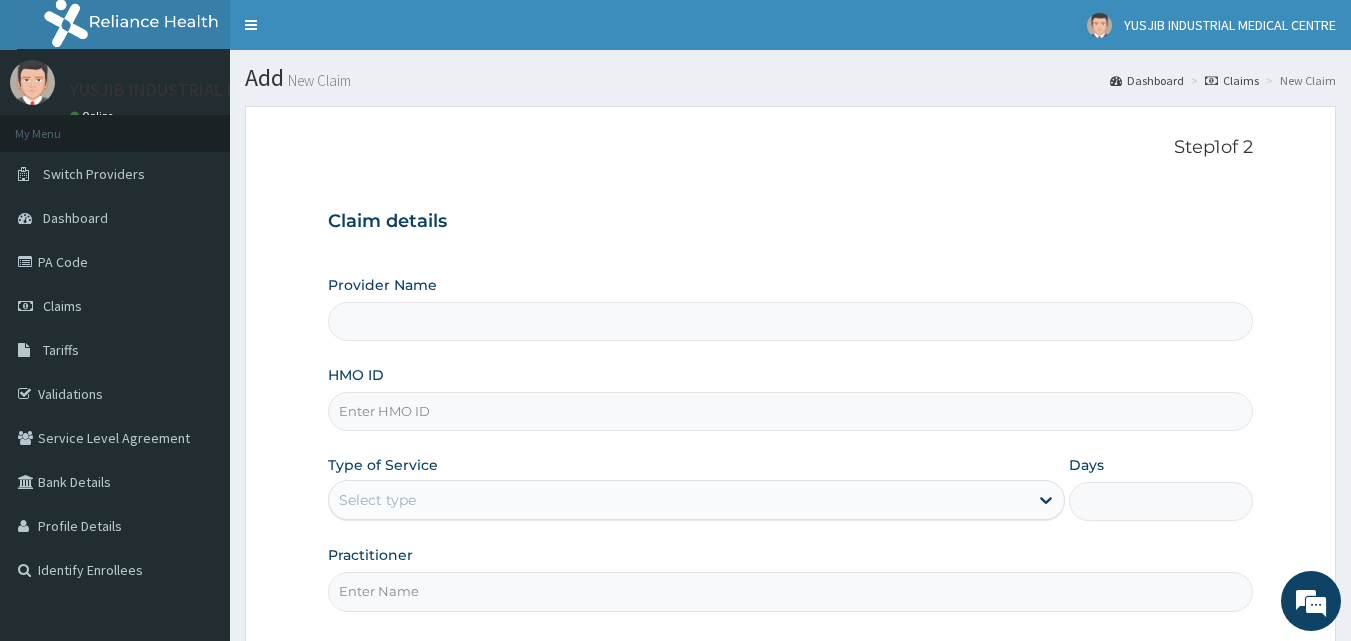 type on "Yusjib Industrial Medicare" 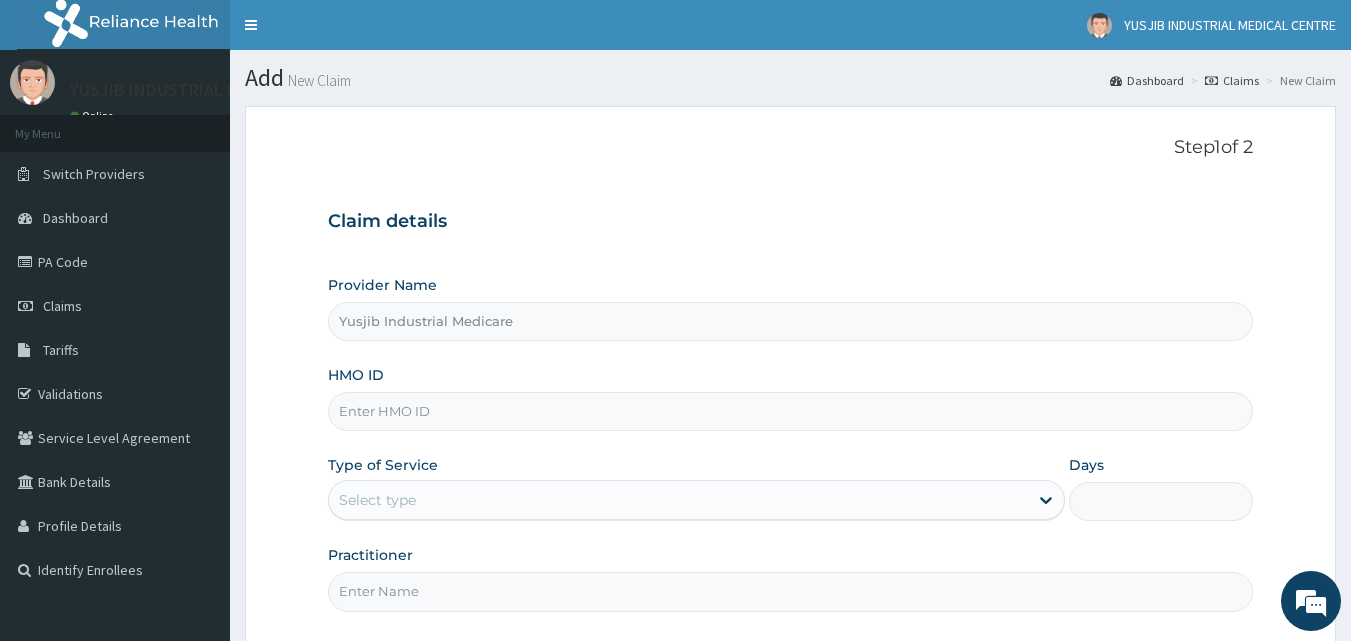 scroll, scrollTop: 0, scrollLeft: 0, axis: both 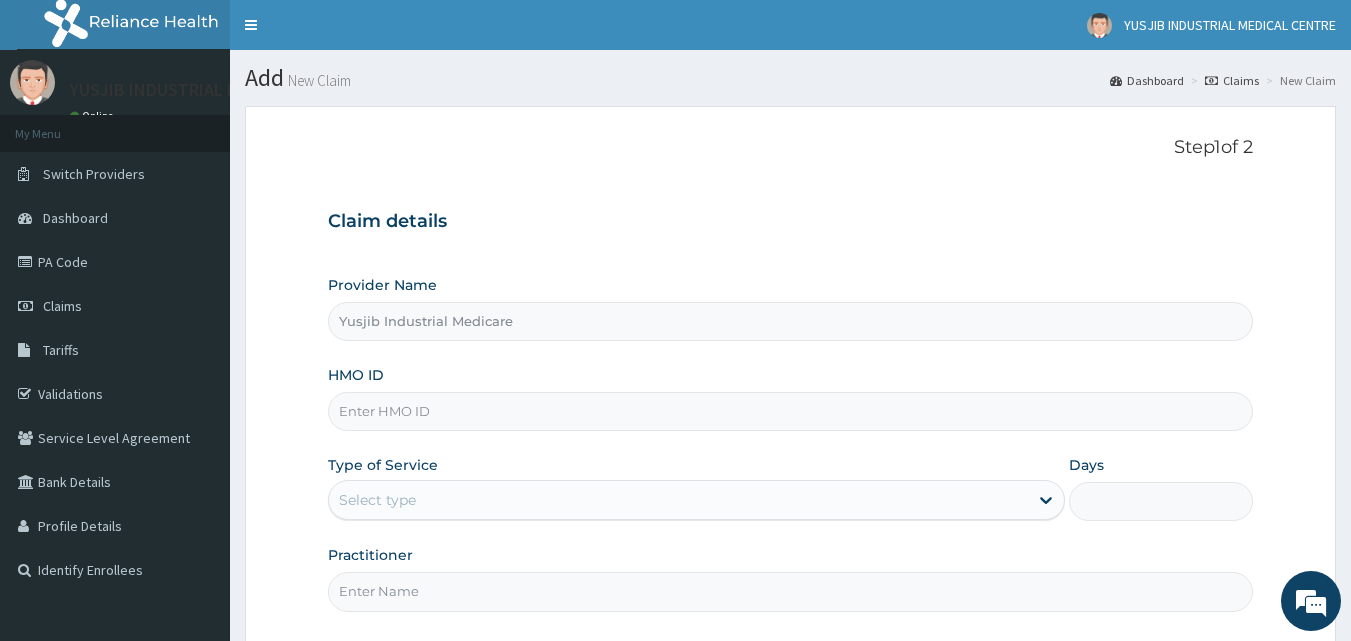 click on "HMO ID" at bounding box center (791, 411) 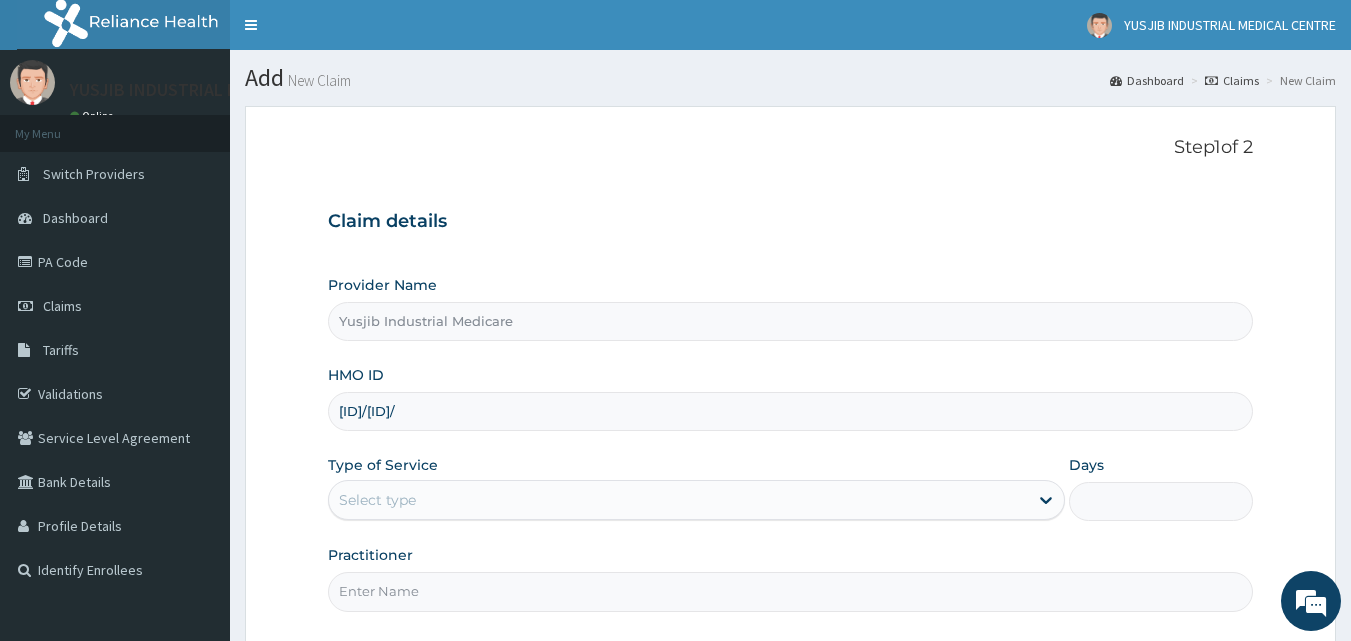 type on "[ID]/[ID]/" 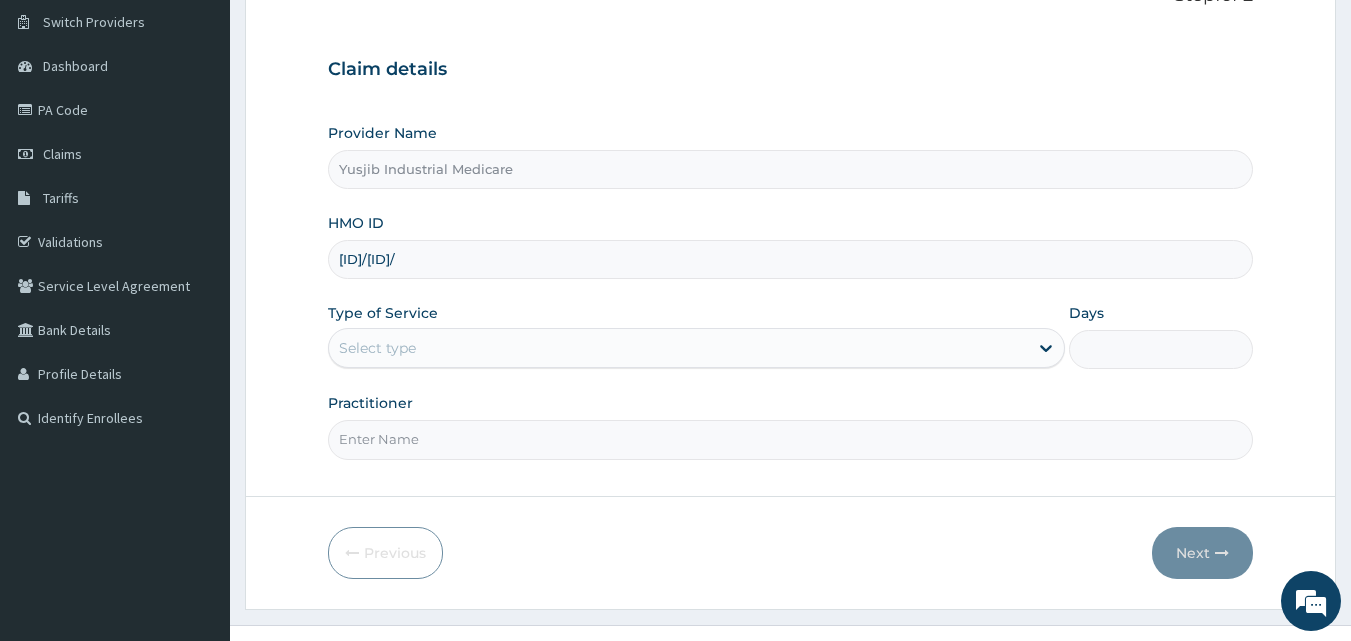 scroll, scrollTop: 187, scrollLeft: 0, axis: vertical 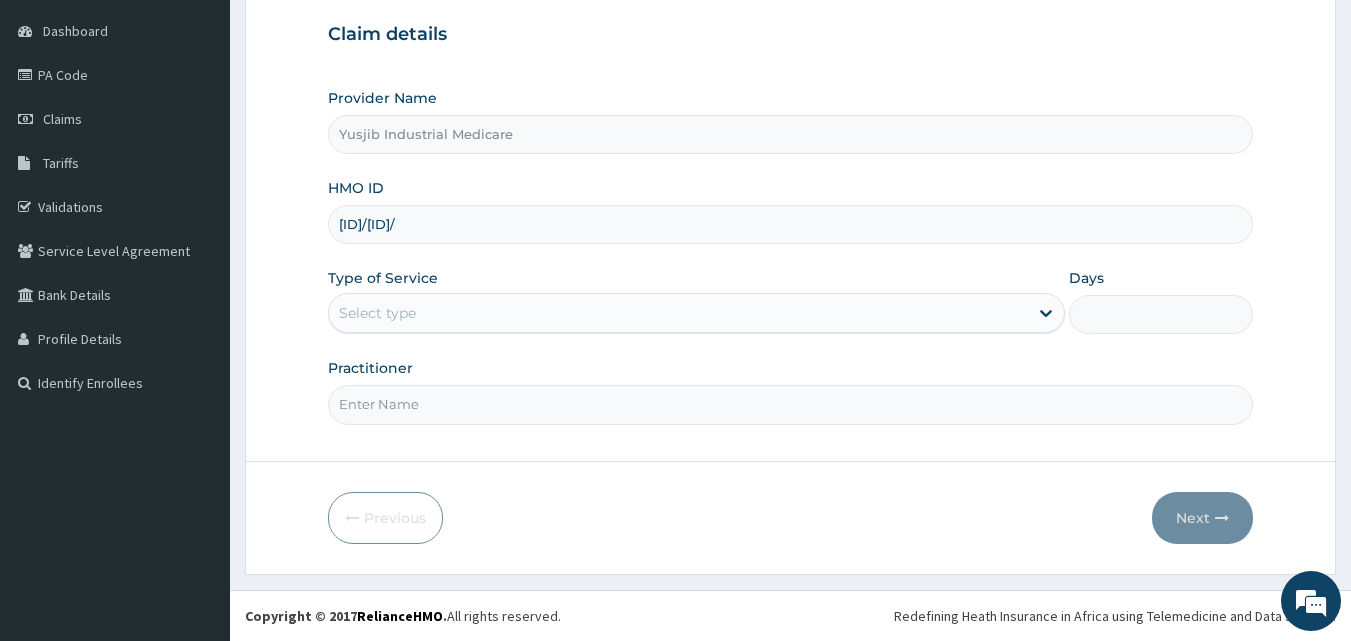 click on "Select type" at bounding box center [678, 313] 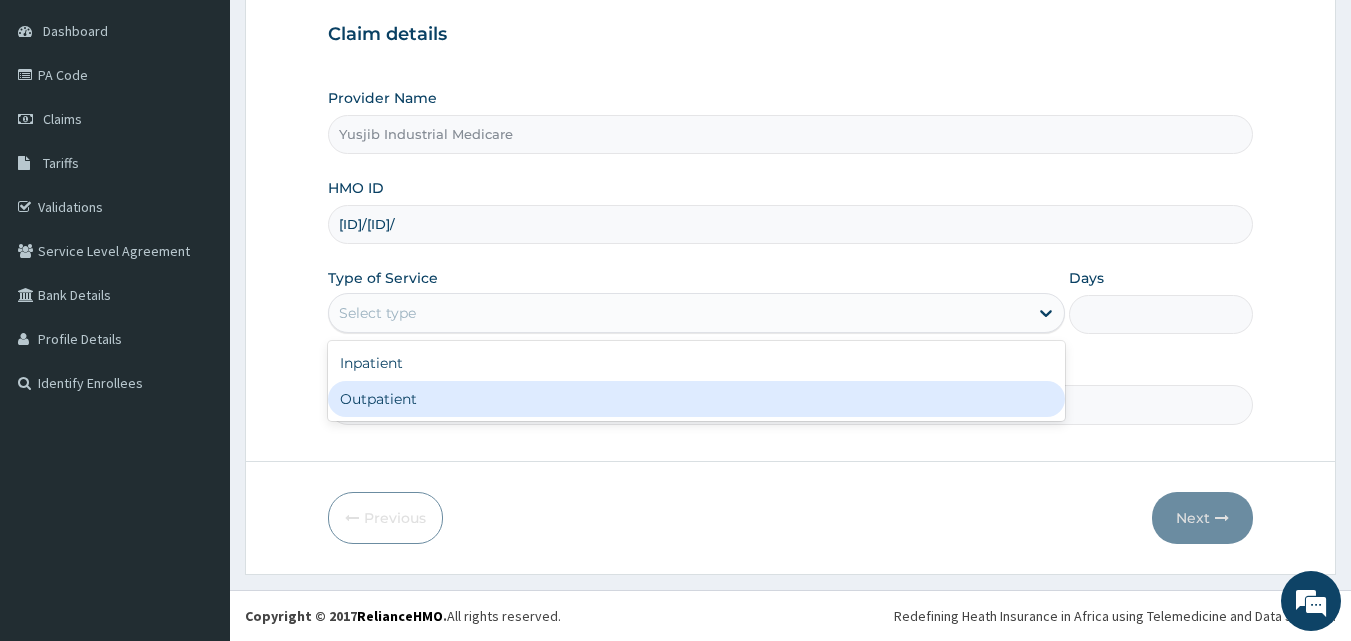 click on "Outpatient" at bounding box center [696, 399] 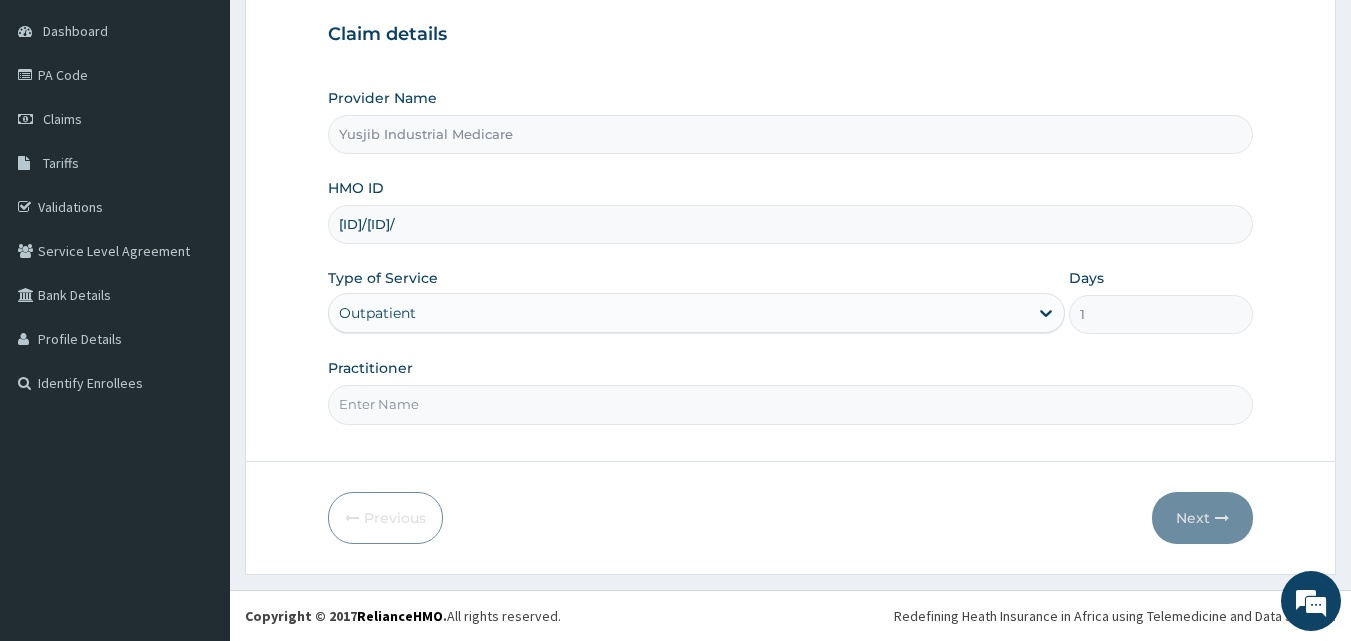 click on "[ID]/[ID]/" at bounding box center (791, 224) 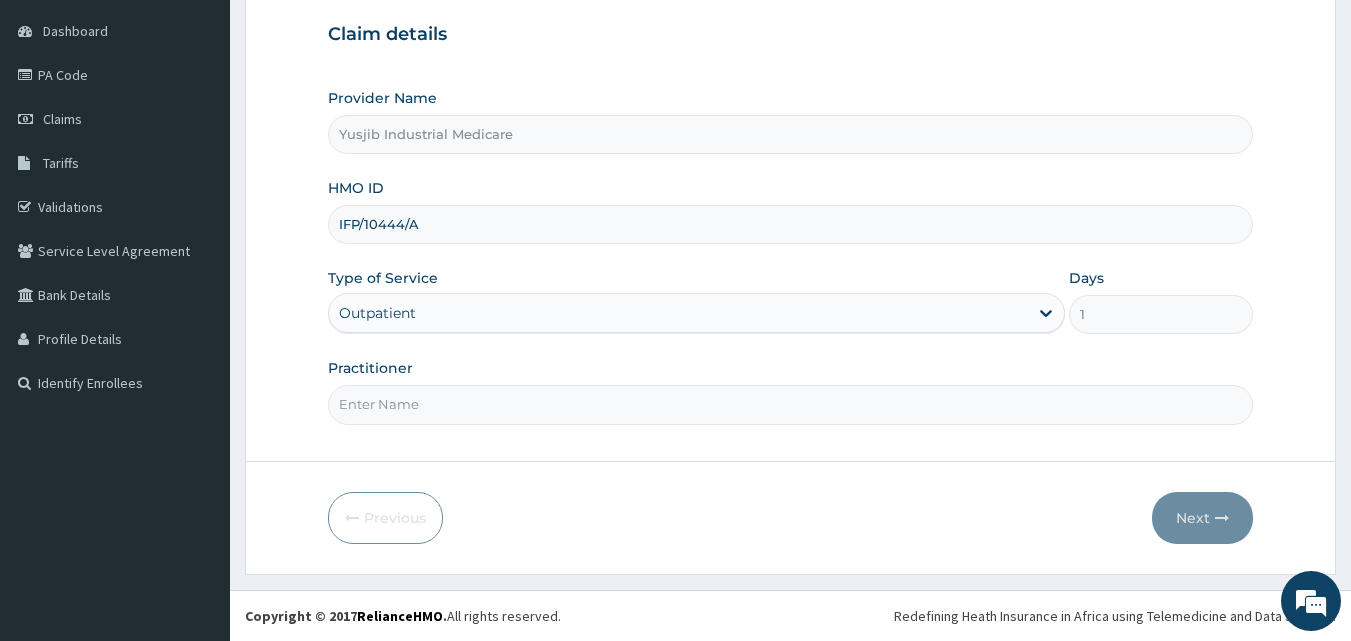 type on "IFP/10444/A" 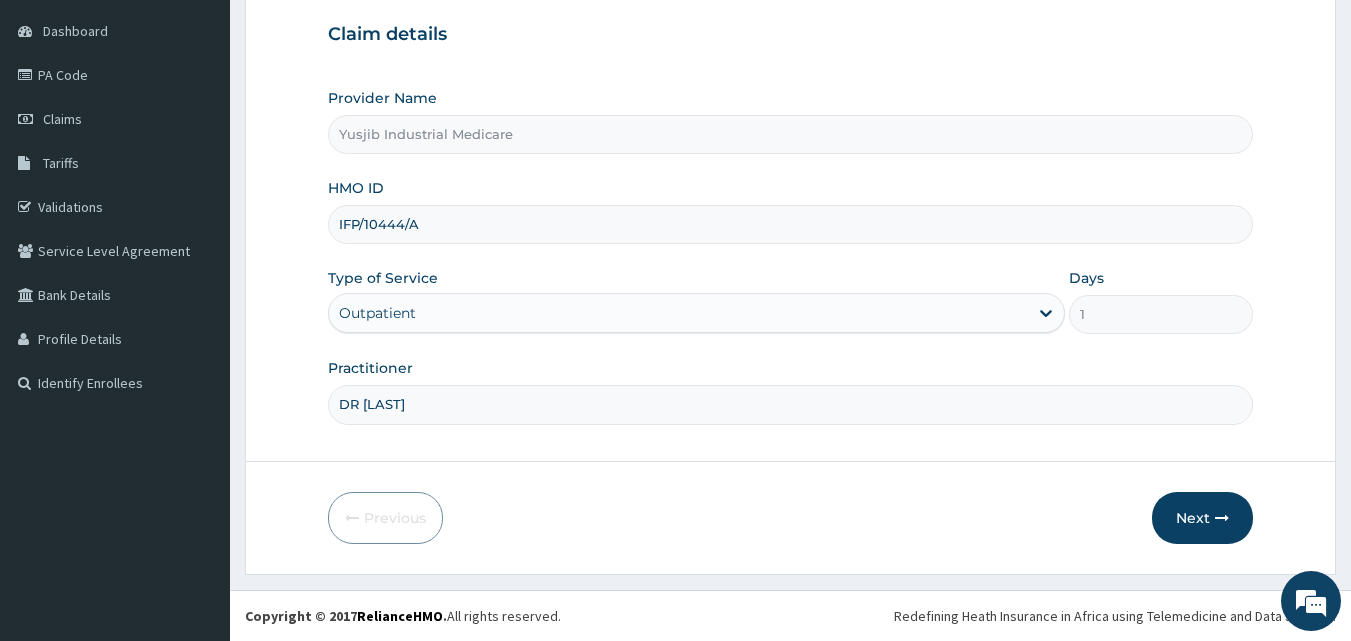 click on "DR [LAST]" at bounding box center [791, 404] 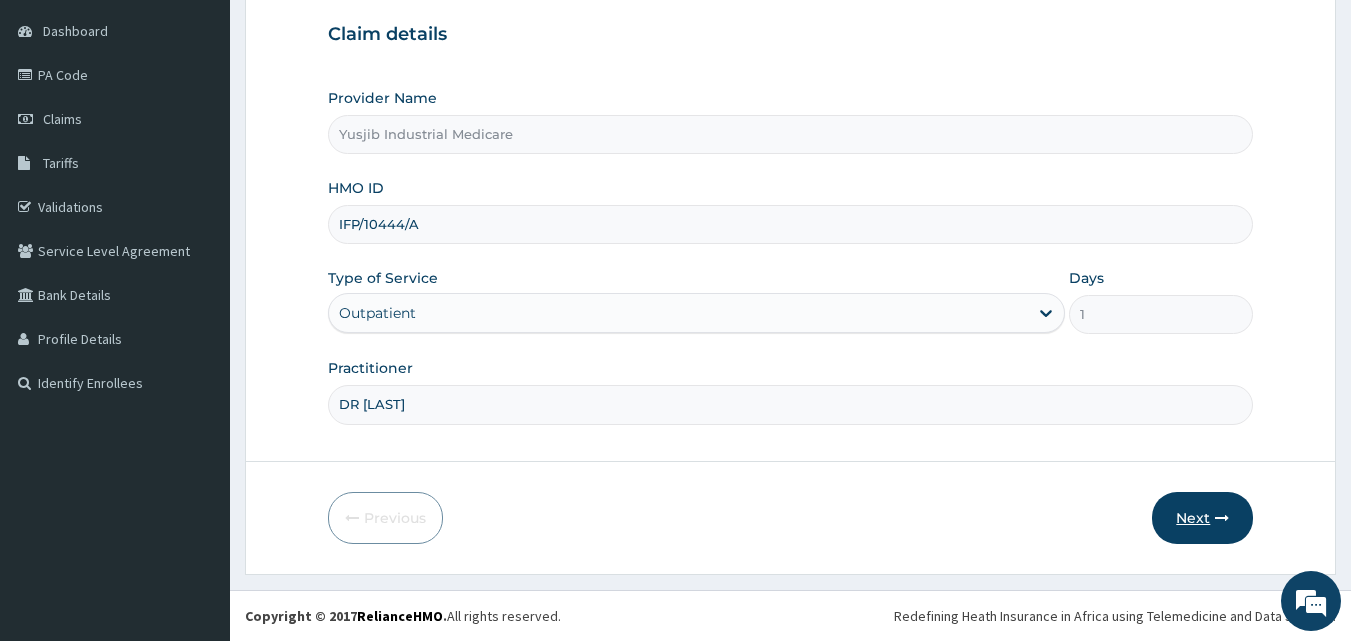 type on "DR [LAST]" 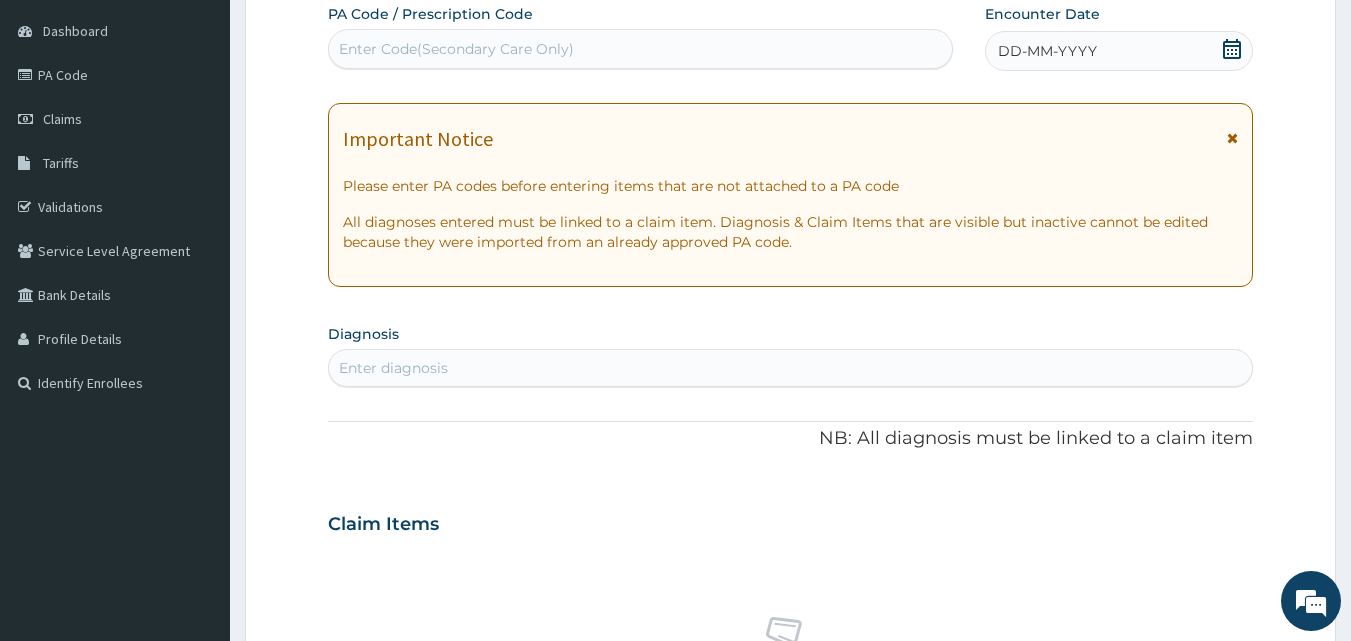 click at bounding box center [1232, 138] 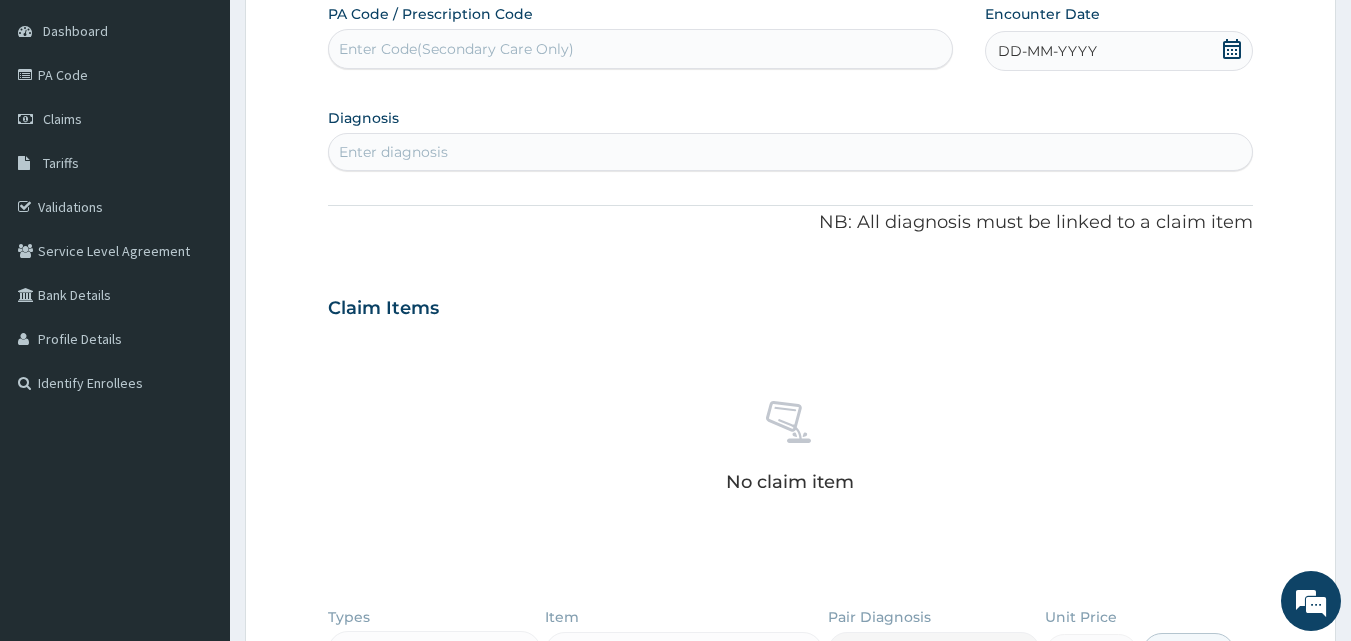 click on "DD-MM-YYYY" at bounding box center [1047, 51] 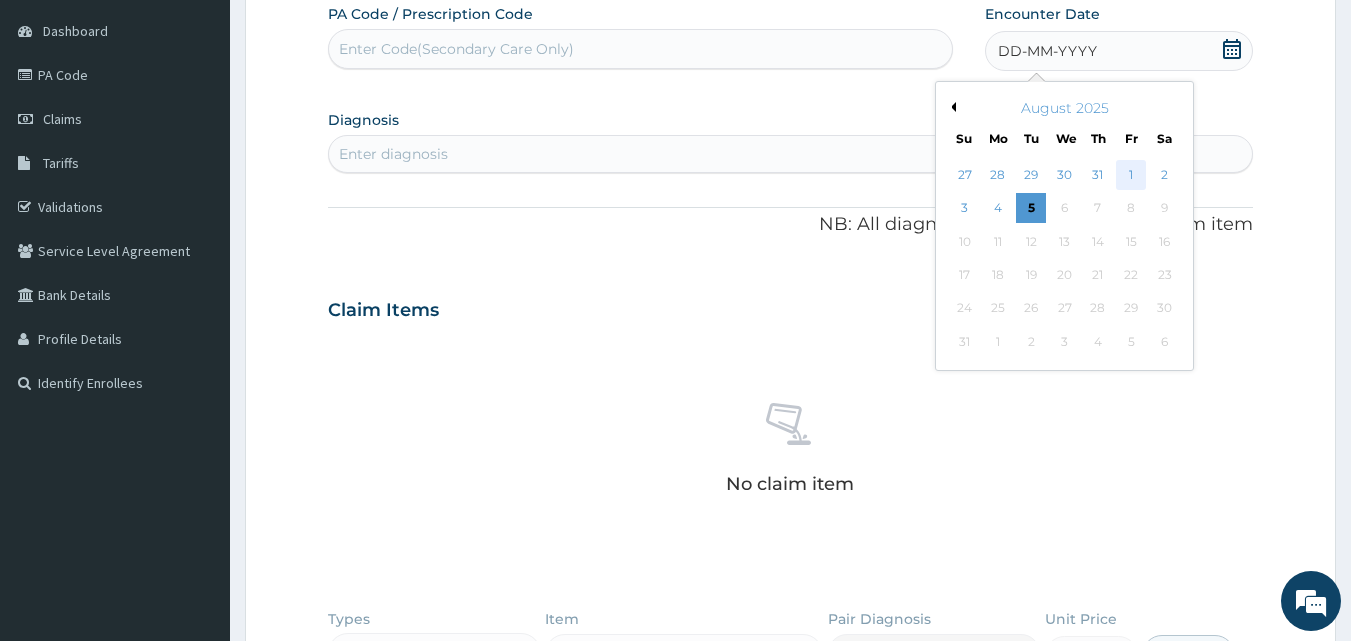click on "1" at bounding box center [1131, 175] 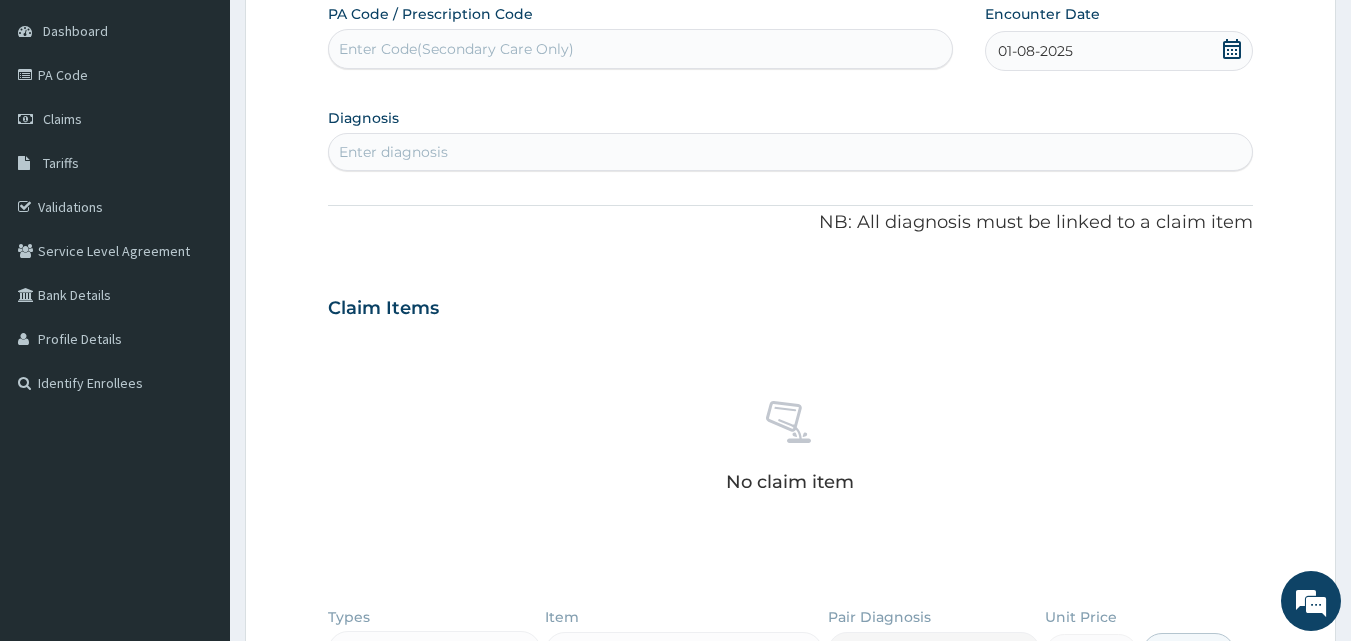 click on "Enter diagnosis" at bounding box center [393, 152] 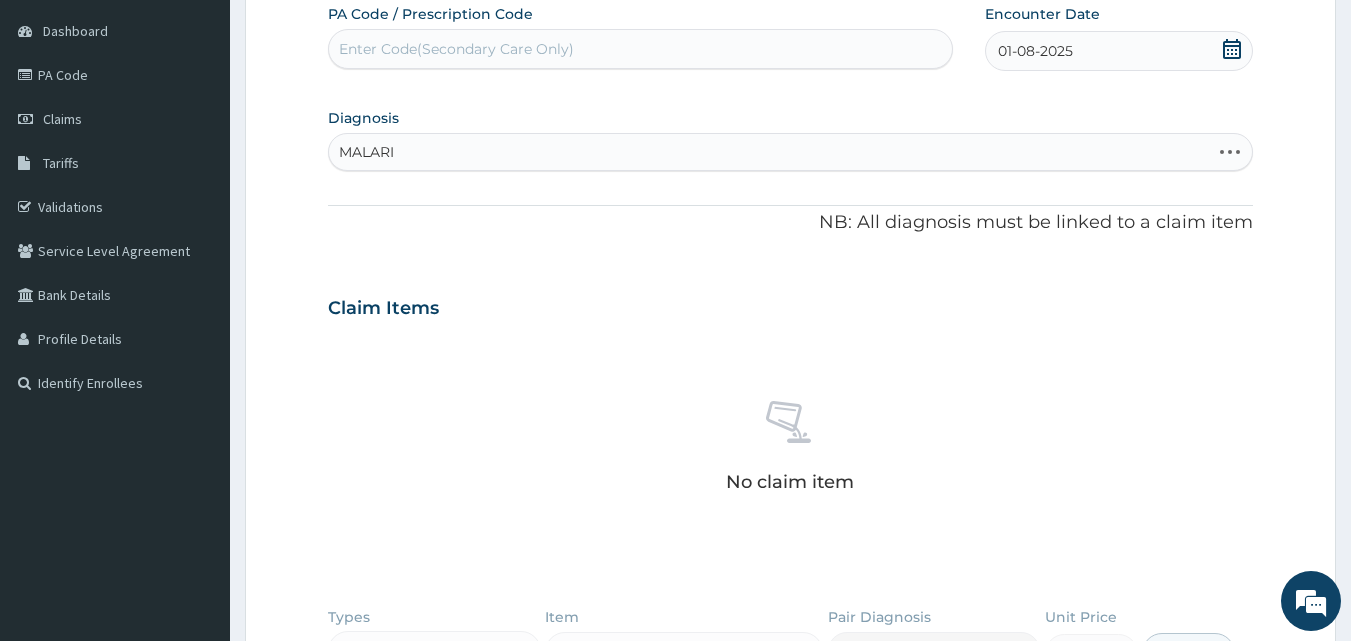 type on "MALARIA" 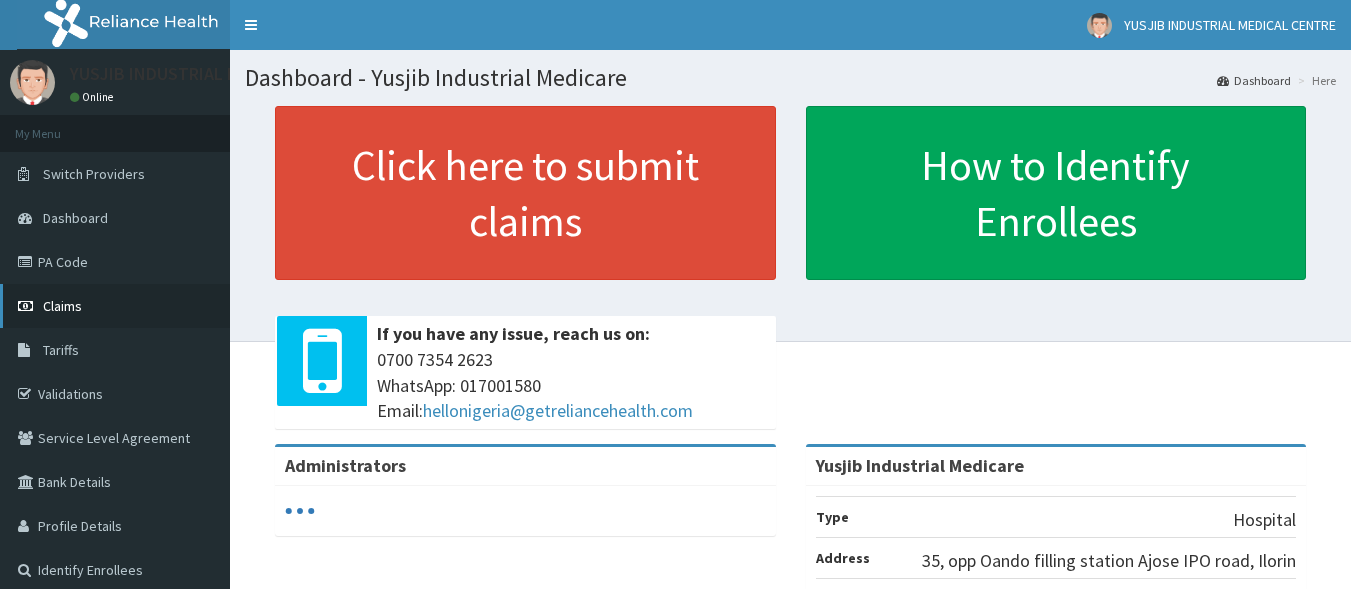scroll, scrollTop: 0, scrollLeft: 0, axis: both 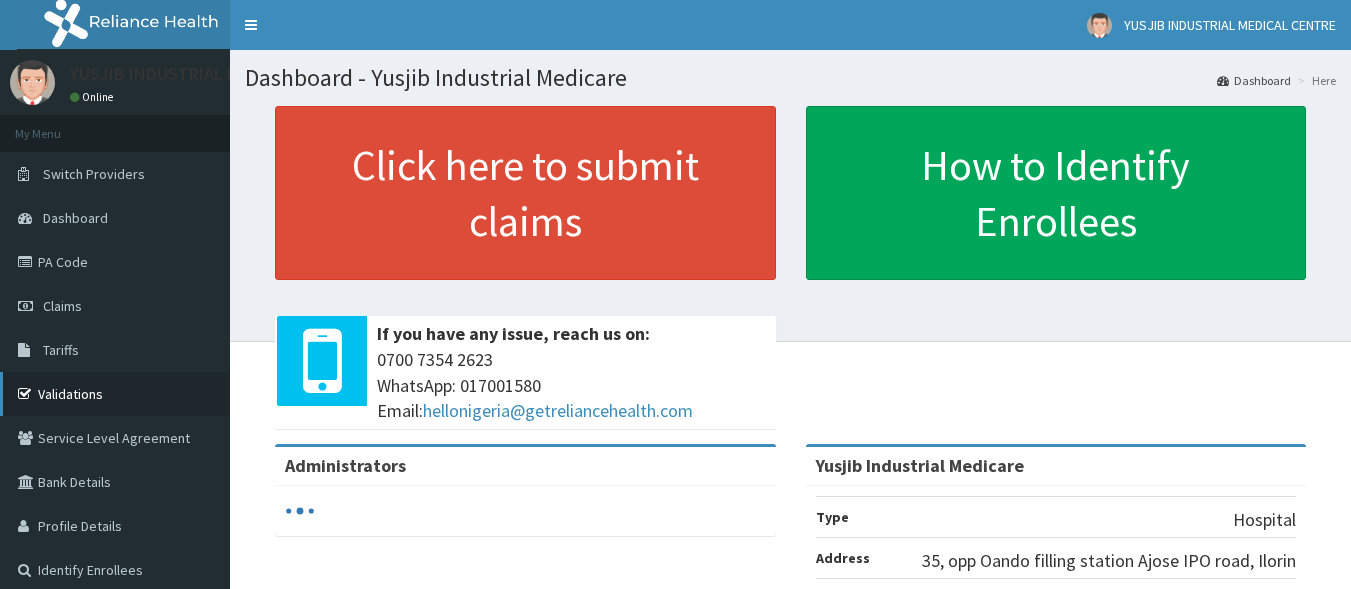 click on "Validations" at bounding box center (115, 394) 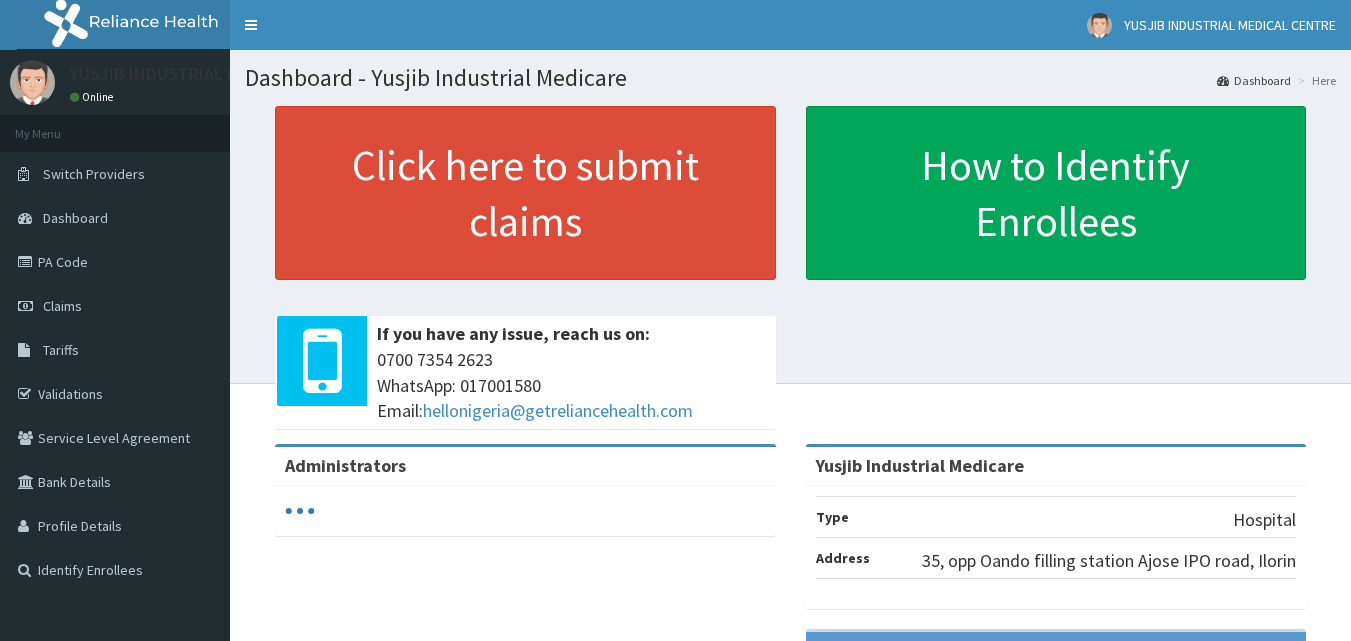 scroll, scrollTop: 0, scrollLeft: 0, axis: both 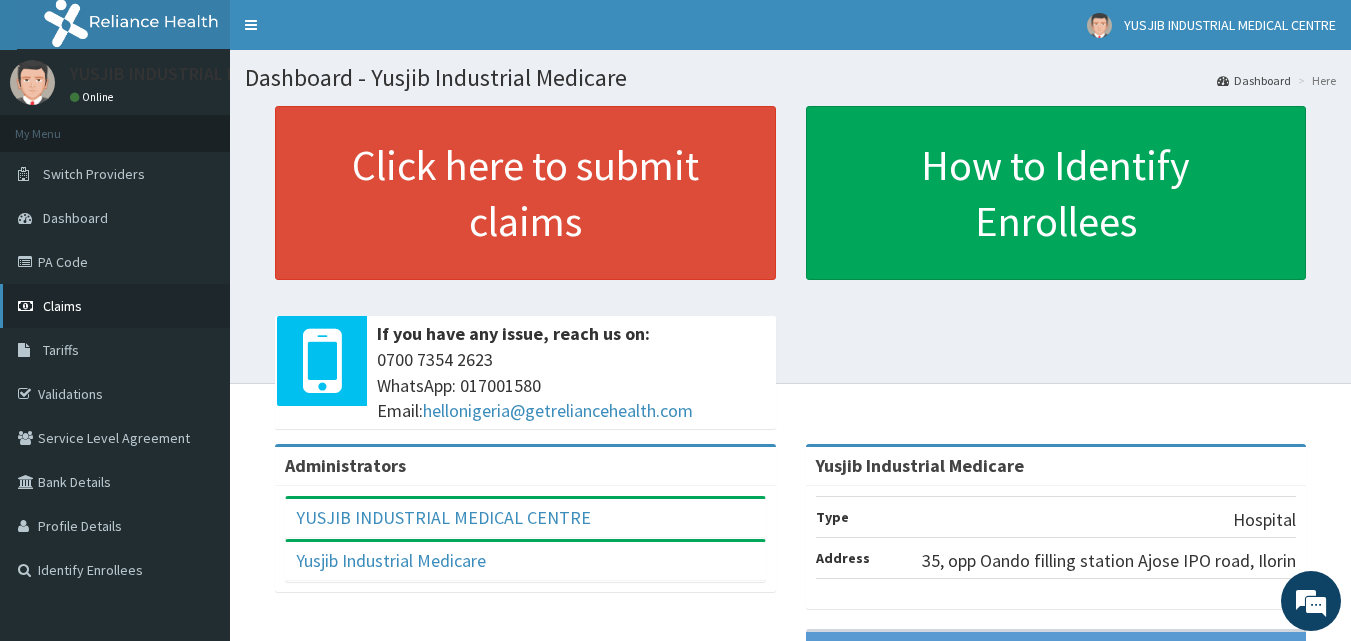 click on "Claims" at bounding box center (62, 306) 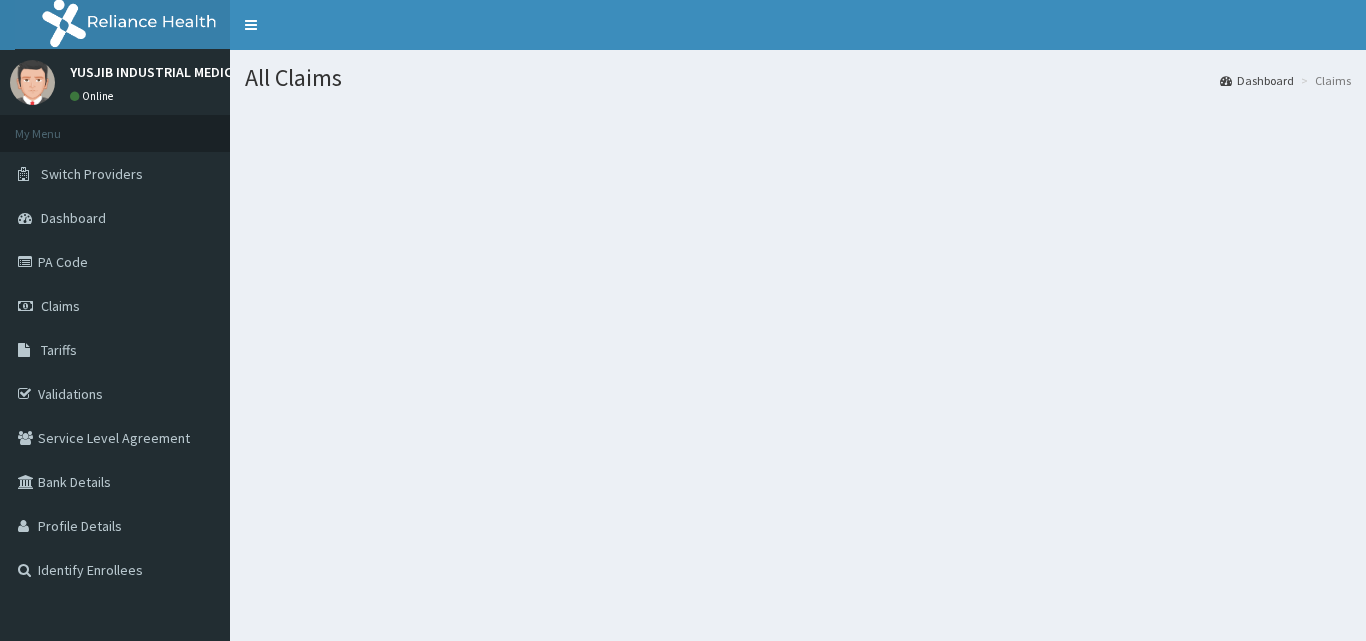 scroll, scrollTop: 0, scrollLeft: 0, axis: both 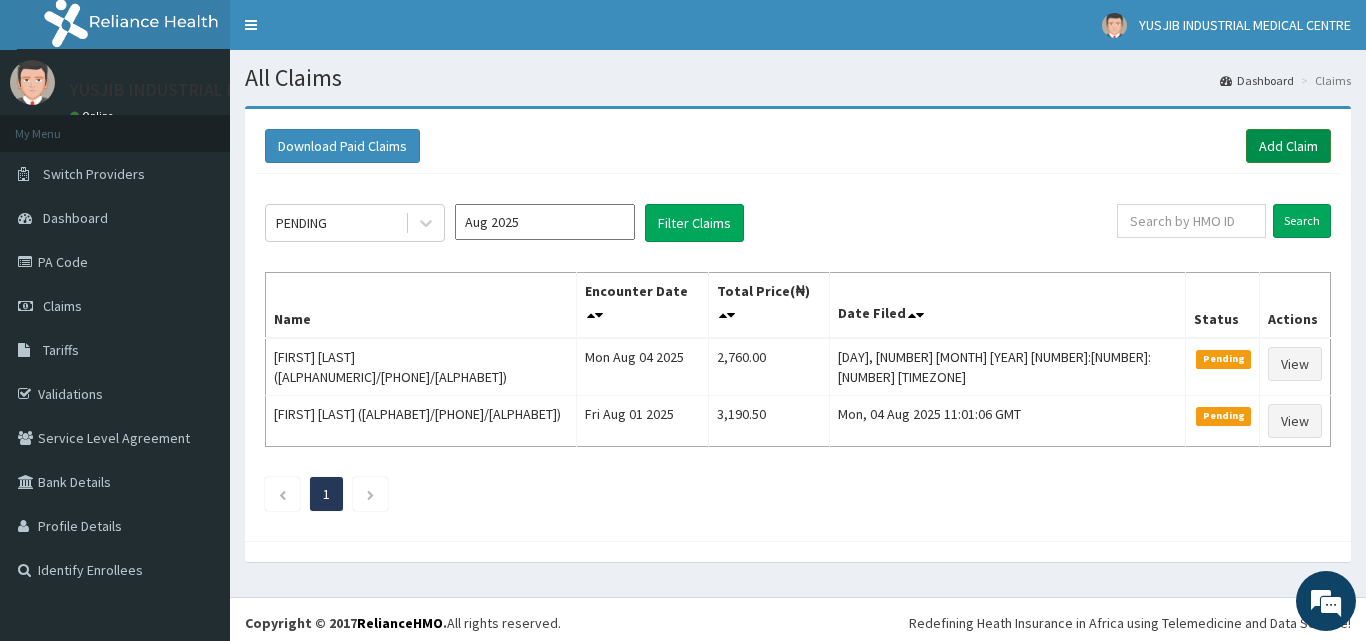 click on "Add Claim" at bounding box center (1288, 146) 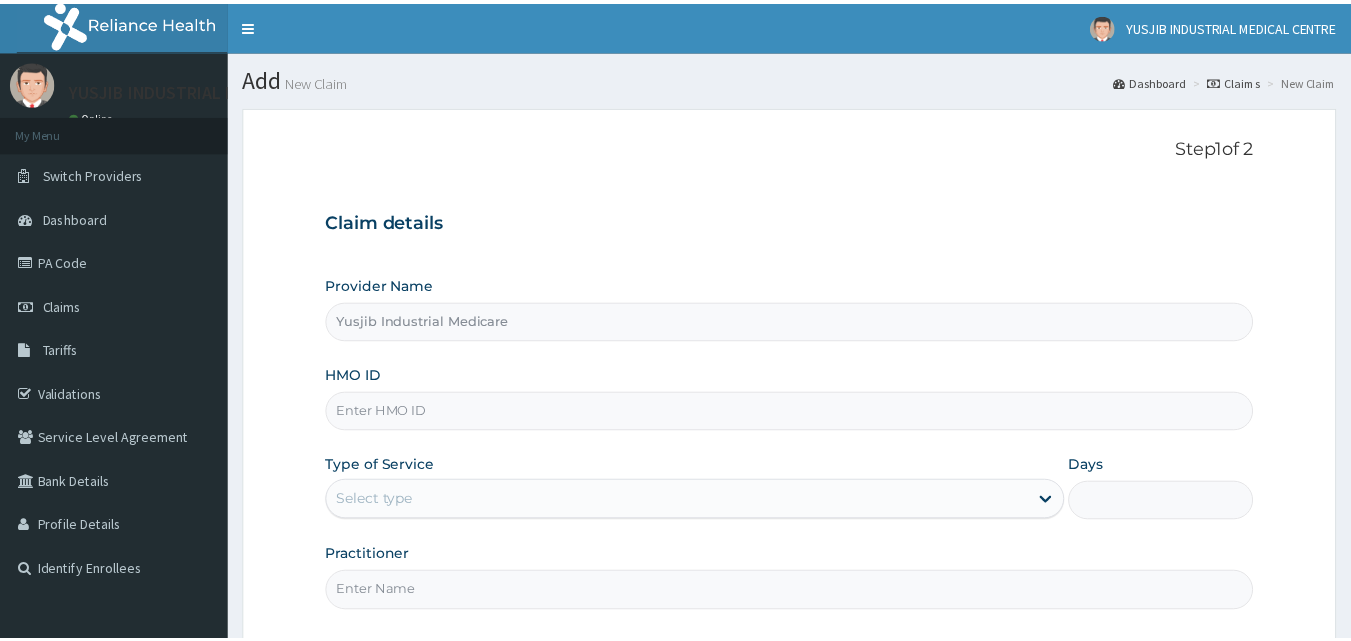 scroll, scrollTop: 0, scrollLeft: 0, axis: both 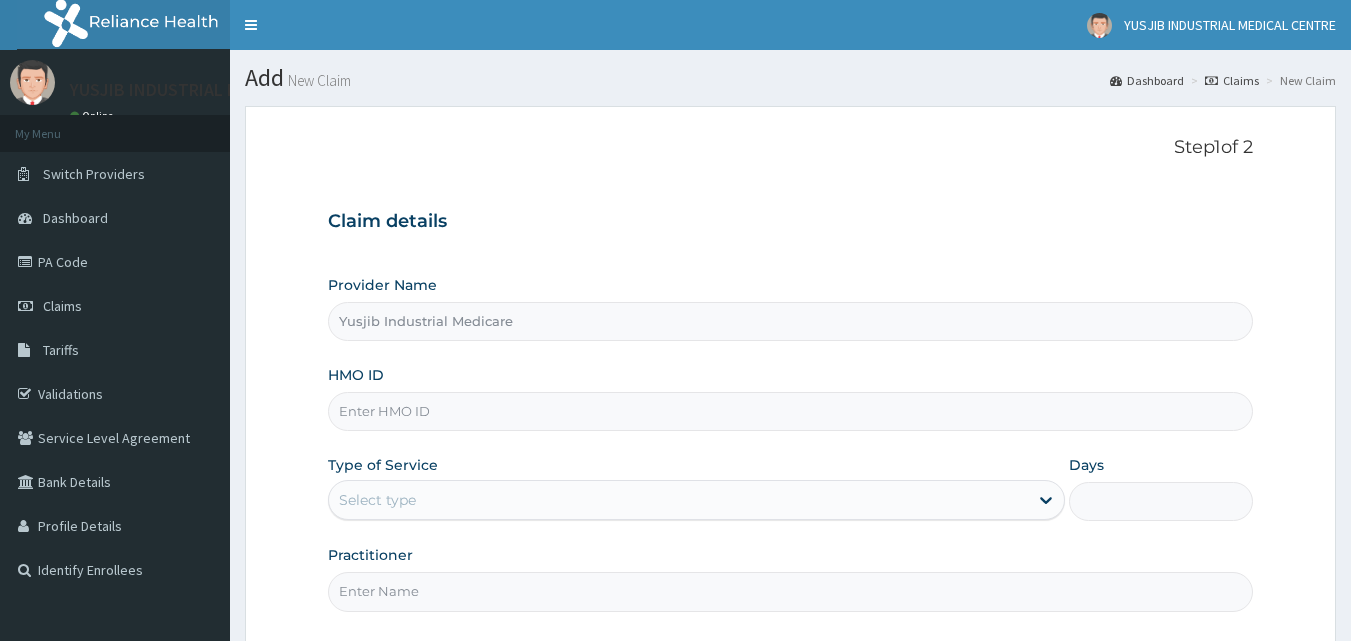 click on "HMO ID" at bounding box center (791, 411) 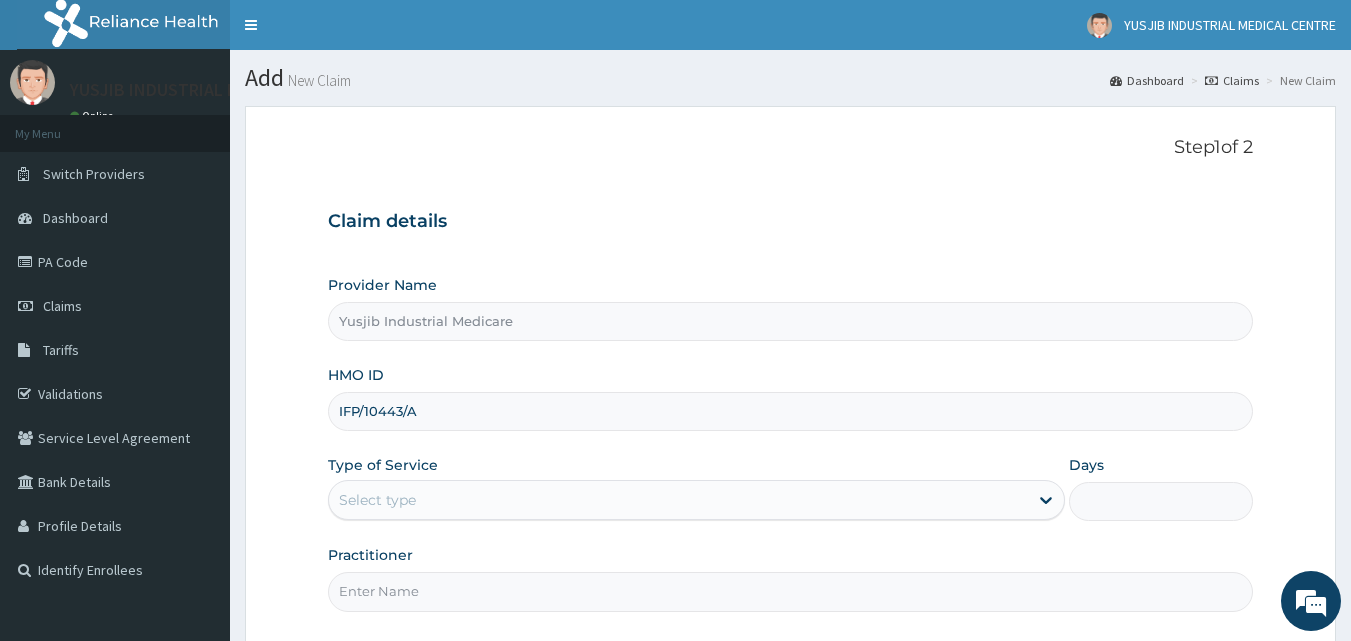 click on "IFP/10443/A" at bounding box center [791, 411] 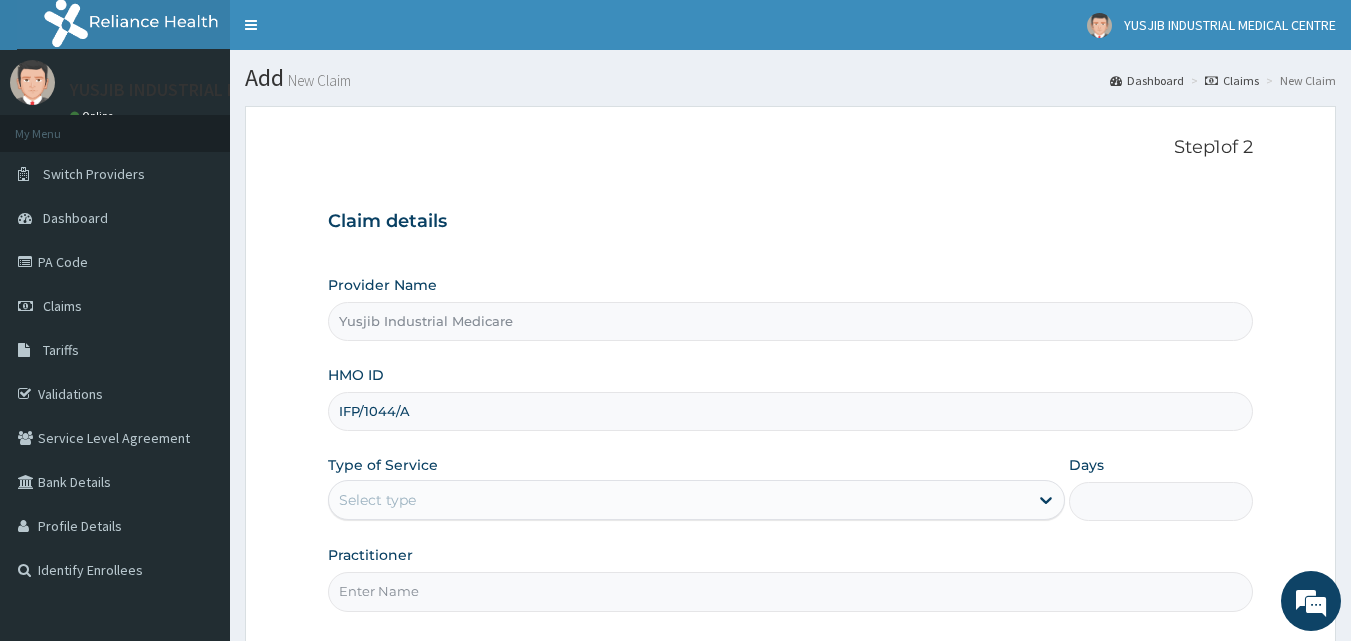 scroll, scrollTop: 0, scrollLeft: 0, axis: both 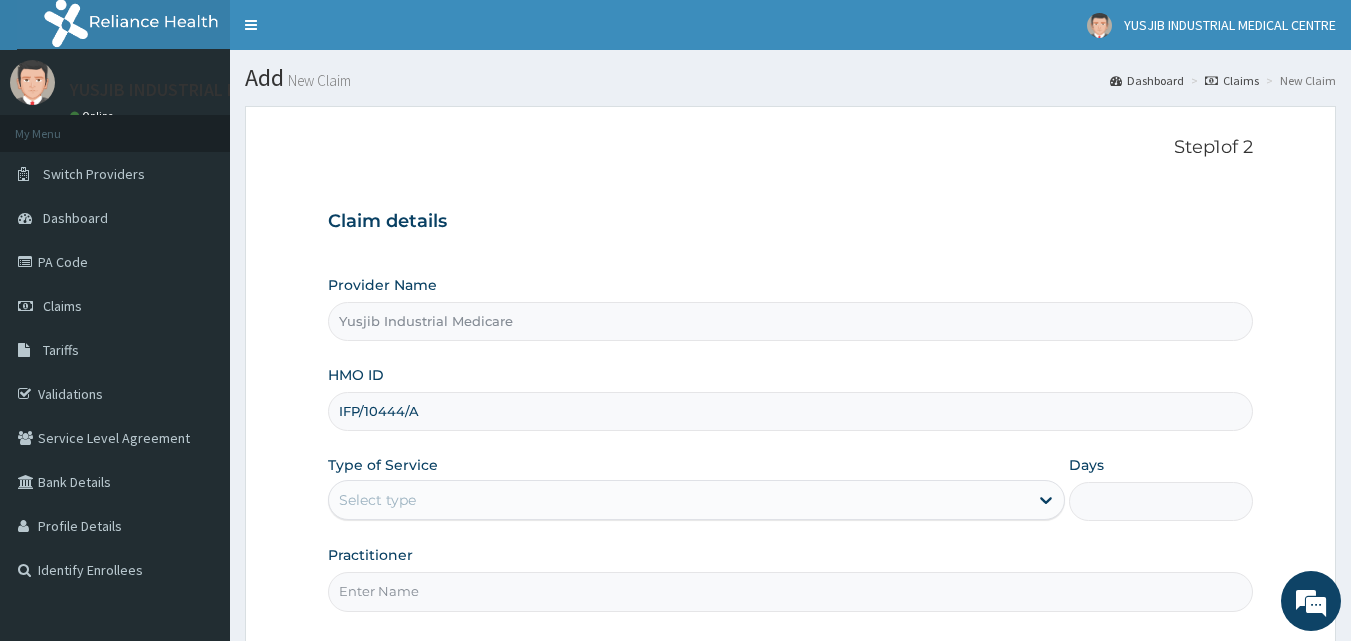 type on "IFP/10444/A" 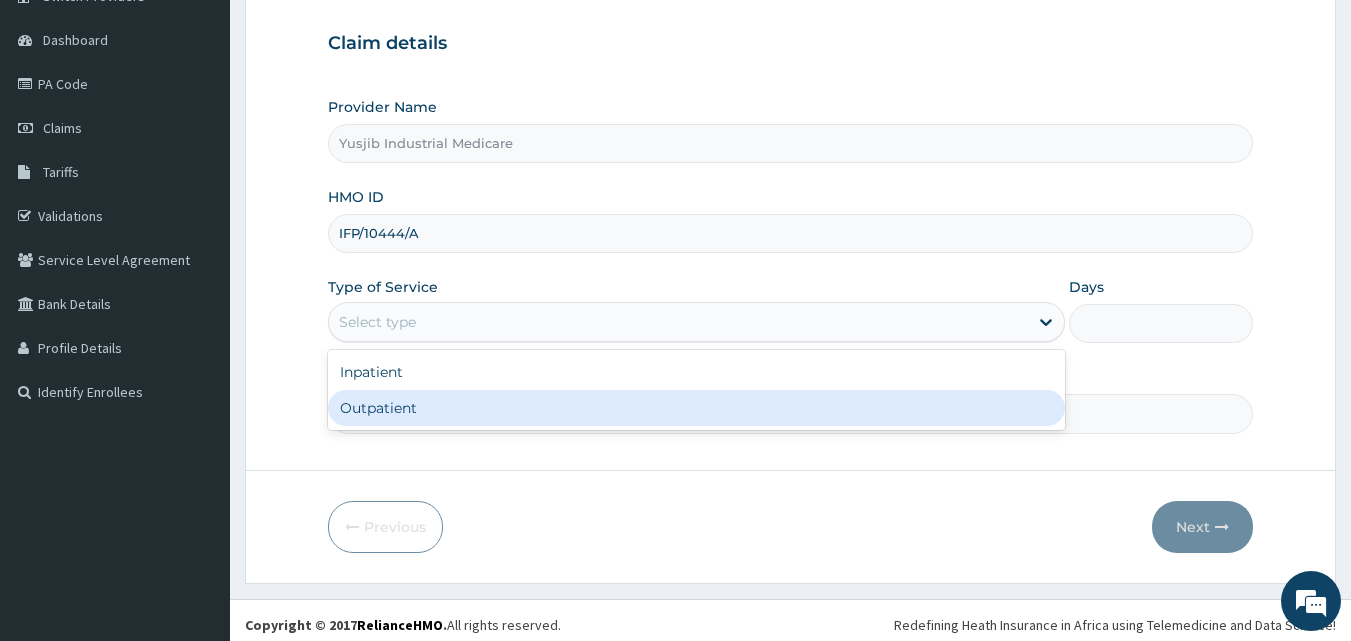 scroll, scrollTop: 187, scrollLeft: 0, axis: vertical 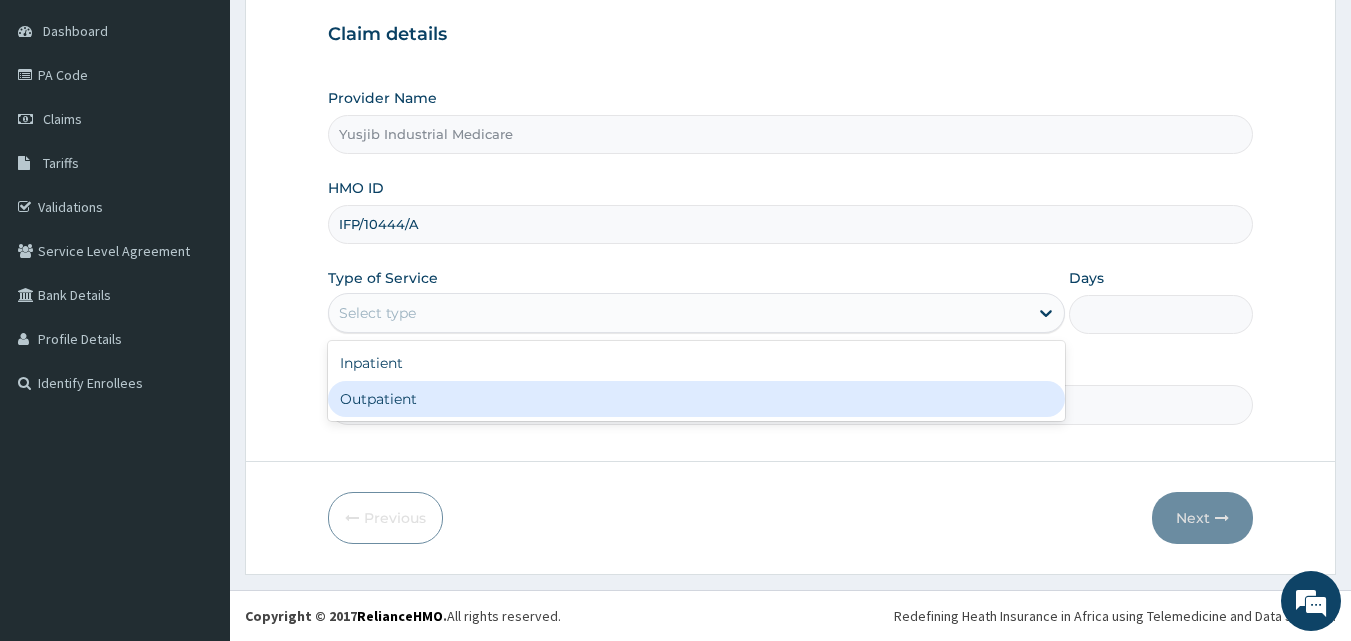 click on "Outpatient" at bounding box center (696, 399) 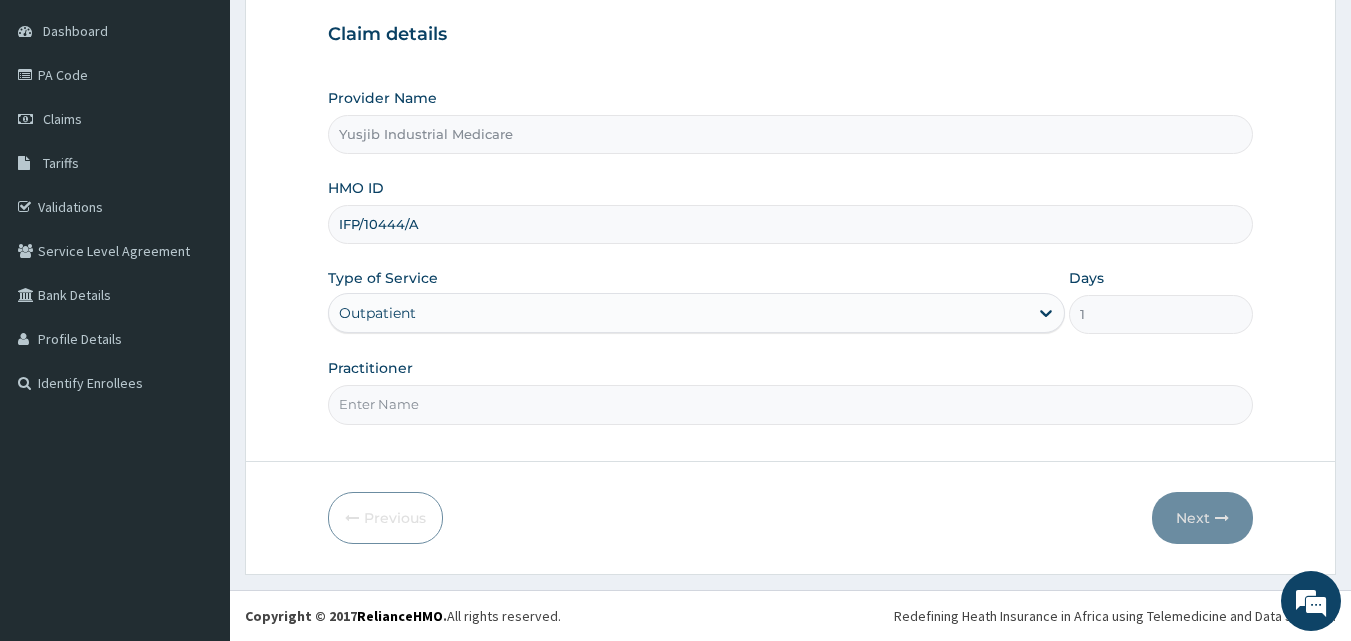 click on "Practitioner" at bounding box center (791, 404) 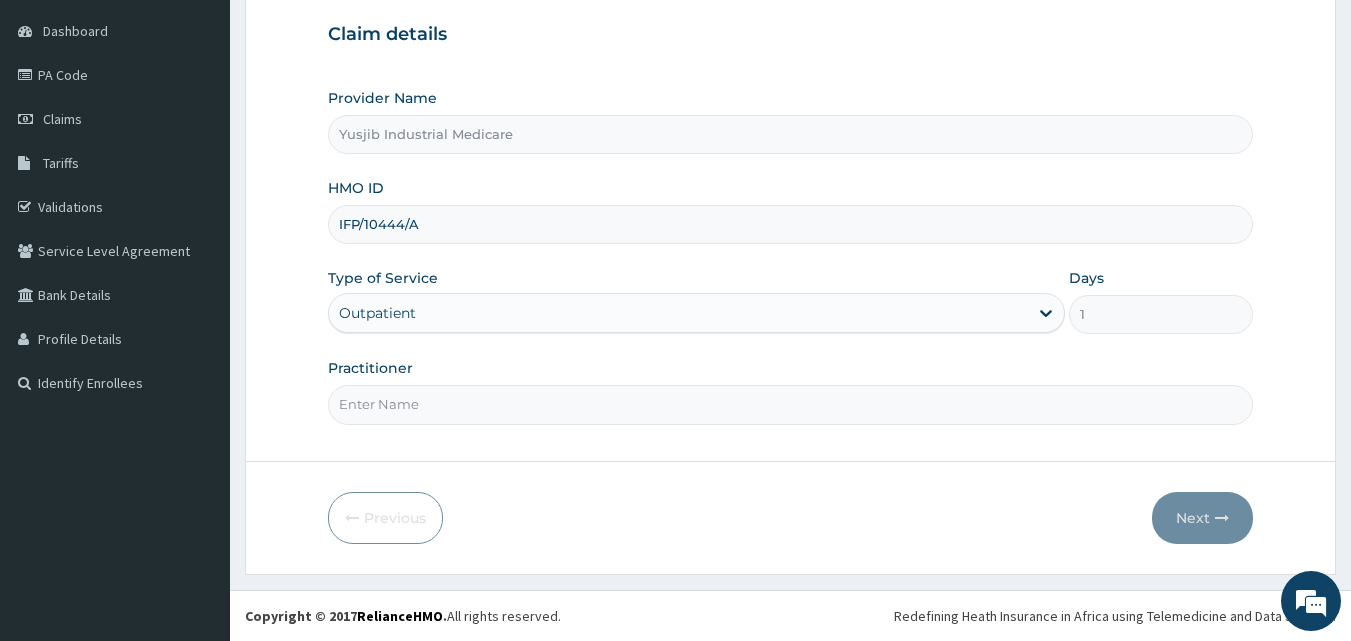 type on "[TITLE] [LAST]" 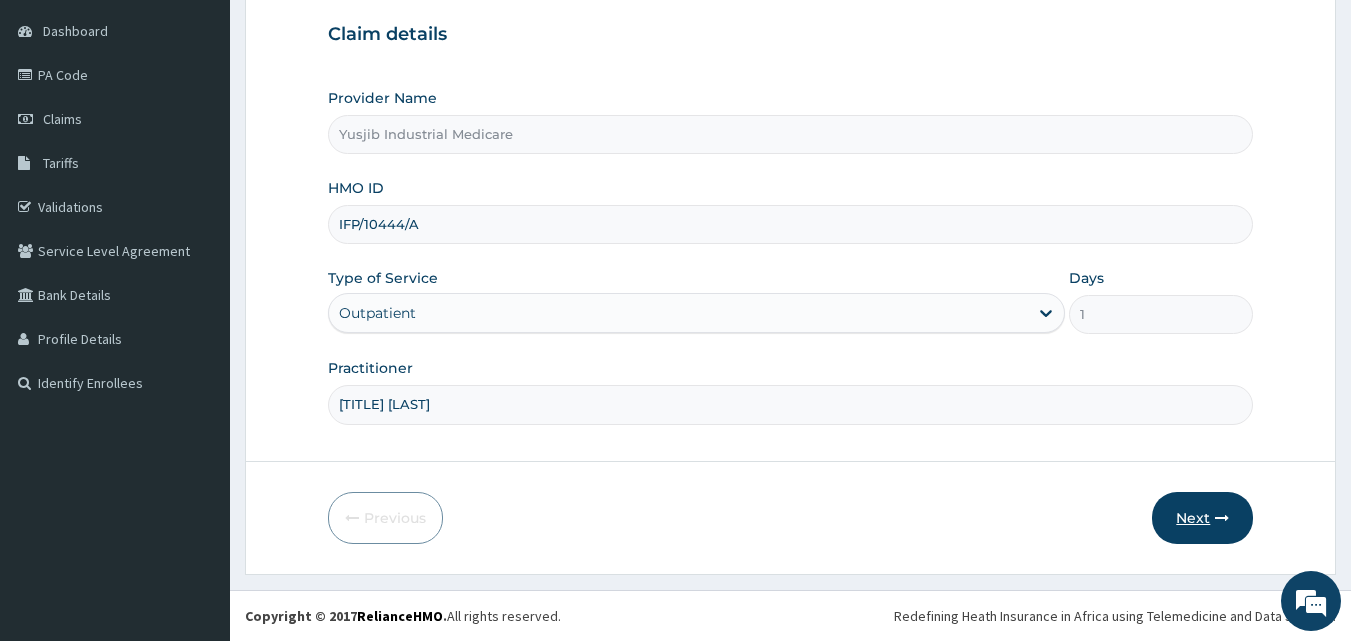 click on "Next" at bounding box center (1202, 518) 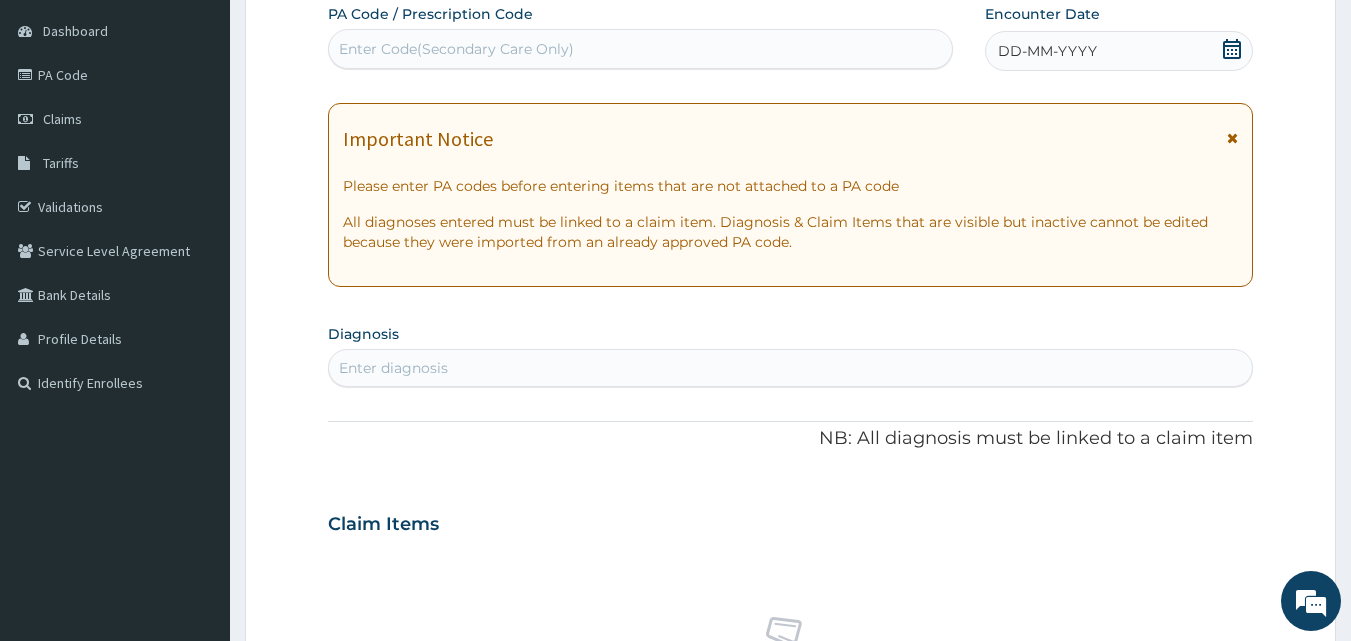 click at bounding box center (1232, 138) 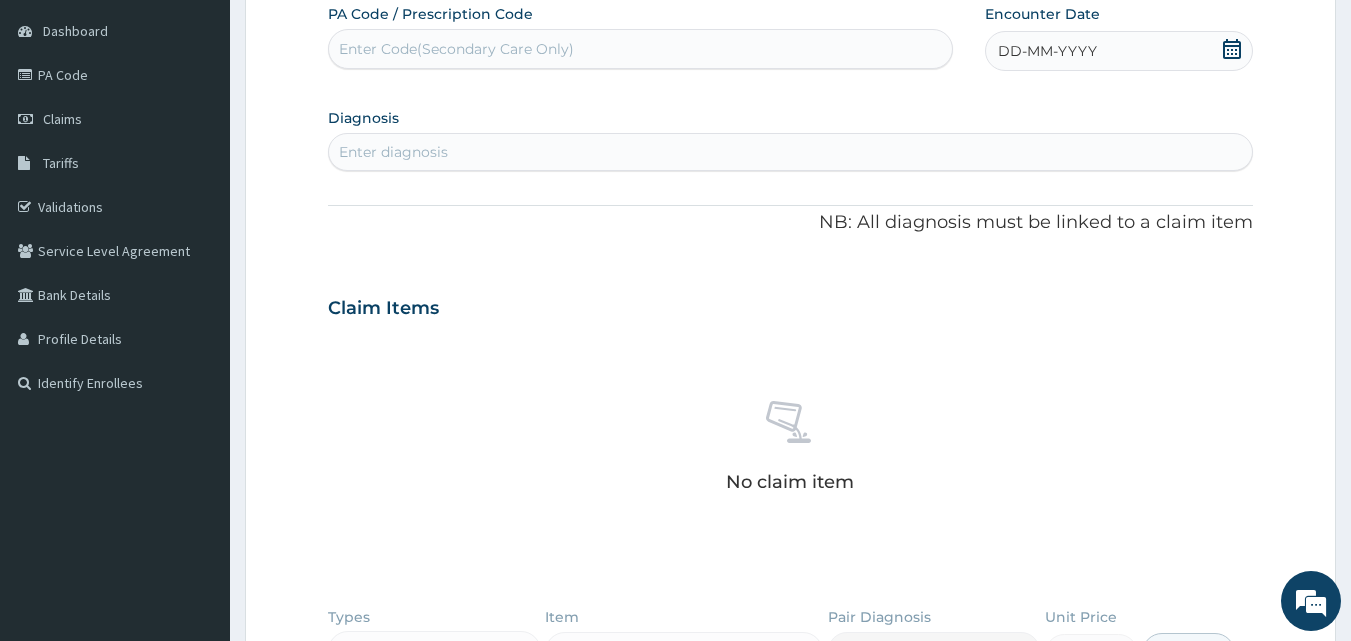 click on "DD-MM-YYYY" at bounding box center (1047, 51) 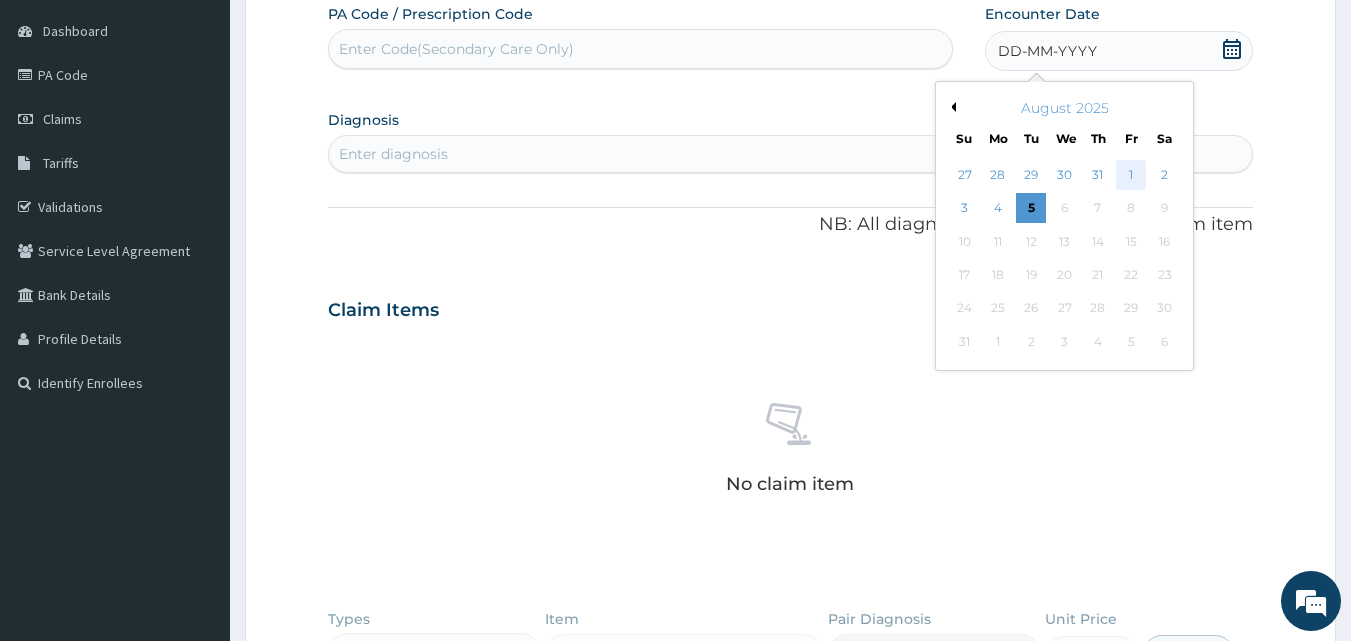 click on "1" at bounding box center (1131, 175) 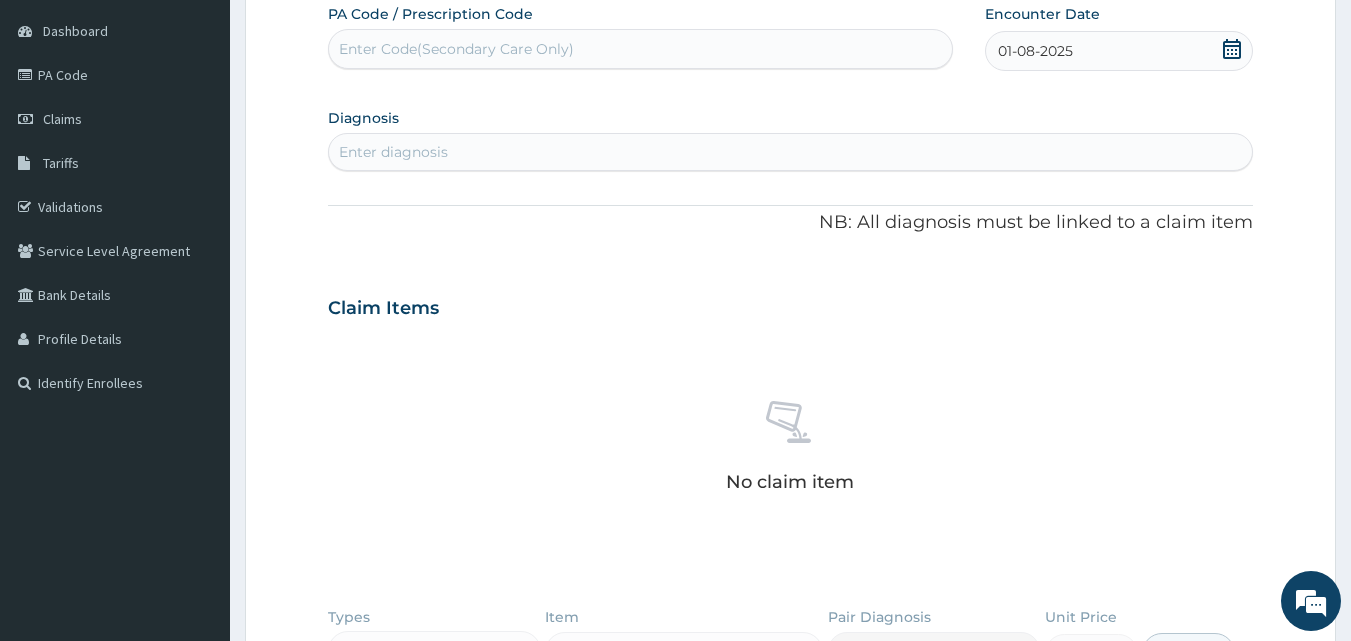 click on "Enter diagnosis" at bounding box center [393, 152] 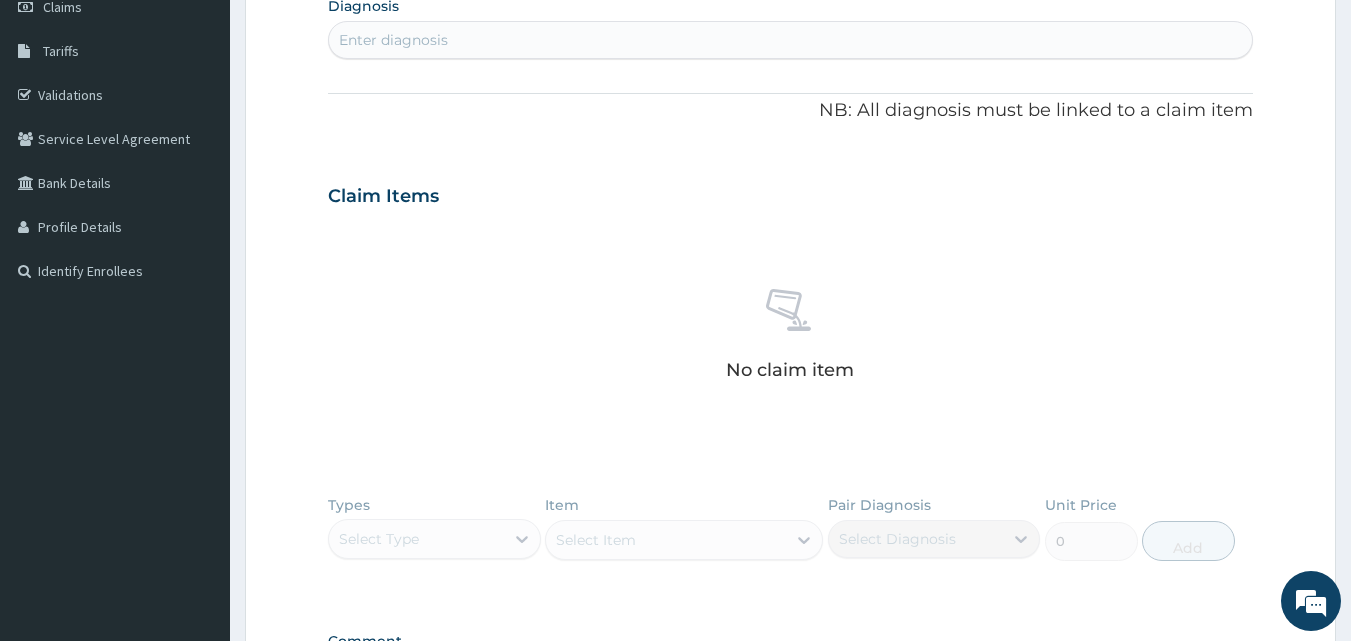 scroll, scrollTop: 300, scrollLeft: 0, axis: vertical 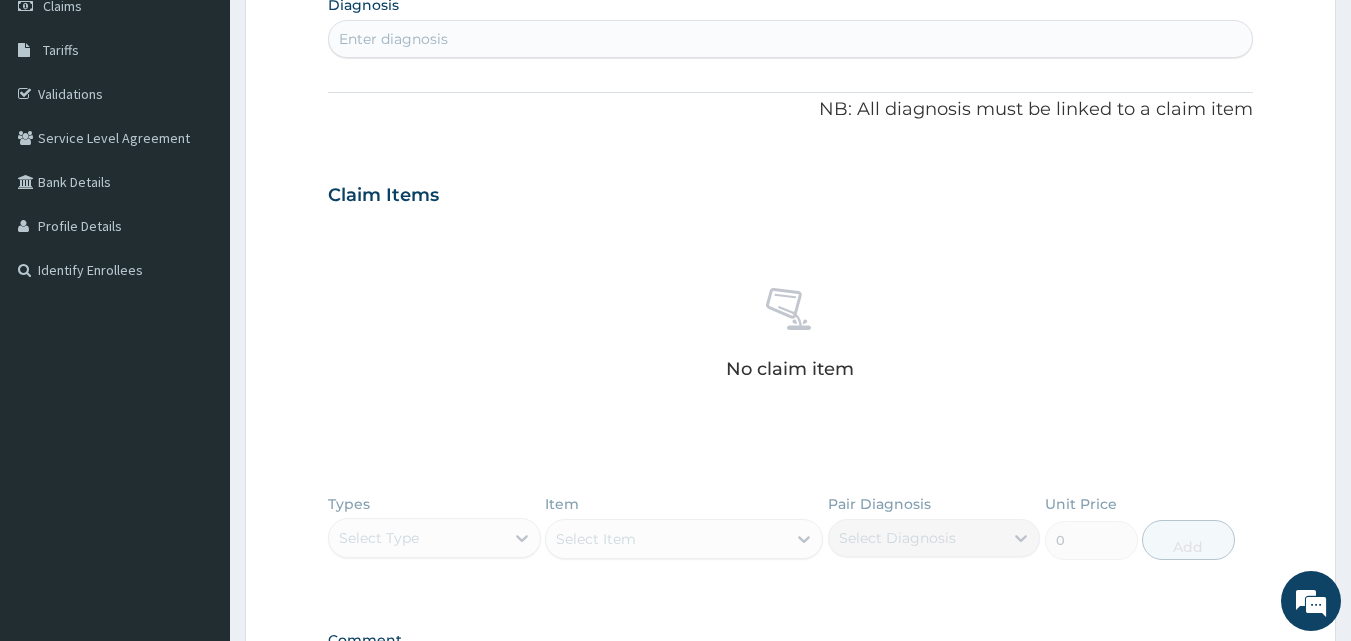 click on "Enter diagnosis" at bounding box center [393, 39] 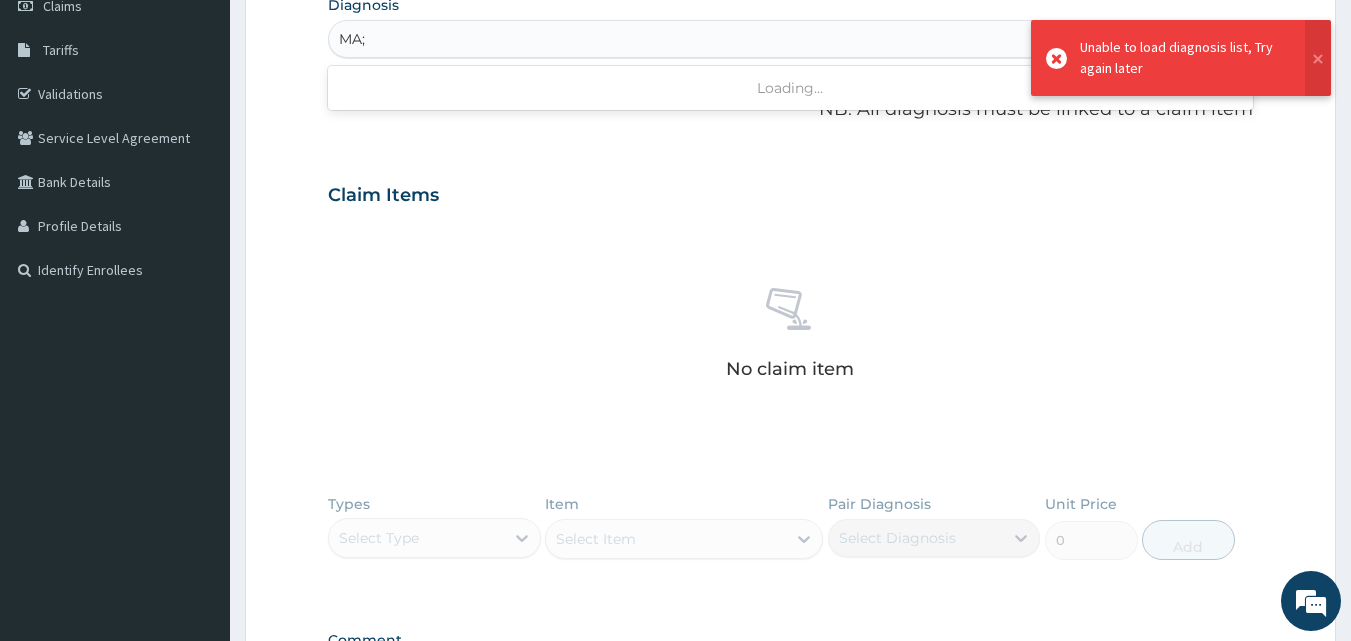 type on "MA" 